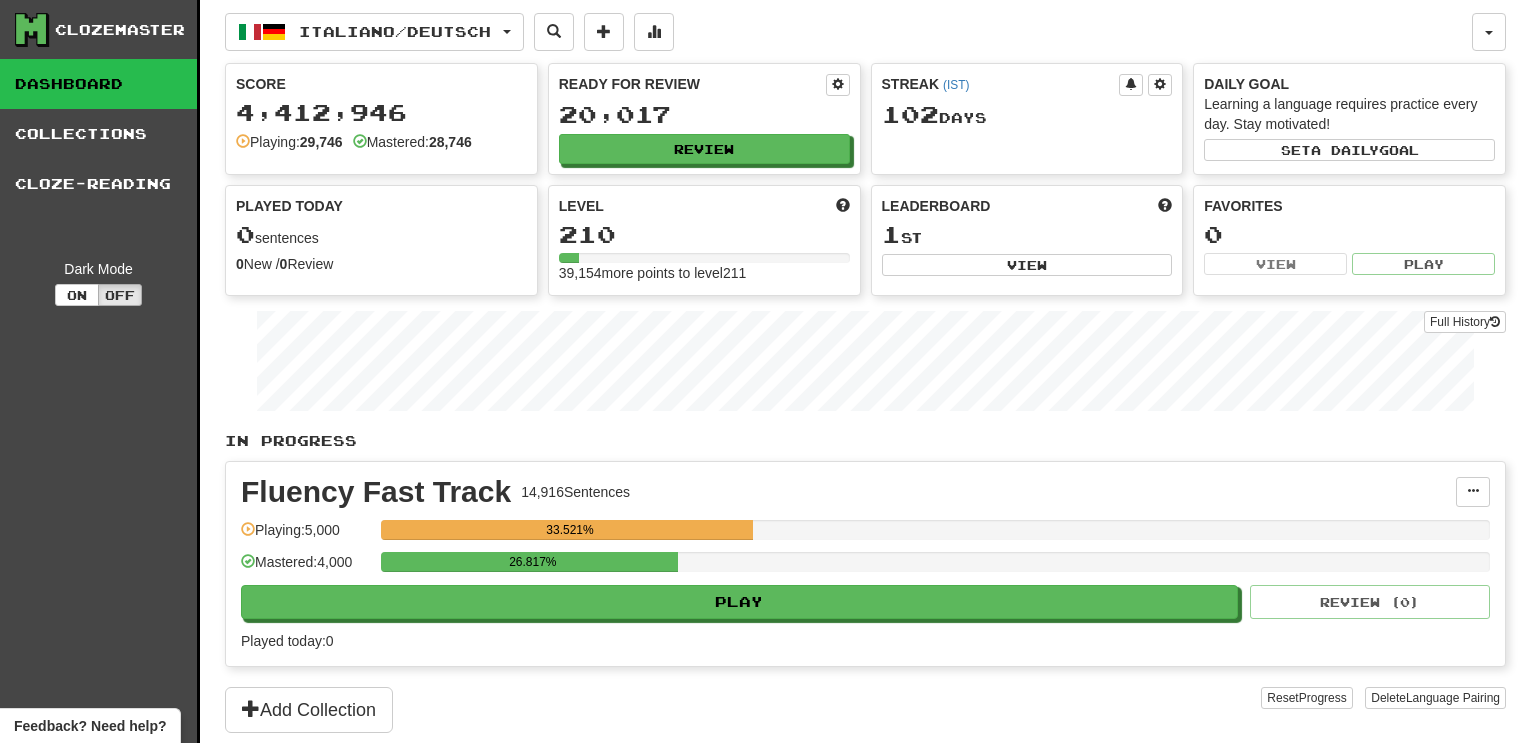 scroll, scrollTop: 0, scrollLeft: 0, axis: both 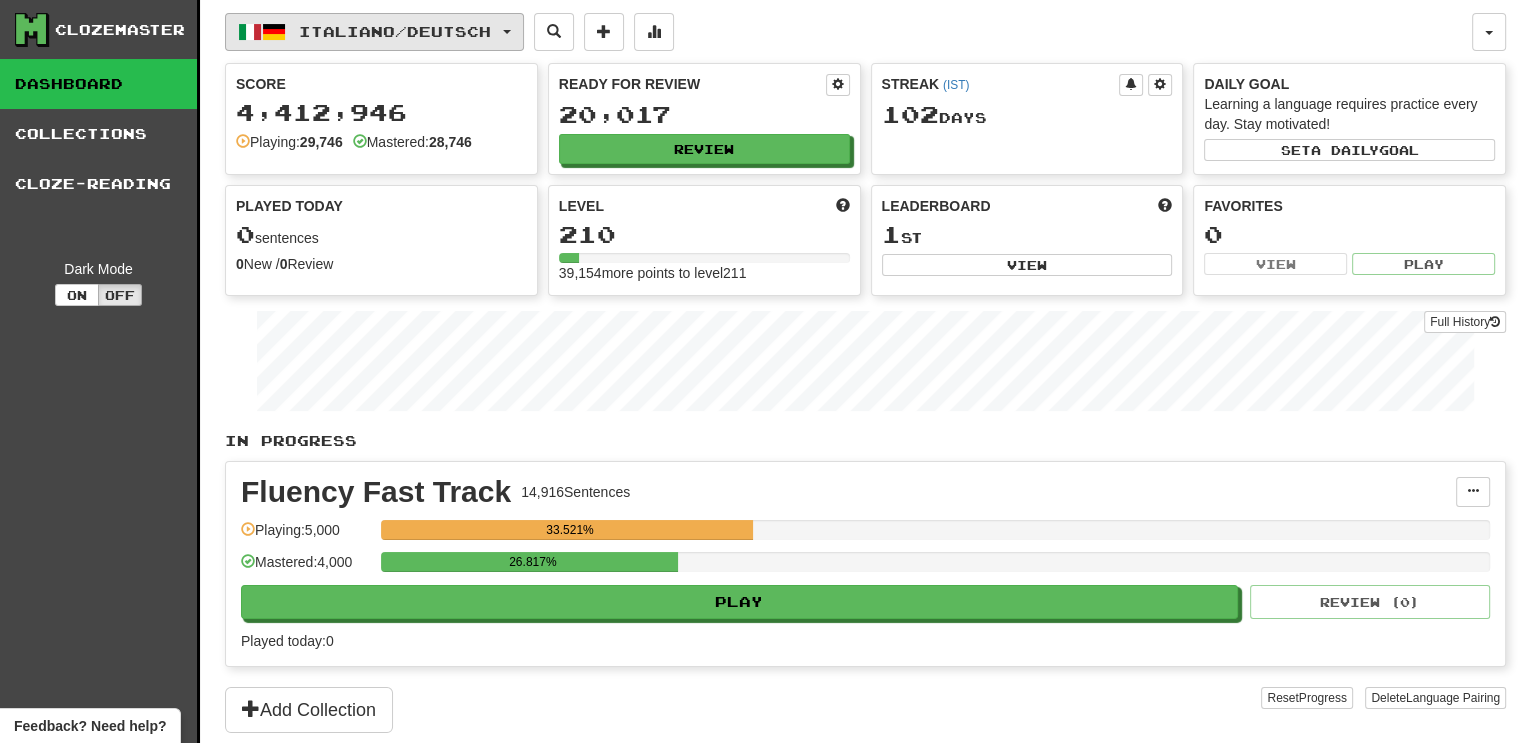 click on "Italiano  /  Deutsch" at bounding box center (374, 32) 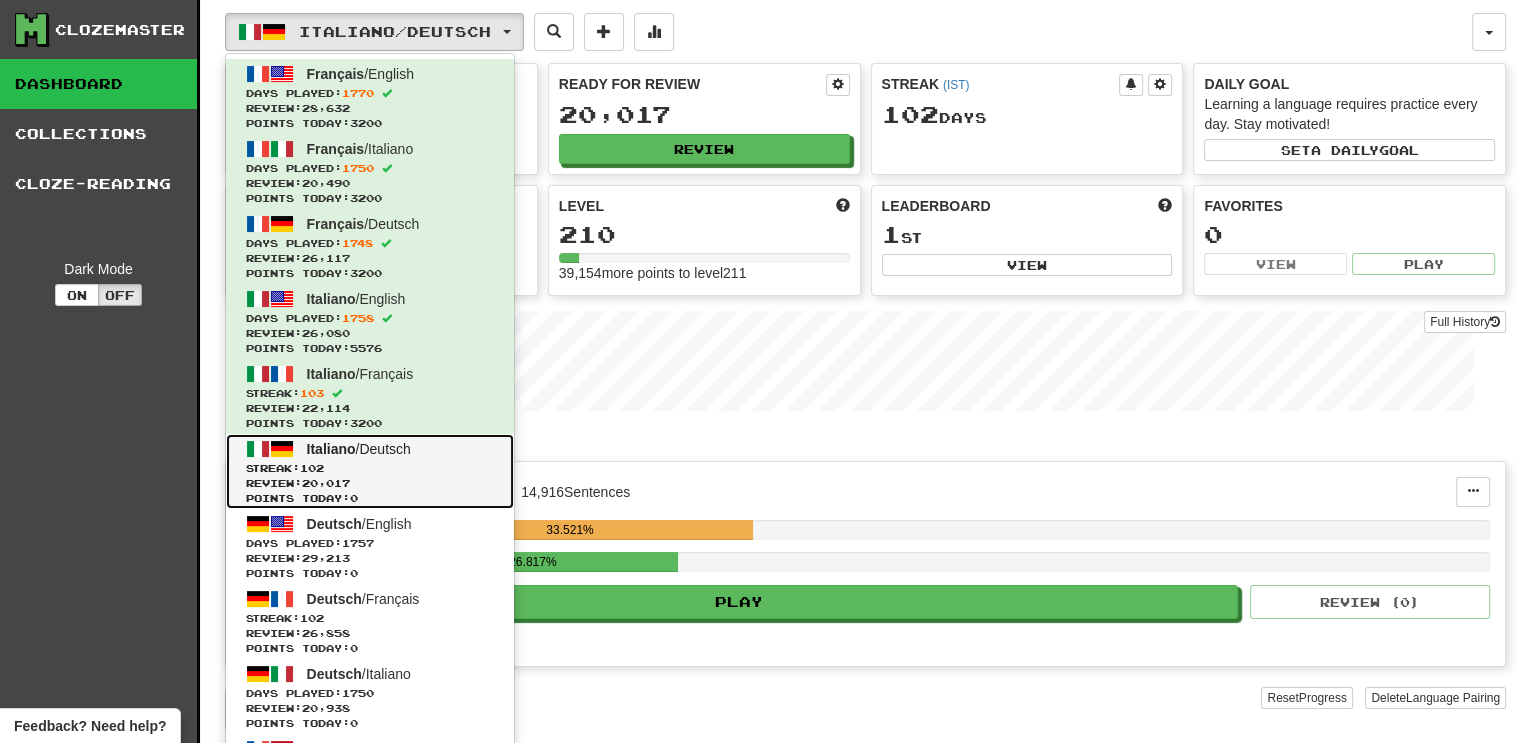 click on "Streak:  102" at bounding box center (370, 468) 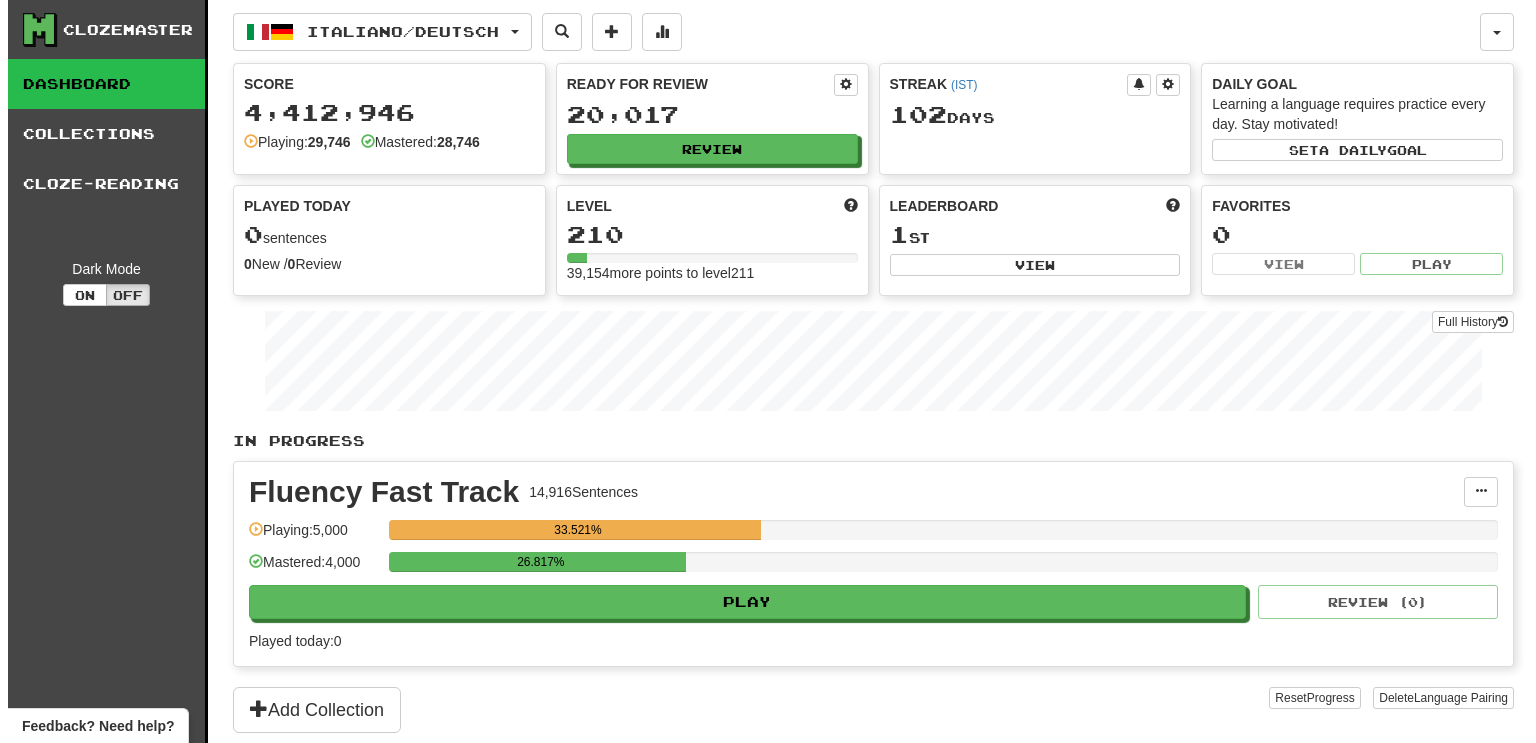 scroll, scrollTop: 0, scrollLeft: 0, axis: both 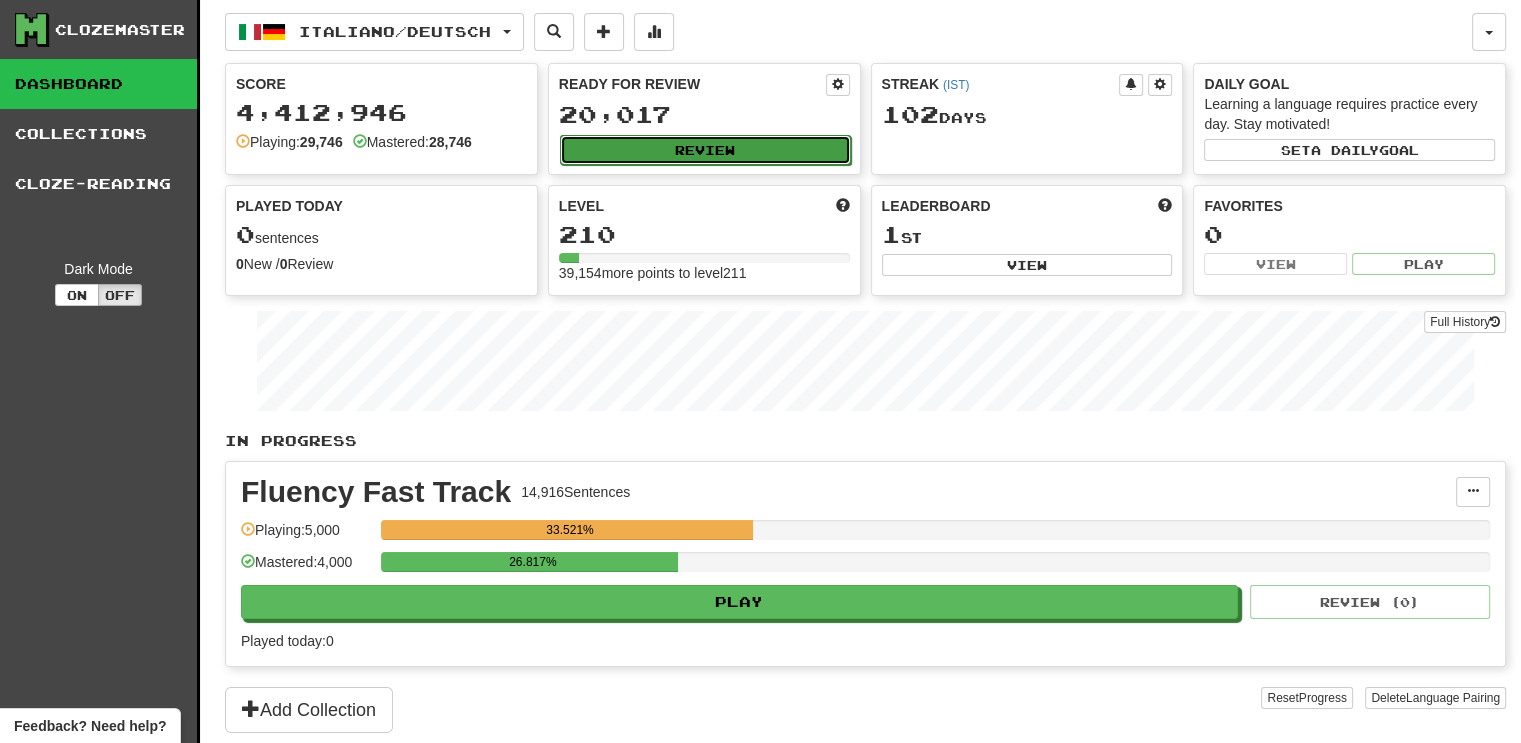 click on "Review" at bounding box center (705, 150) 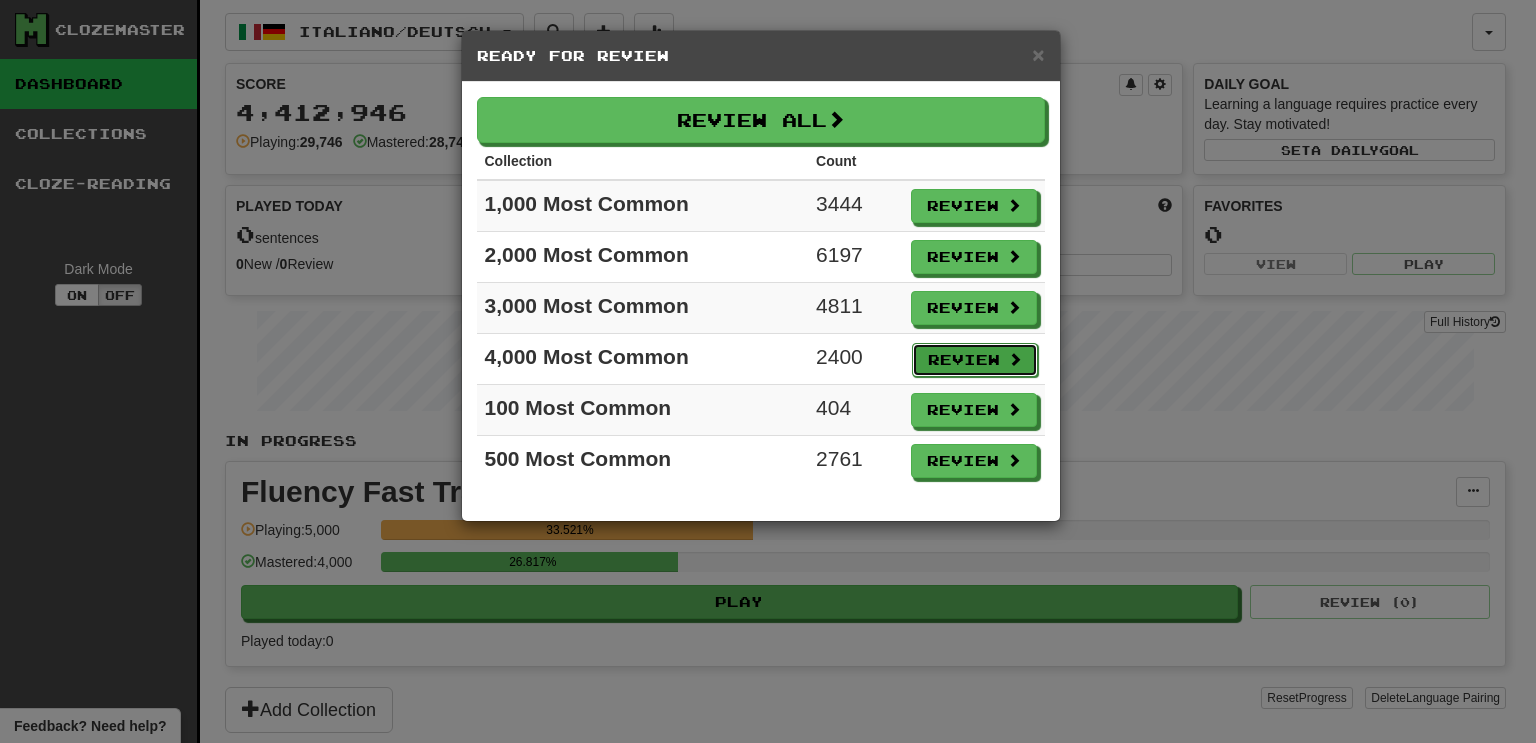 click on "Review" at bounding box center [975, 360] 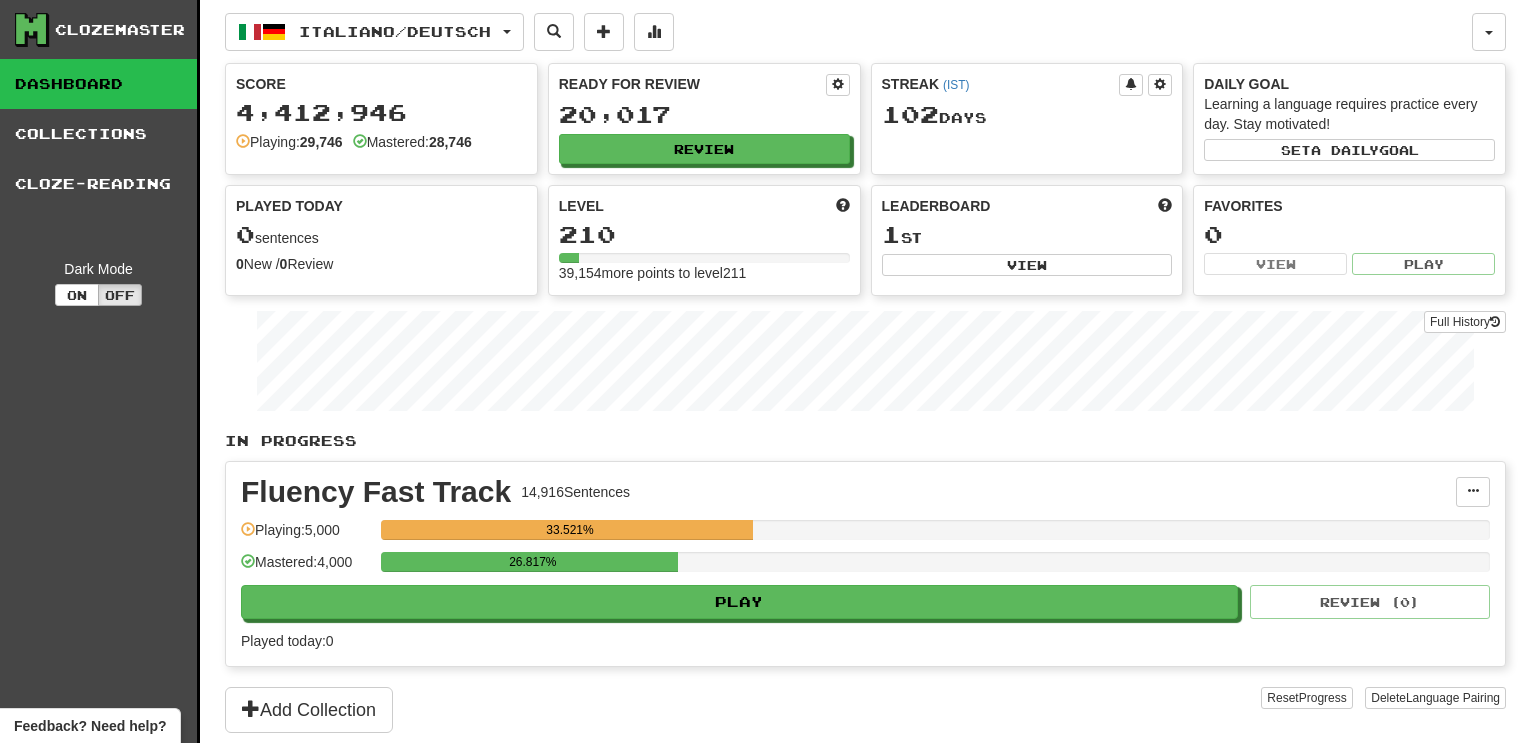 select on "***" 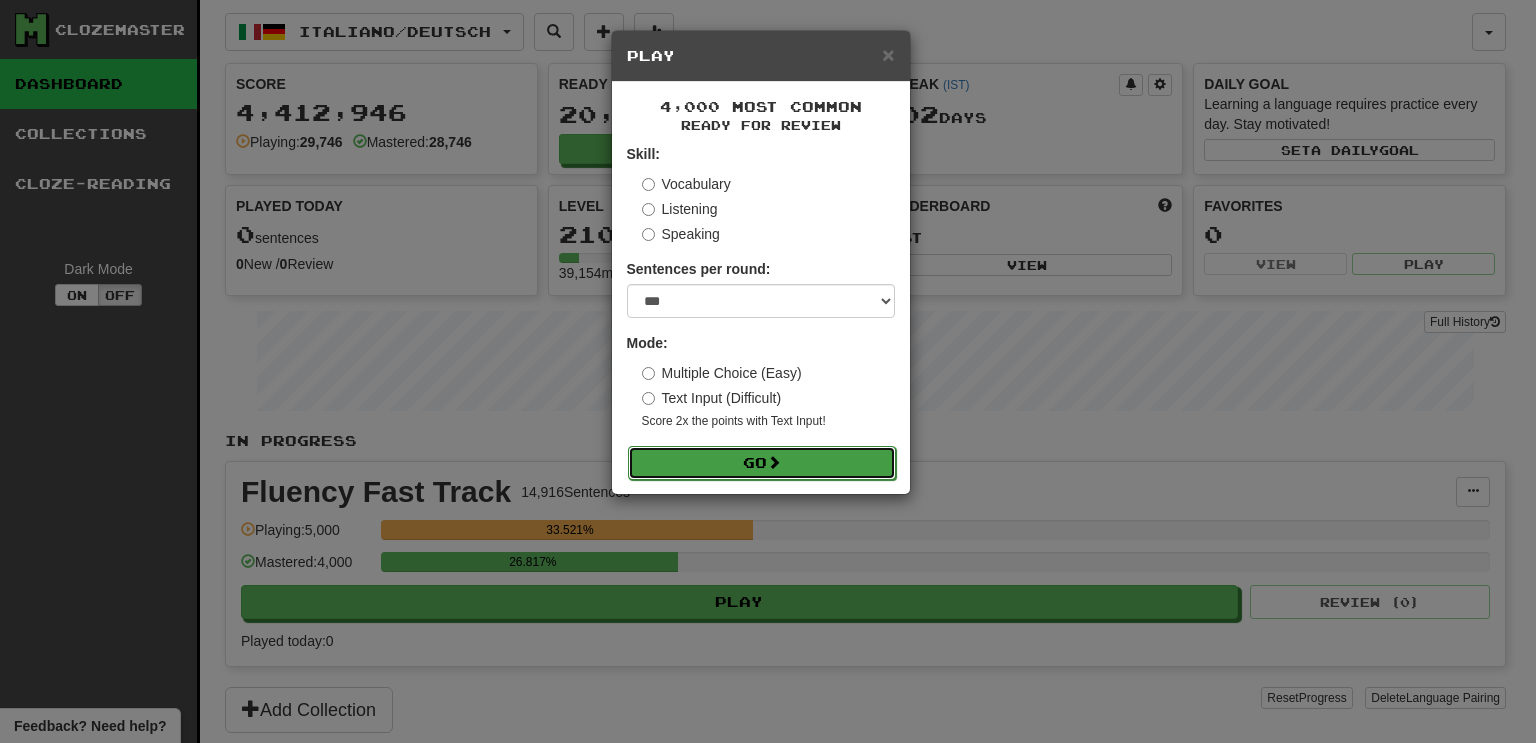 click on "Go" at bounding box center (762, 463) 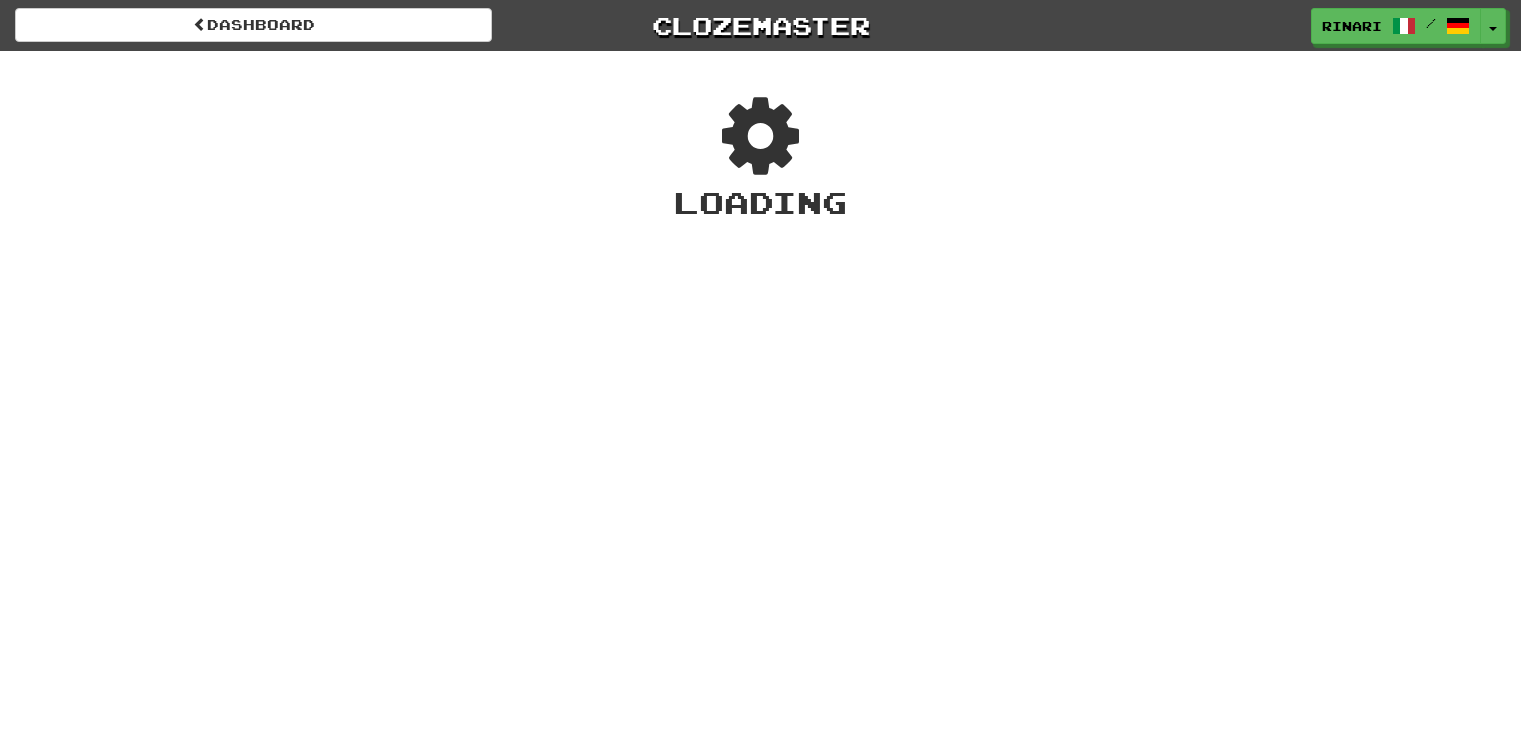 scroll, scrollTop: 0, scrollLeft: 0, axis: both 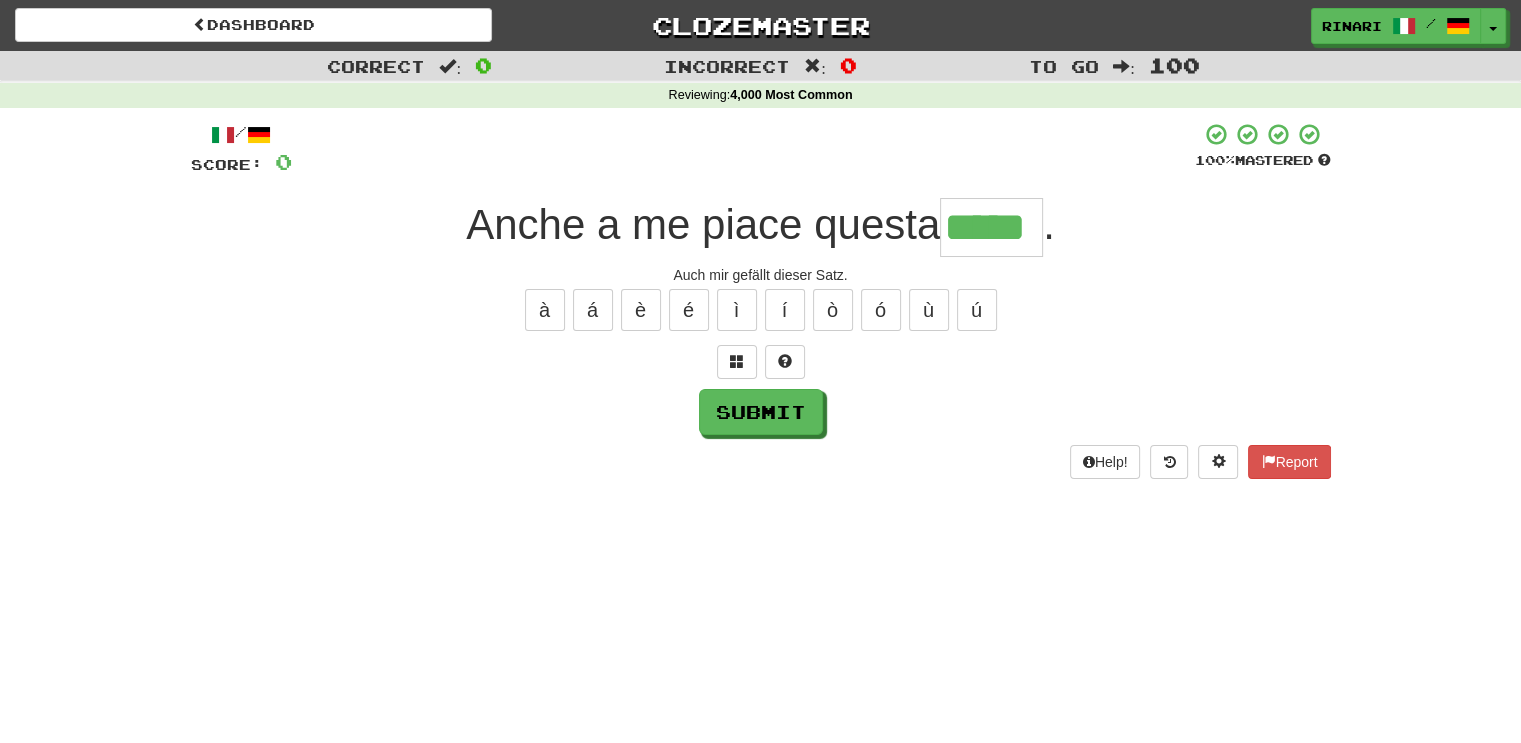 type on "*****" 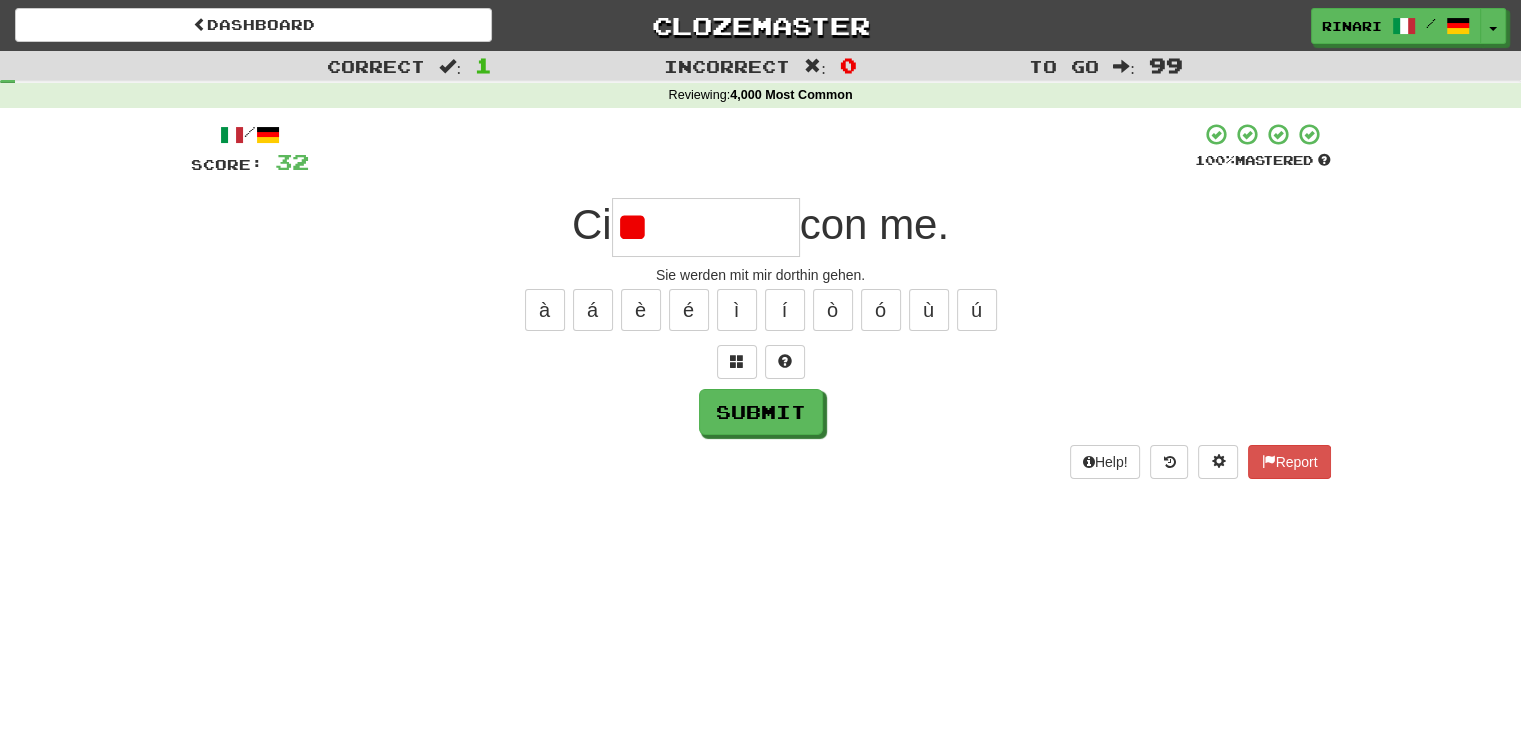 type on "*" 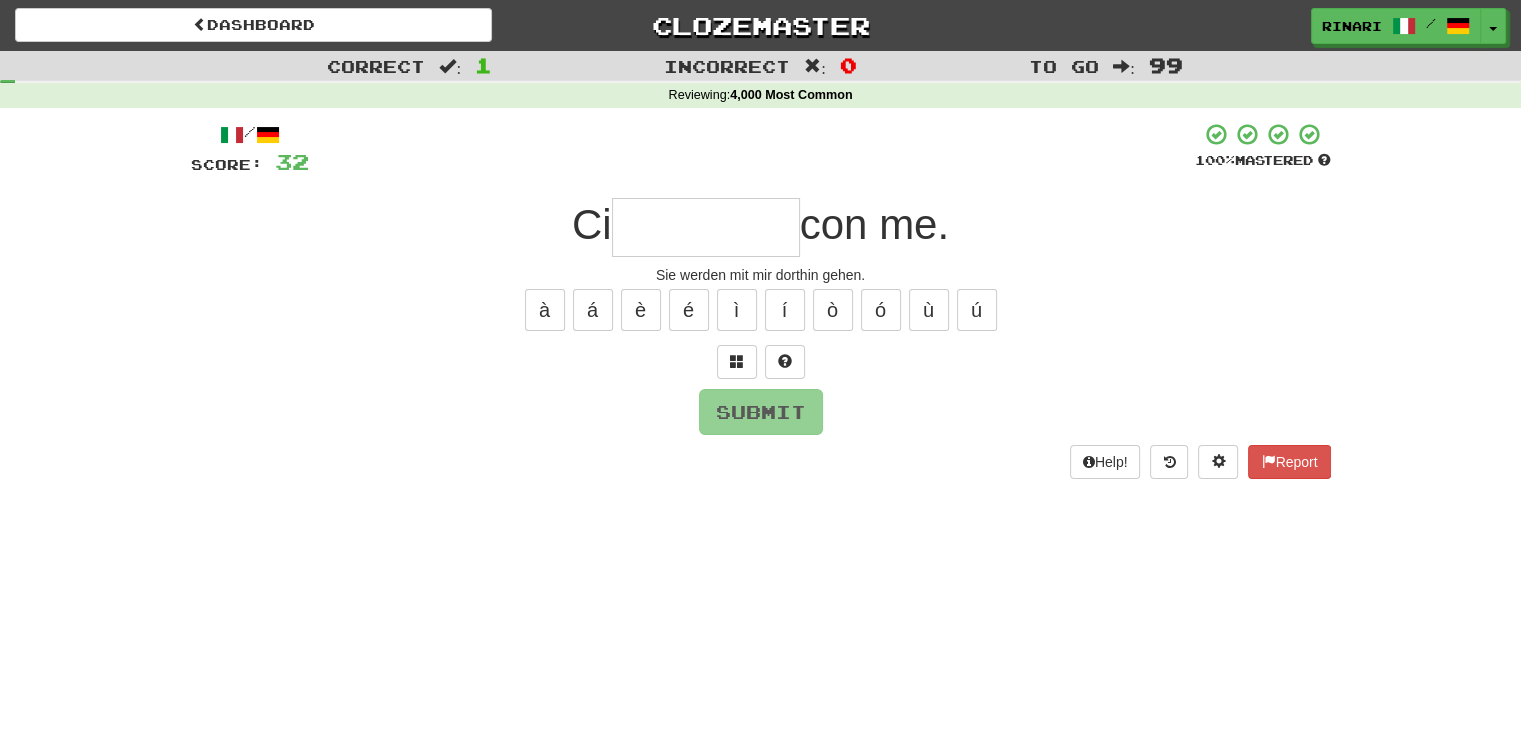 type on "*" 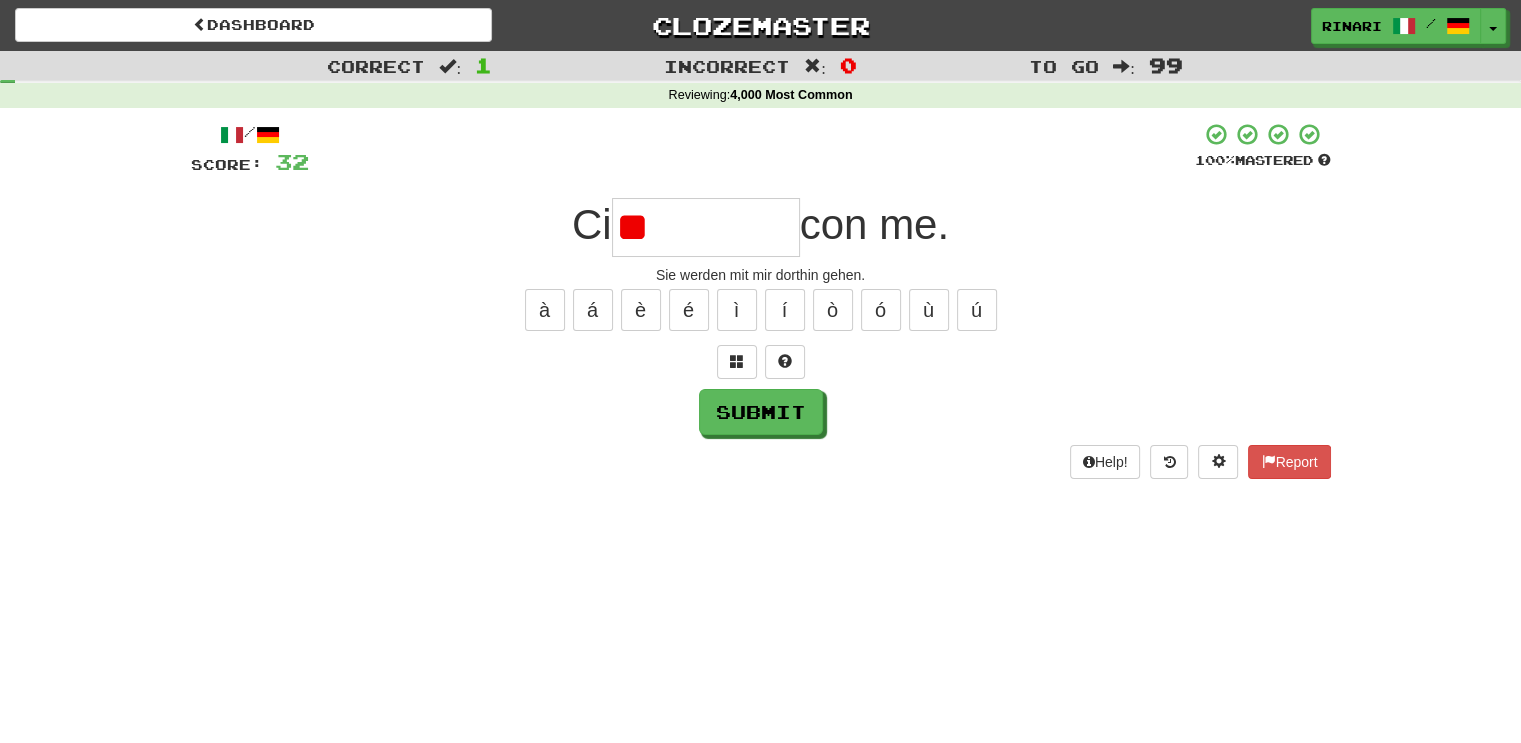 type on "*" 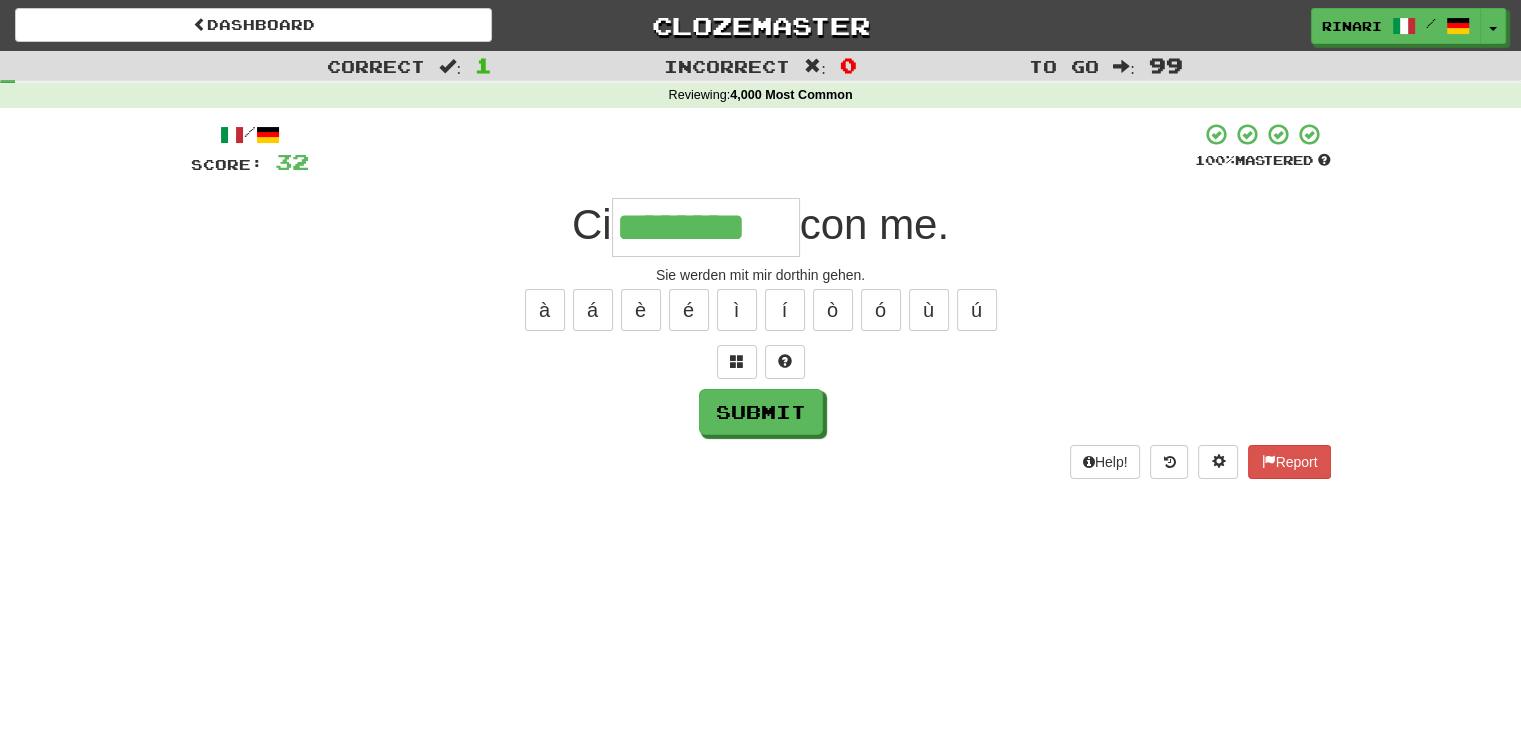 type on "********" 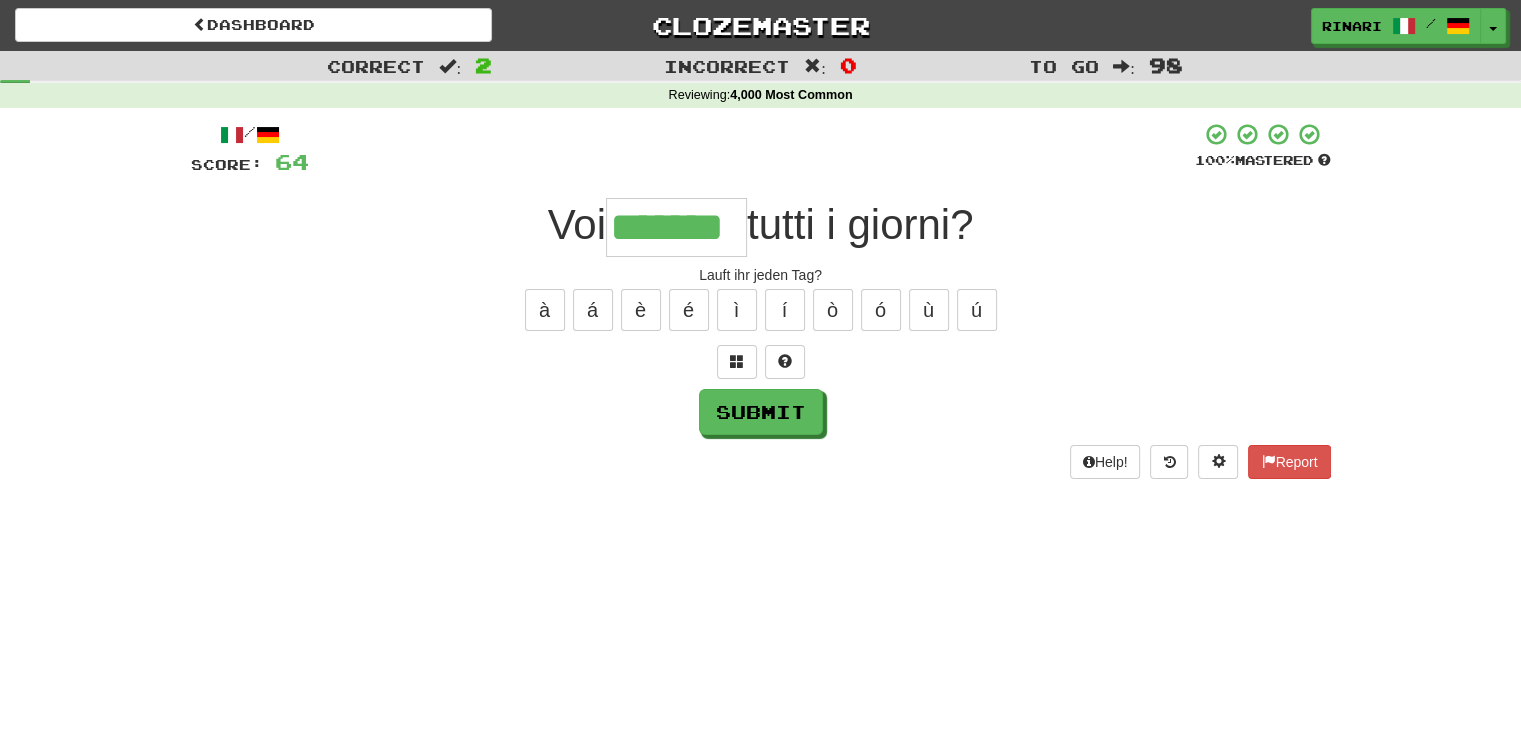 type on "*******" 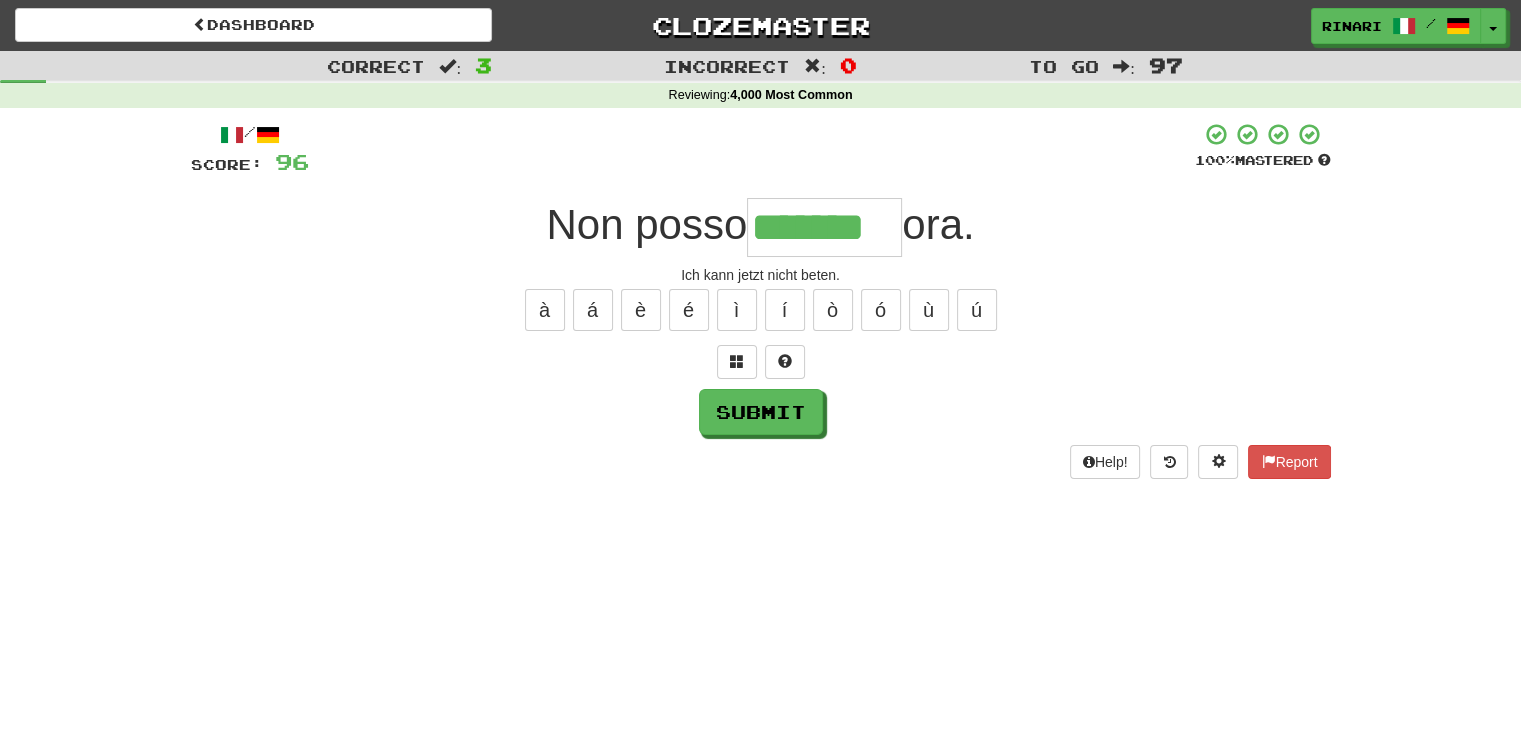 type on "*******" 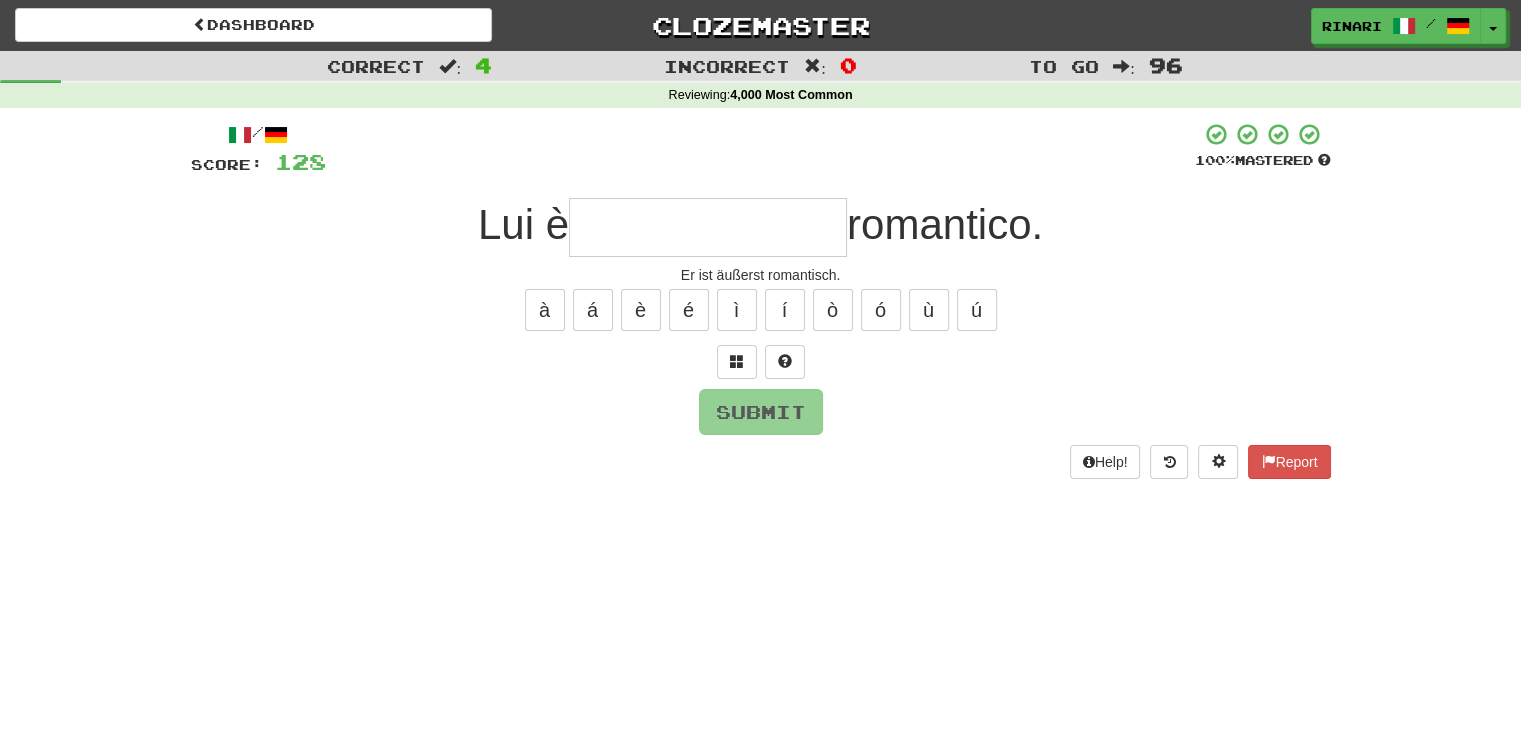 type on "*" 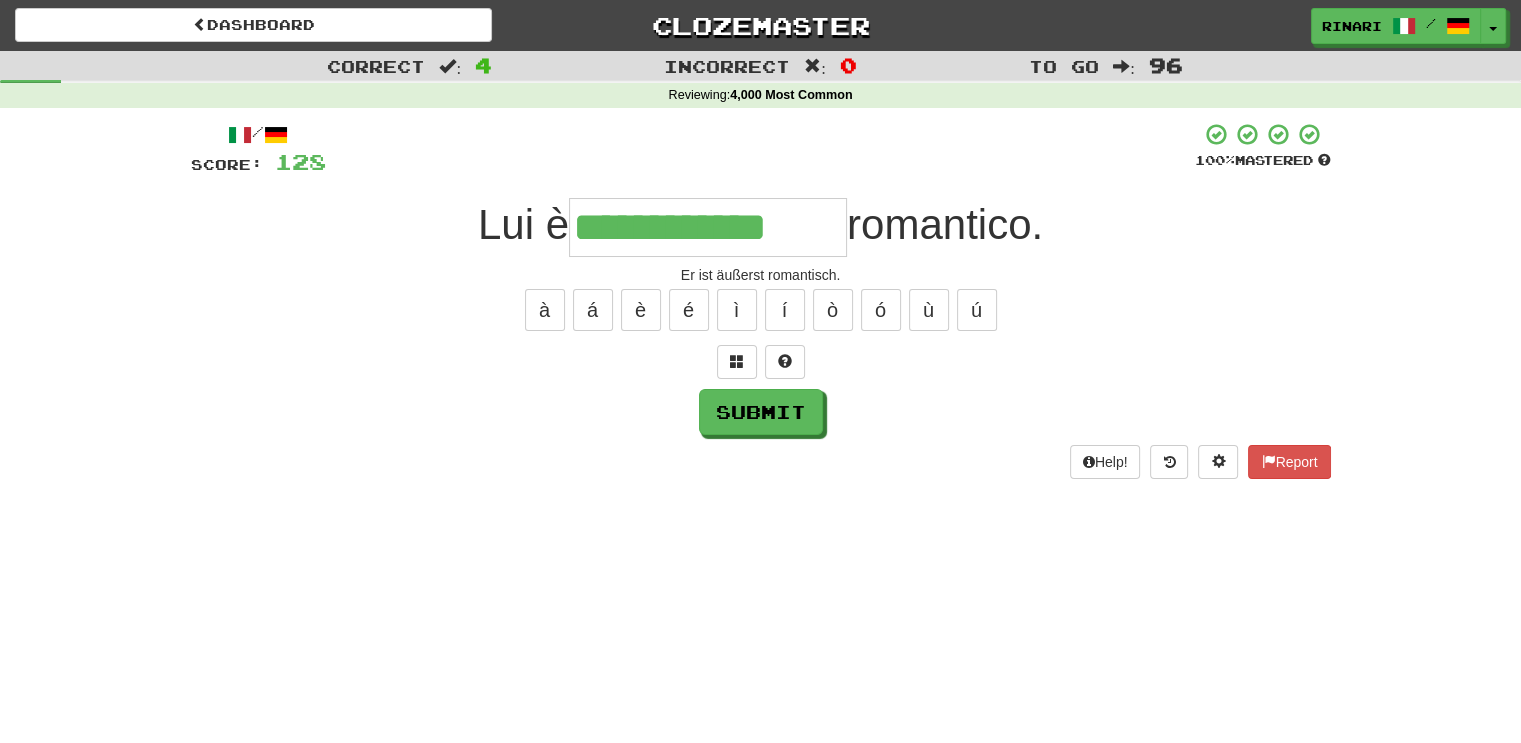 type on "**********" 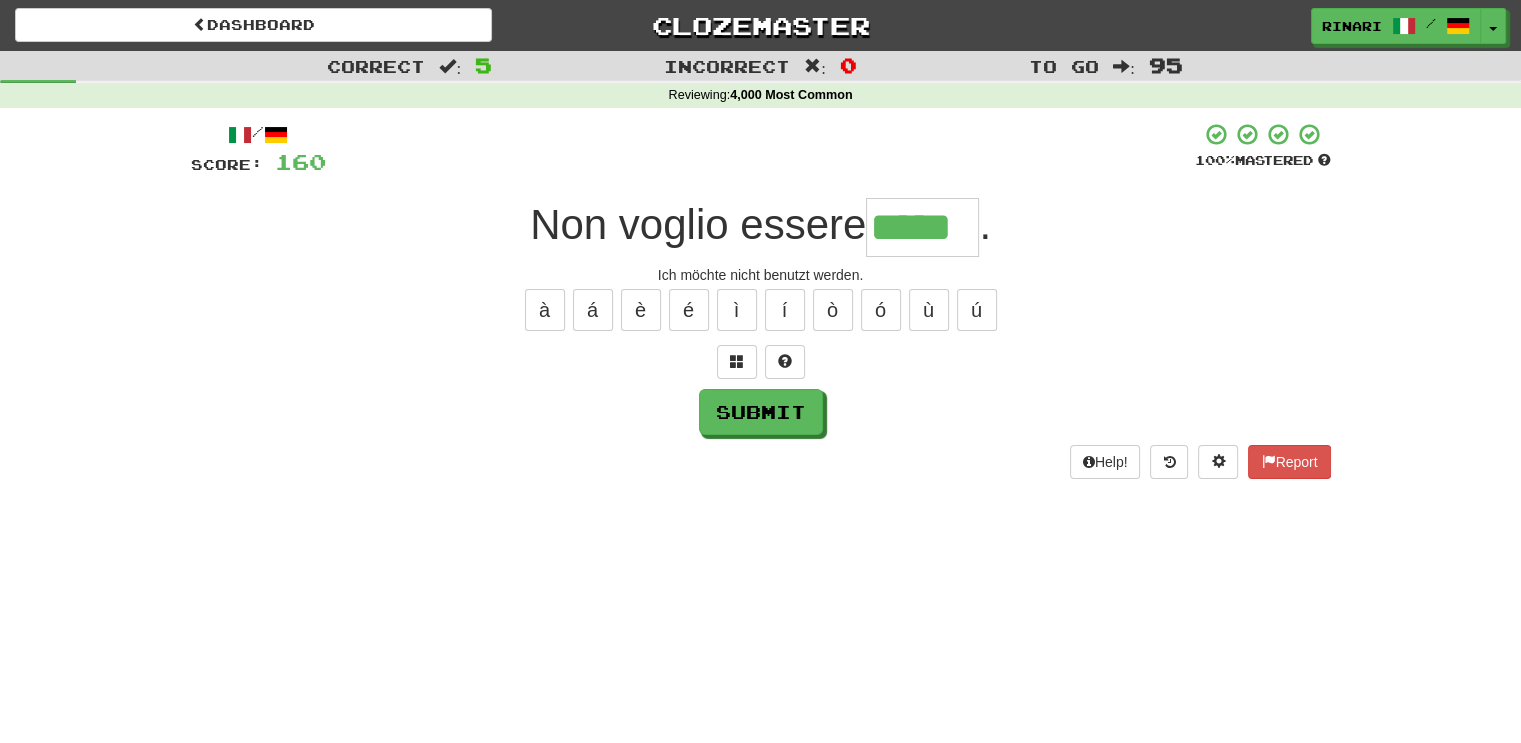 type on "*****" 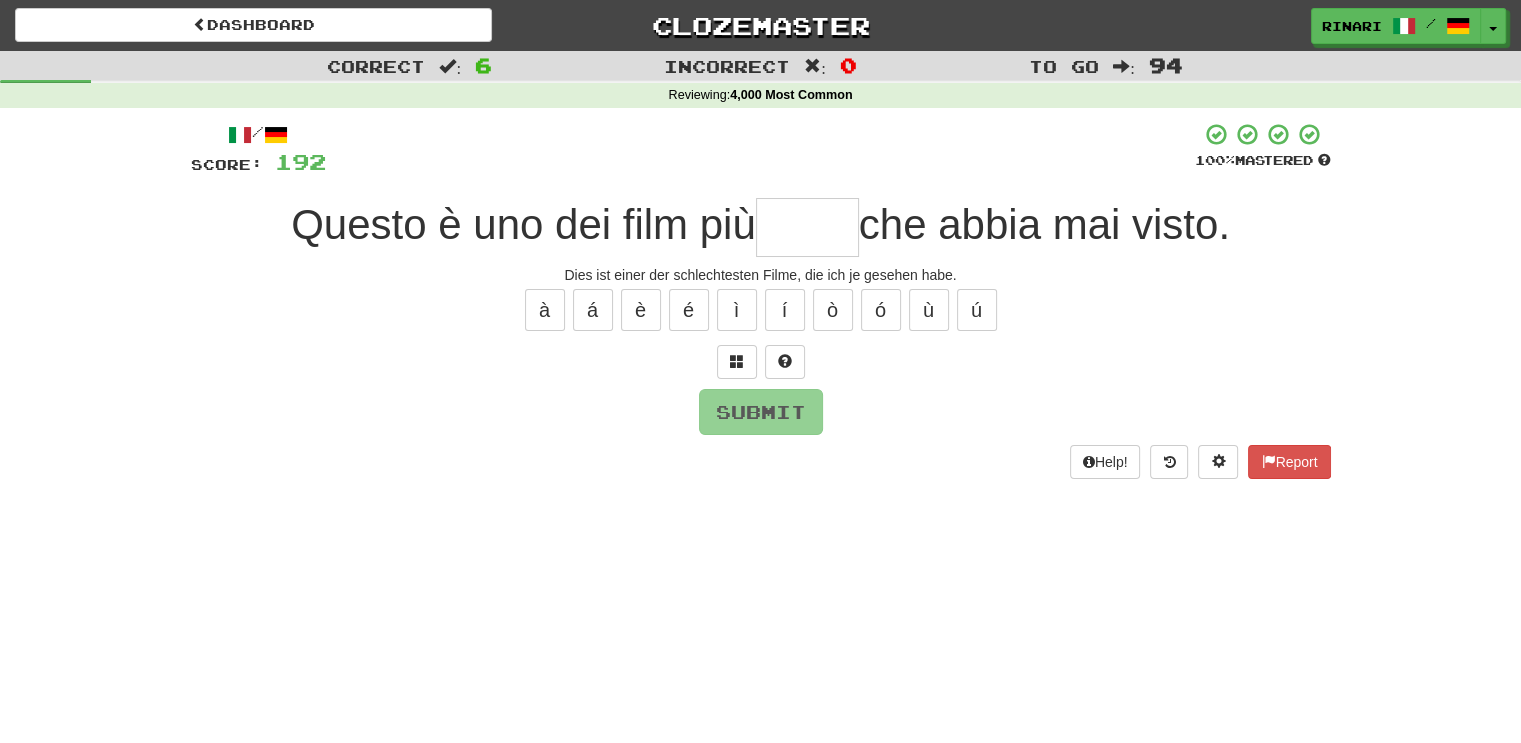 type on "*" 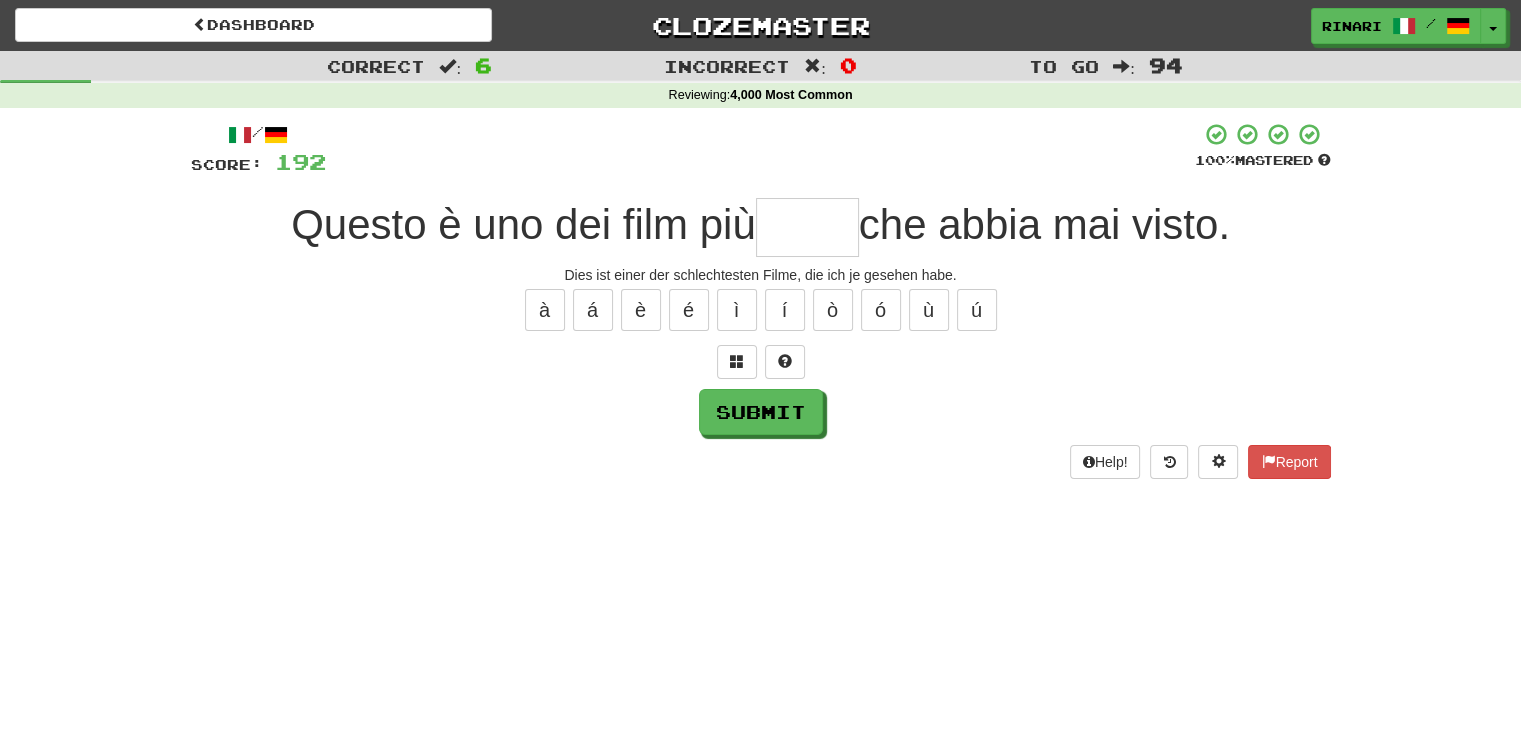 type on "*" 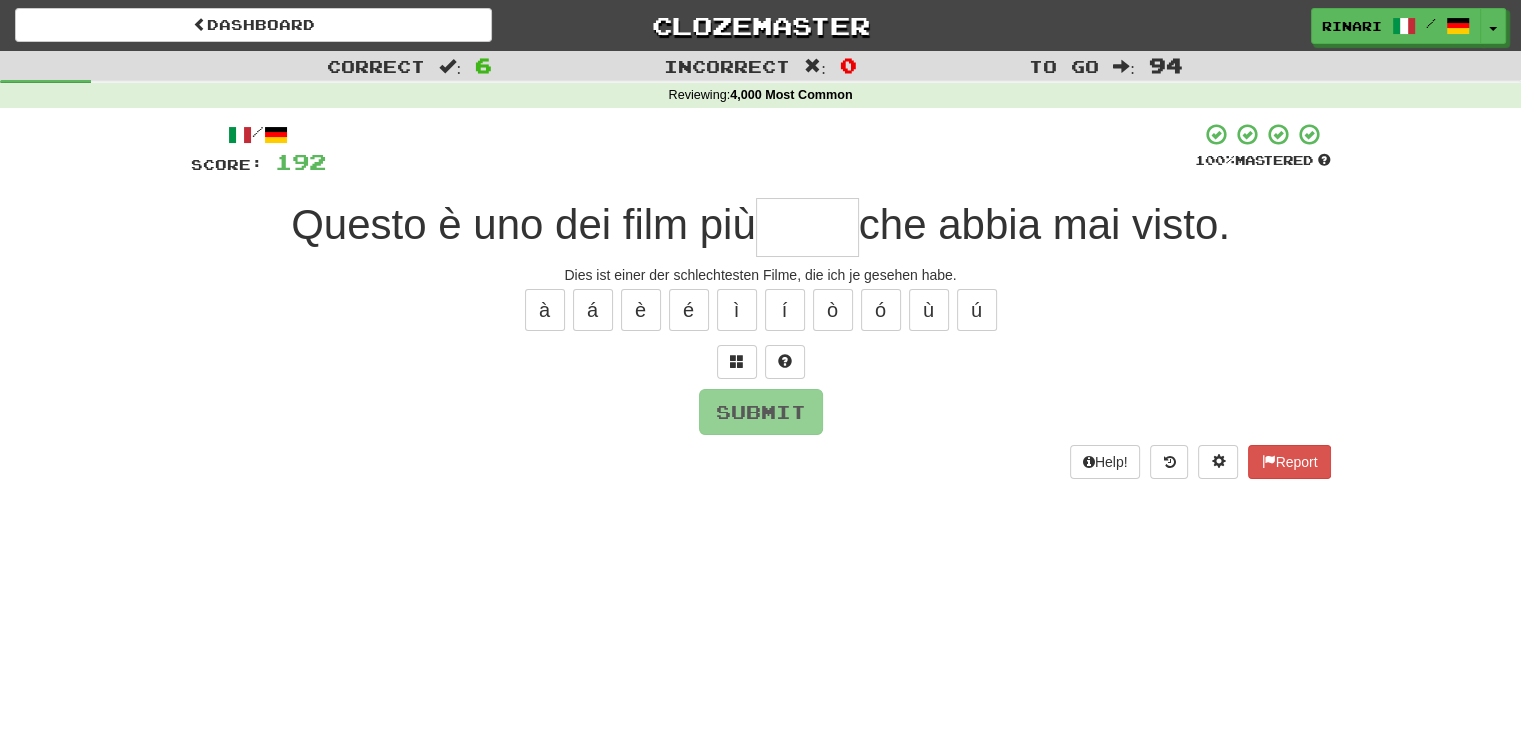 type on "*" 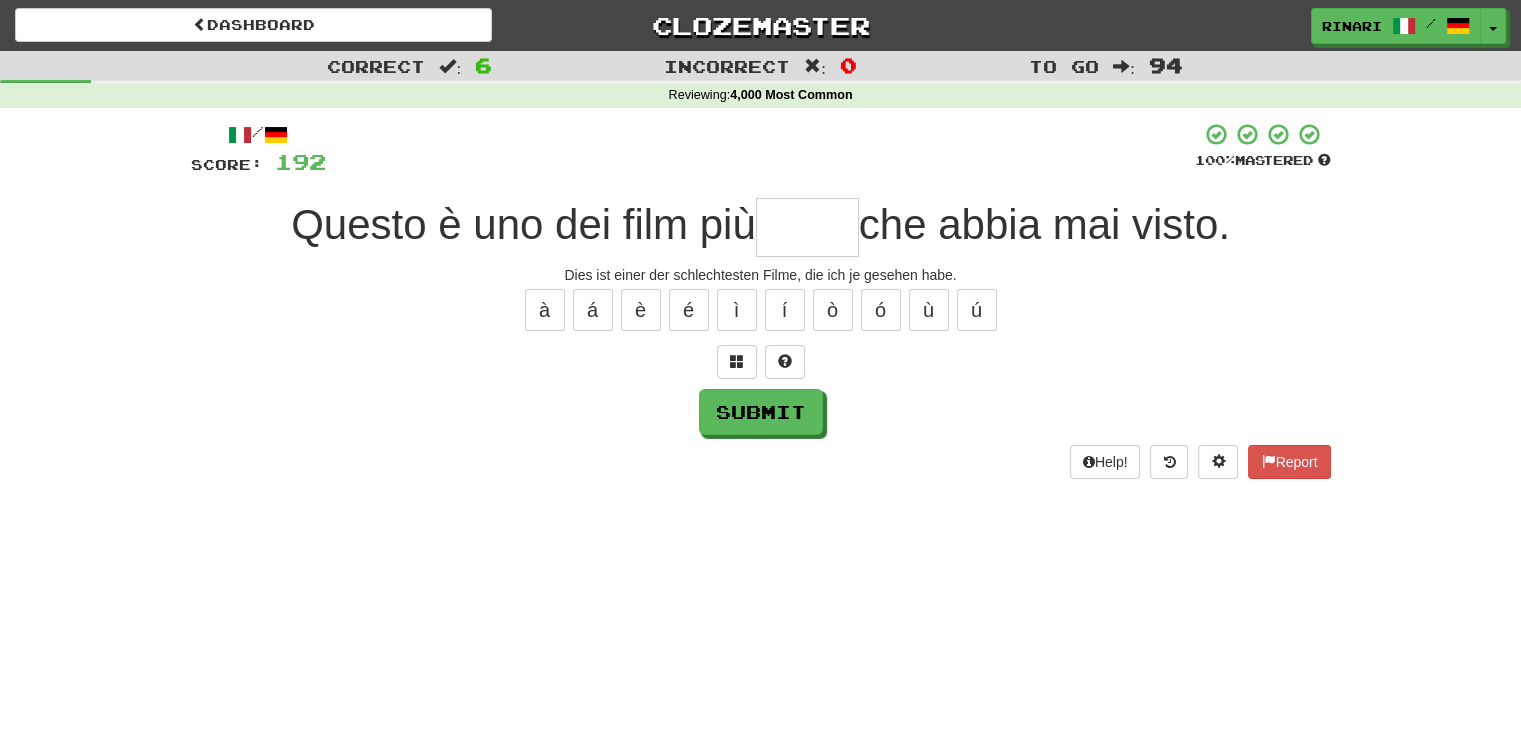type on "*" 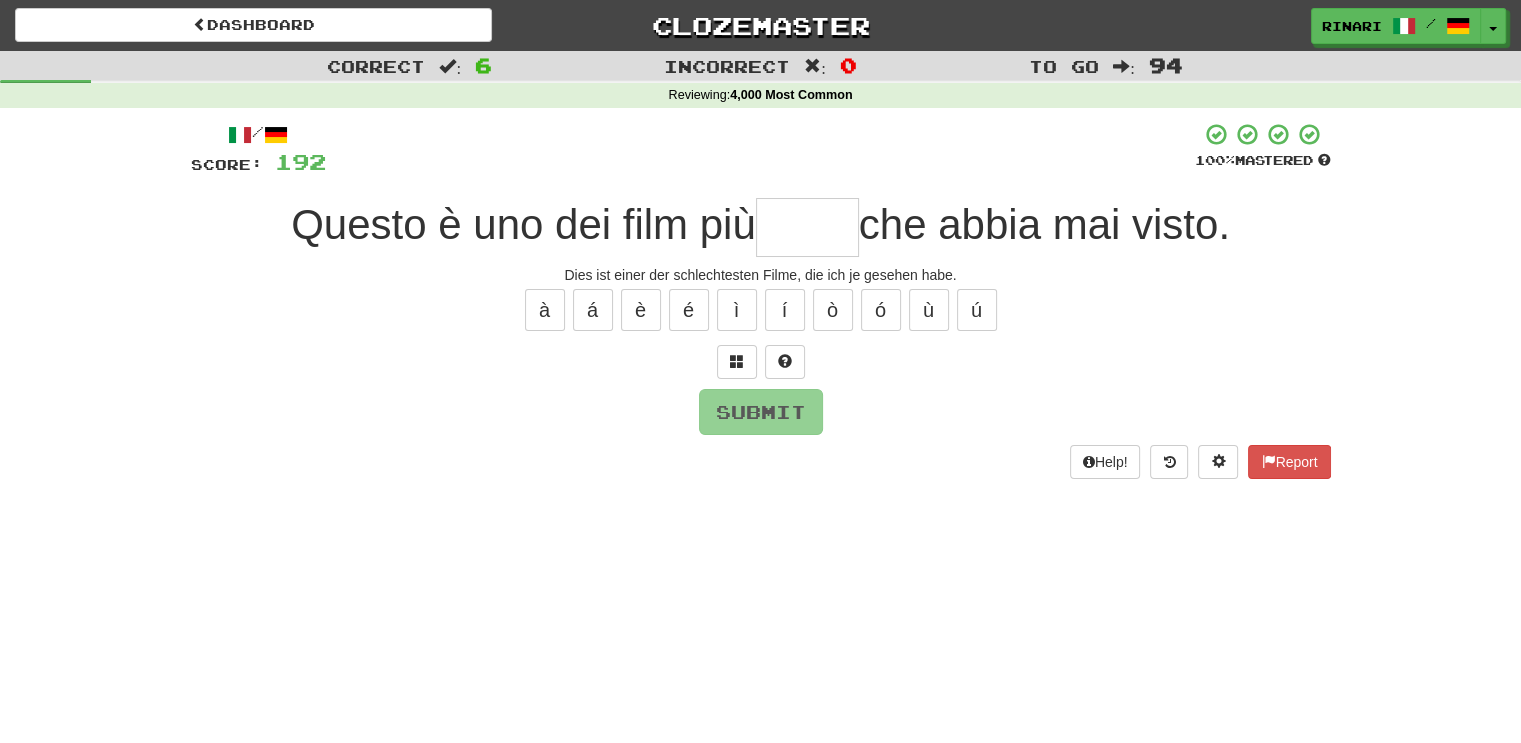 type on "*" 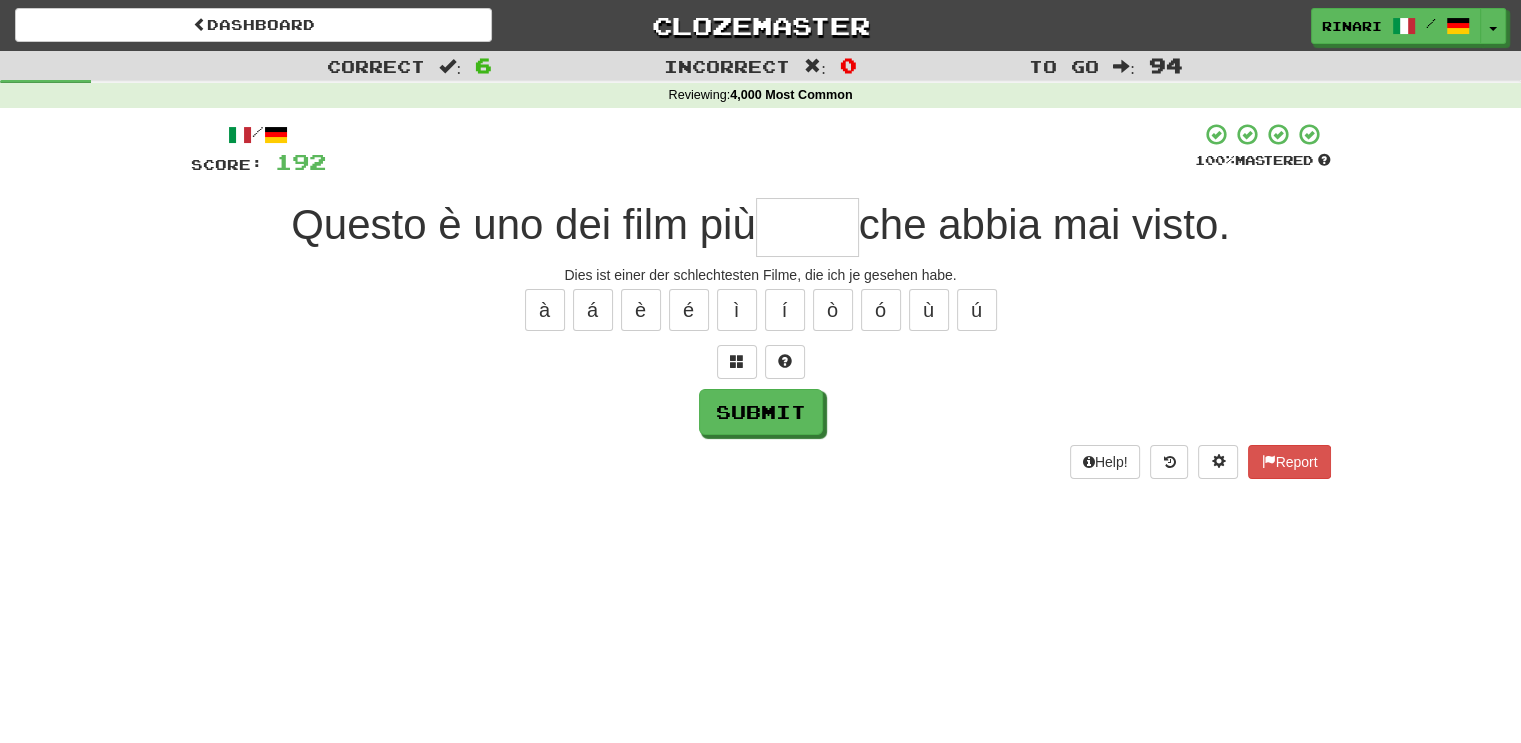 type on "*" 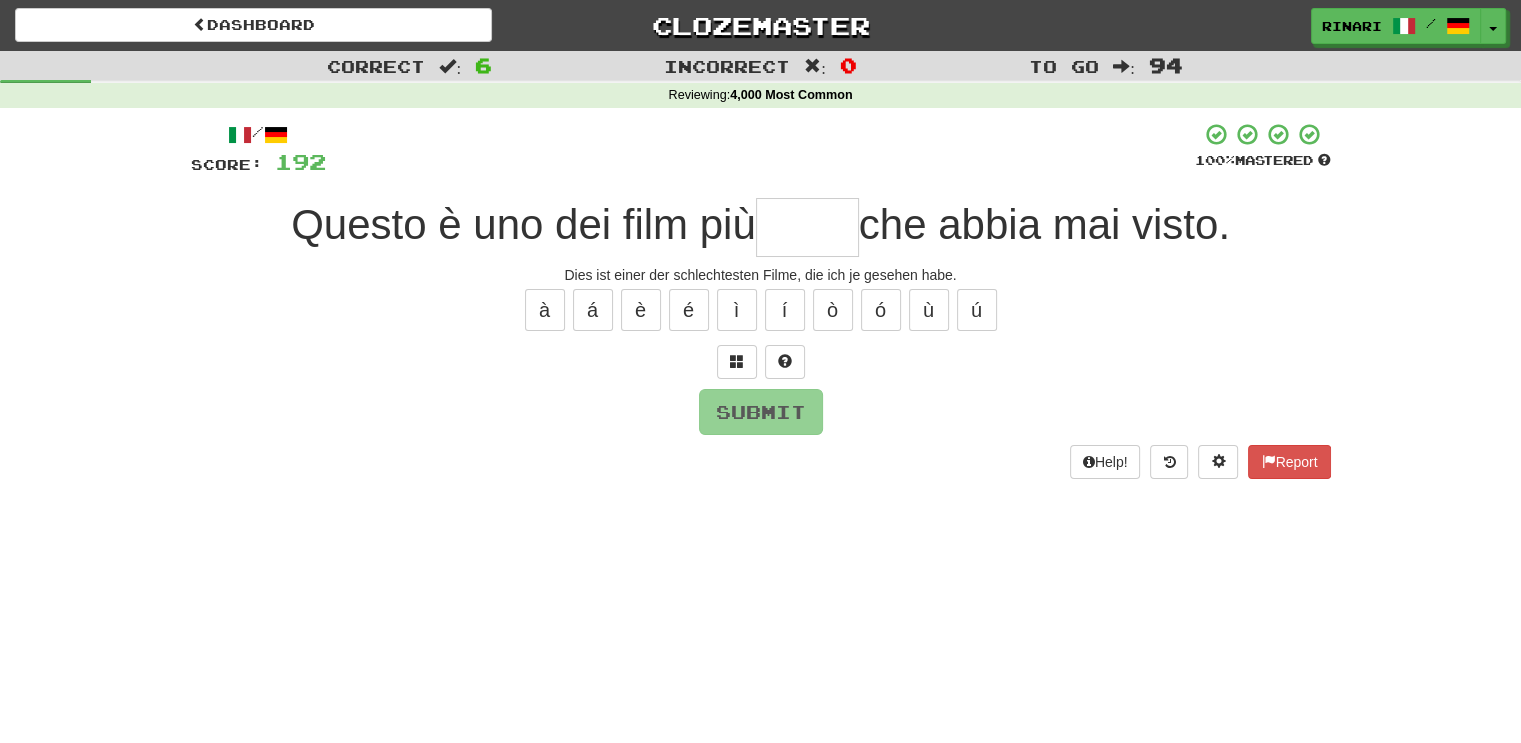 type on "*" 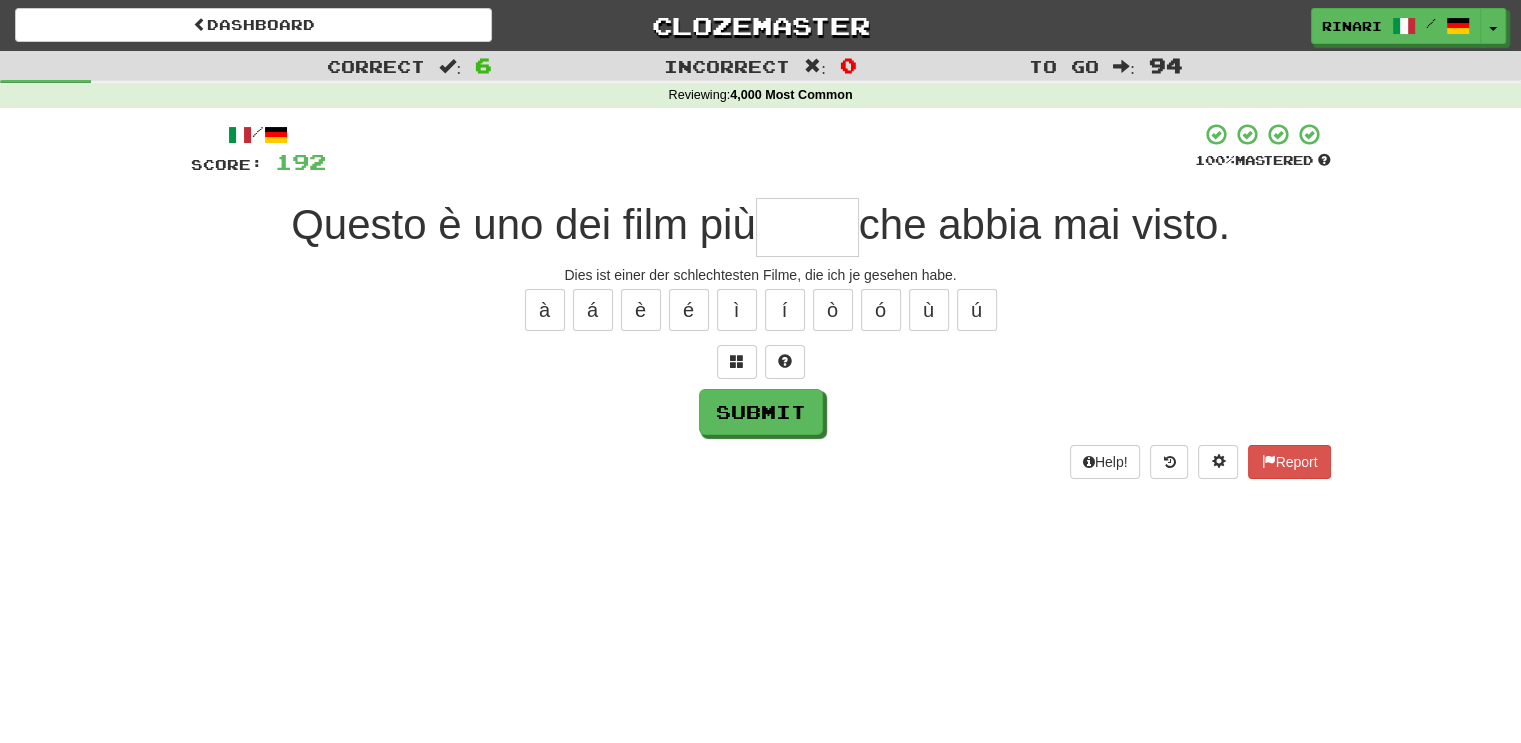 type on "*" 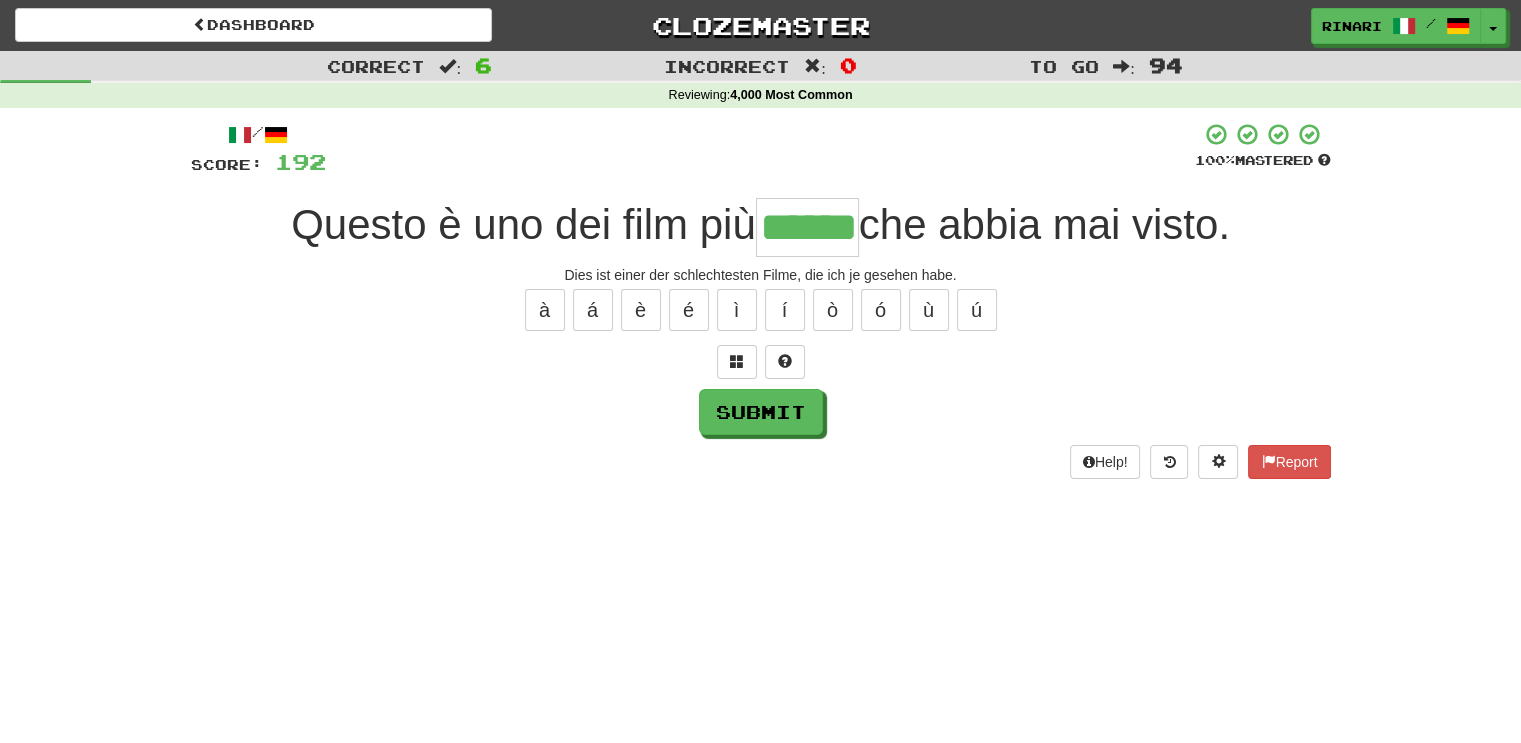 type on "******" 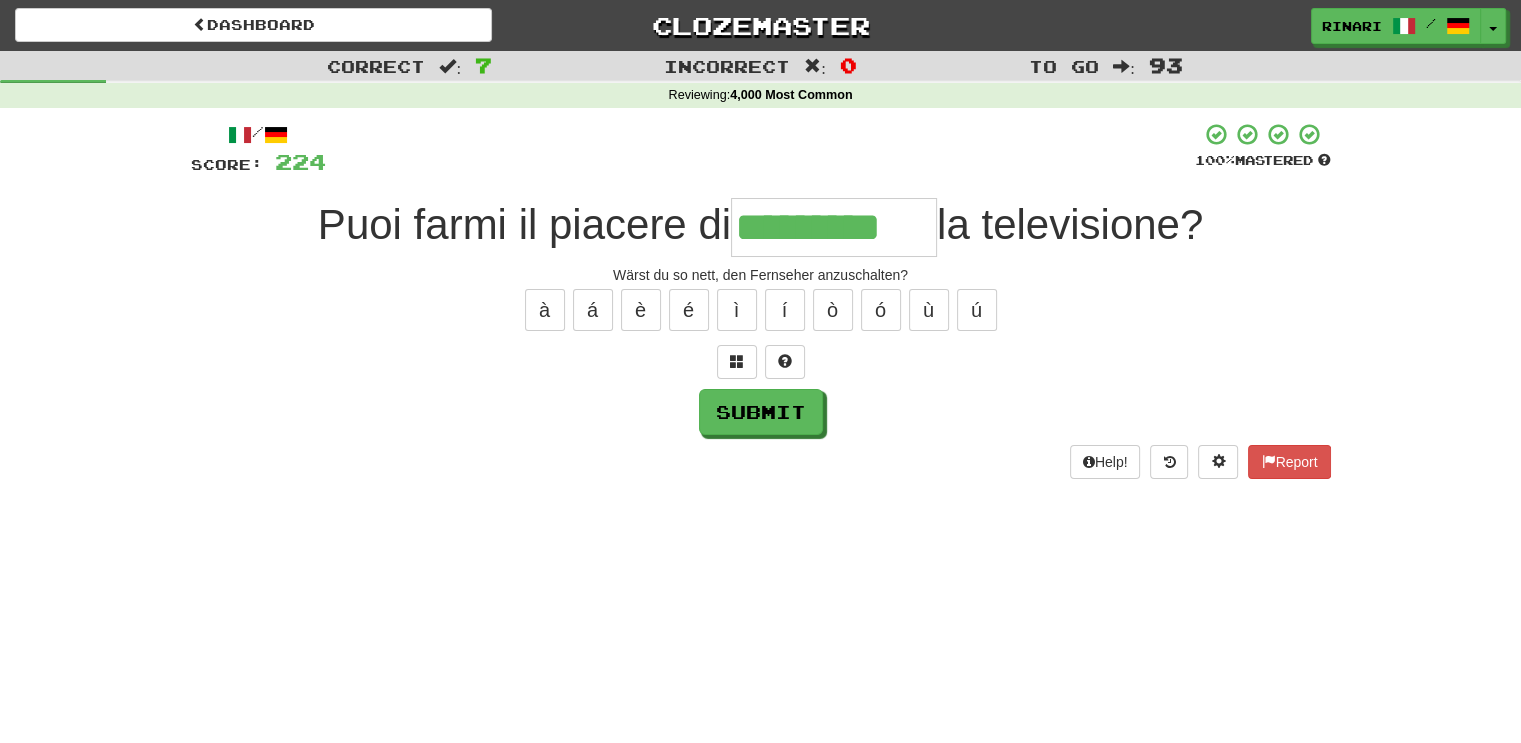 type on "*********" 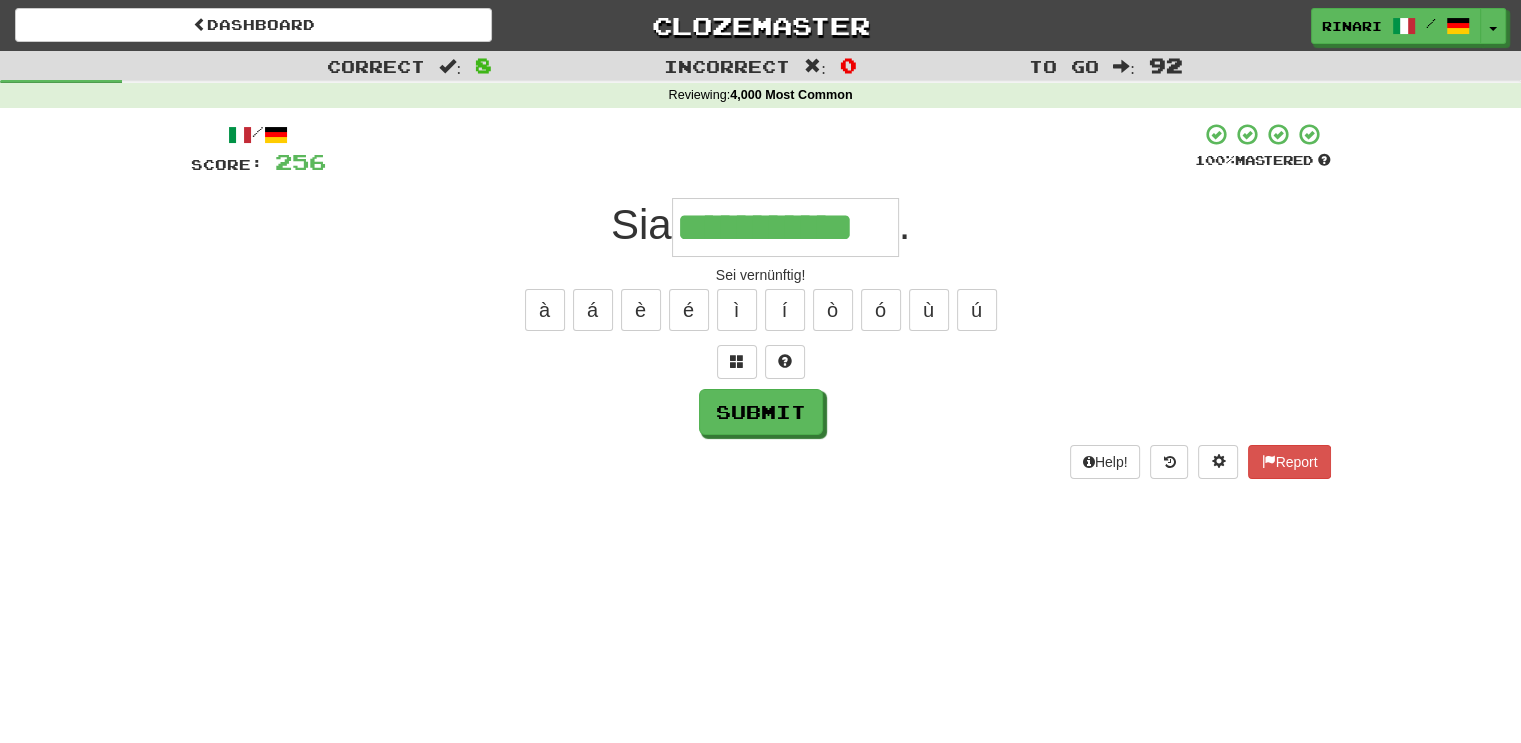 type on "**********" 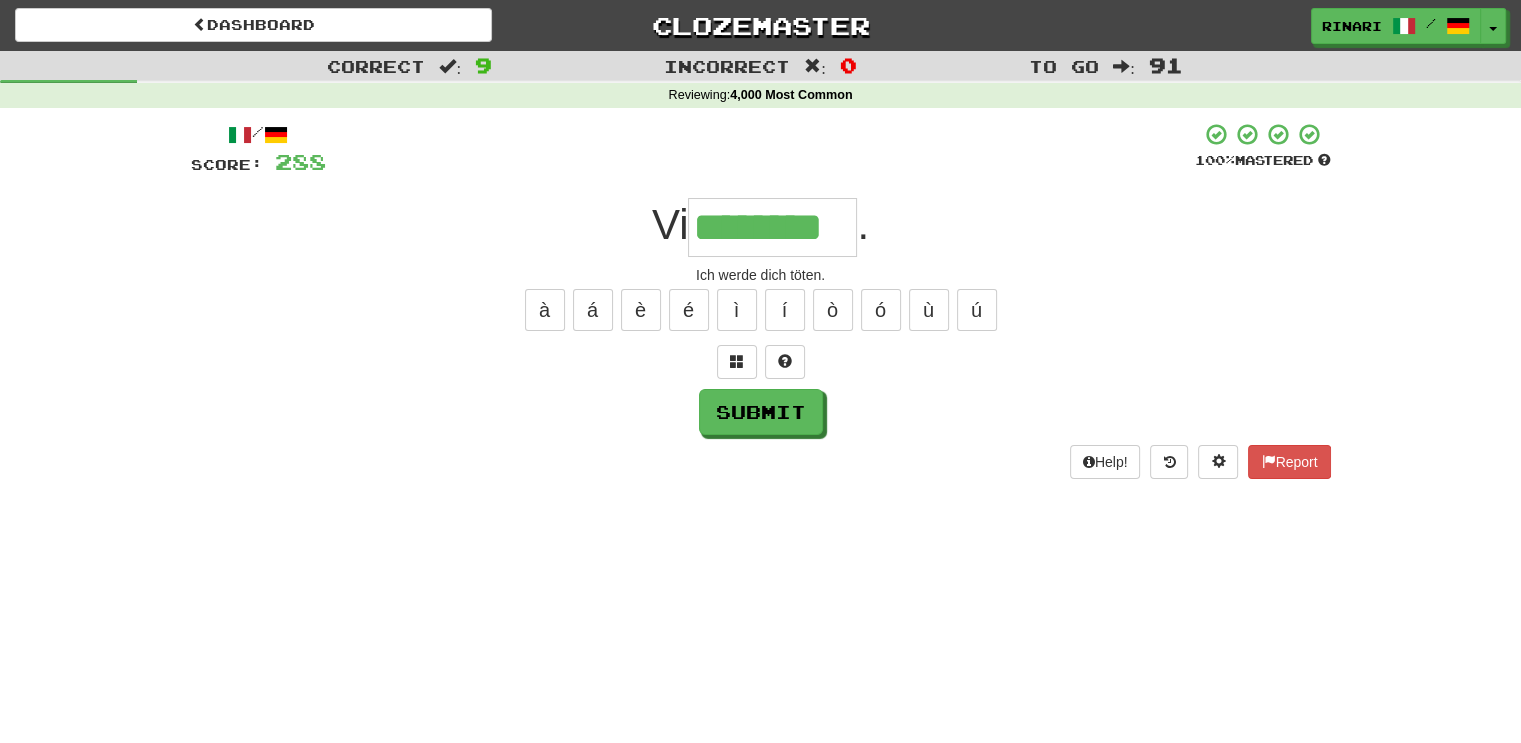 type on "********" 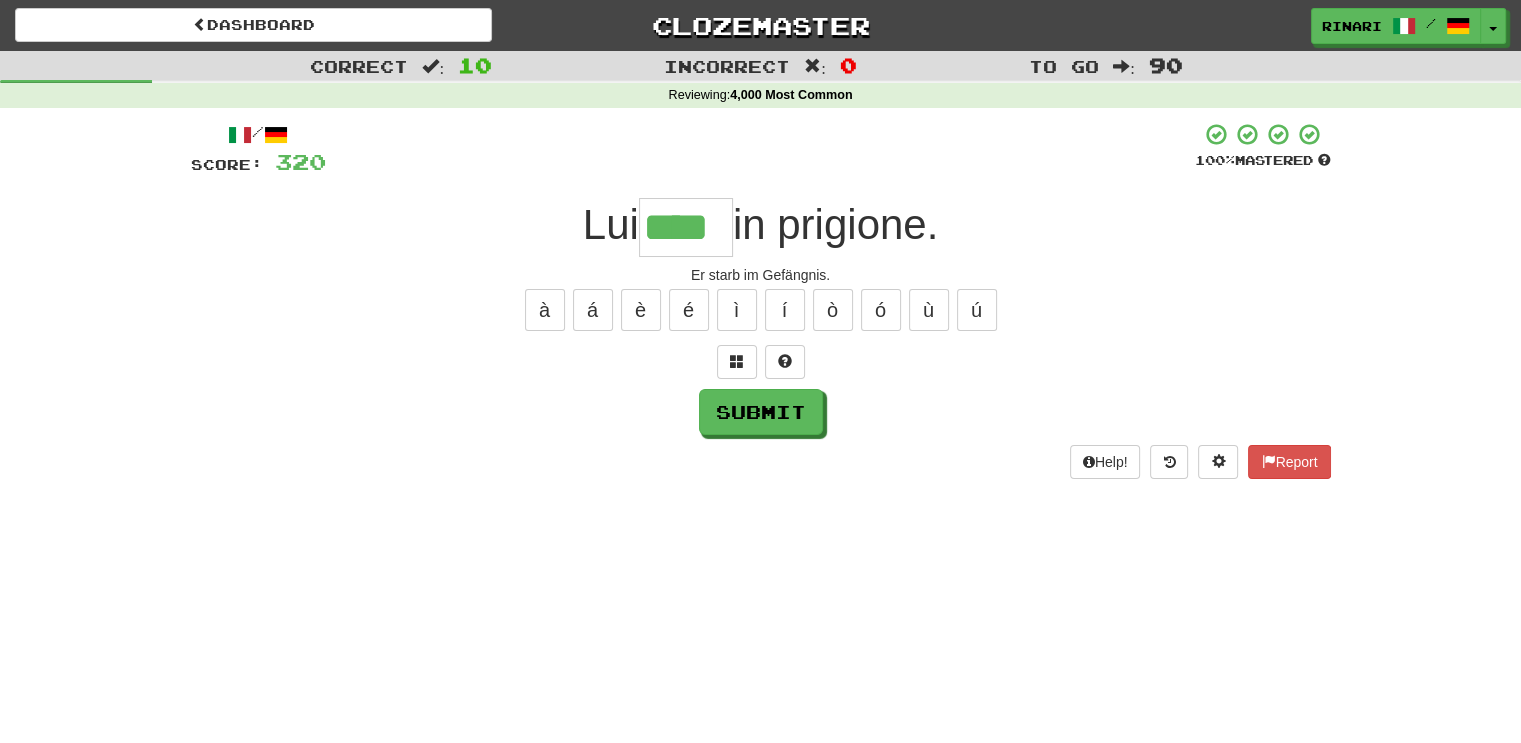 type on "****" 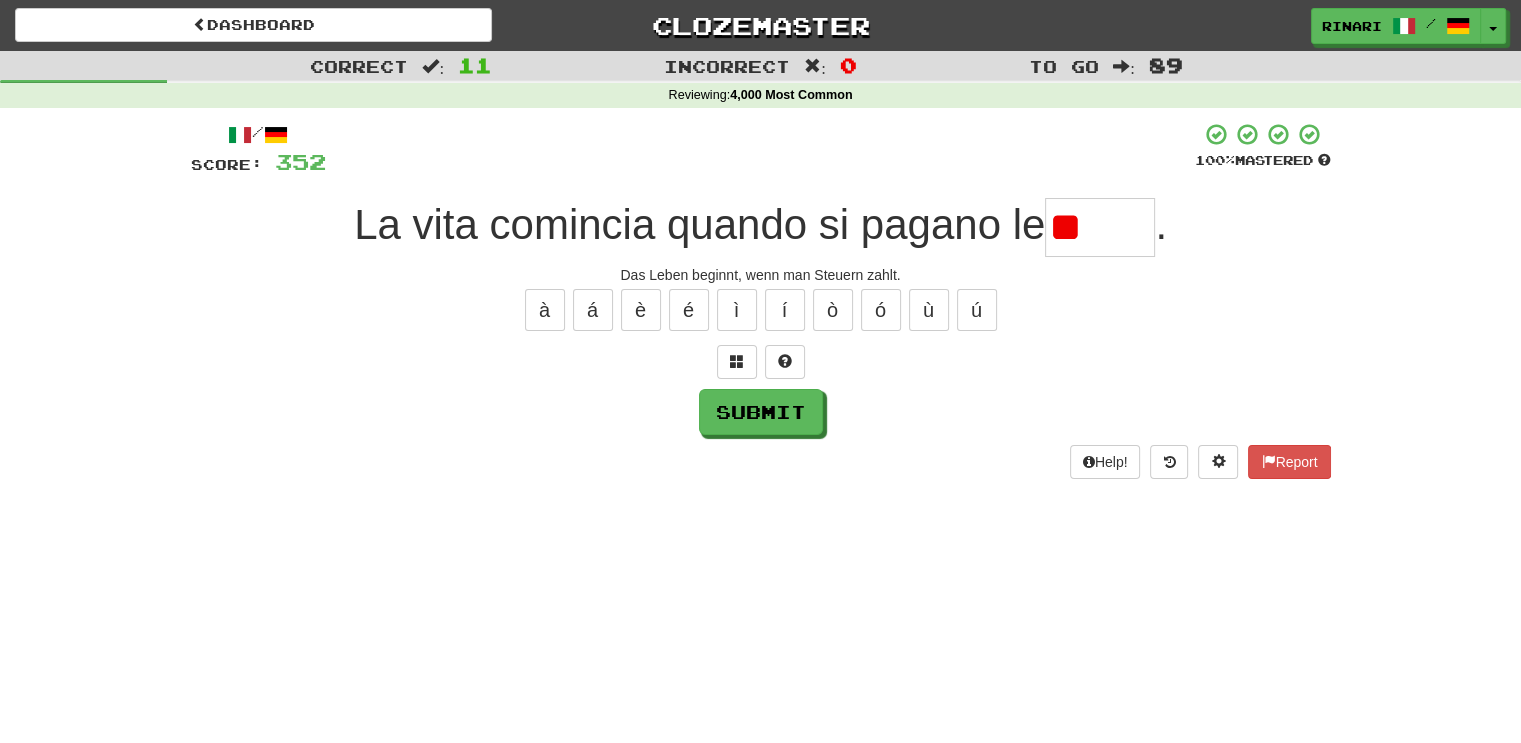 type on "*" 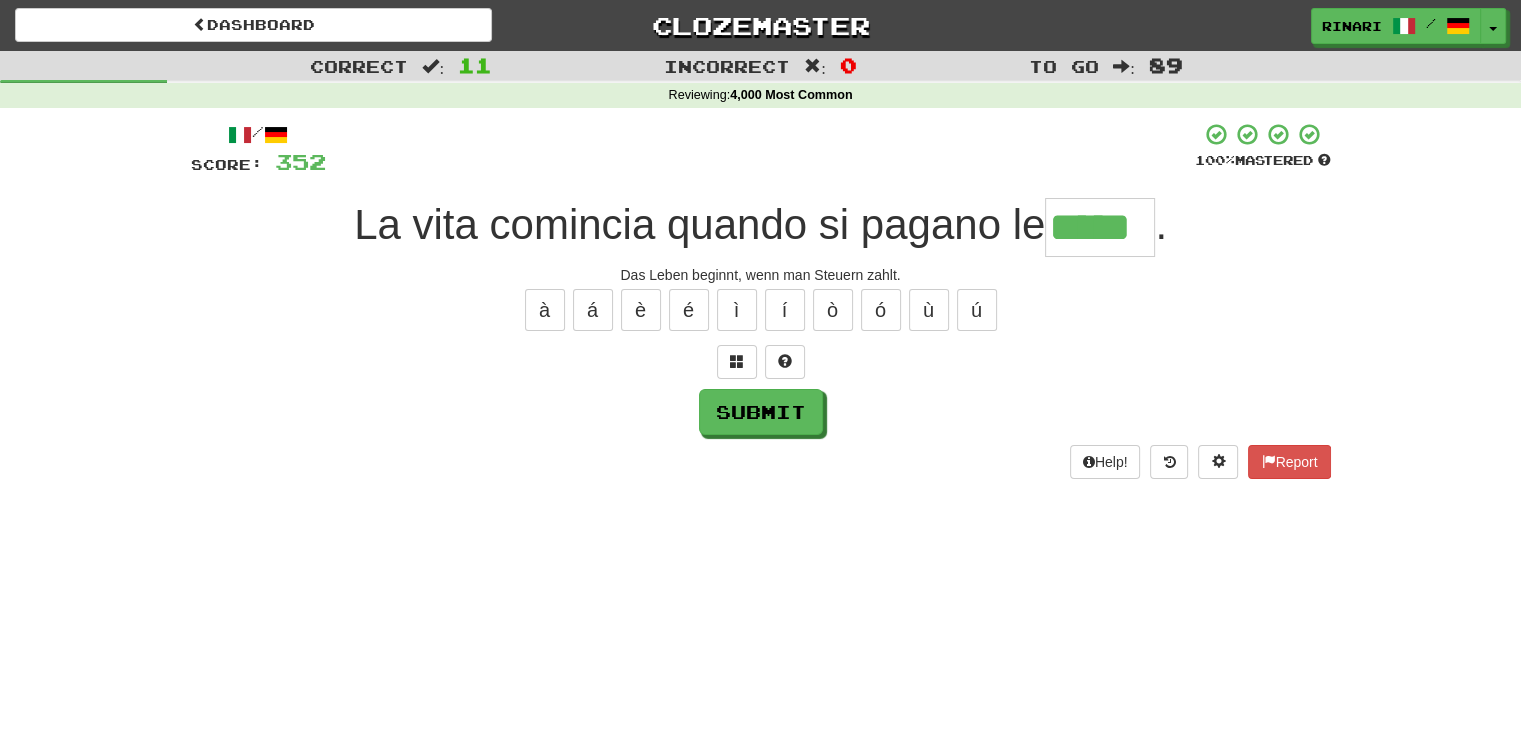 type on "*****" 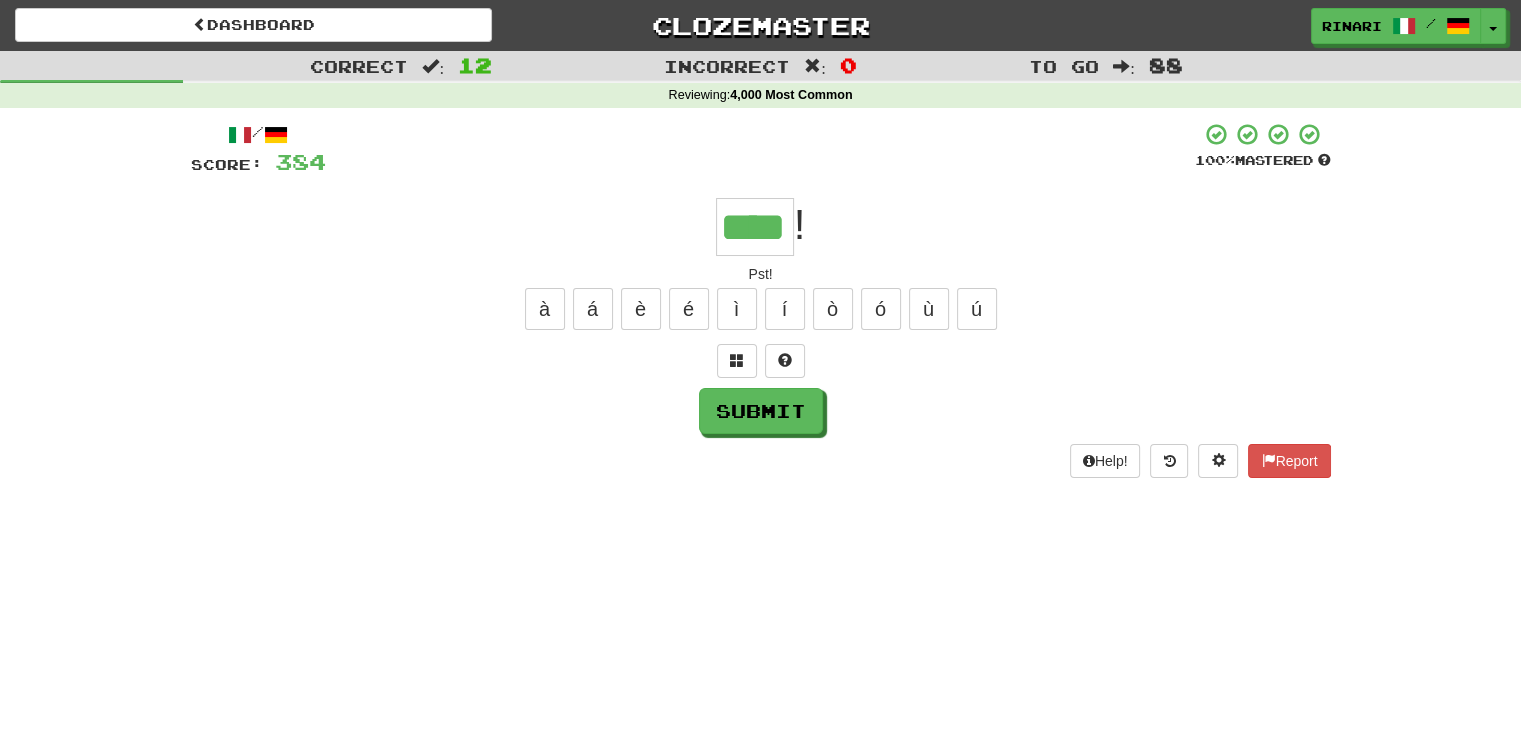 scroll, scrollTop: 0, scrollLeft: 0, axis: both 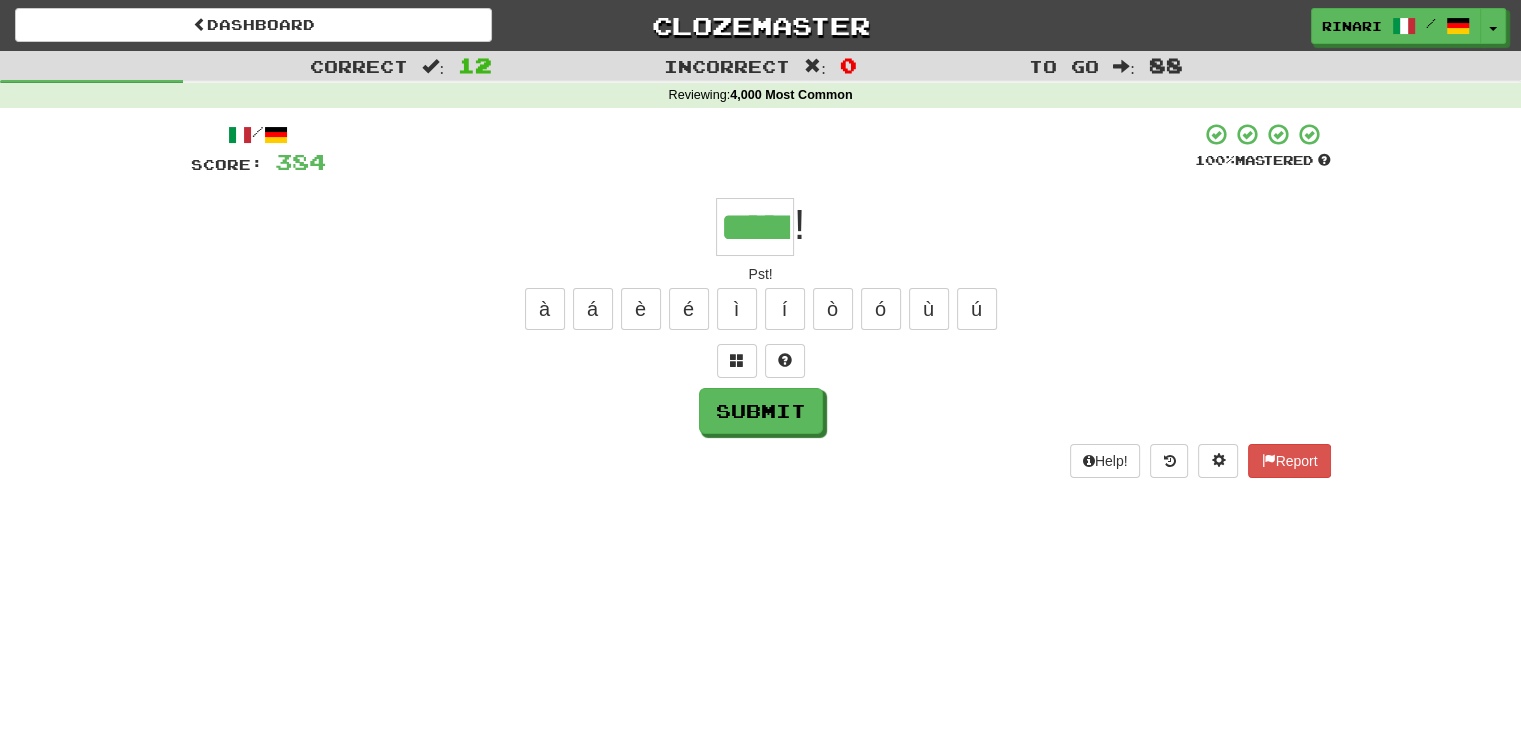 type on "*****" 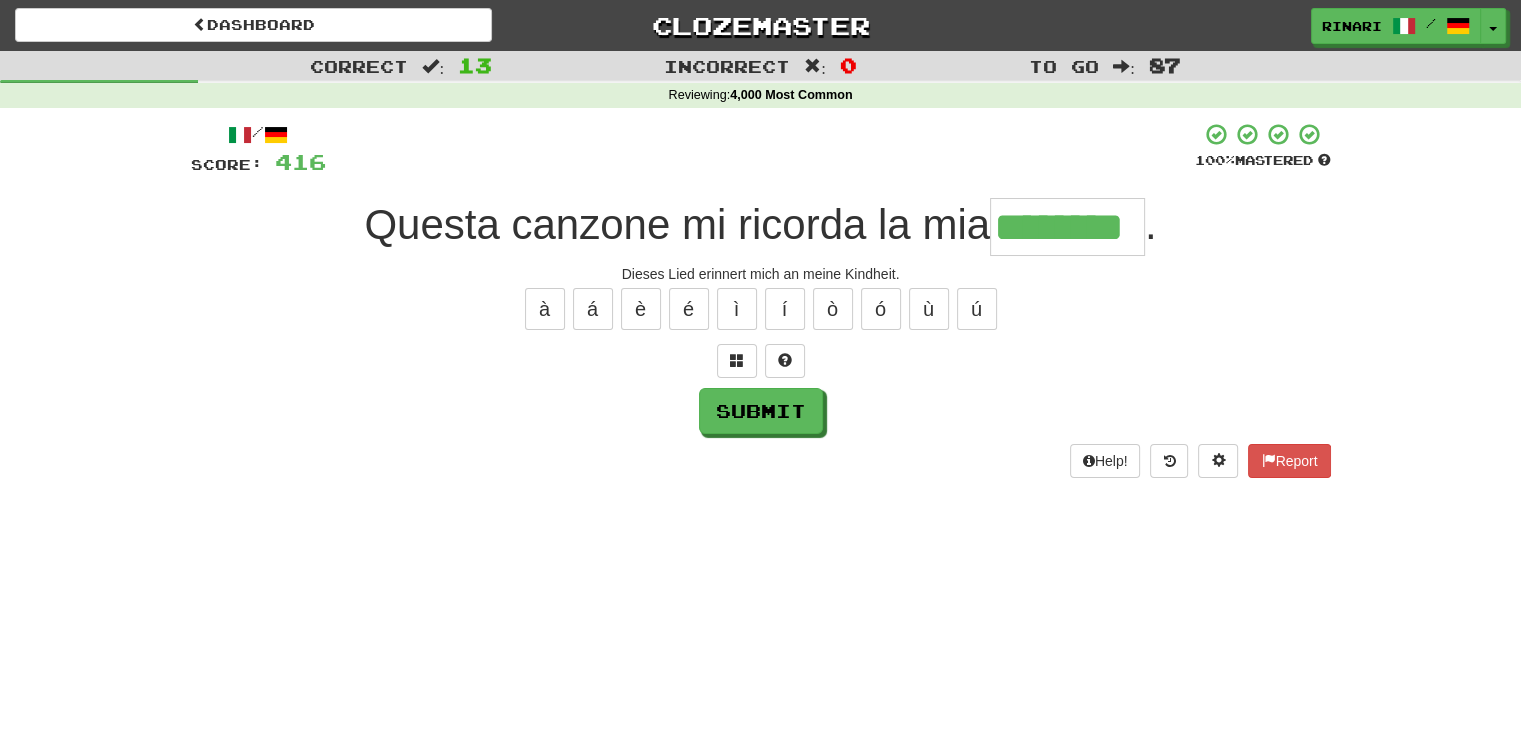 type on "********" 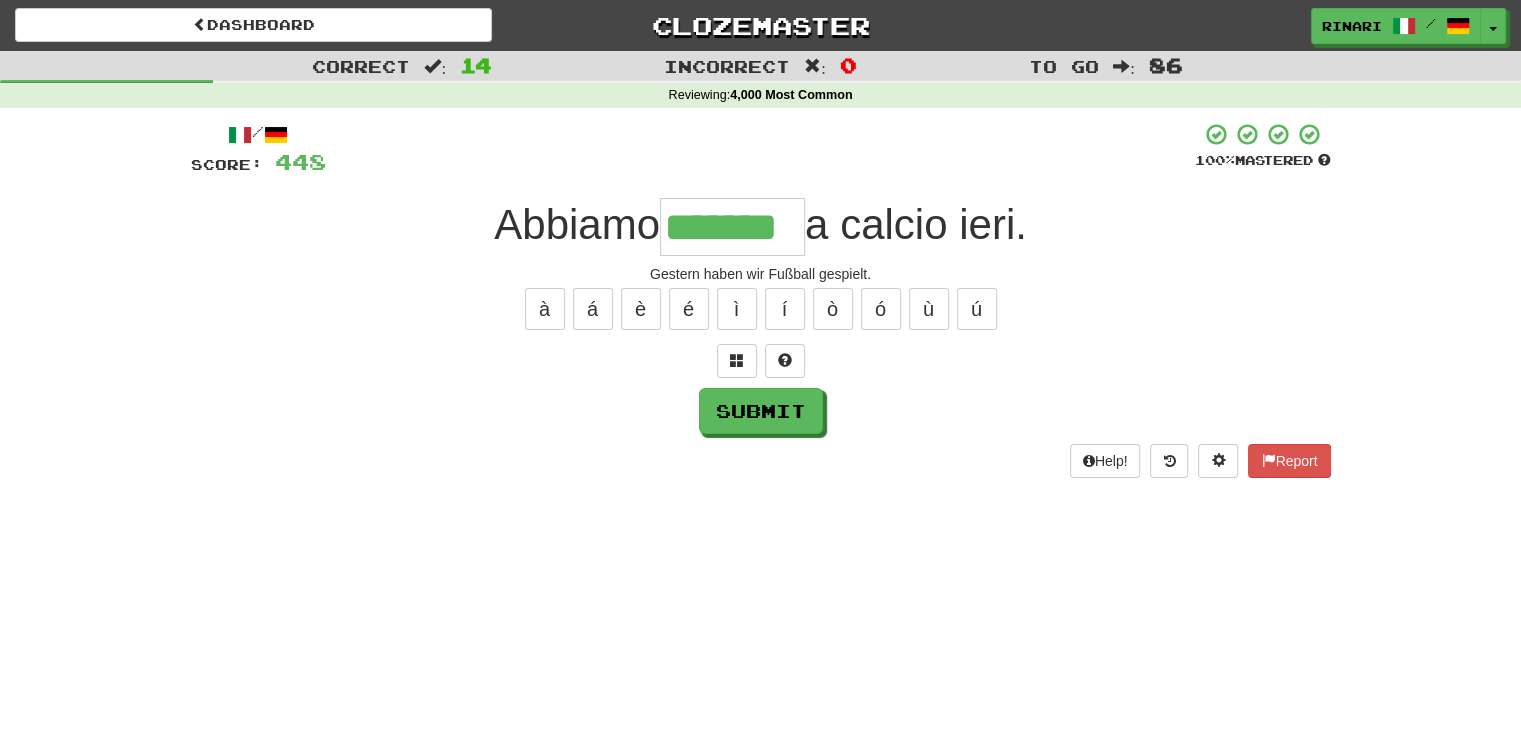 type on "*******" 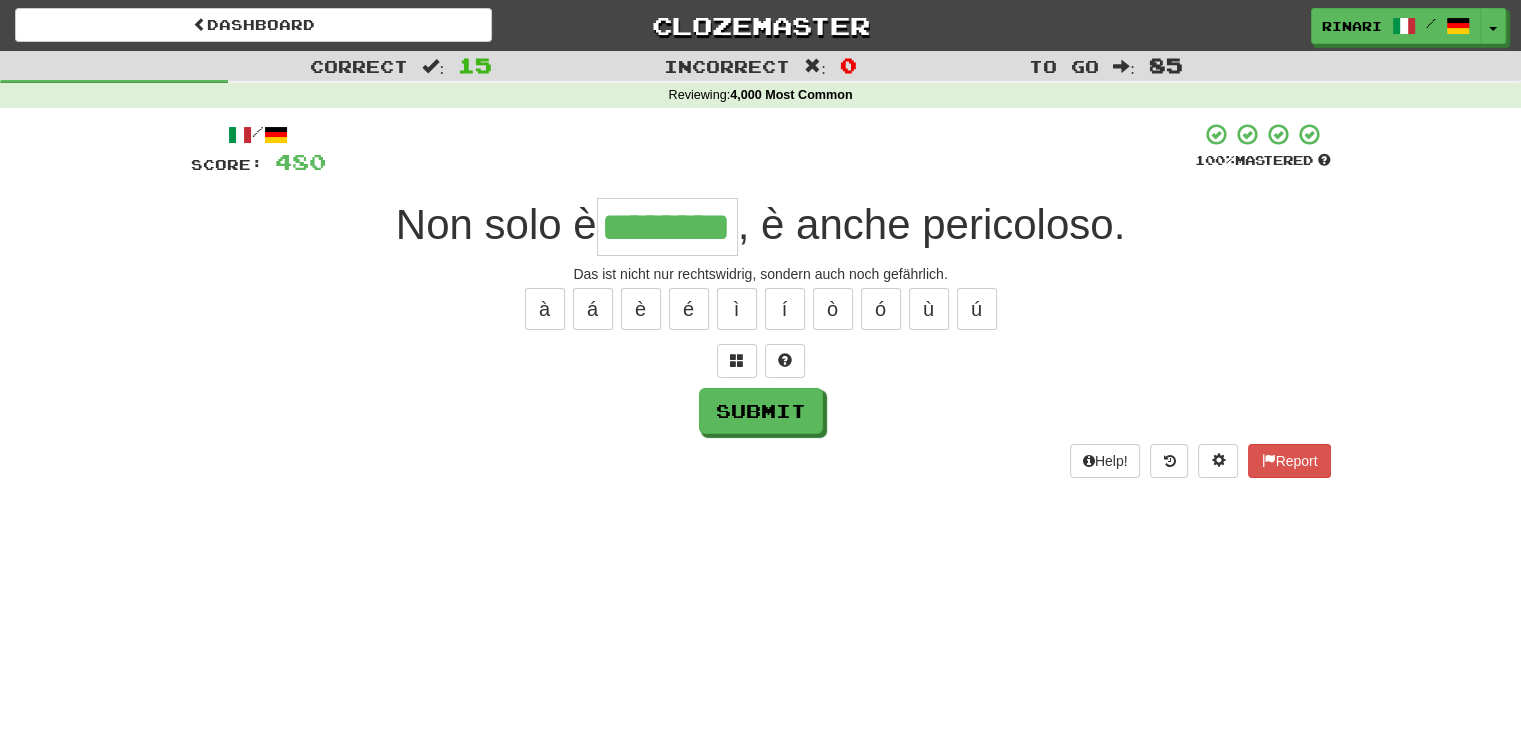 type on "********" 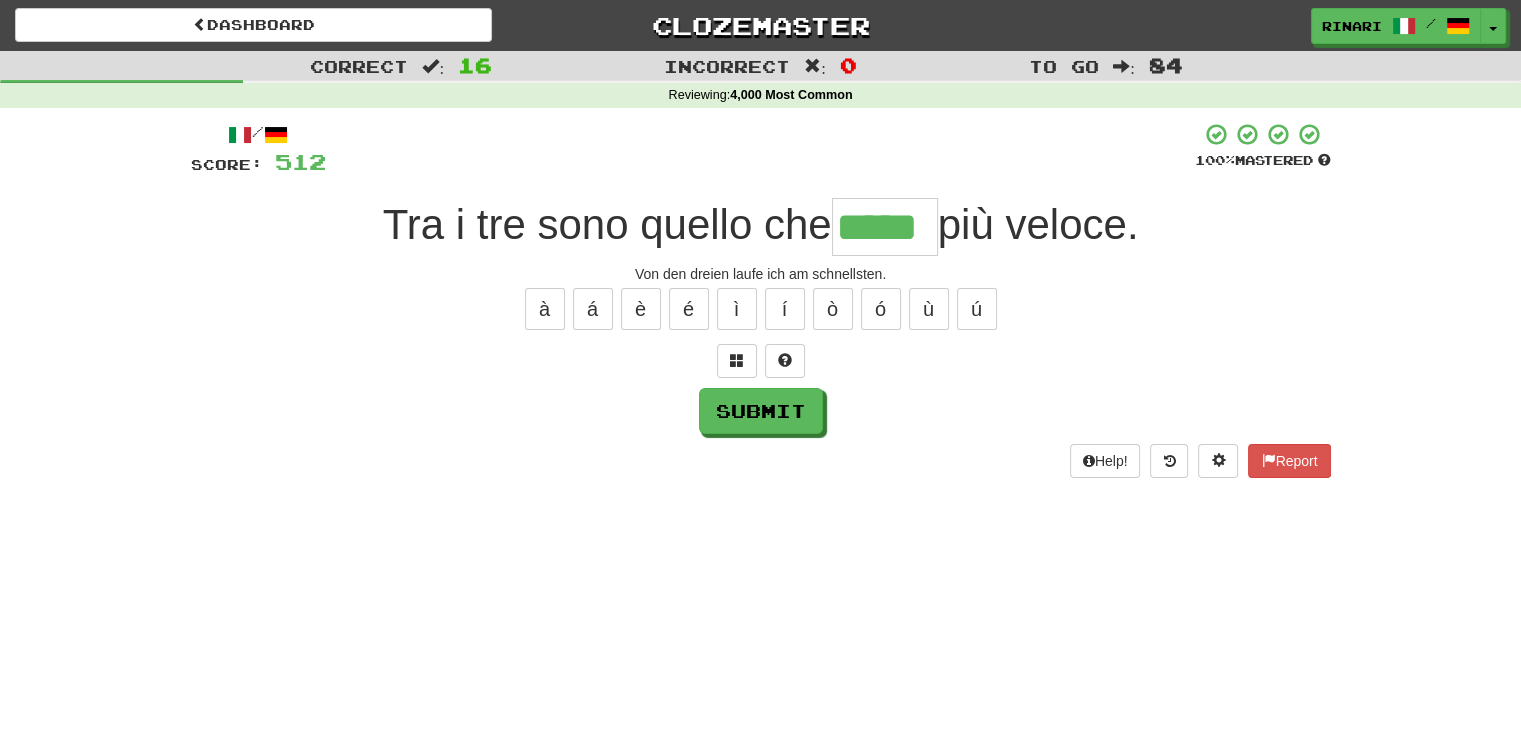 type on "*****" 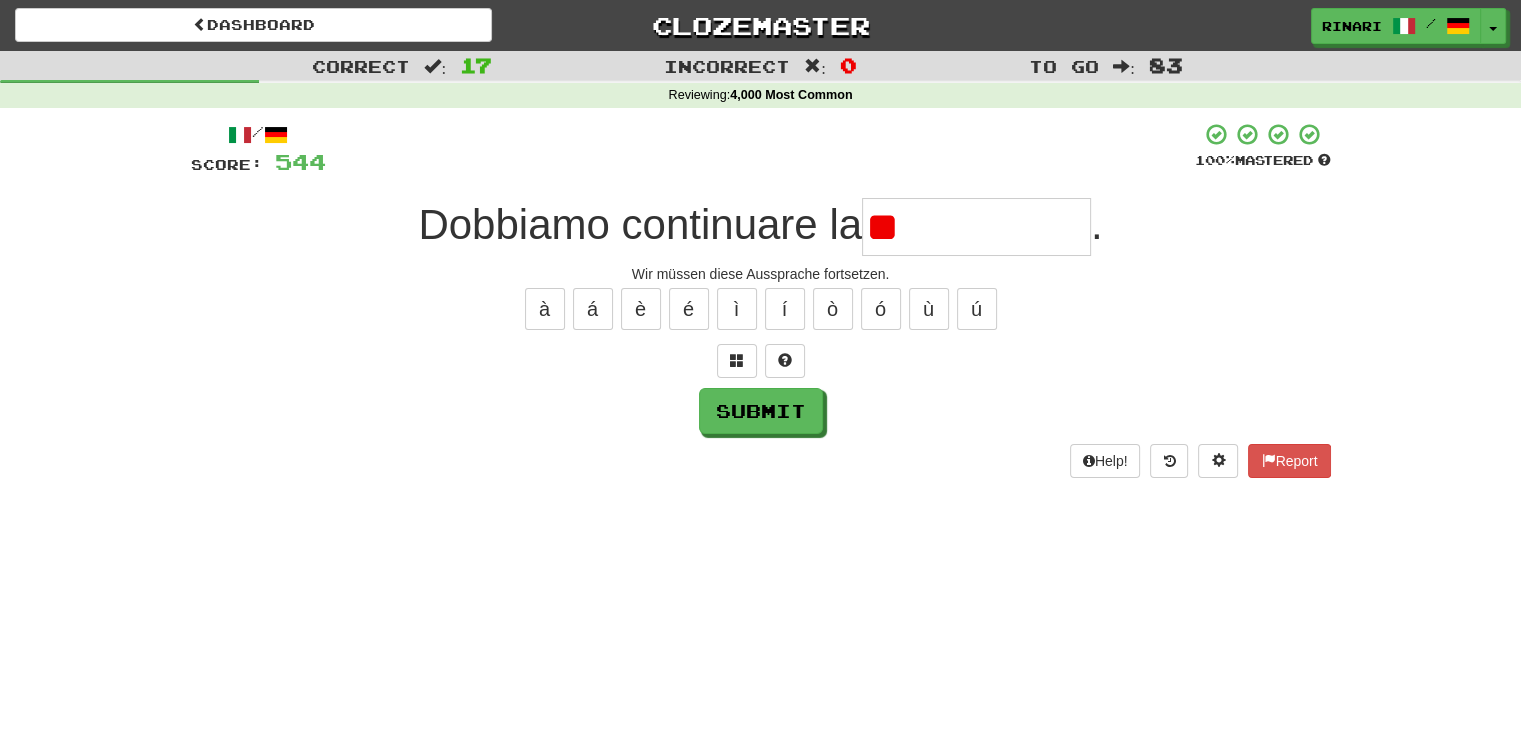 type on "*" 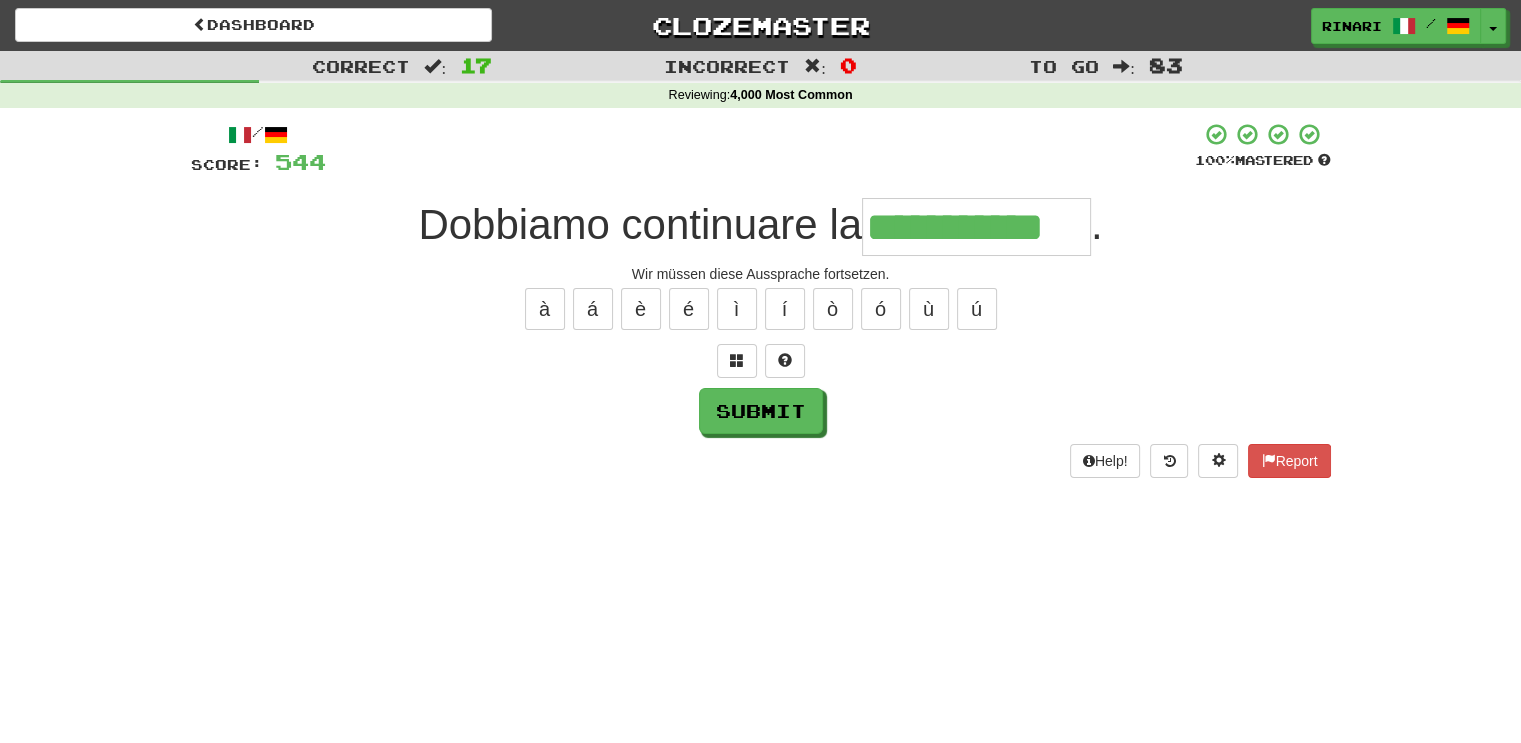 type on "**********" 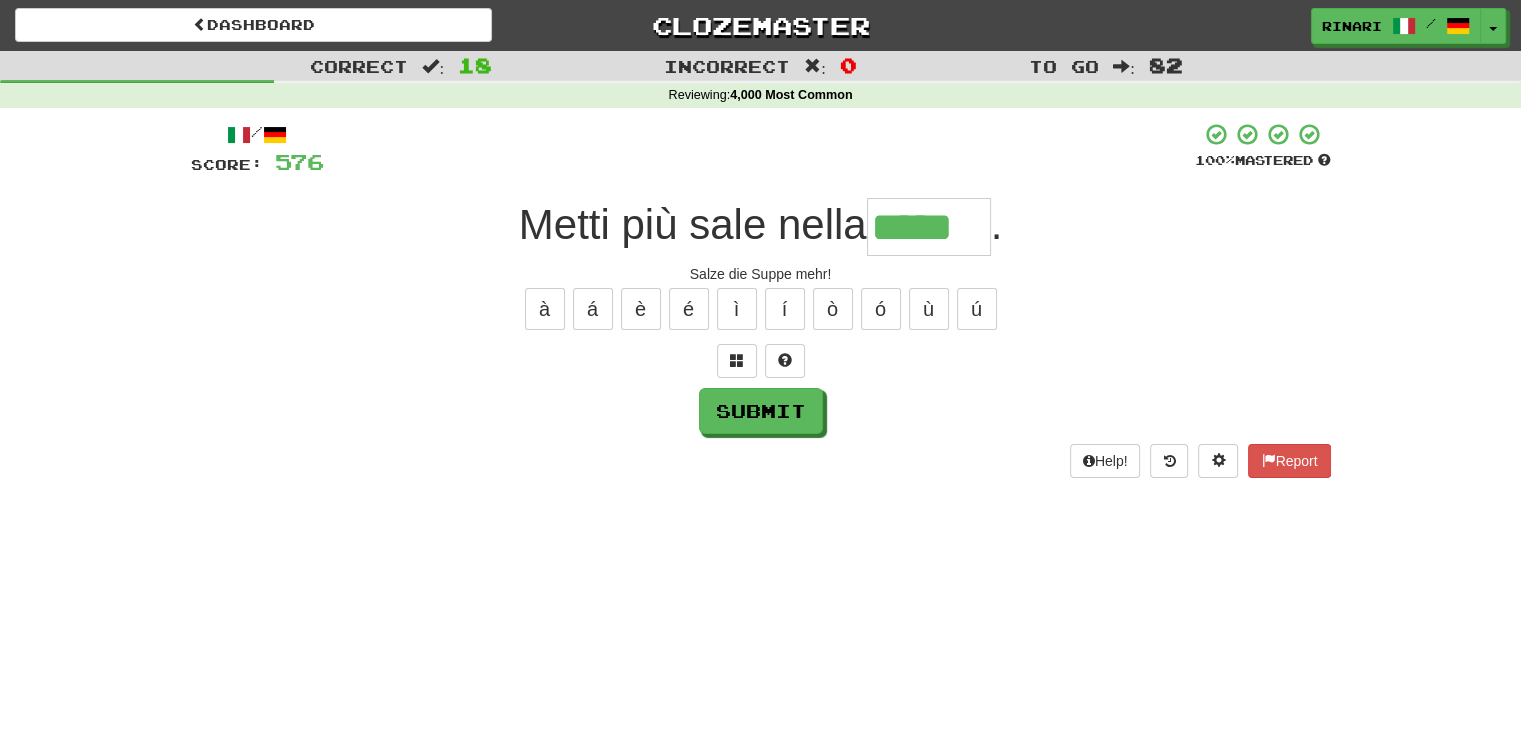 type on "*****" 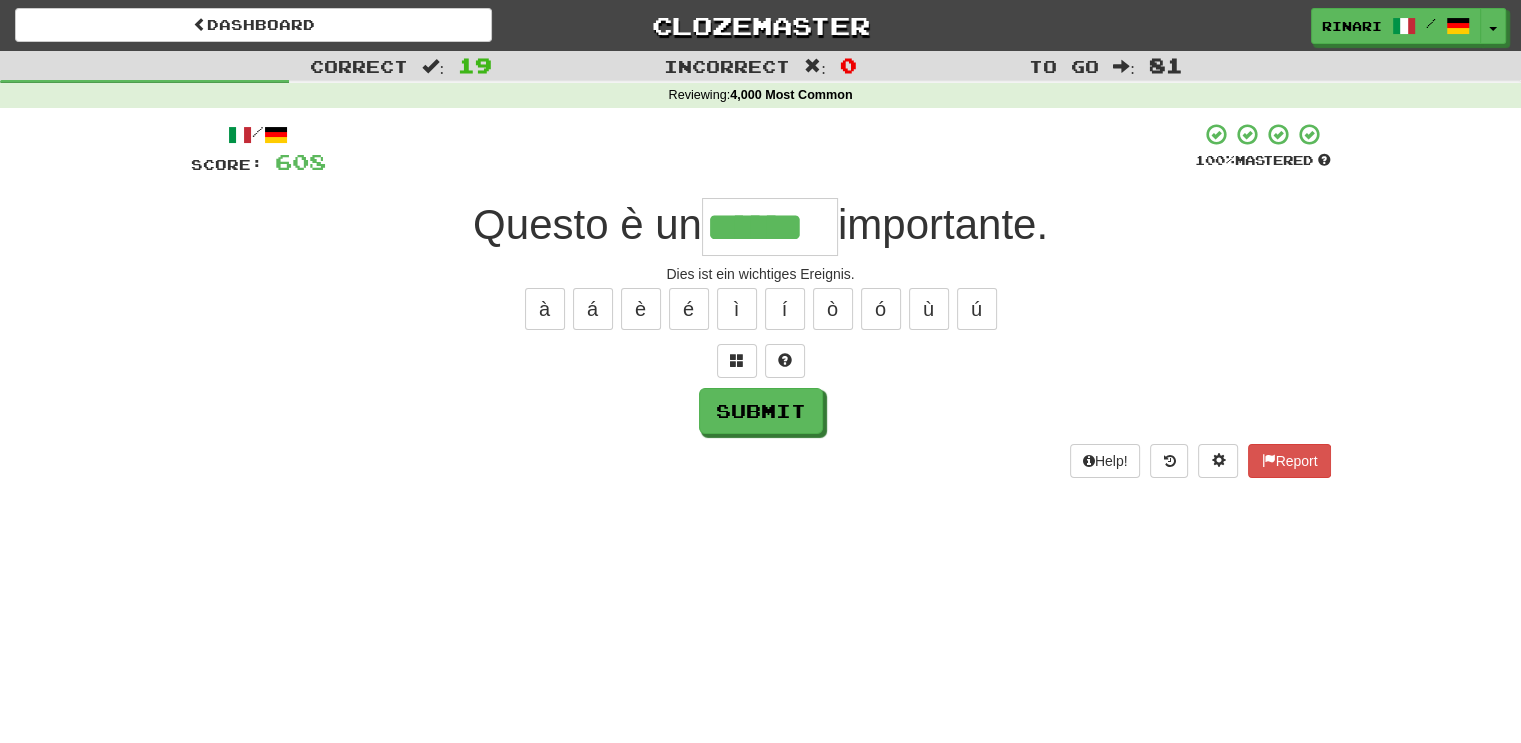 type on "******" 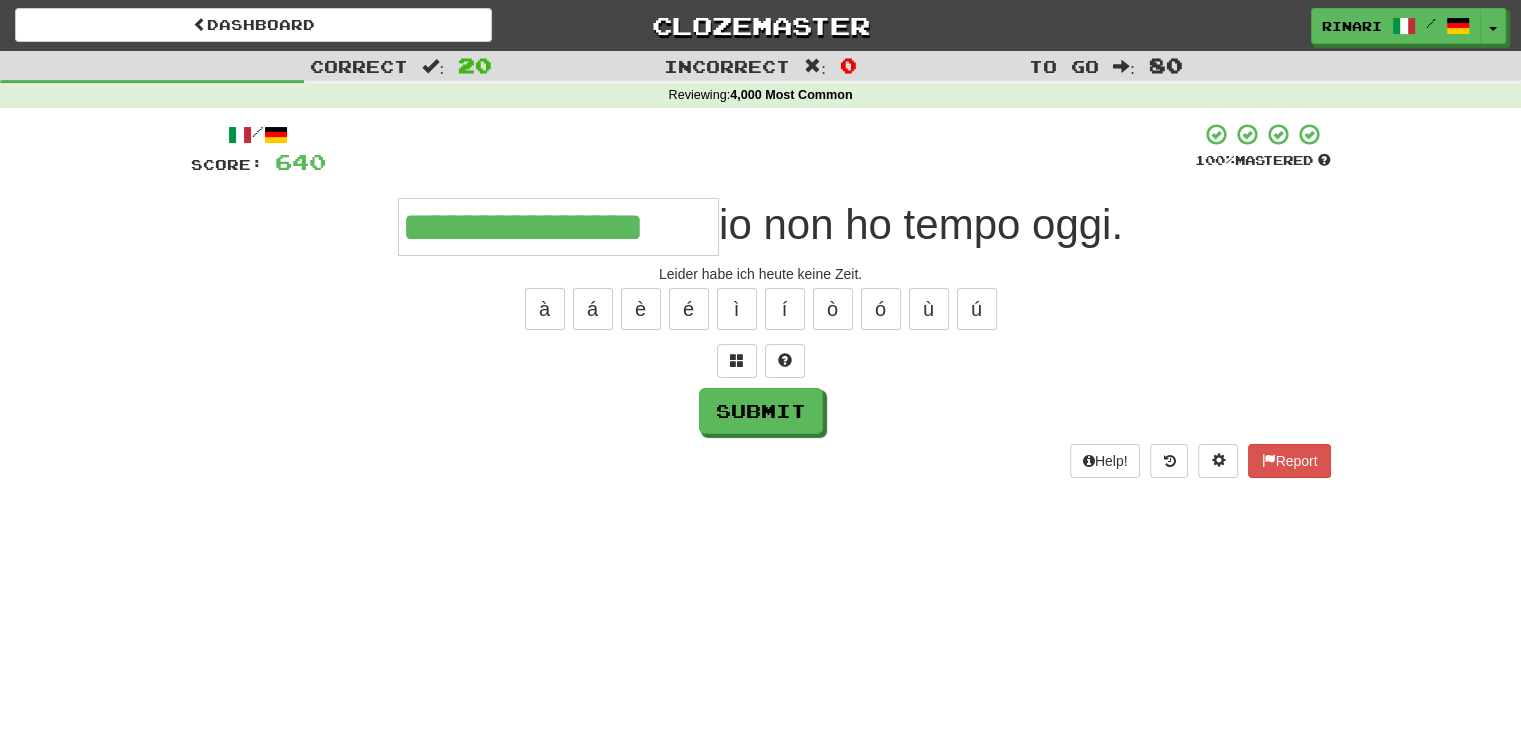 type on "**********" 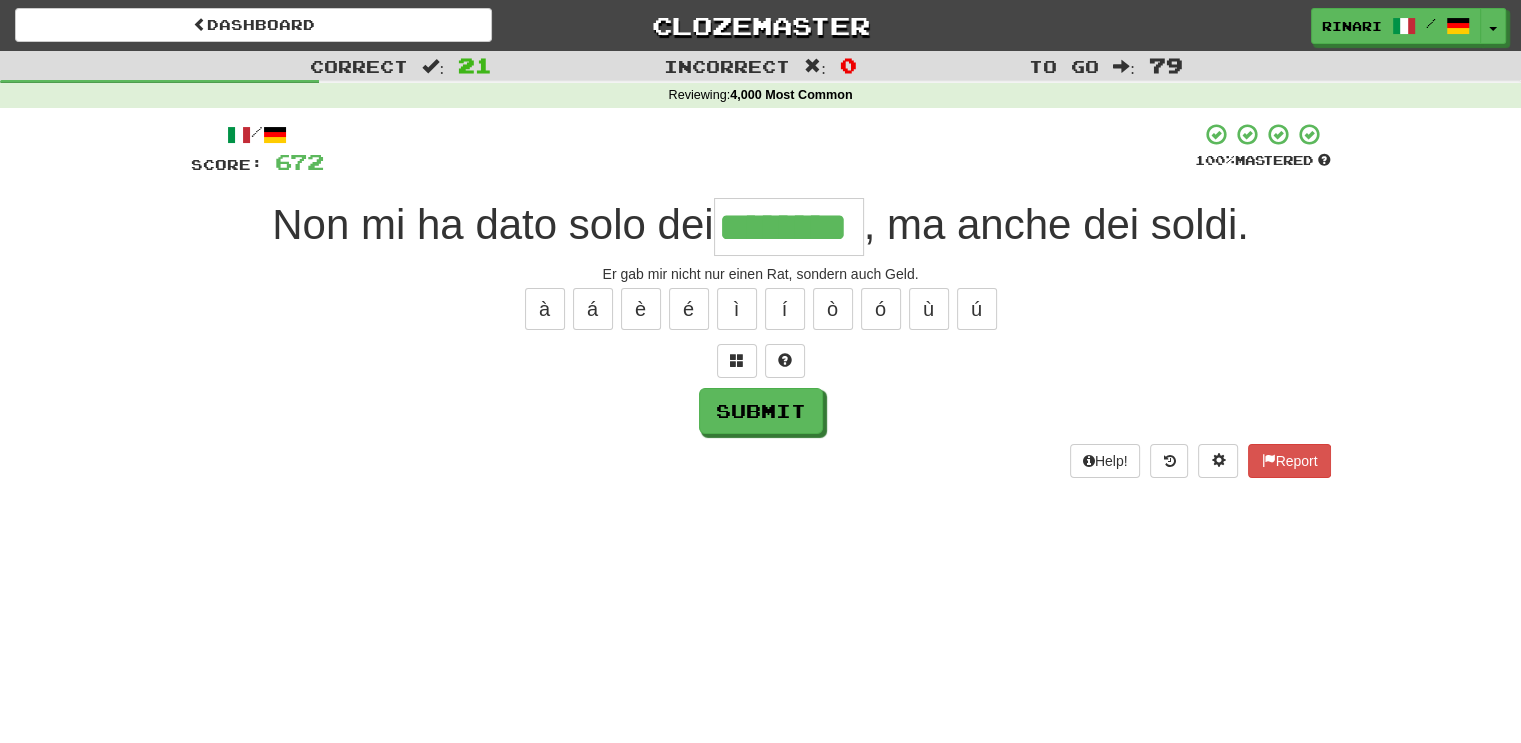 type on "********" 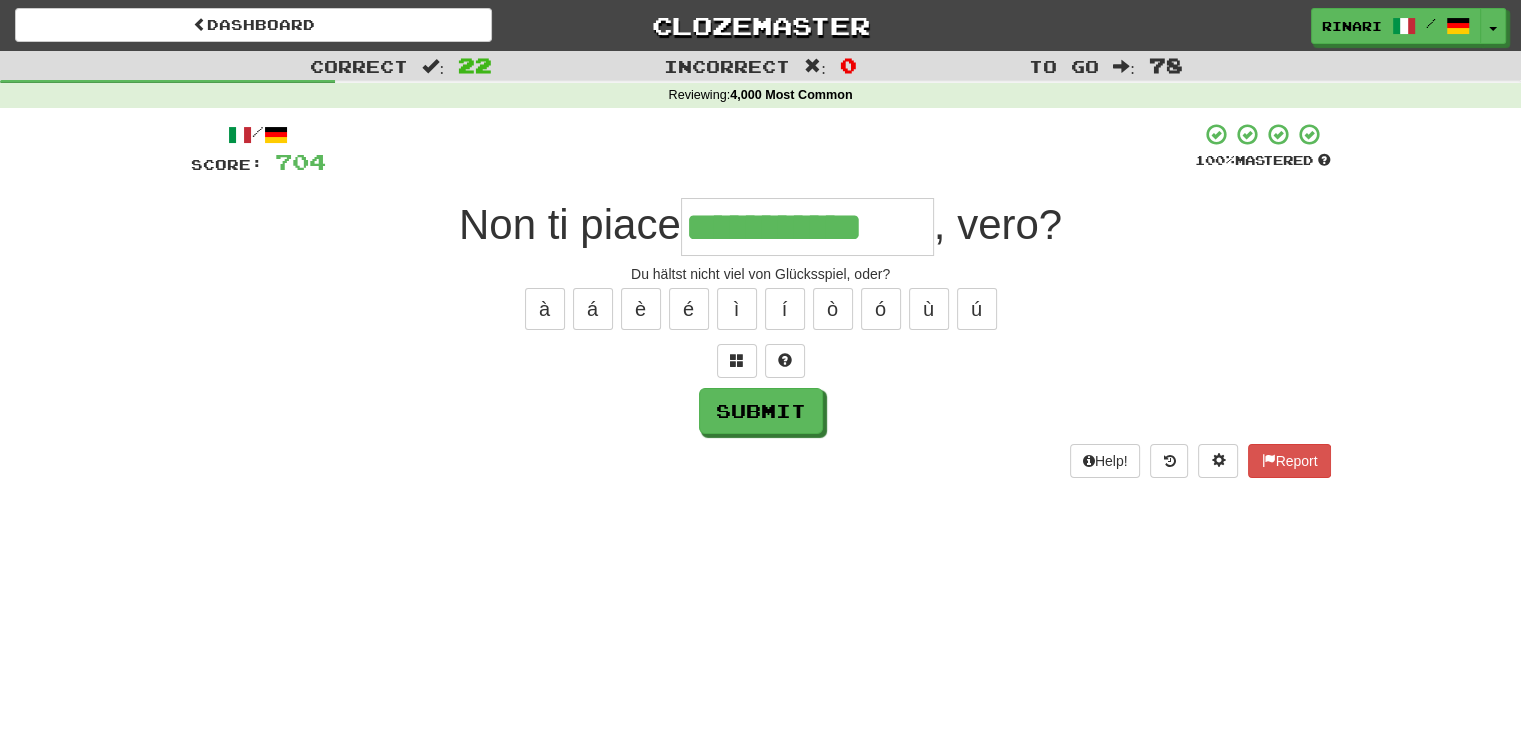 type on "**********" 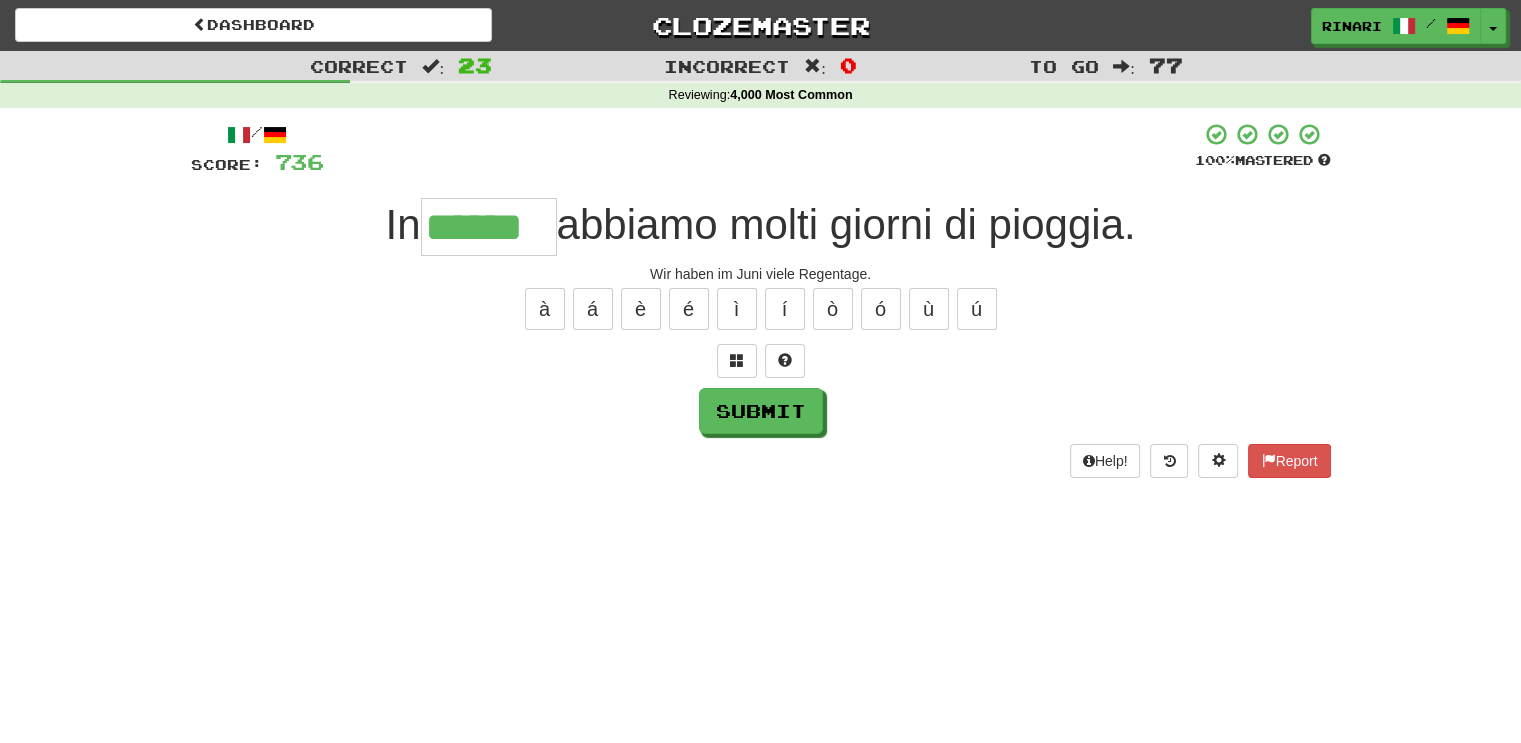 type on "******" 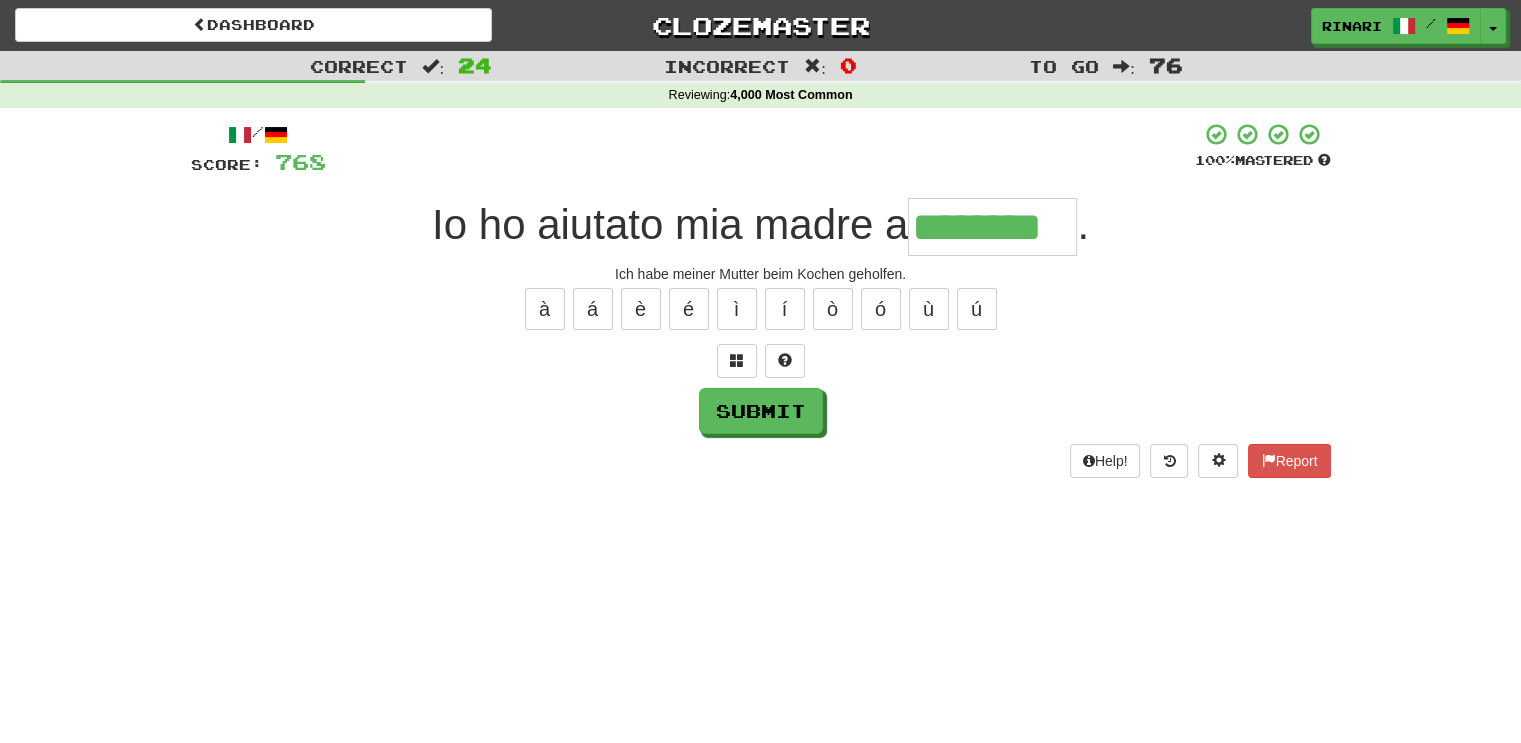 type on "********" 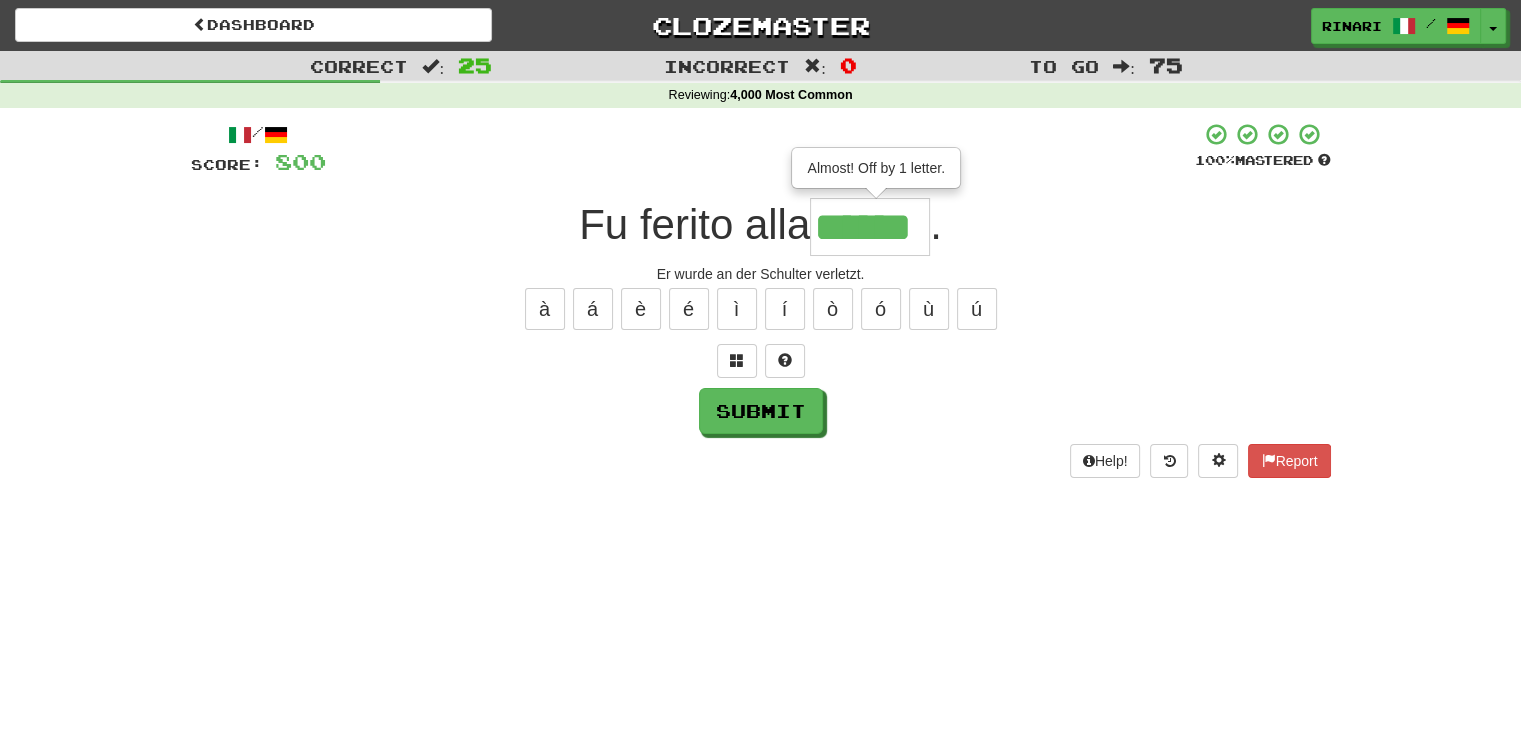 type on "******" 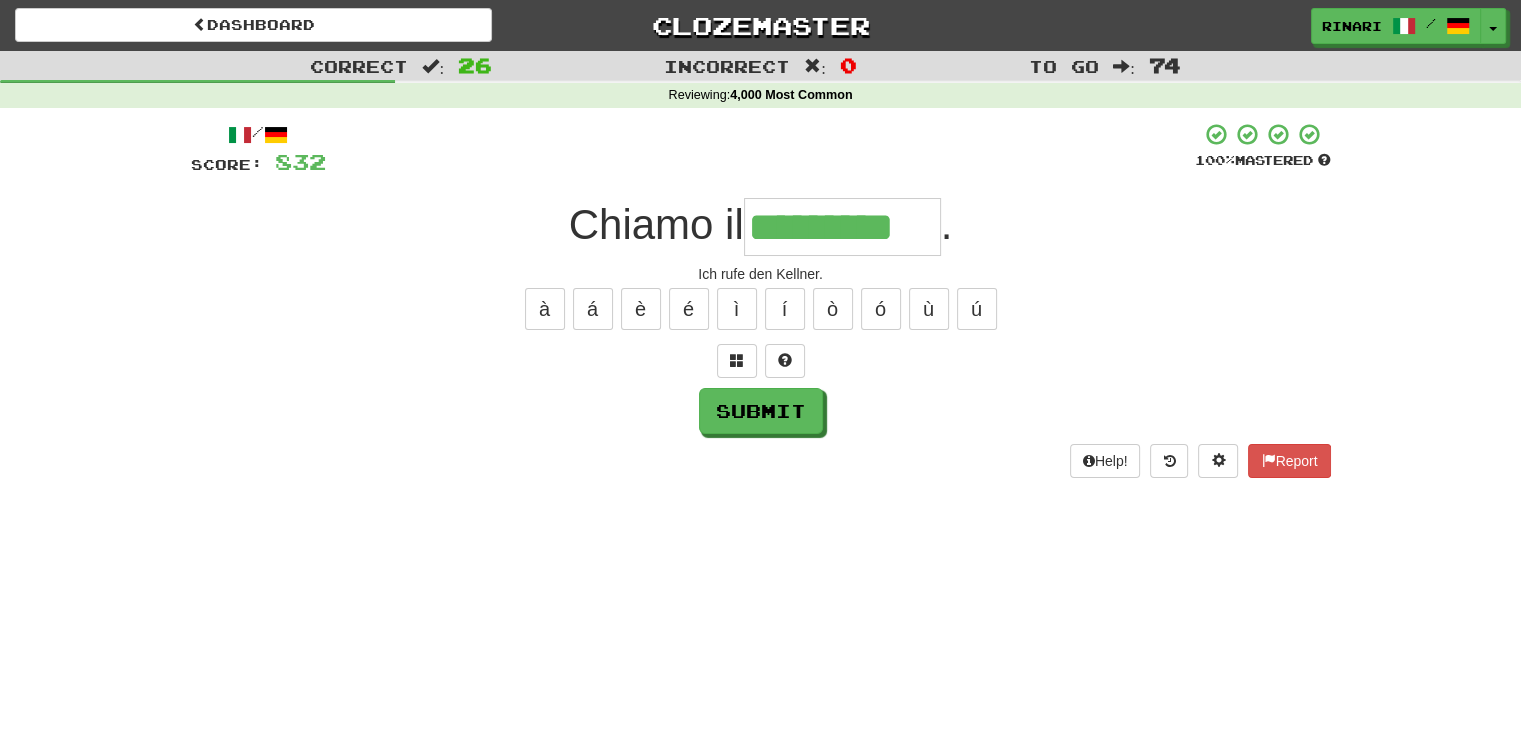 type on "*********" 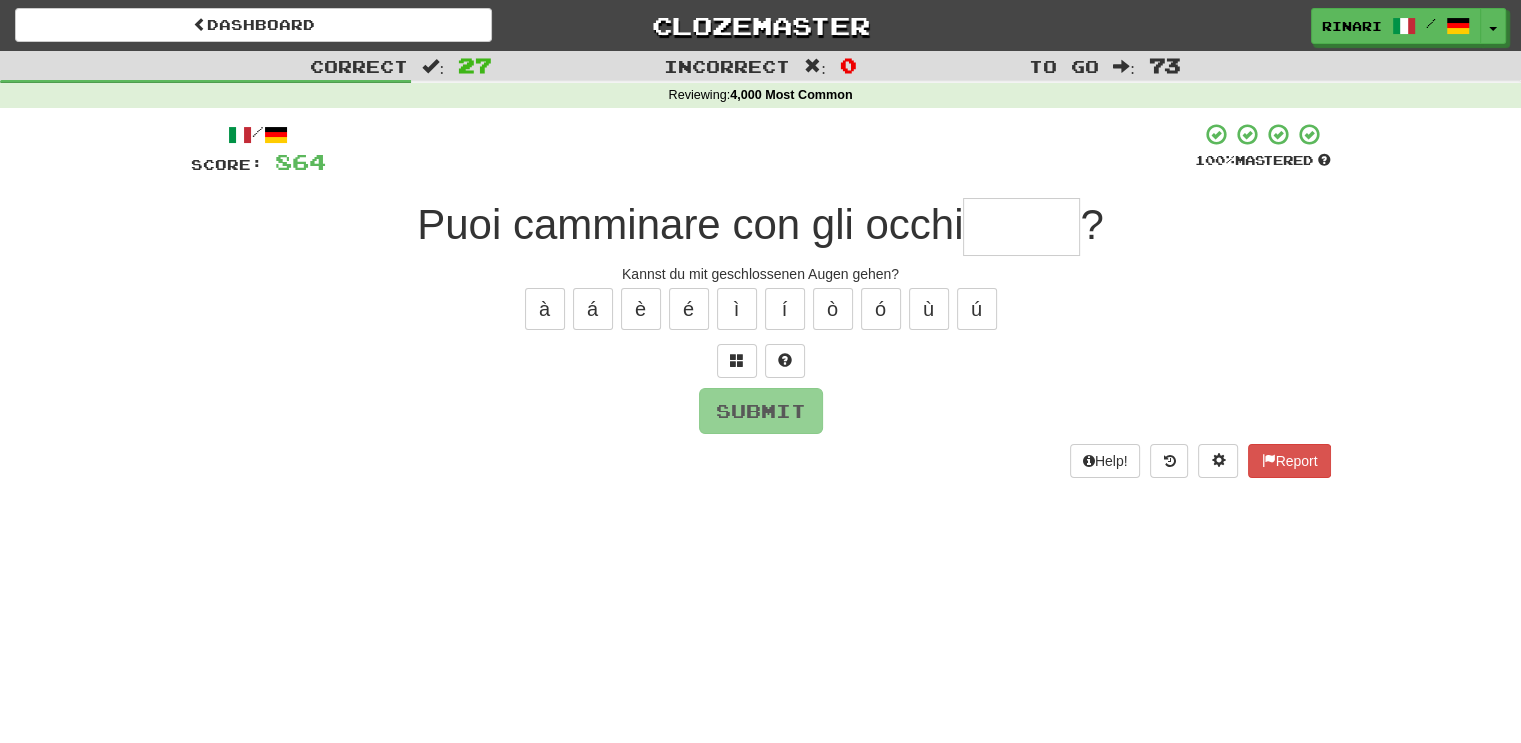 type on "*" 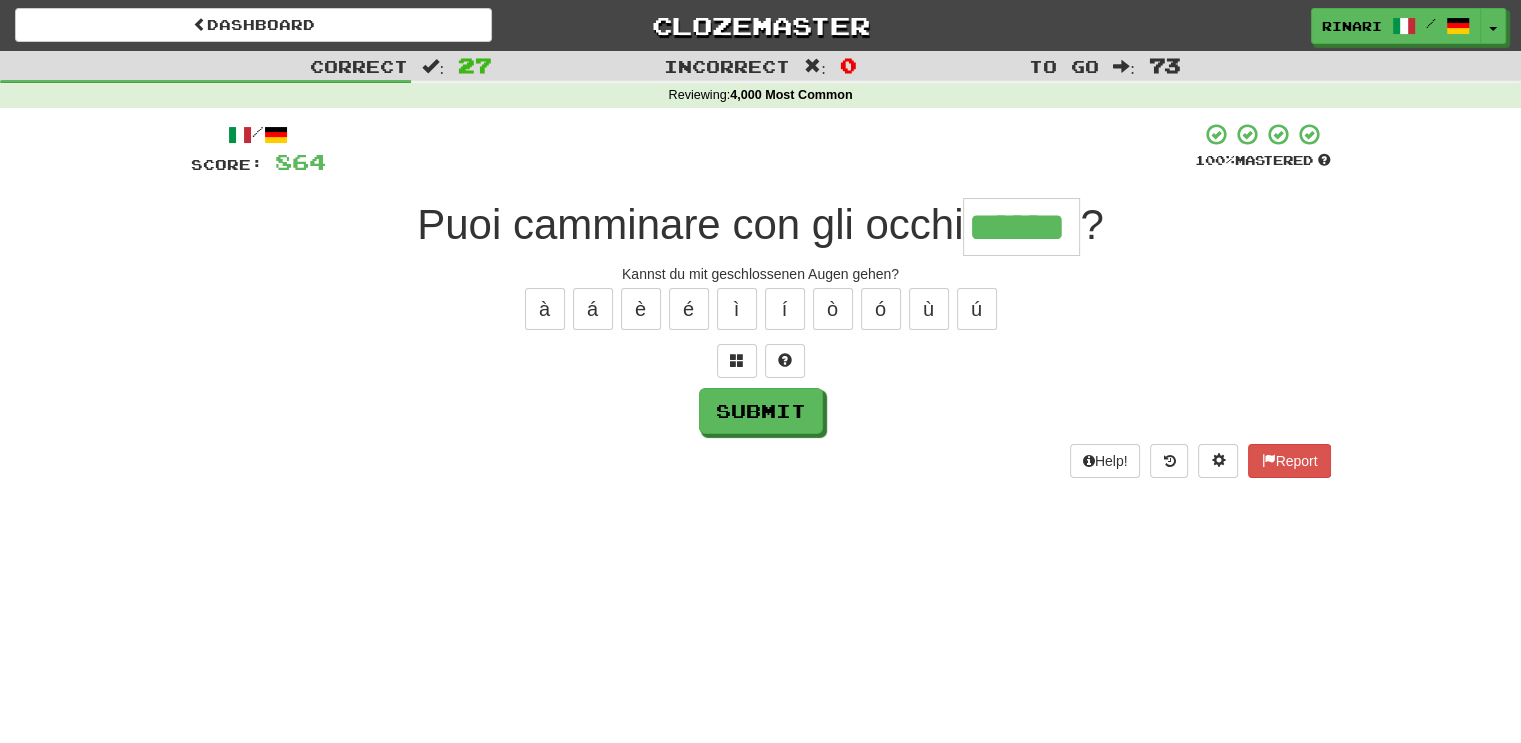 type on "******" 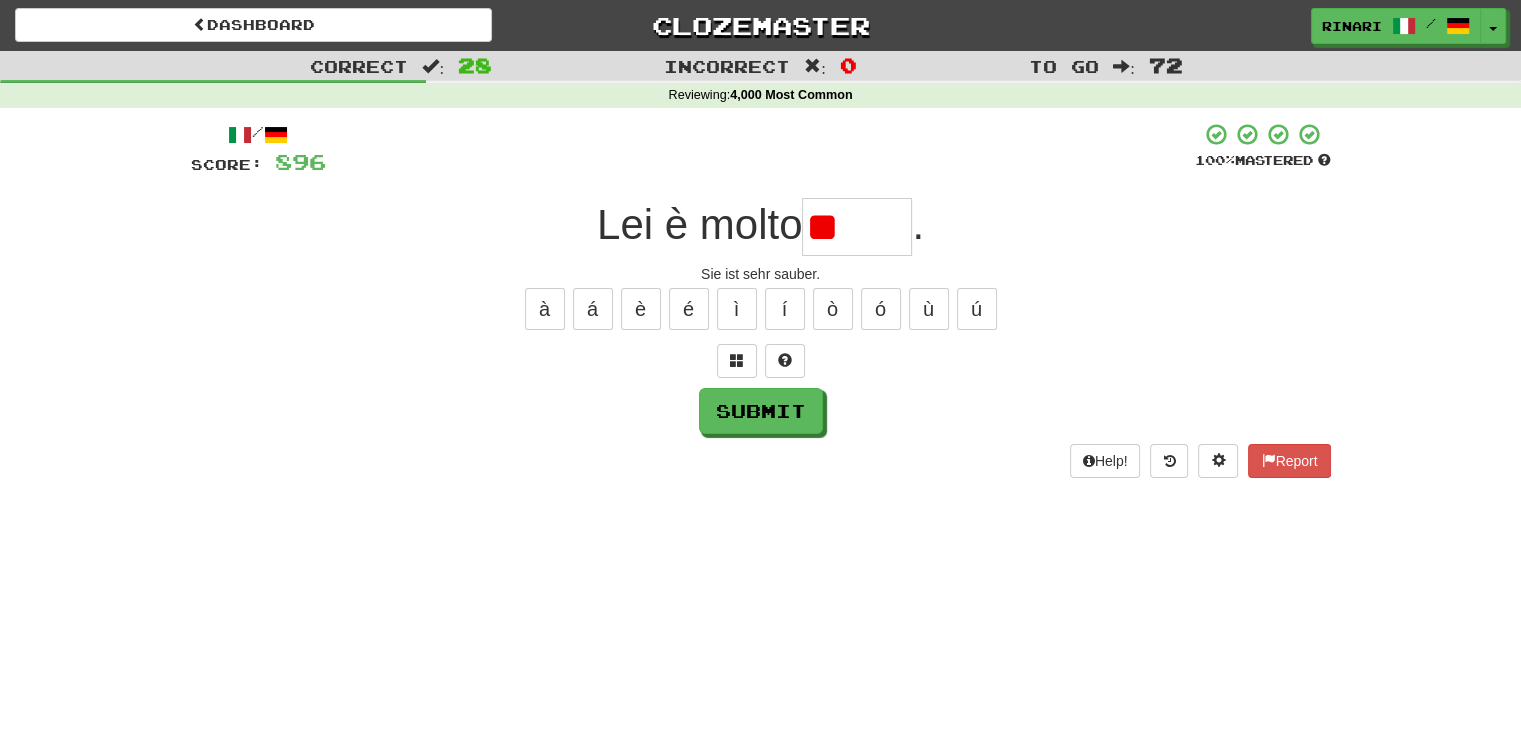 type on "*" 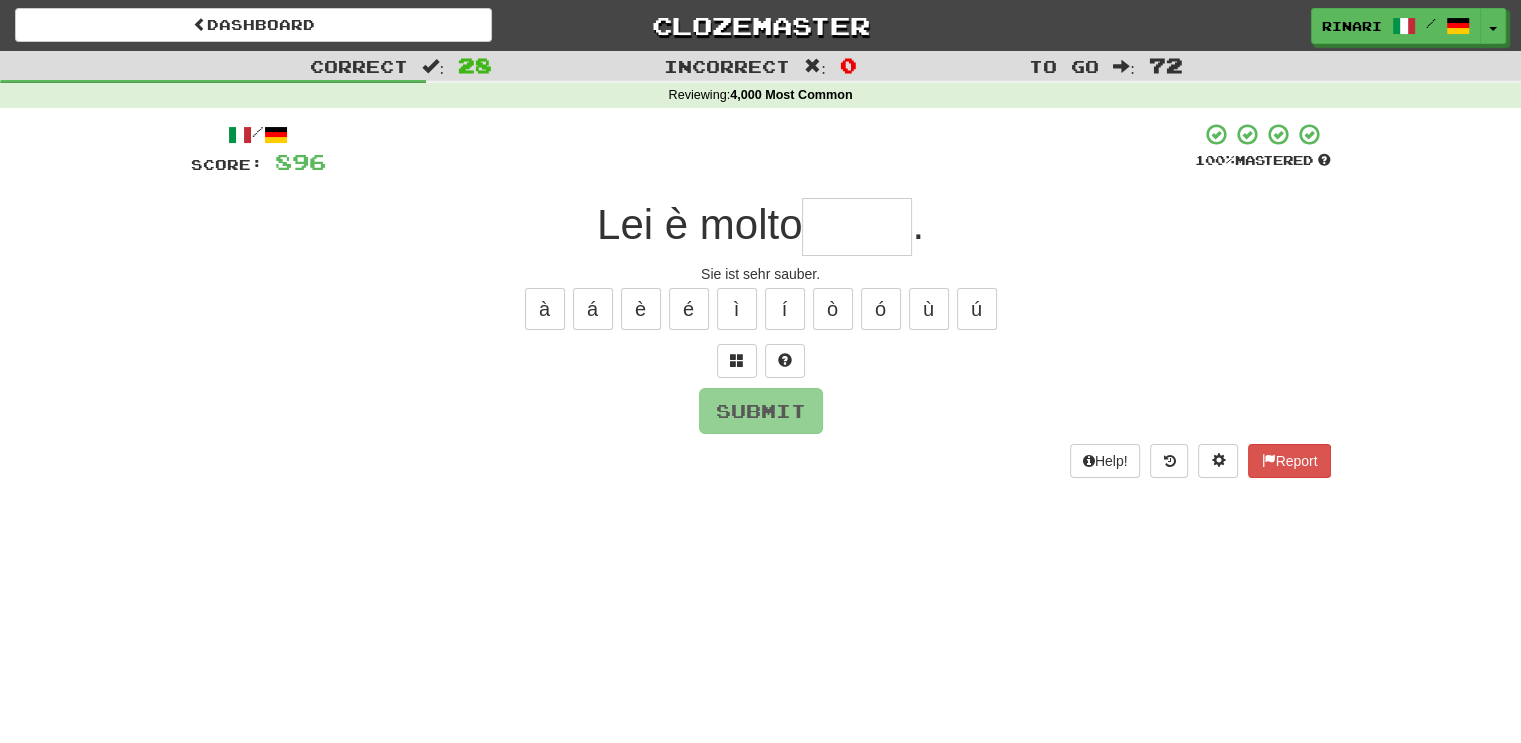 type on "*" 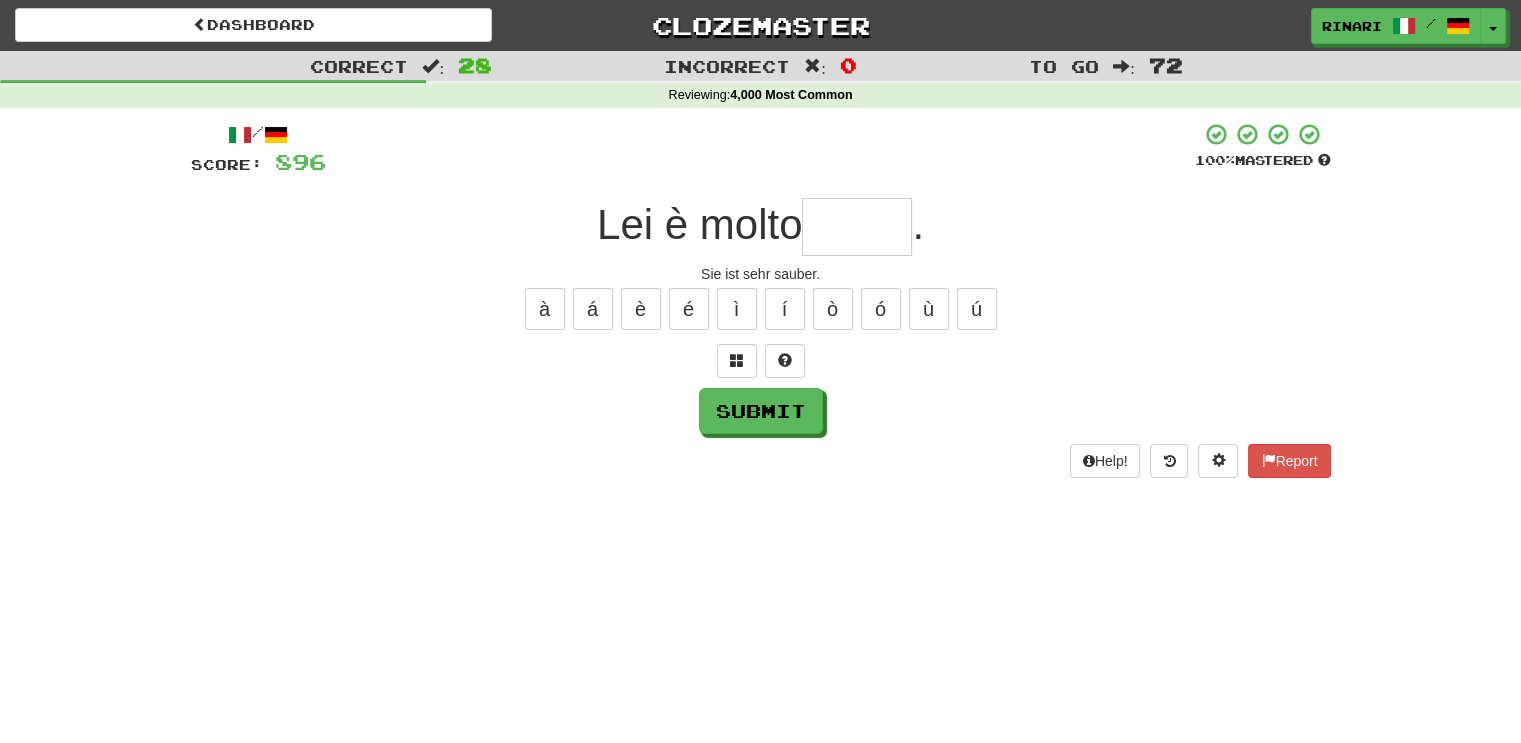type on "*" 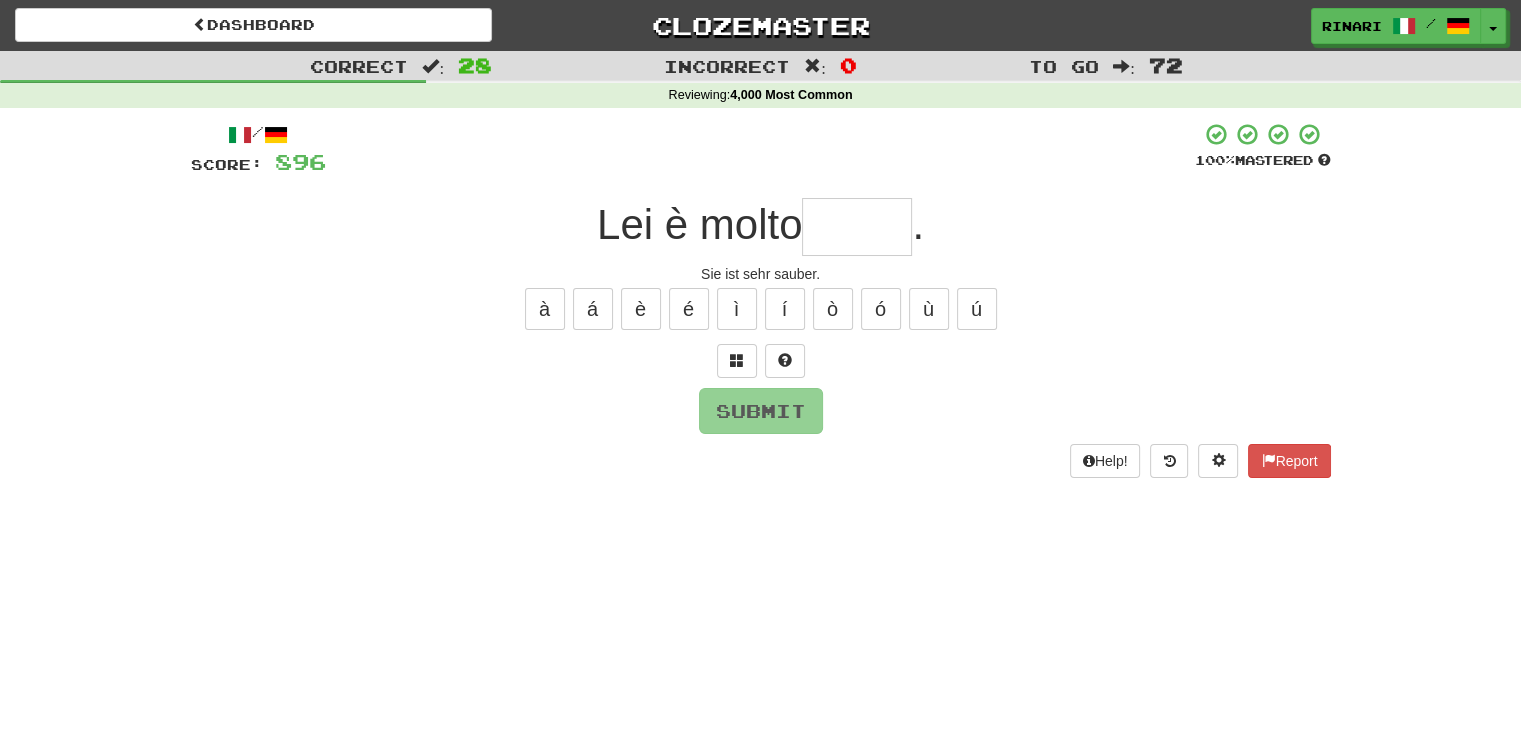 type on "*" 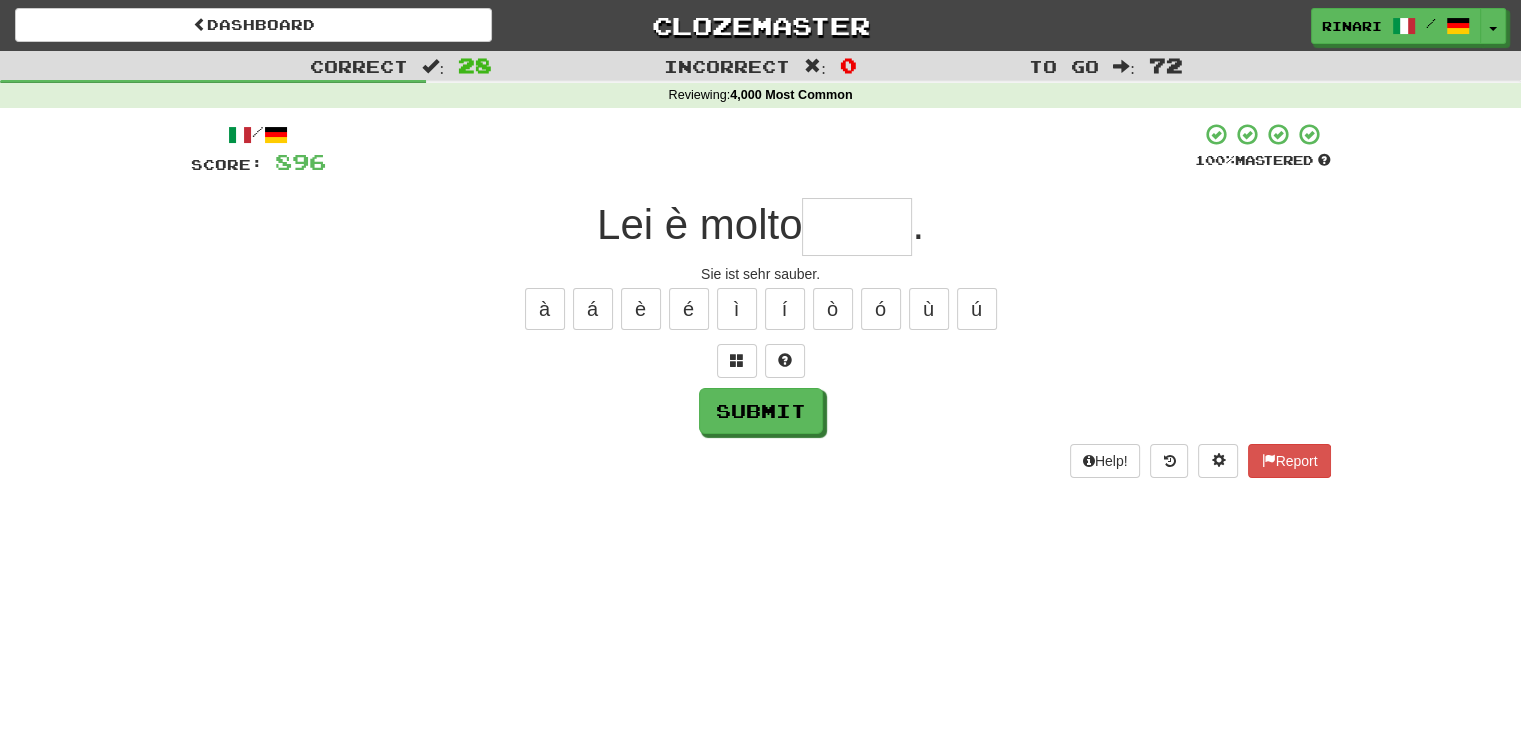 type on "*" 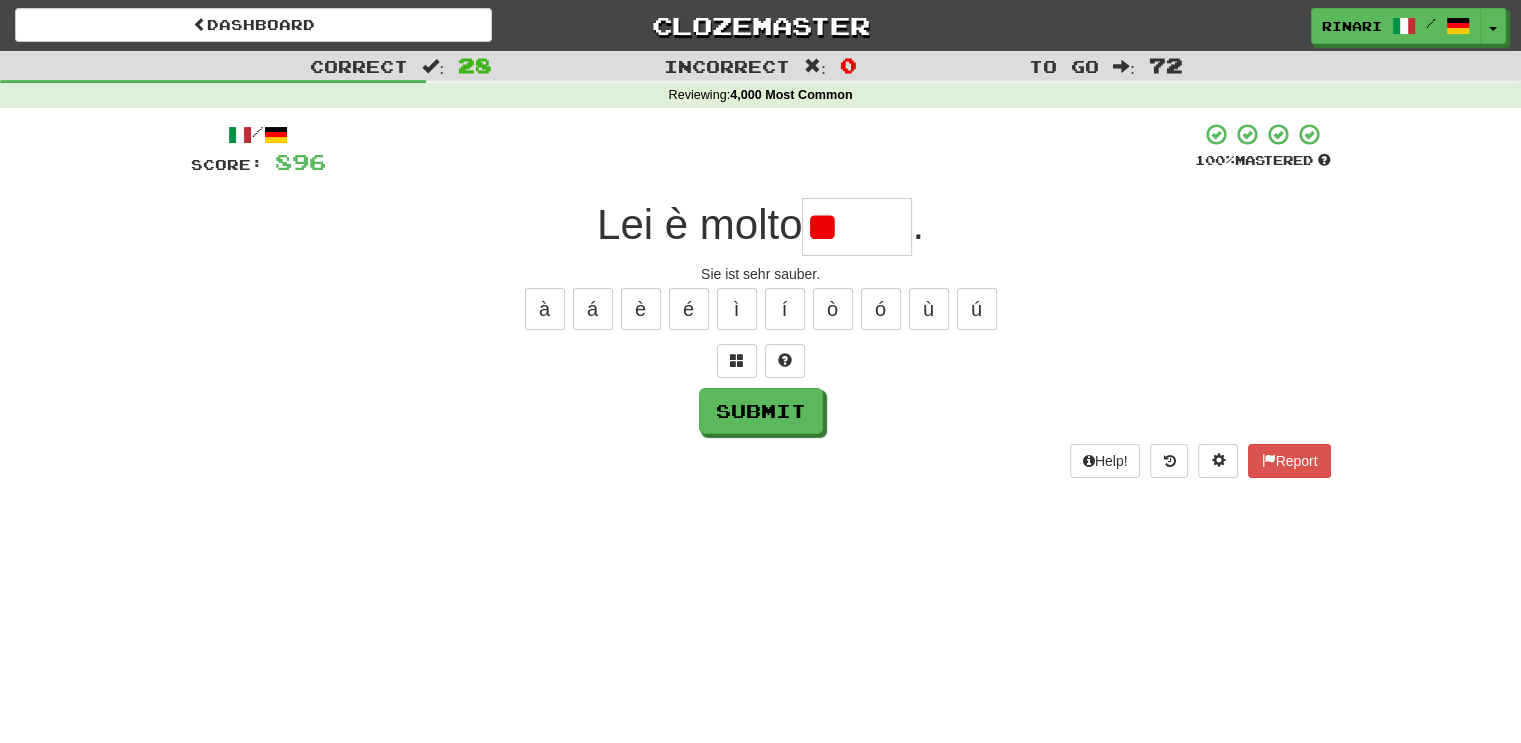 type on "*" 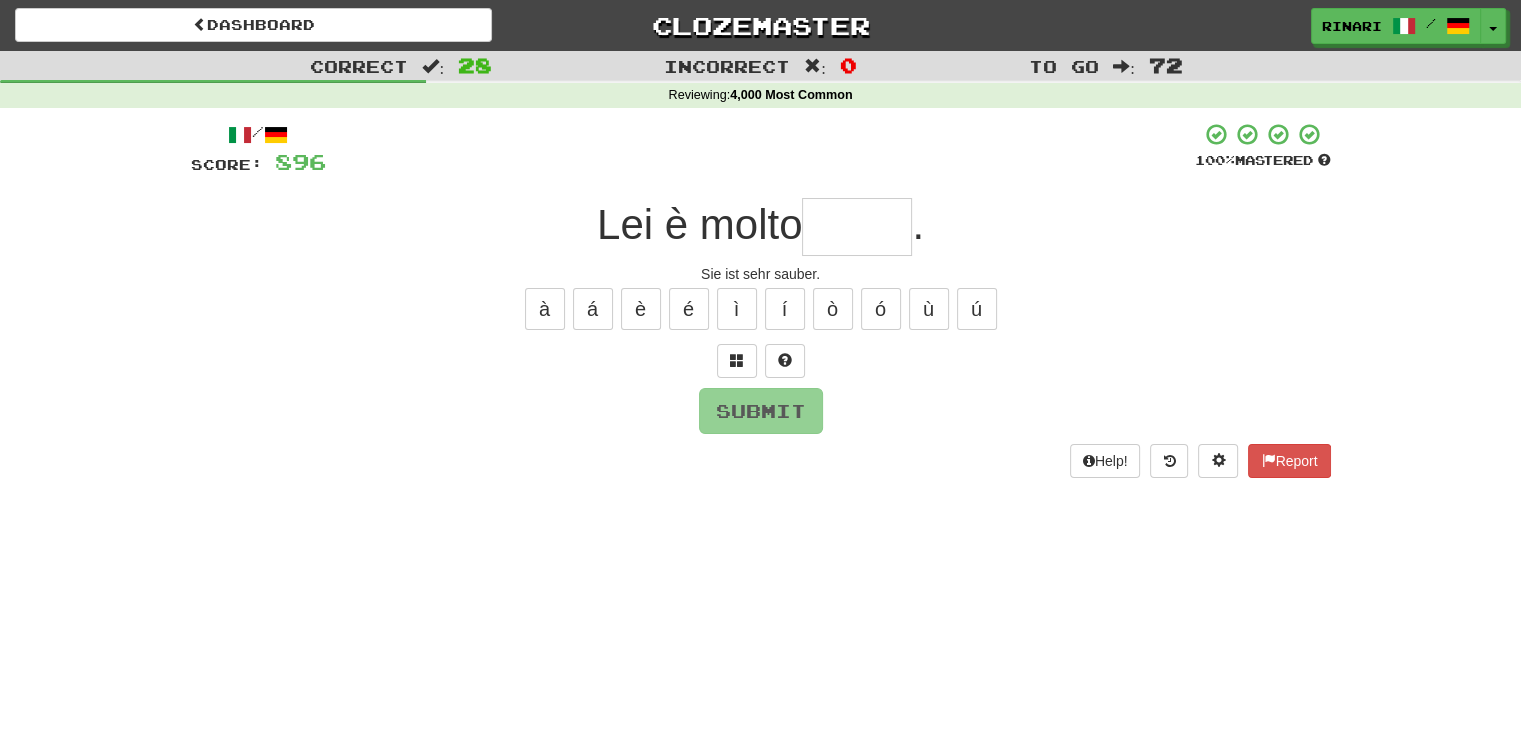 type on "*" 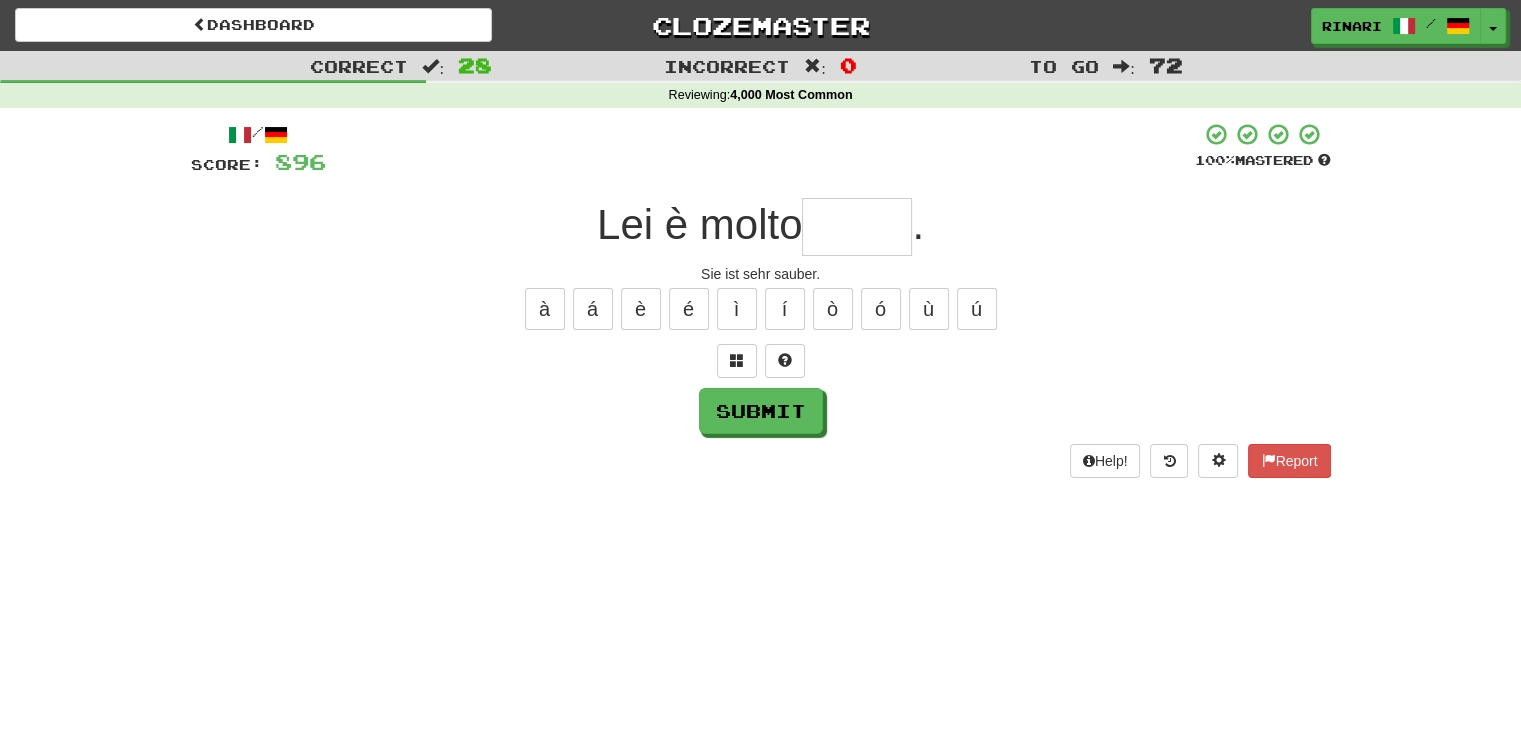 type on "*" 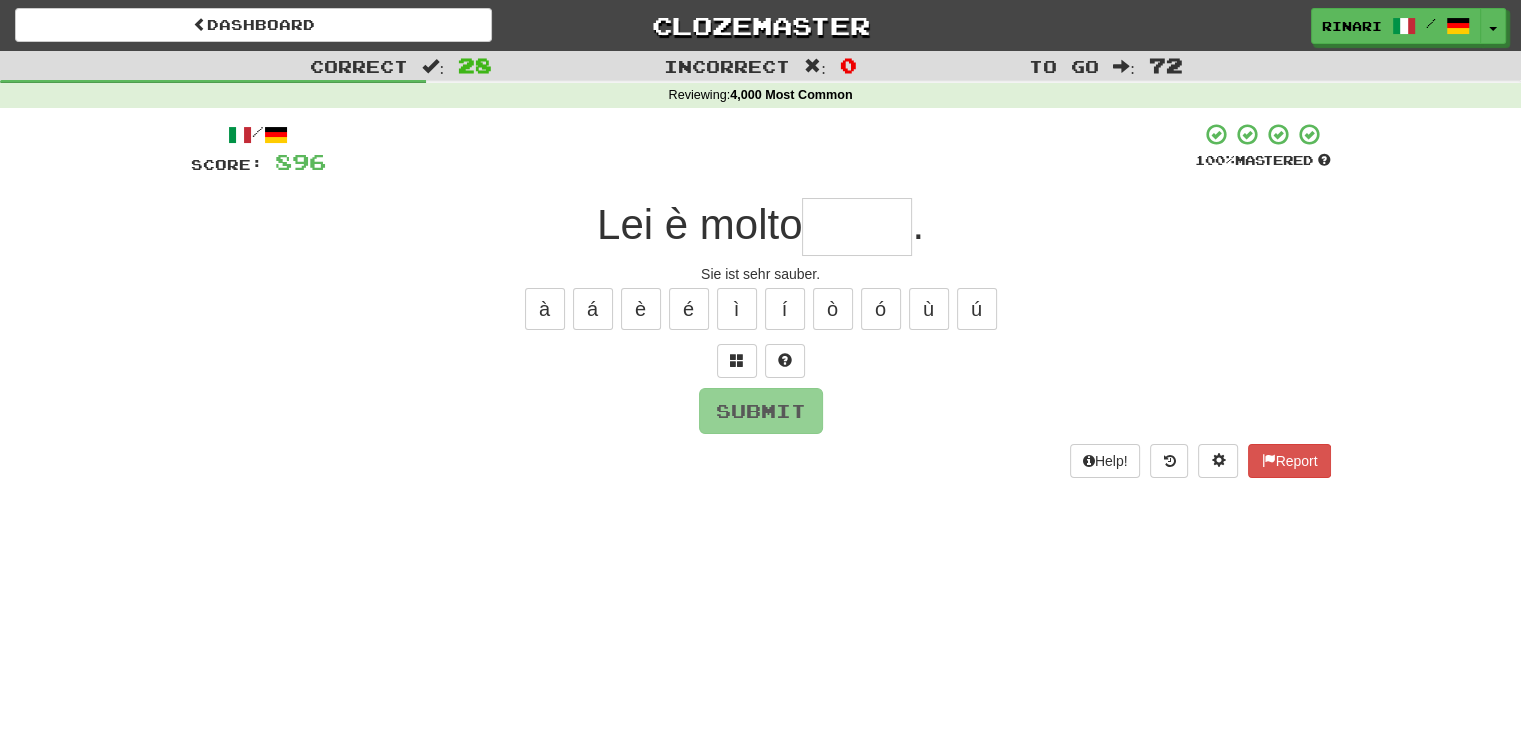 type on "*" 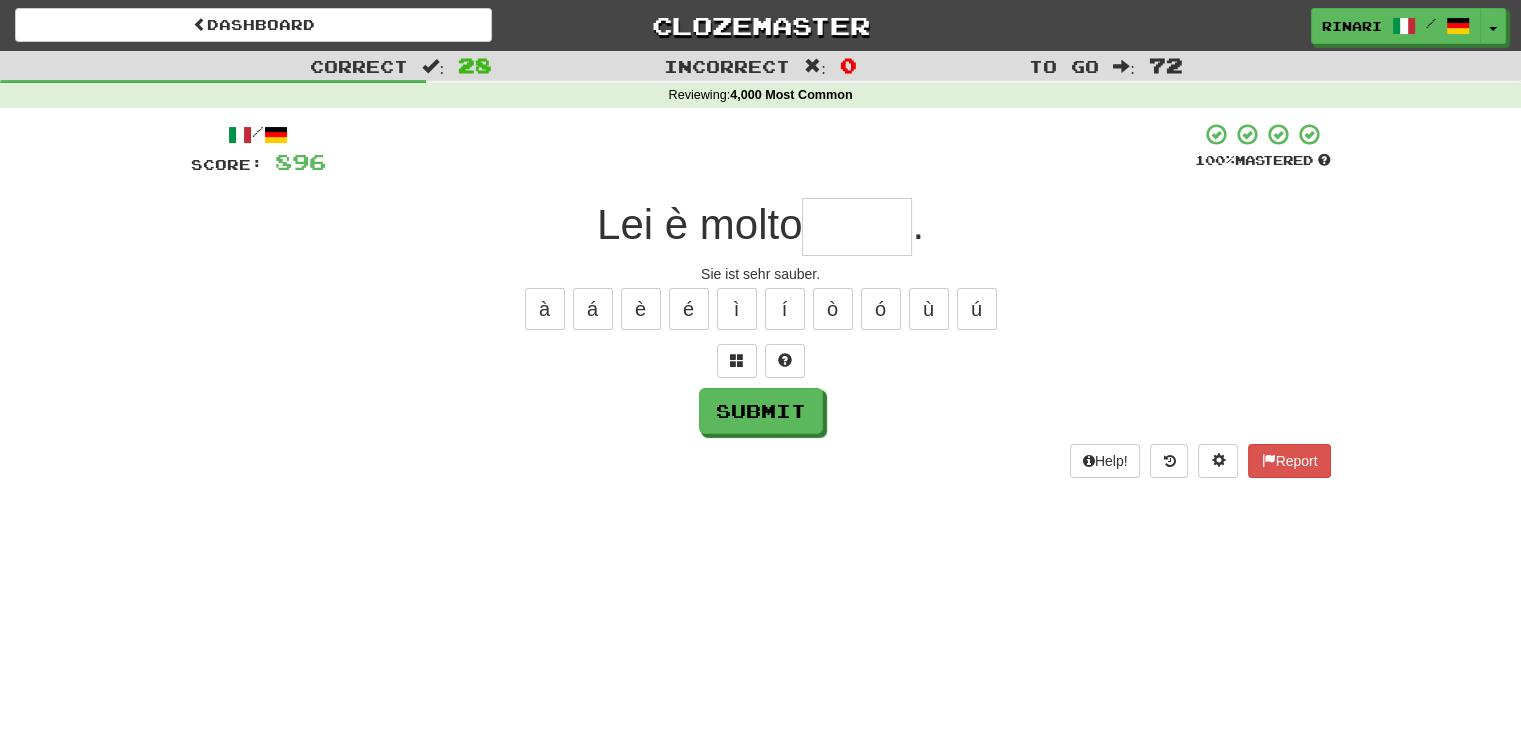 type on "*" 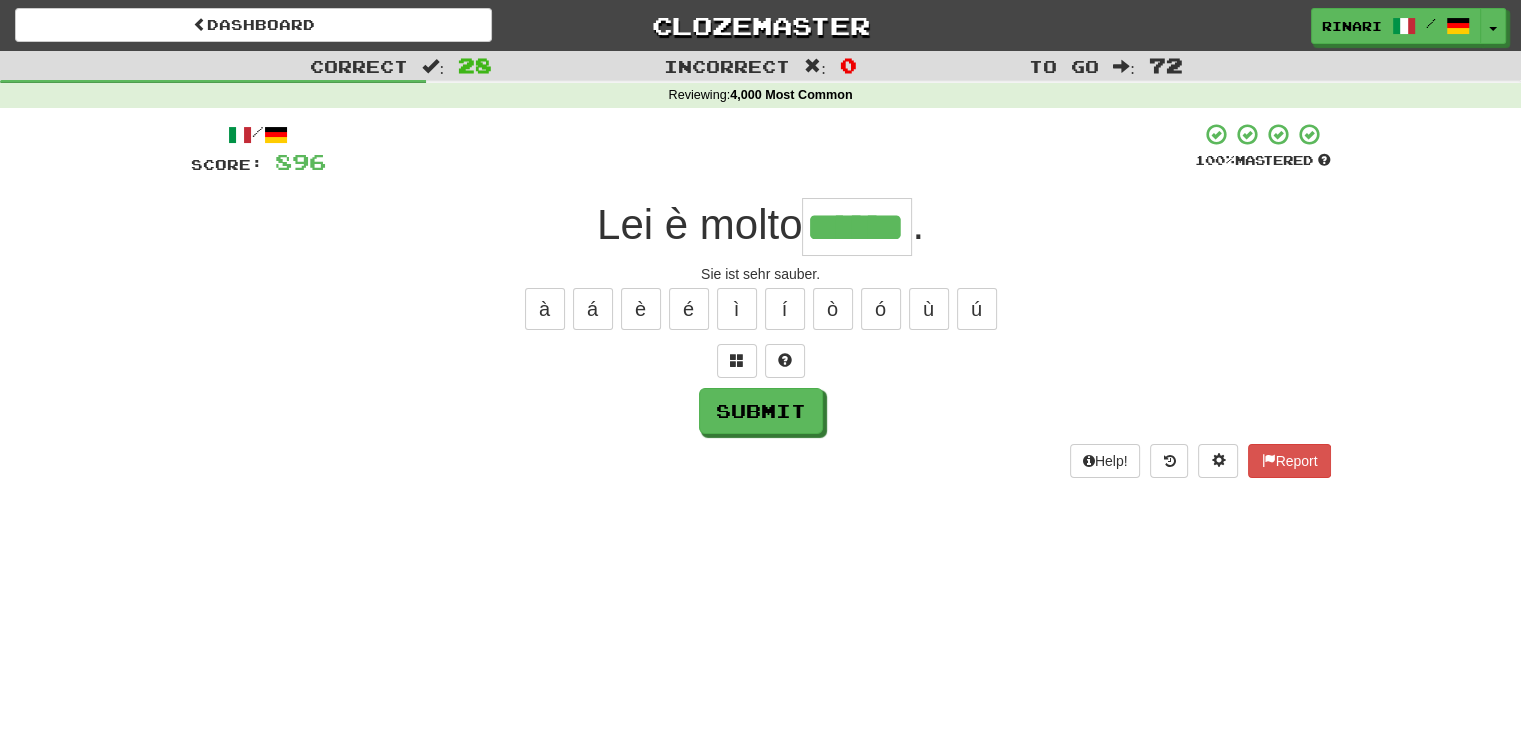 type on "******" 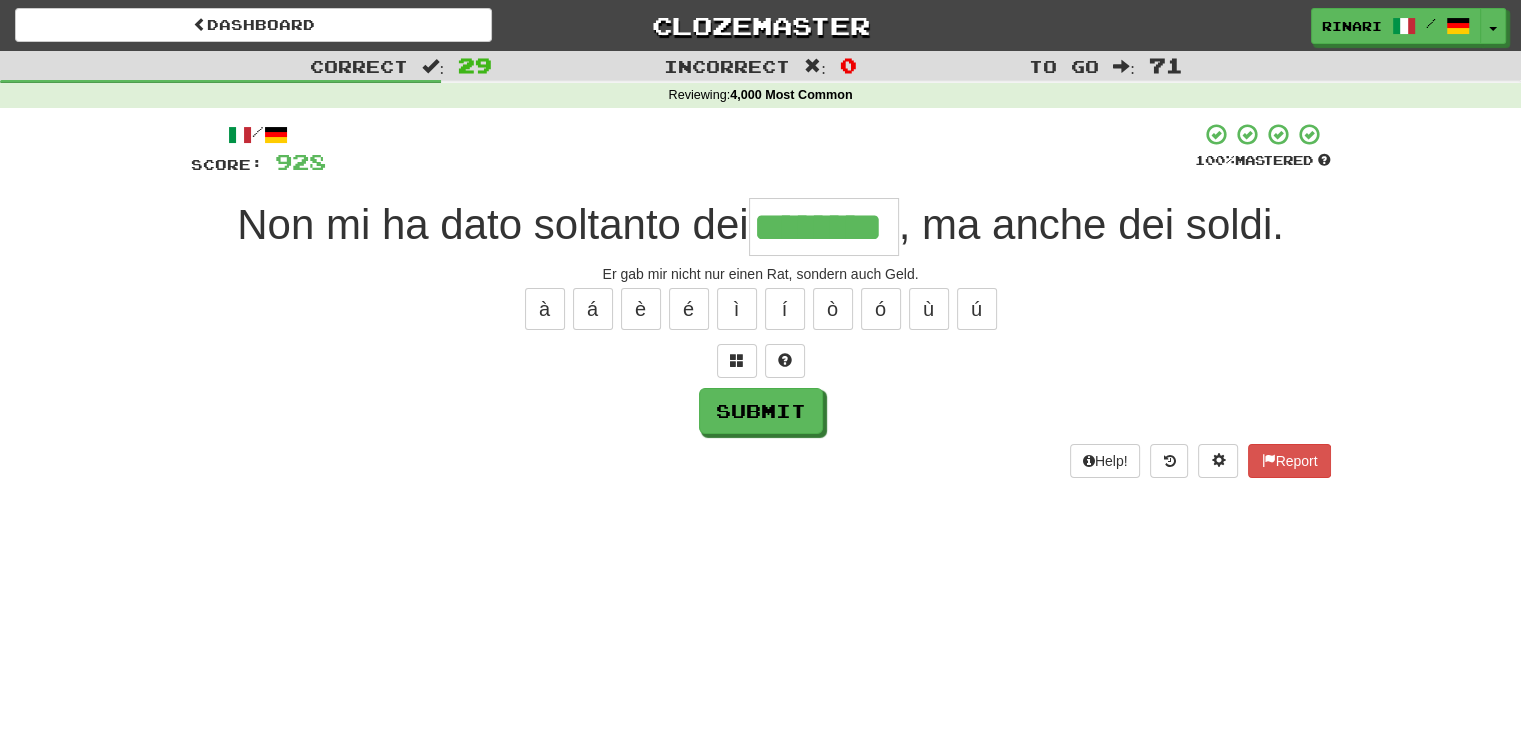 type on "********" 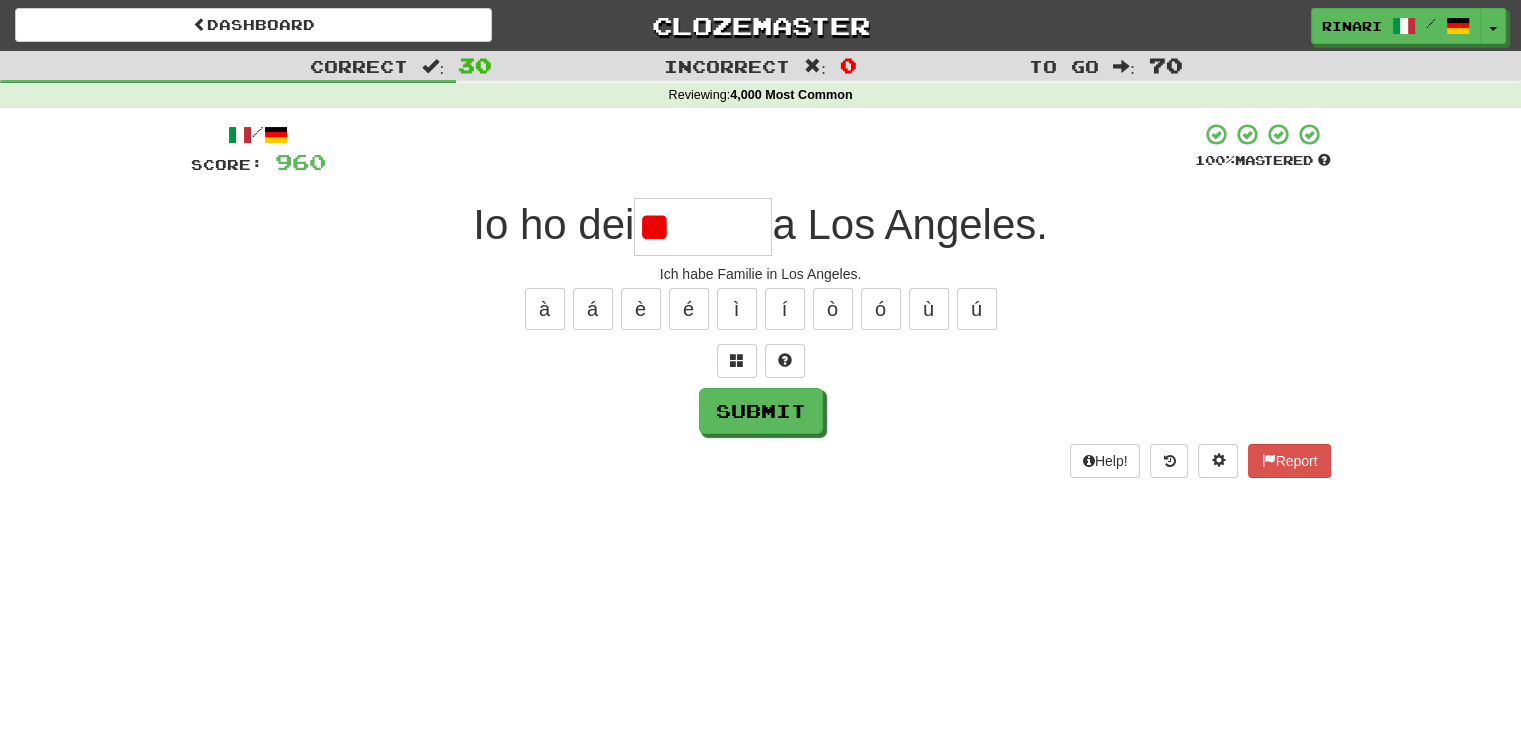 type on "*" 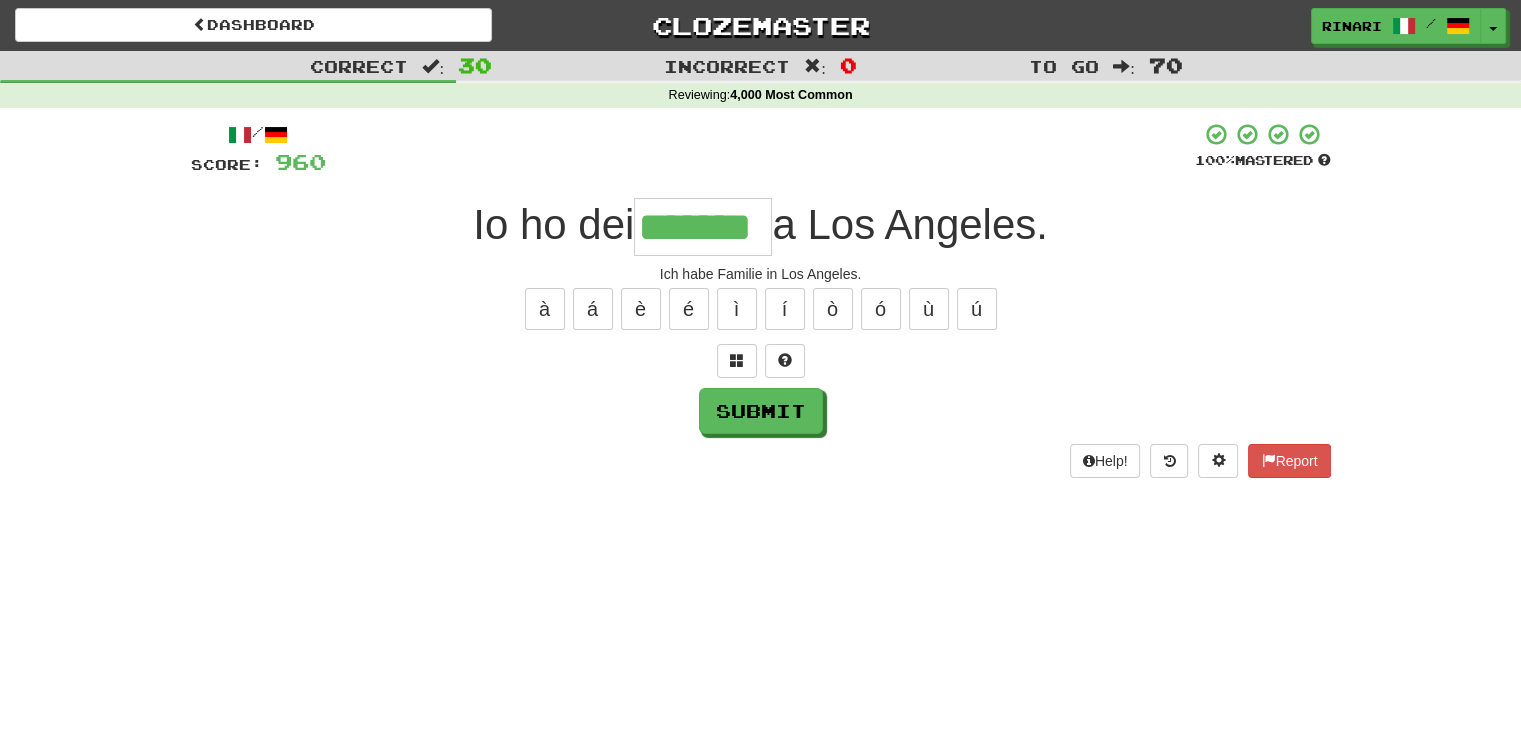 type on "*******" 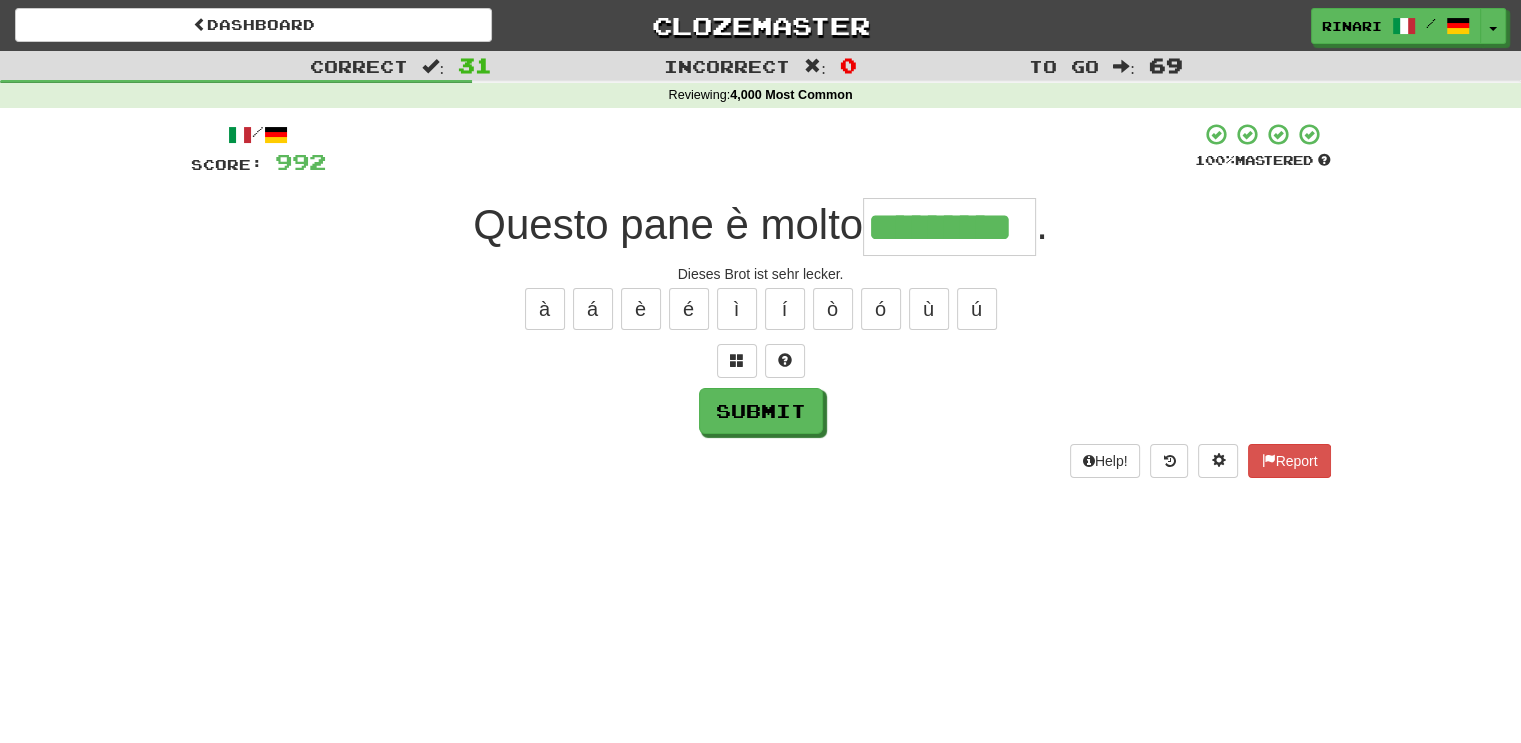 type on "*********" 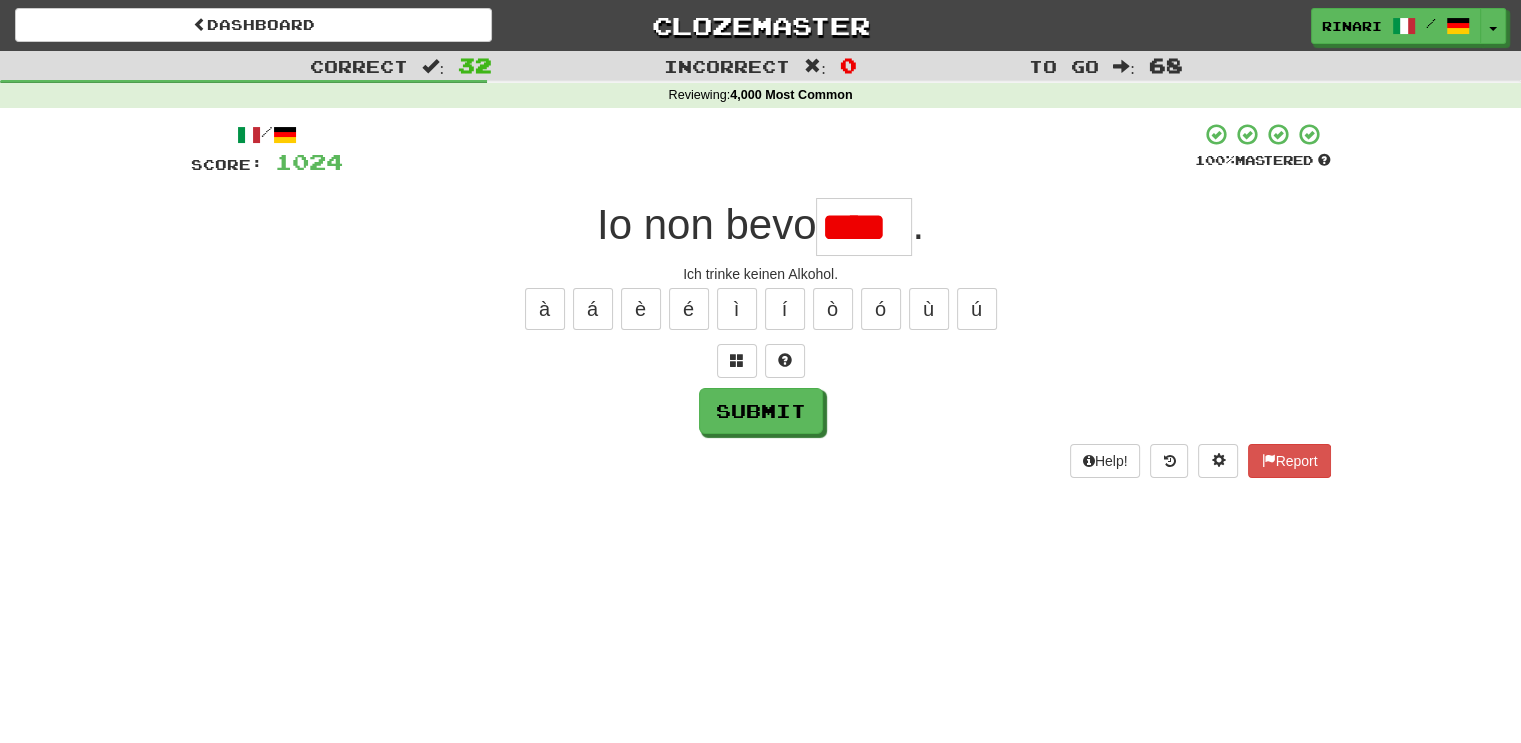 scroll, scrollTop: 0, scrollLeft: 0, axis: both 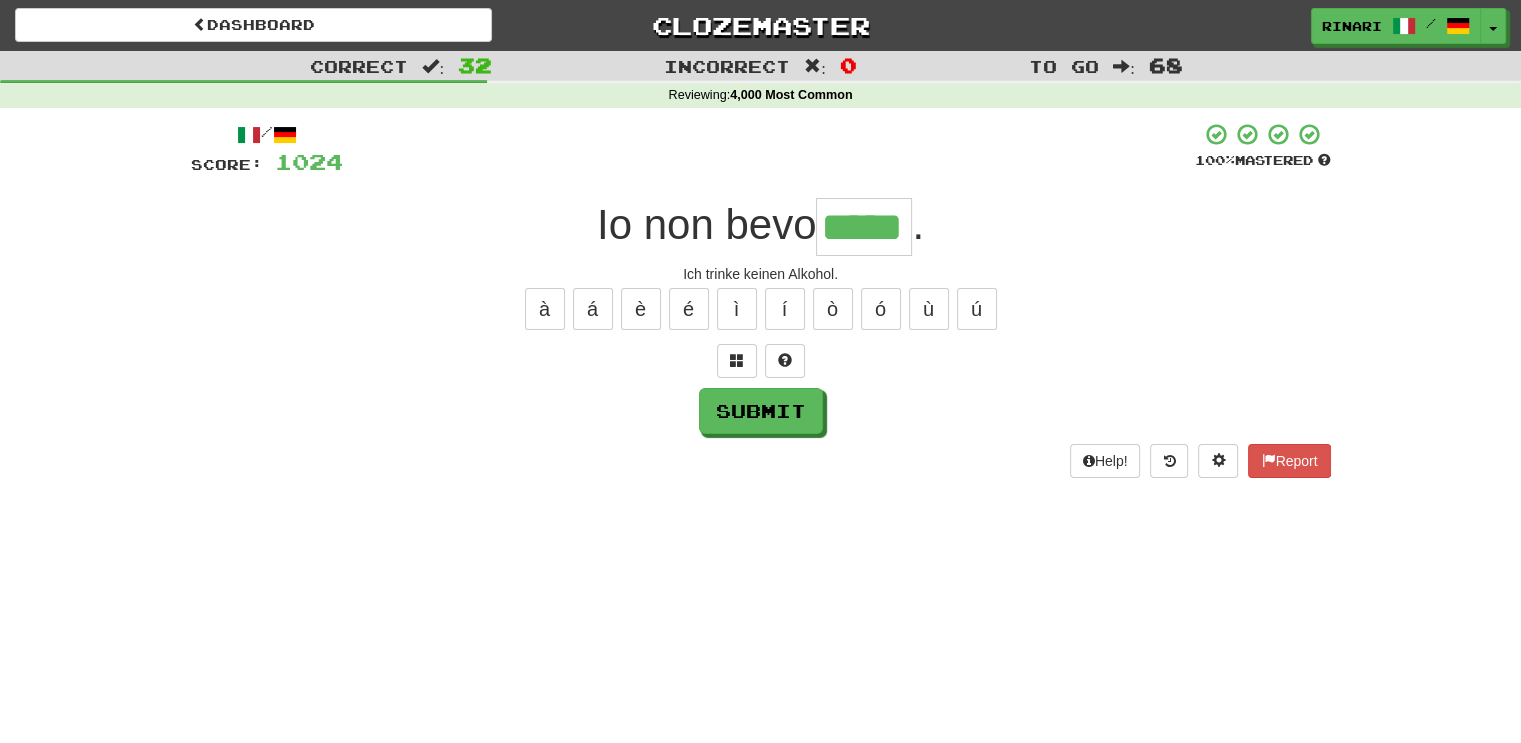 type on "*****" 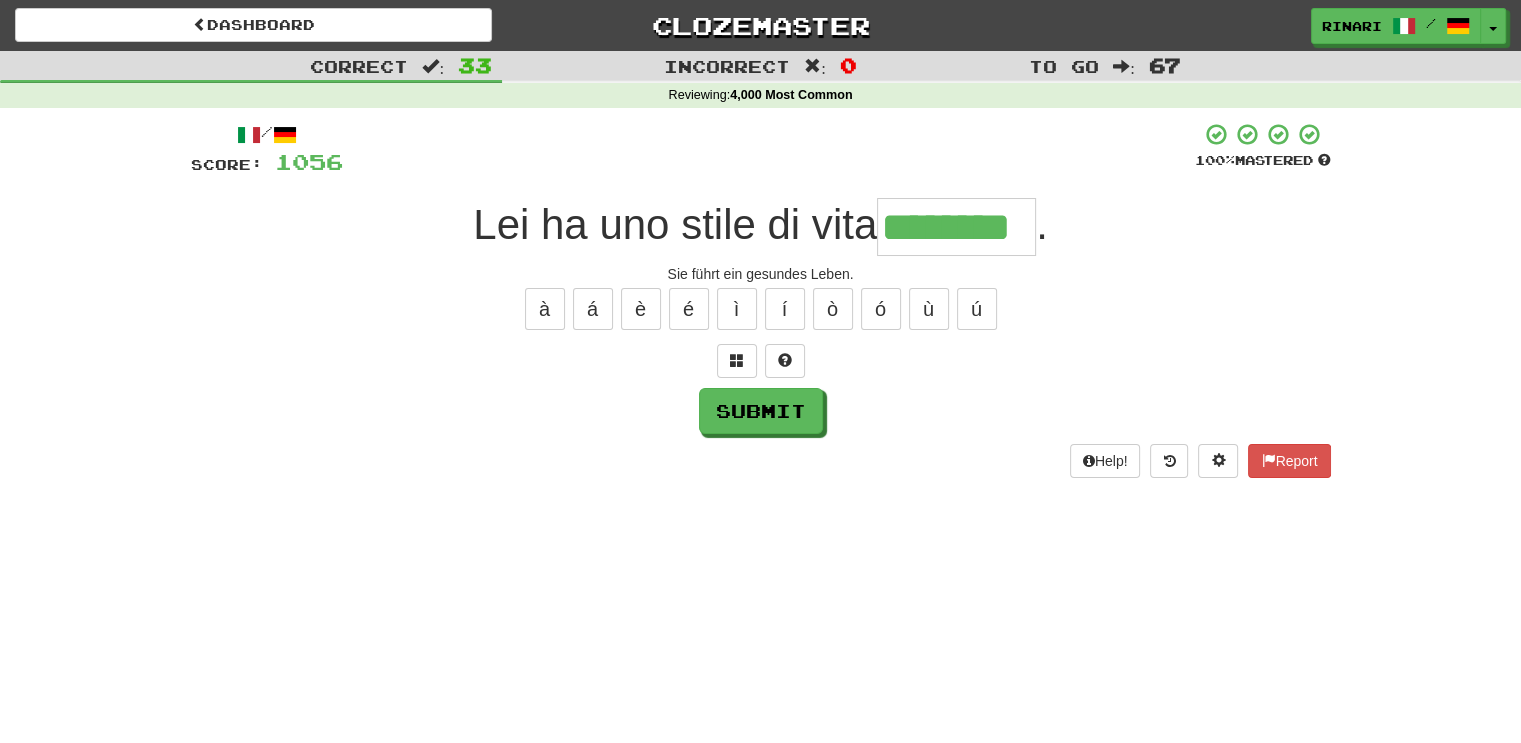 type on "********" 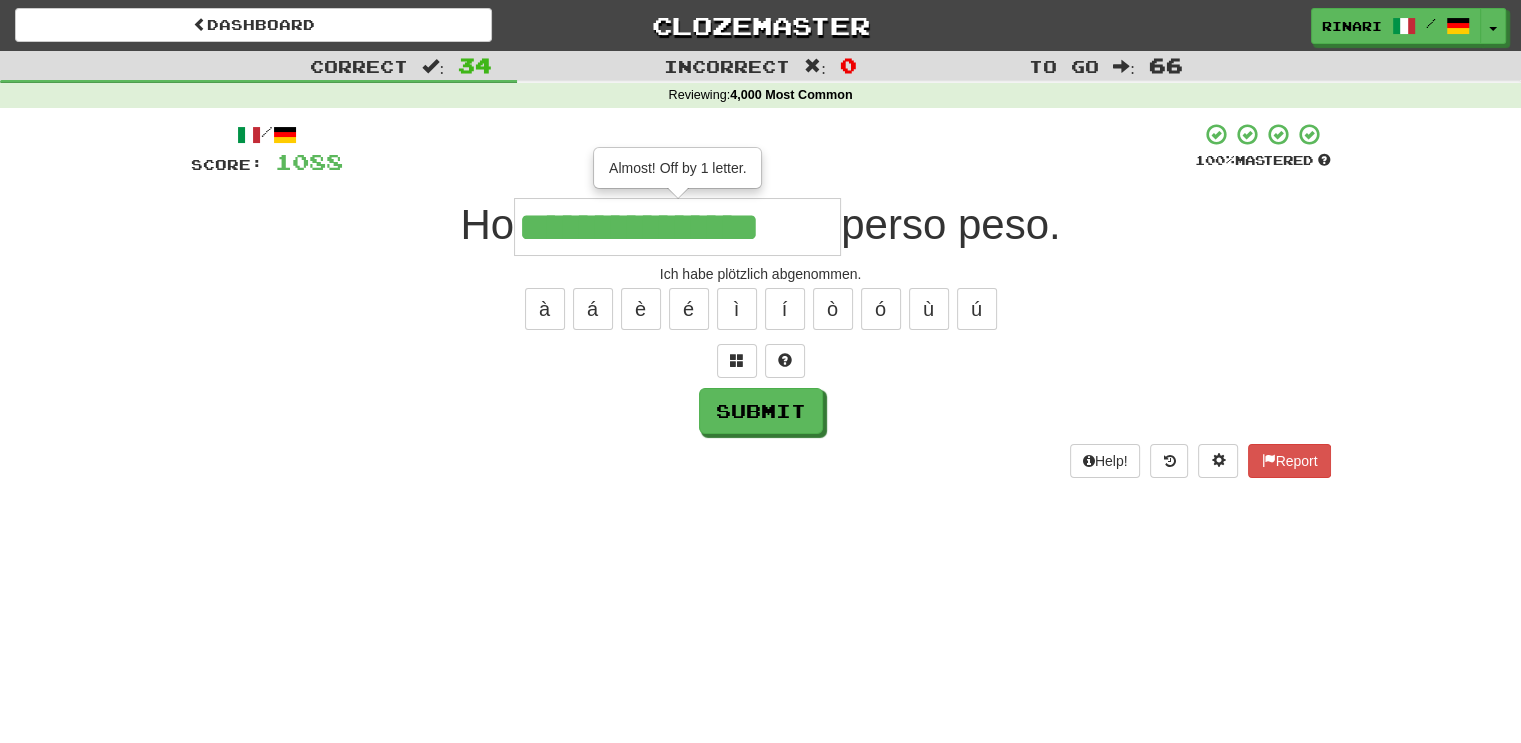 type on "**********" 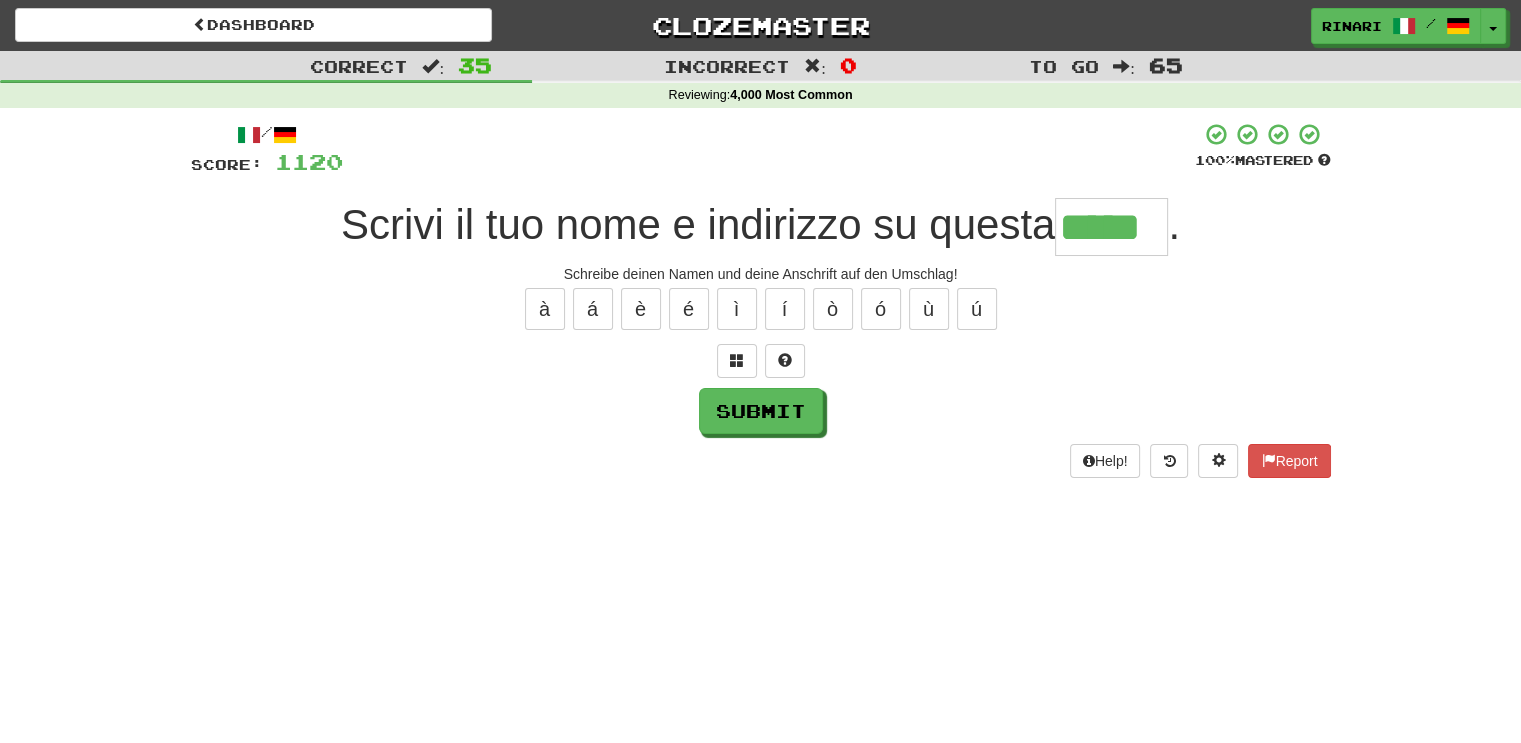 type on "*****" 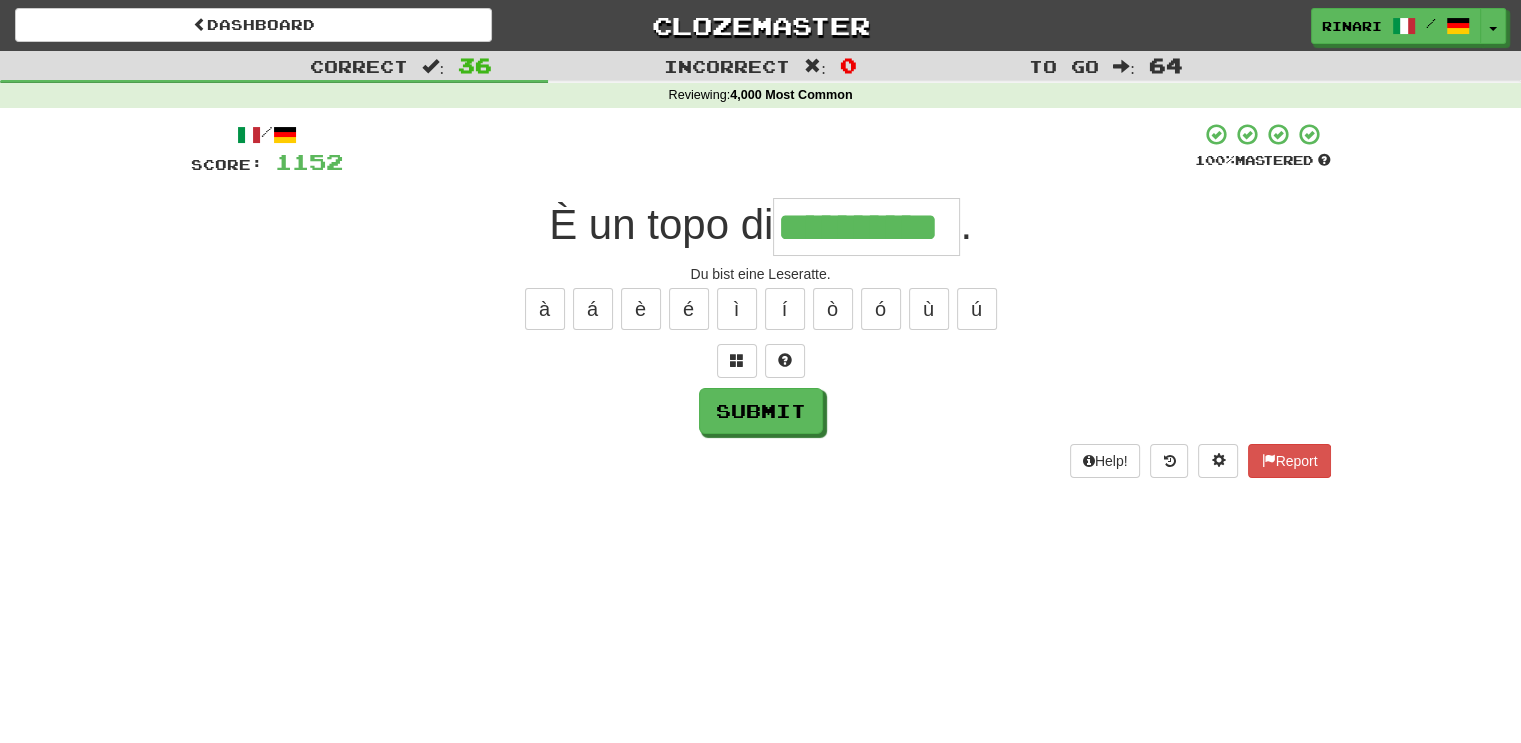 type on "**********" 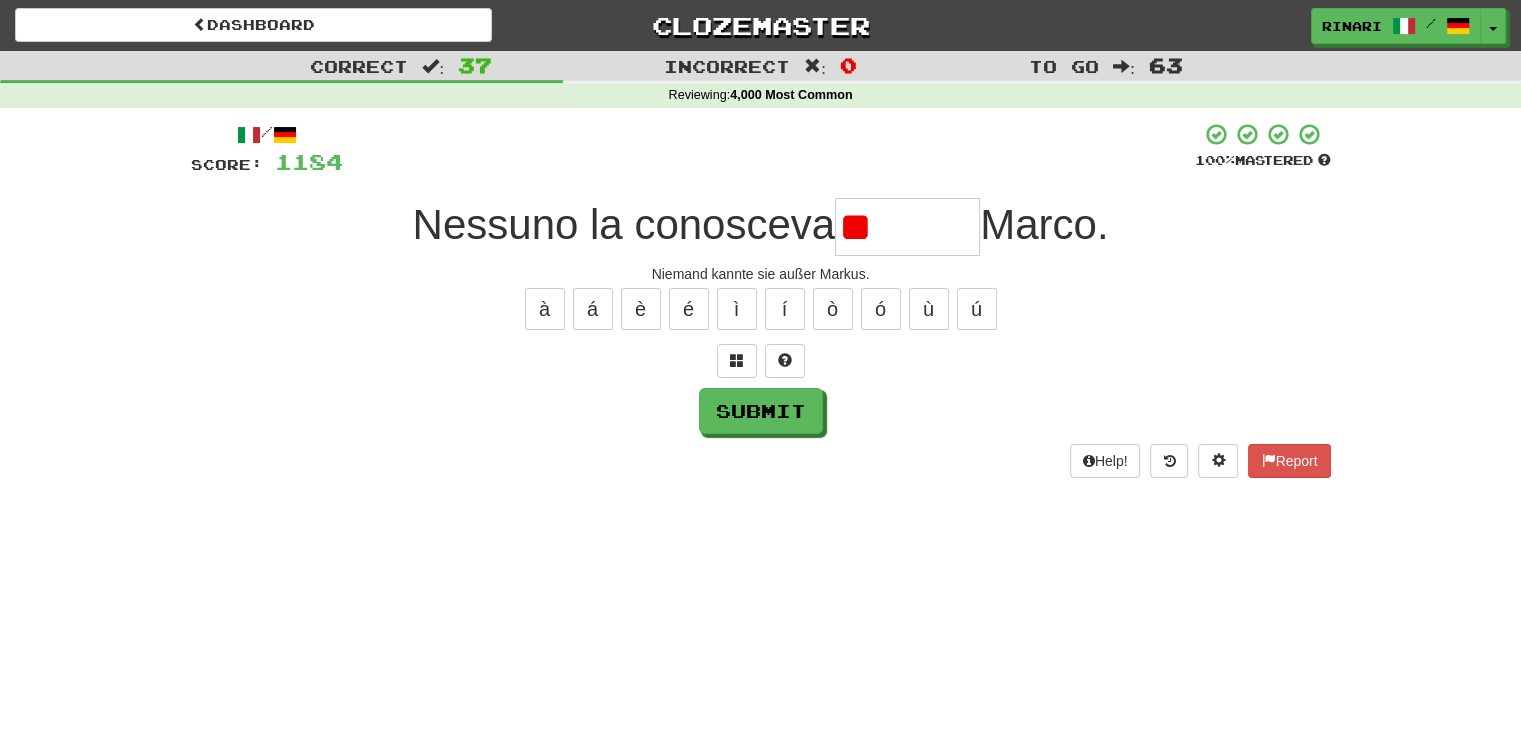 type on "*" 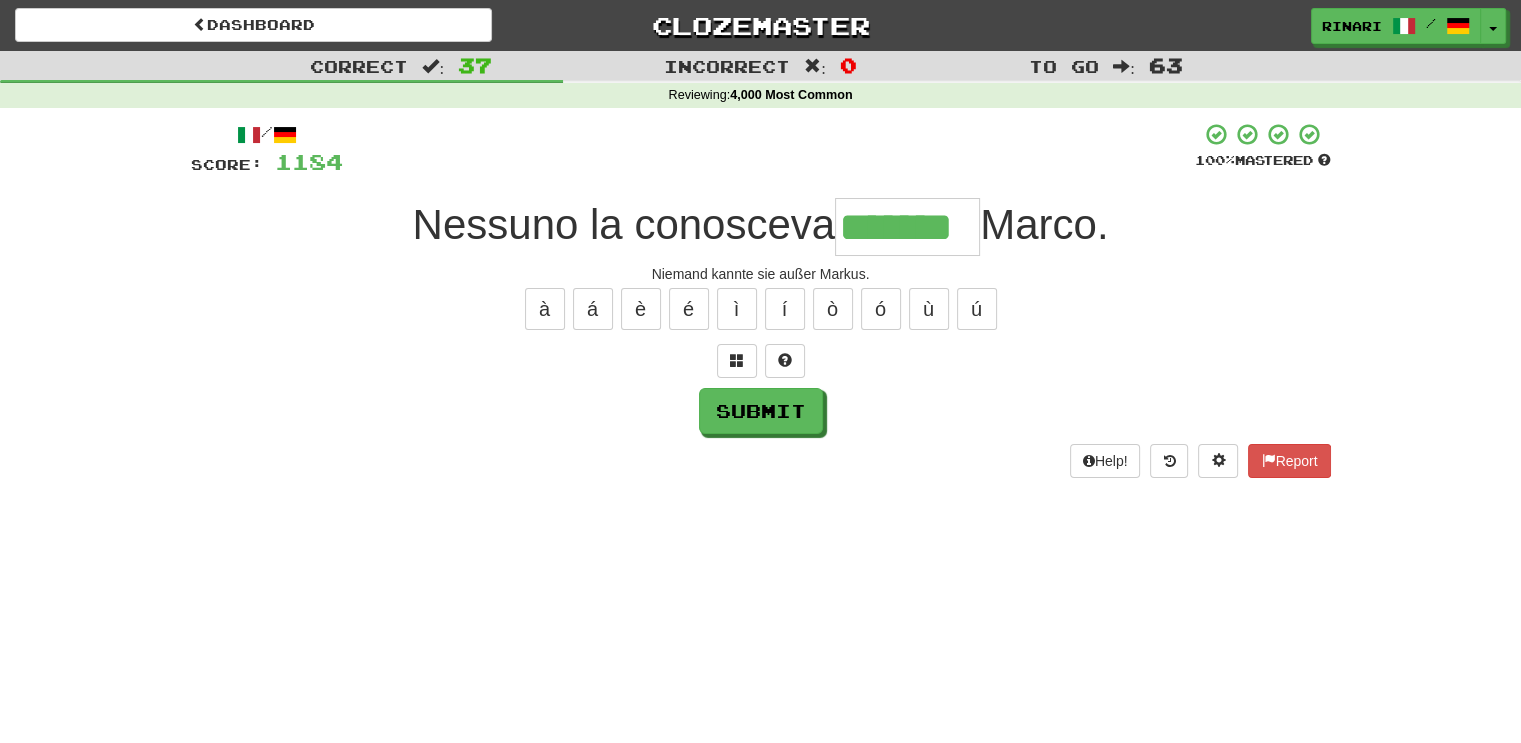 type on "*******" 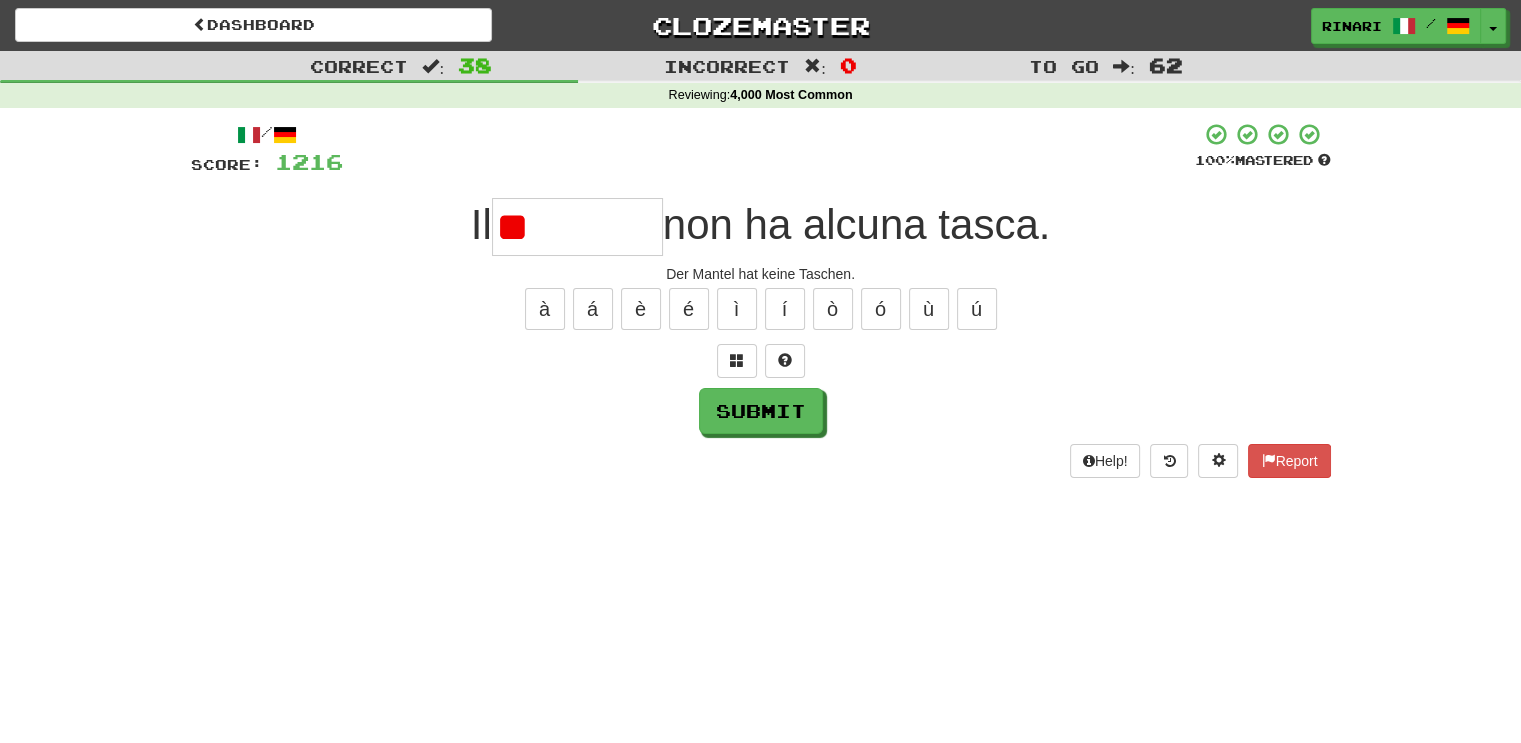 type on "*" 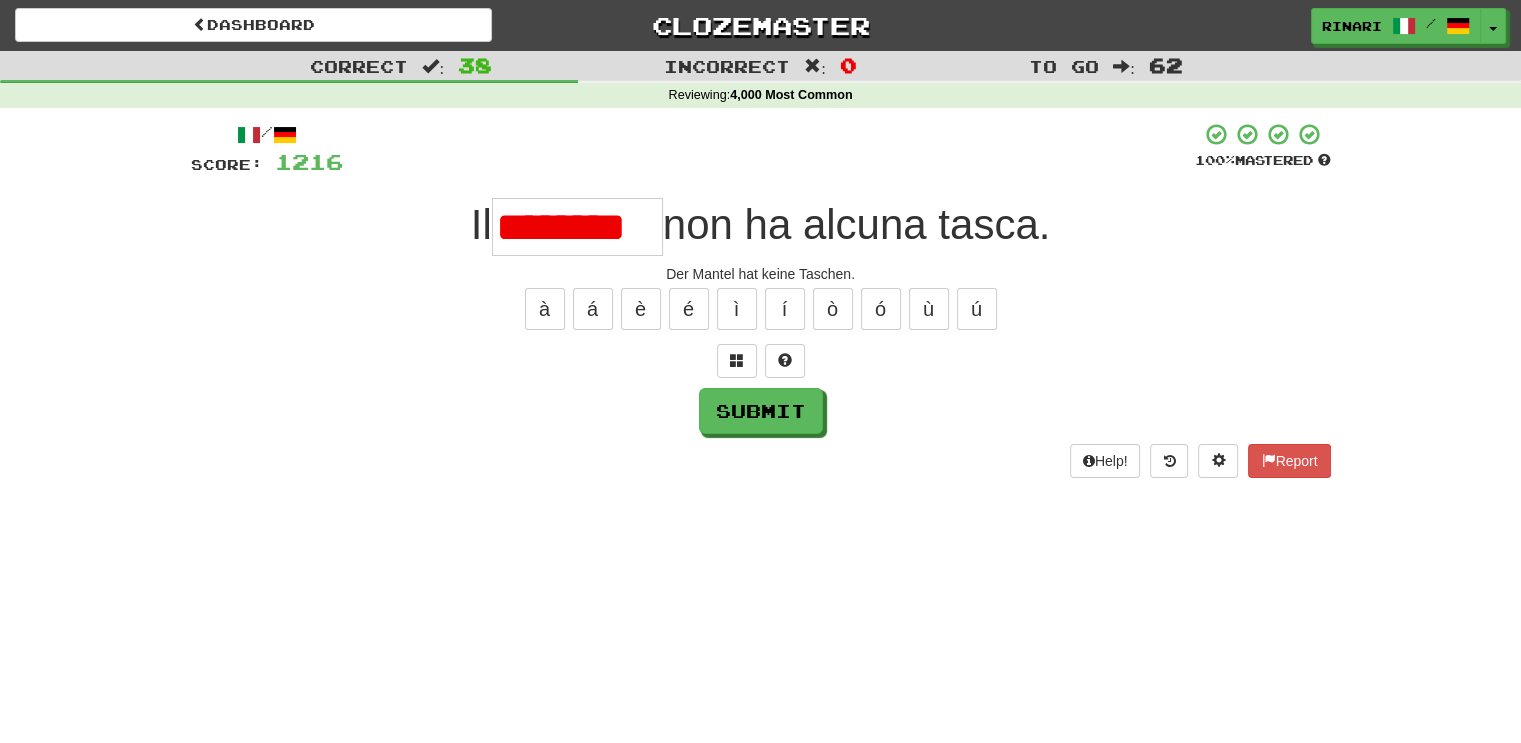 scroll, scrollTop: 0, scrollLeft: 0, axis: both 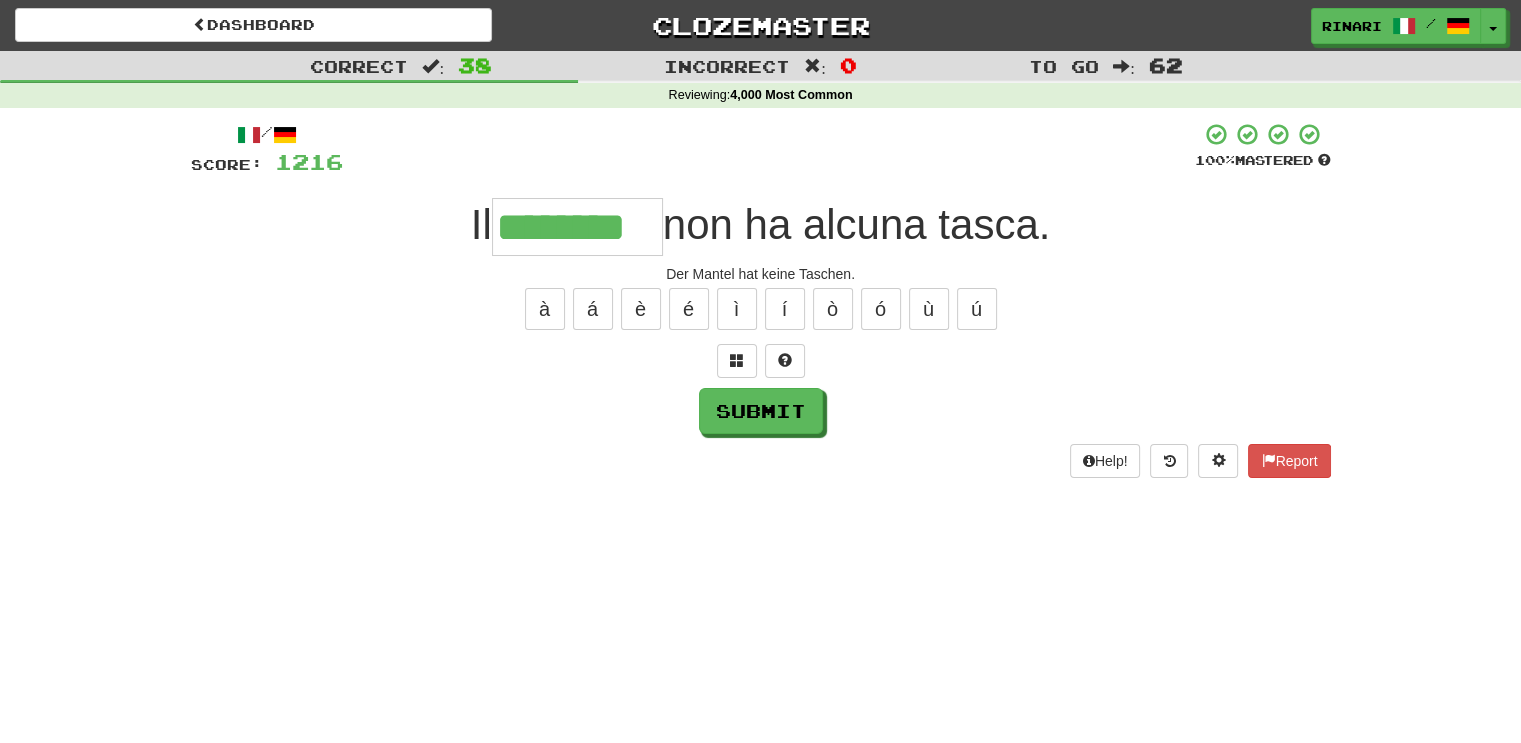 type on "********" 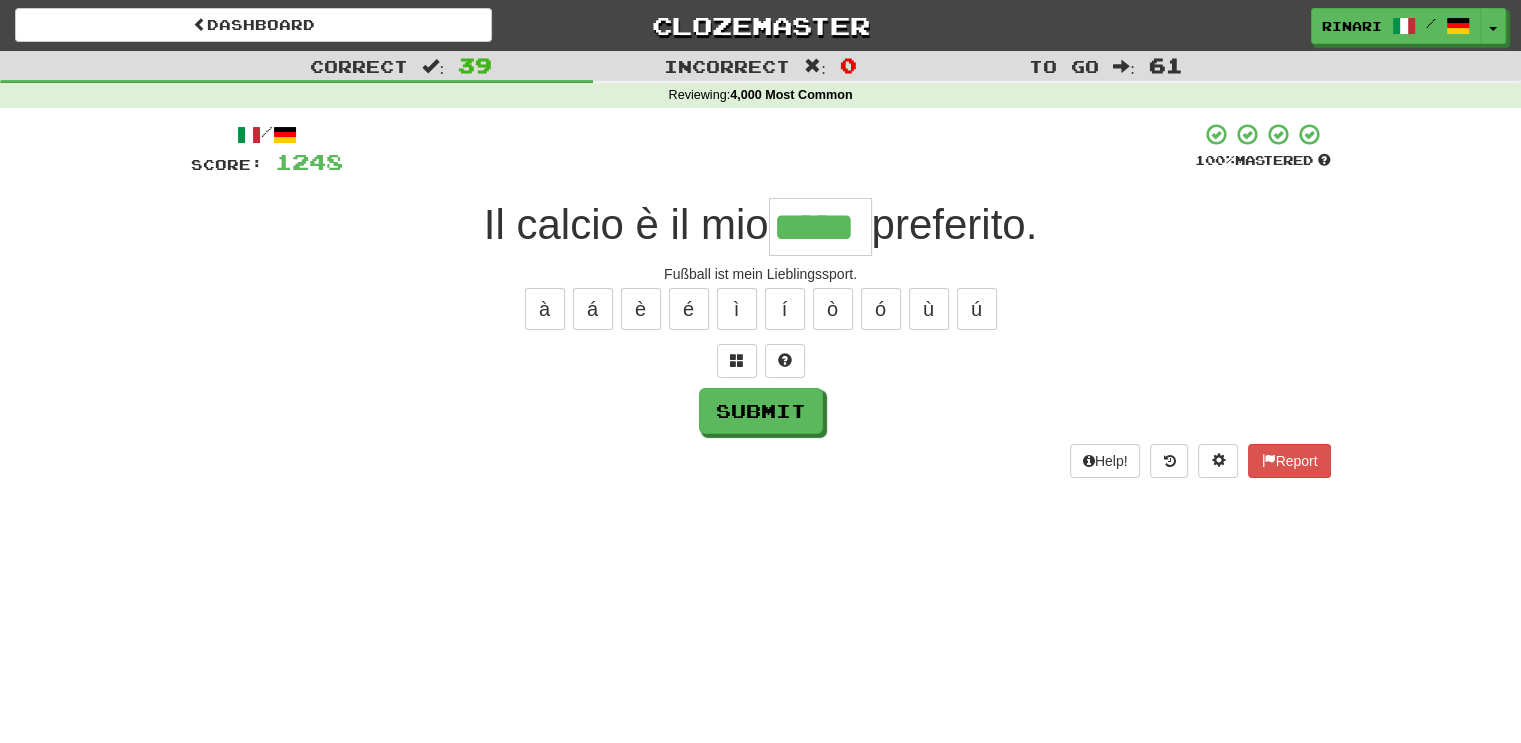 type on "*****" 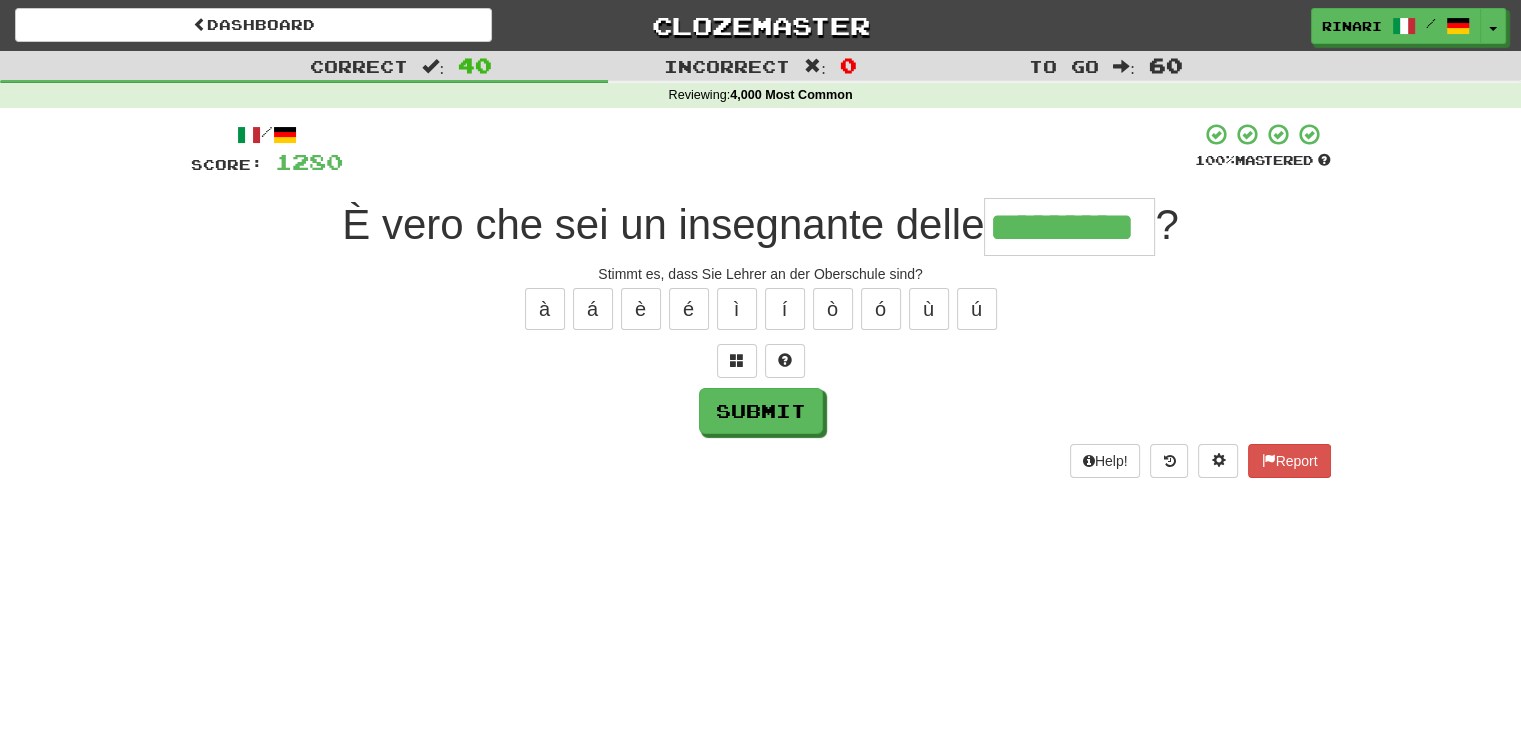 type on "*********" 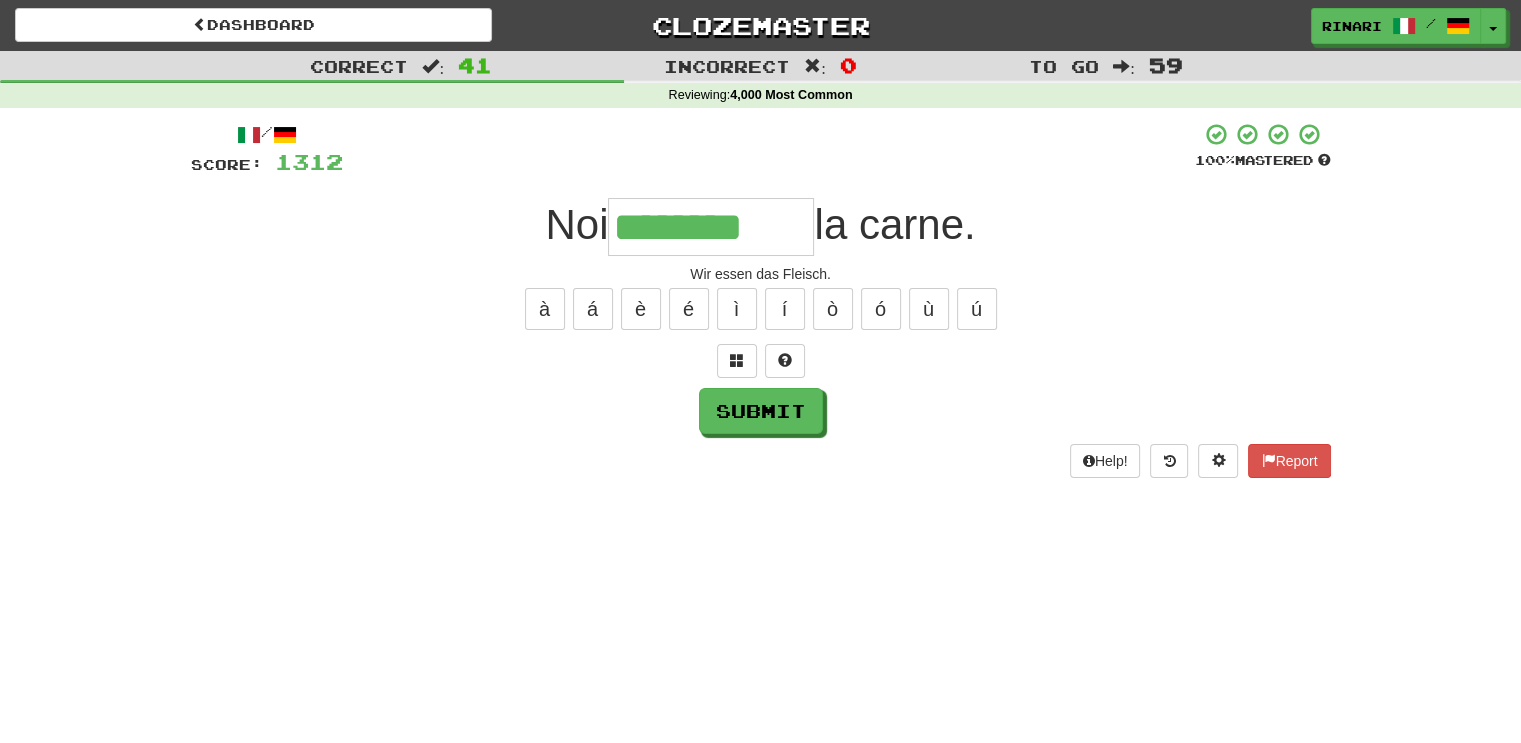 type on "********" 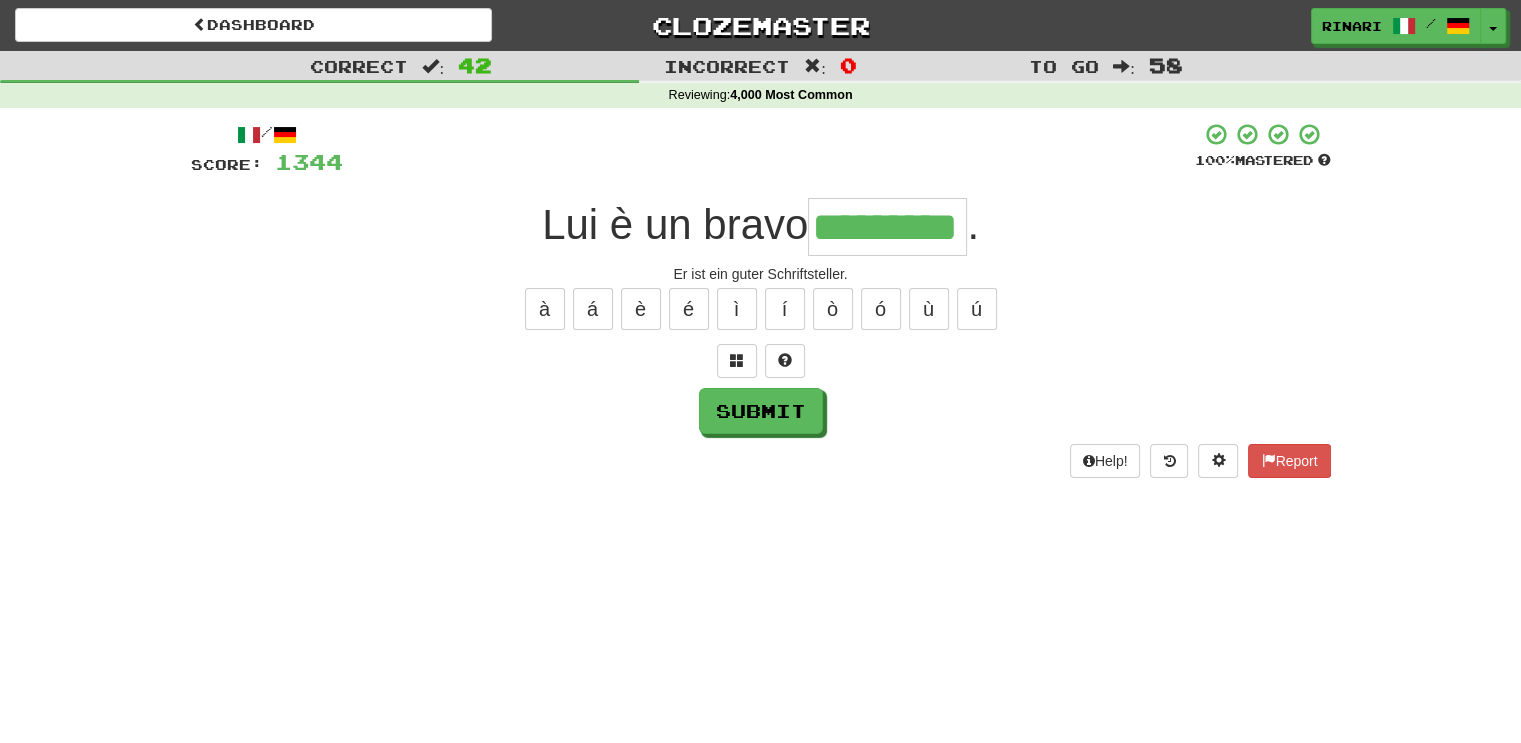 type on "*********" 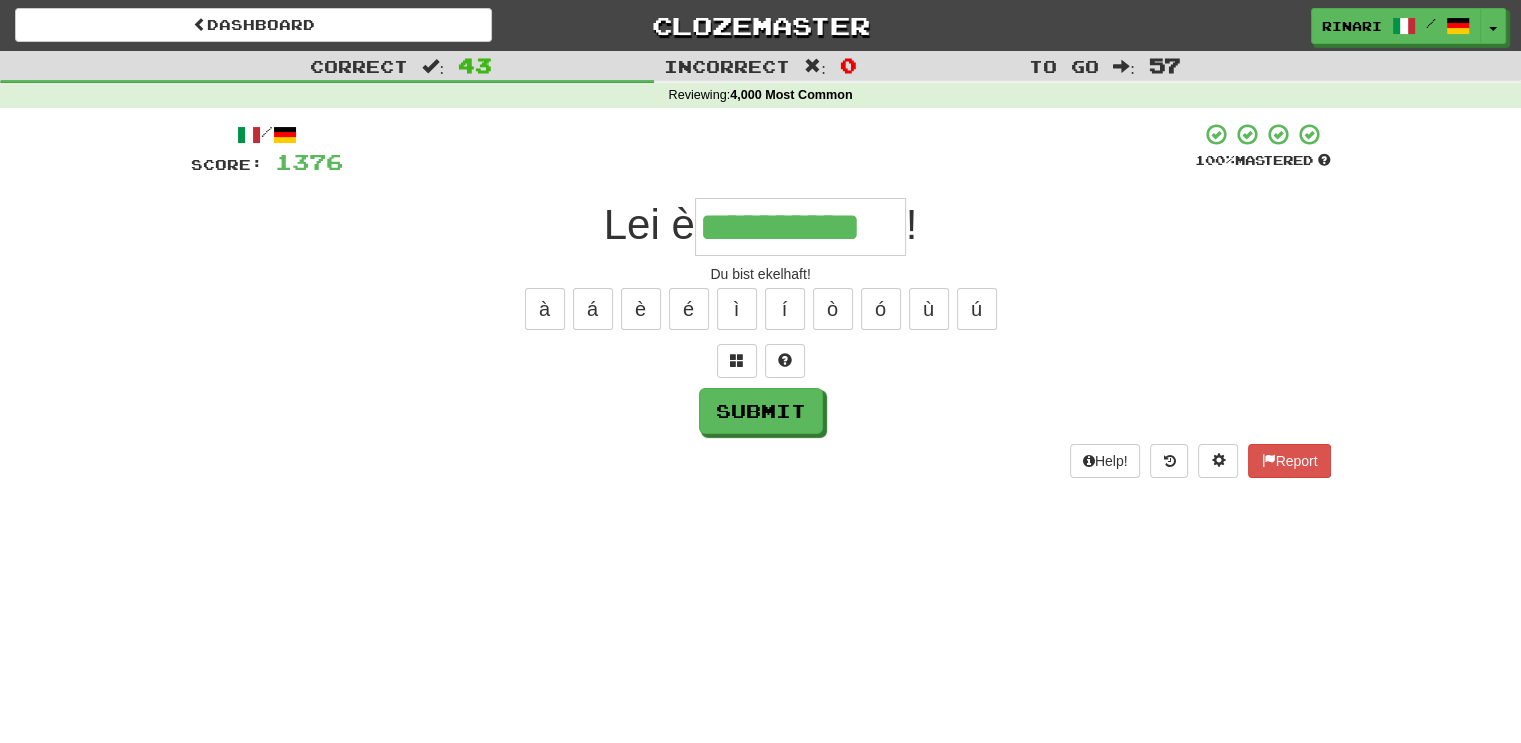 type on "**********" 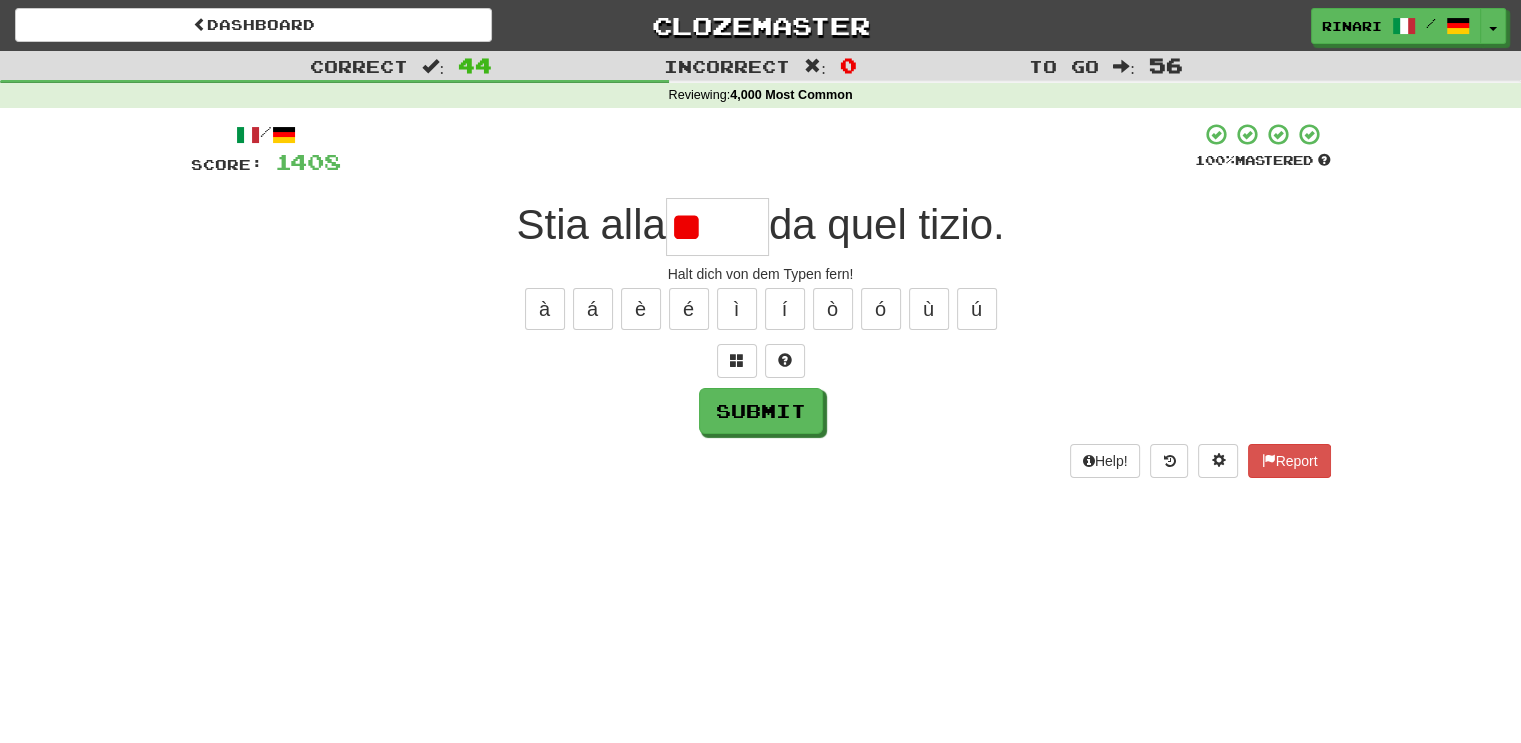 type on "*" 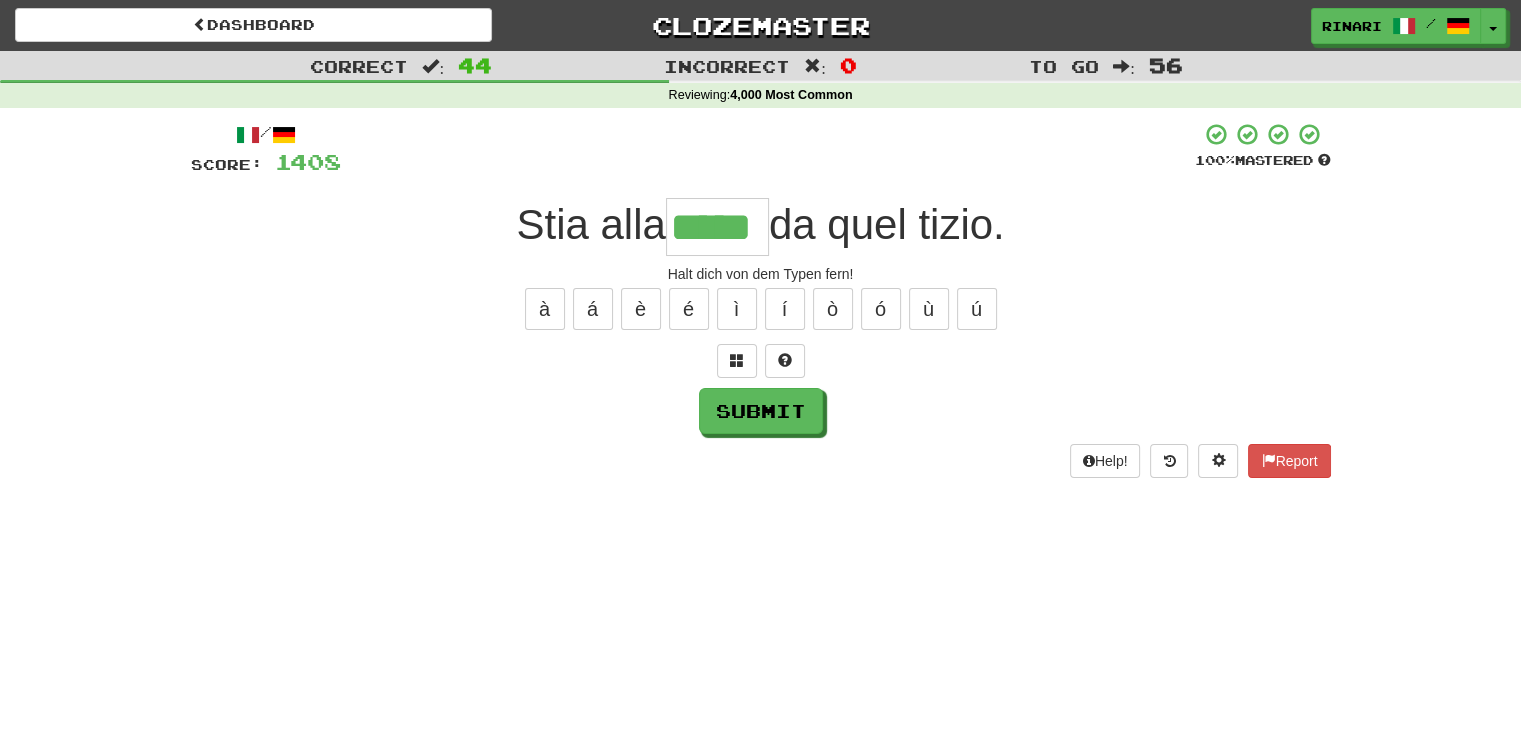 type on "*****" 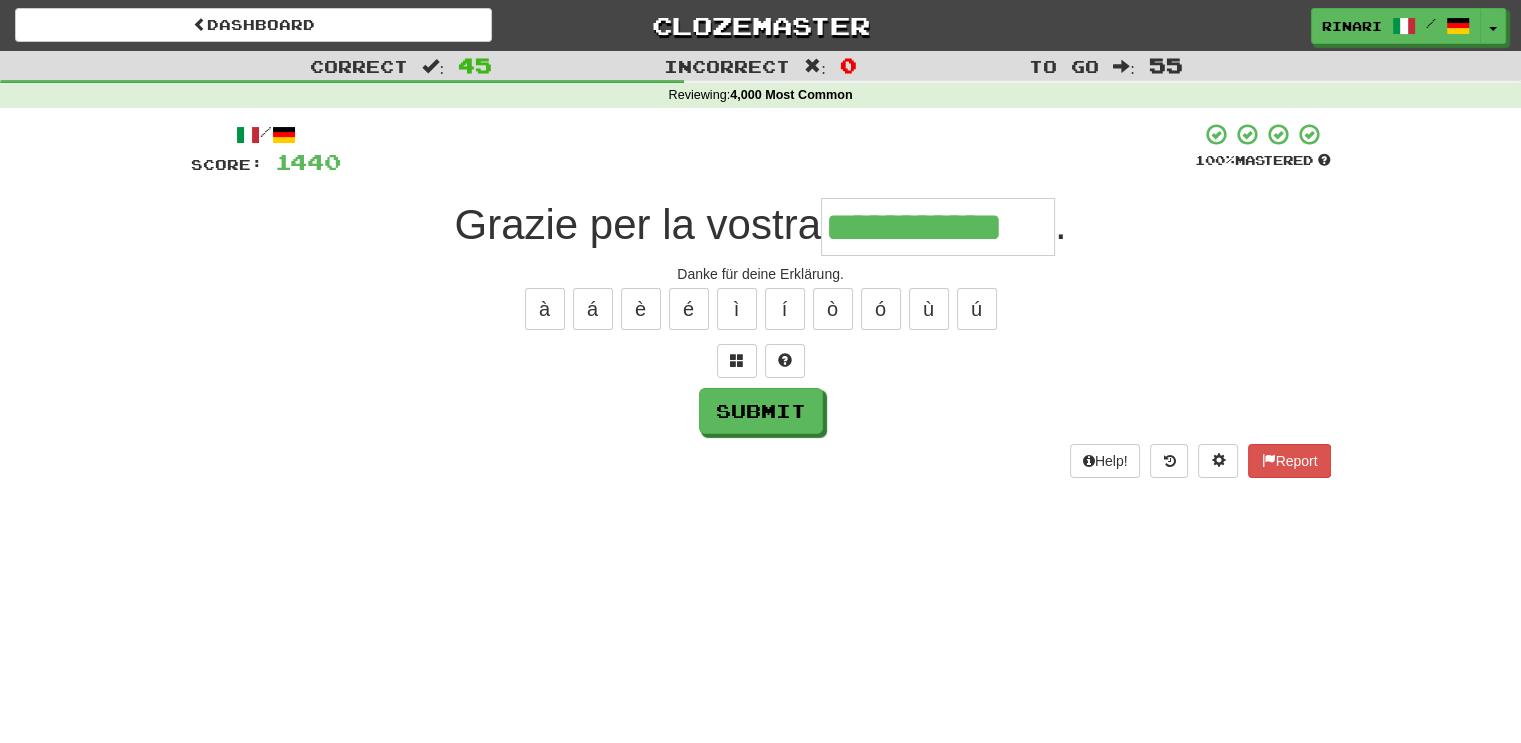 type on "**********" 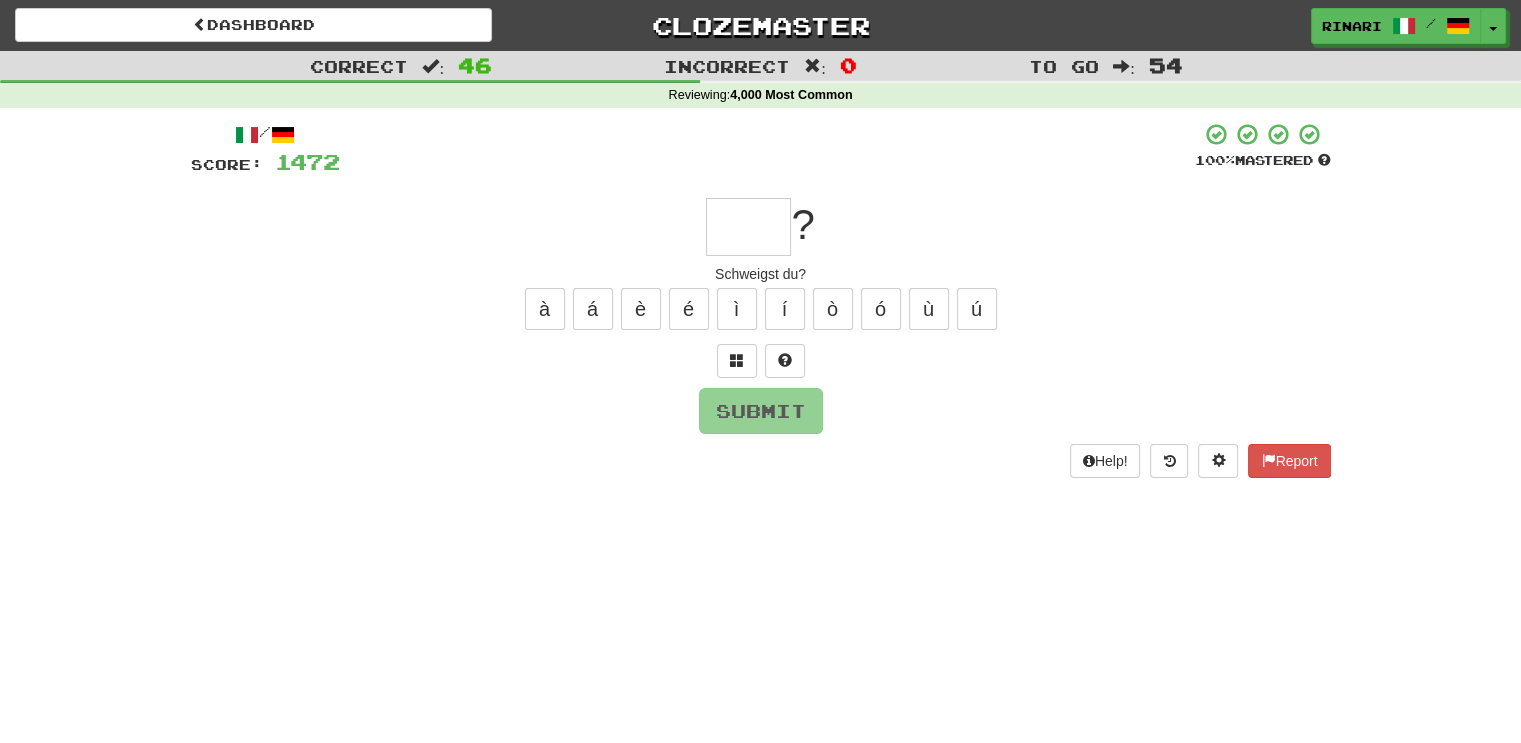 type on "*" 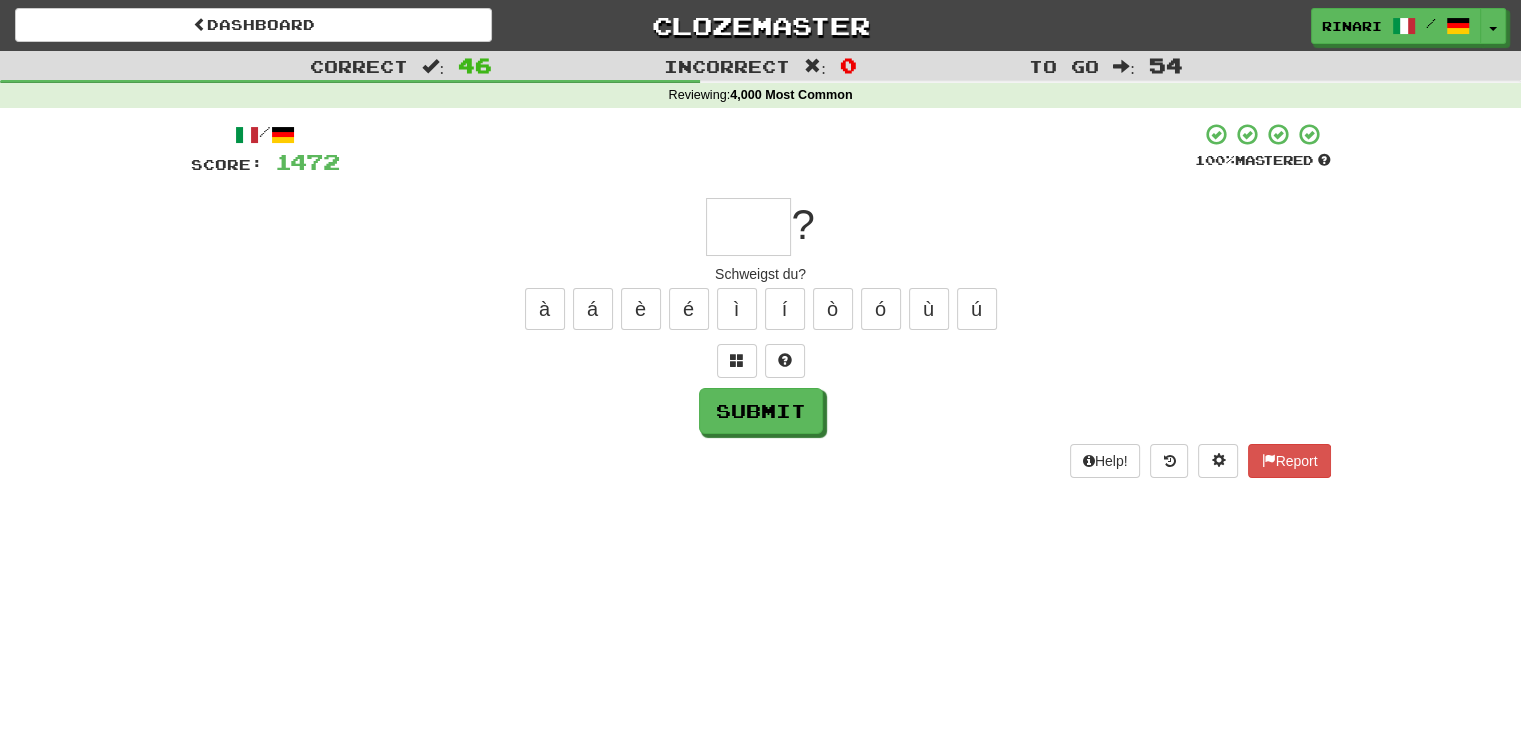 type on "*" 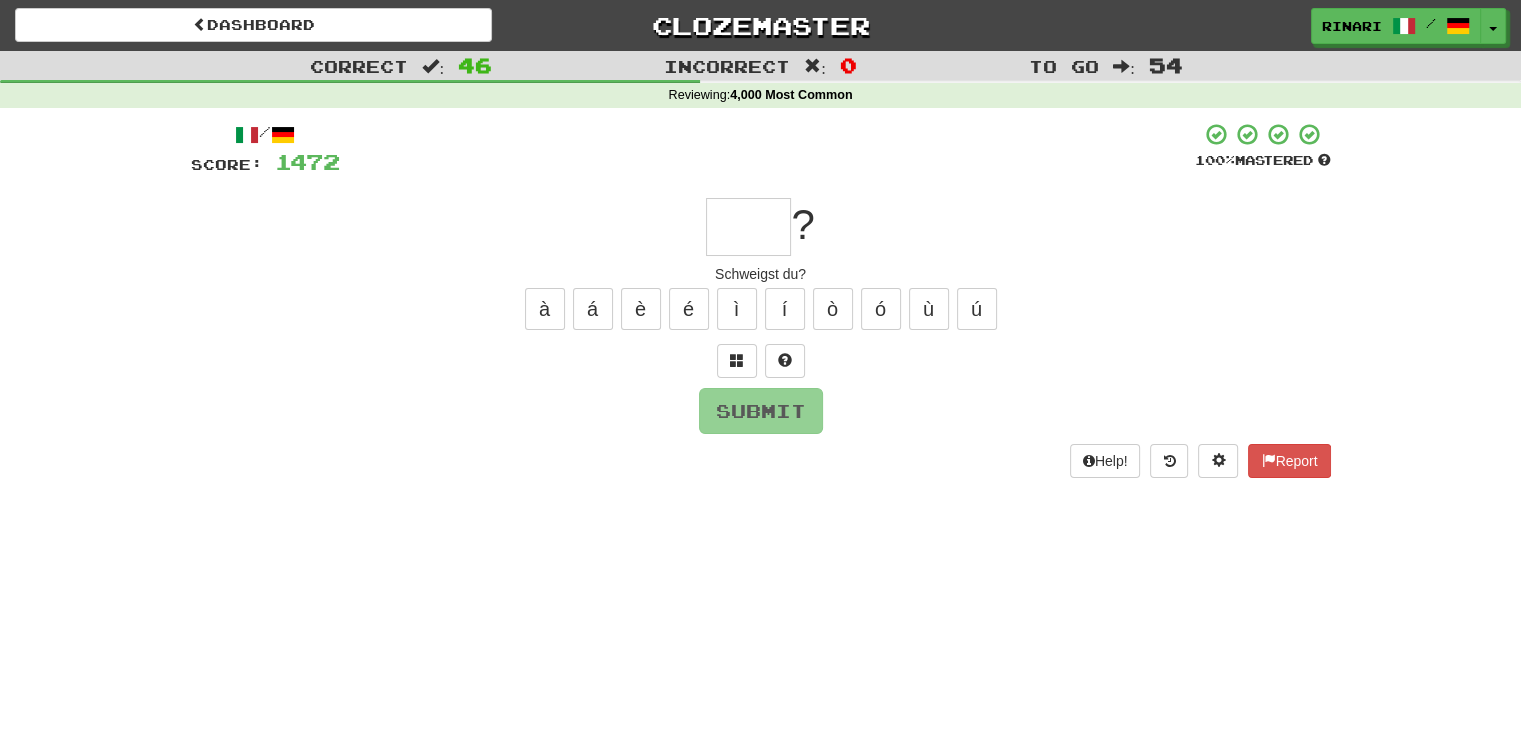 type on "*" 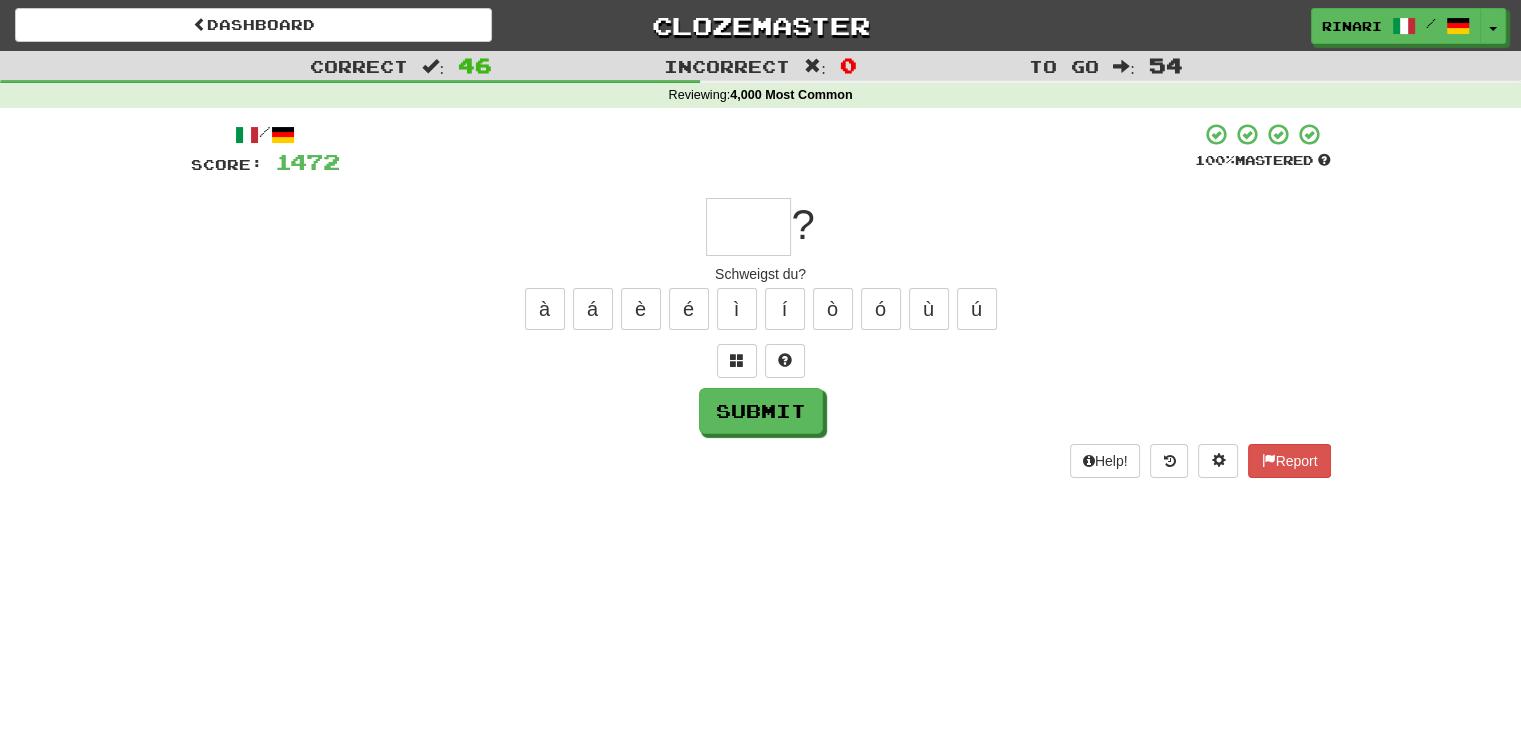 type on "*" 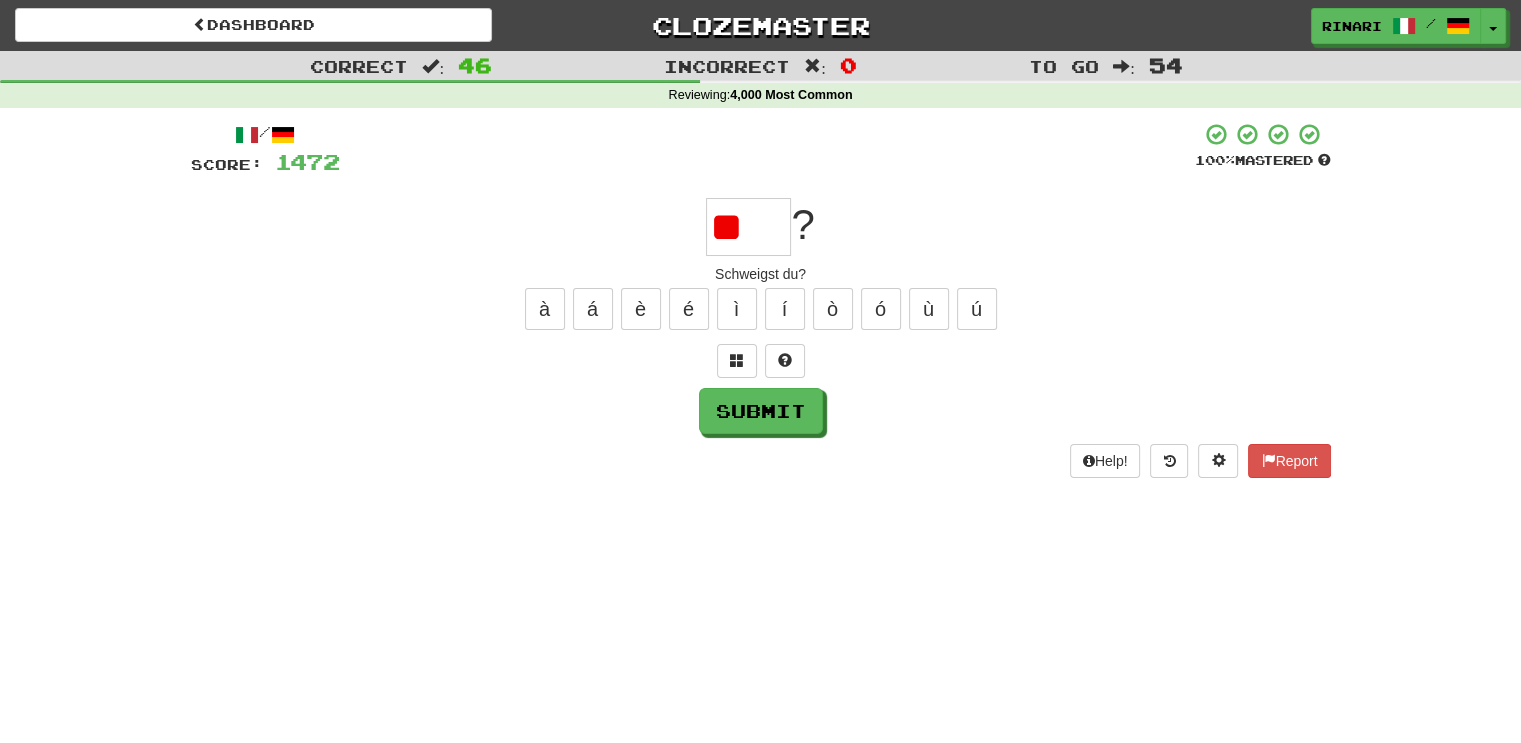 type on "*" 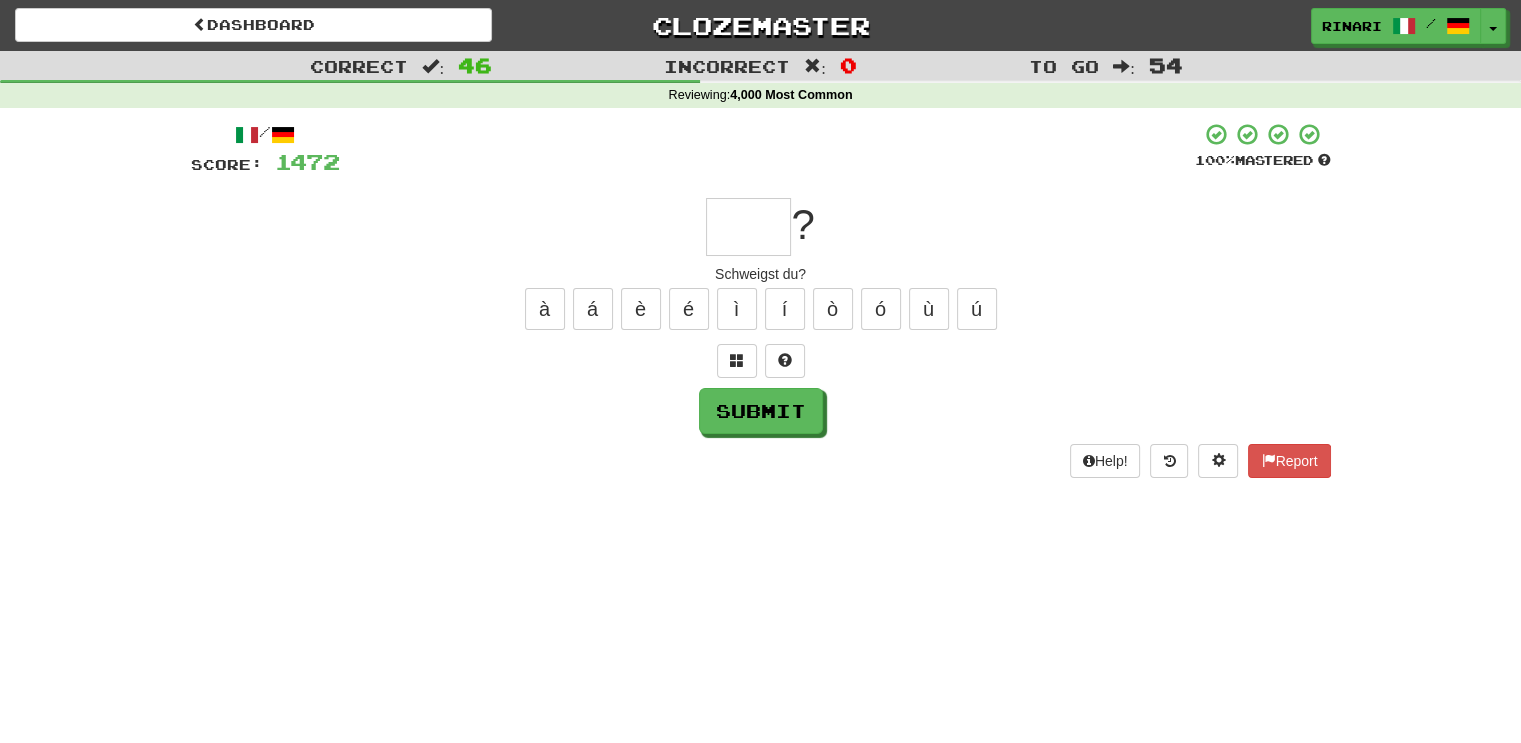 type on "*" 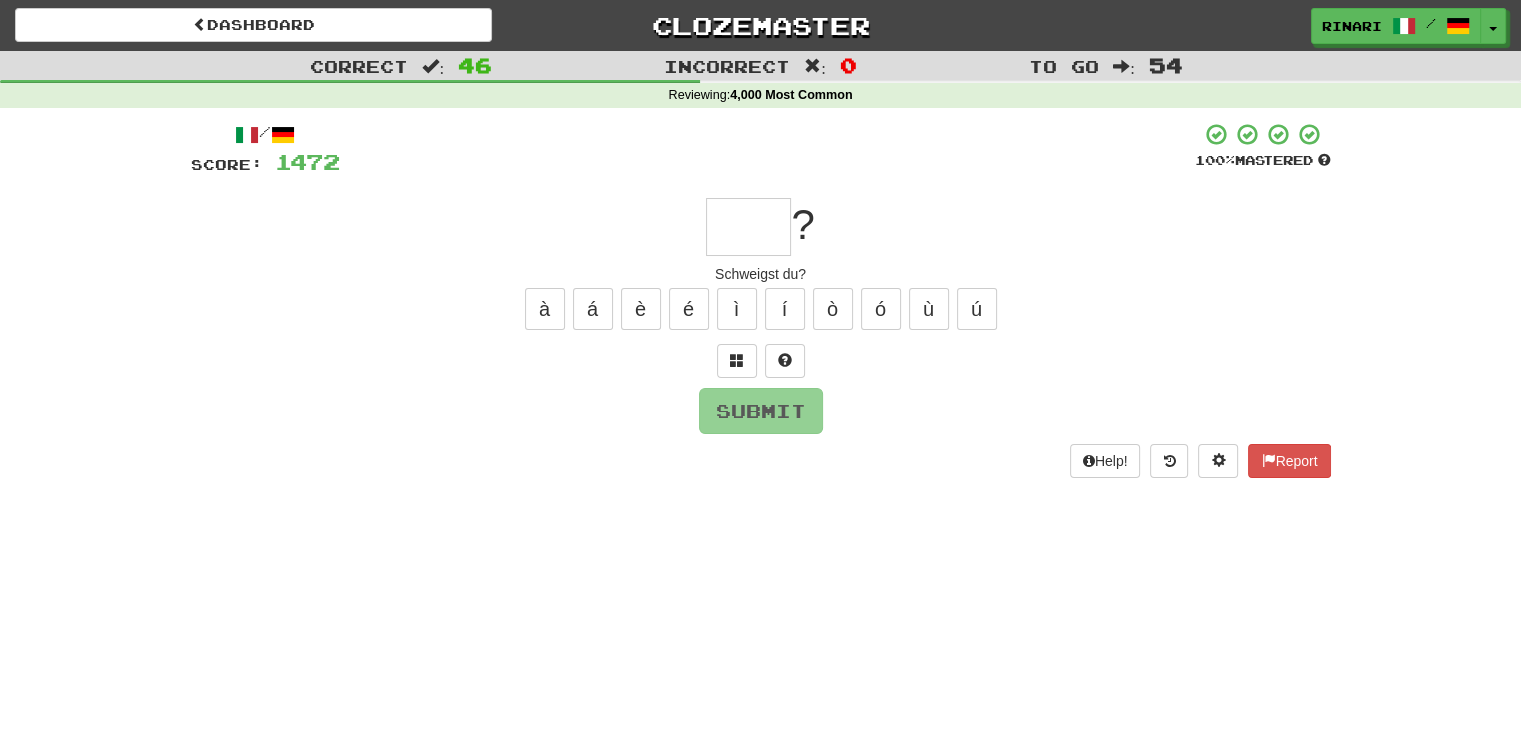 type on "*" 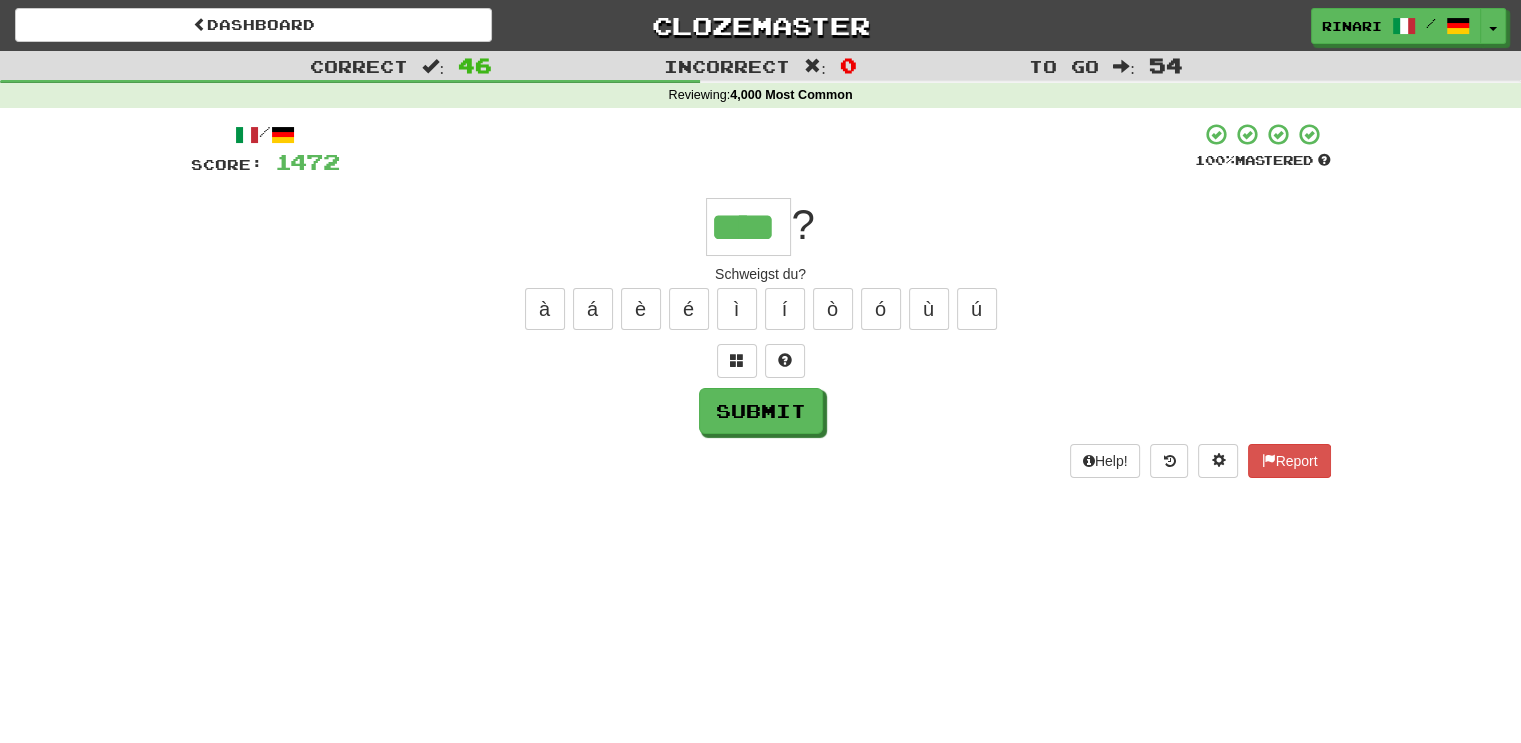 type on "****" 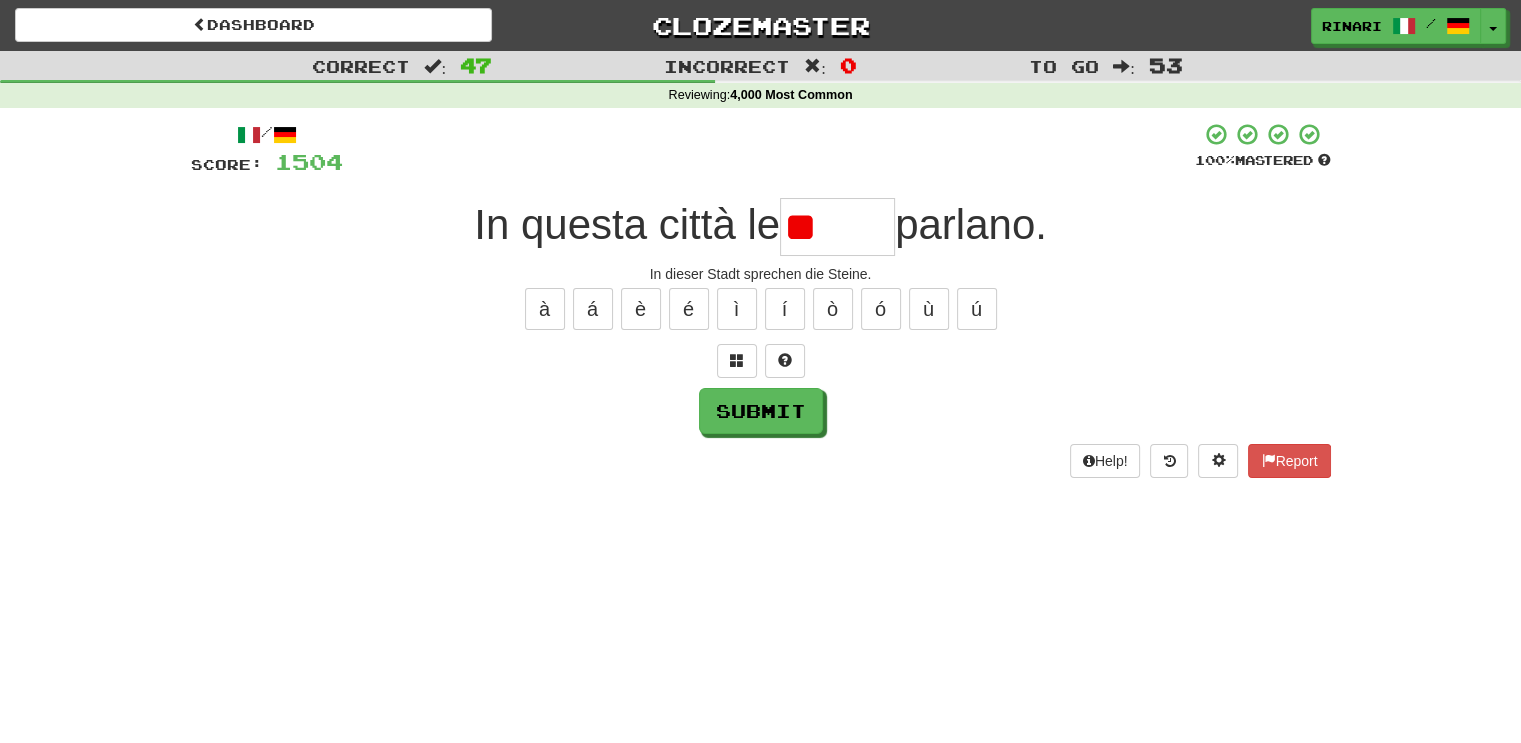 type on "*" 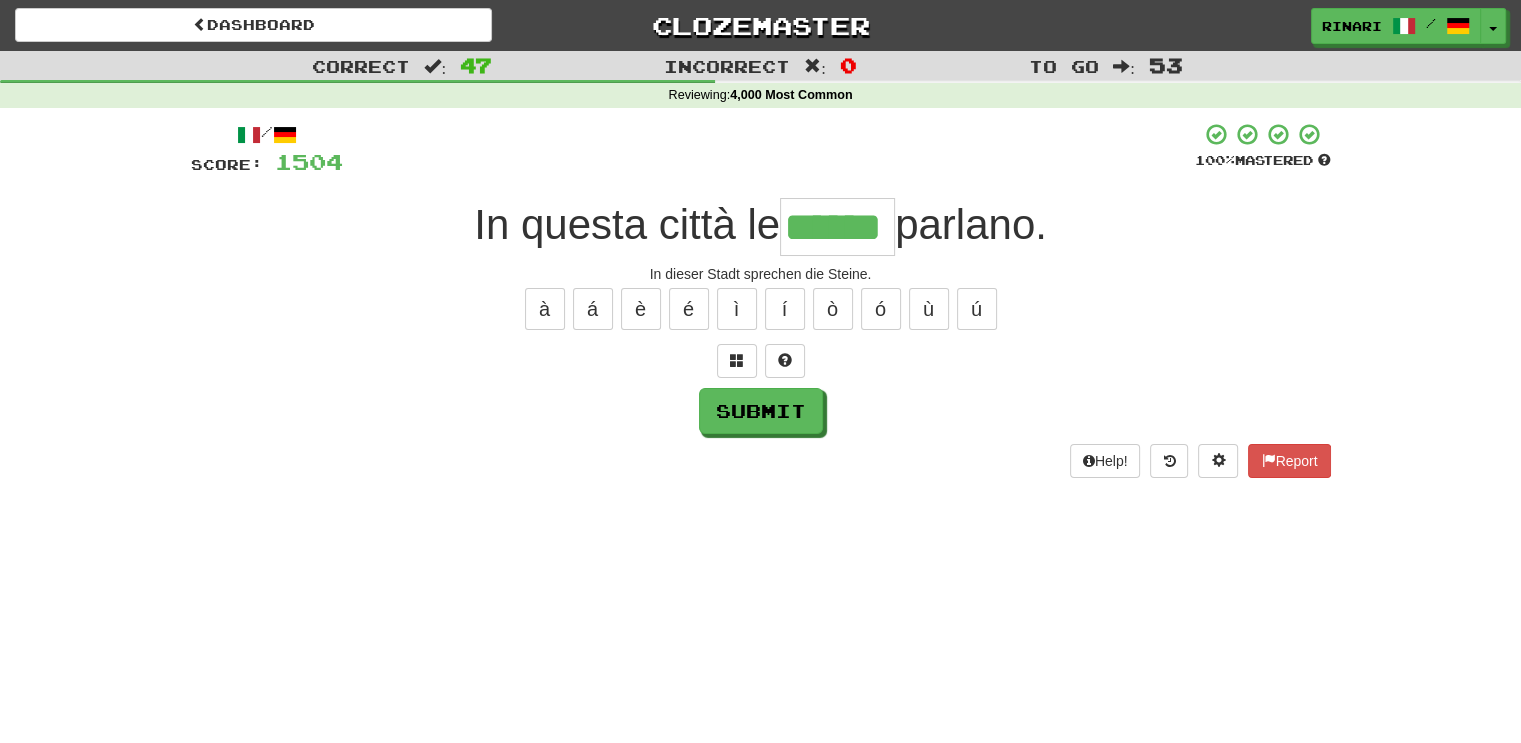 type on "******" 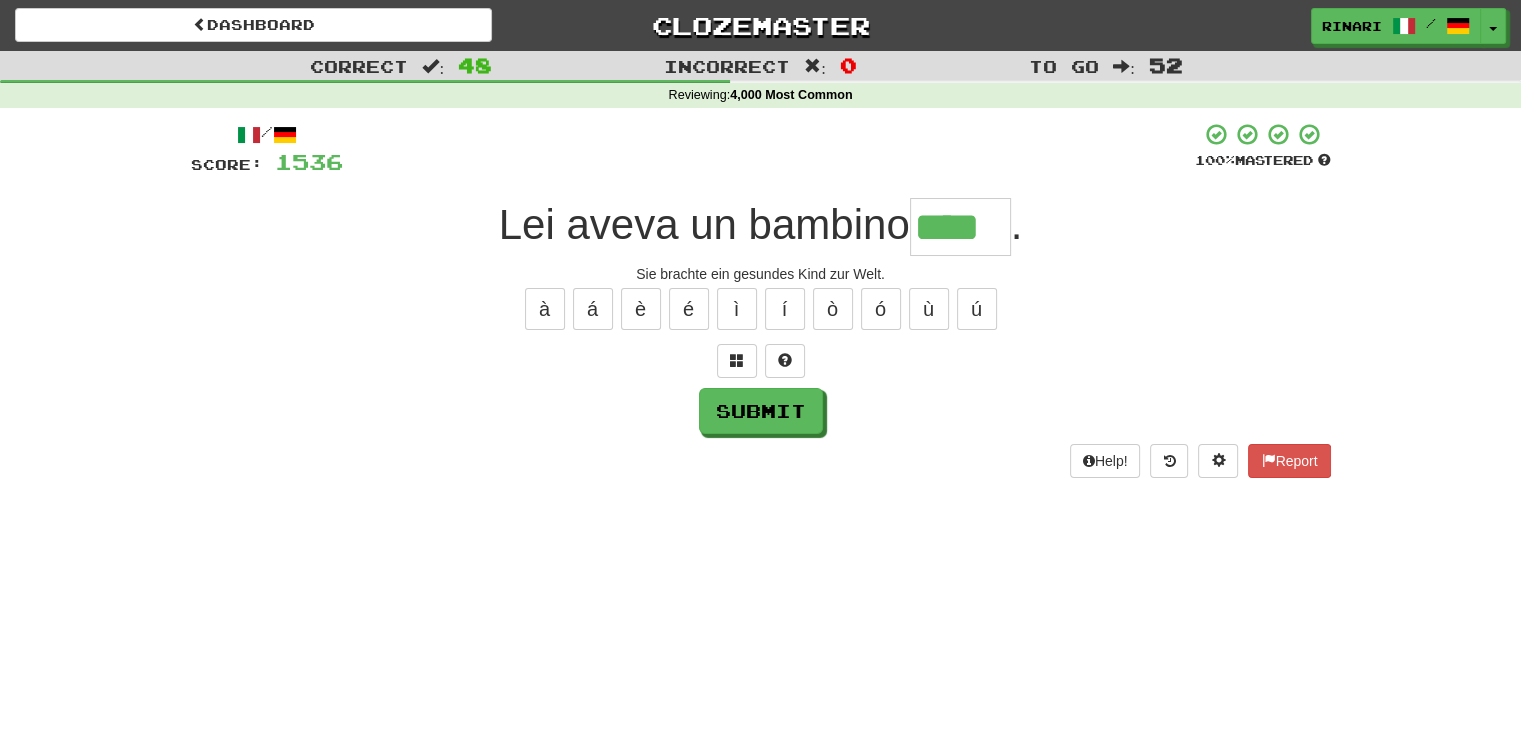type on "****" 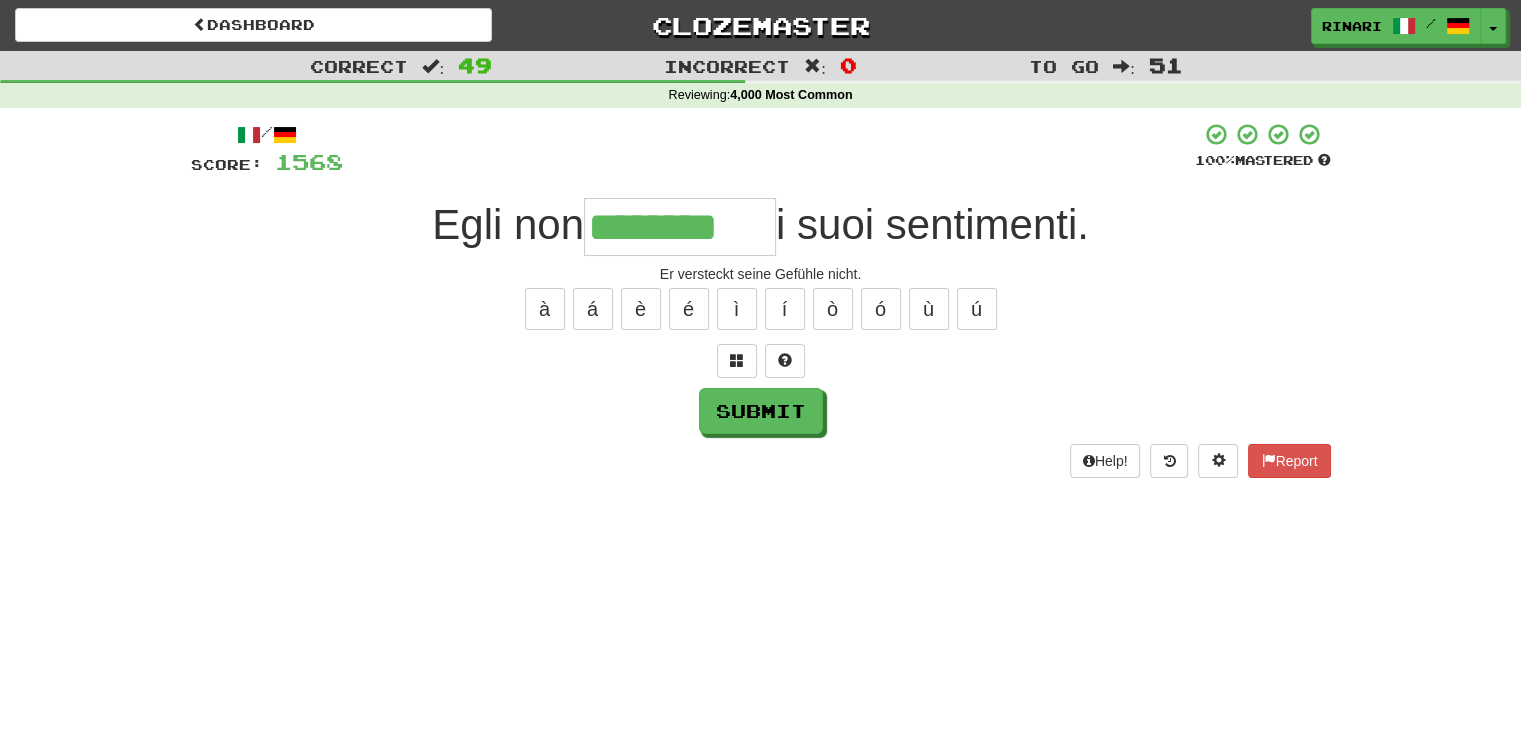 type on "********" 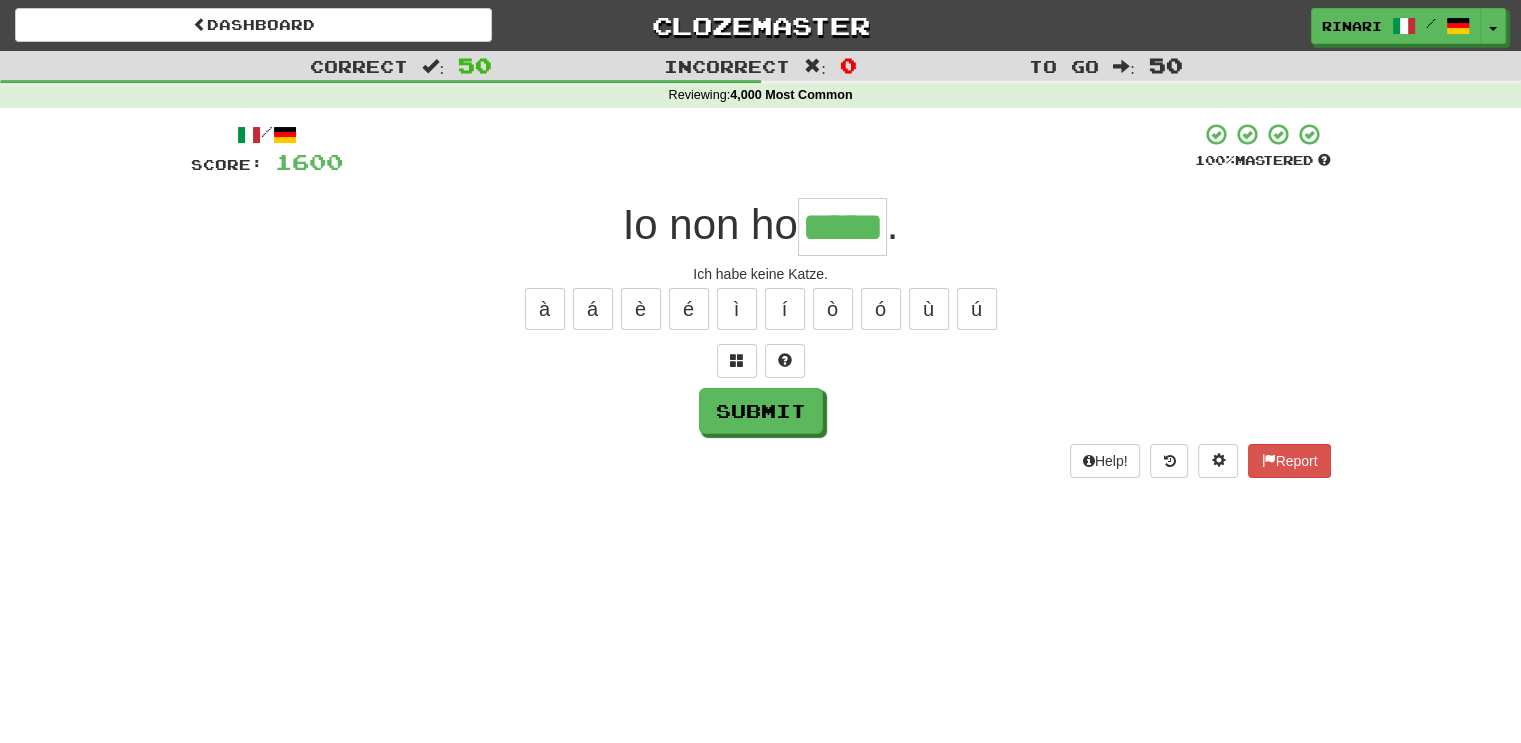type on "*****" 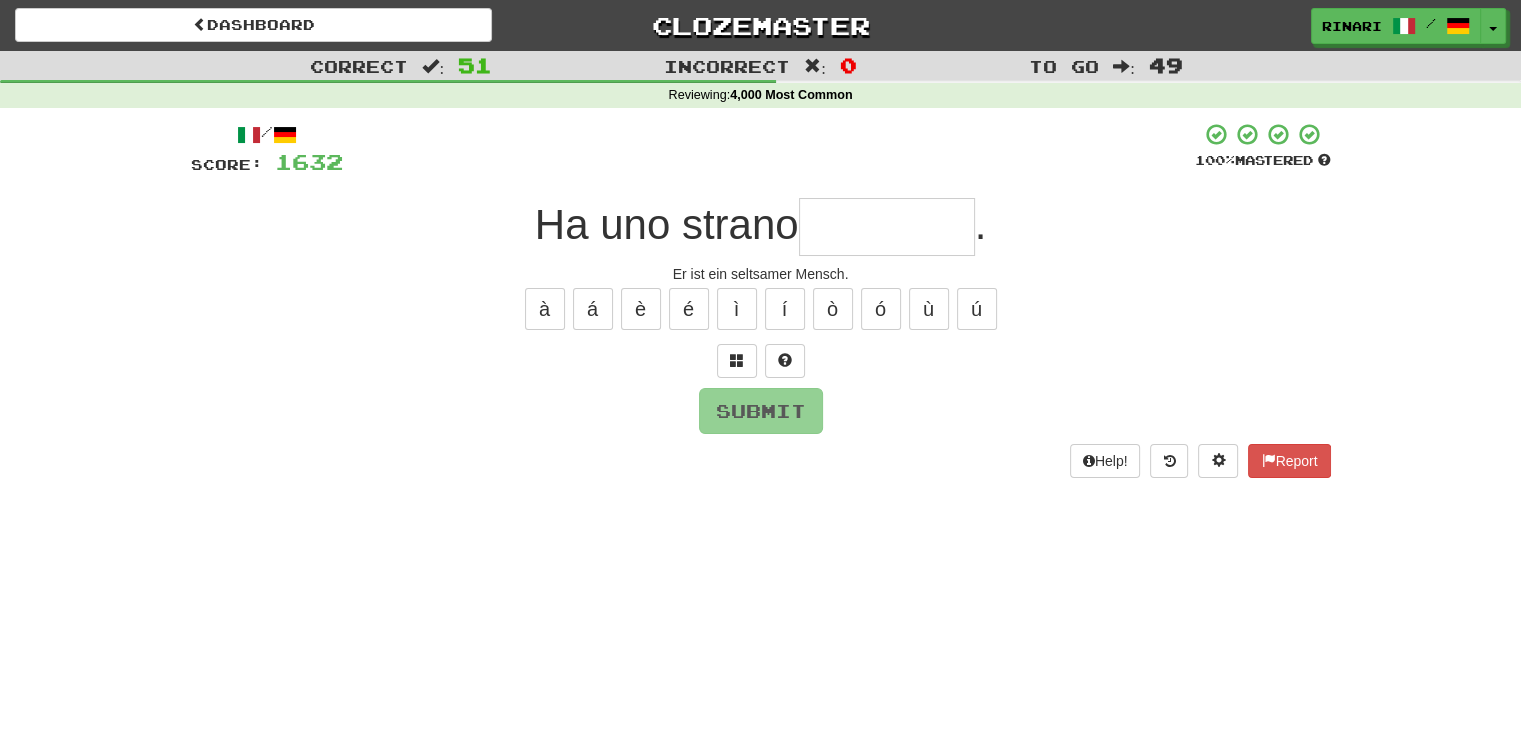 type on "*" 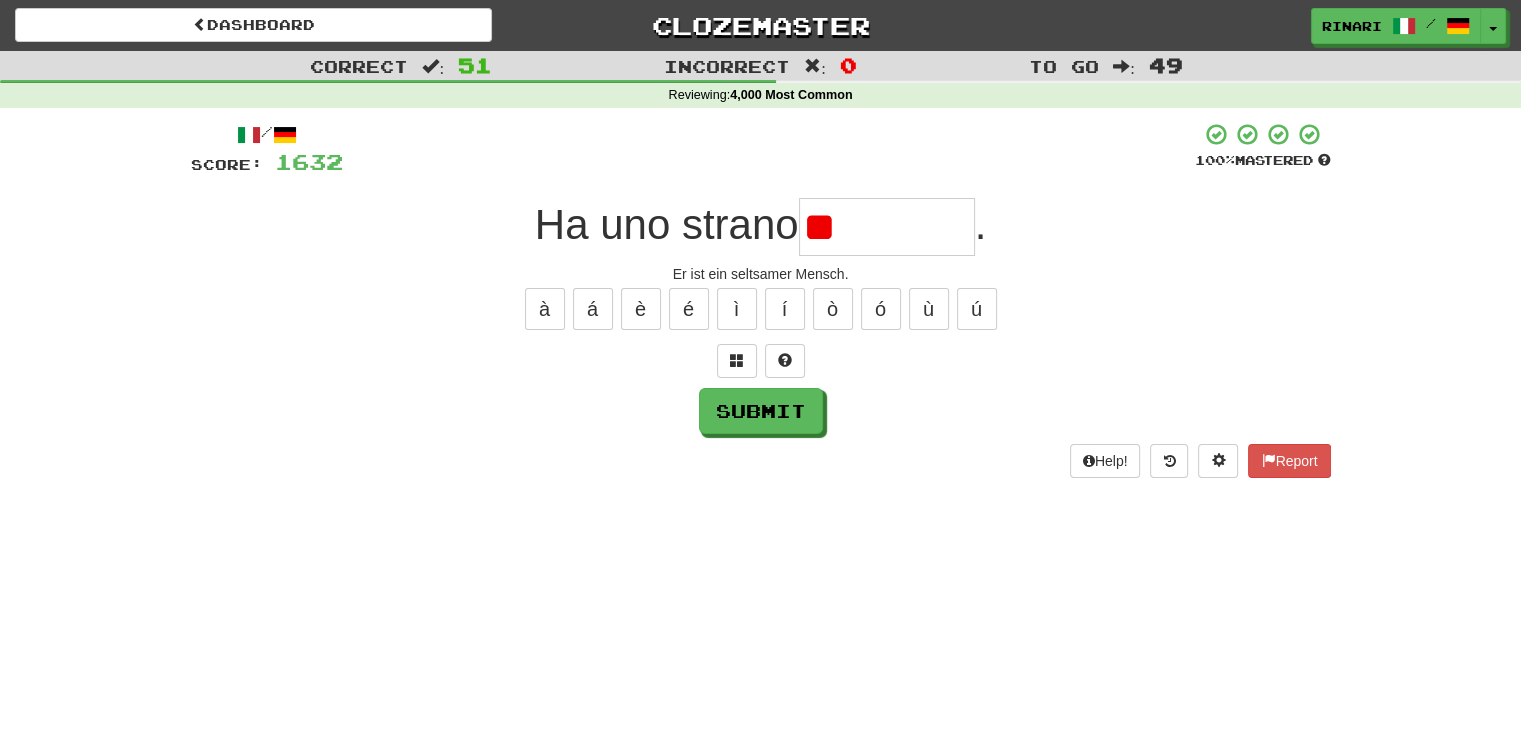 type on "*" 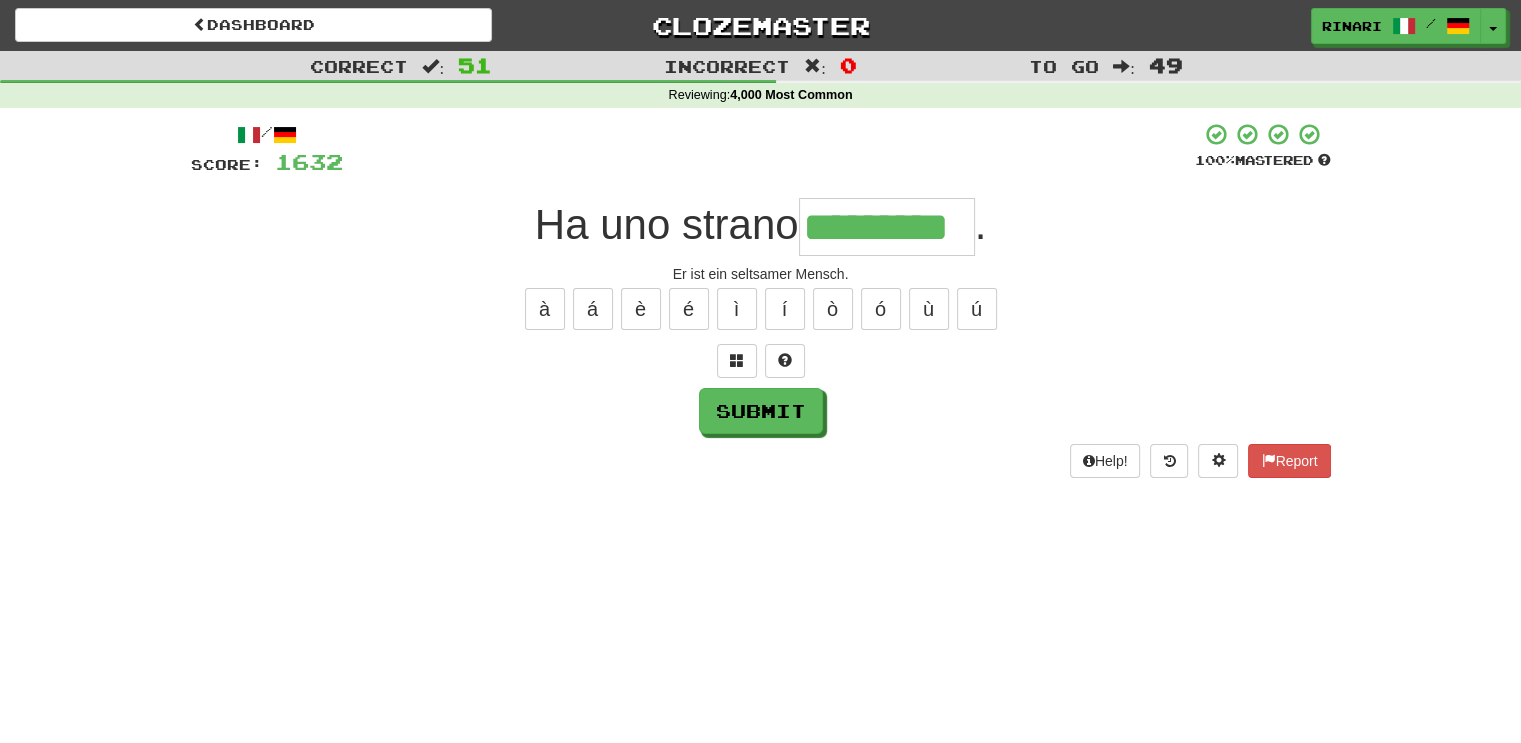 type on "*********" 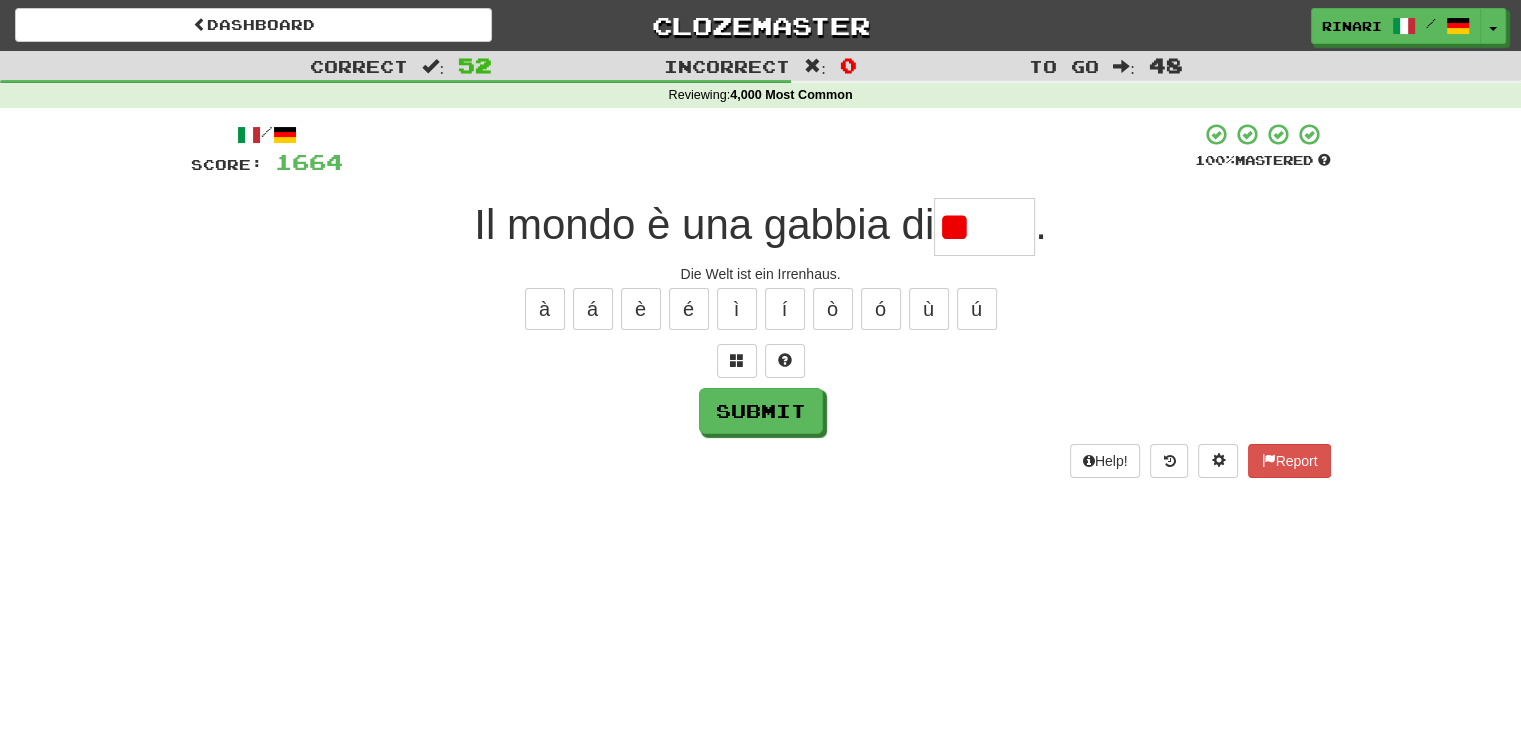 type on "*" 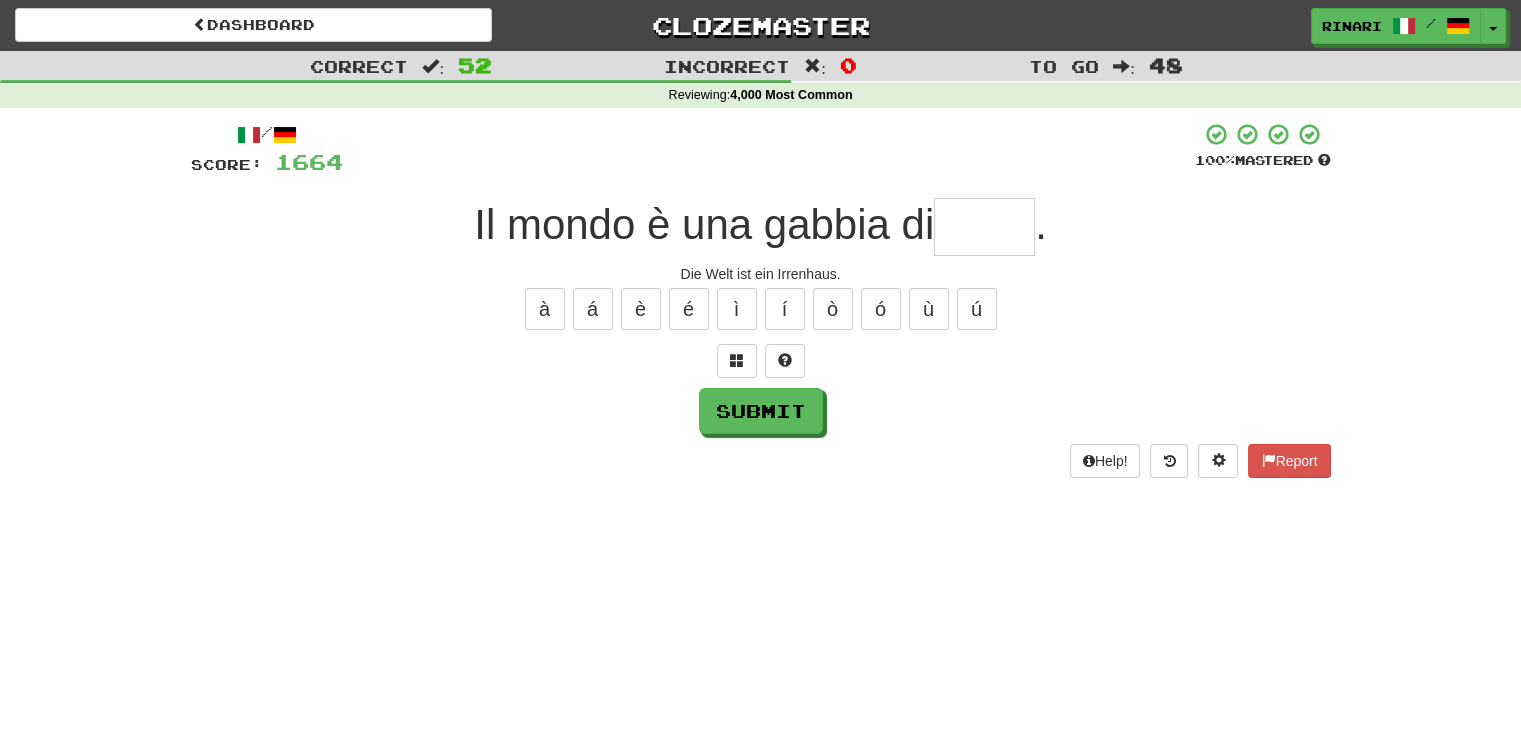 type on "*" 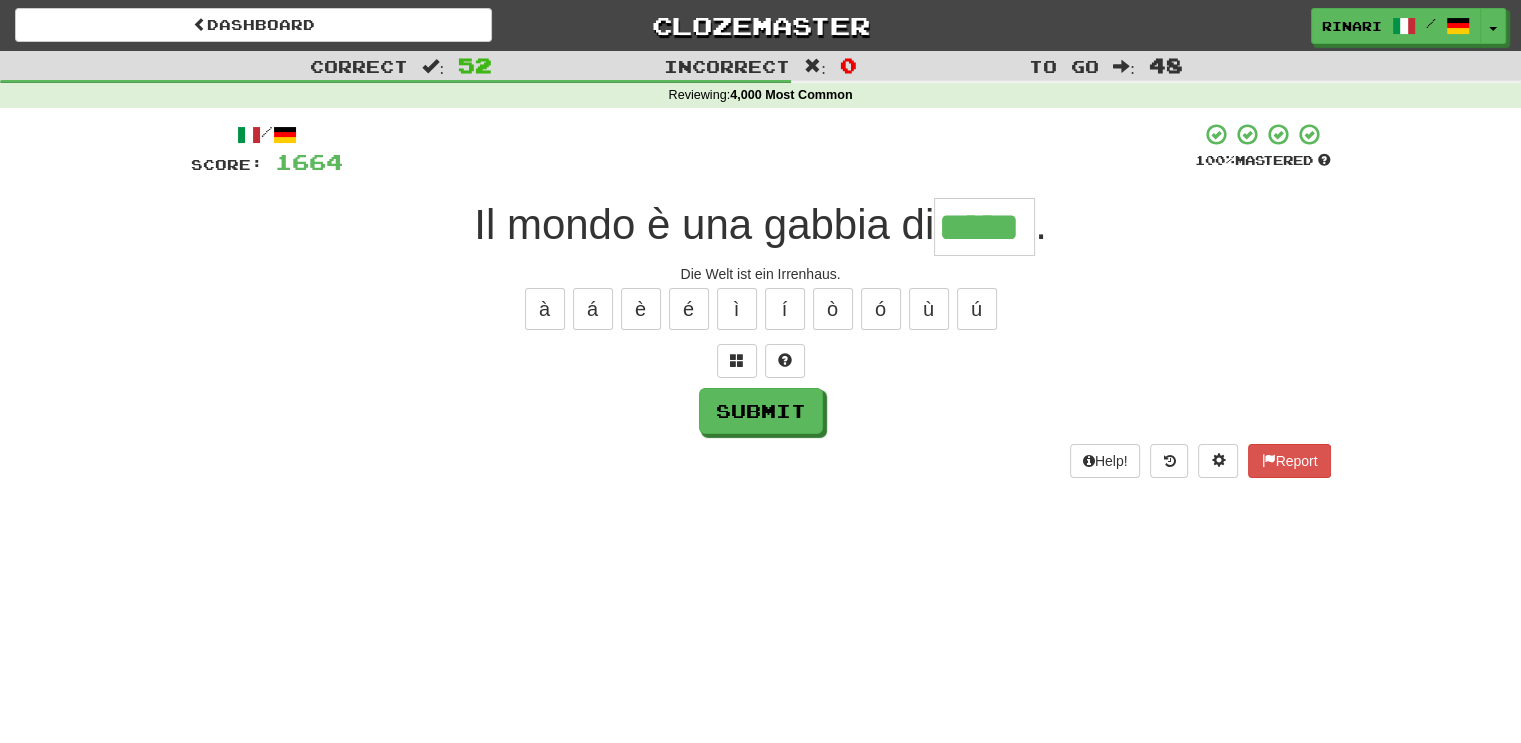 type on "*****" 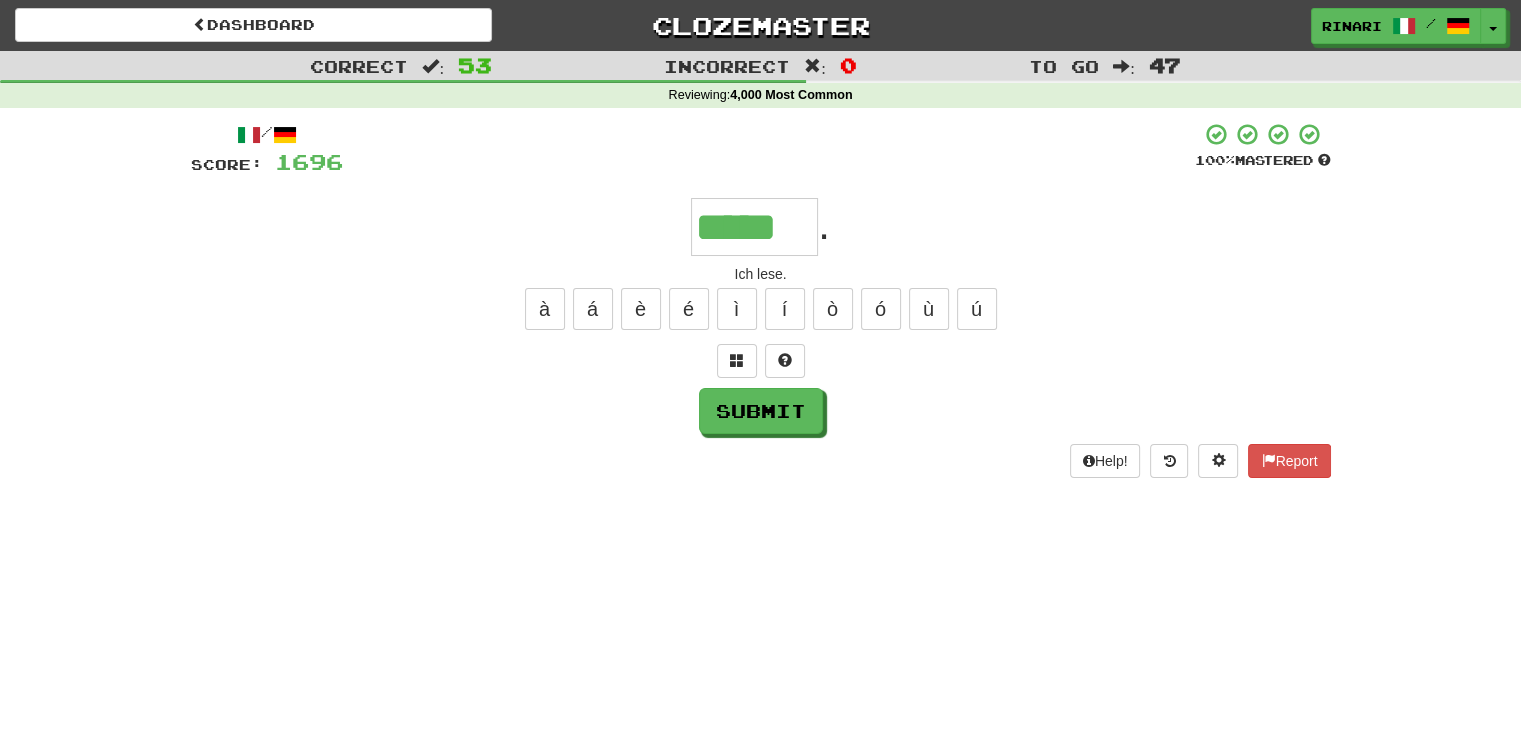 type on "*****" 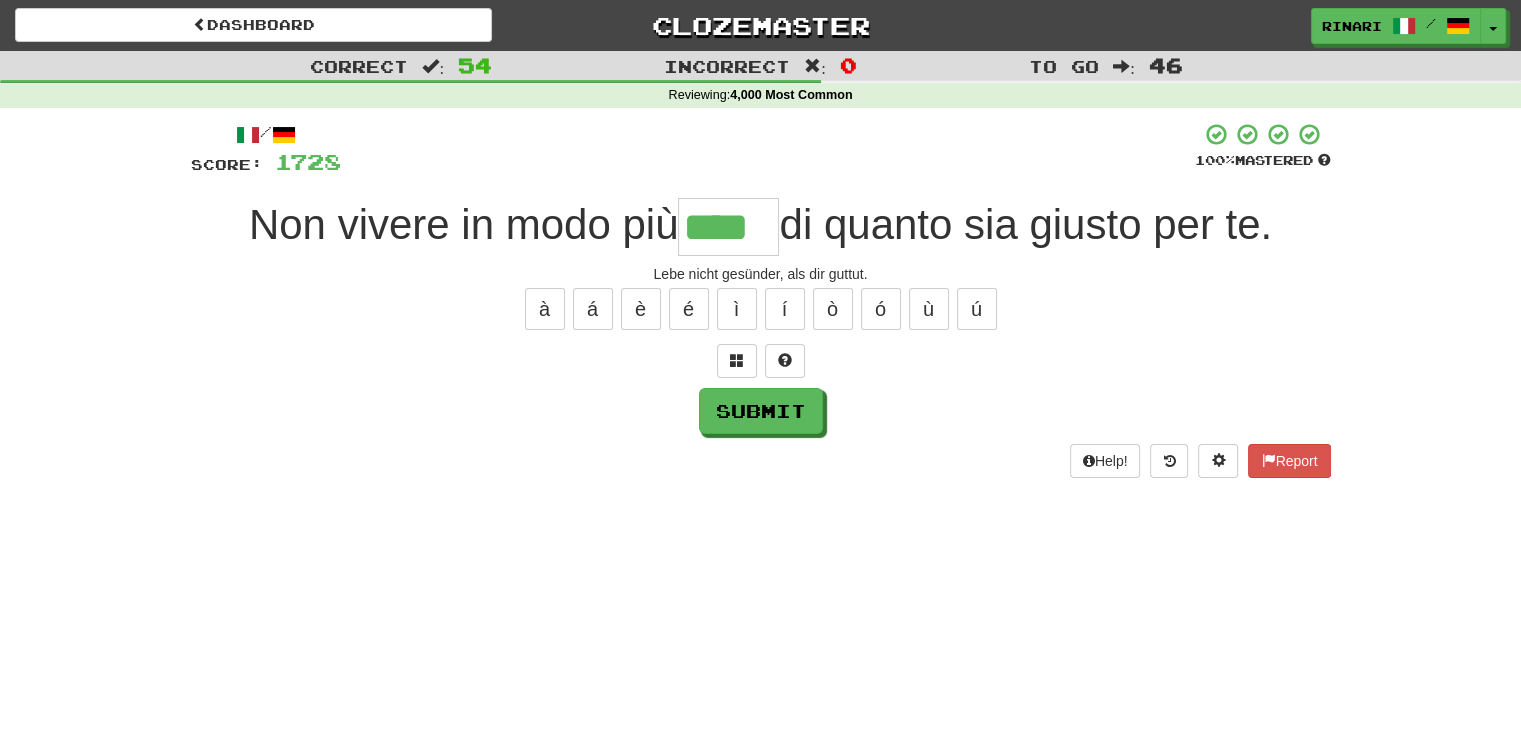 type on "****" 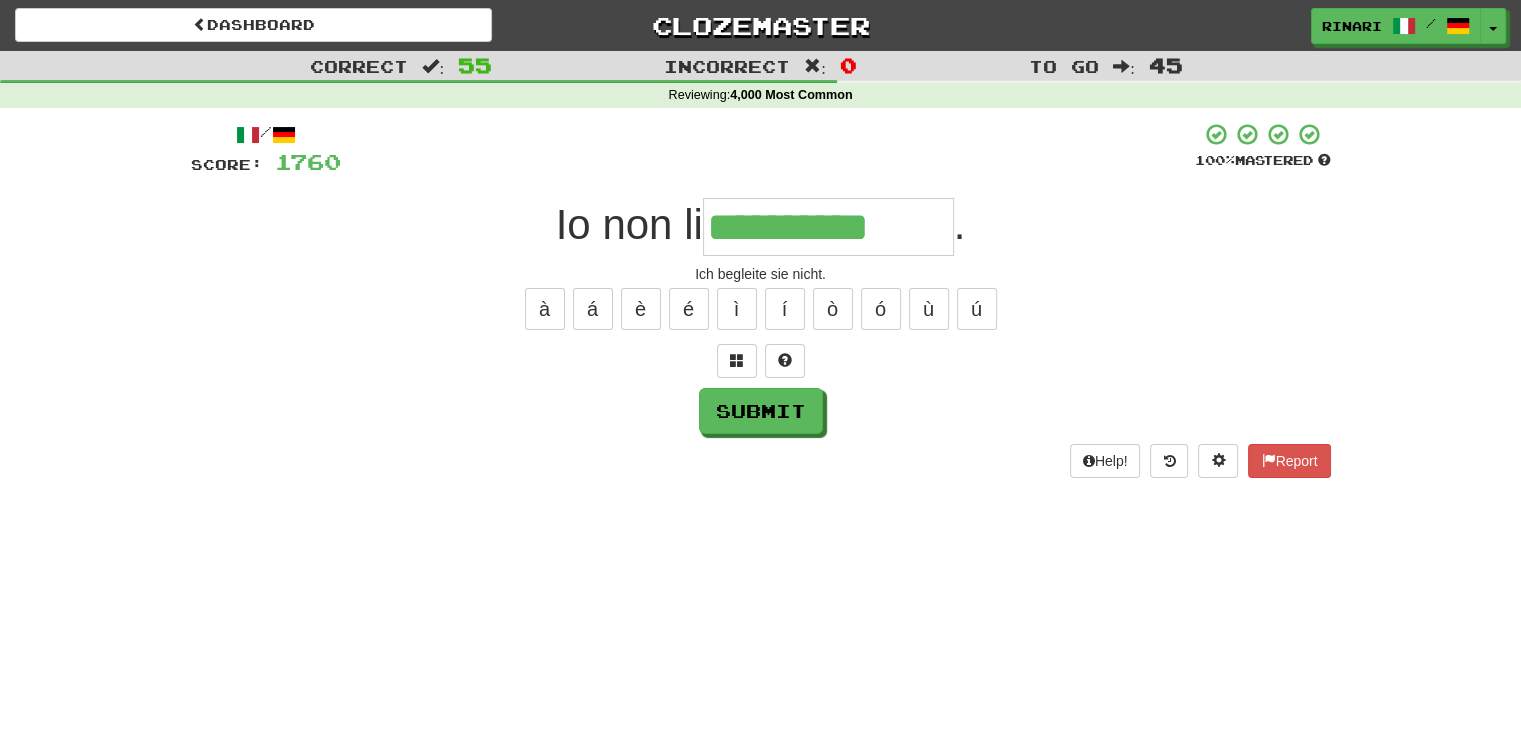 type on "**********" 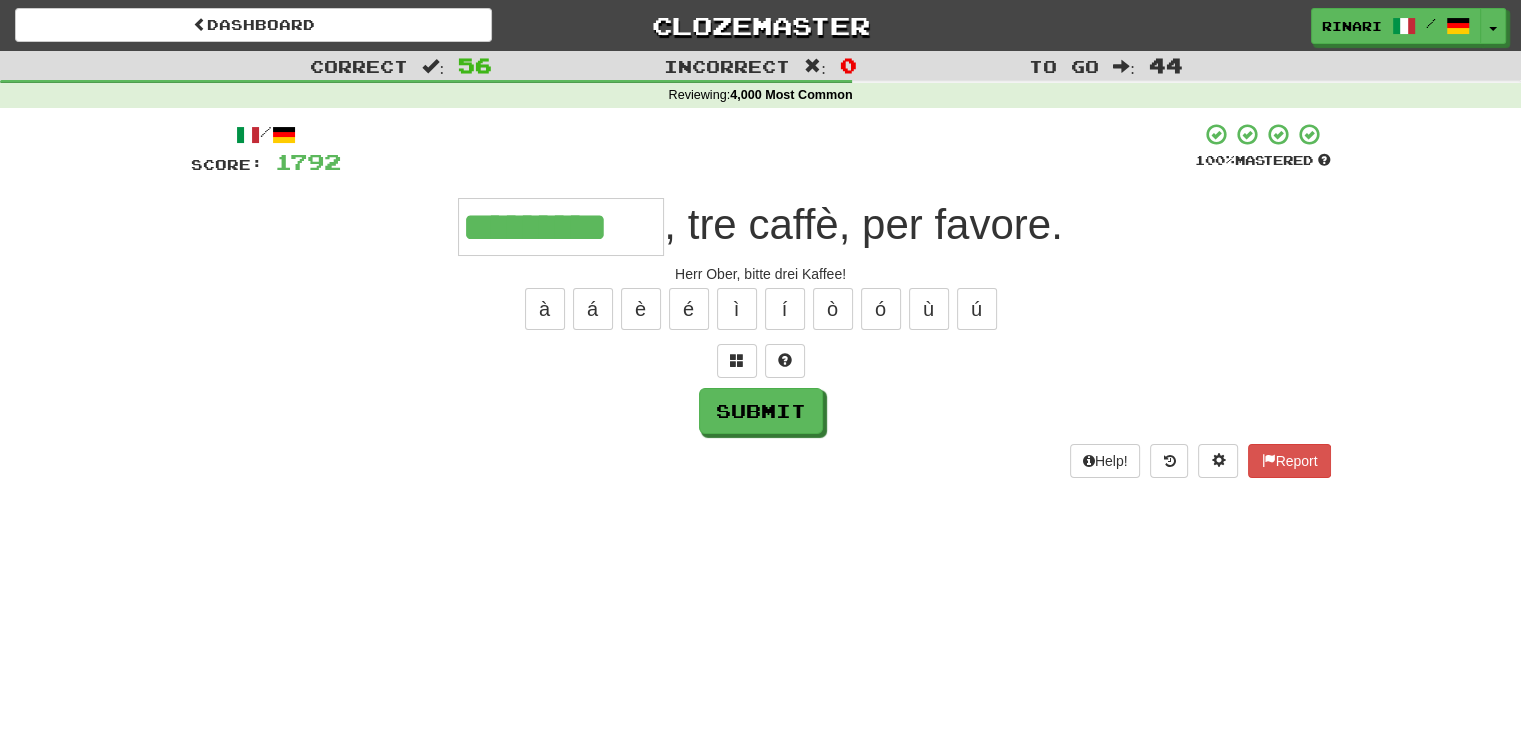 type on "*********" 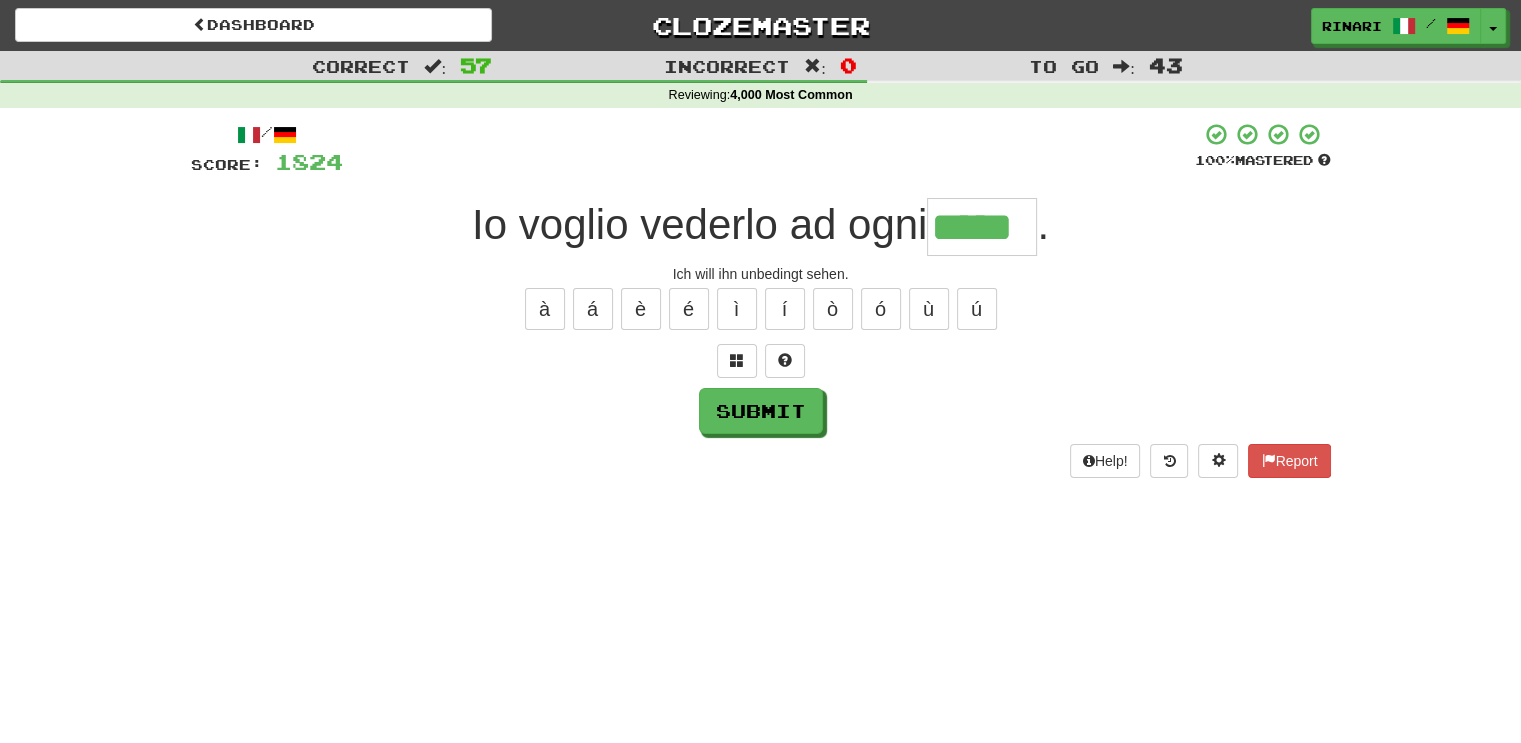 type on "*****" 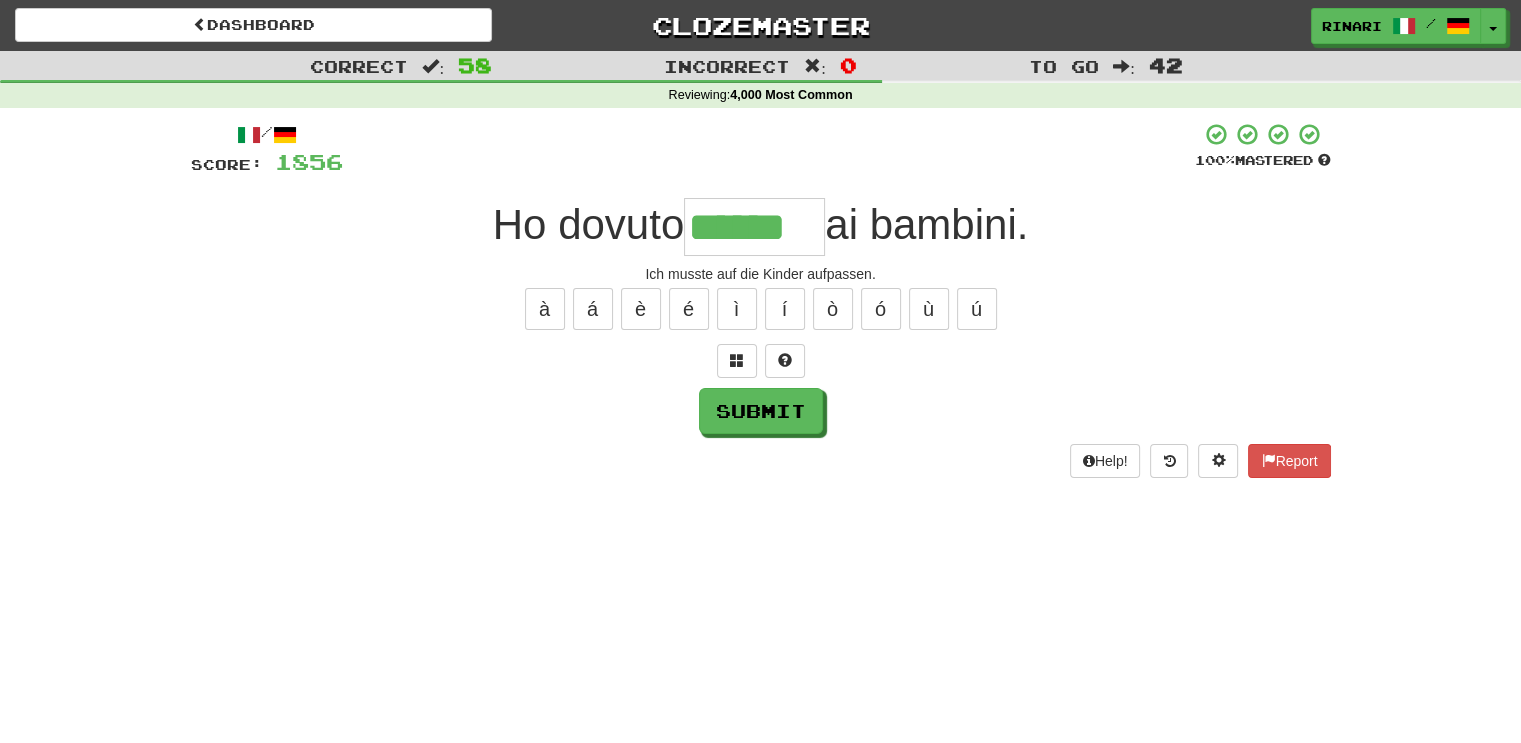 type on "******" 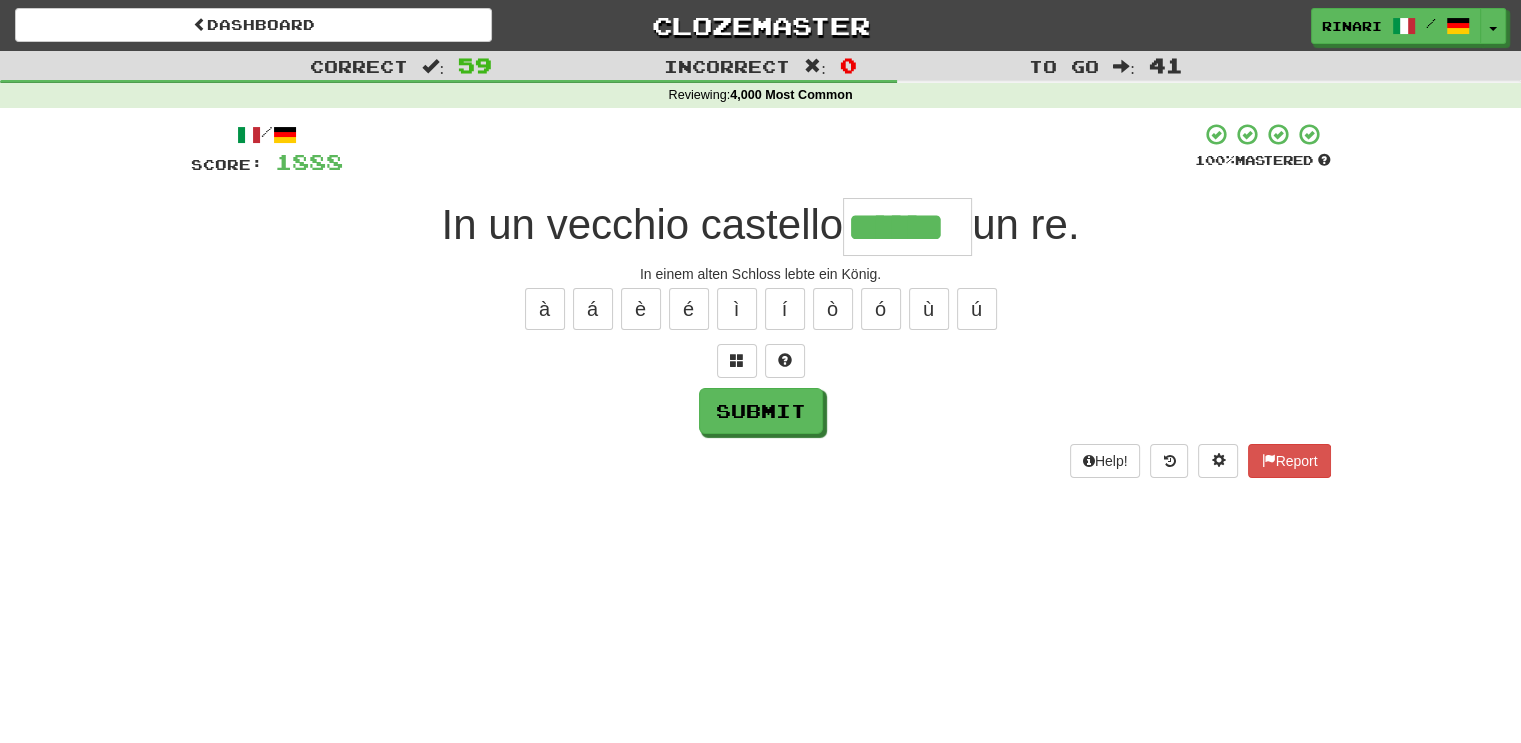 type on "******" 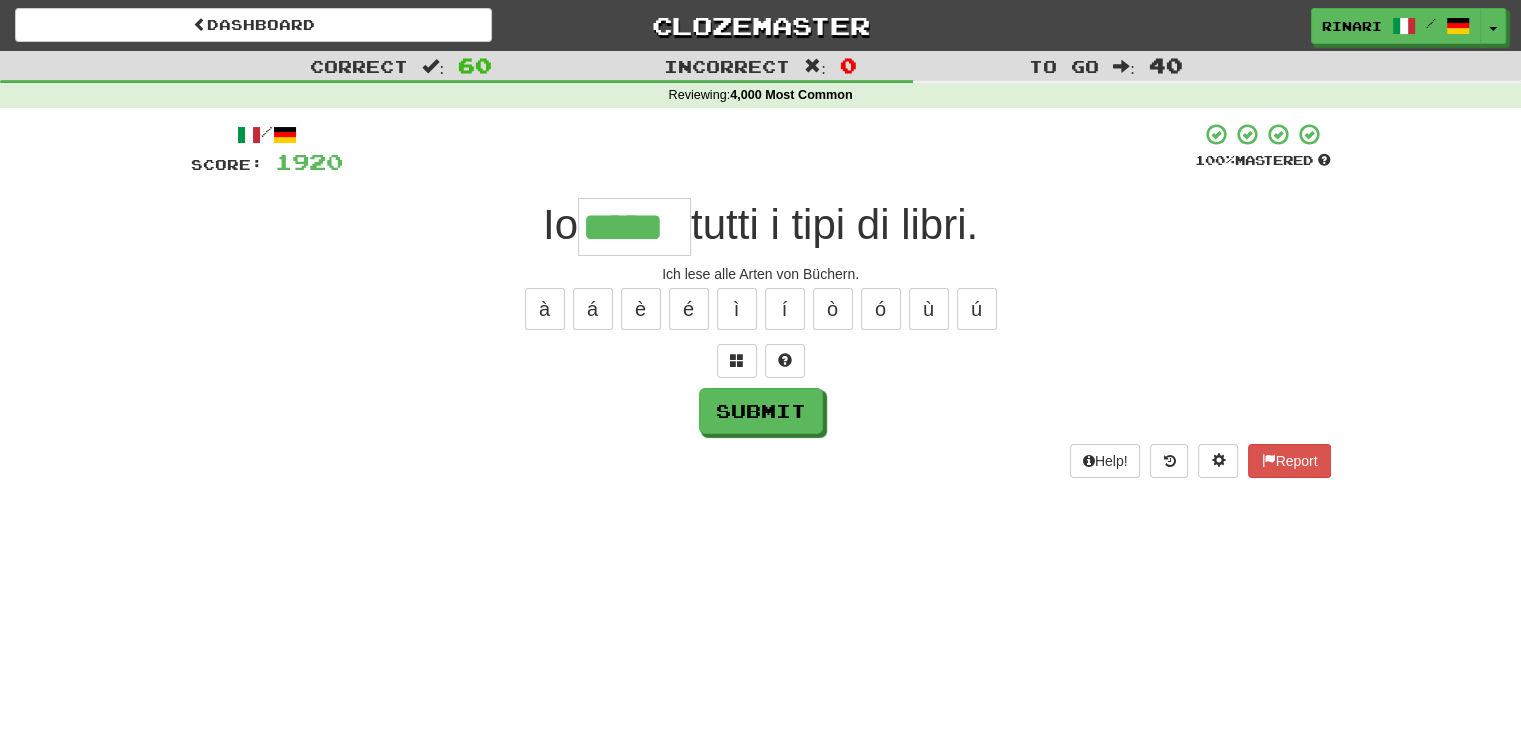 type on "*****" 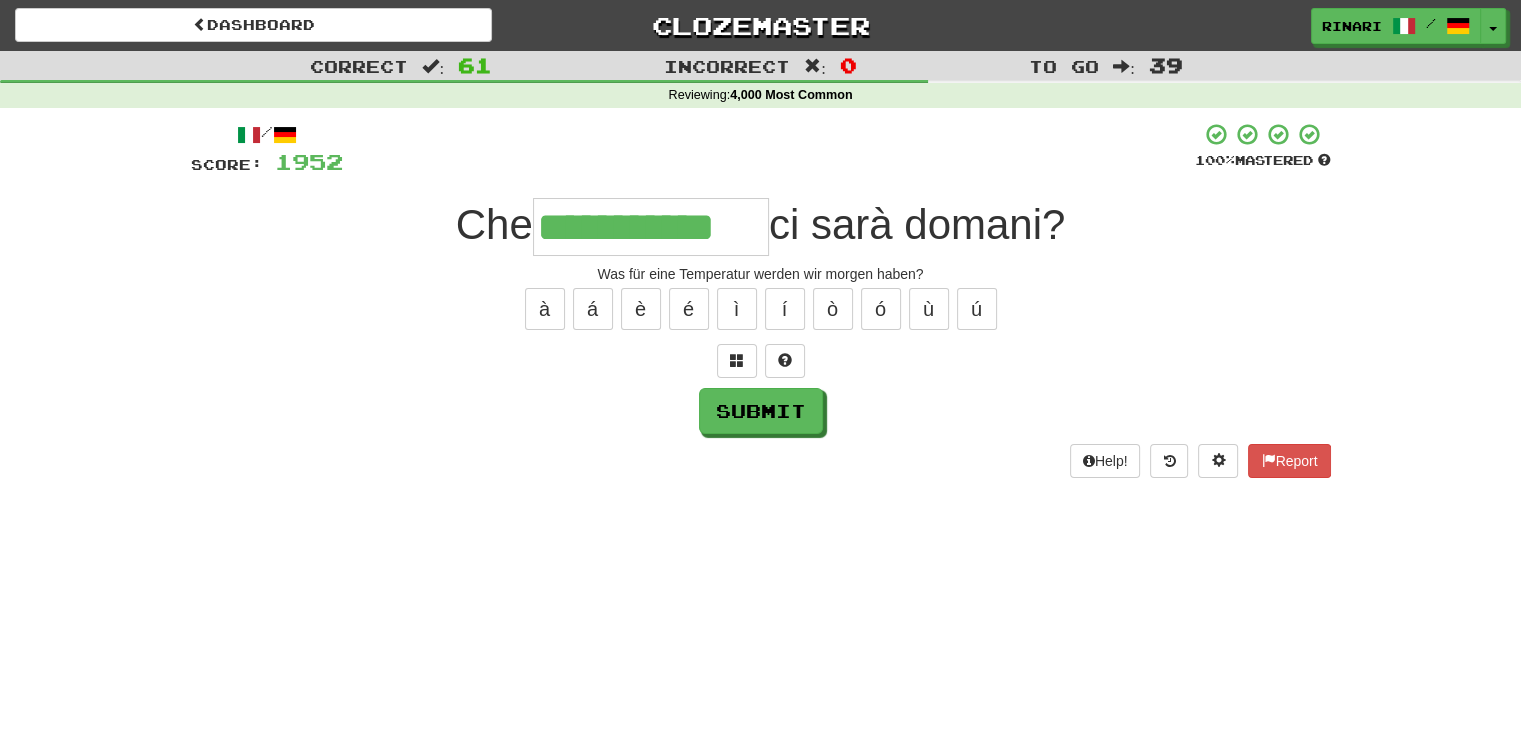 type on "**********" 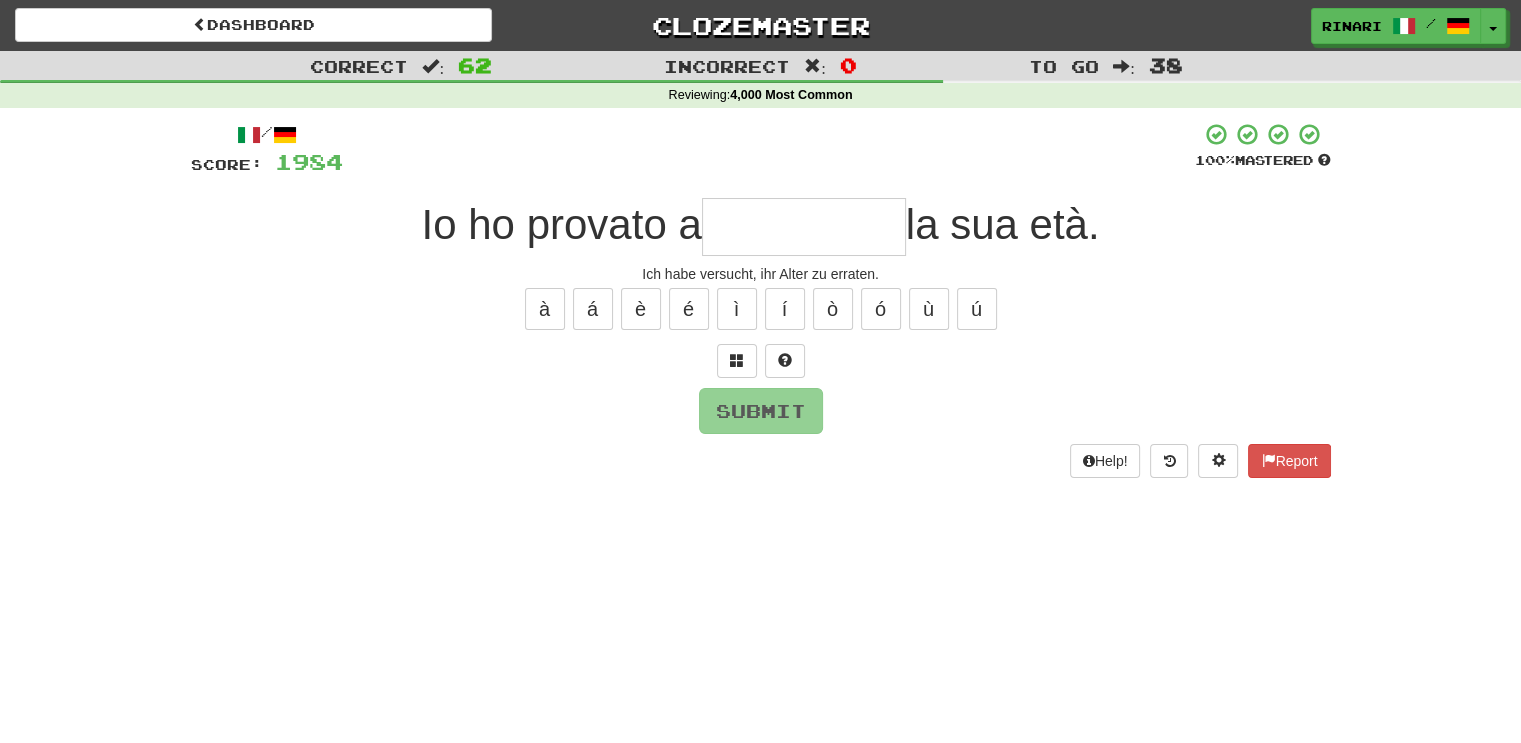 type on "*" 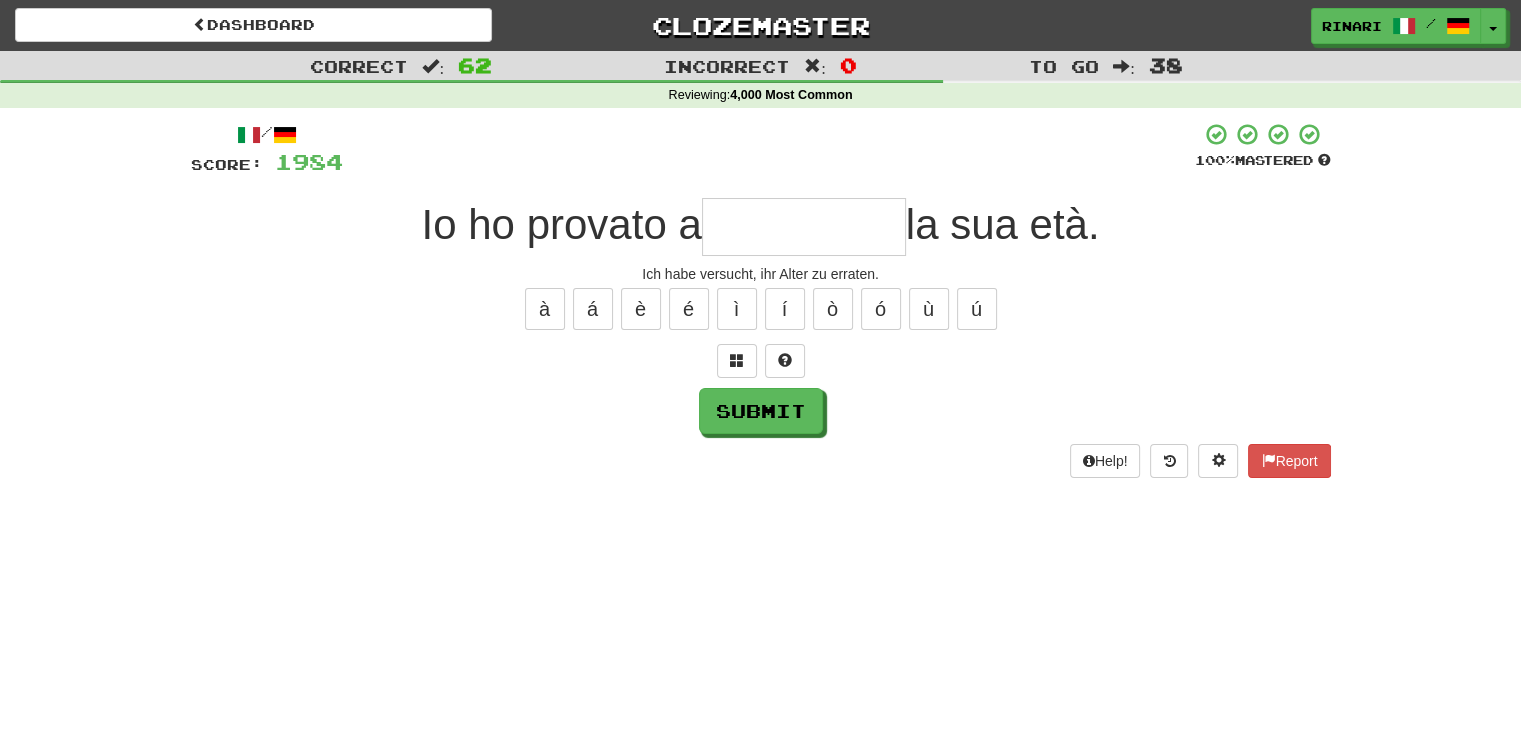 type on "*" 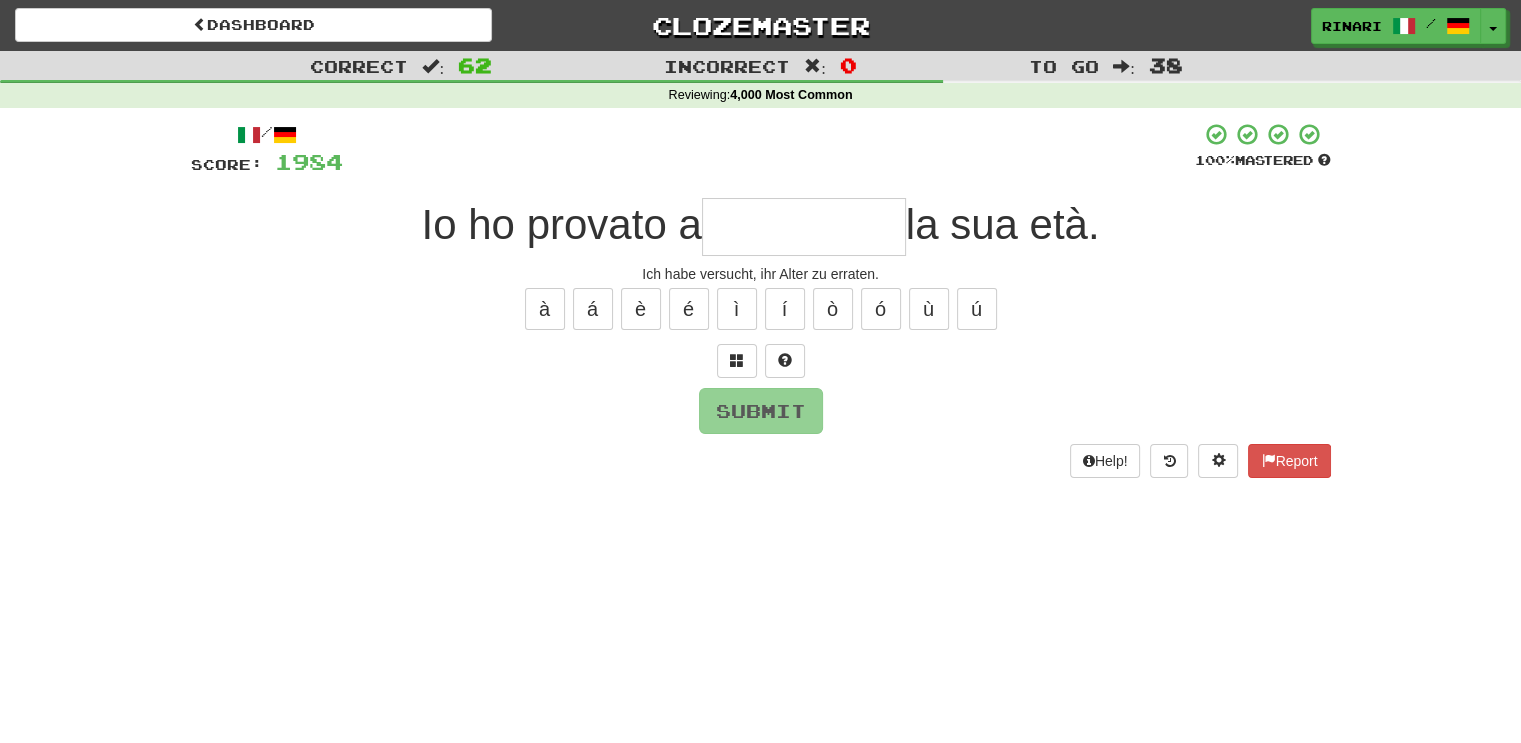 type on "*" 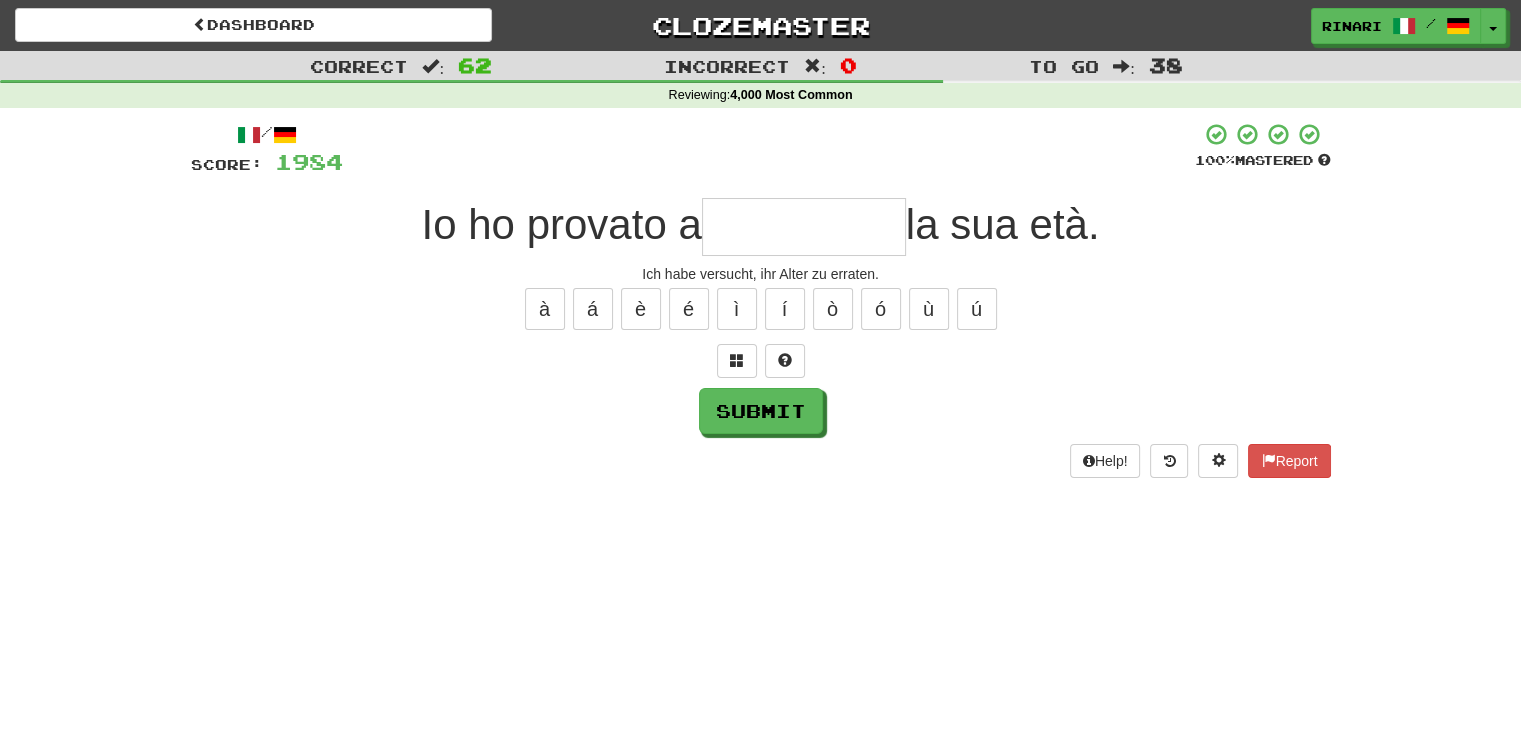 type on "*" 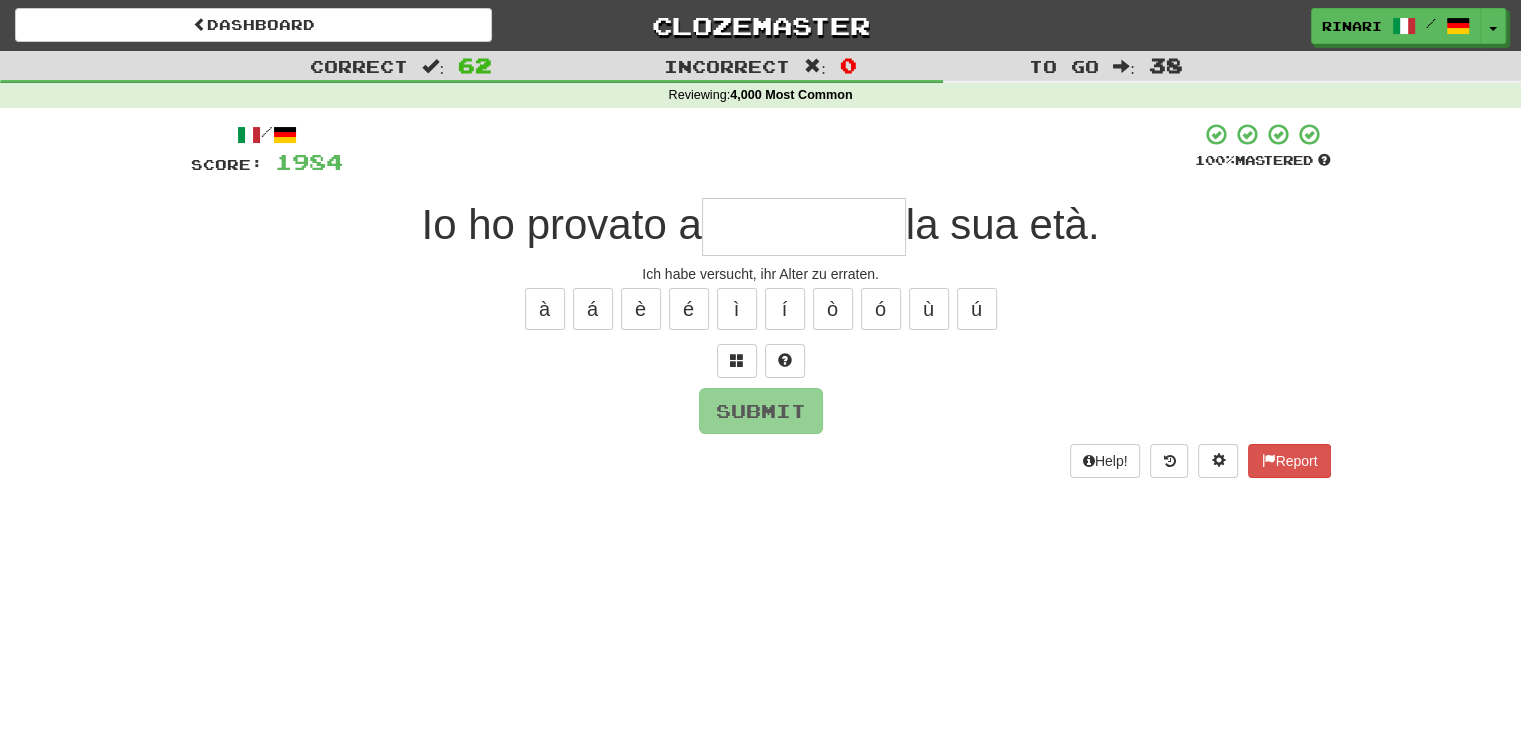 type on "*" 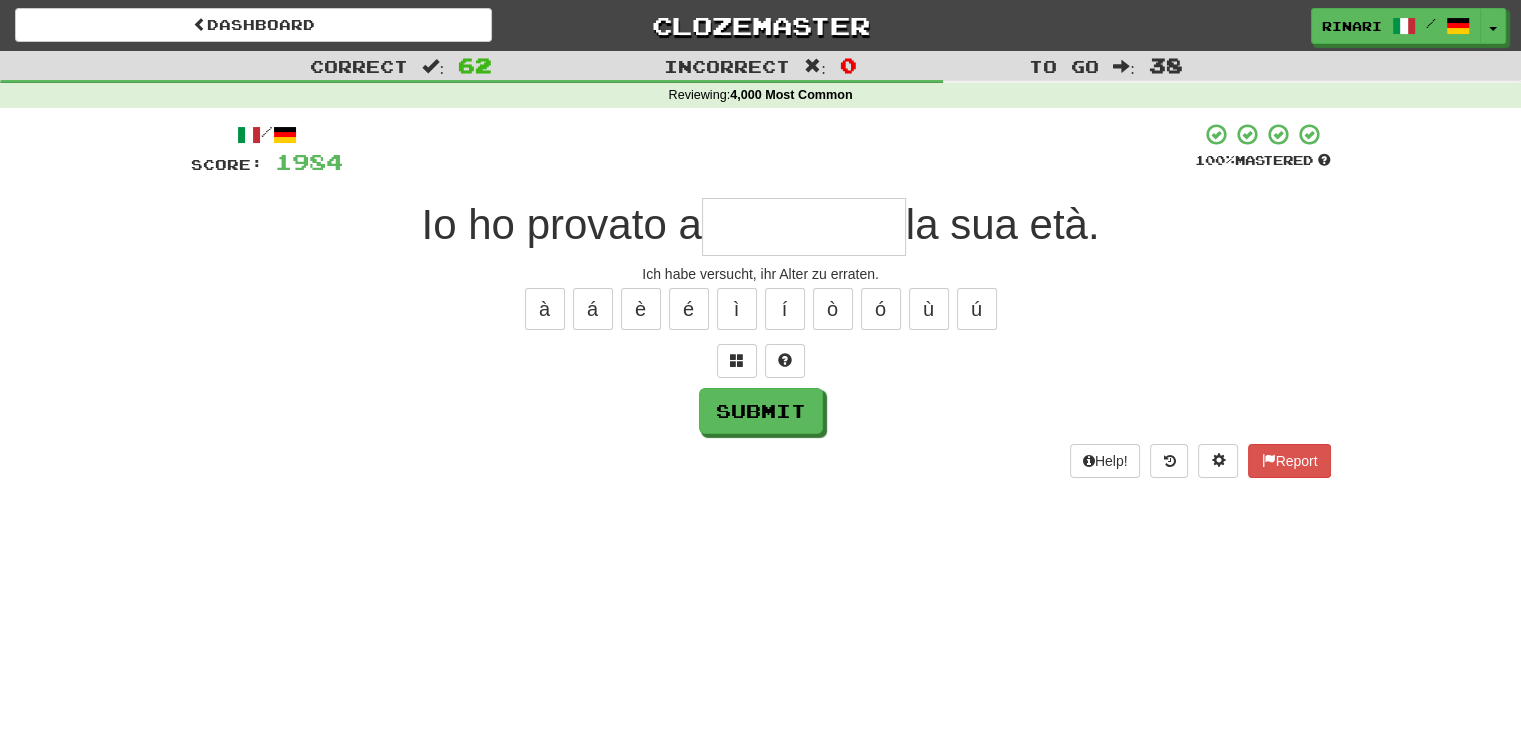 type on "*" 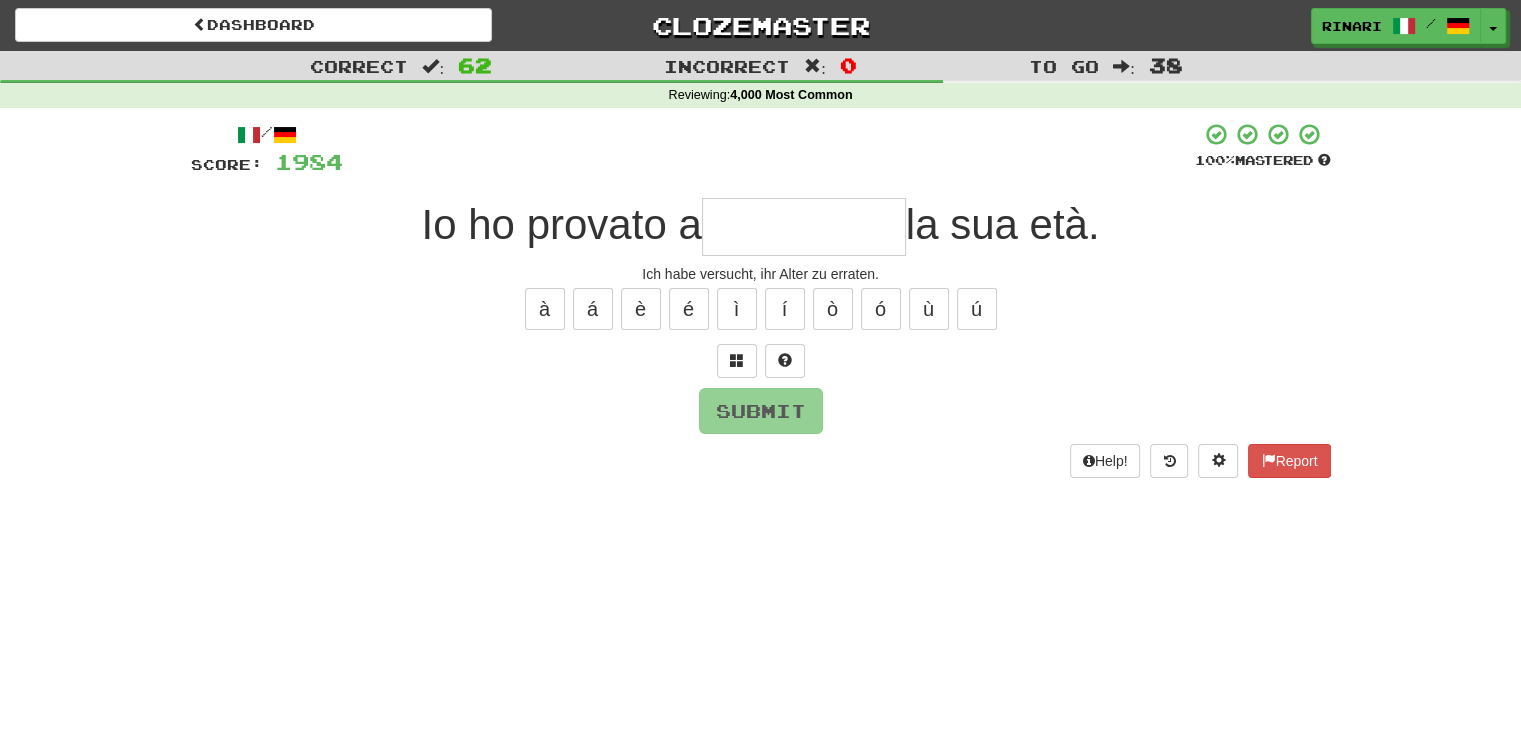type on "*" 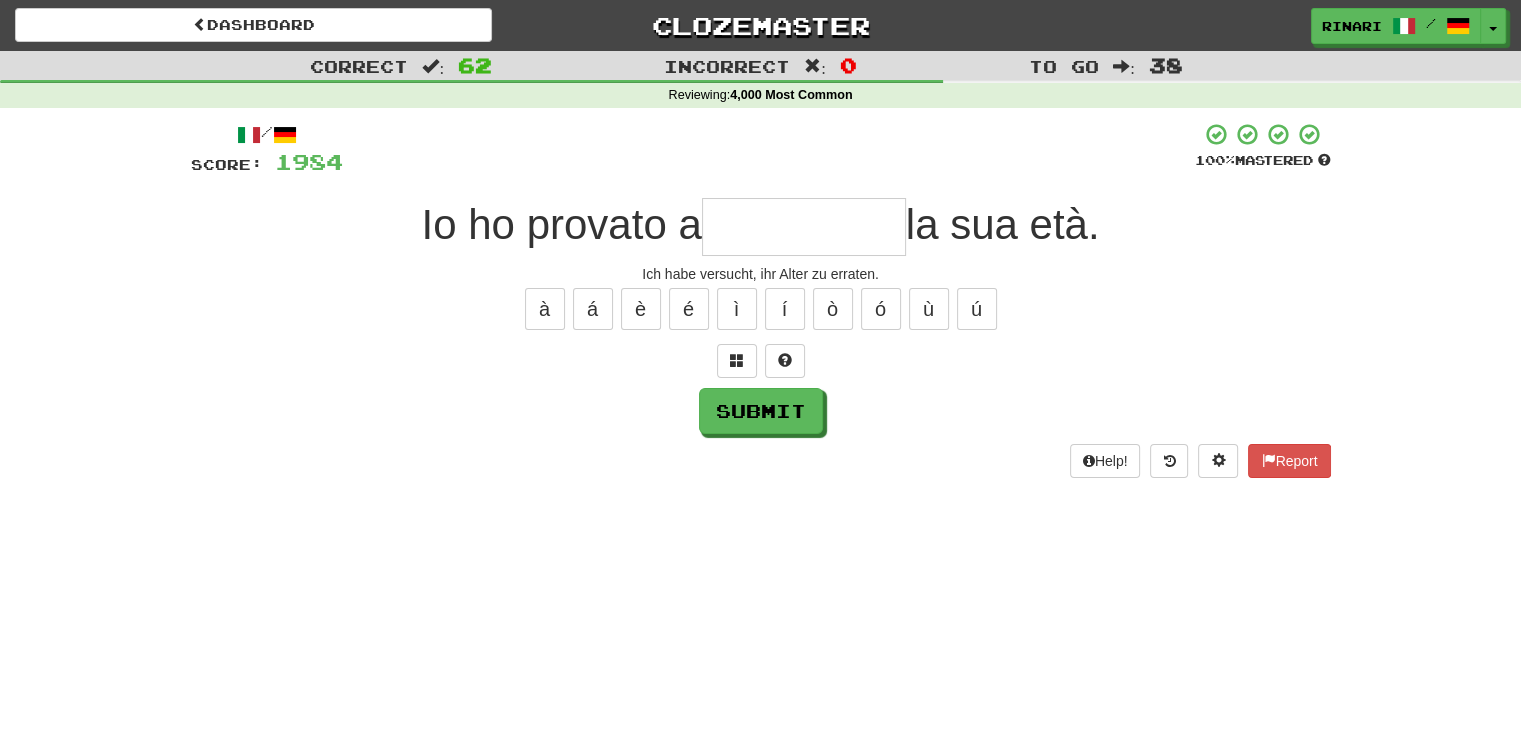 type on "*" 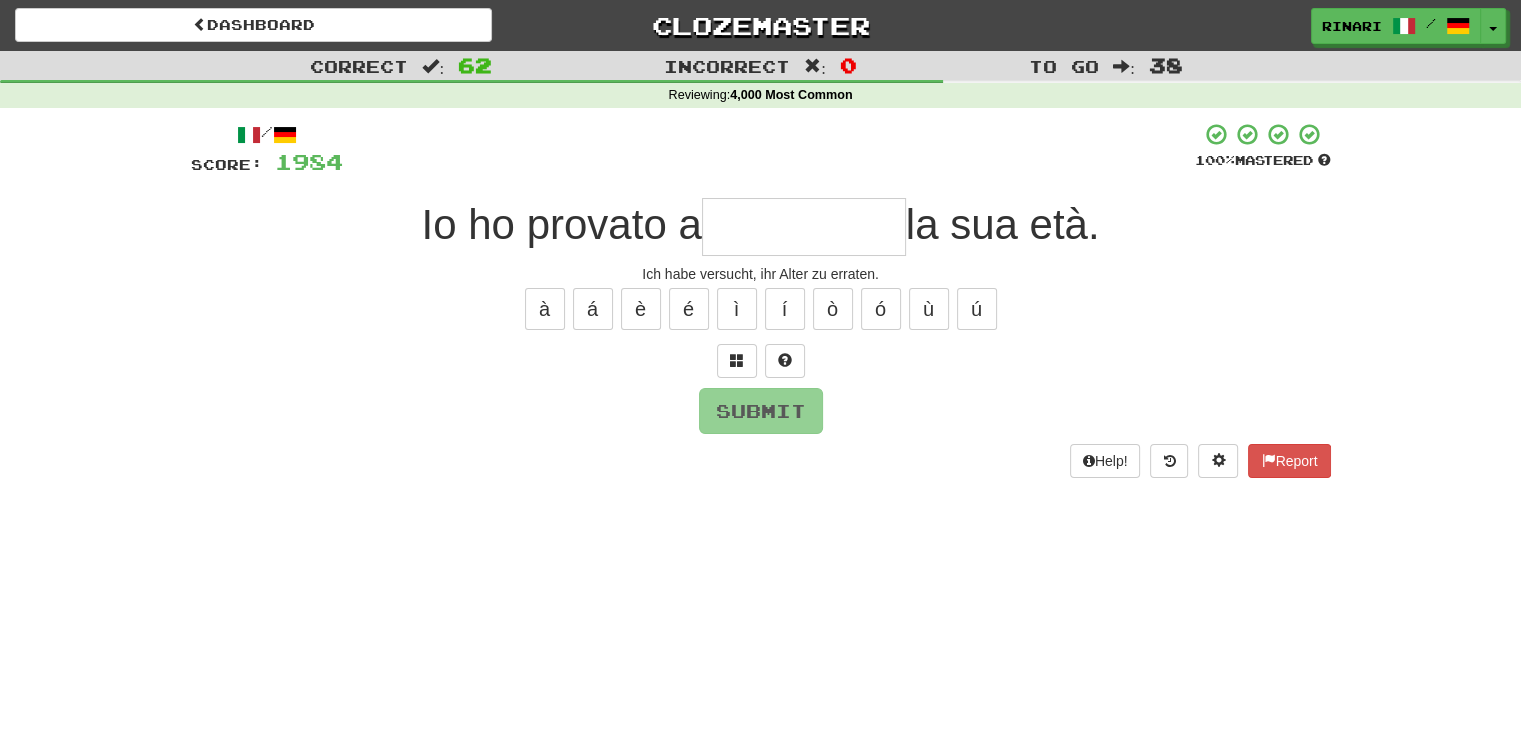 type on "*" 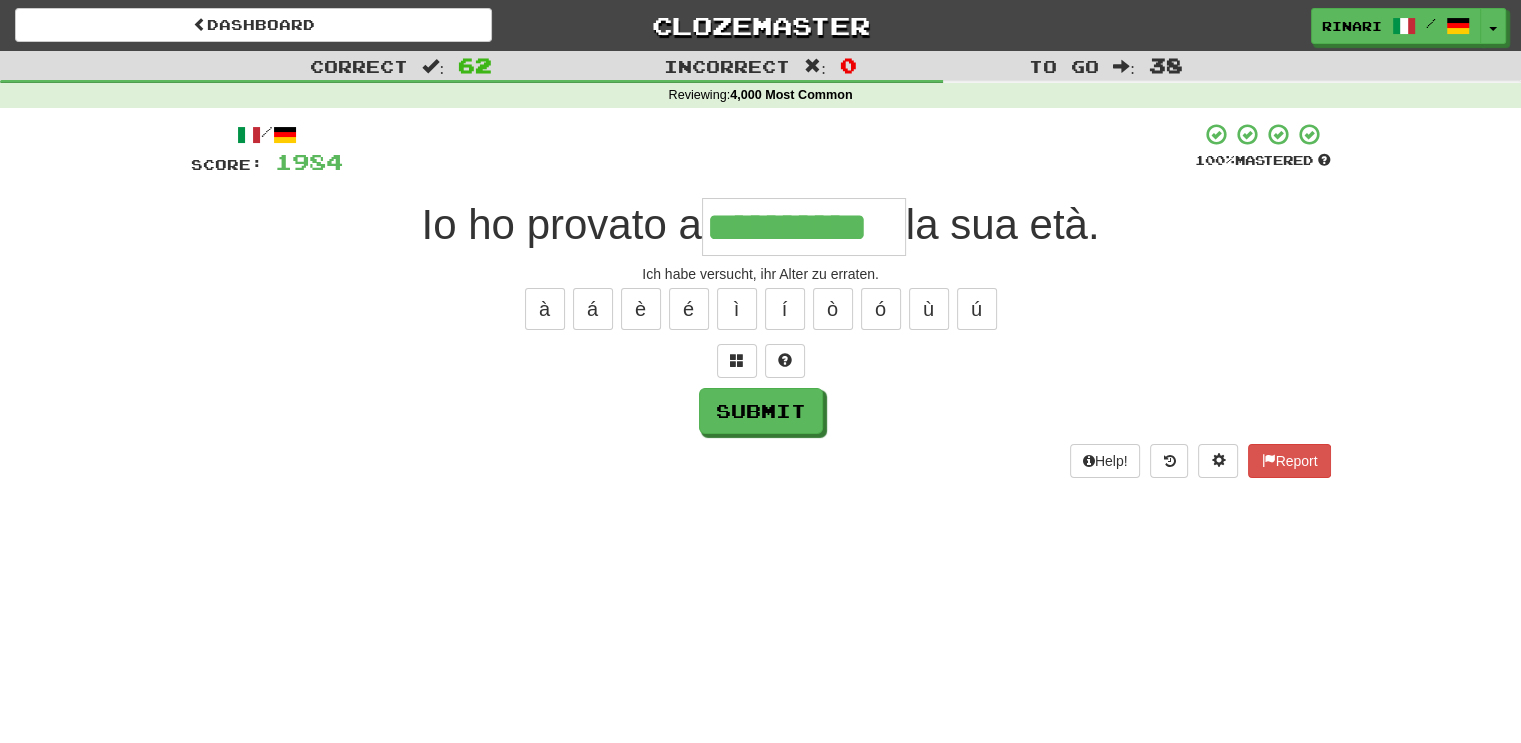 type on "**********" 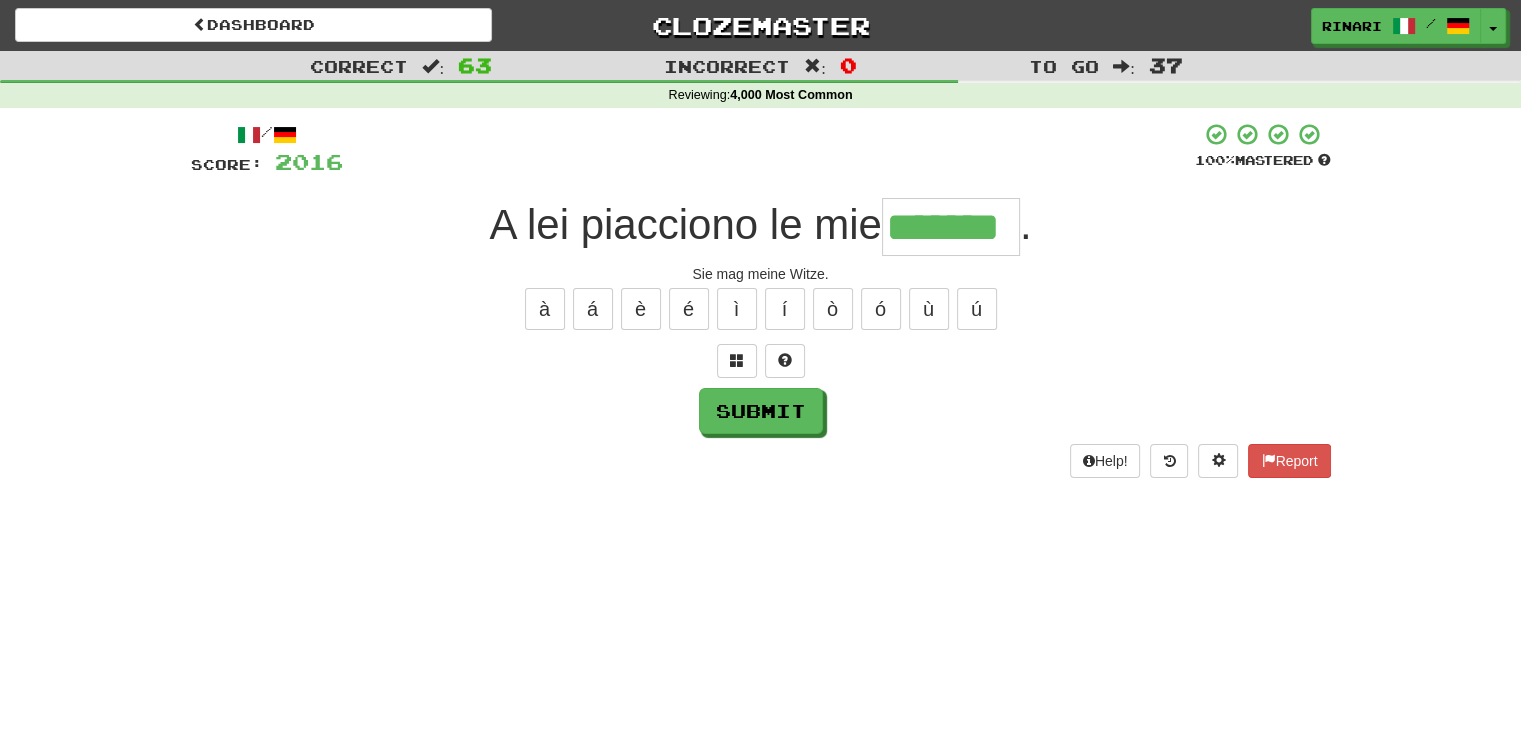 type on "*******" 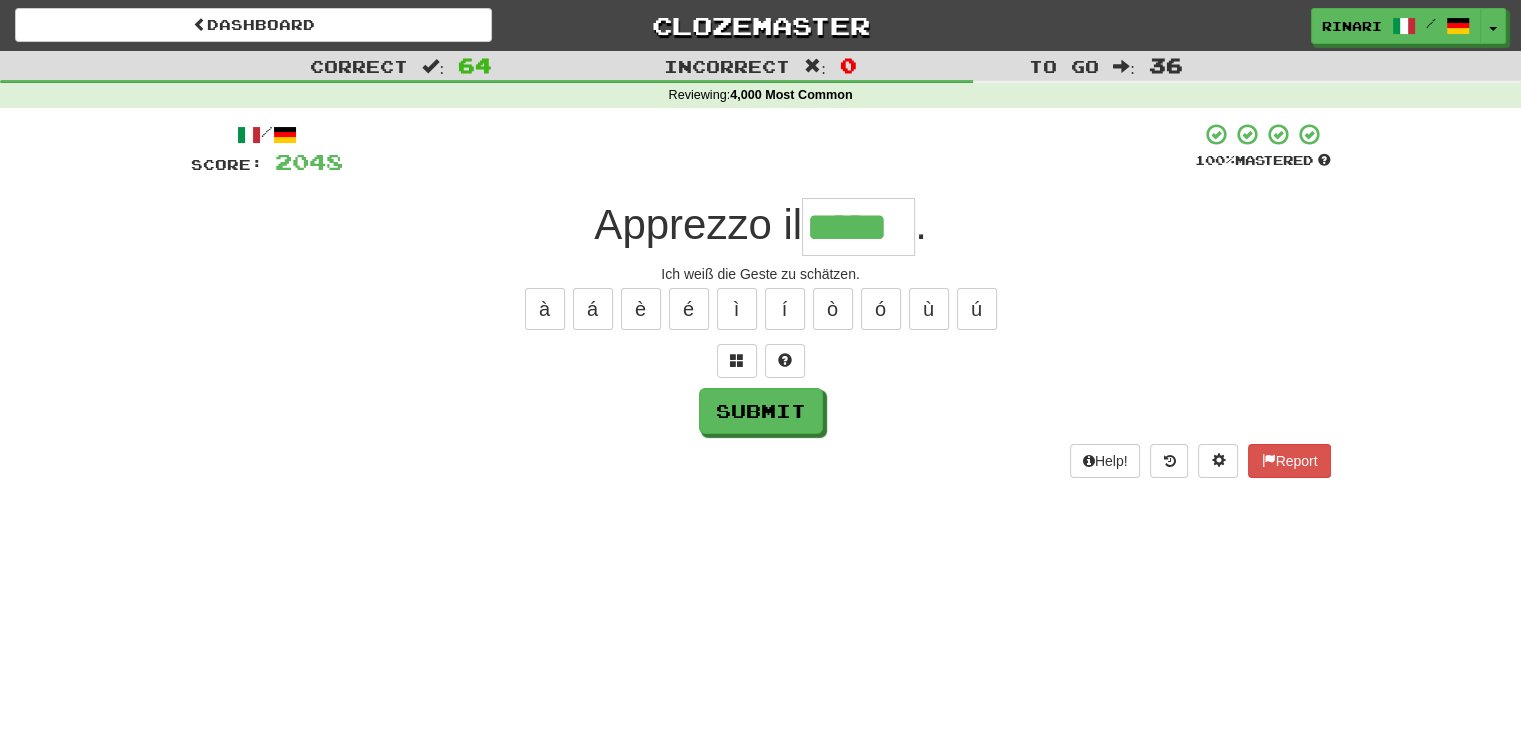 type on "*****" 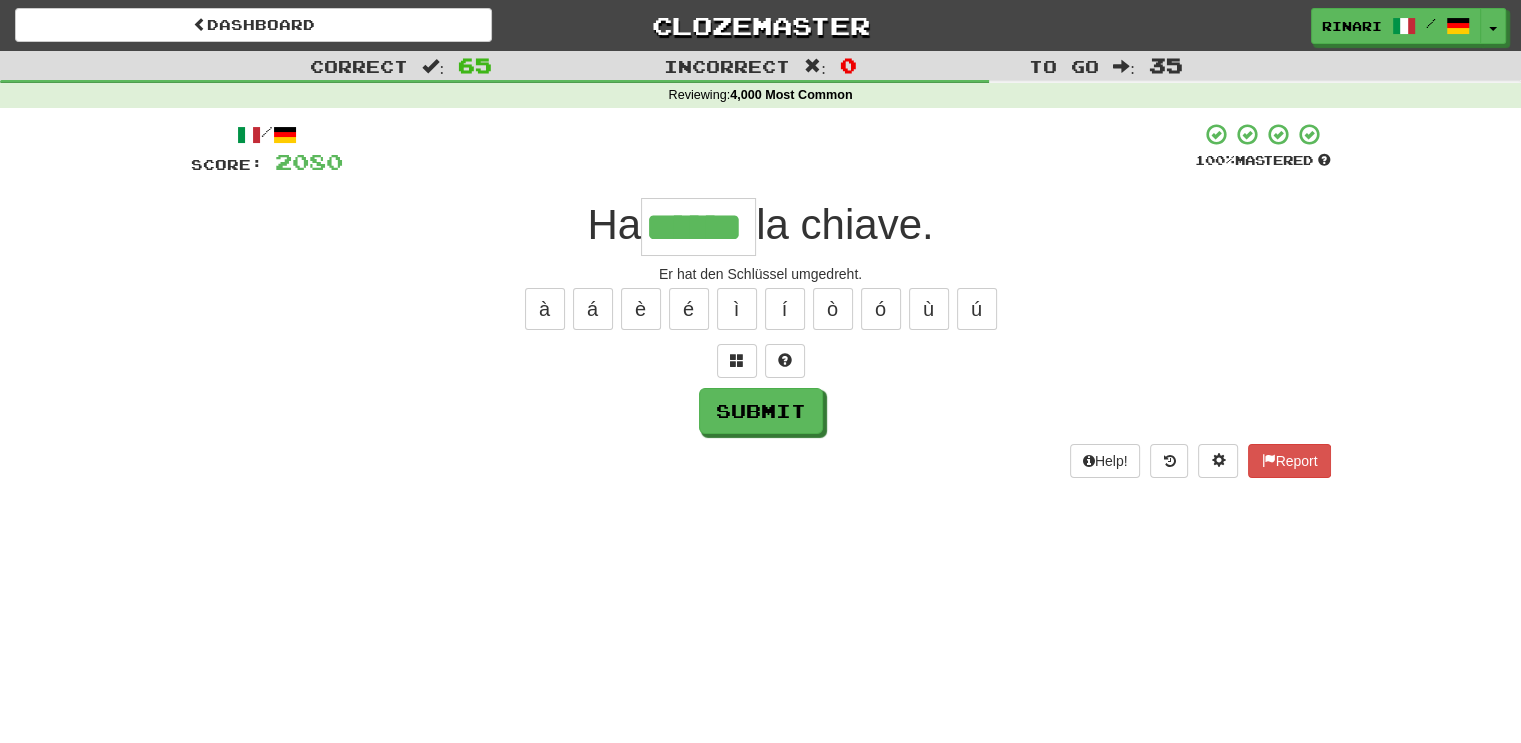 type on "******" 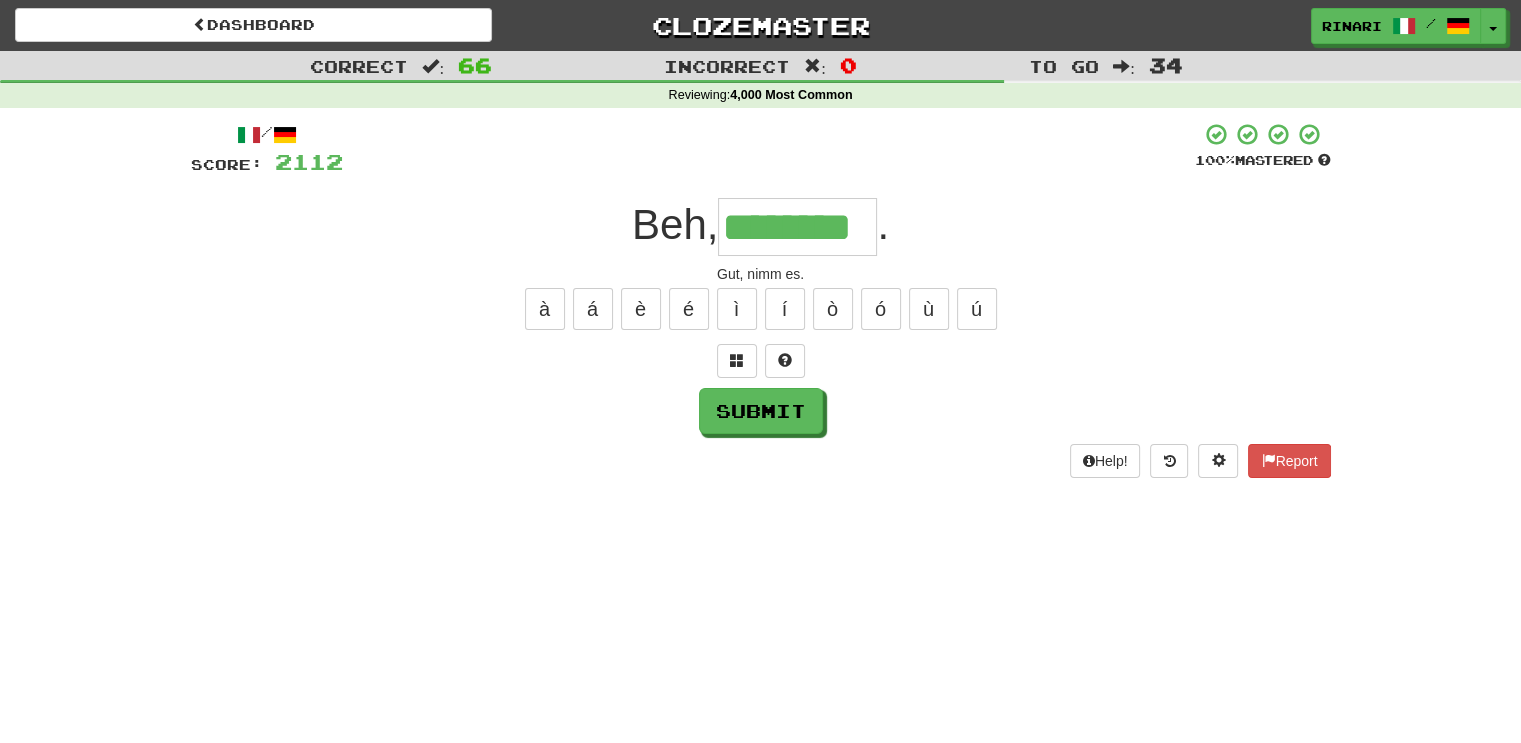 type on "********" 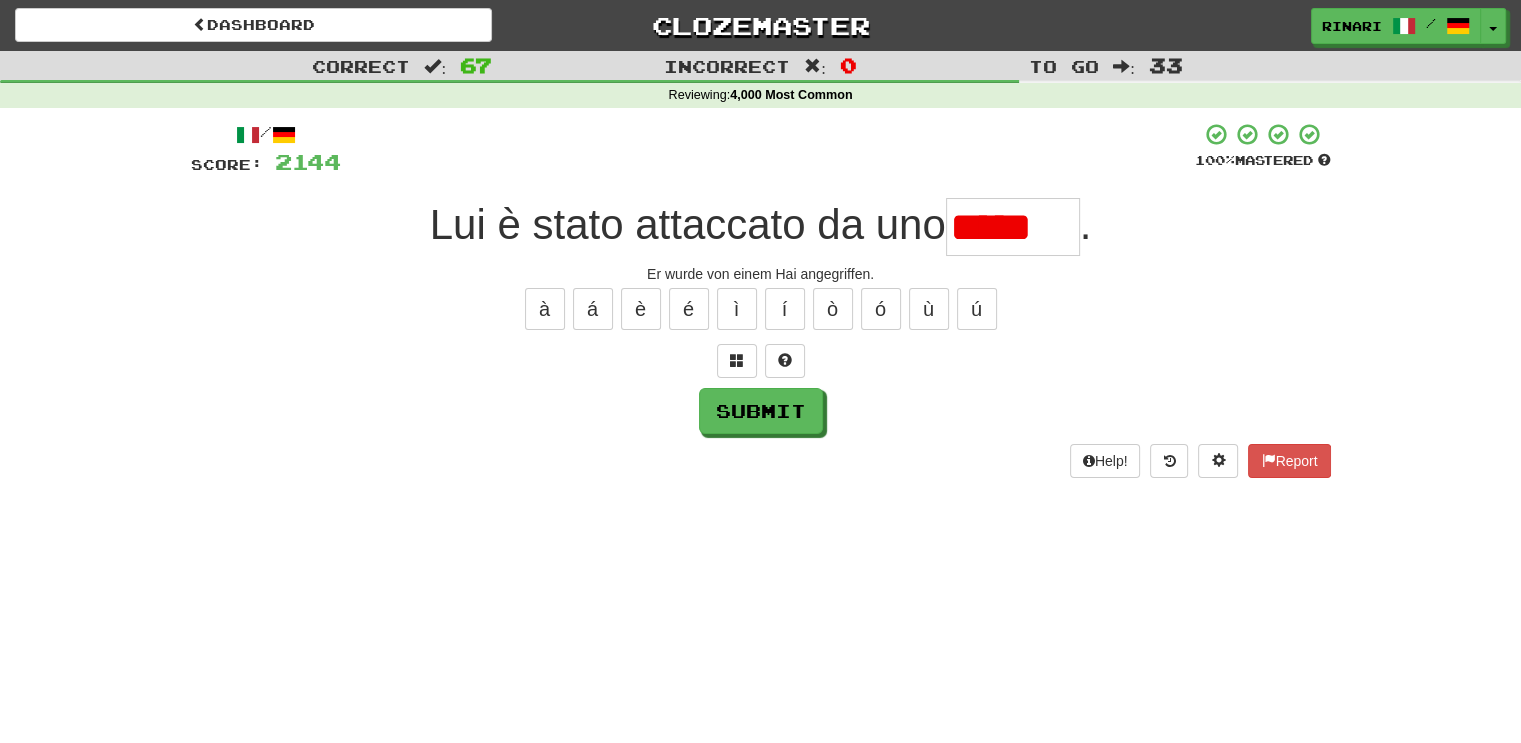 scroll, scrollTop: 0, scrollLeft: 0, axis: both 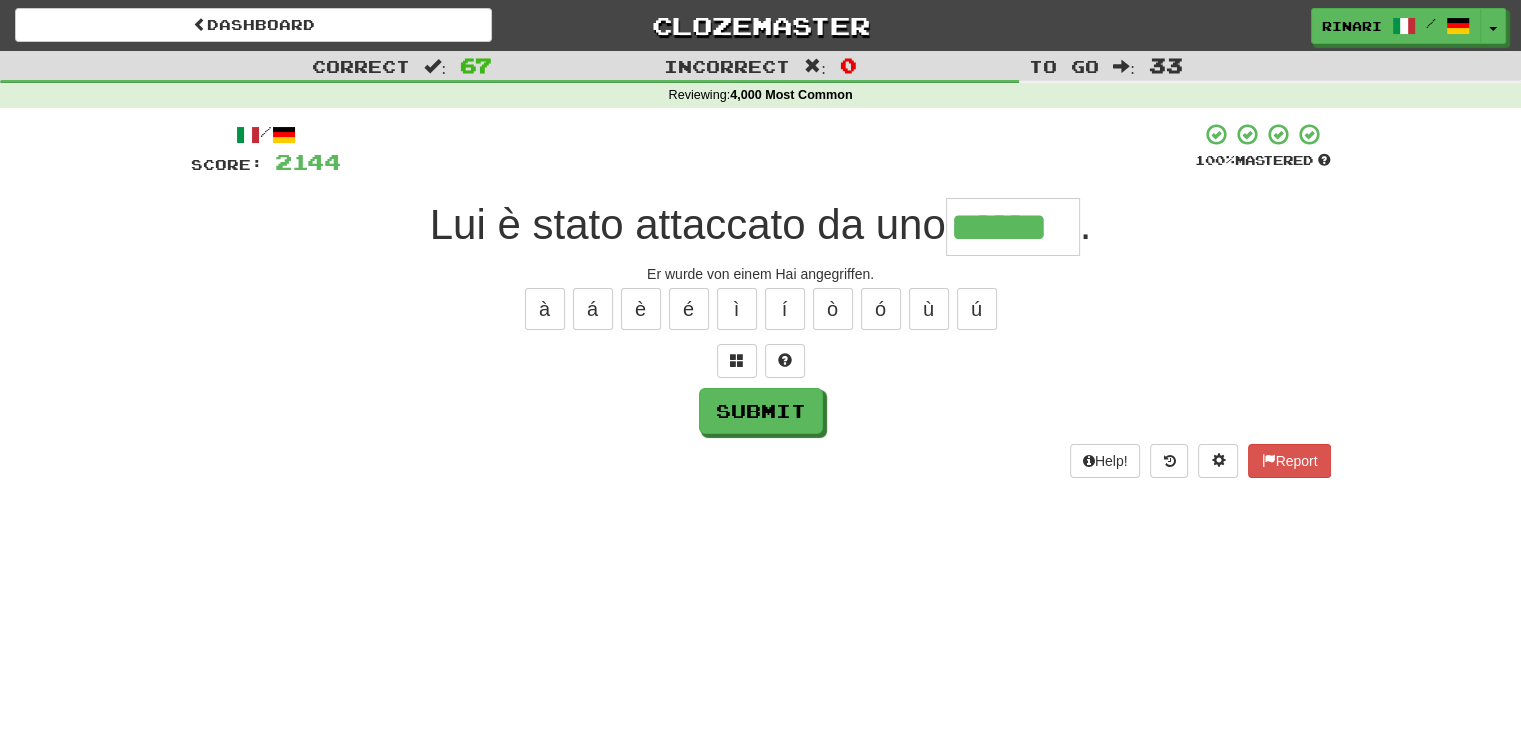 type on "******" 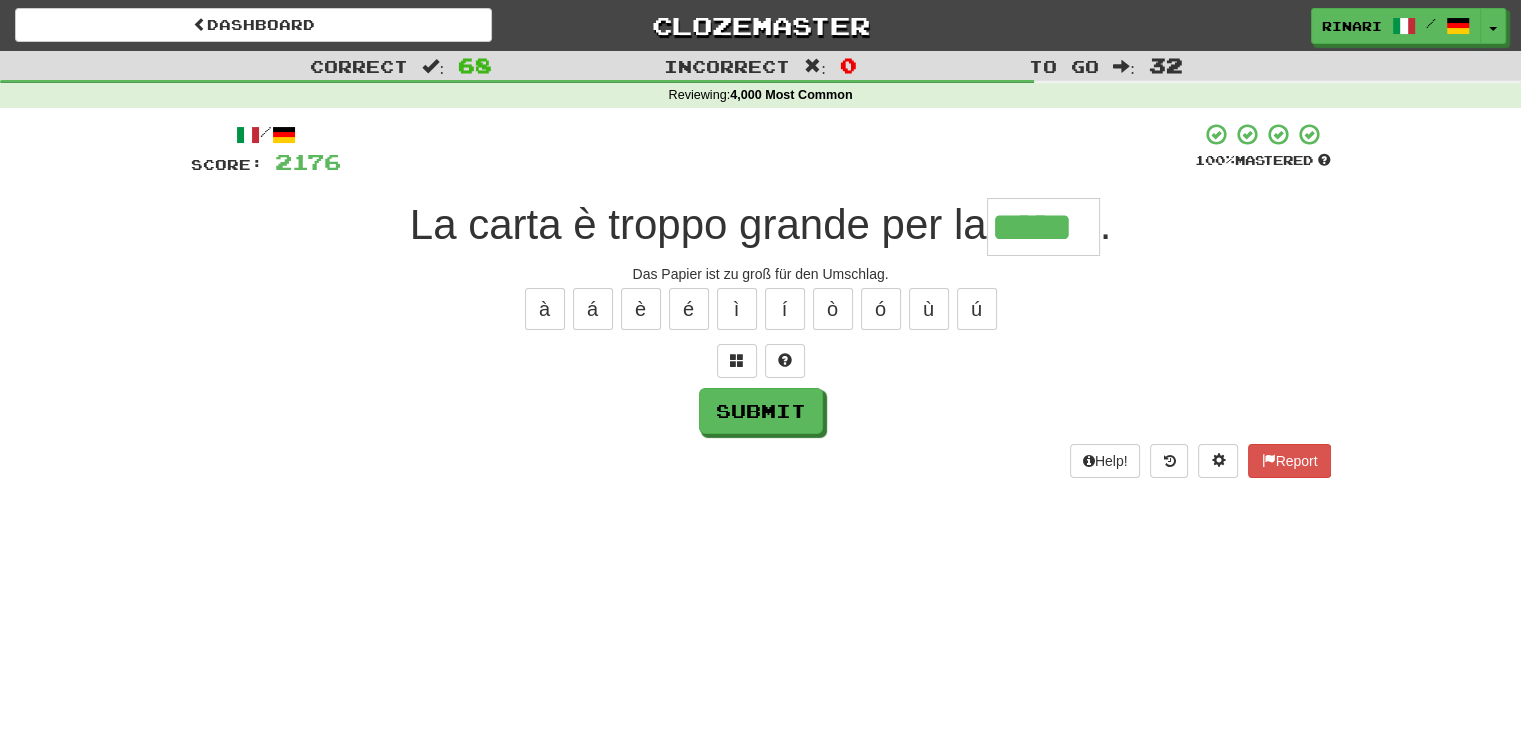 type on "*****" 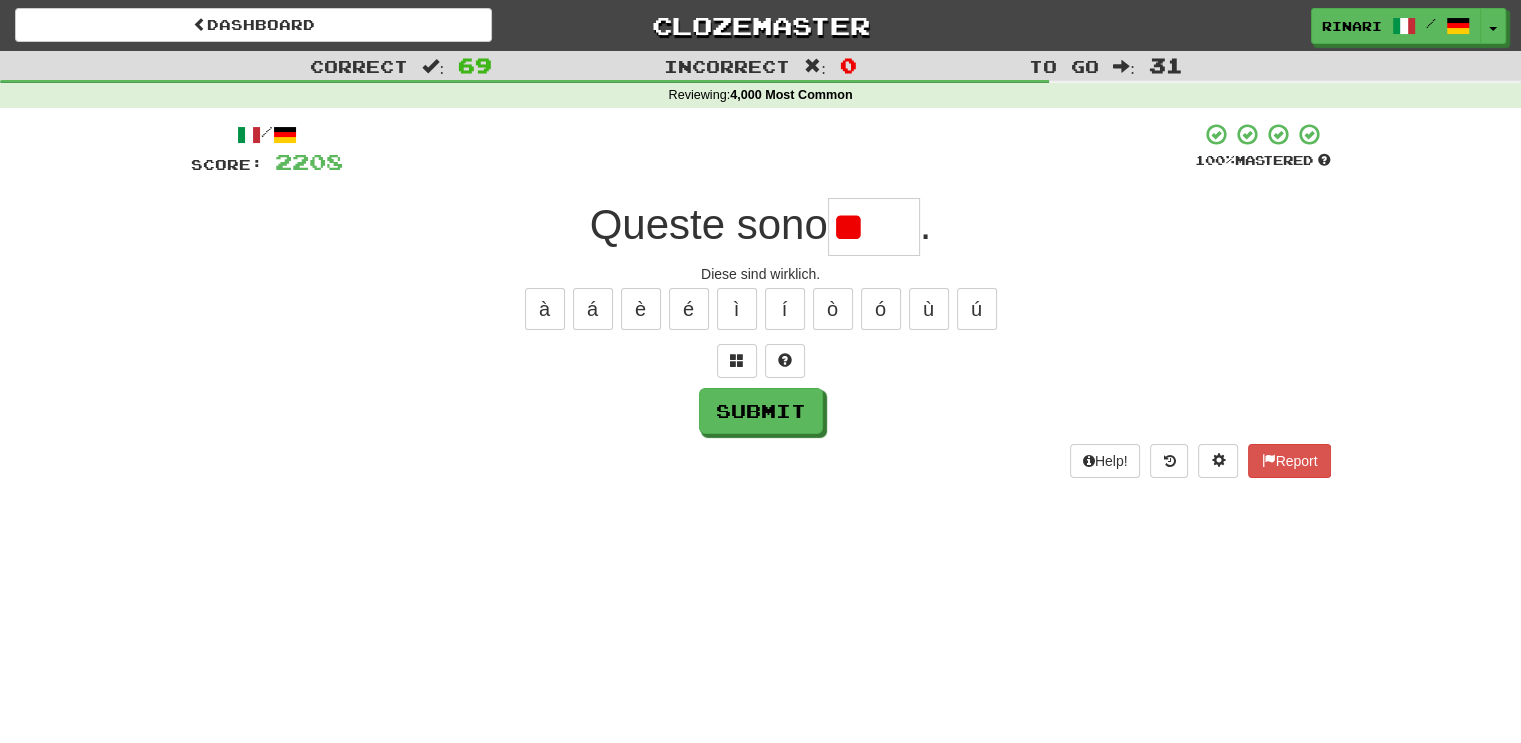 type on "*" 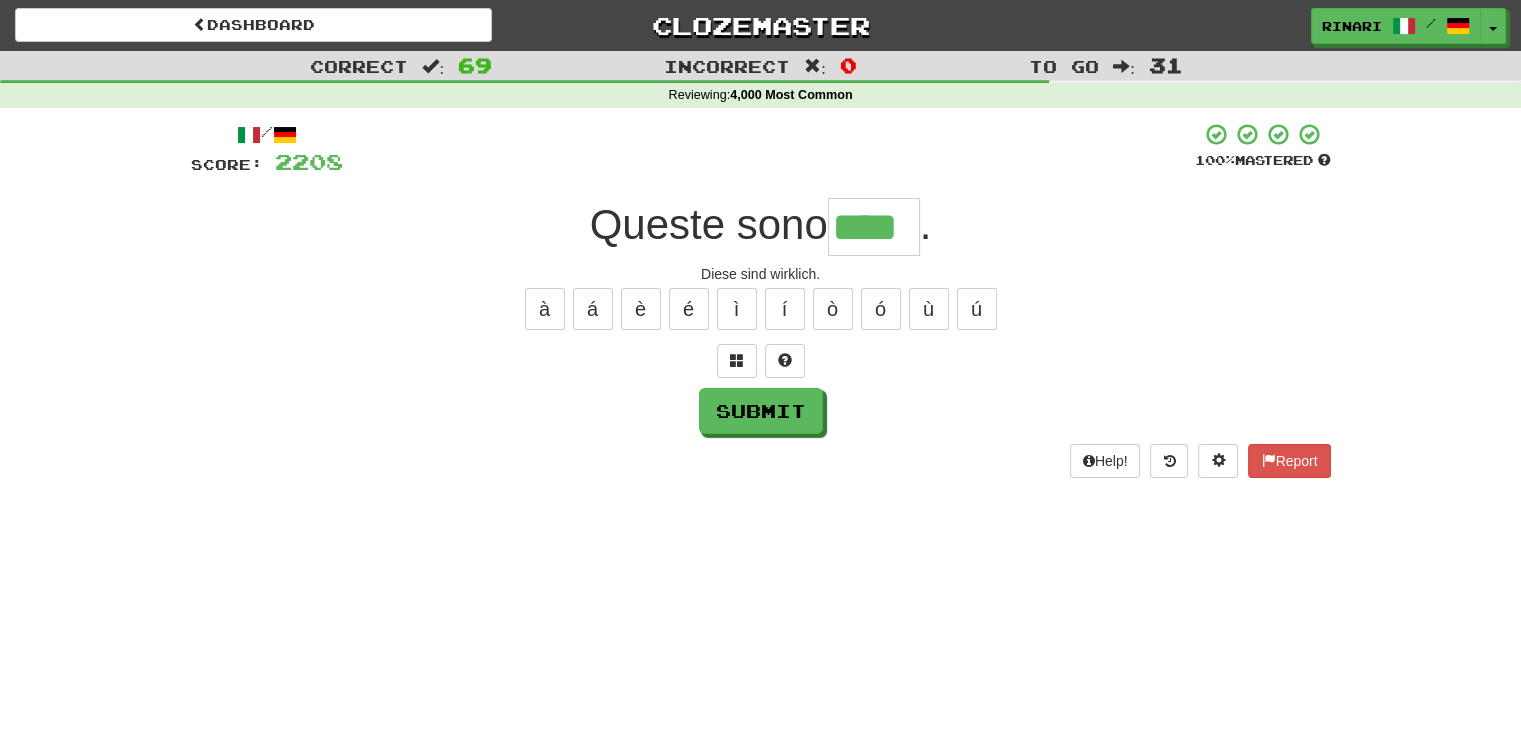 type on "****" 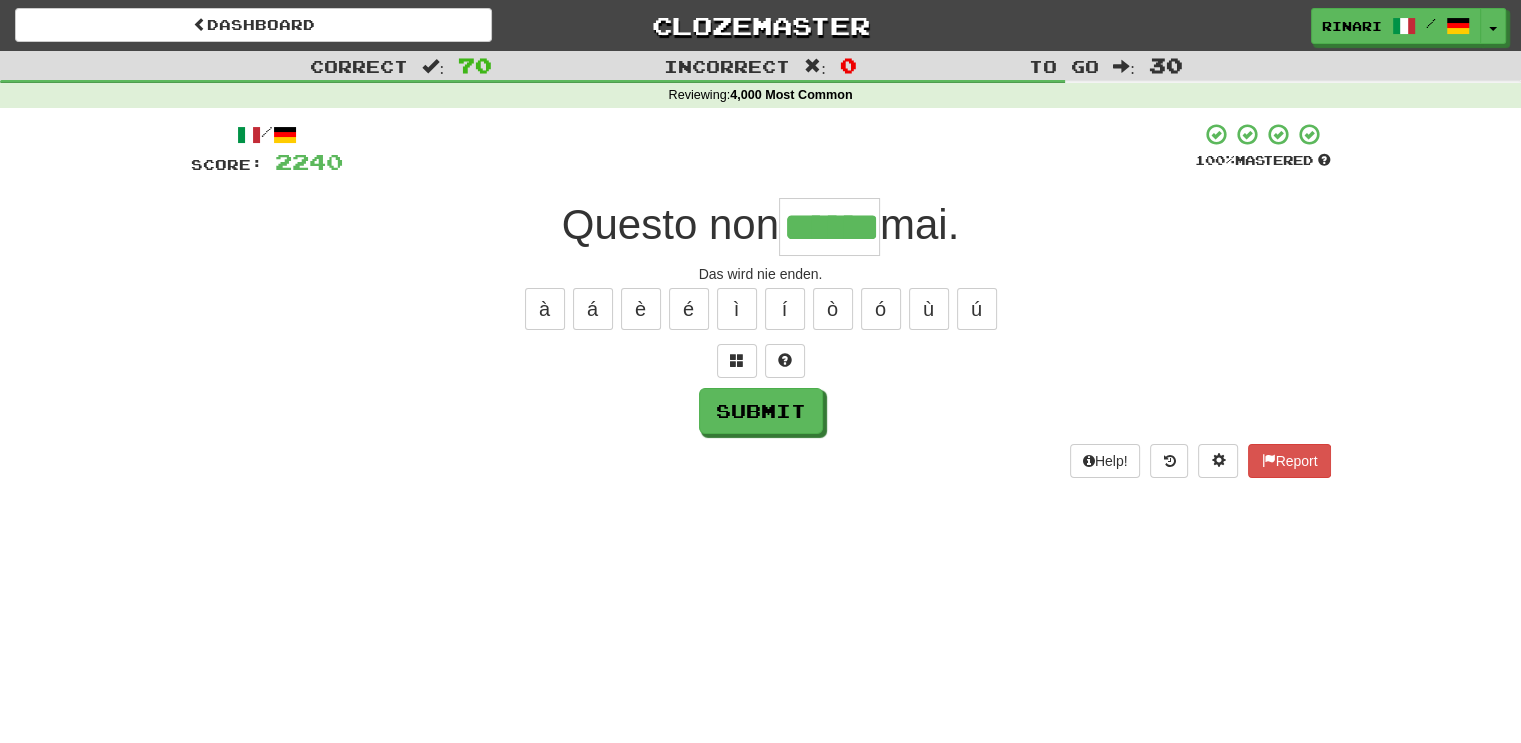 type on "******" 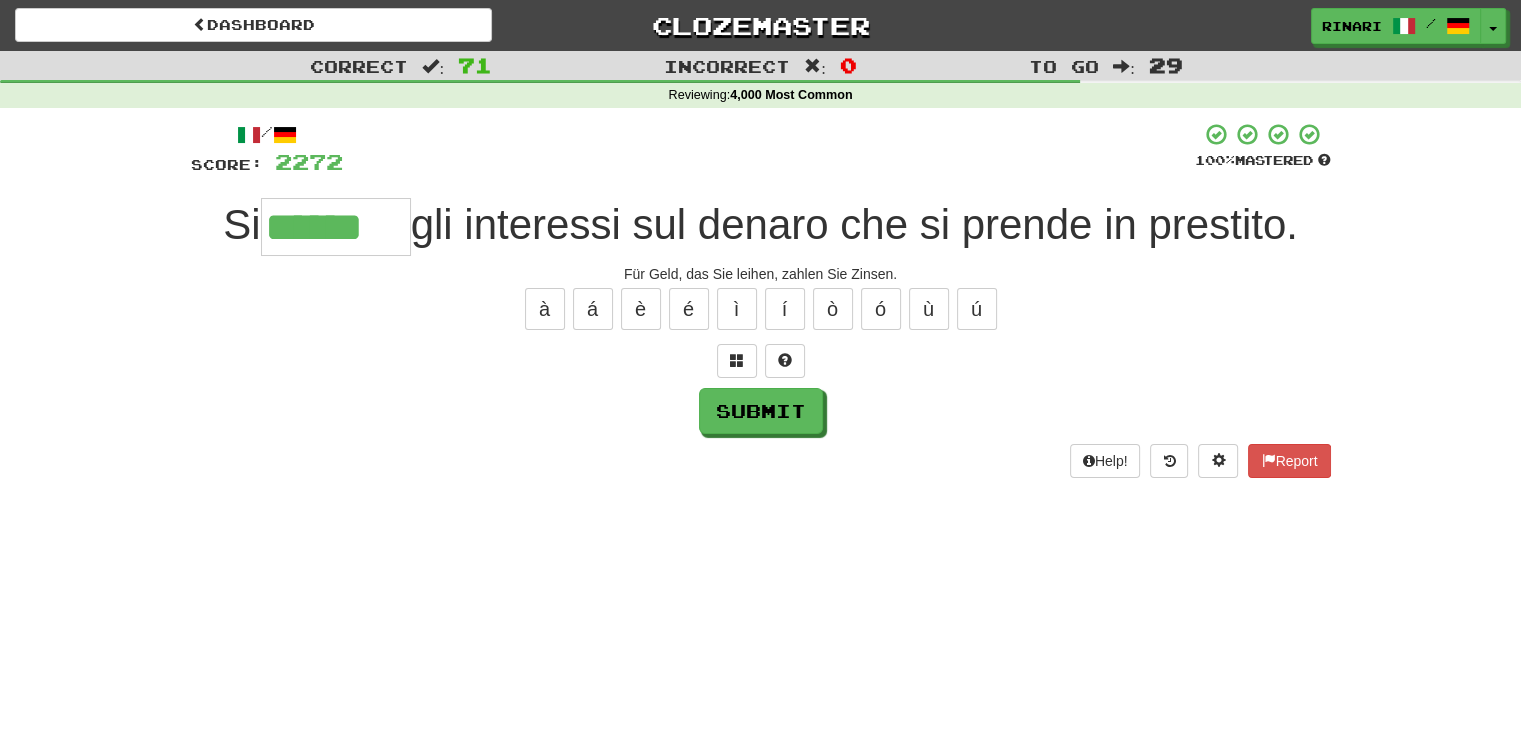 type on "******" 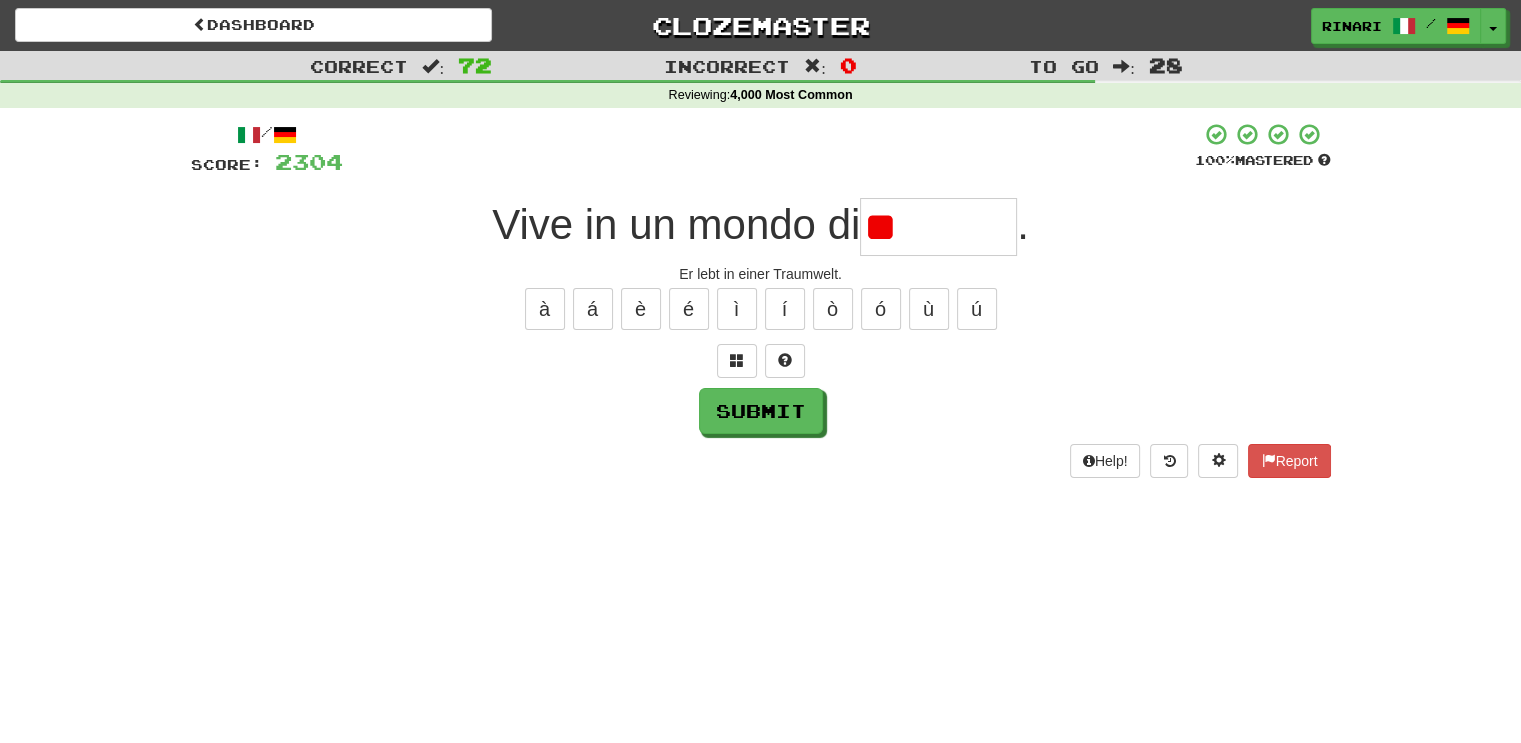 type on "*" 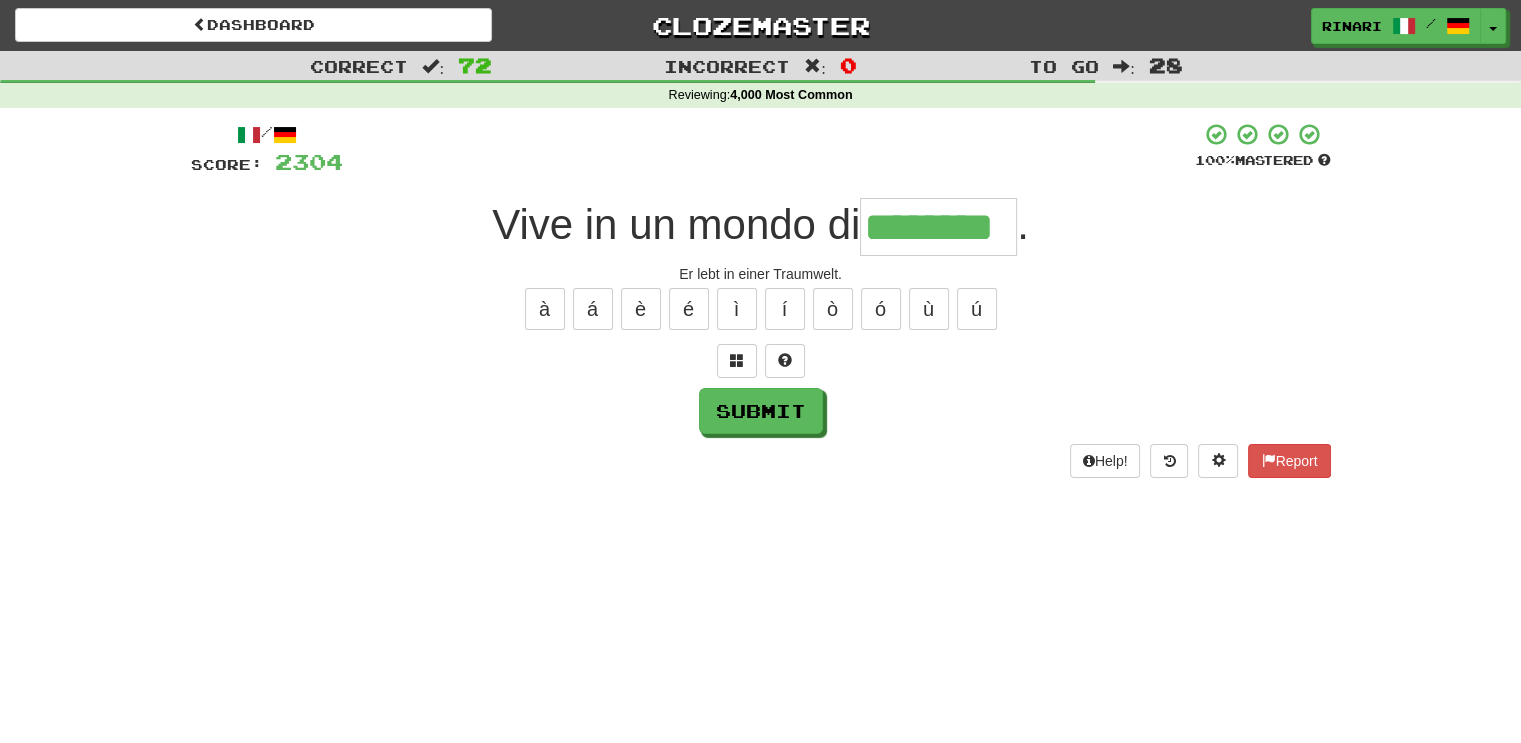 type on "********" 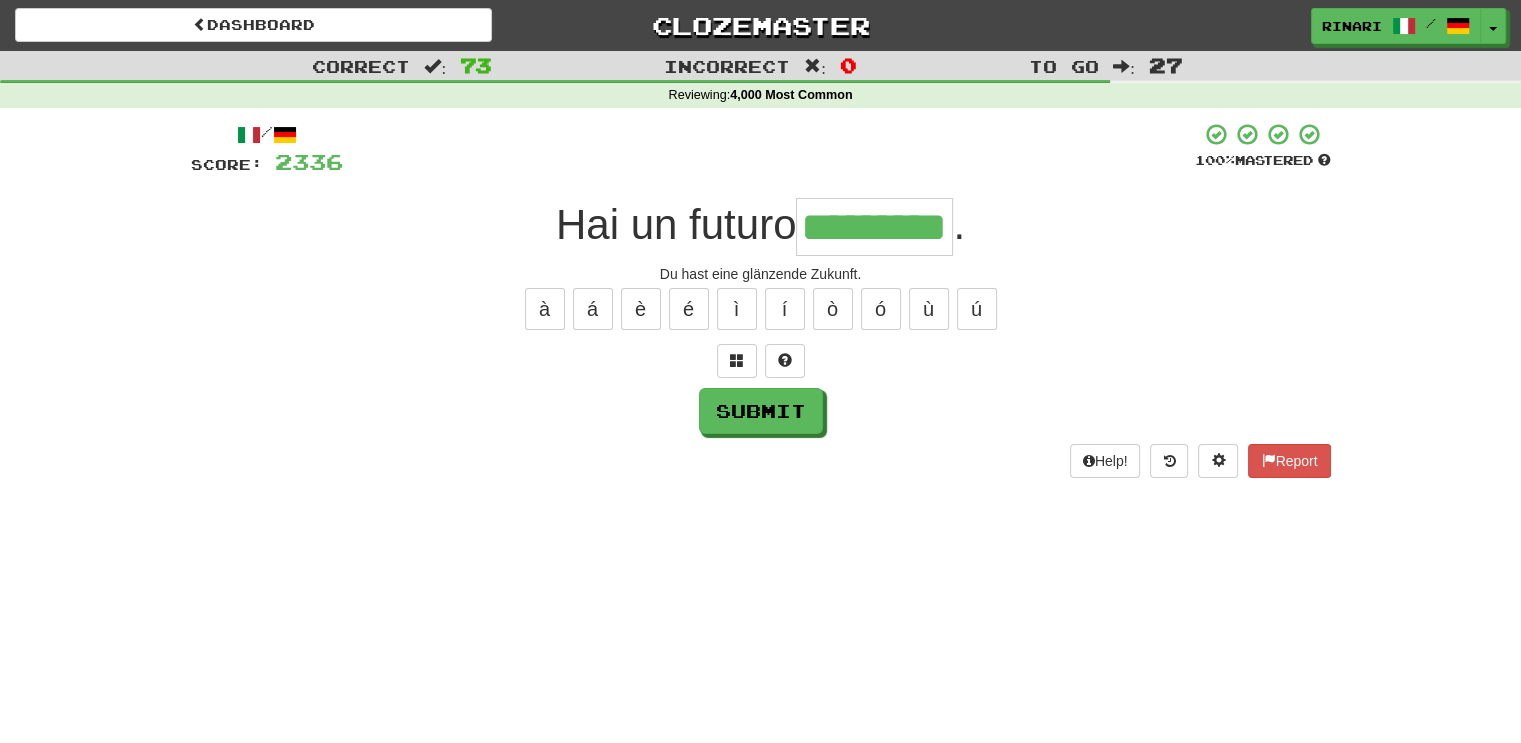 type on "*********" 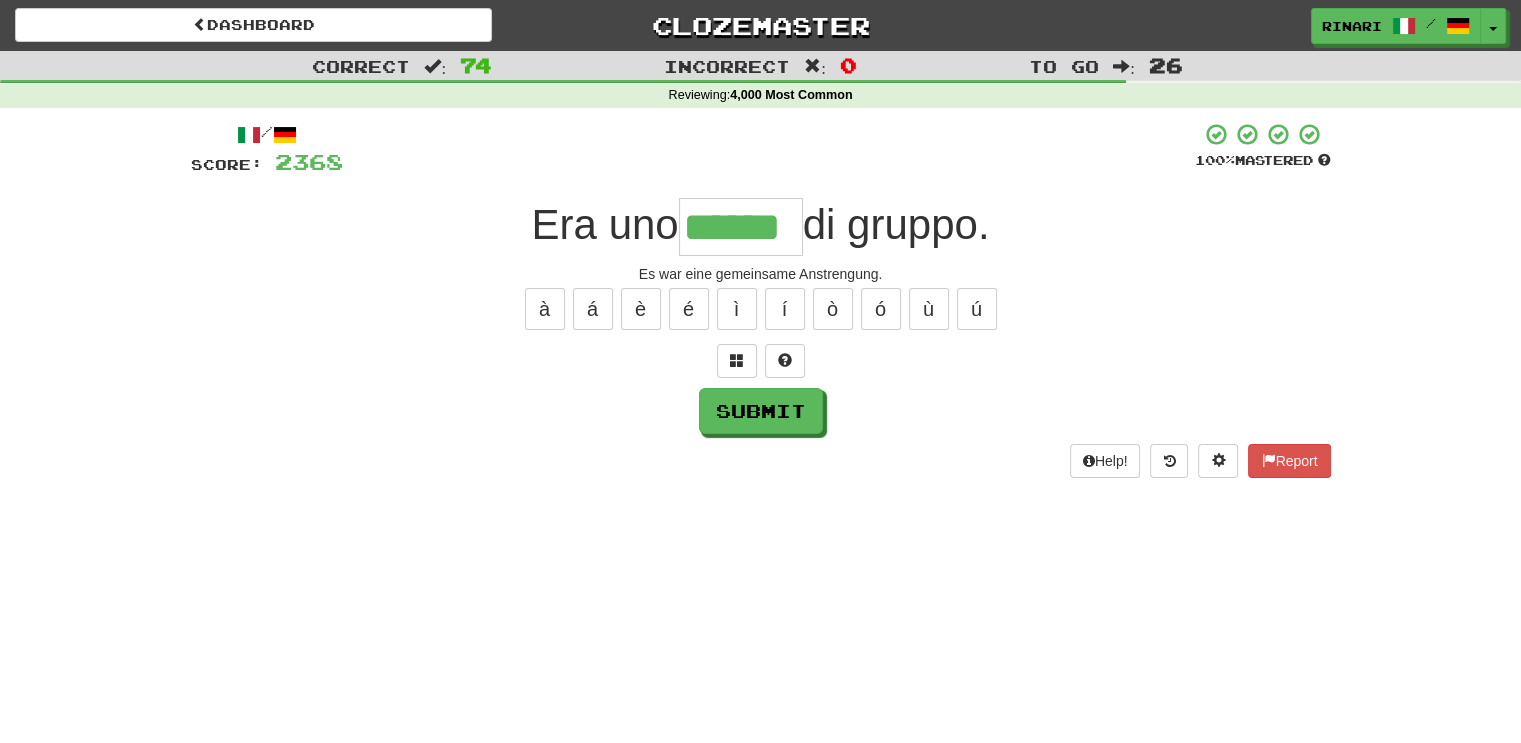 type on "******" 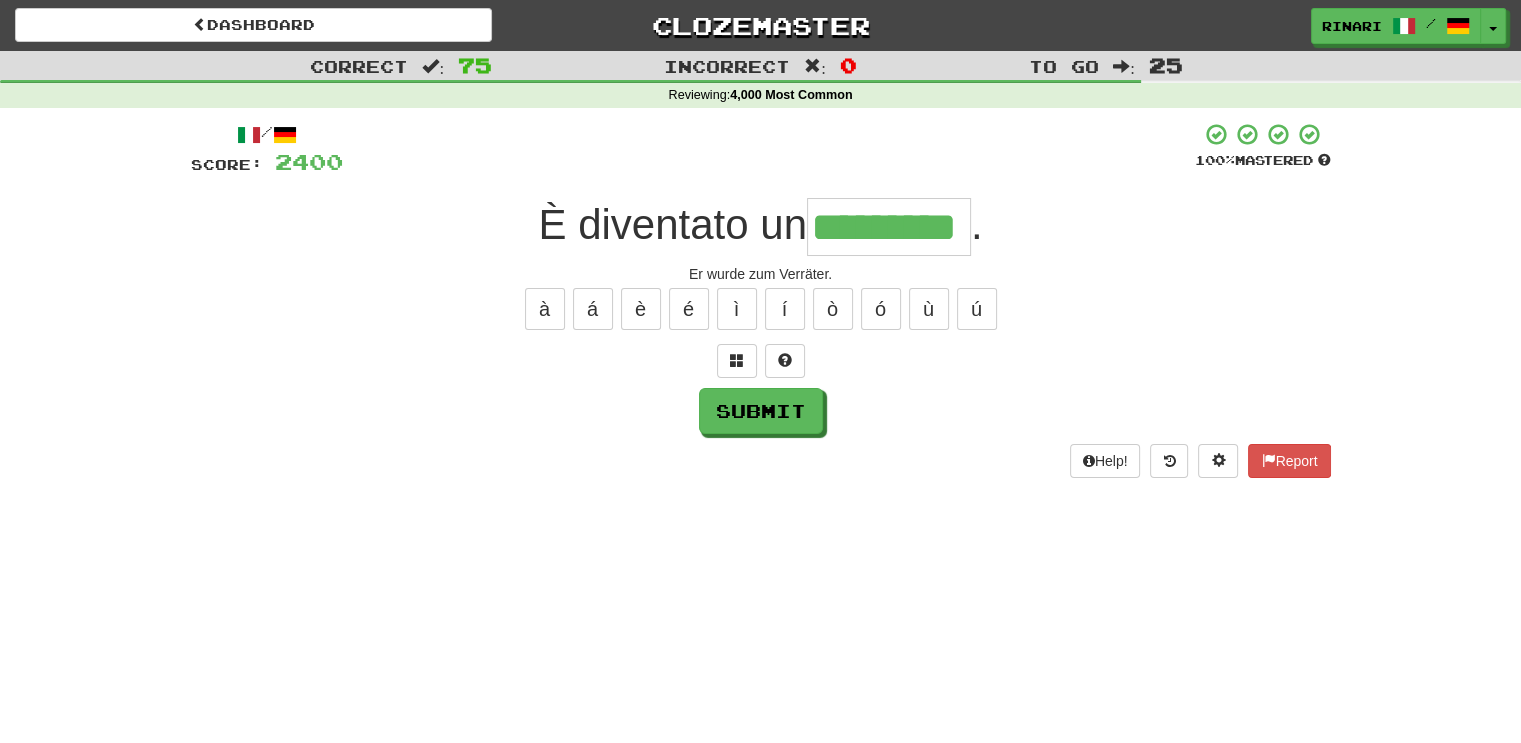 type on "*********" 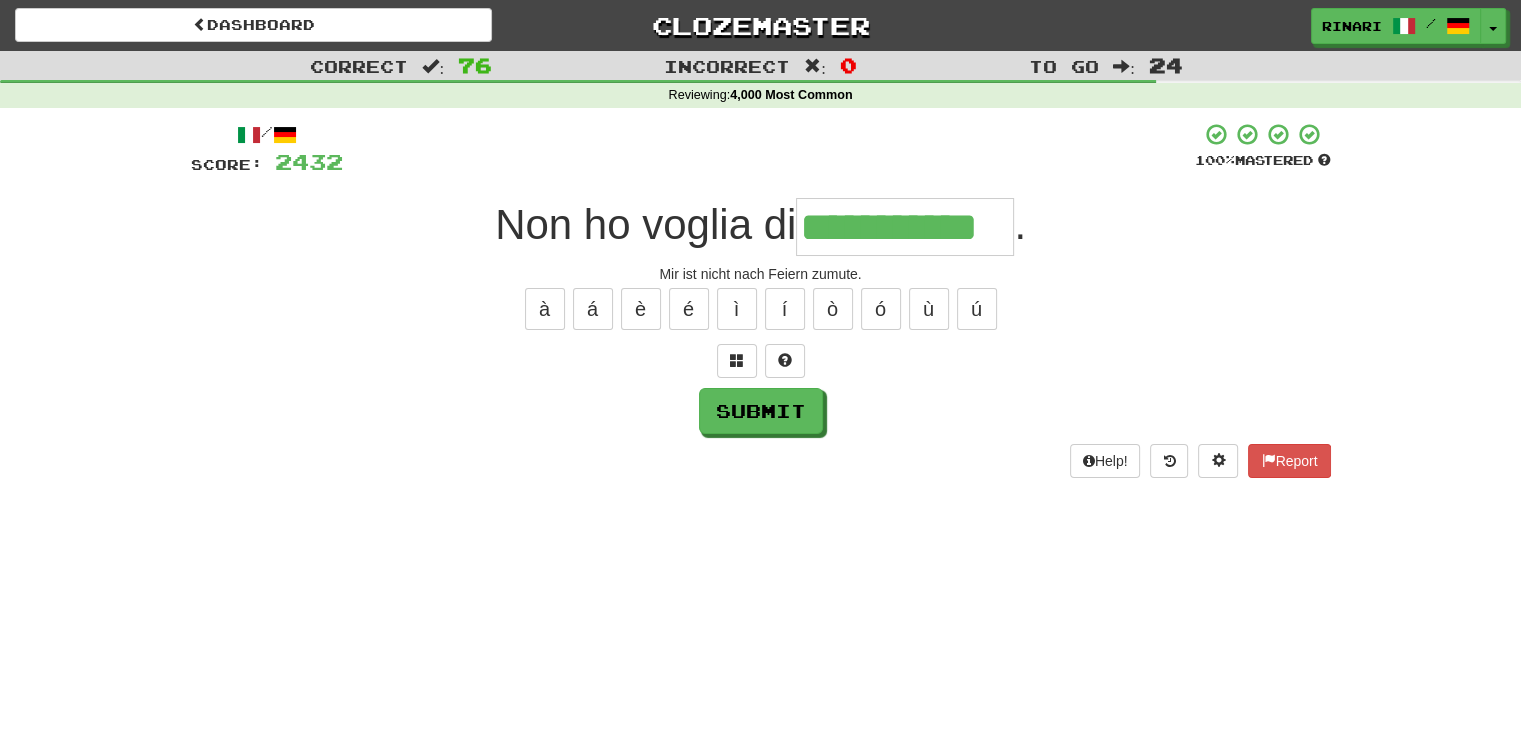 type on "**********" 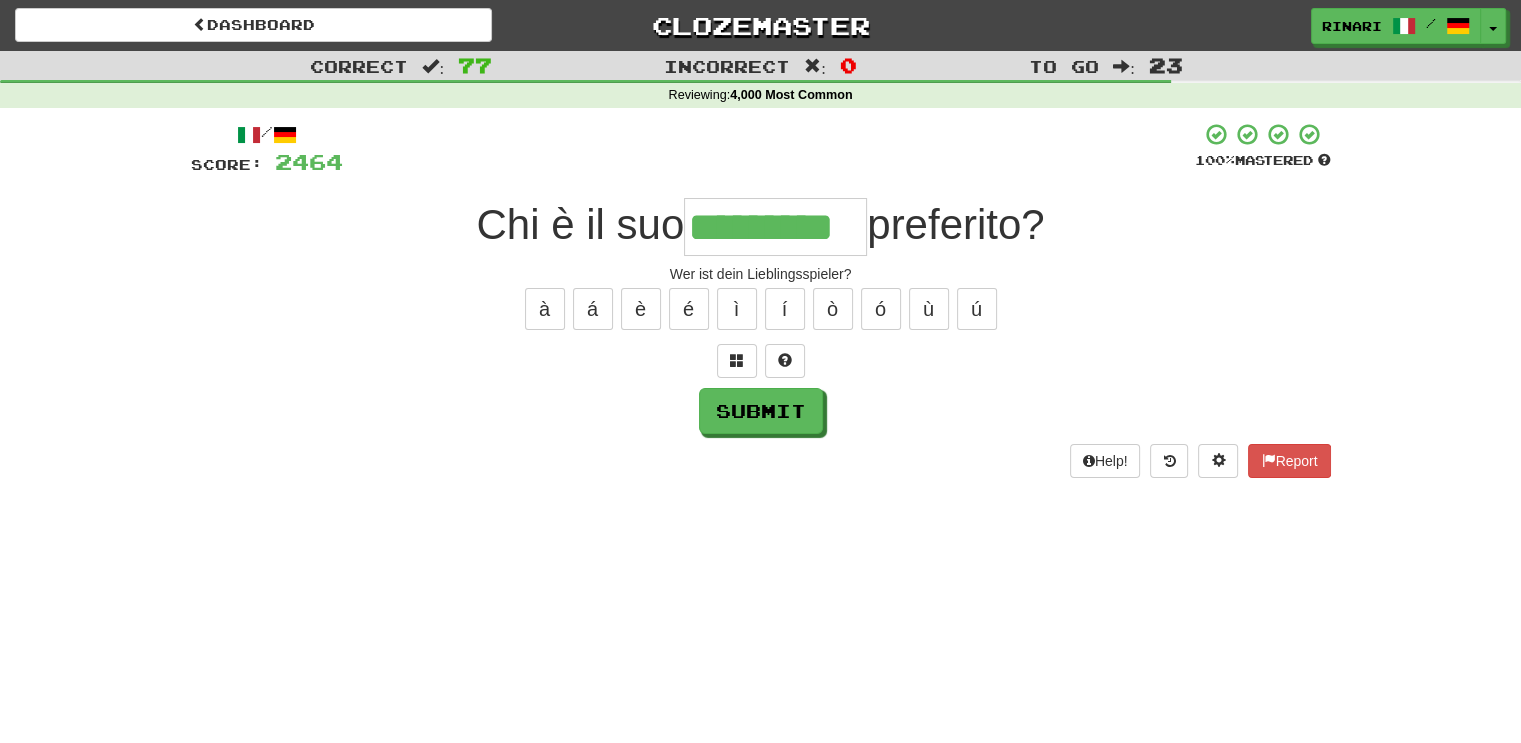 type on "*********" 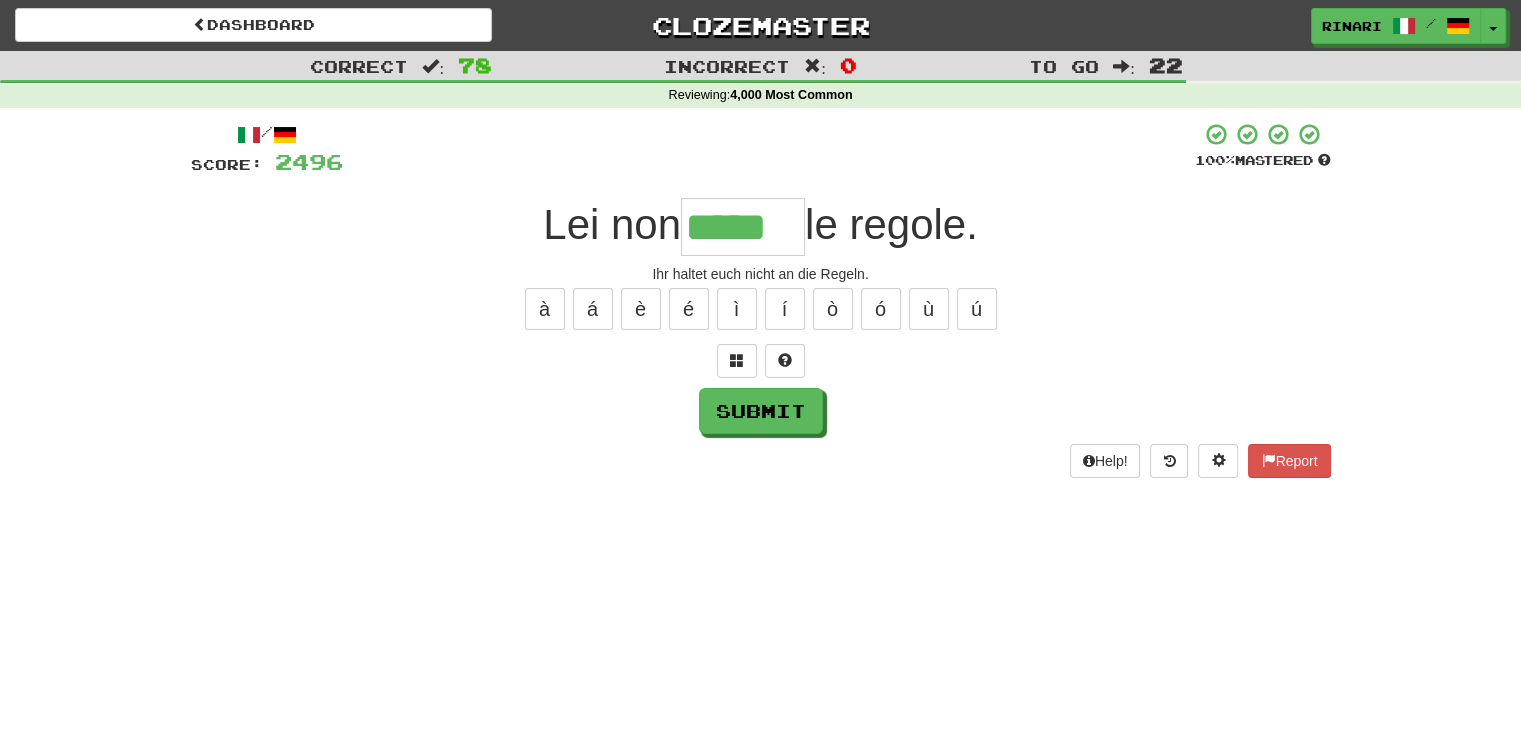 type on "*****" 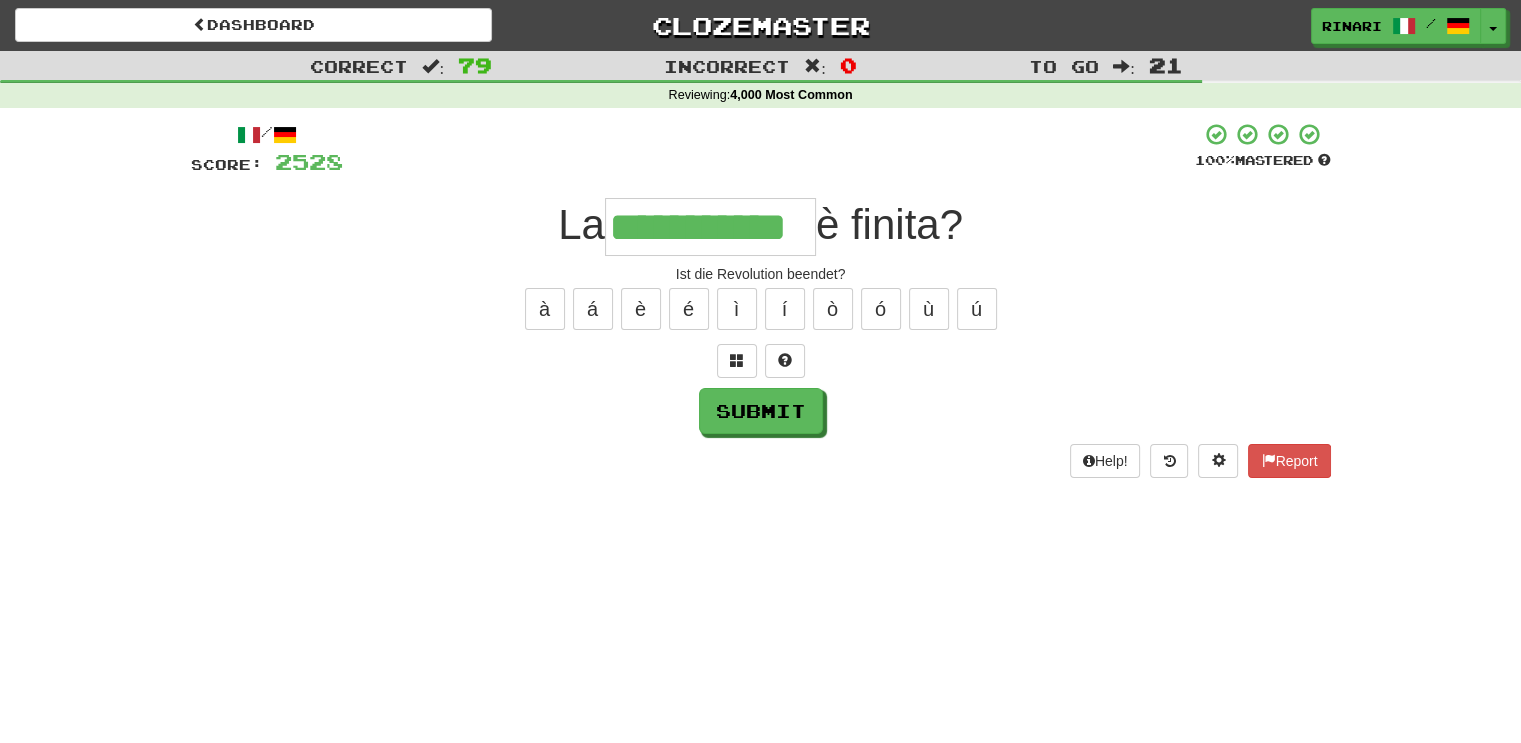 type on "**********" 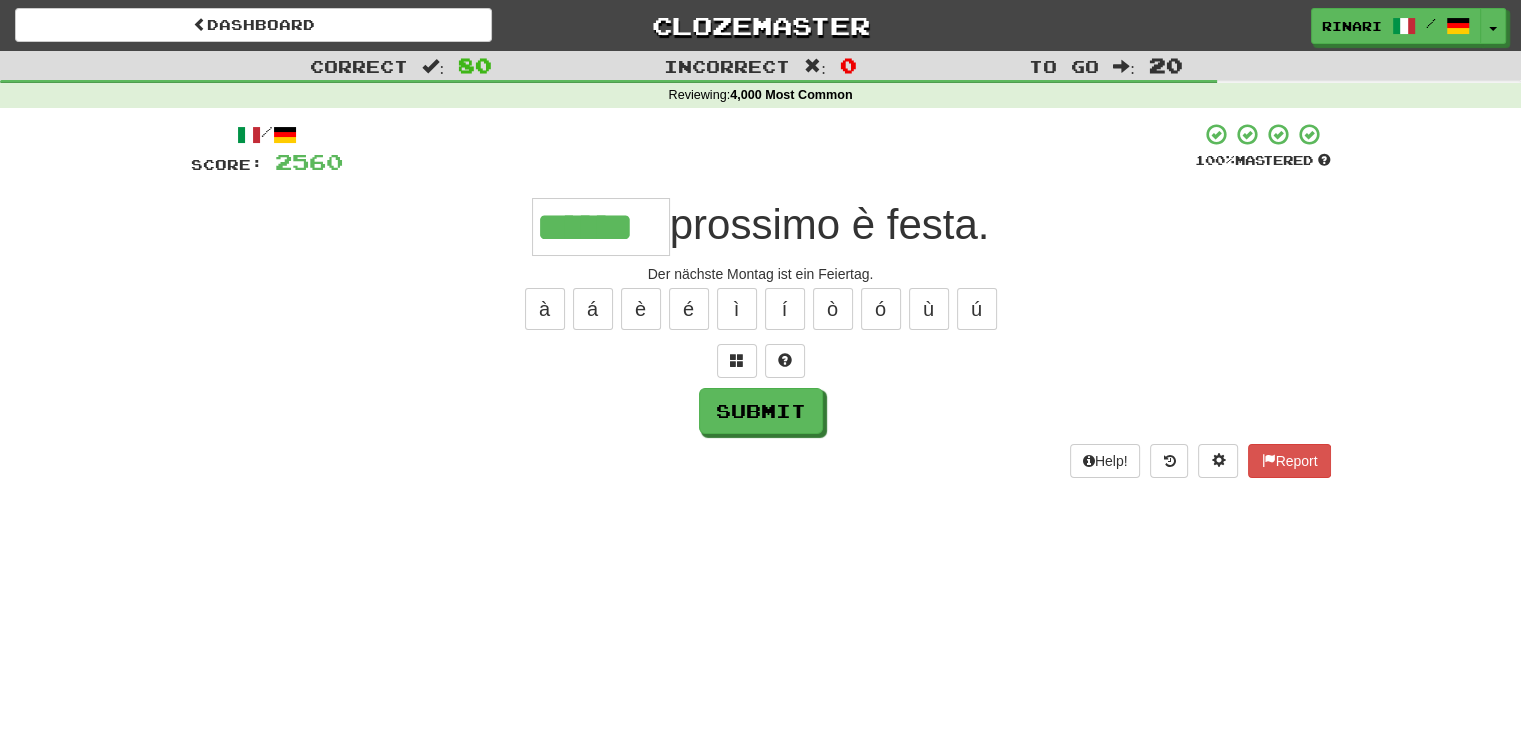 type on "******" 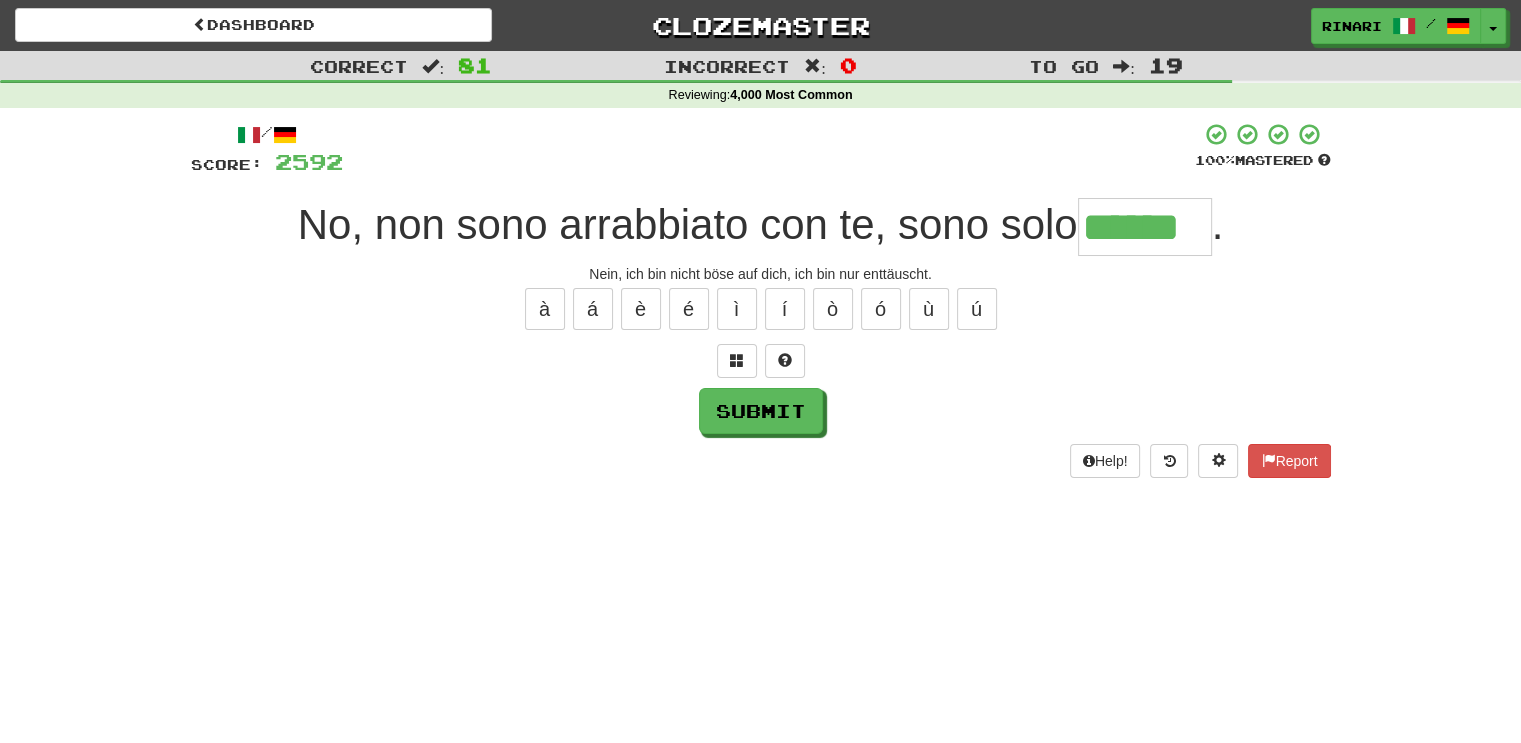 type on "******" 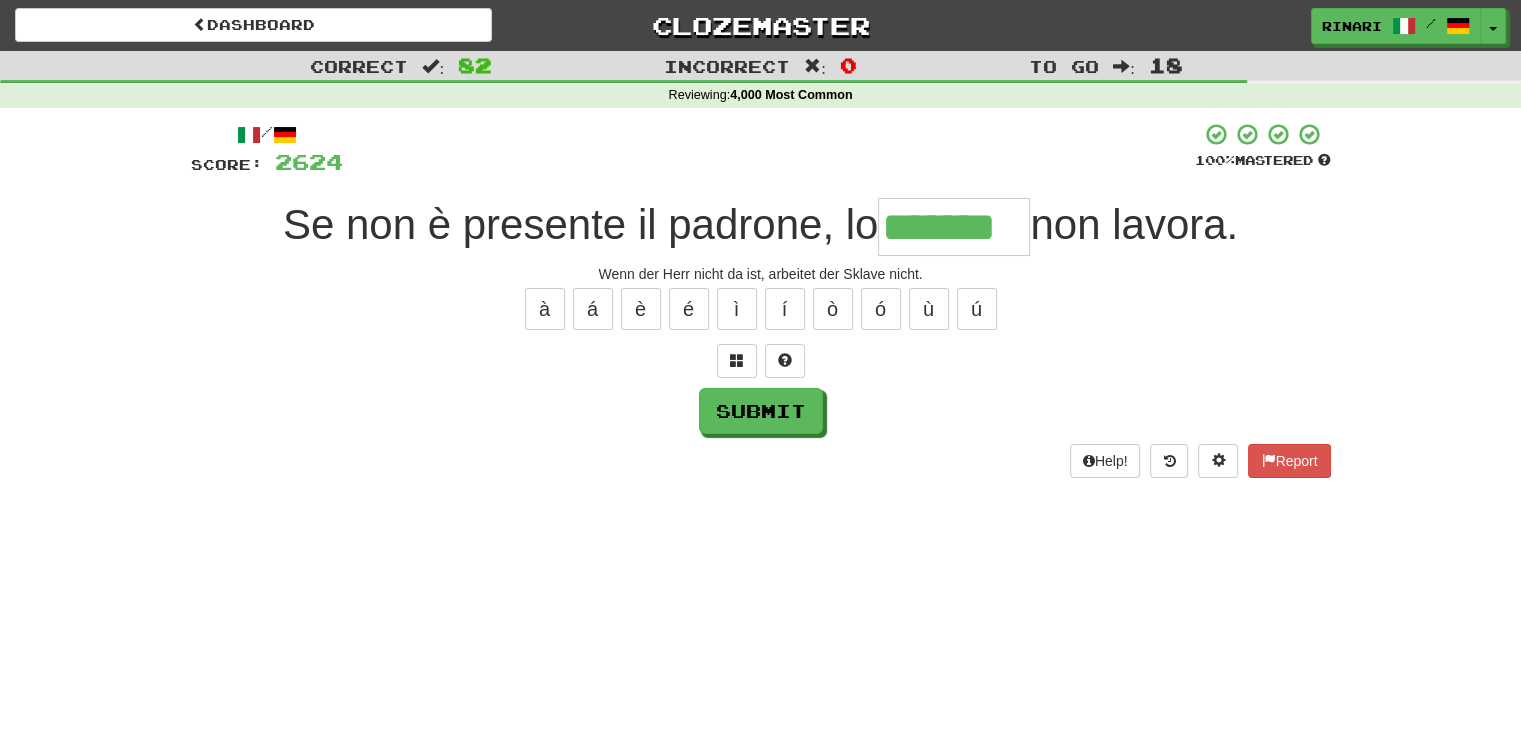 type on "*******" 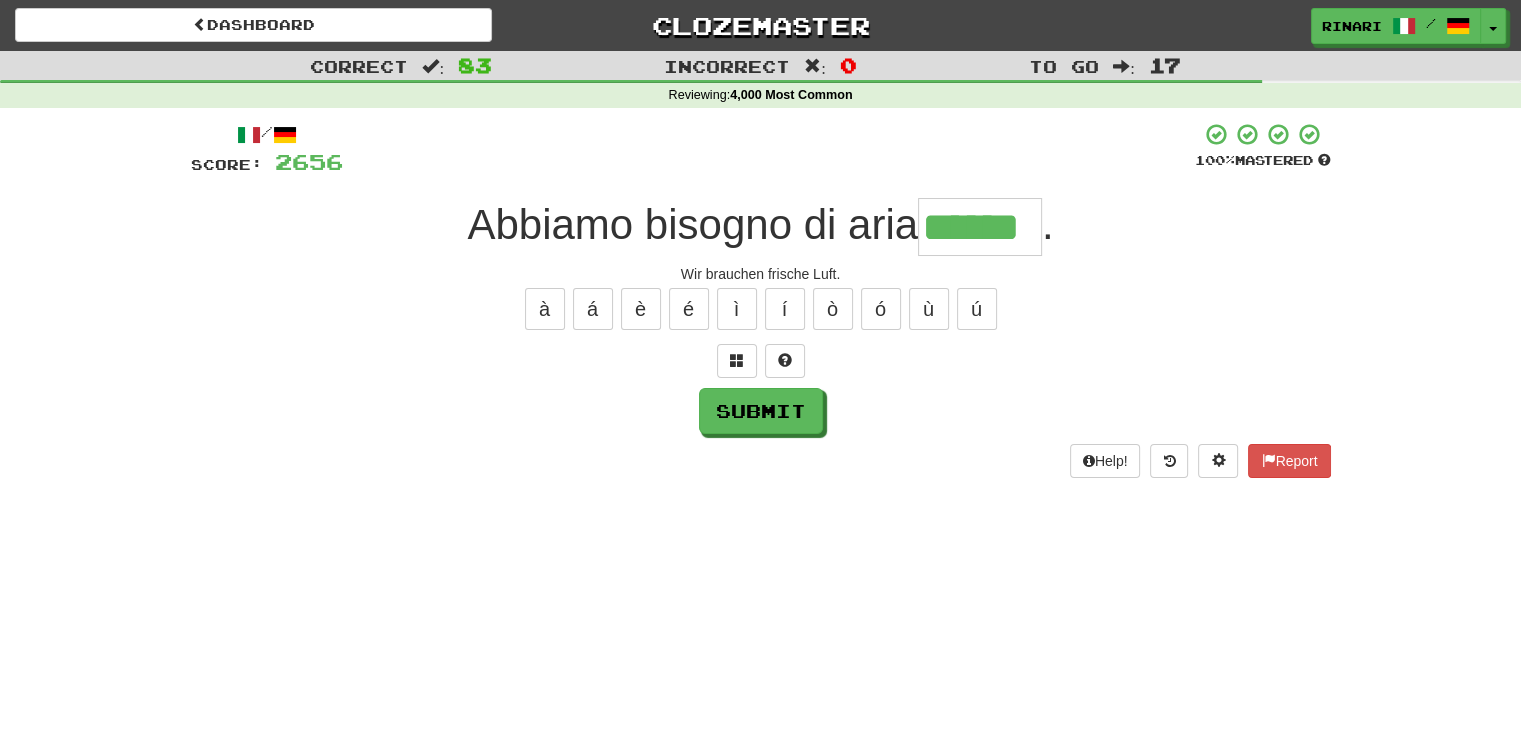 type on "******" 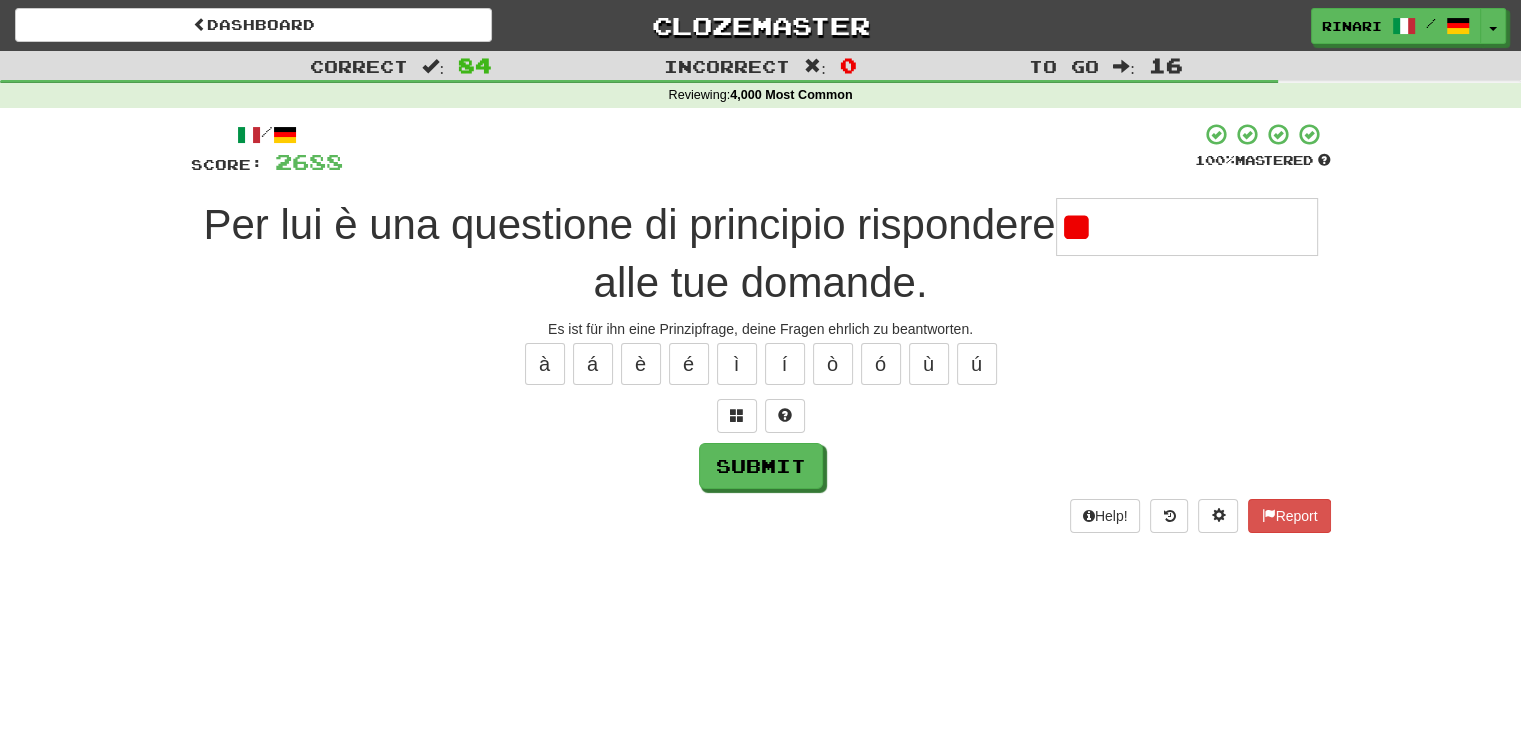 type on "*" 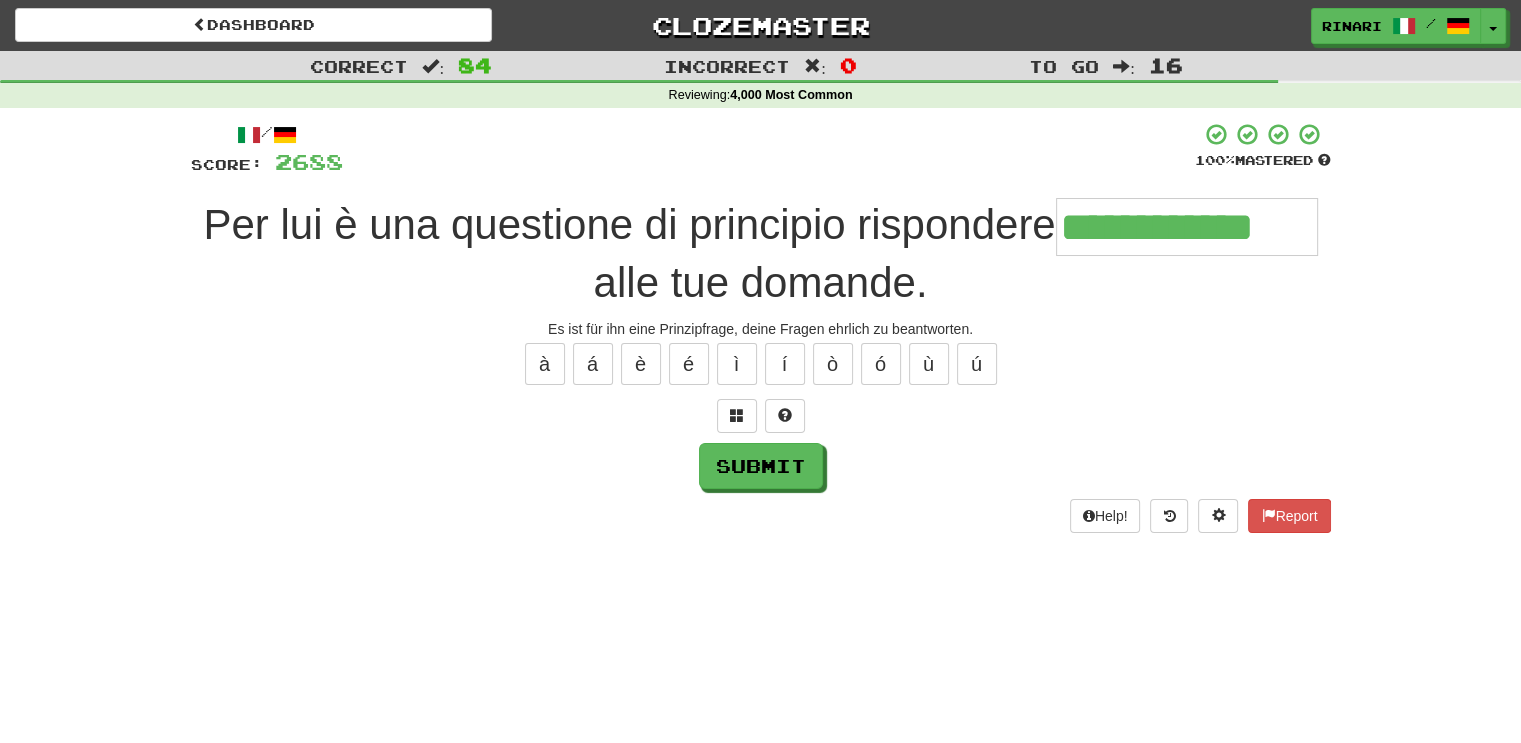 type on "**********" 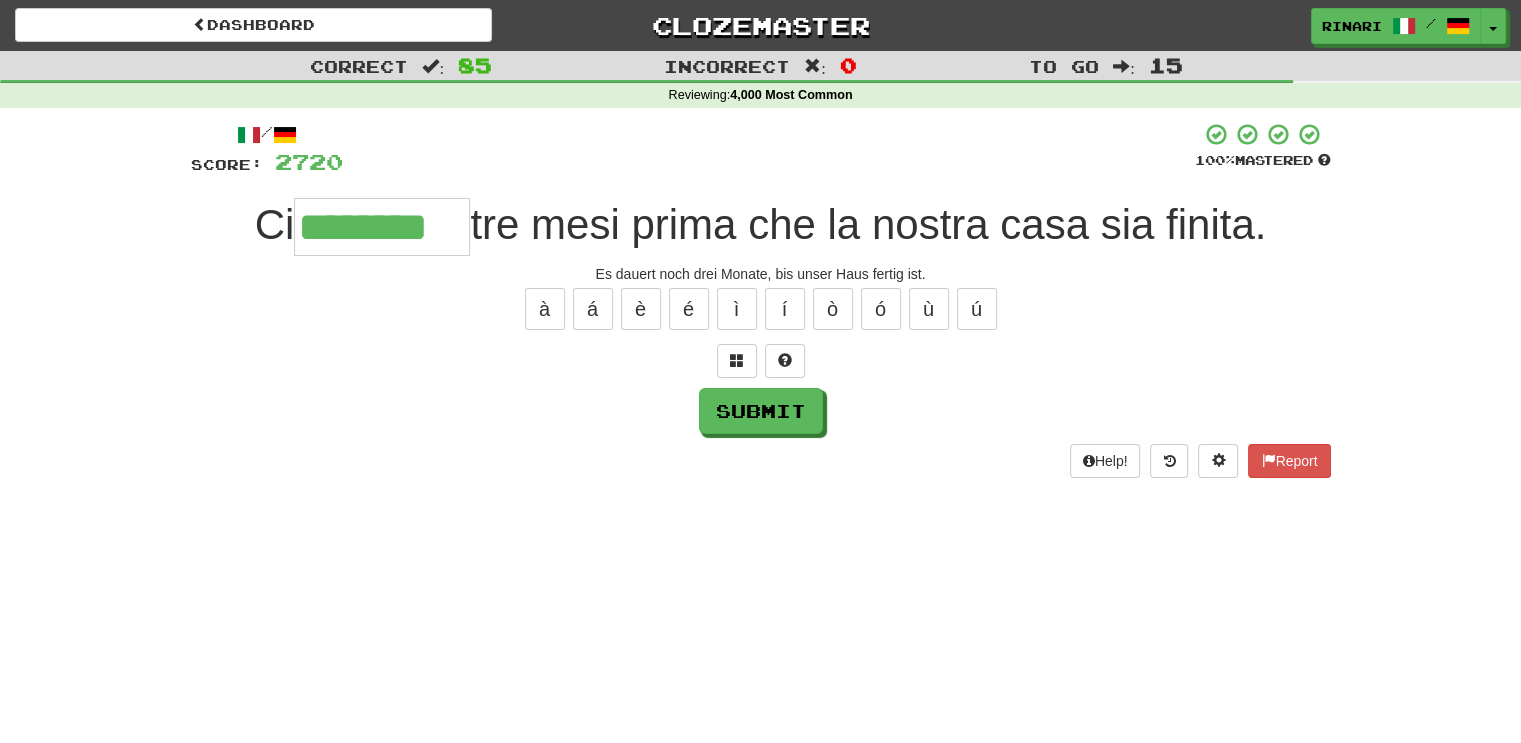 type on "********" 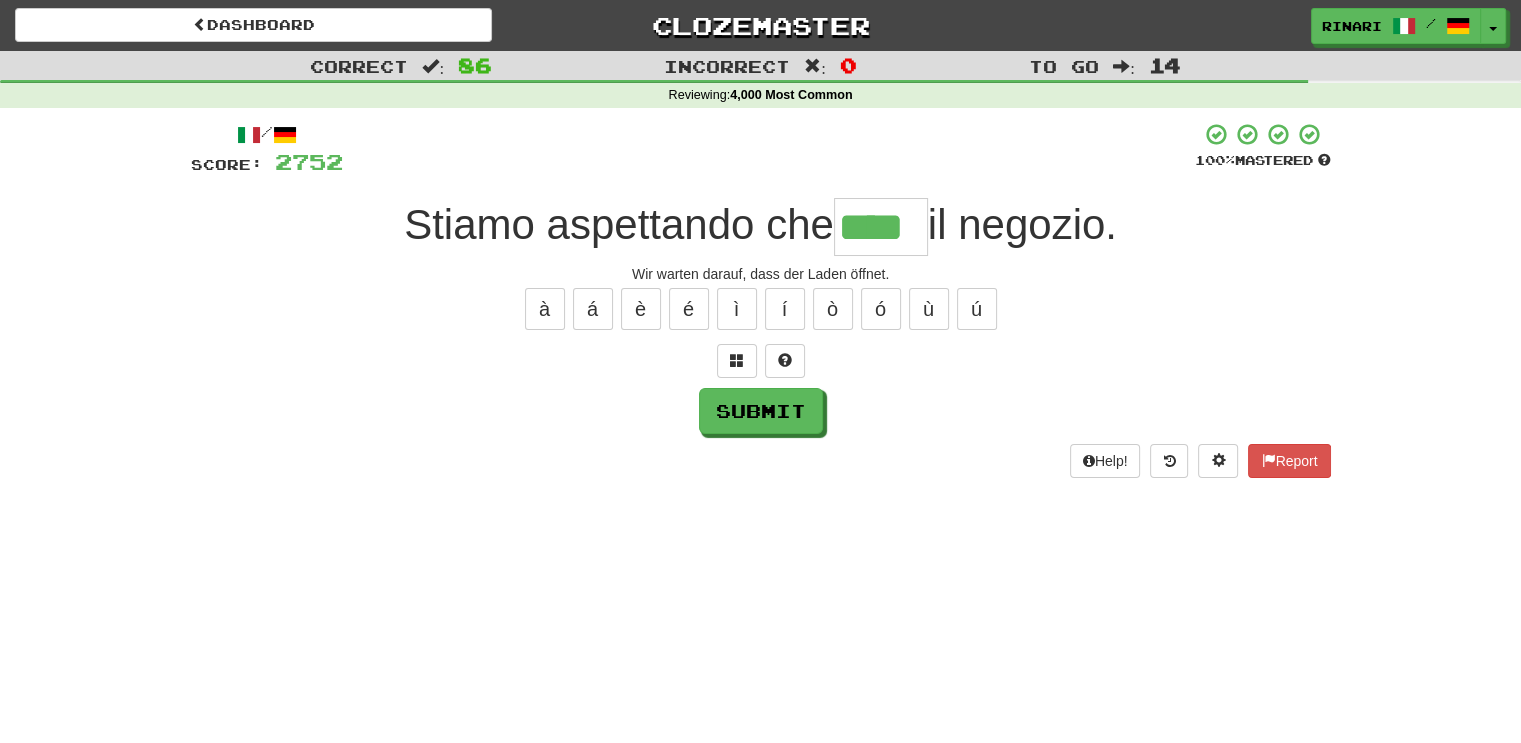 type on "****" 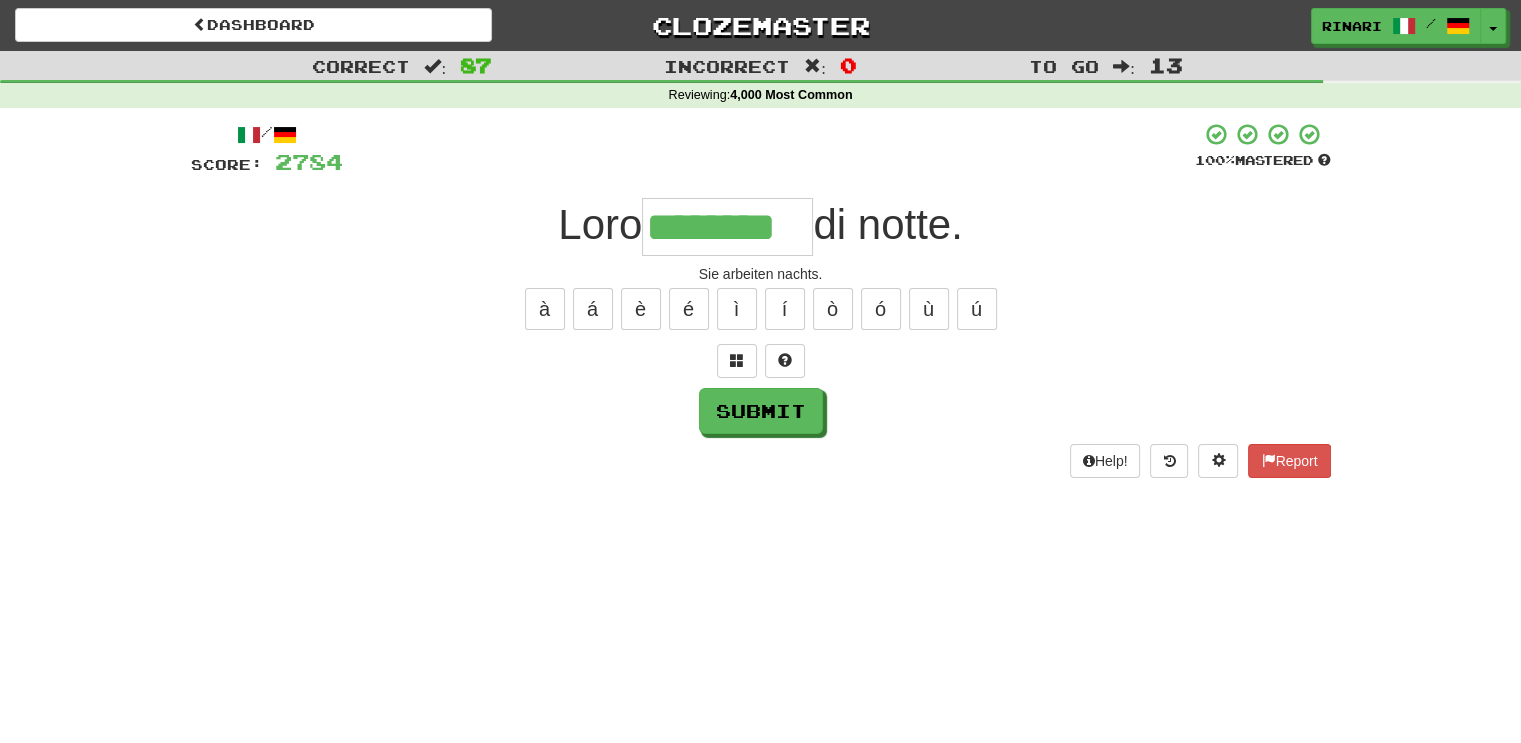 type on "********" 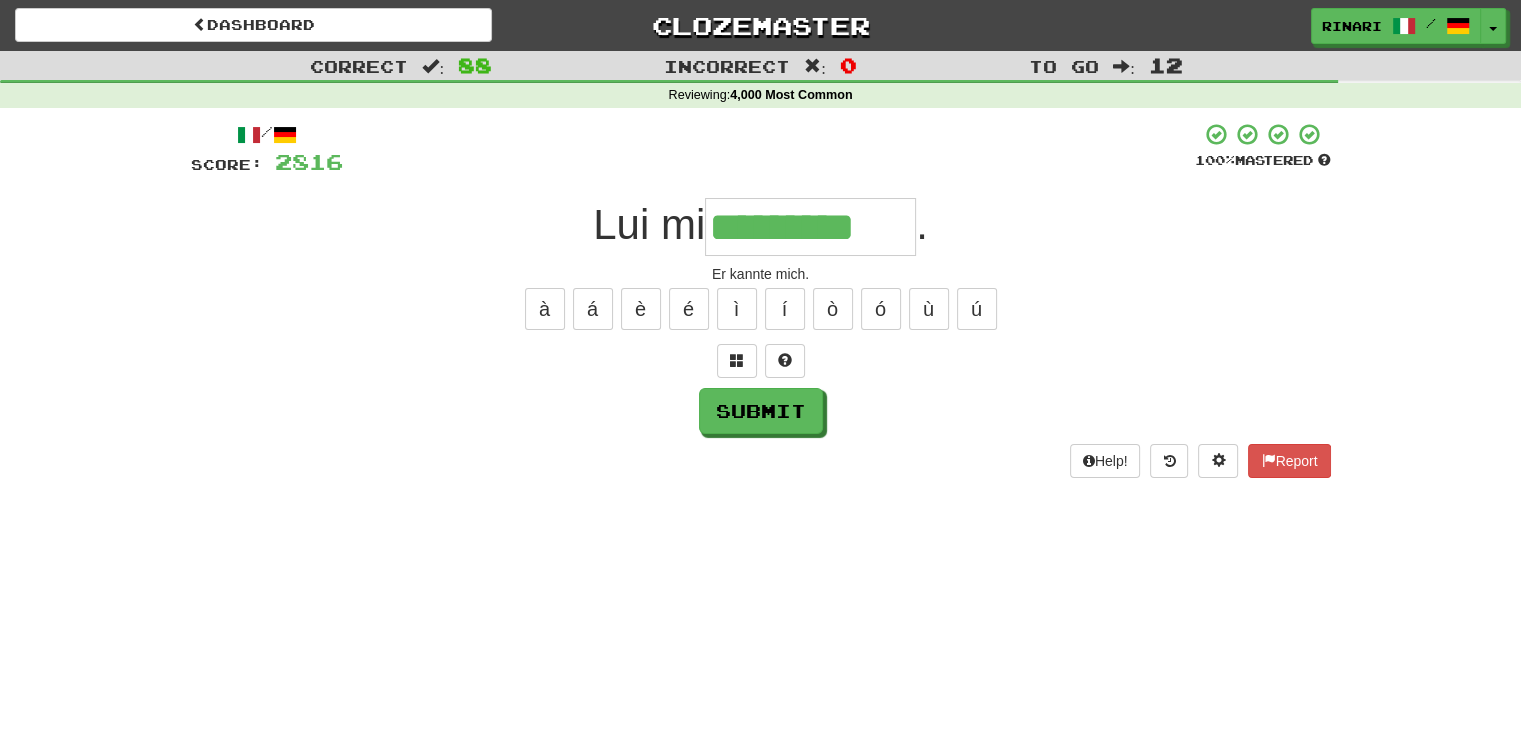 type on "*********" 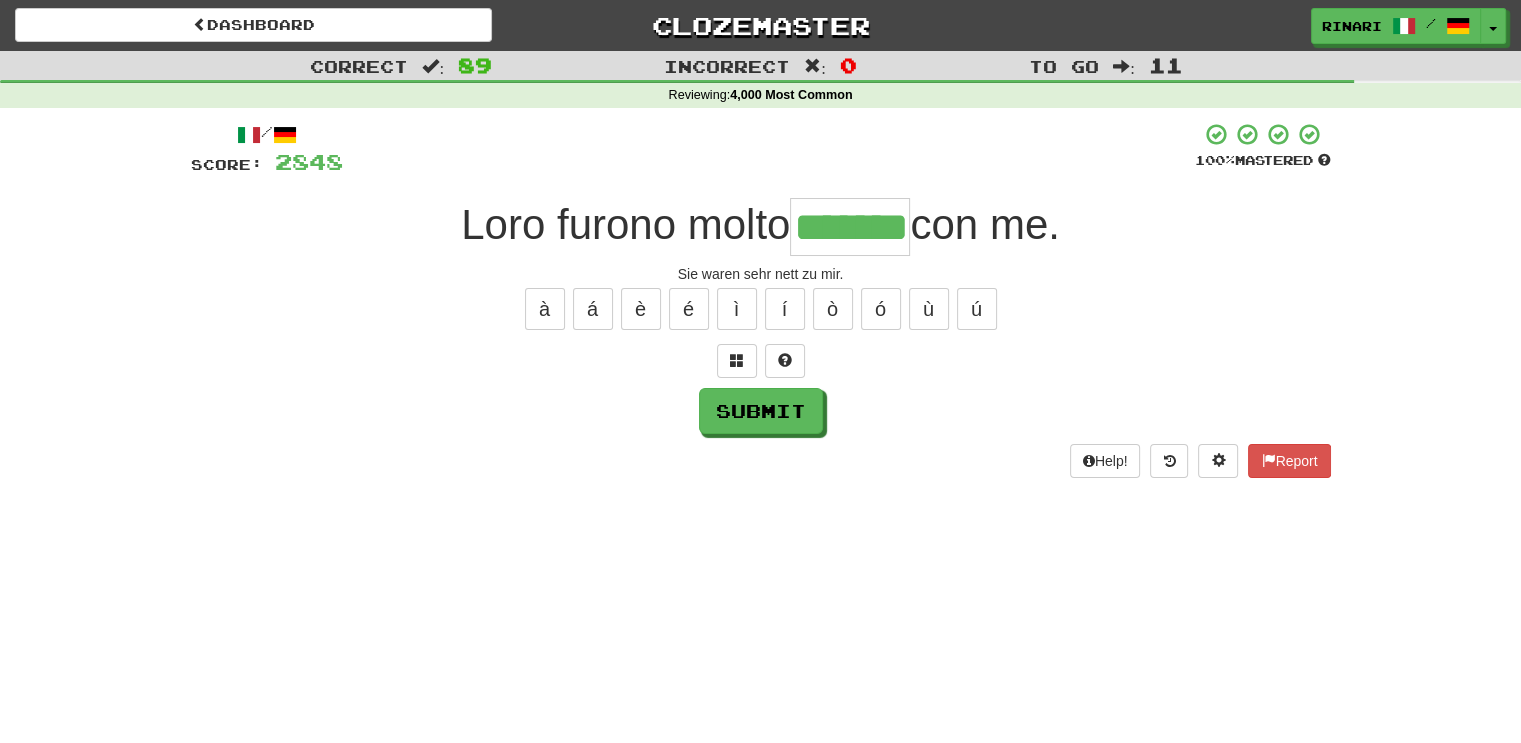 type on "*******" 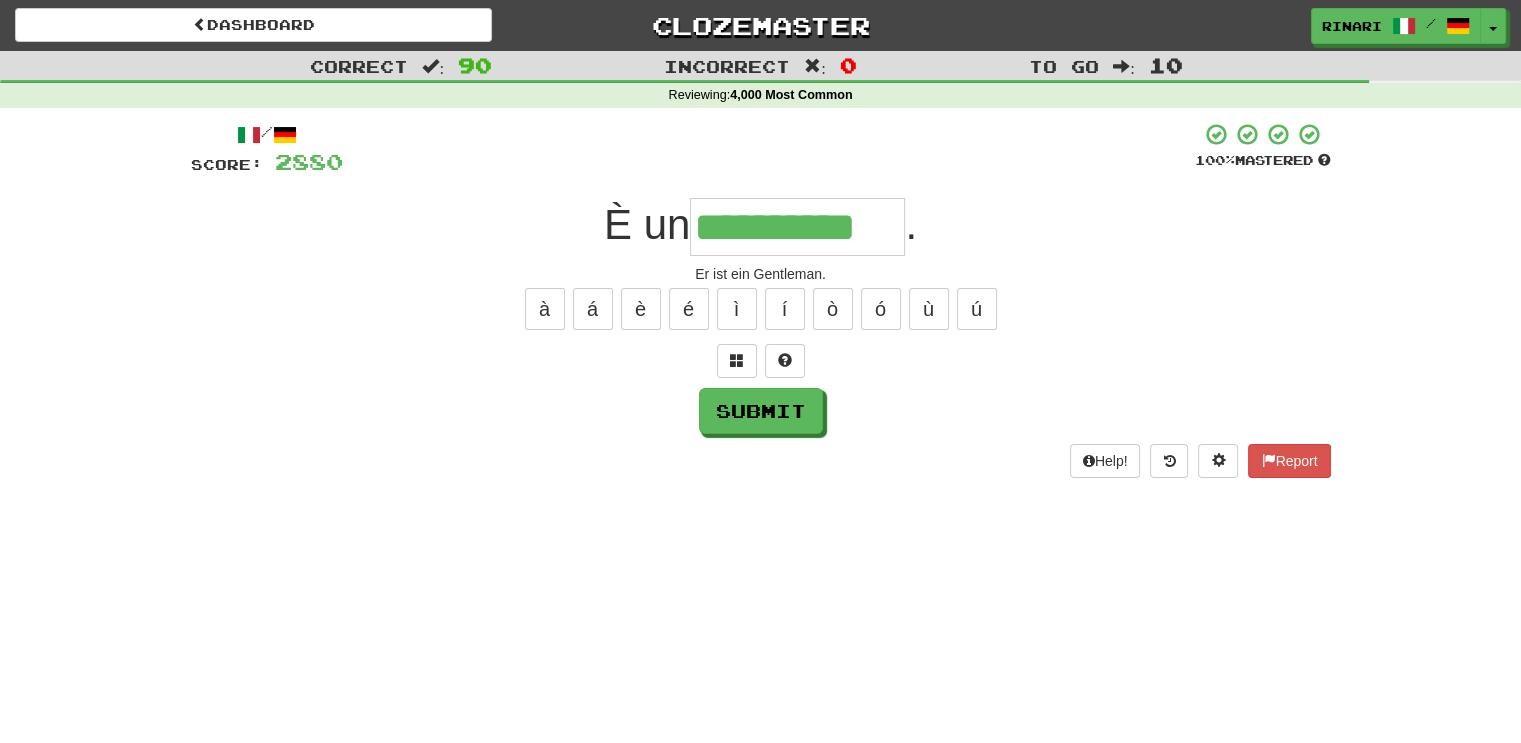 type 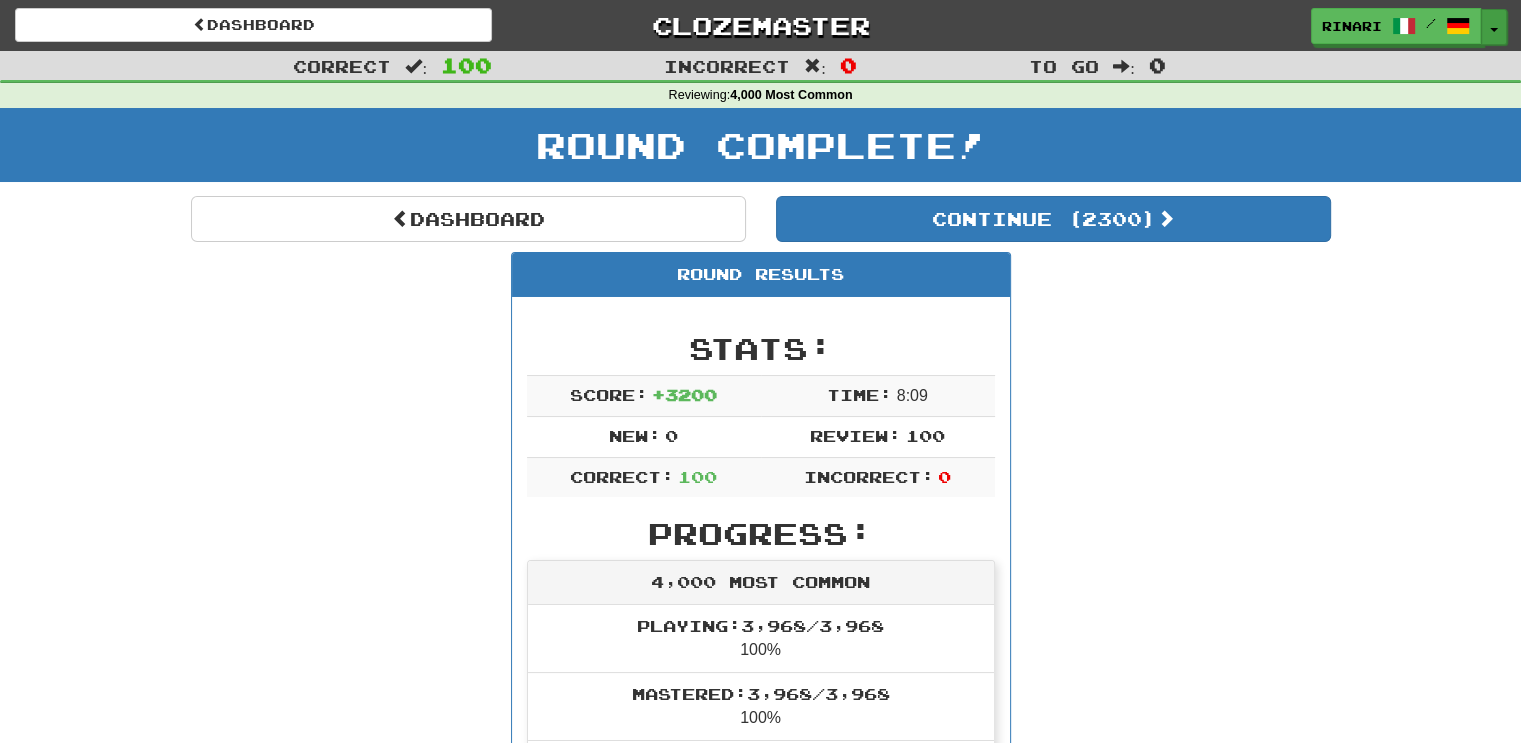 click on "Toggle Dropdown" at bounding box center [1494, 27] 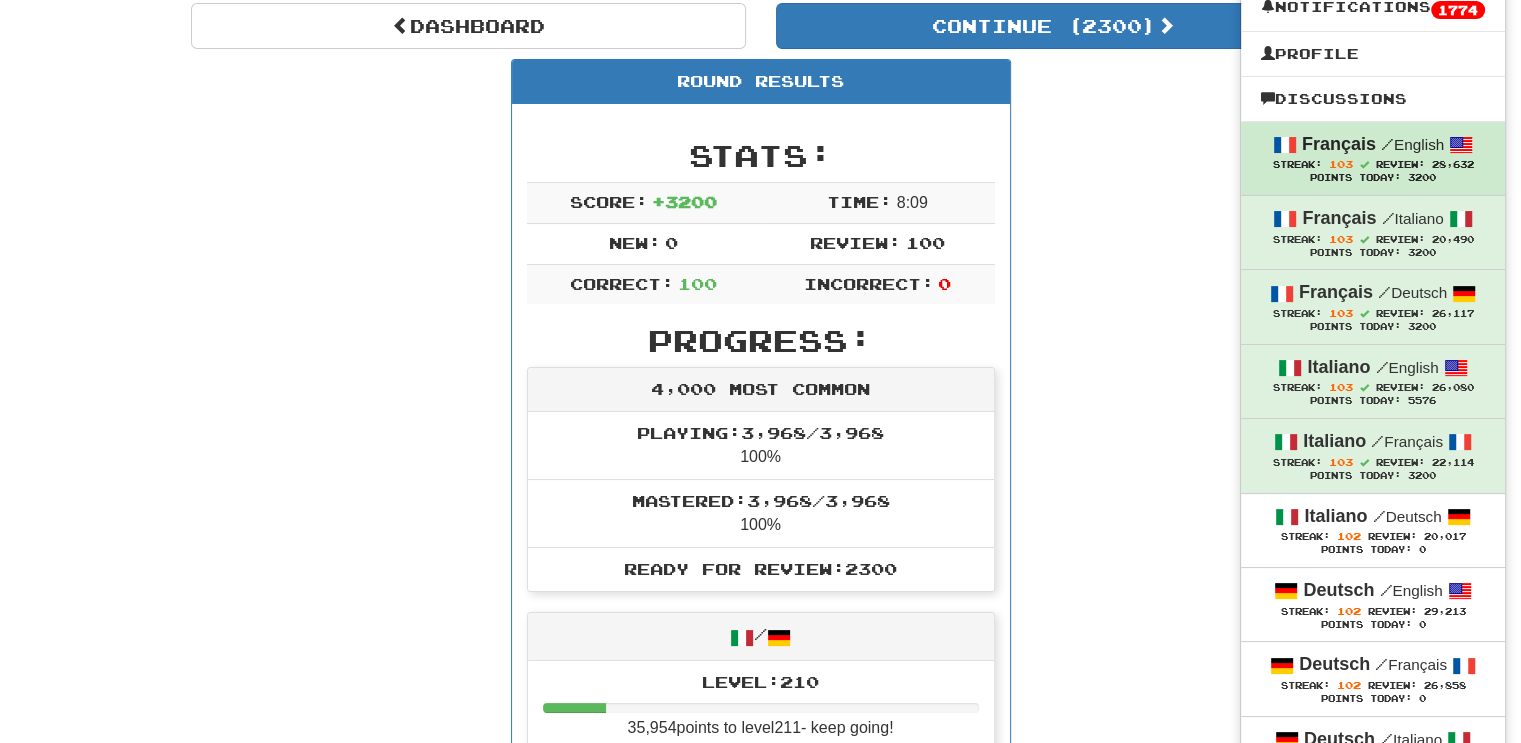 scroll, scrollTop: 195, scrollLeft: 0, axis: vertical 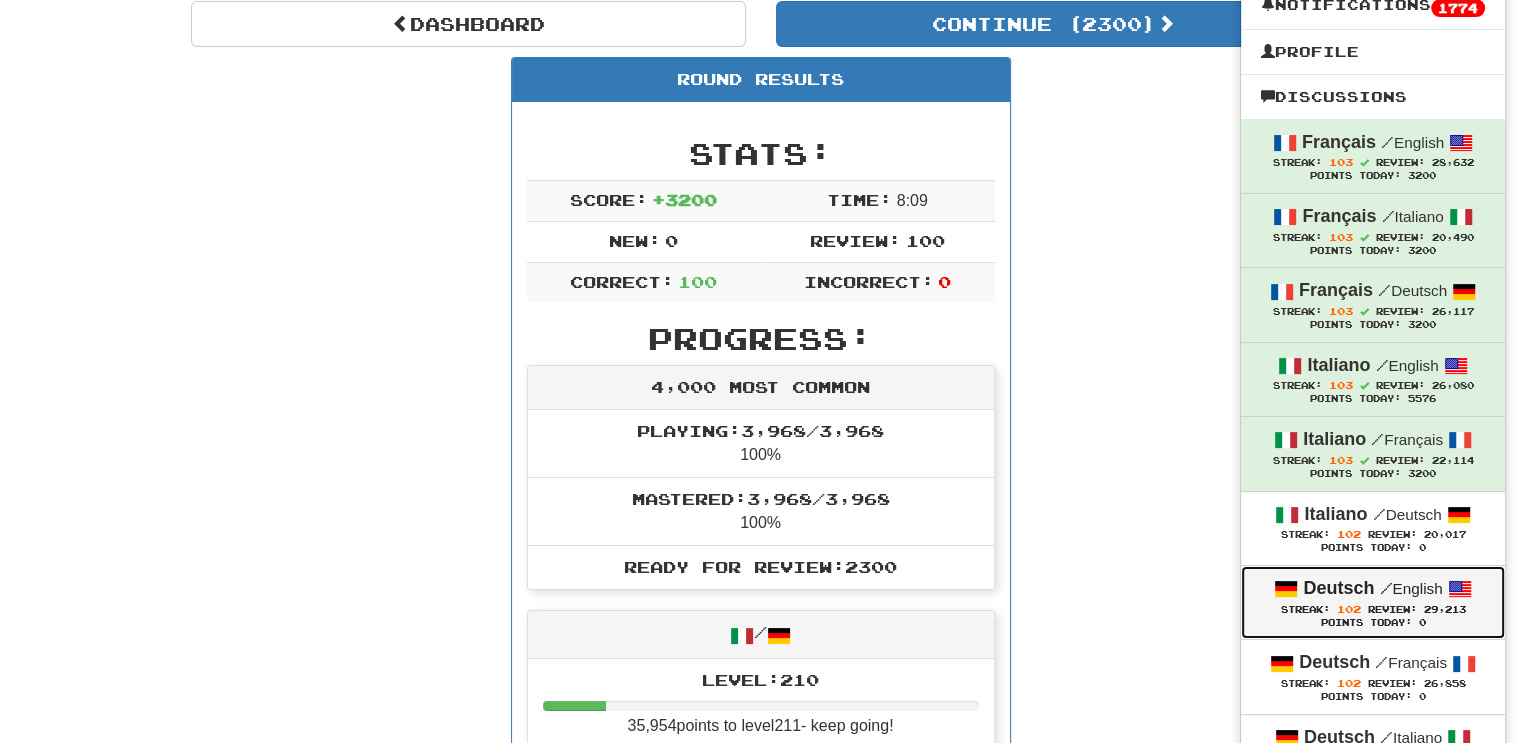 click on "Points Today: 0" at bounding box center [1373, 623] 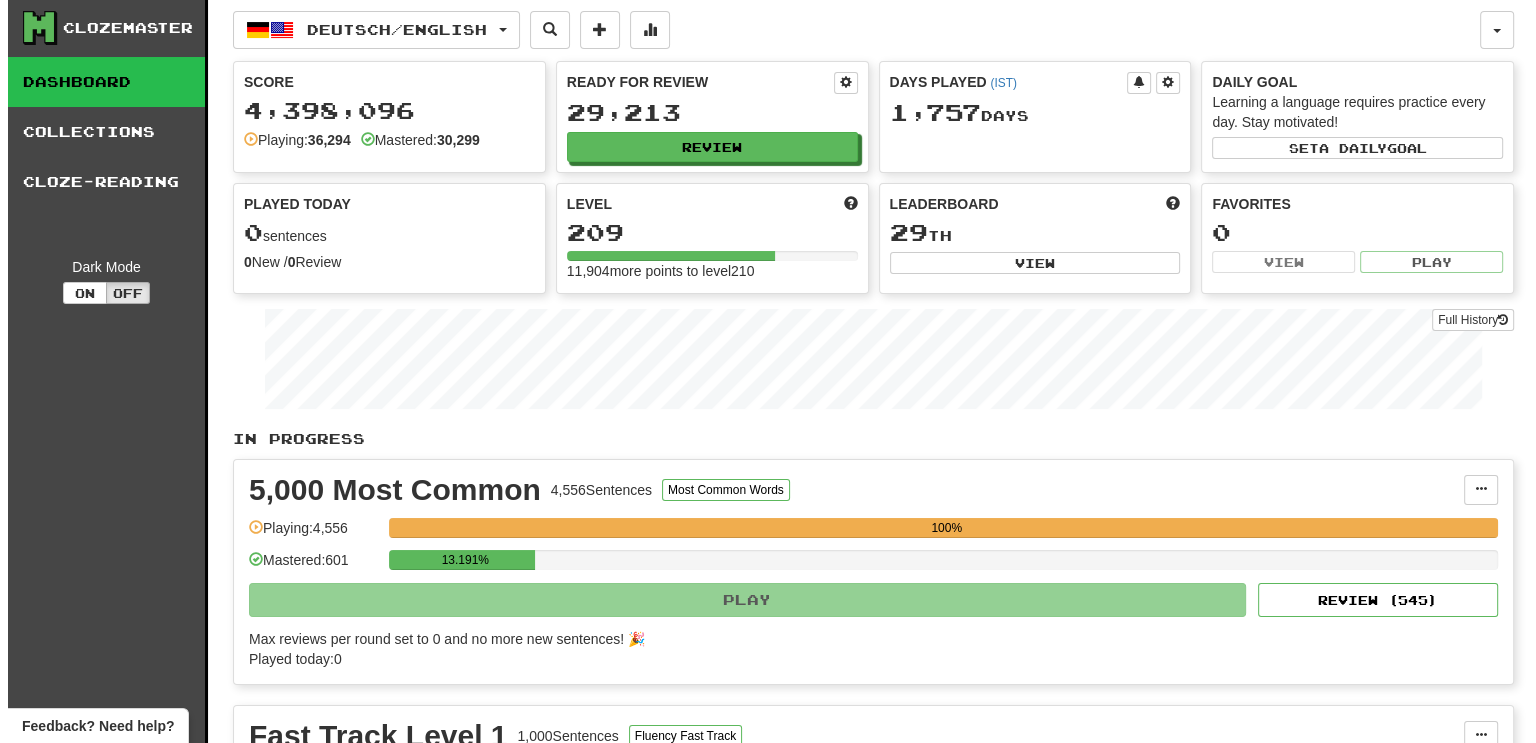 scroll, scrollTop: 0, scrollLeft: 0, axis: both 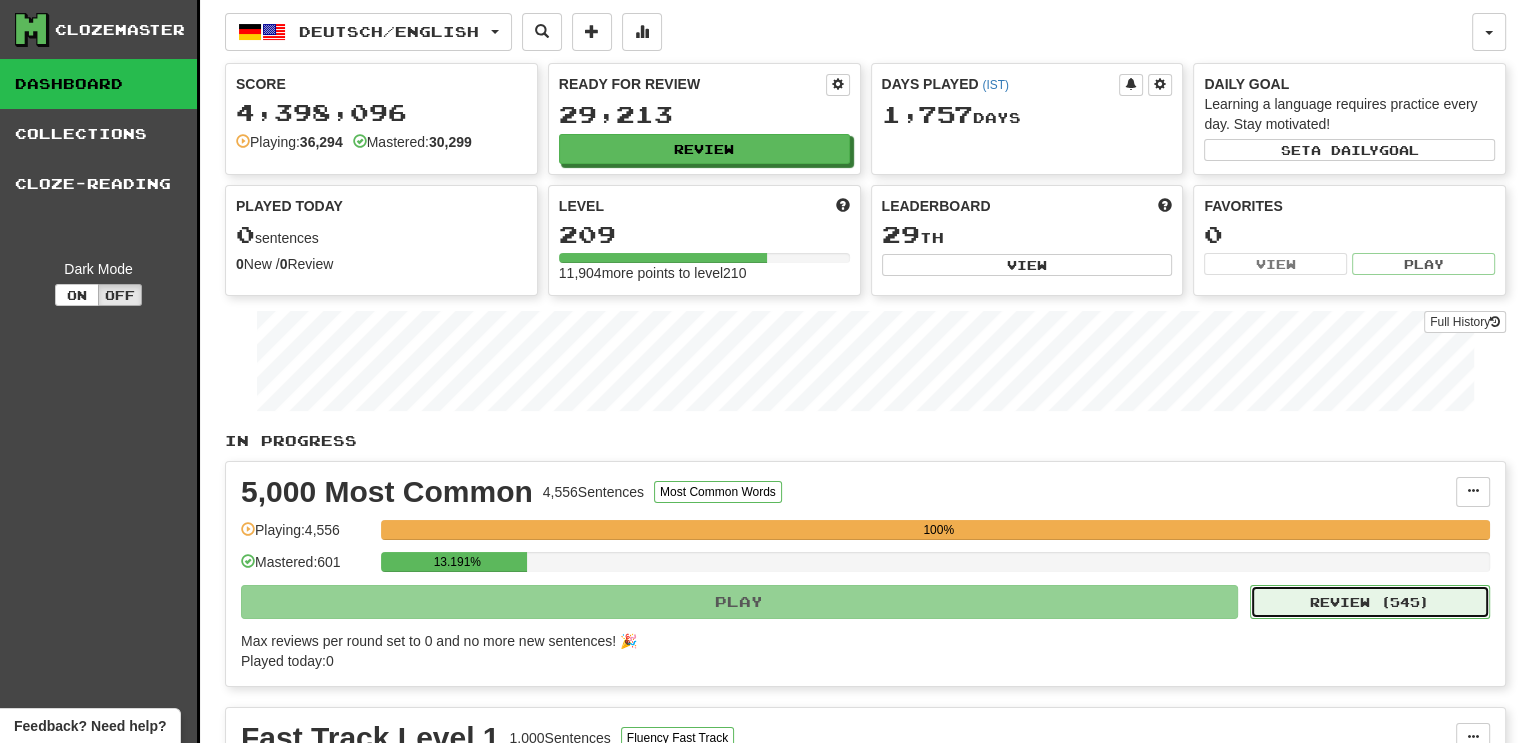 click on "Review ( 545 )" at bounding box center [1370, 602] 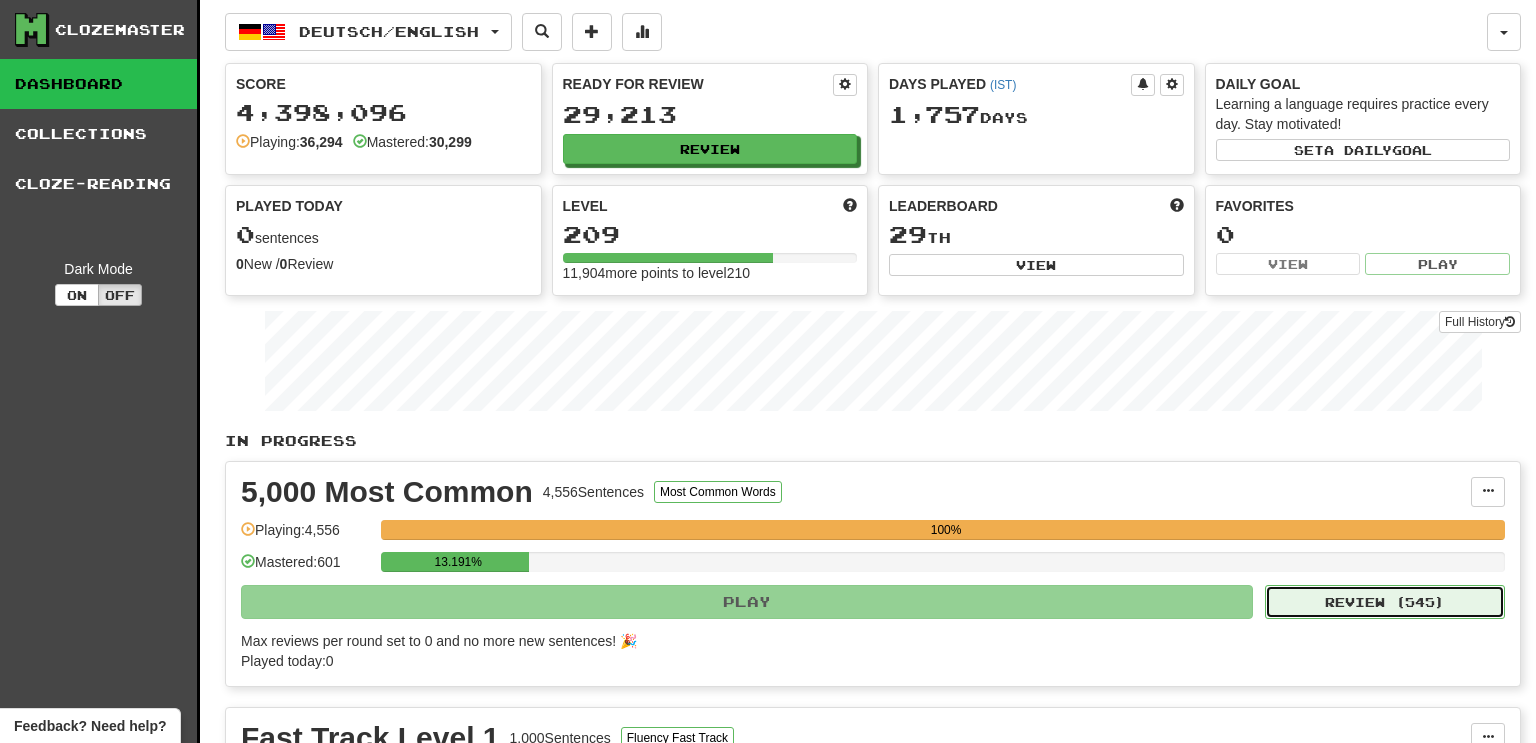 select on "***" 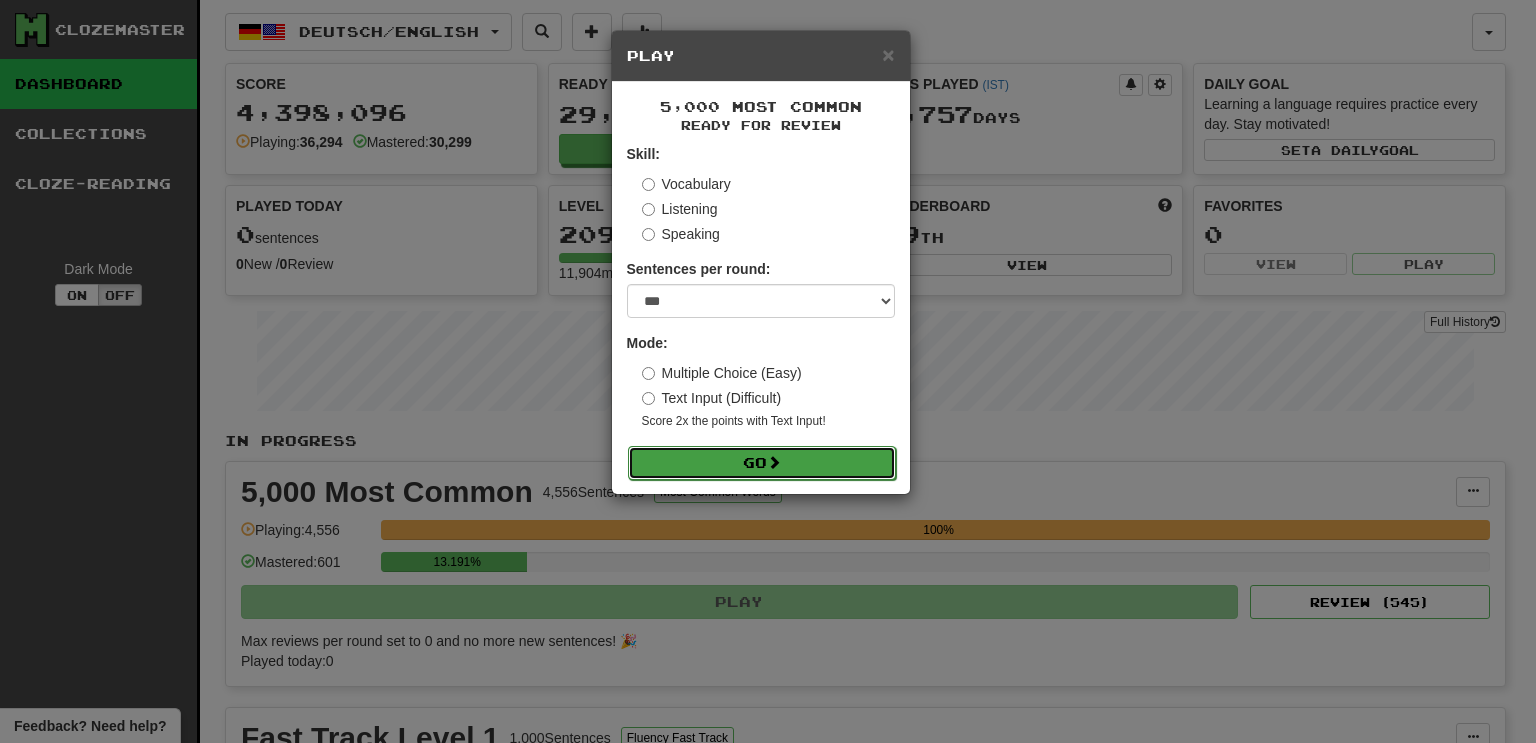 click on "Go" at bounding box center (762, 463) 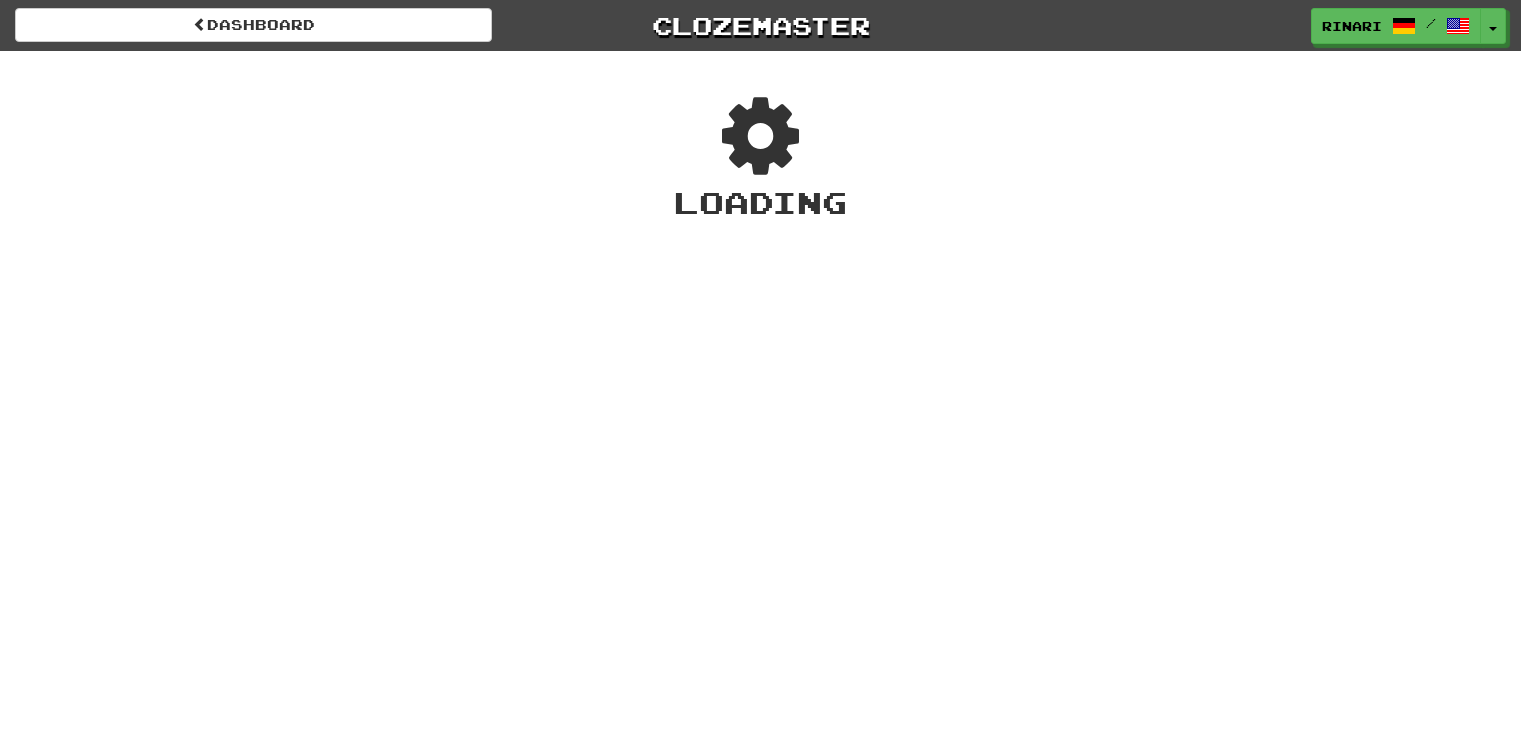 scroll, scrollTop: 0, scrollLeft: 0, axis: both 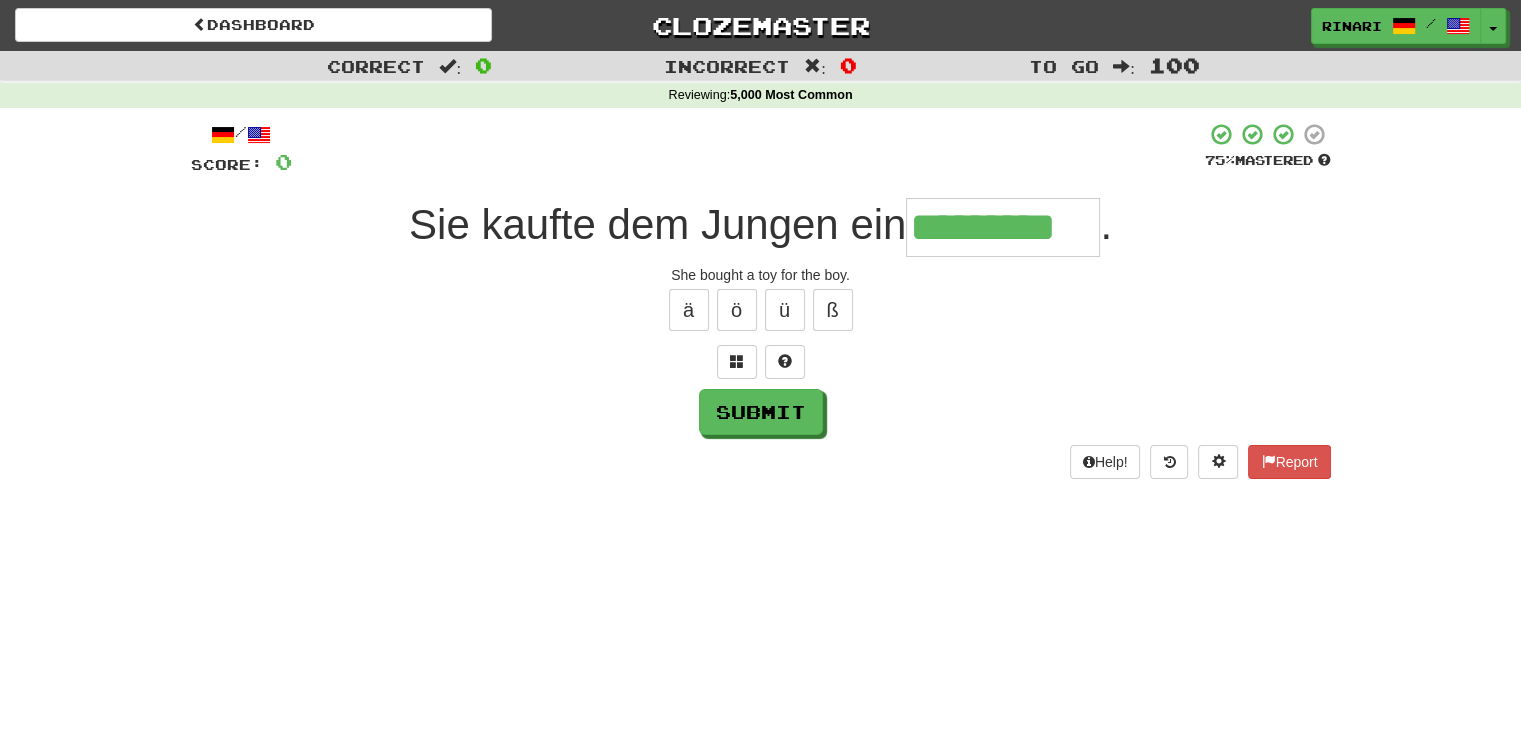 type on "*********" 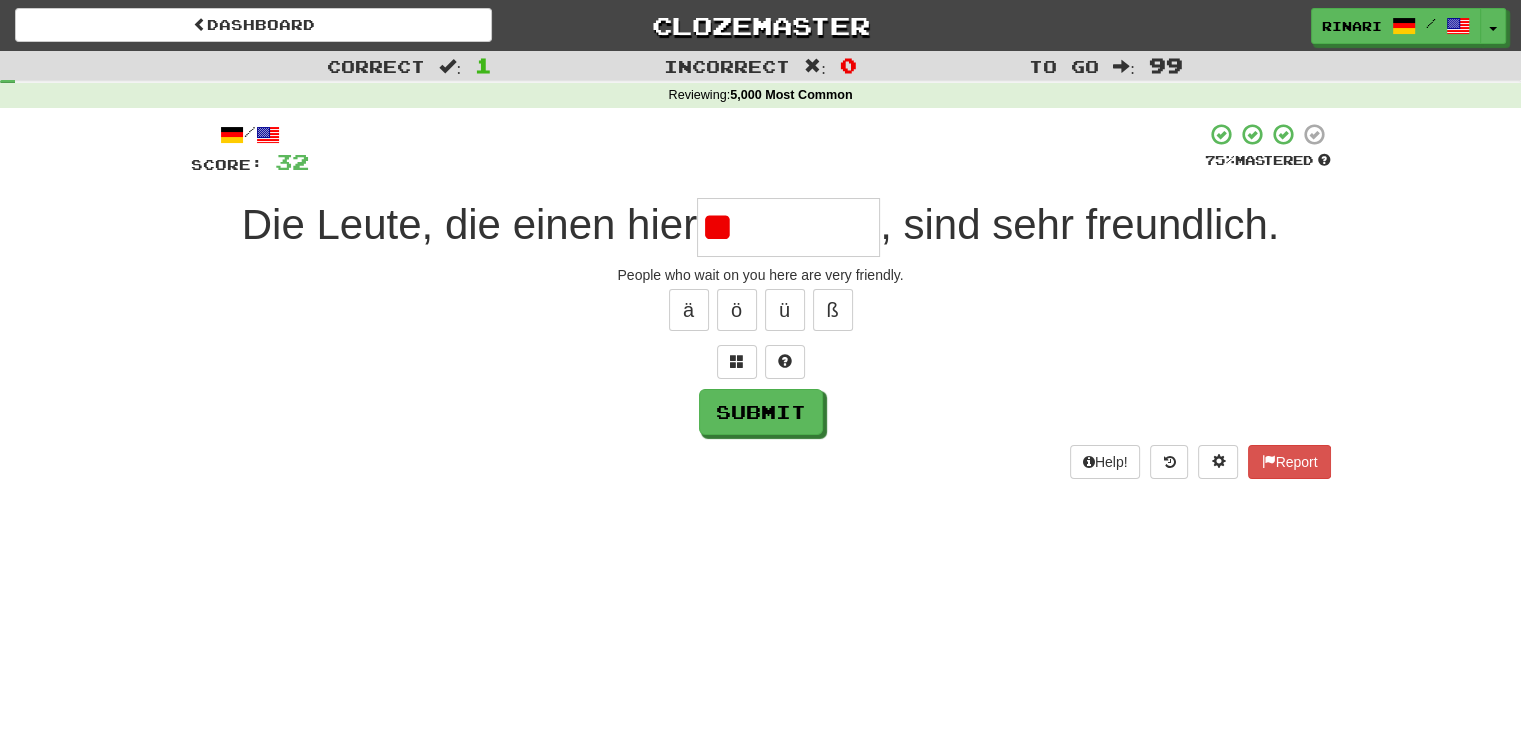 type on "*" 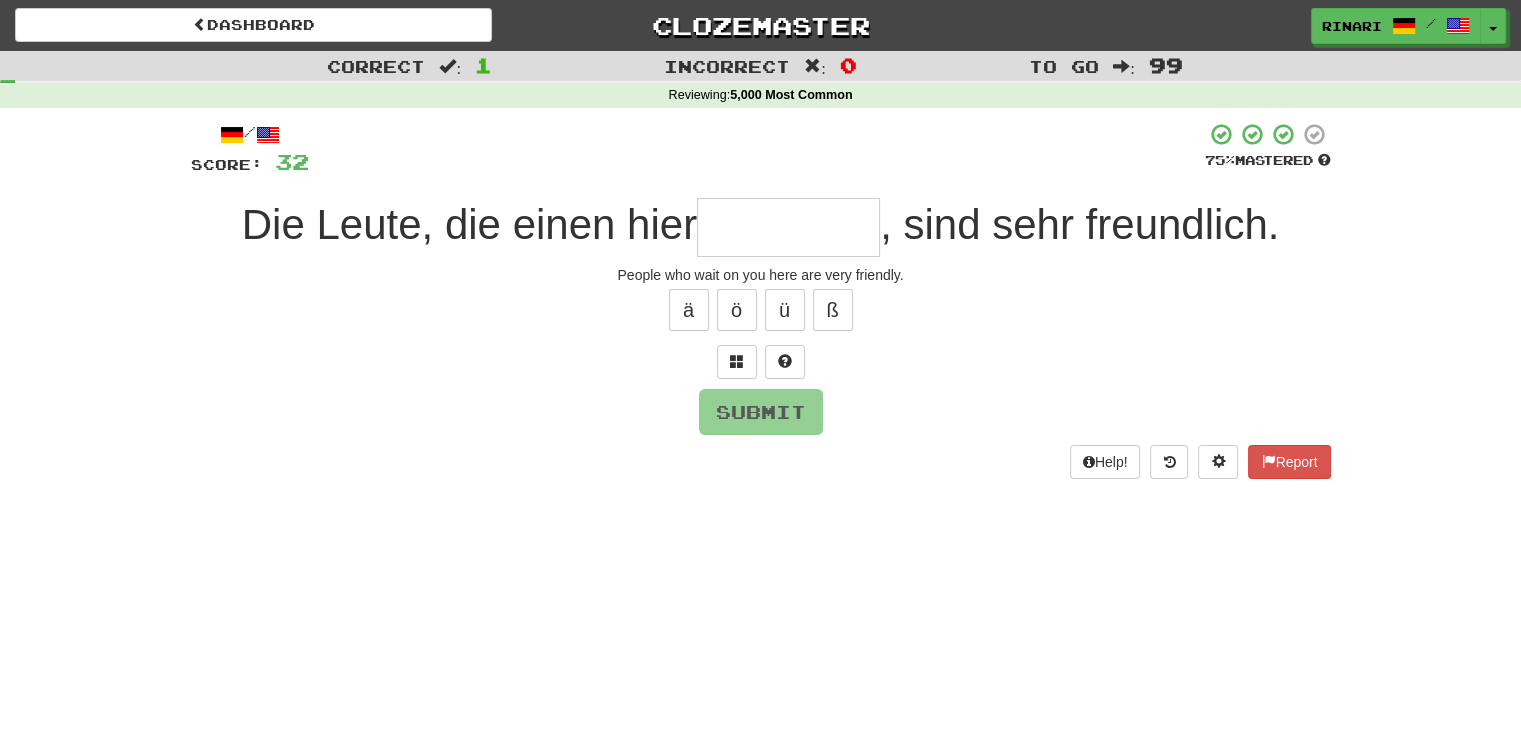 type on "*" 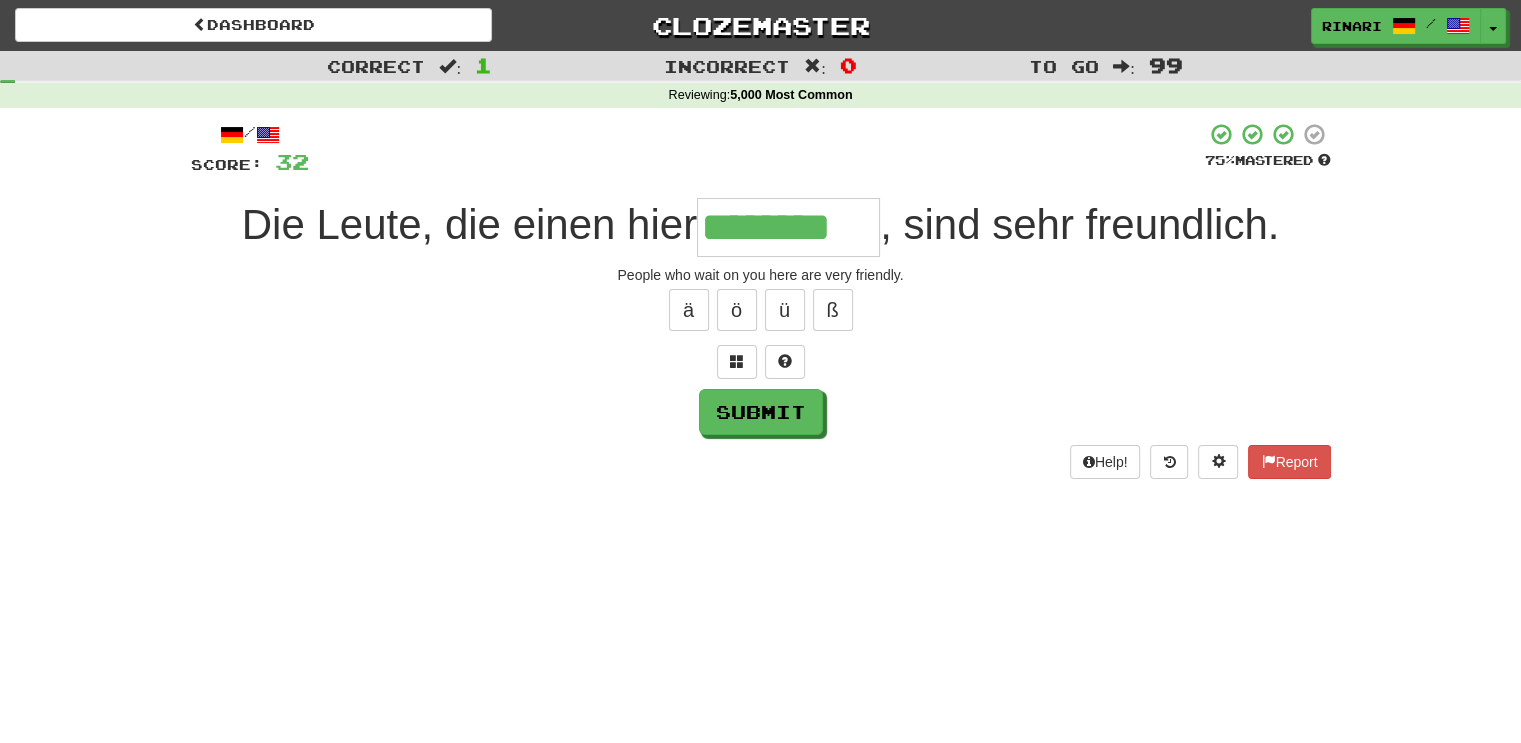 type on "********" 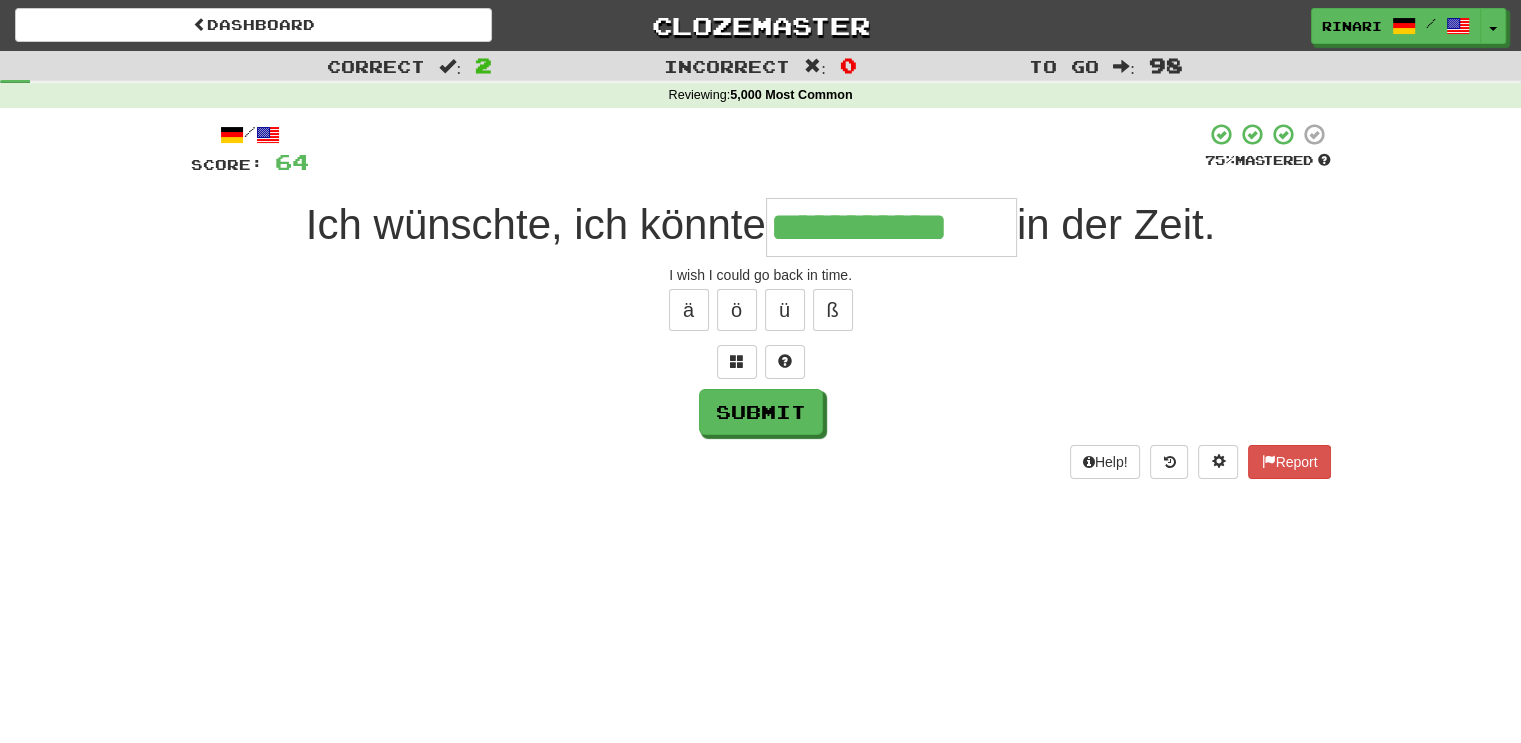 type on "**********" 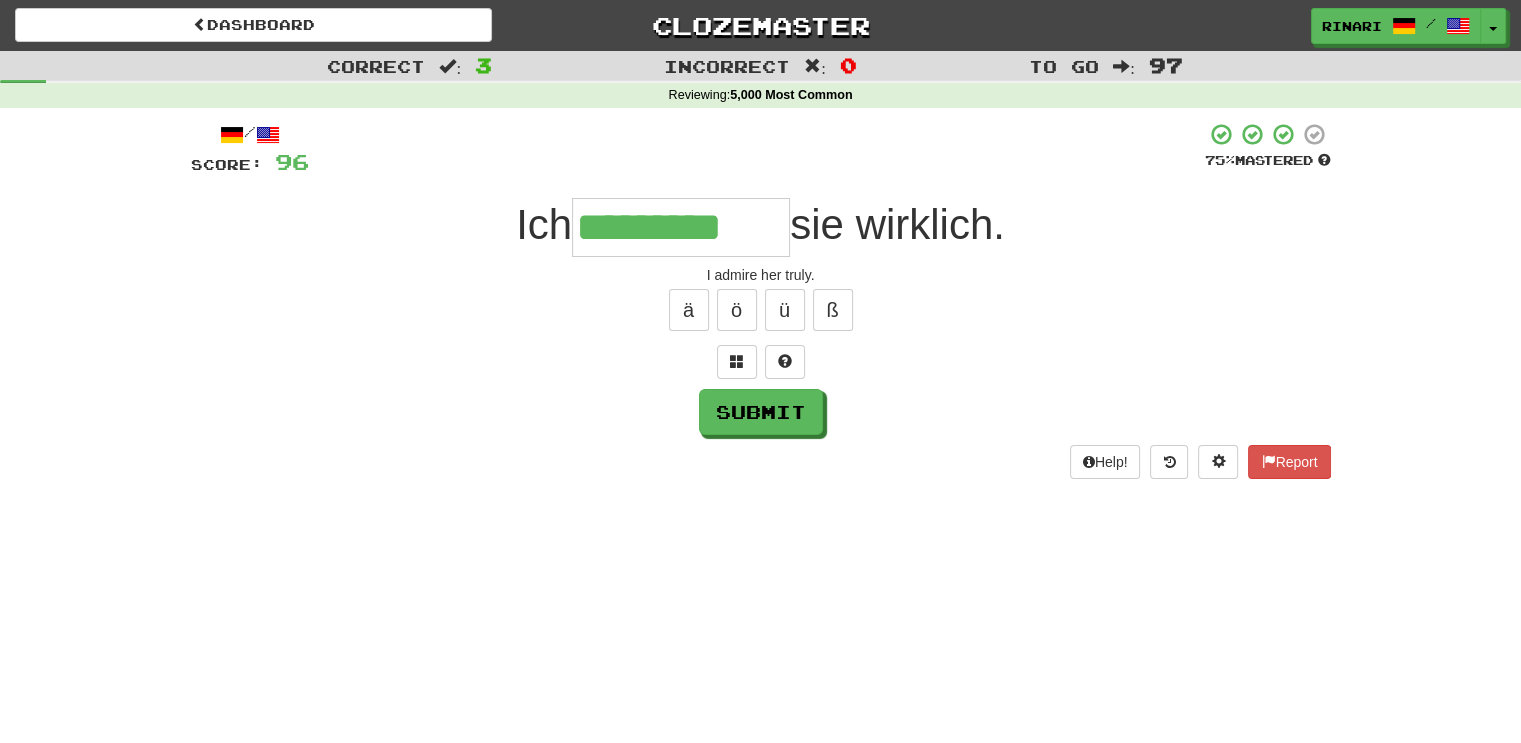 type on "*********" 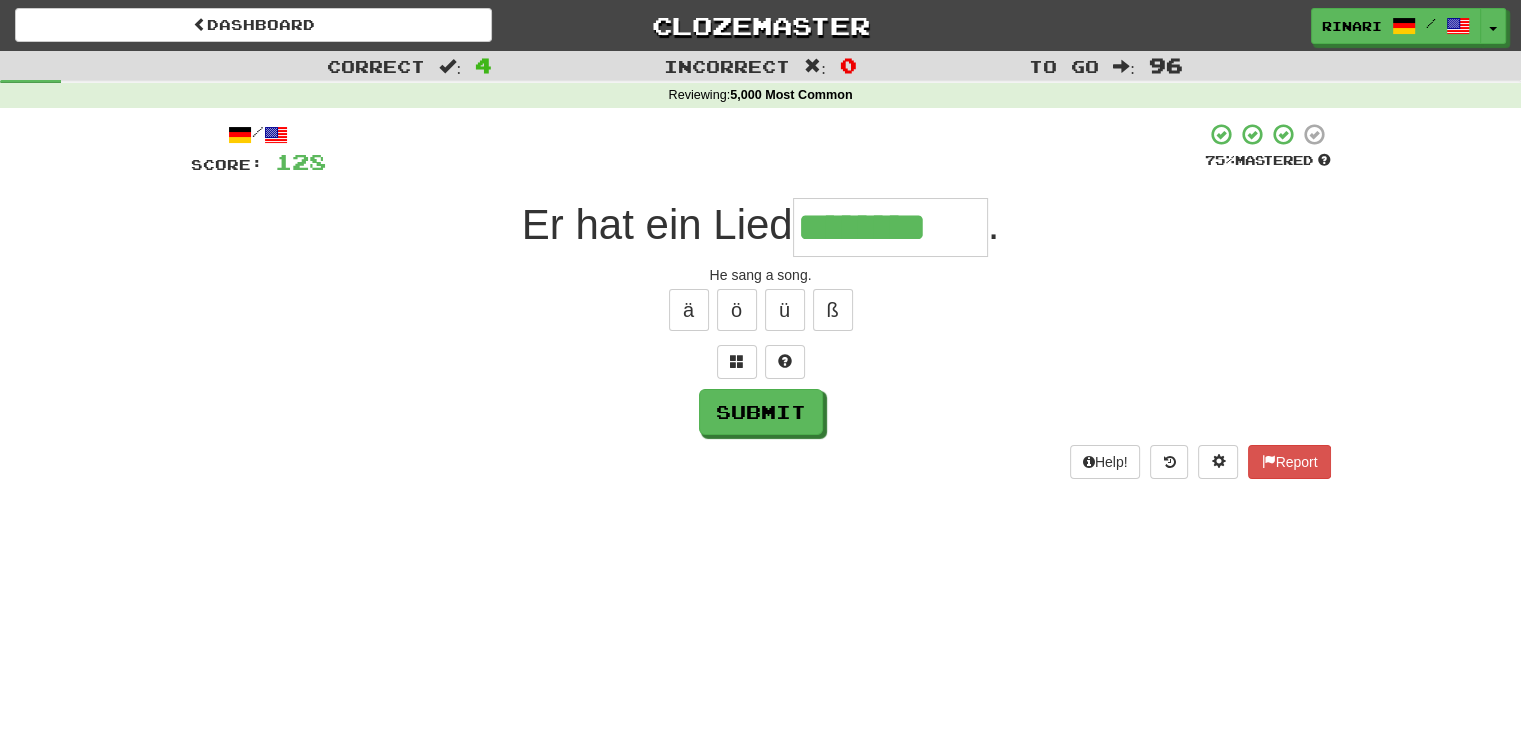 type on "********" 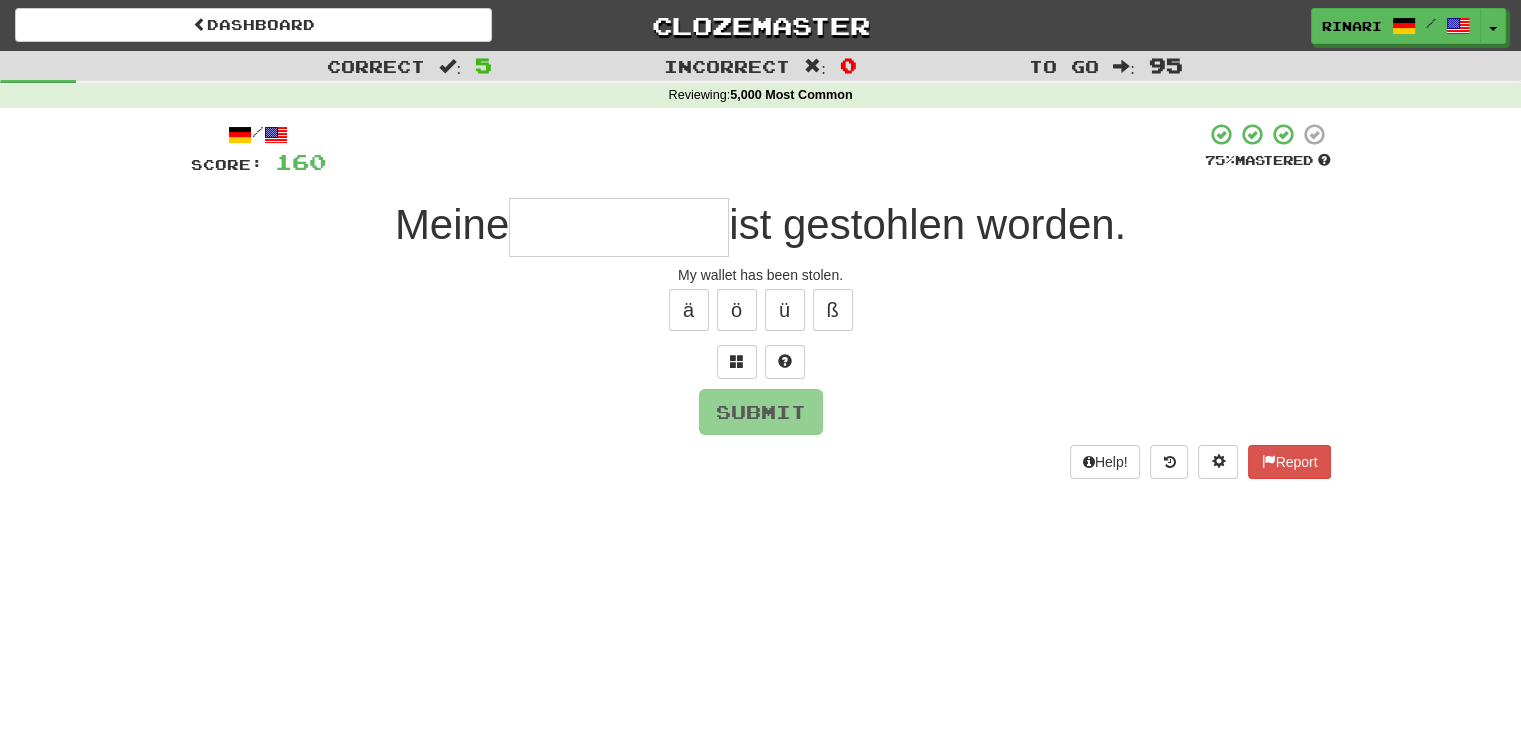 type on "*" 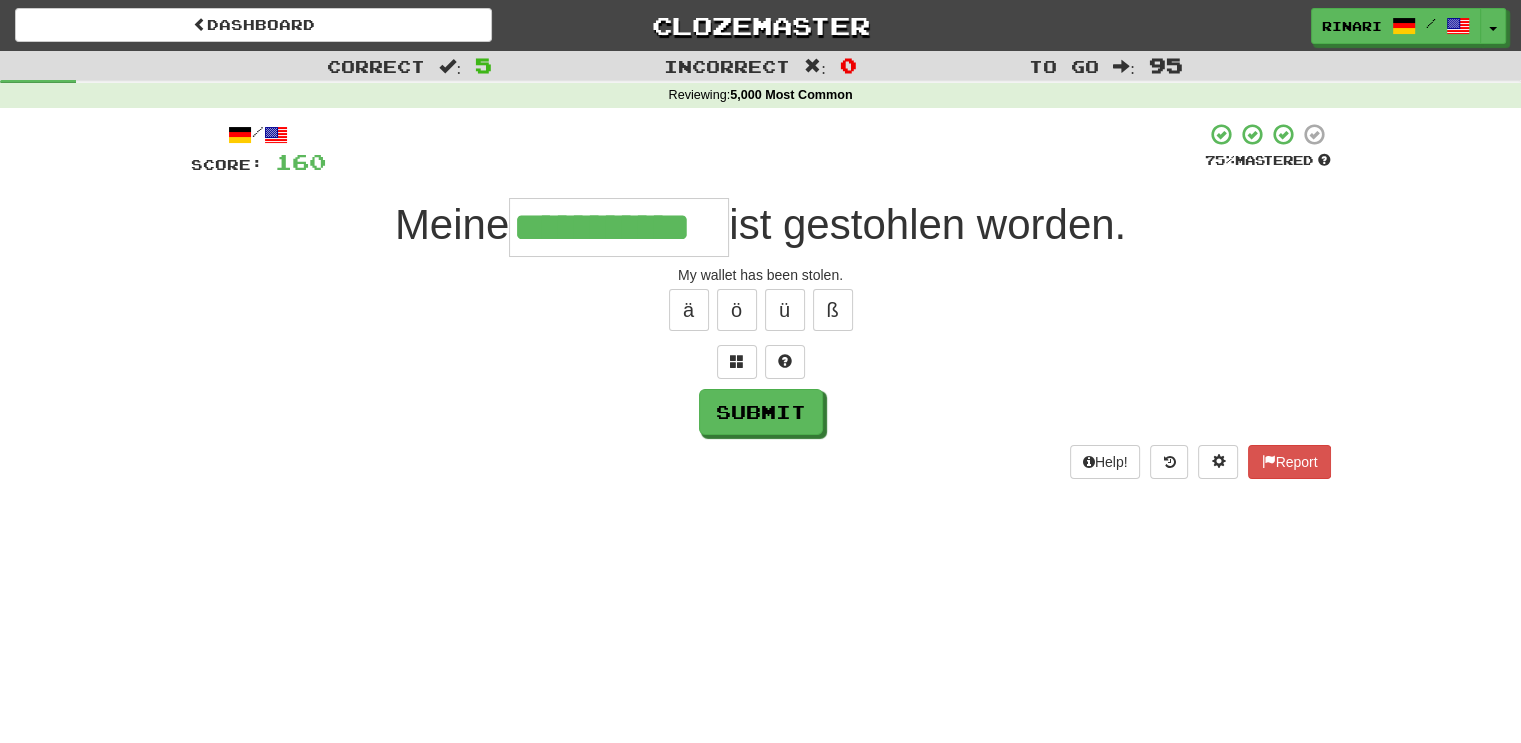 type on "**********" 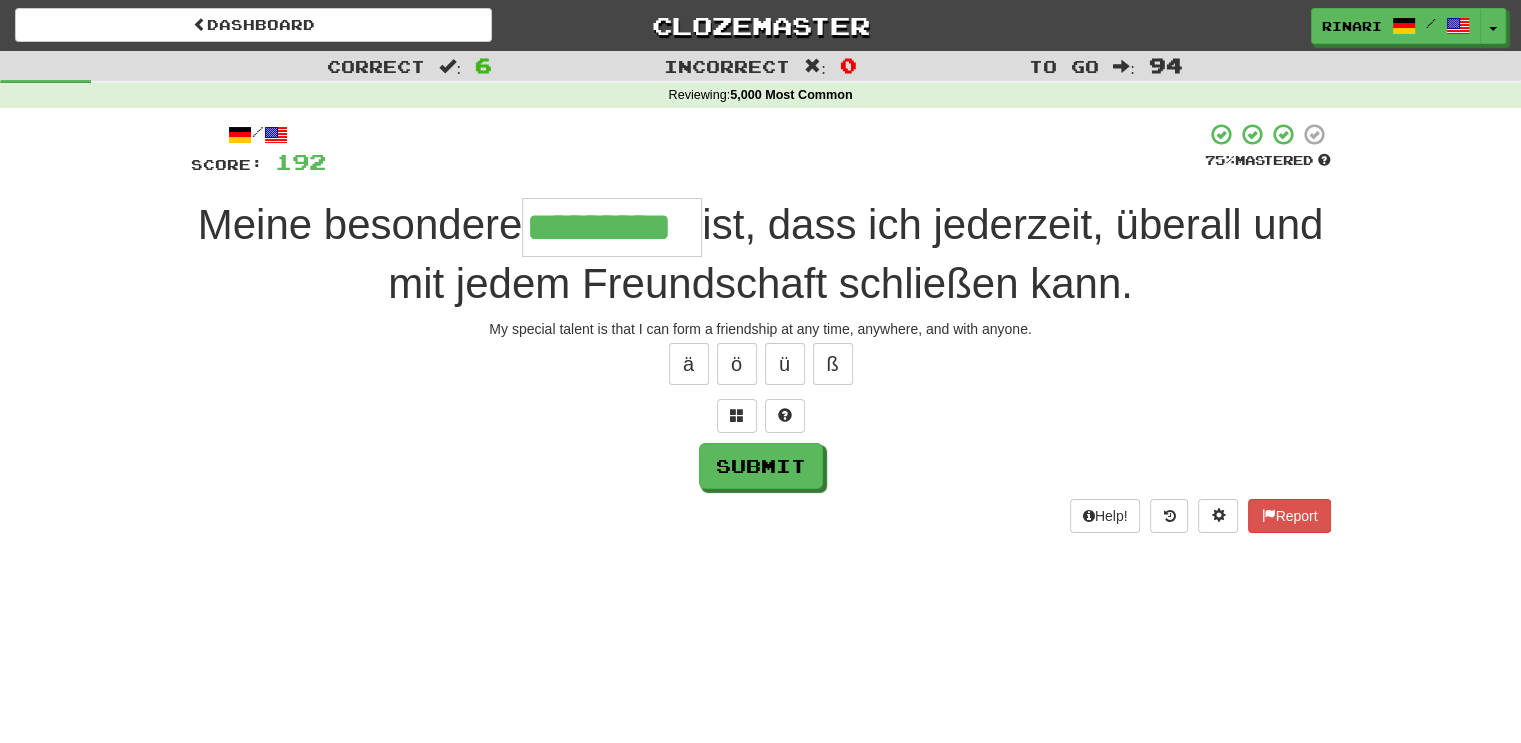 type on "*********" 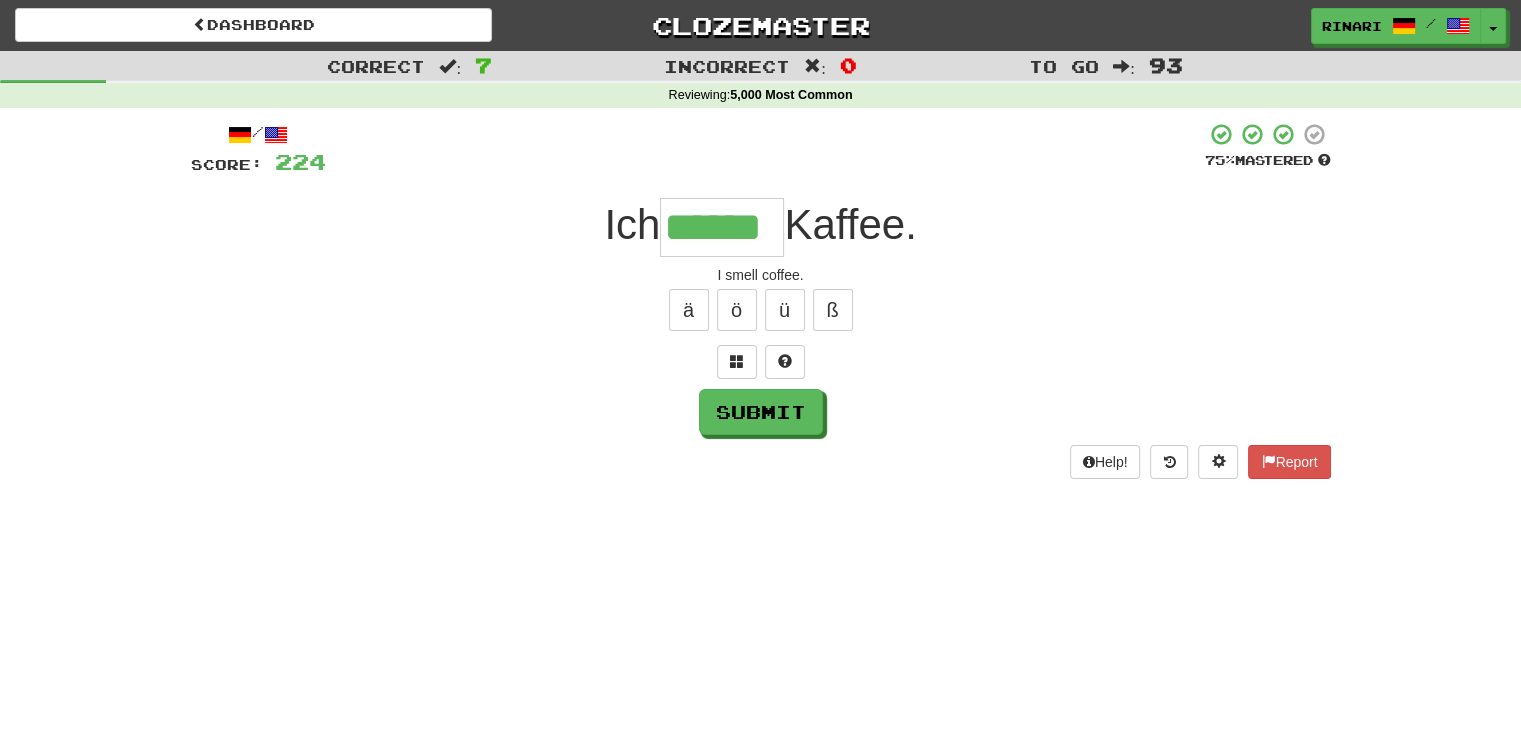 type on "******" 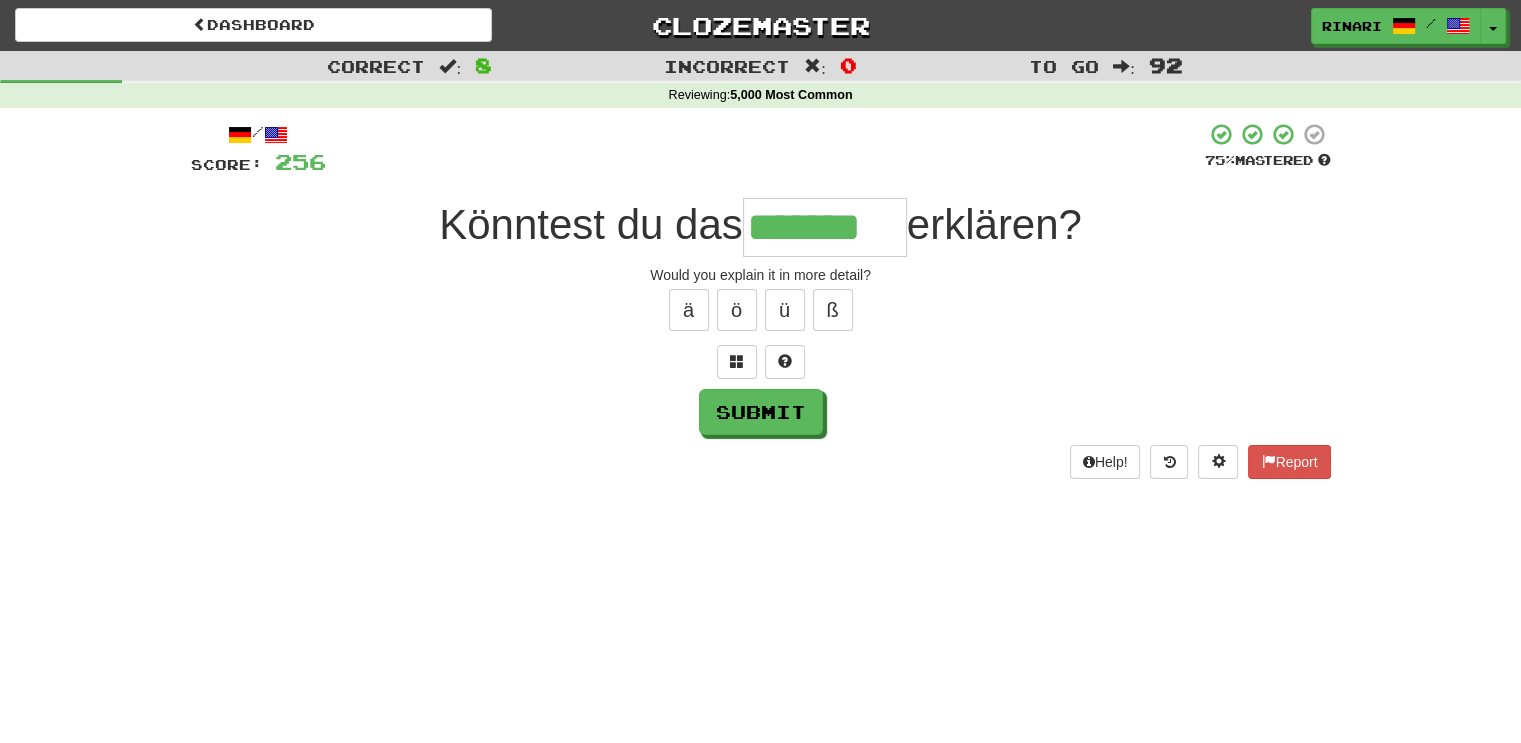 type on "*******" 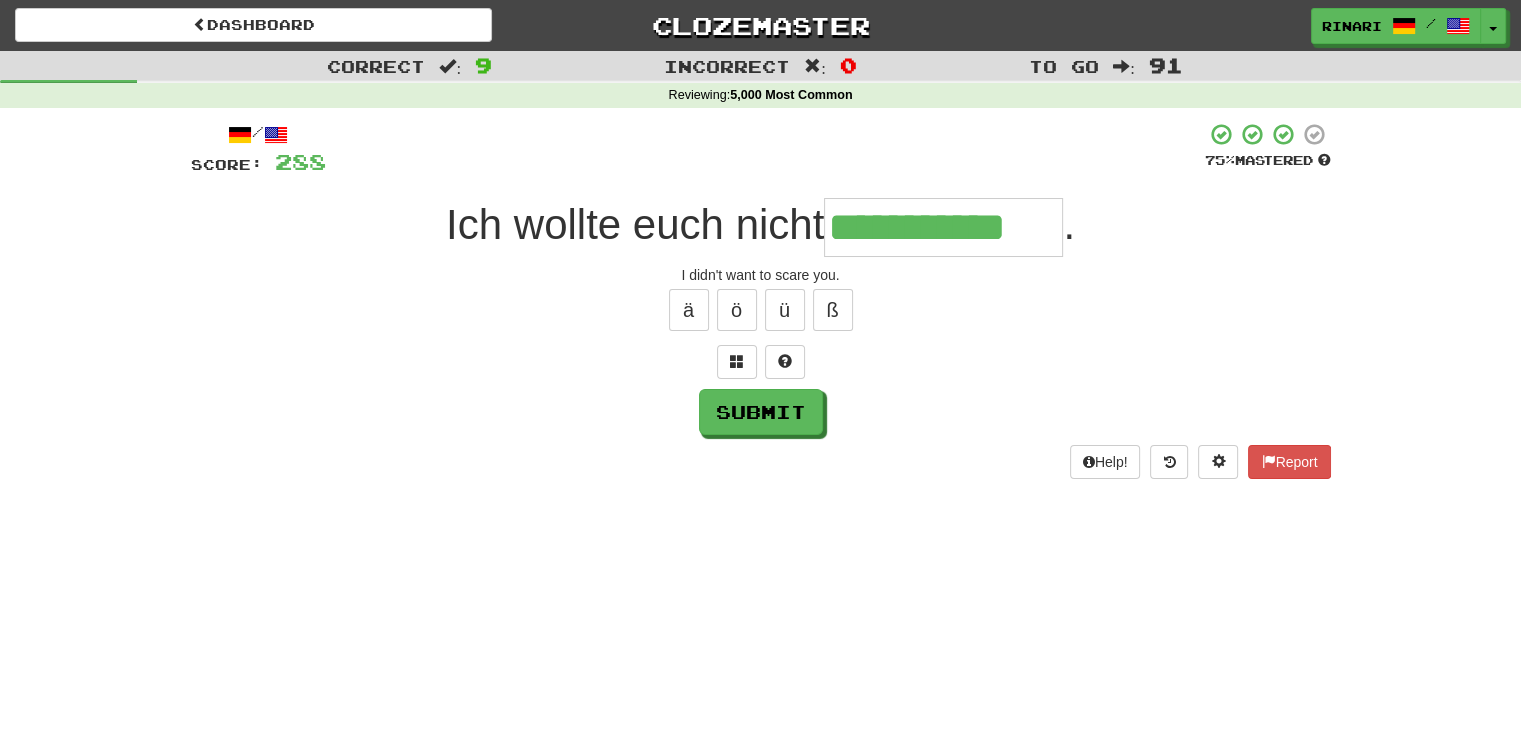 type on "**********" 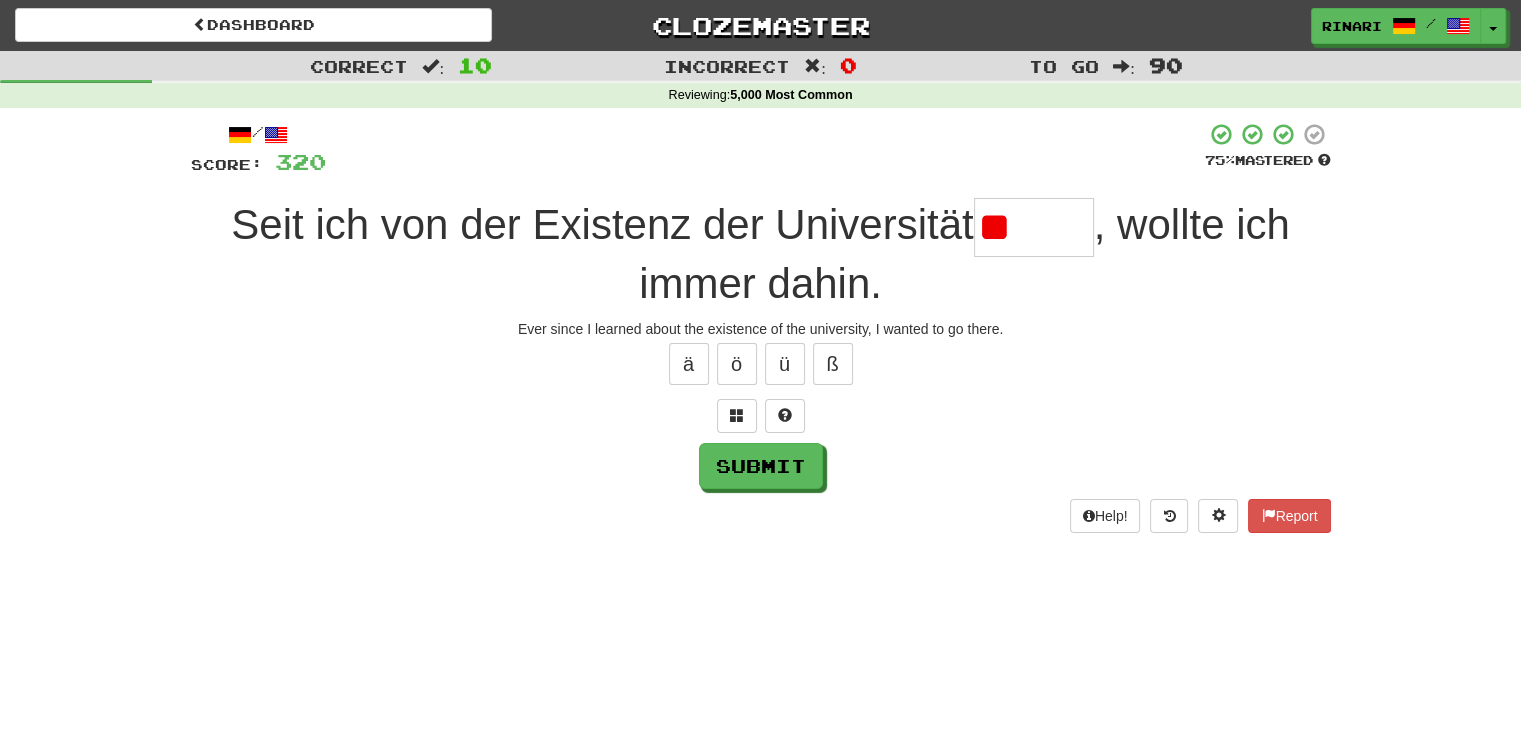 type on "*" 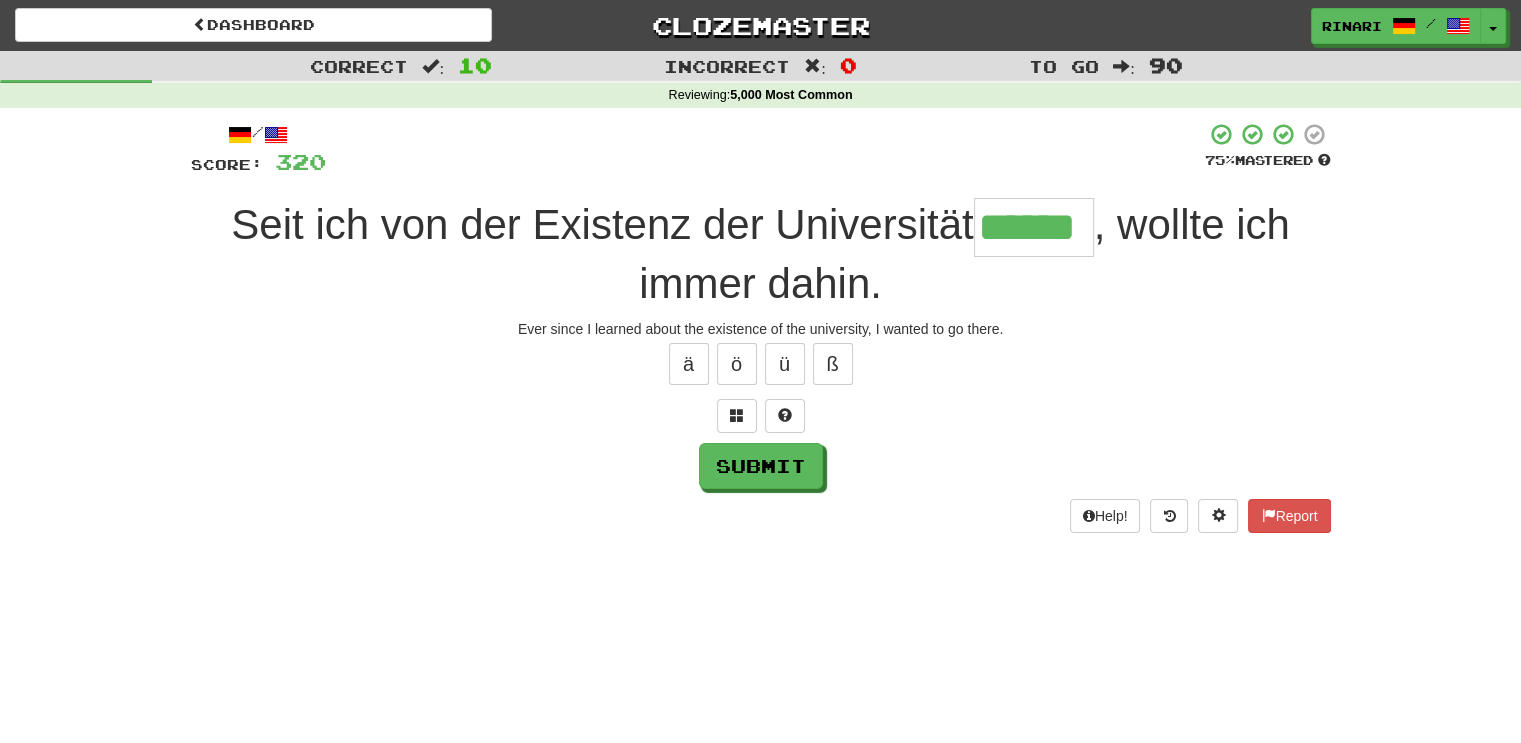 type on "******" 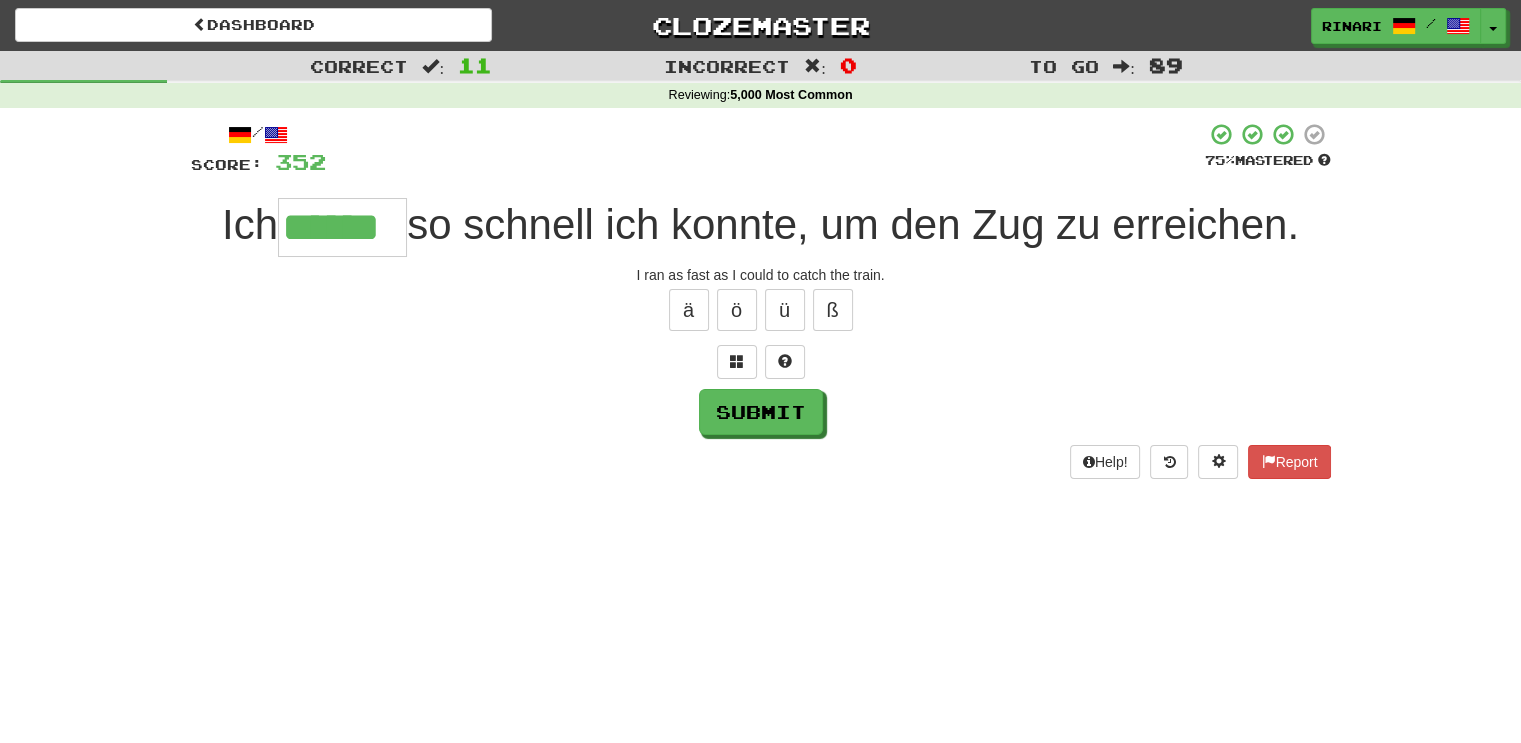 type on "******" 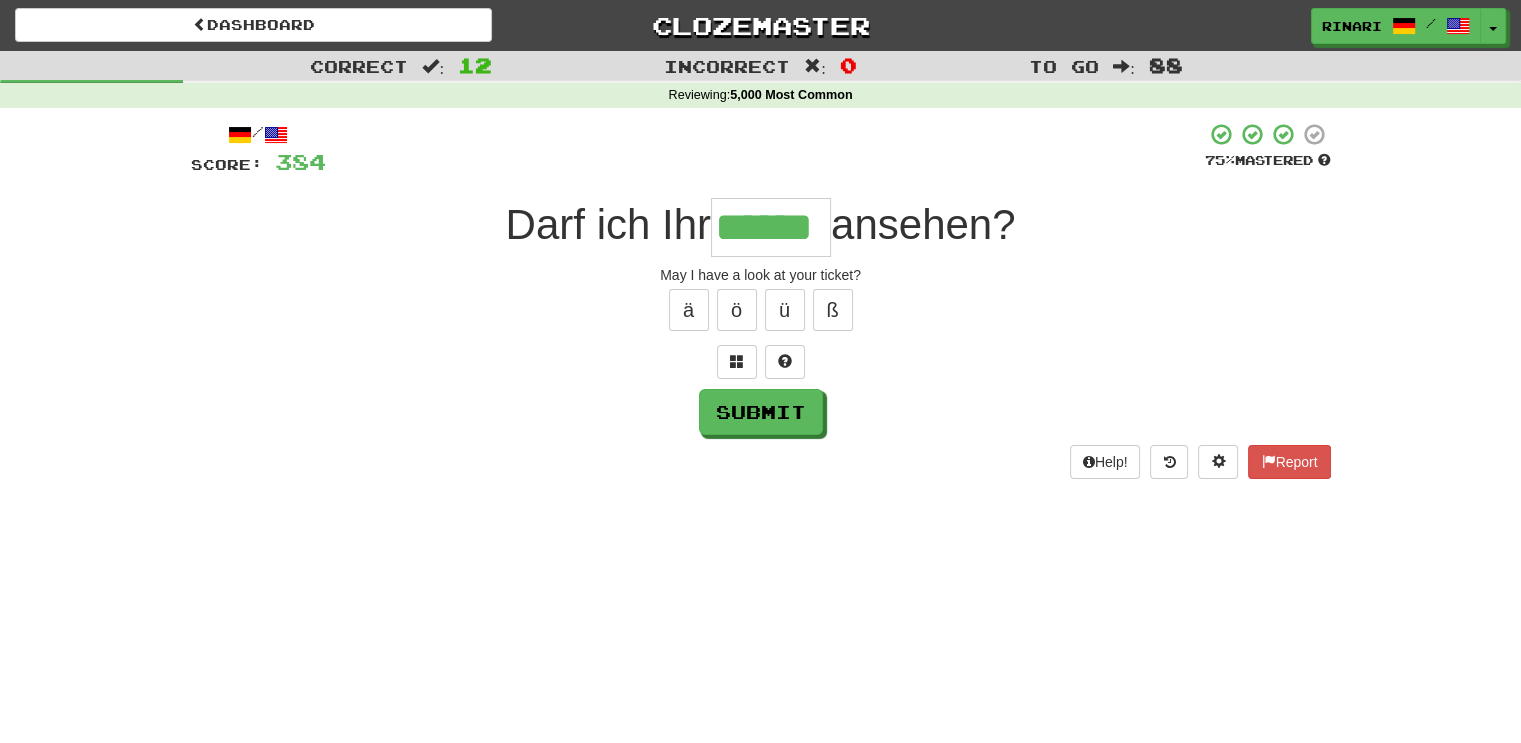 type on "******" 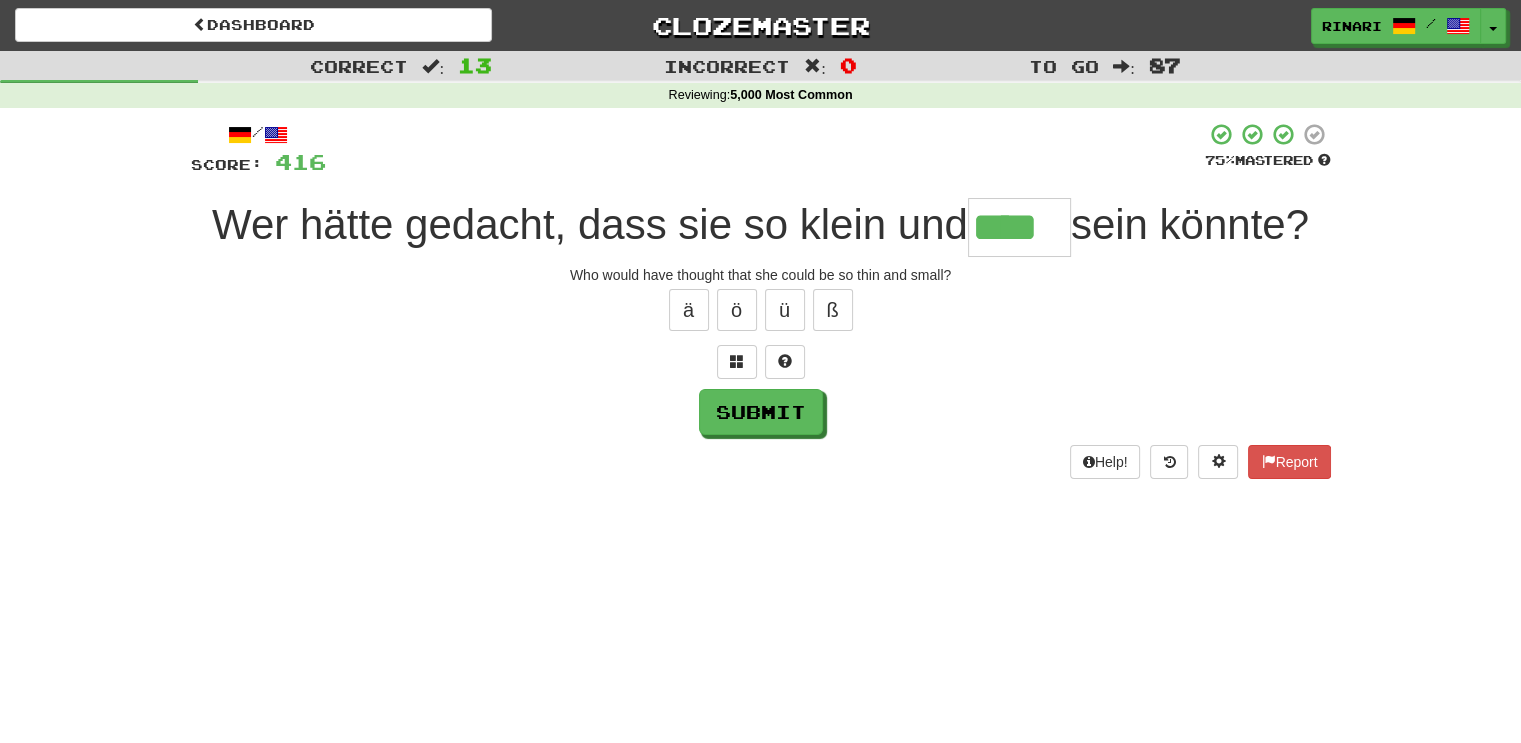 type on "****" 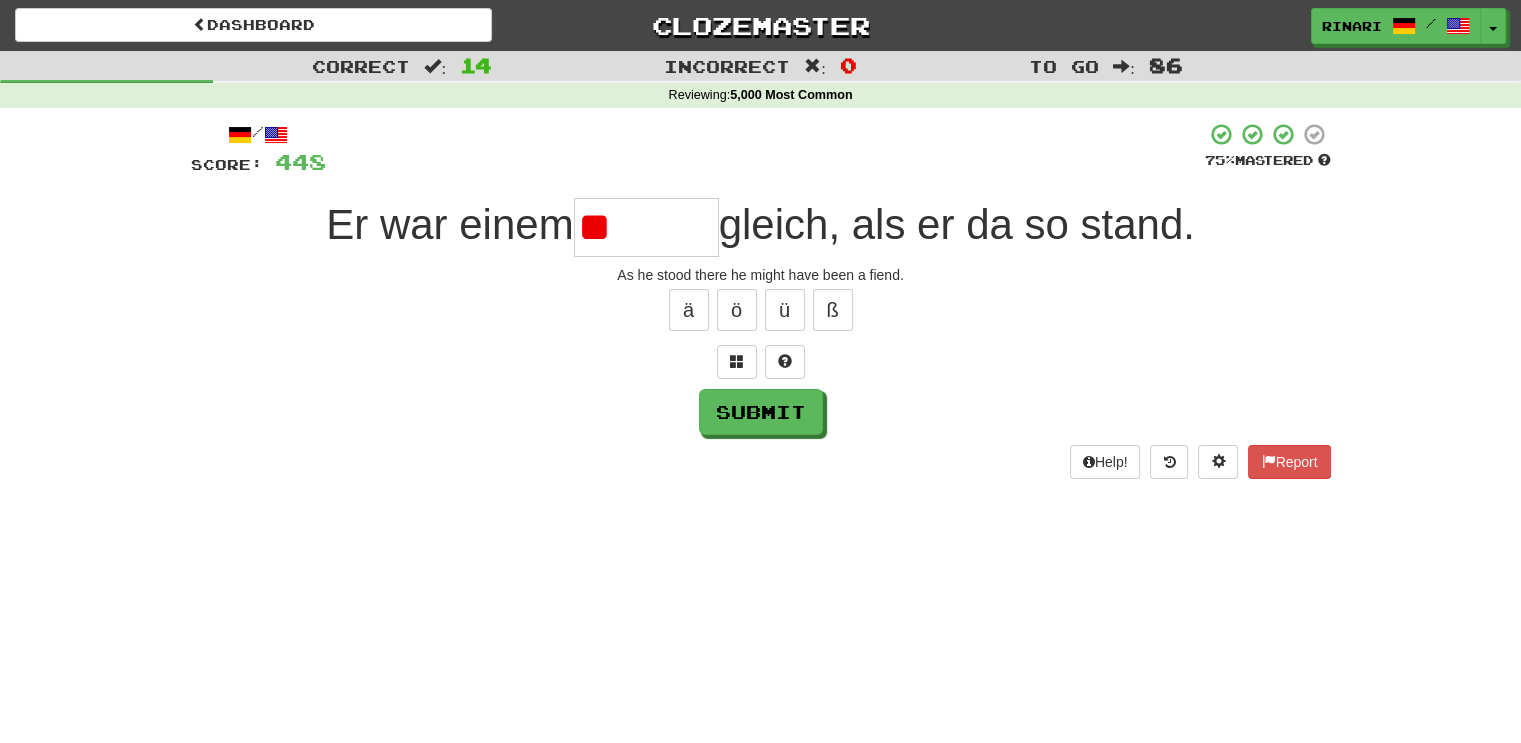 type on "*" 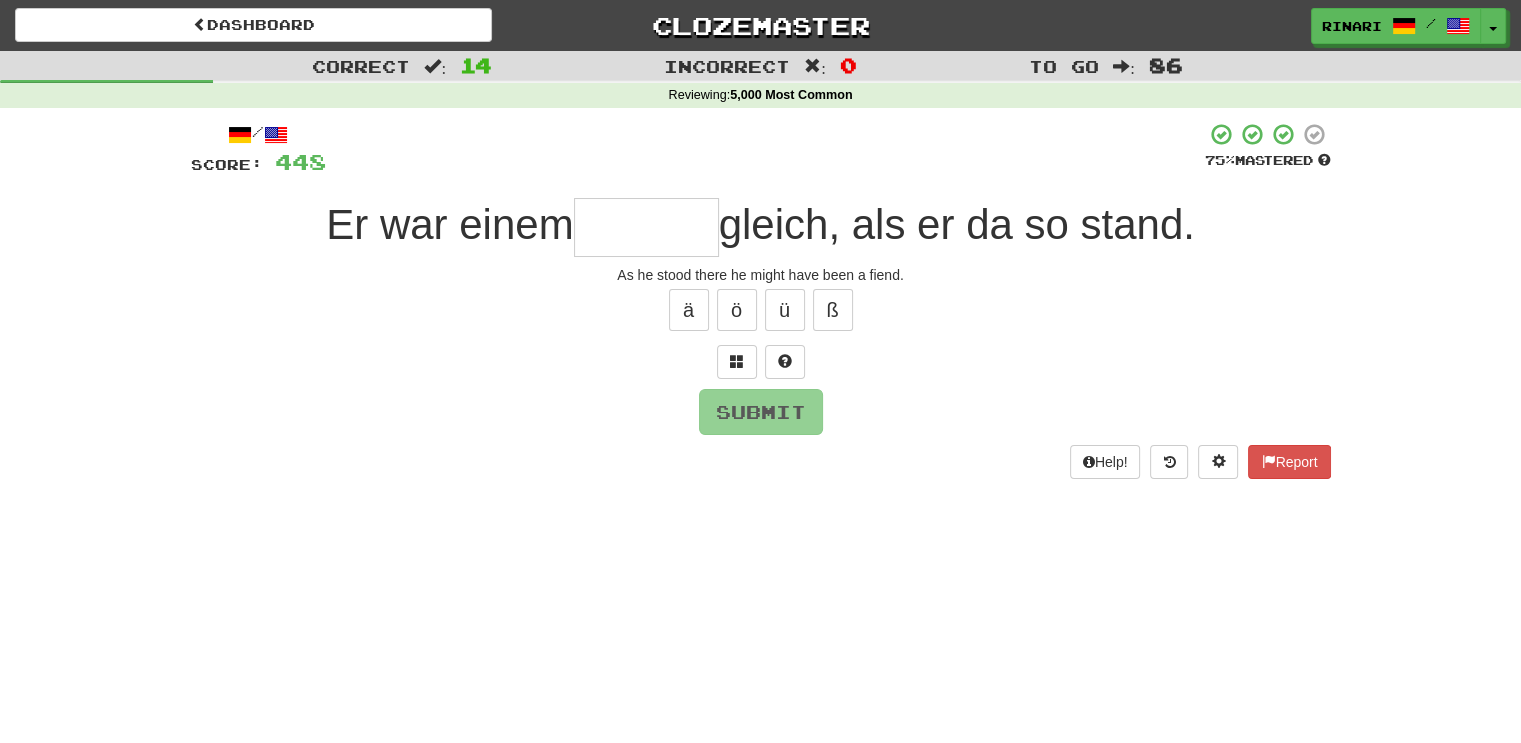 type on "*" 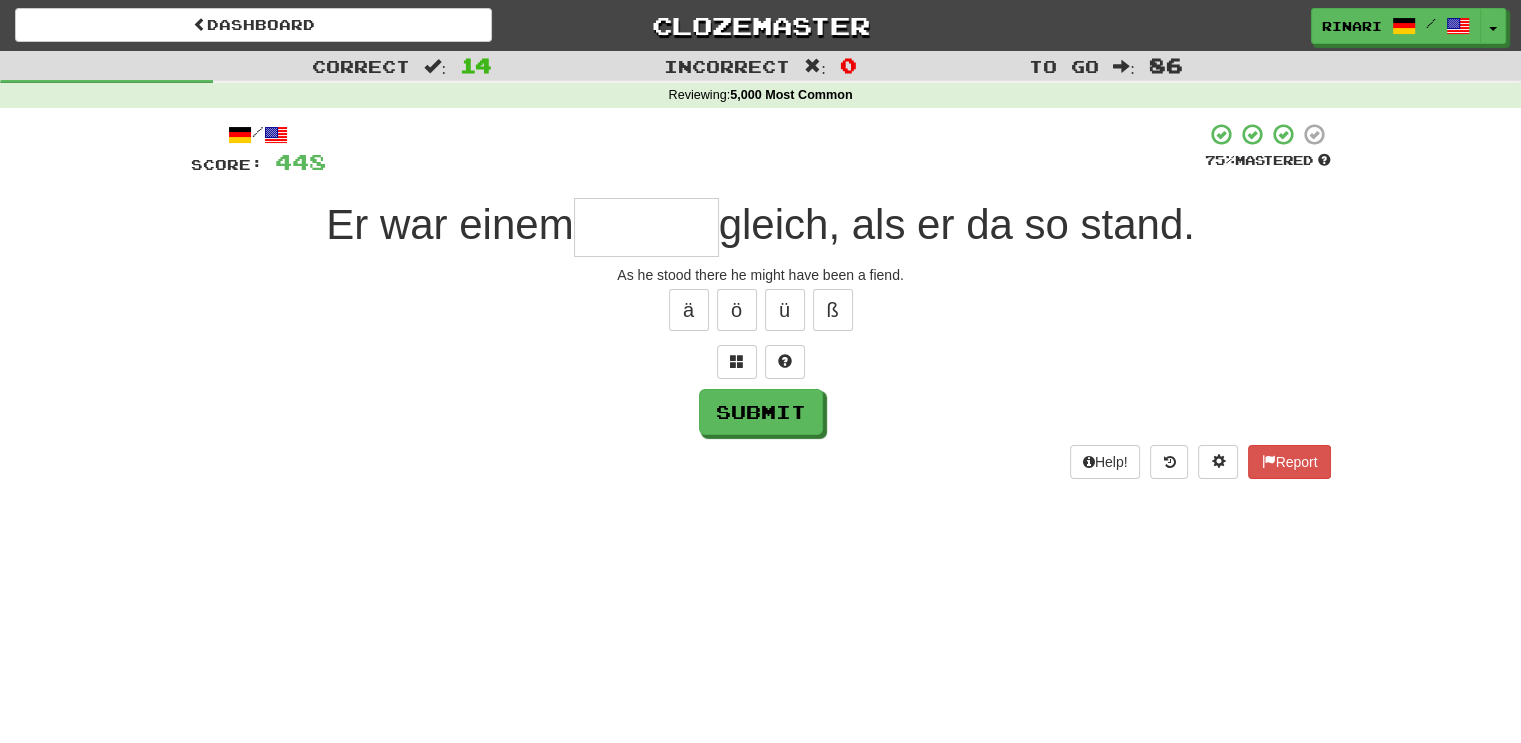 type on "*" 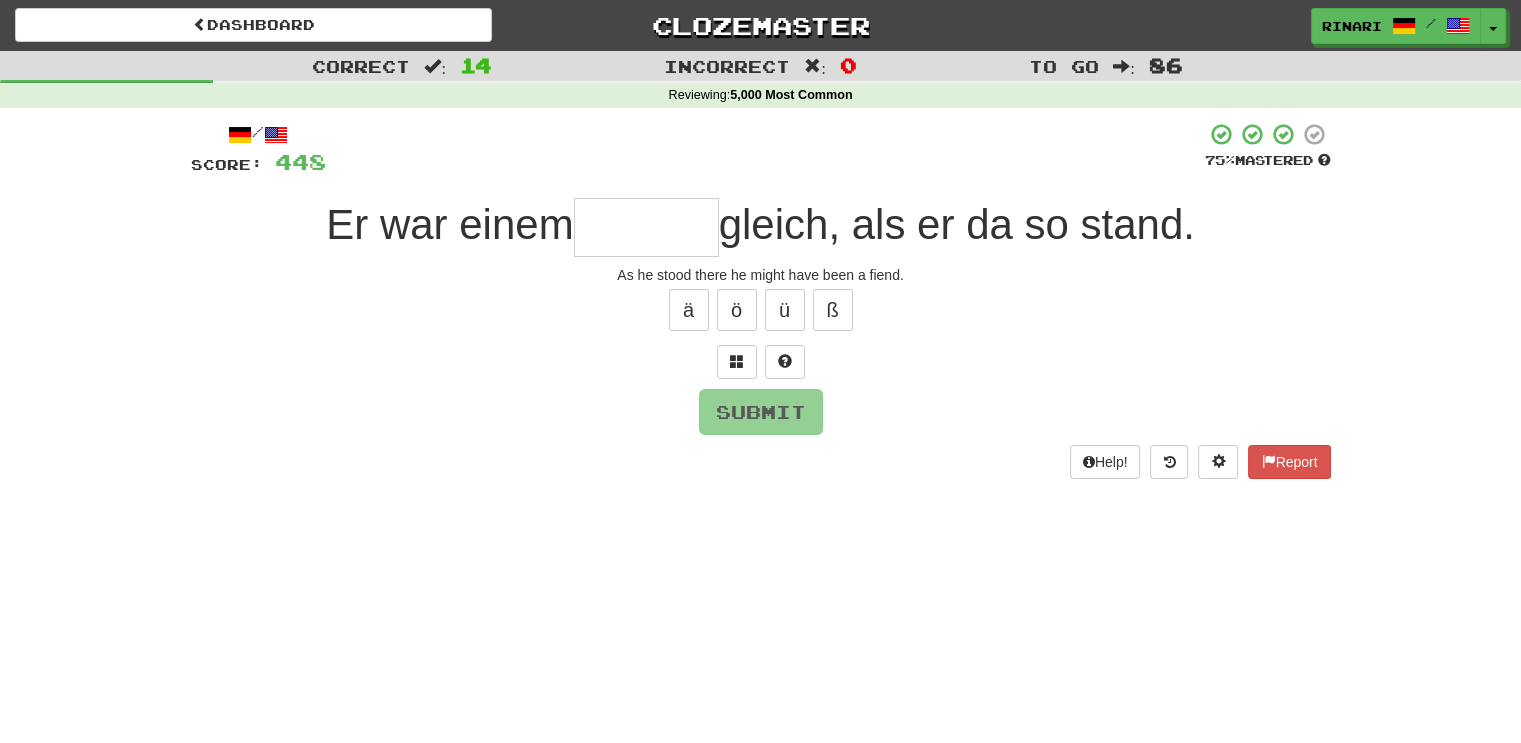 type on "*" 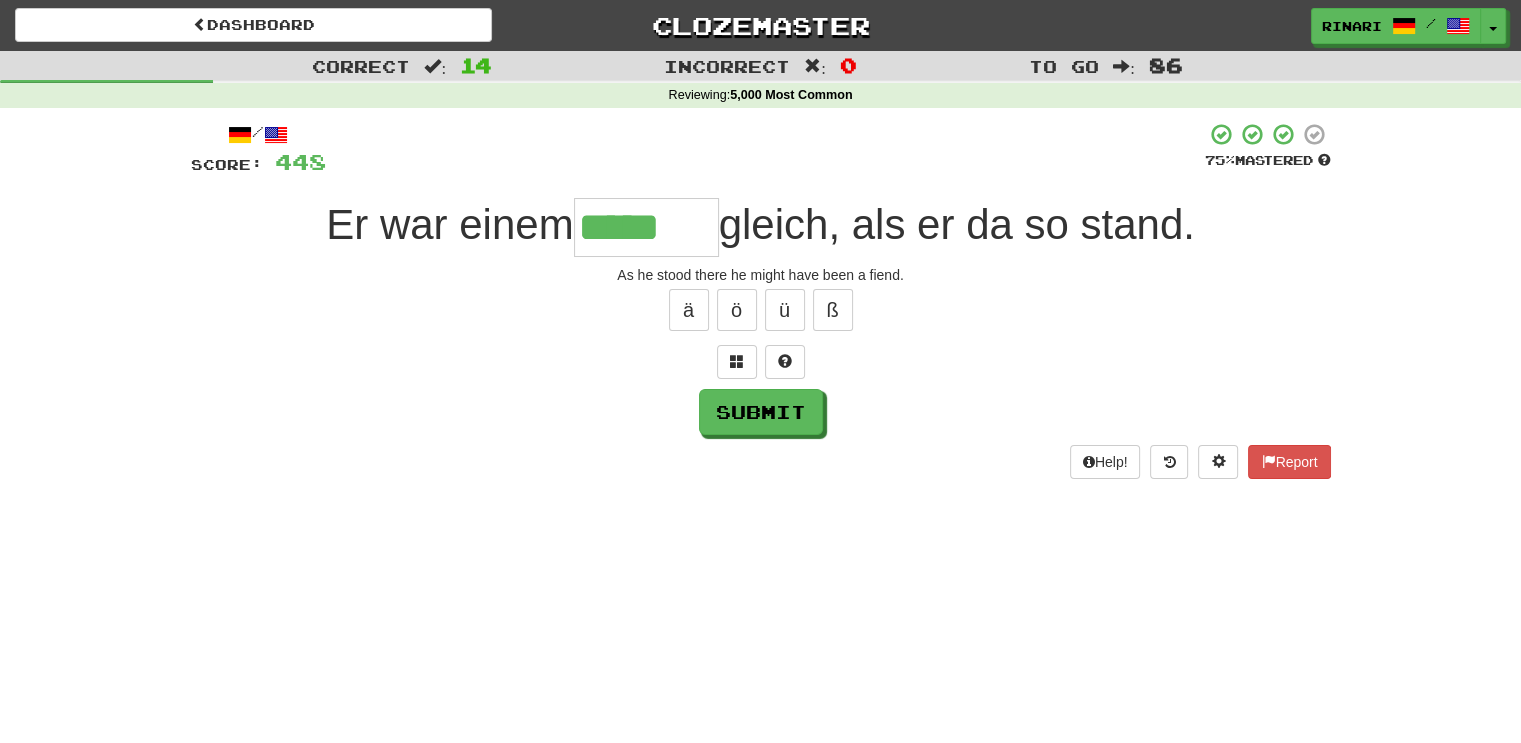 type on "*****" 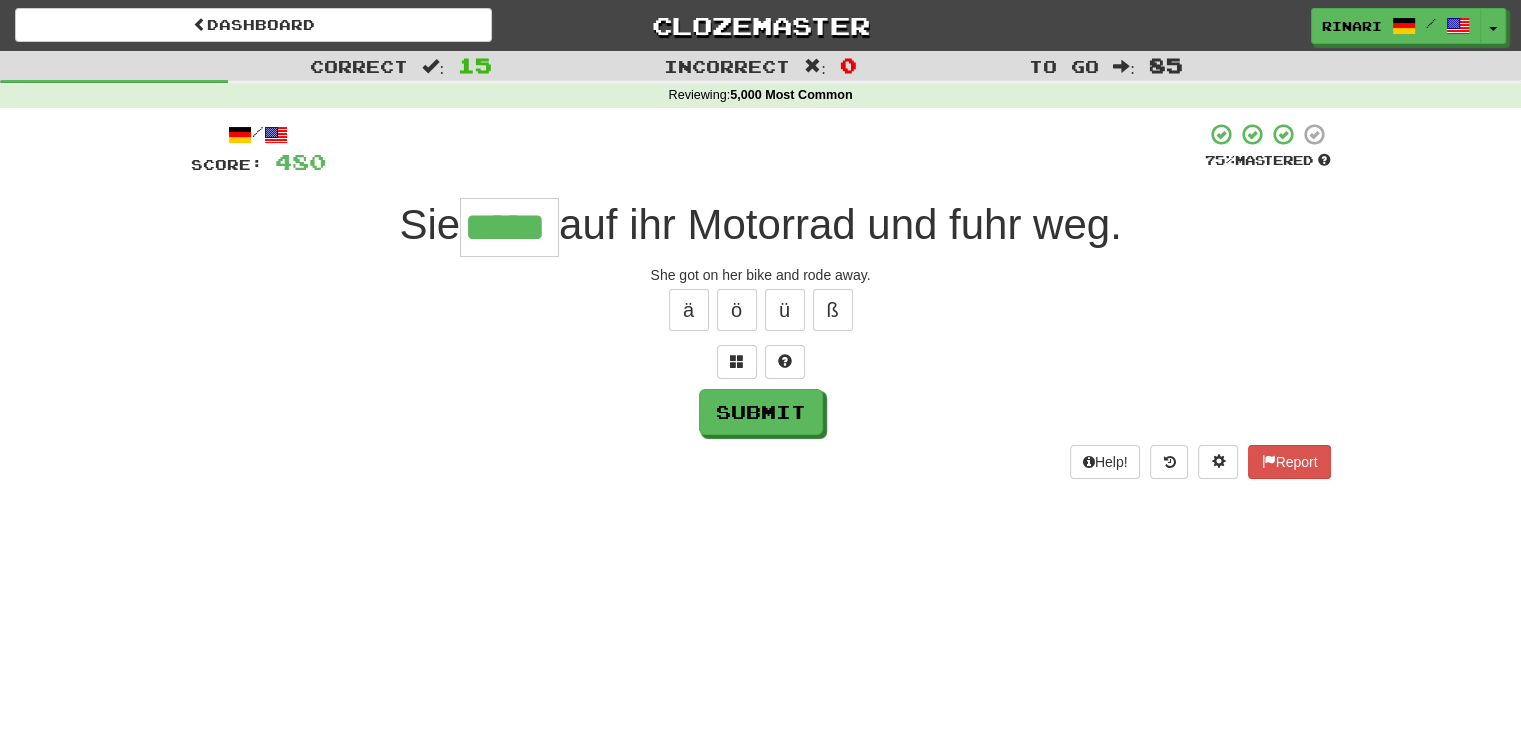 type on "*****" 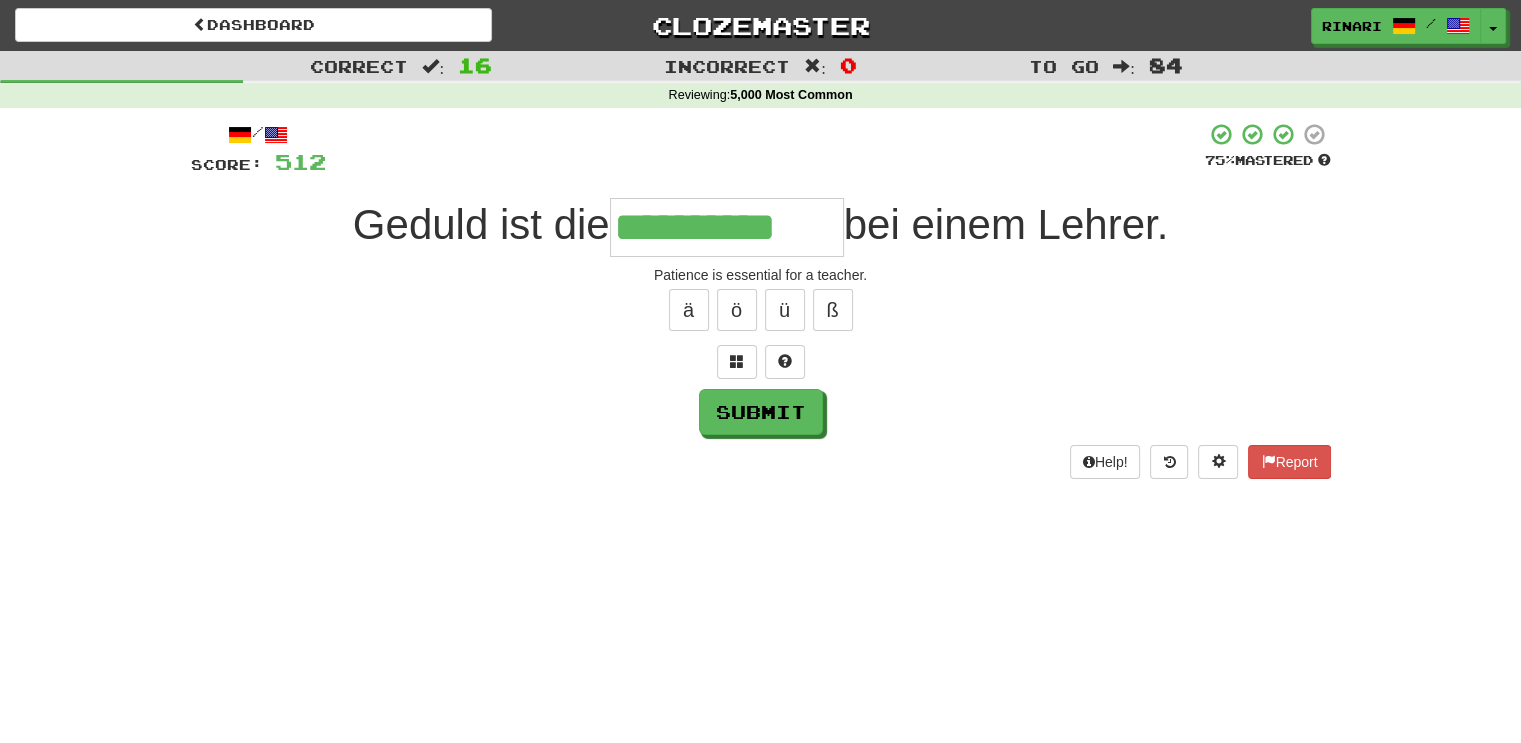 type on "**********" 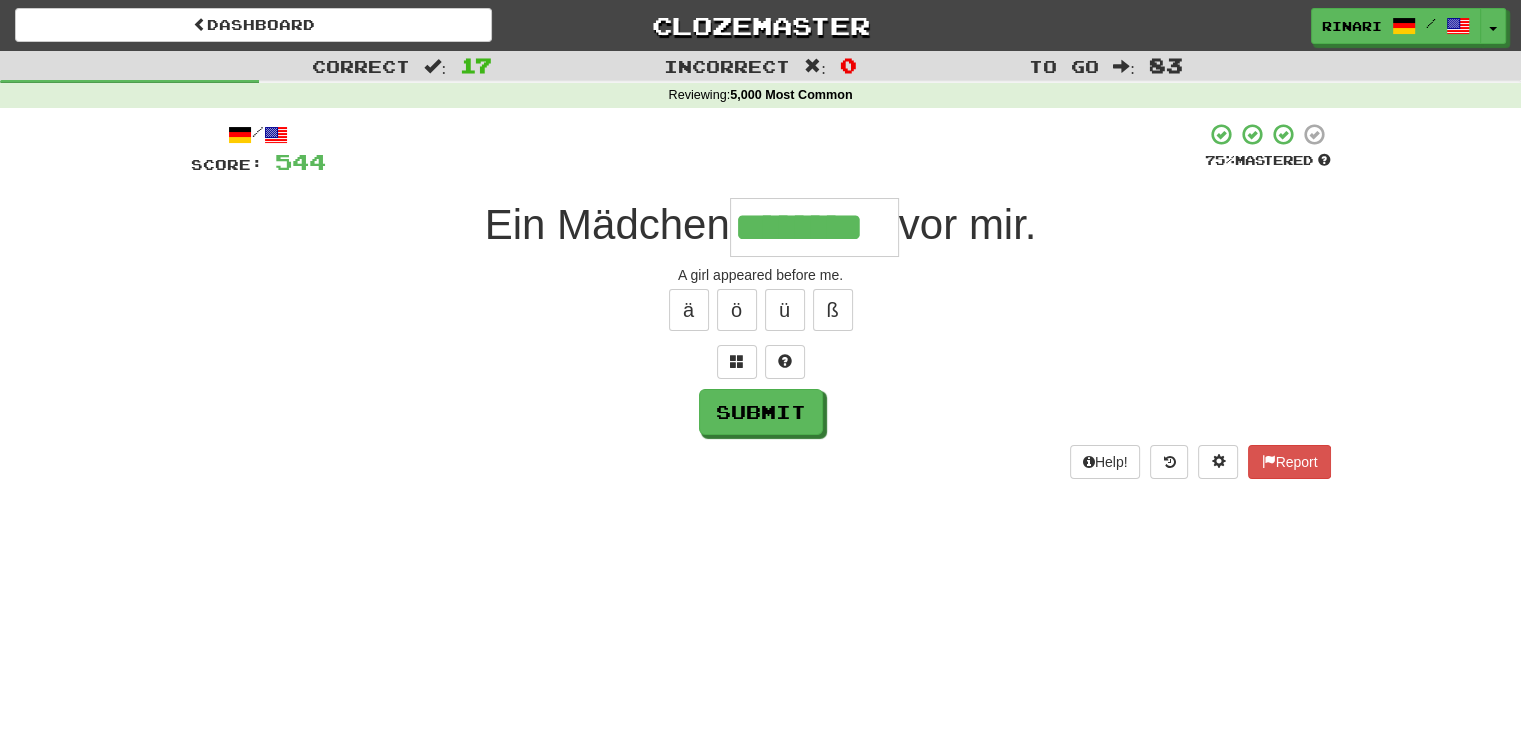 type on "********" 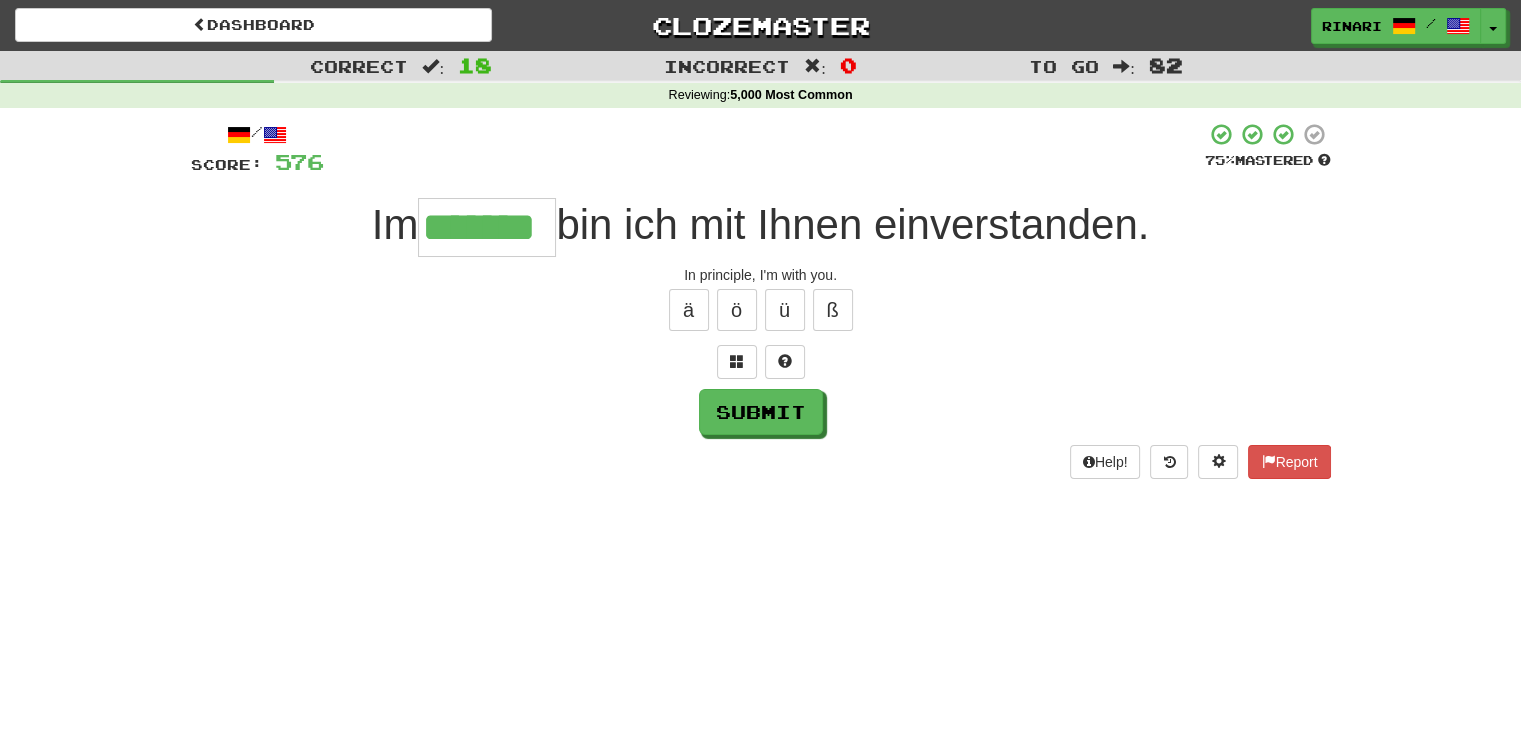 type on "*******" 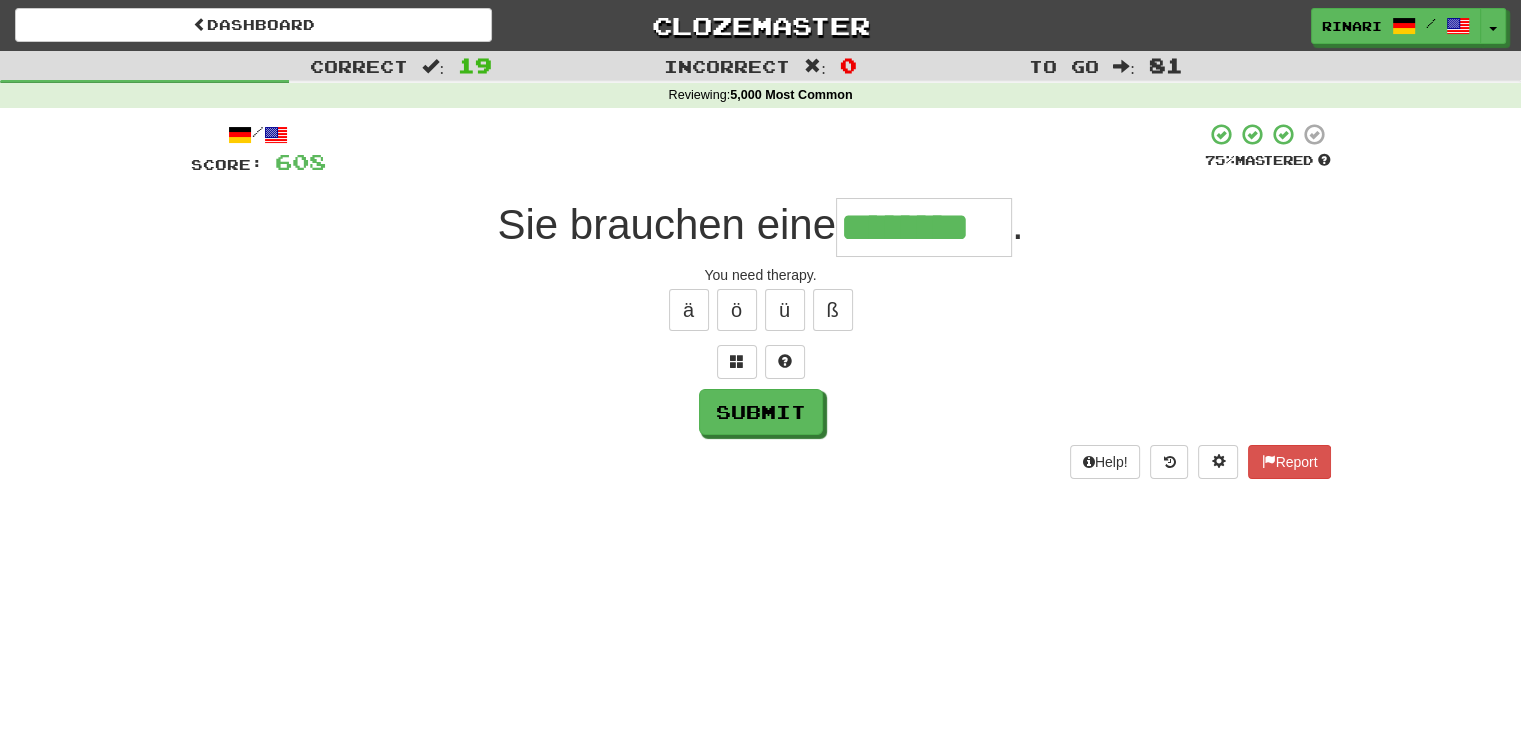 type on "********" 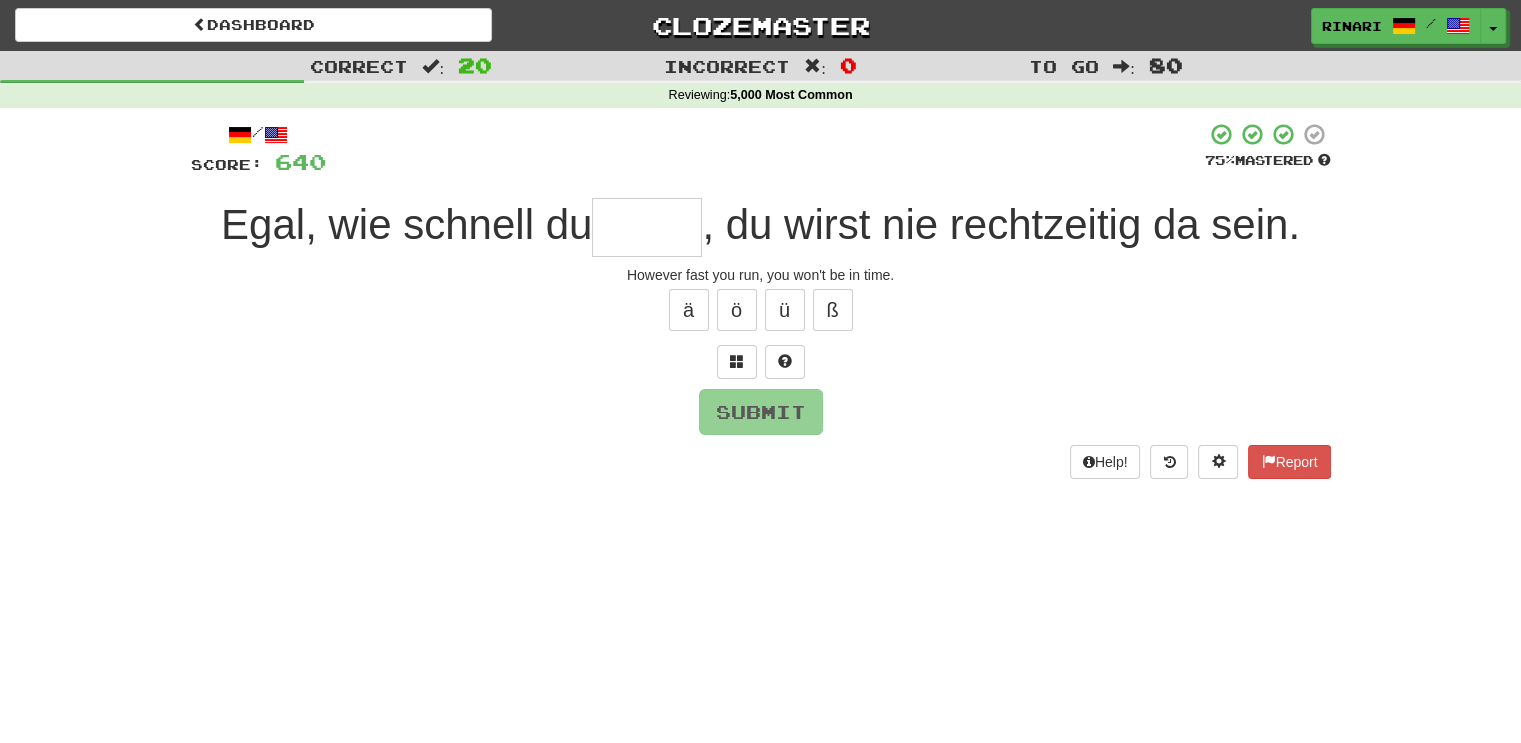 type on "*" 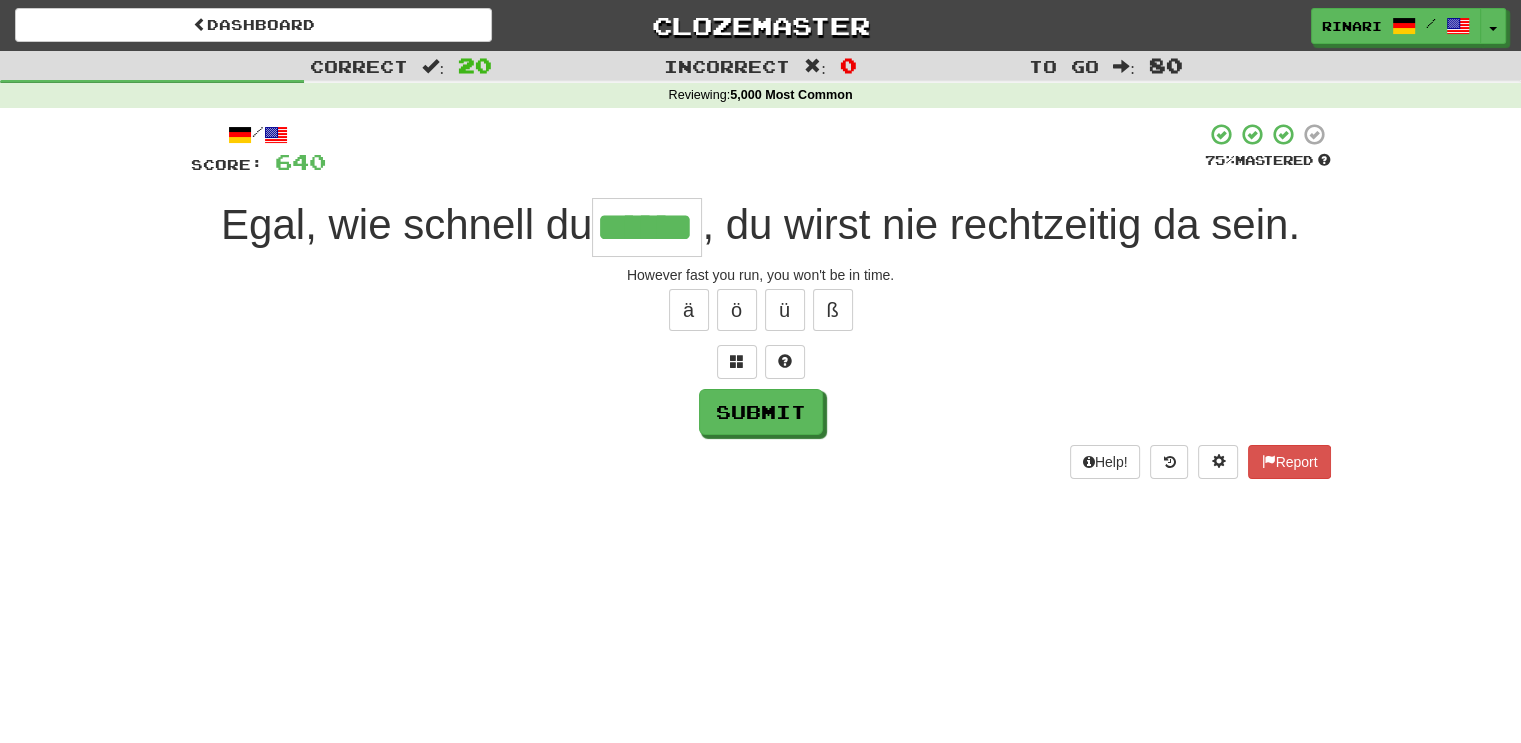 type on "******" 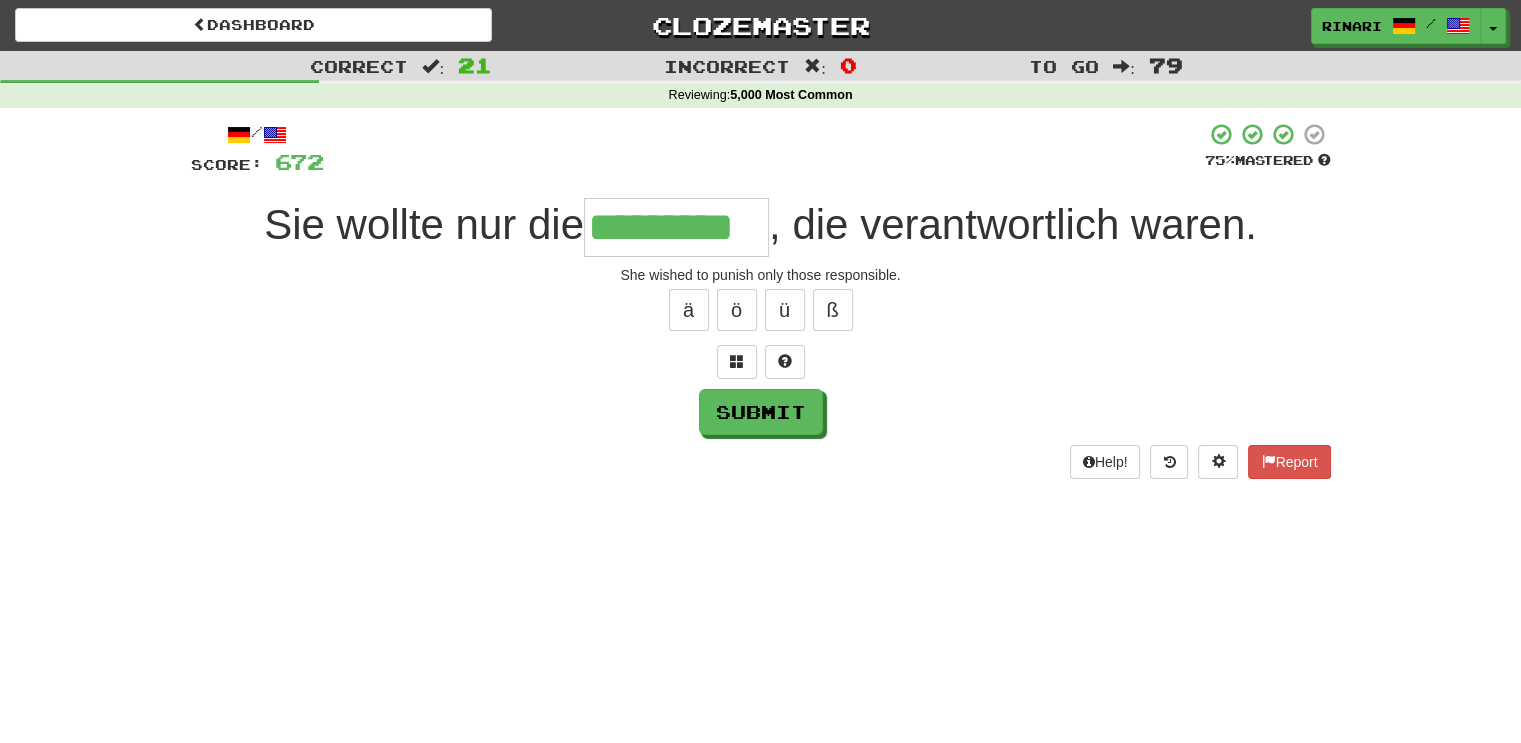 type on "*********" 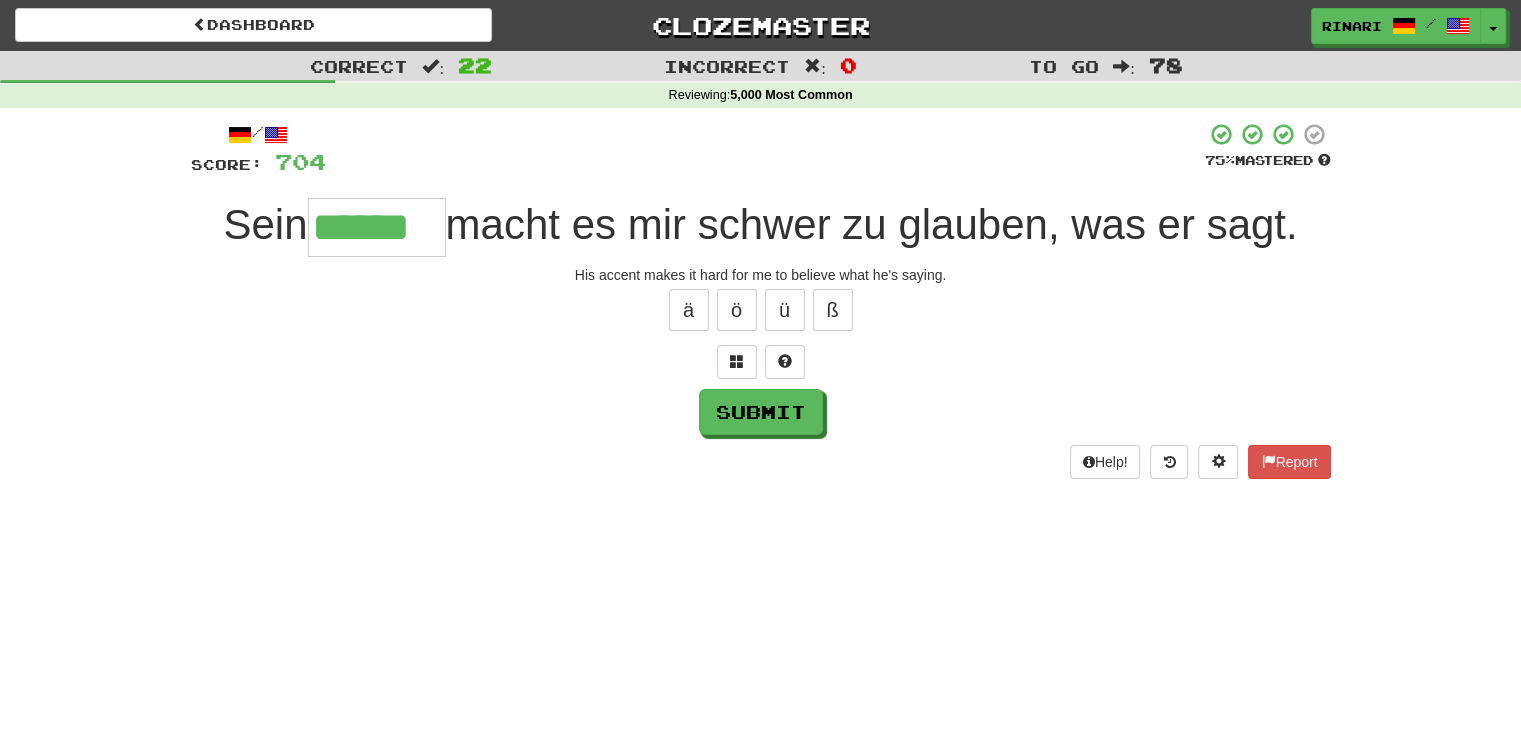 type on "******" 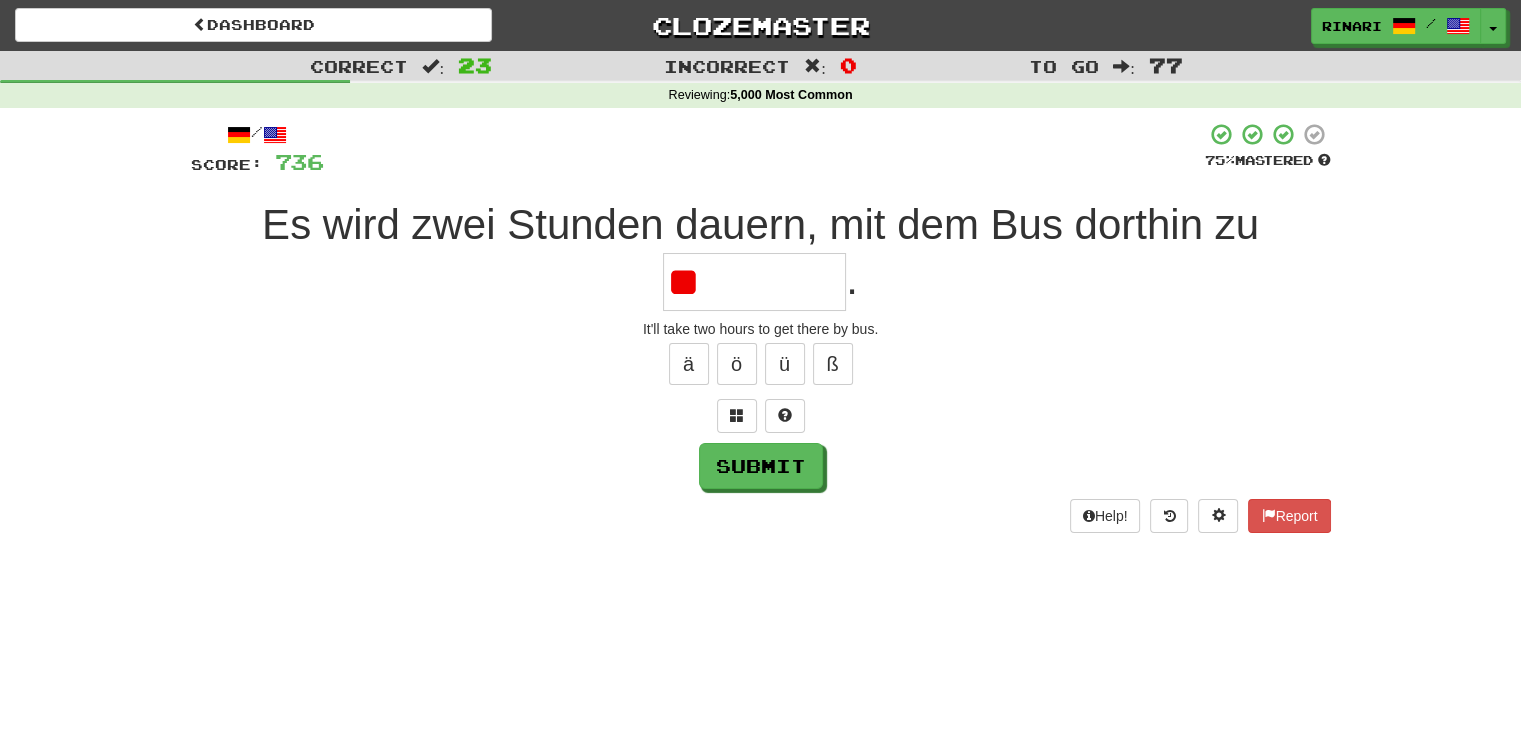 type on "*" 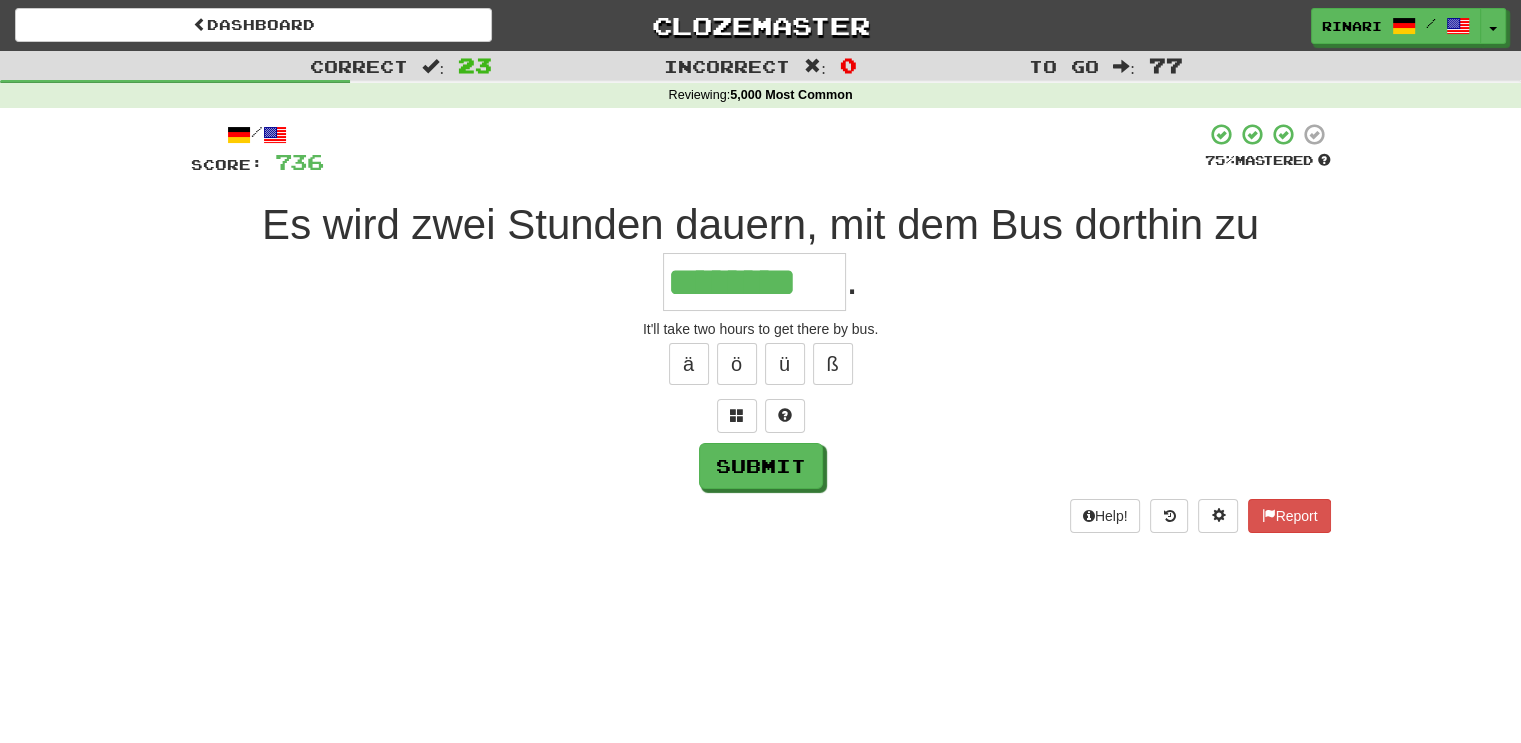 type on "********" 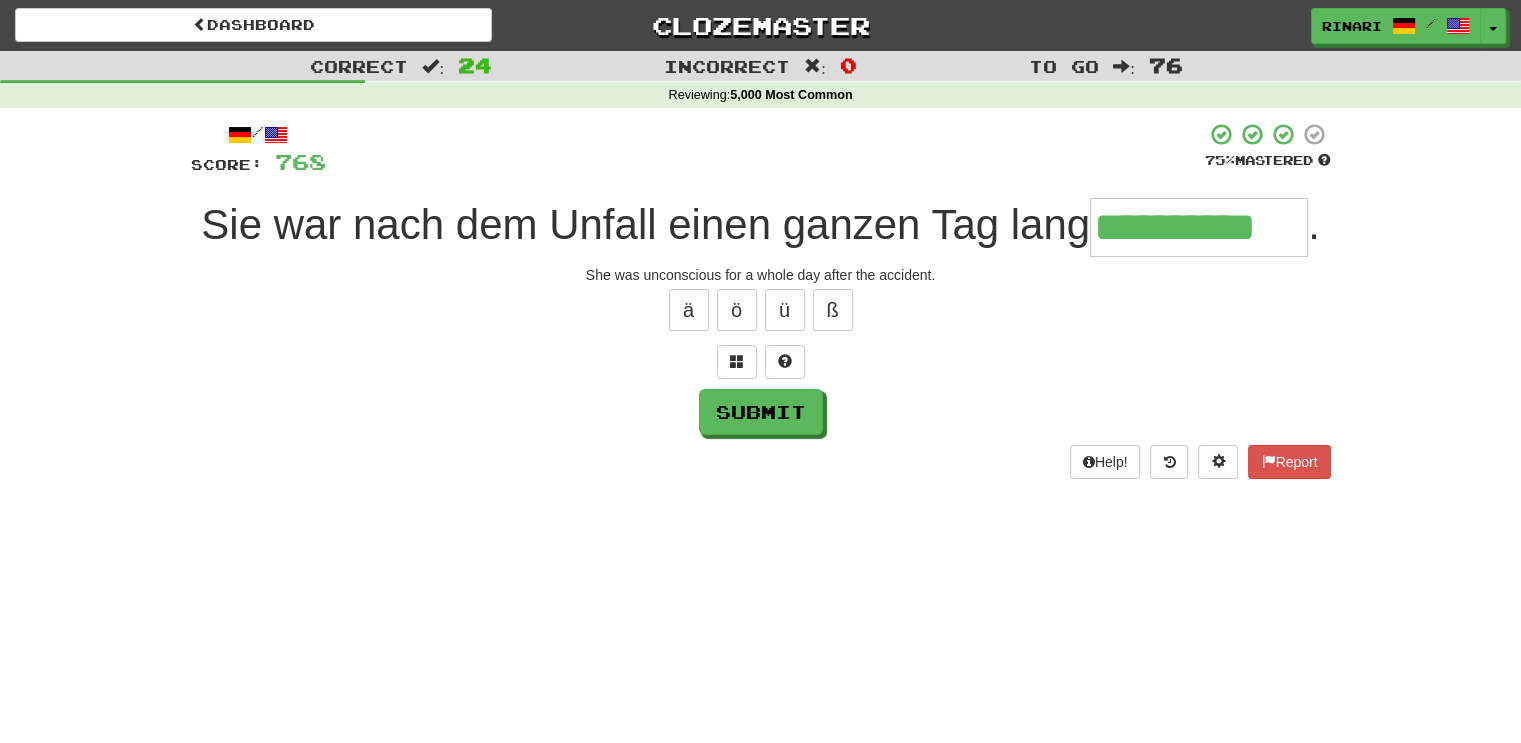 type on "**********" 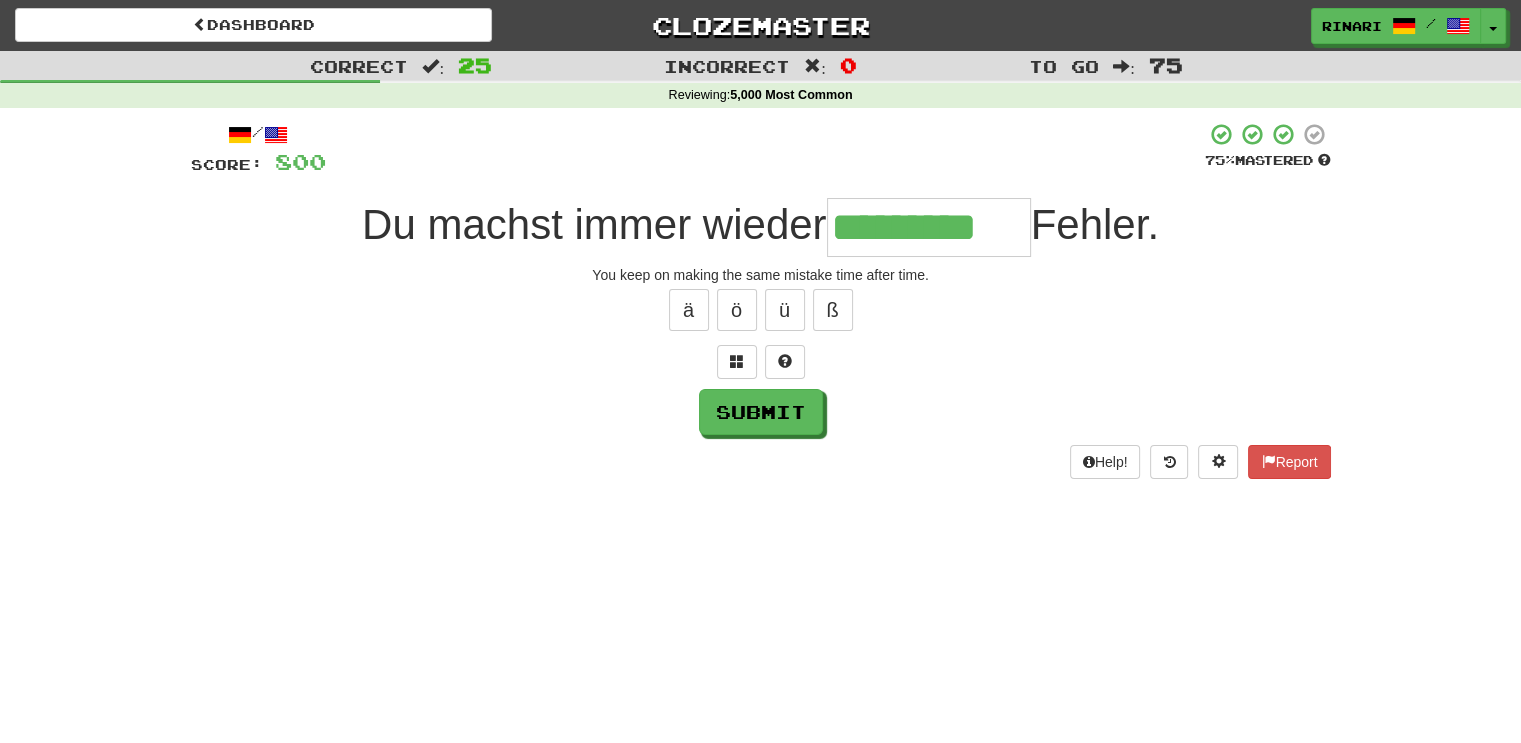 type on "*********" 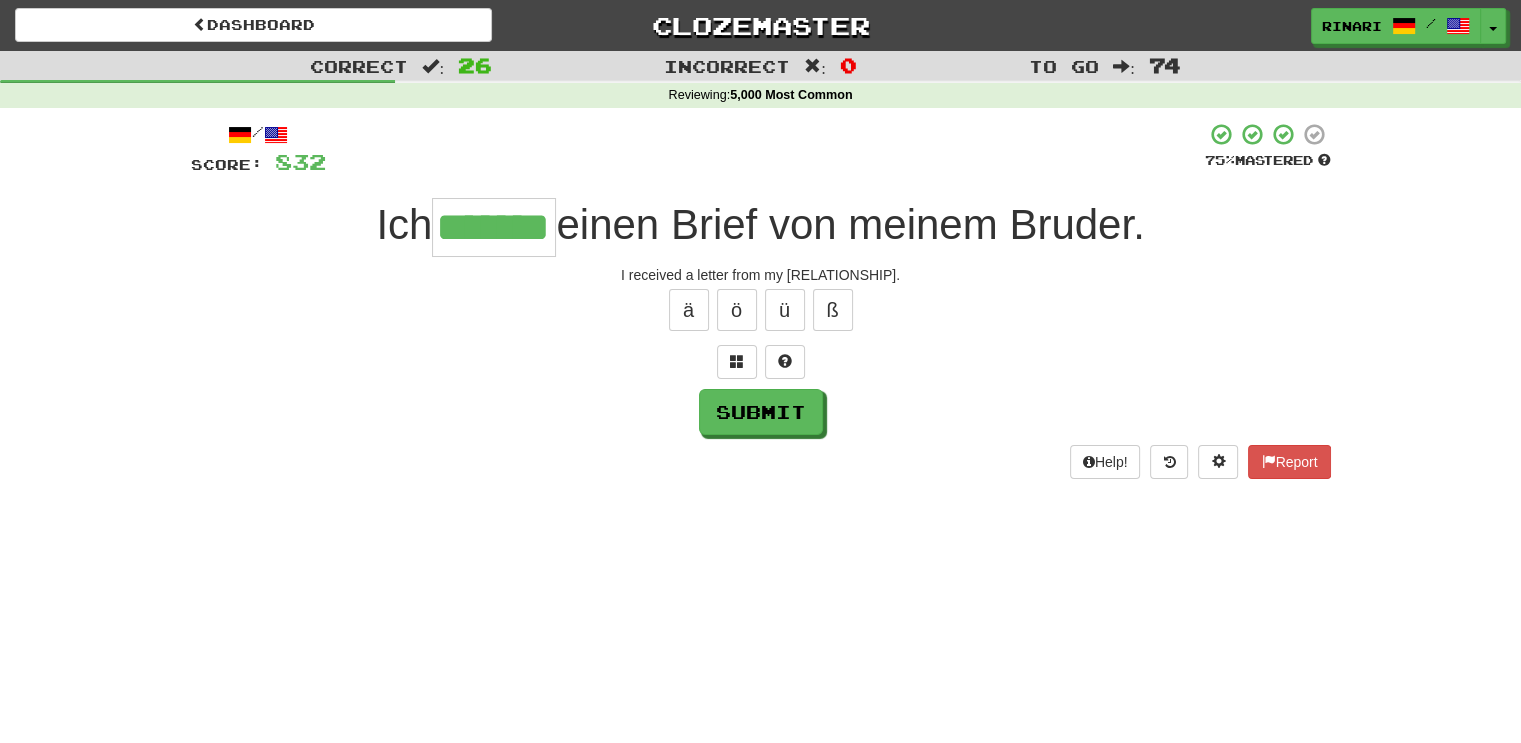 type on "*******" 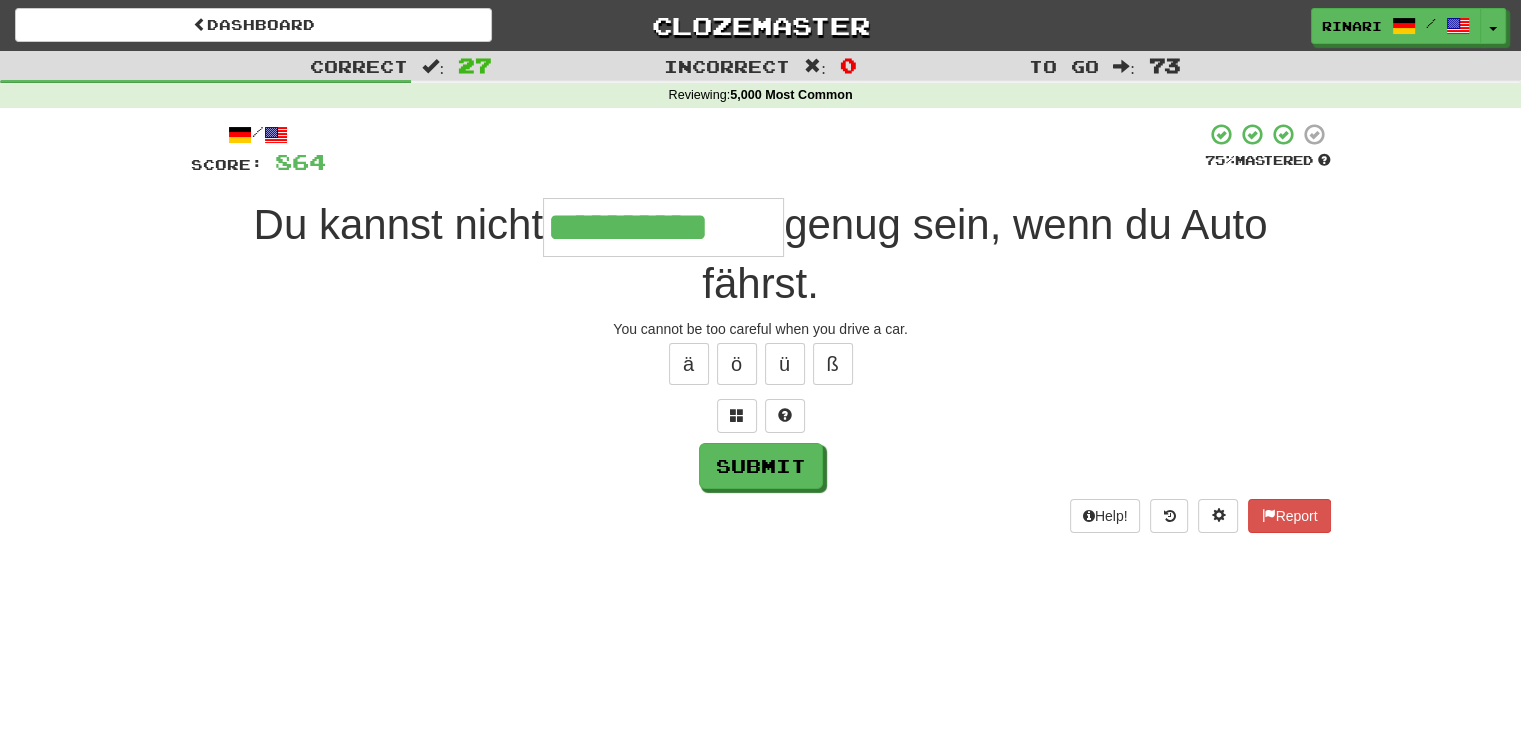 type on "**********" 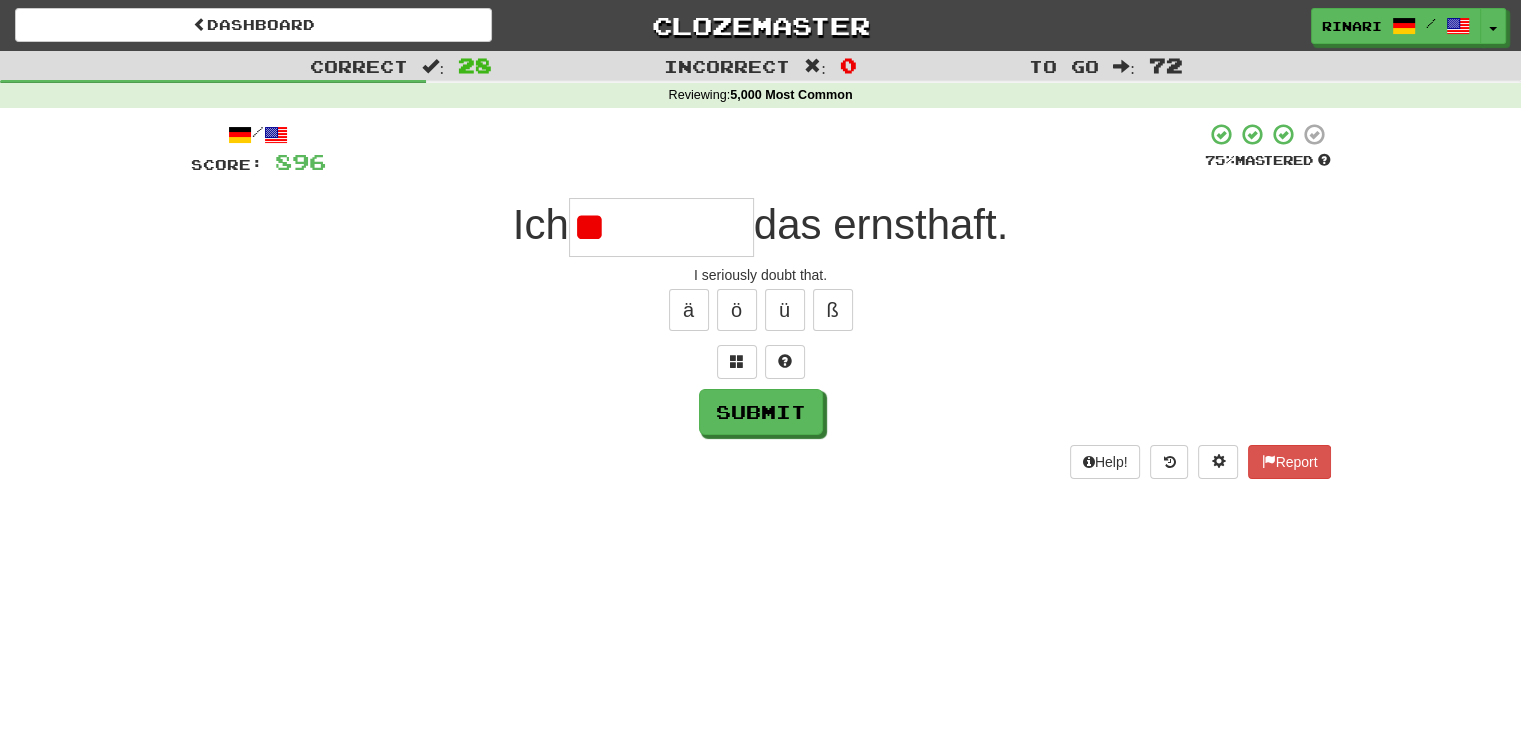 type on "*" 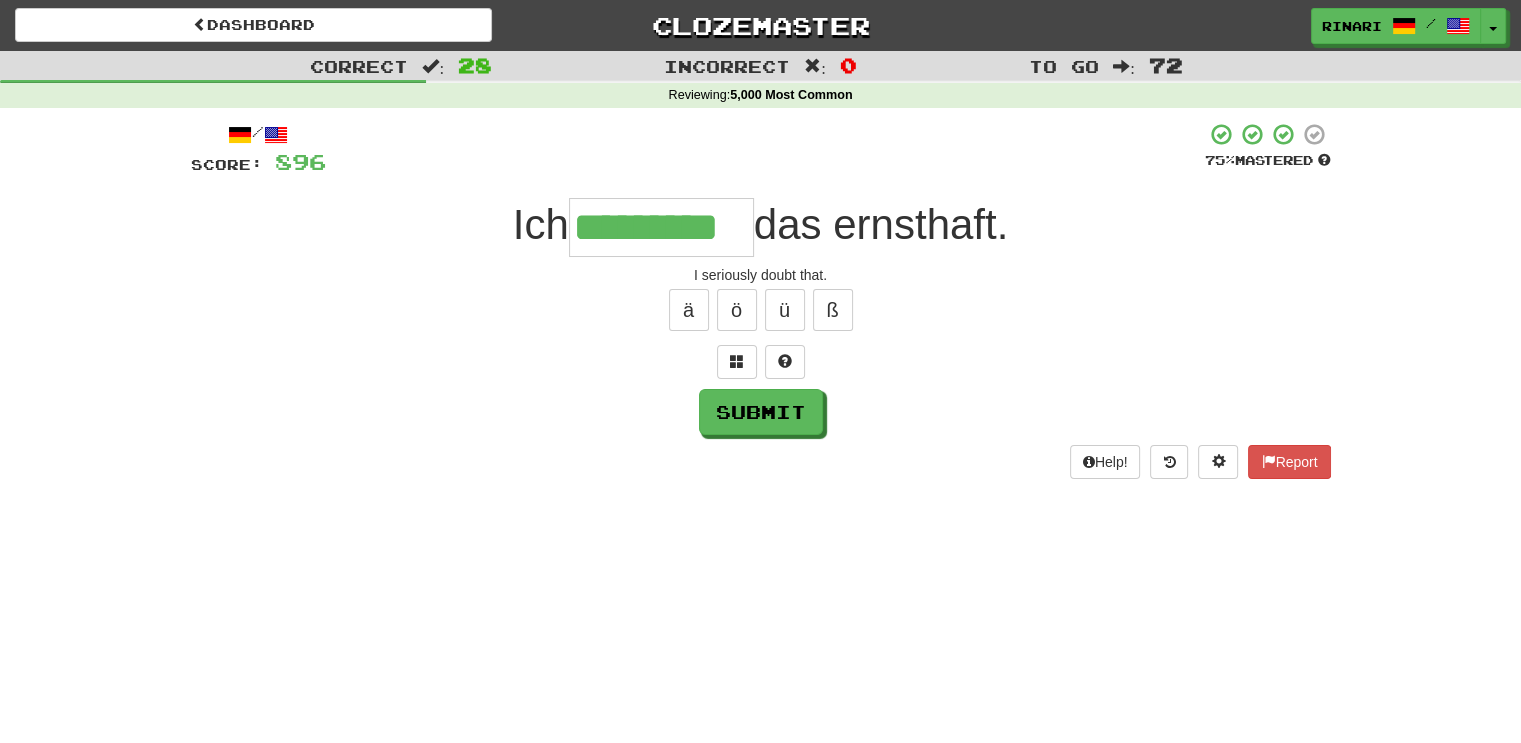 type on "*********" 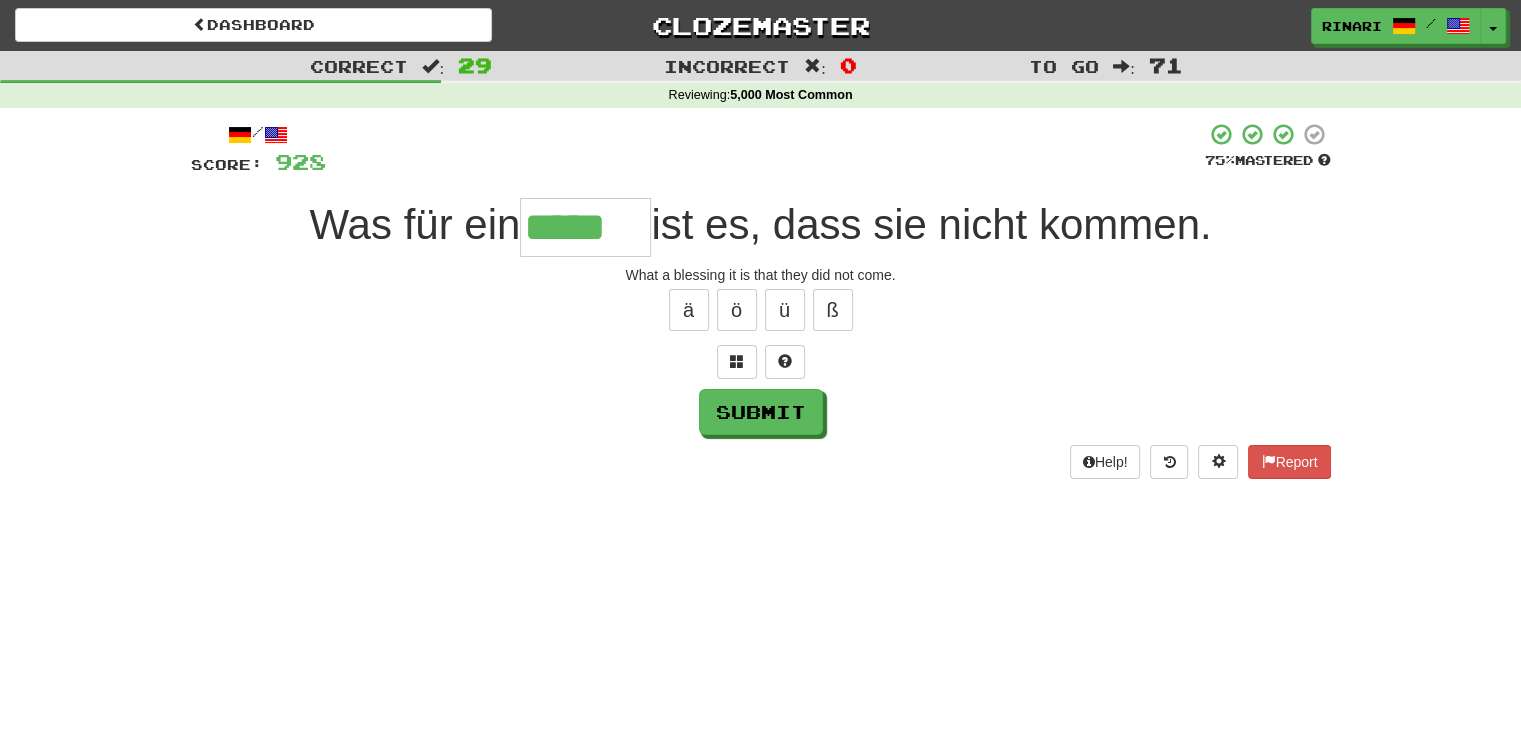 type on "*****" 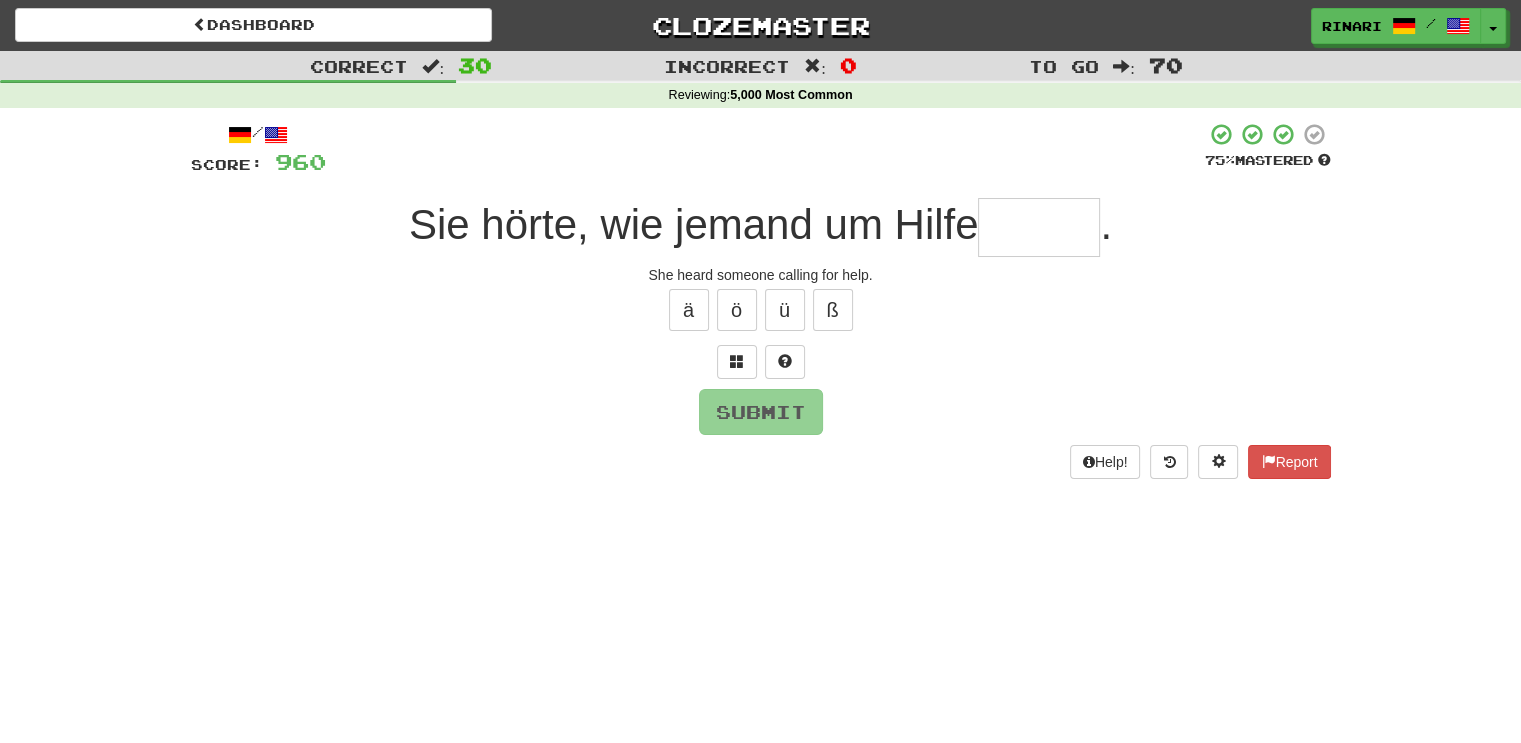 type on "*" 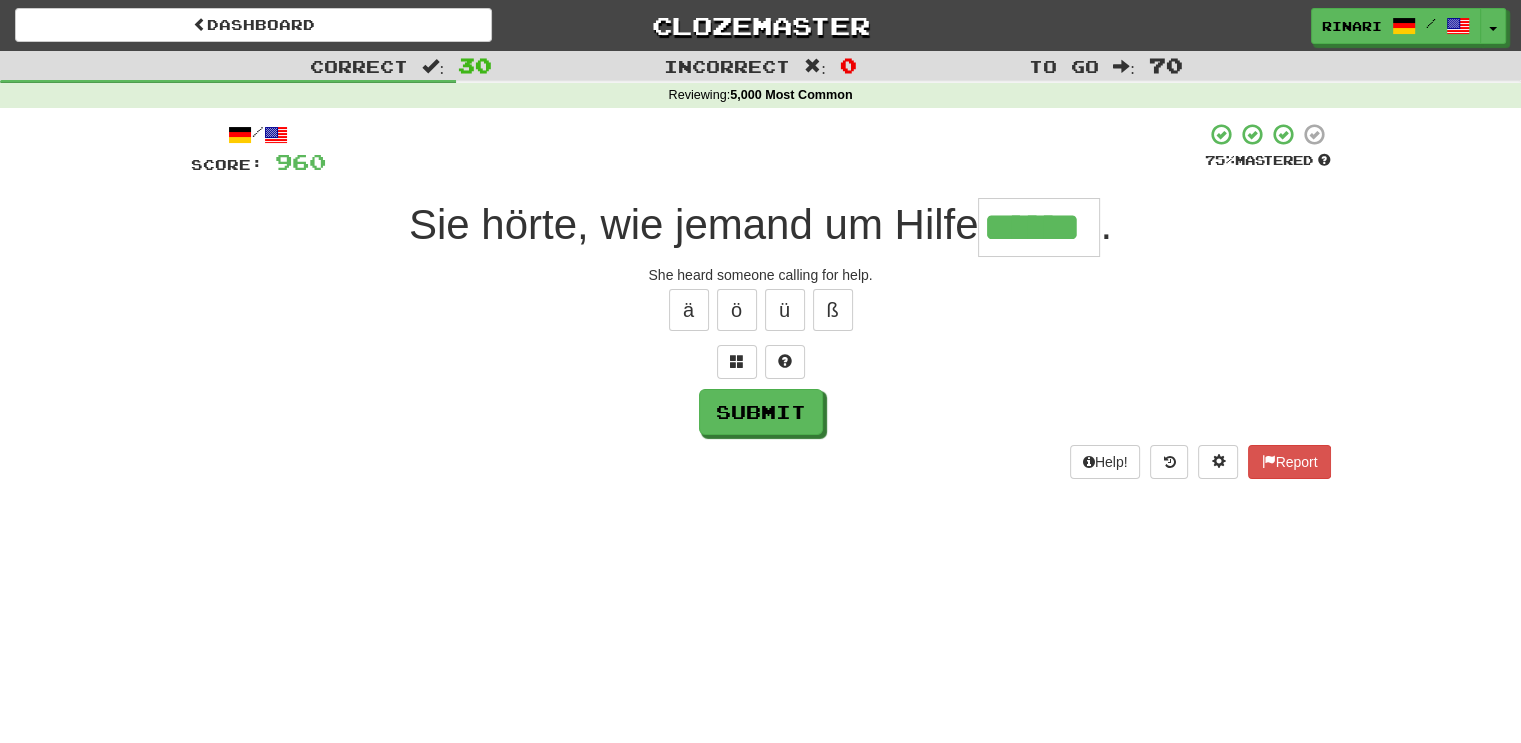 type on "******" 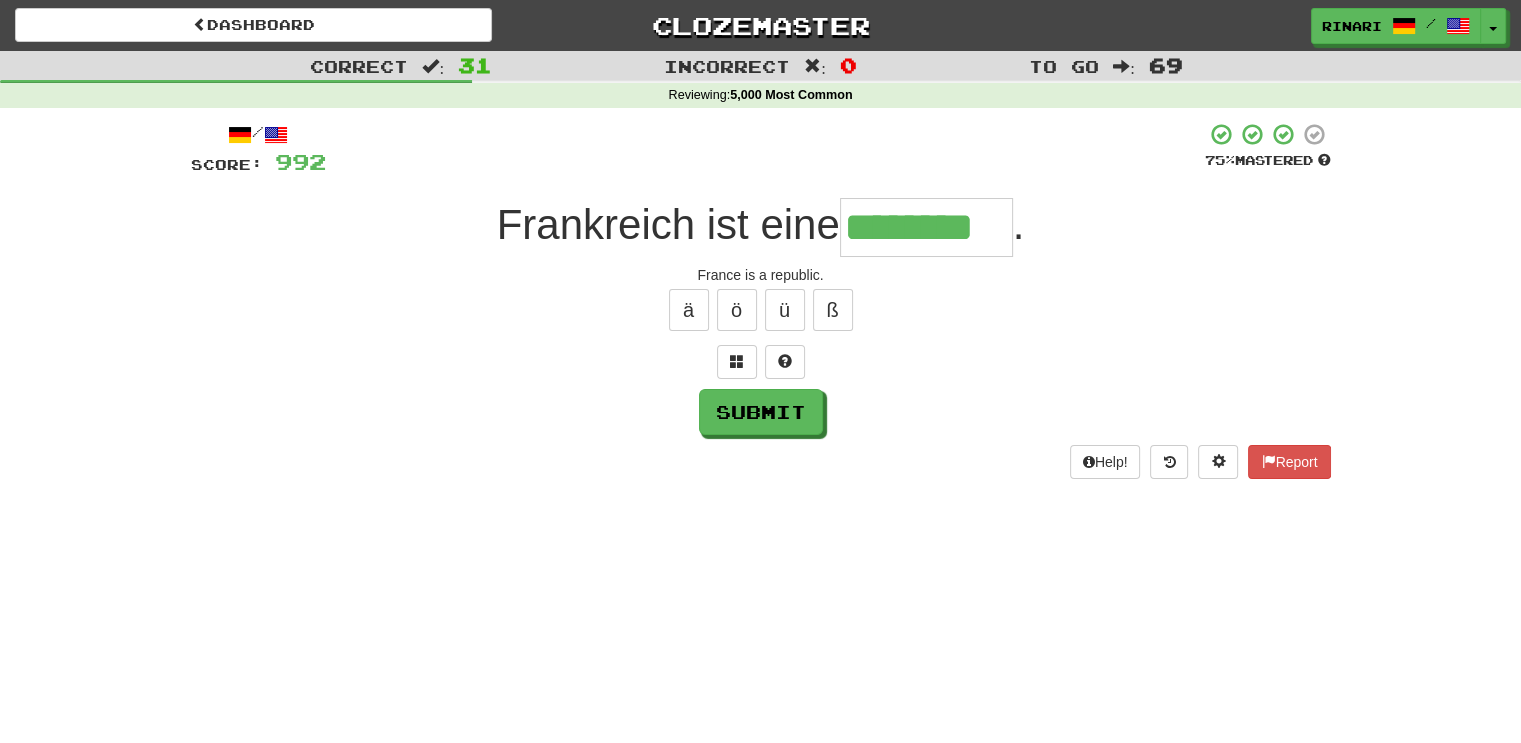 type on "********" 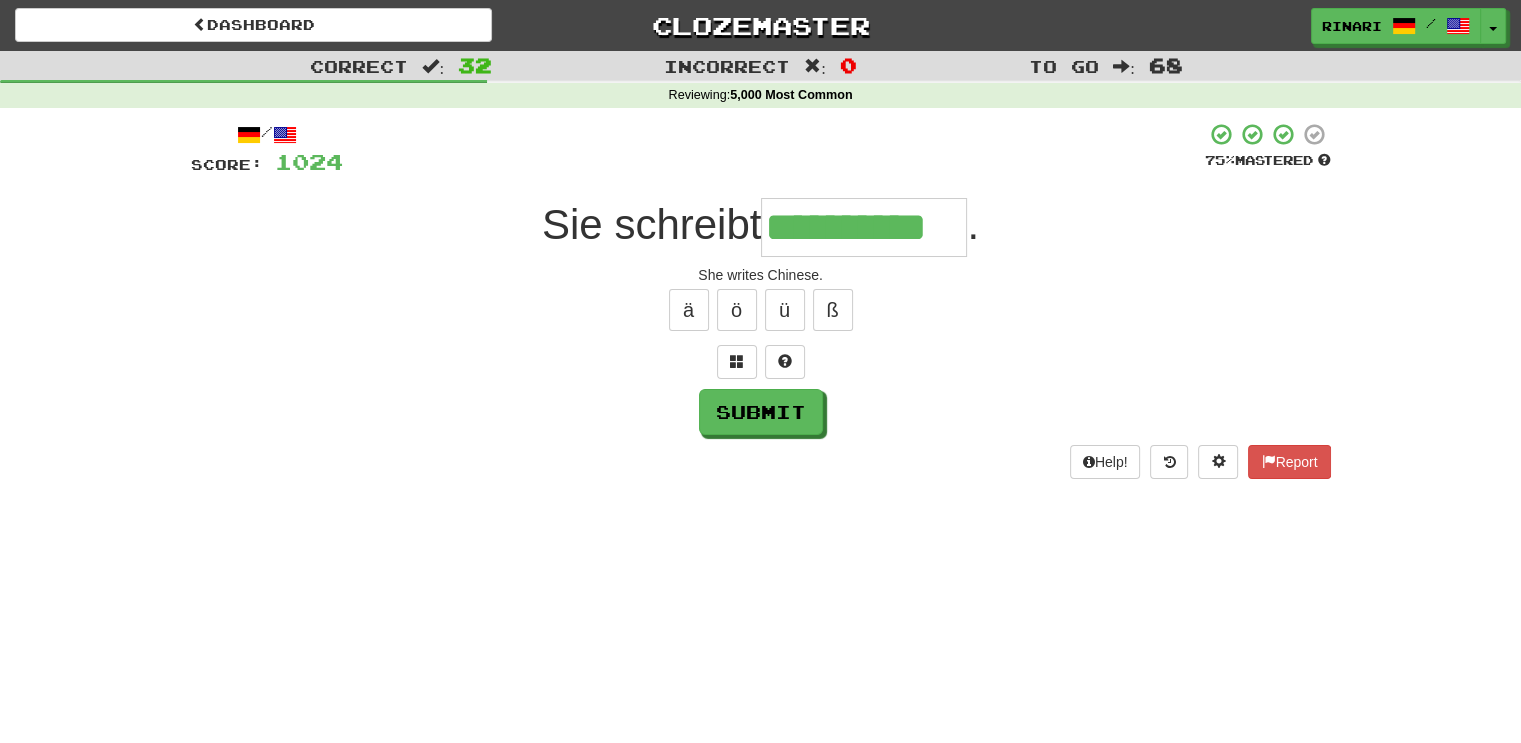 type on "**********" 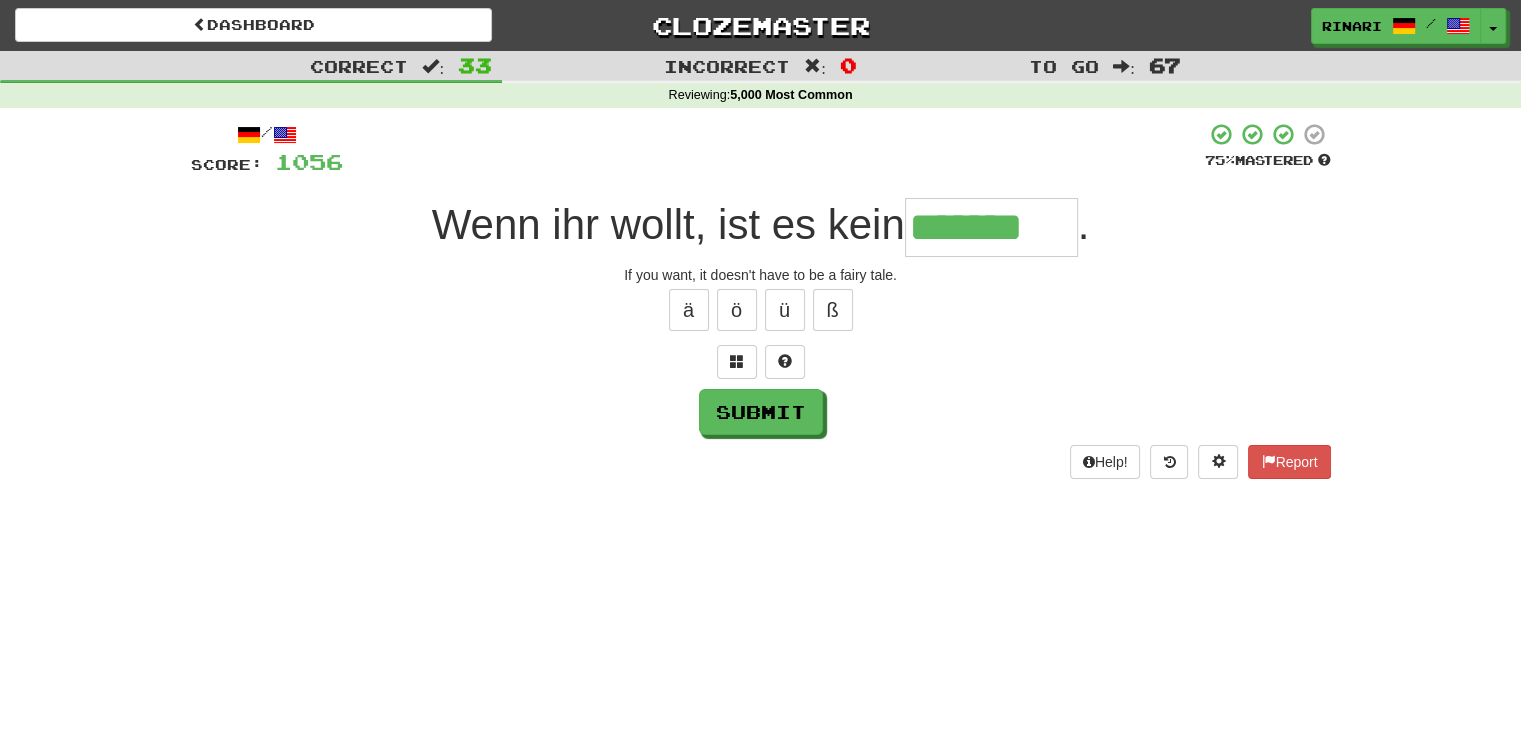 type on "*******" 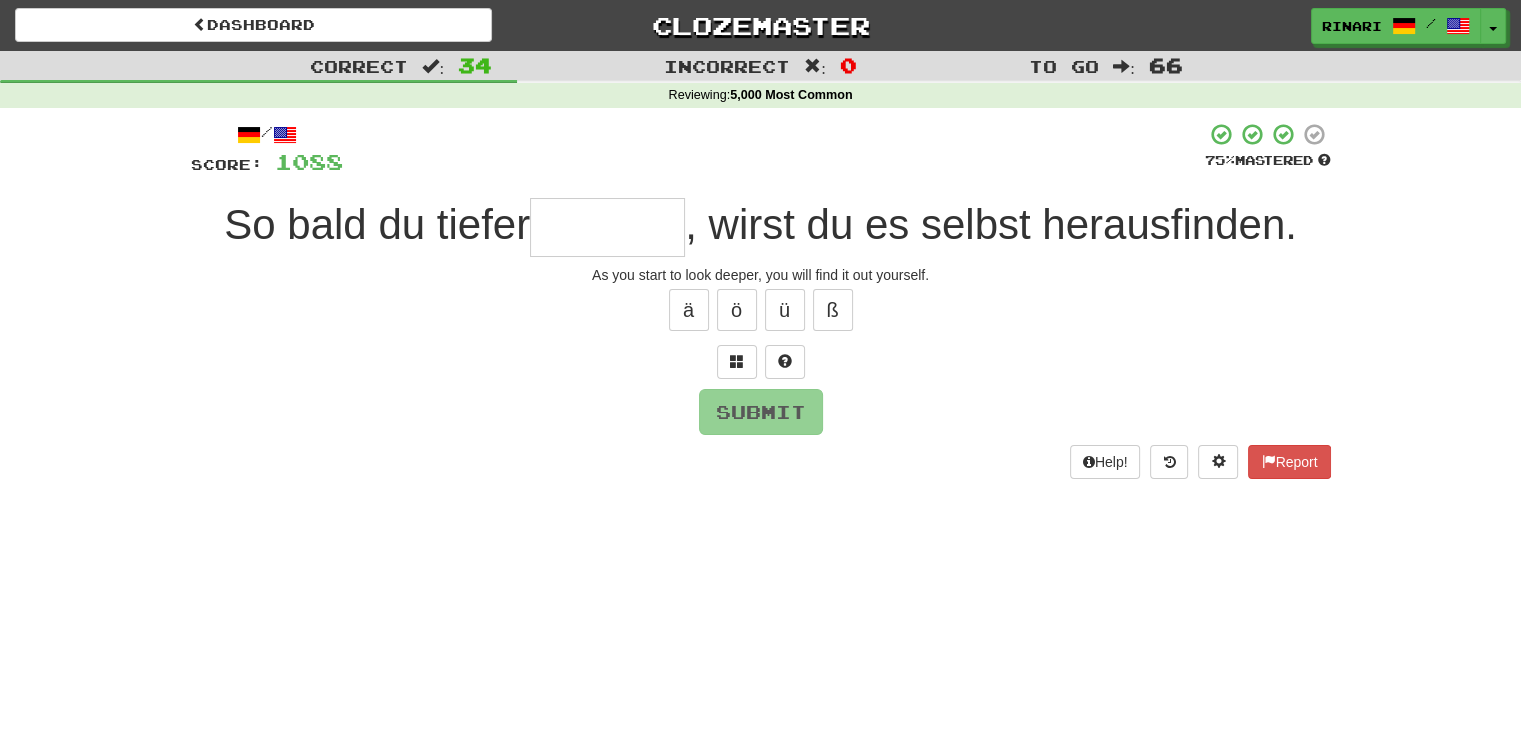 type on "*" 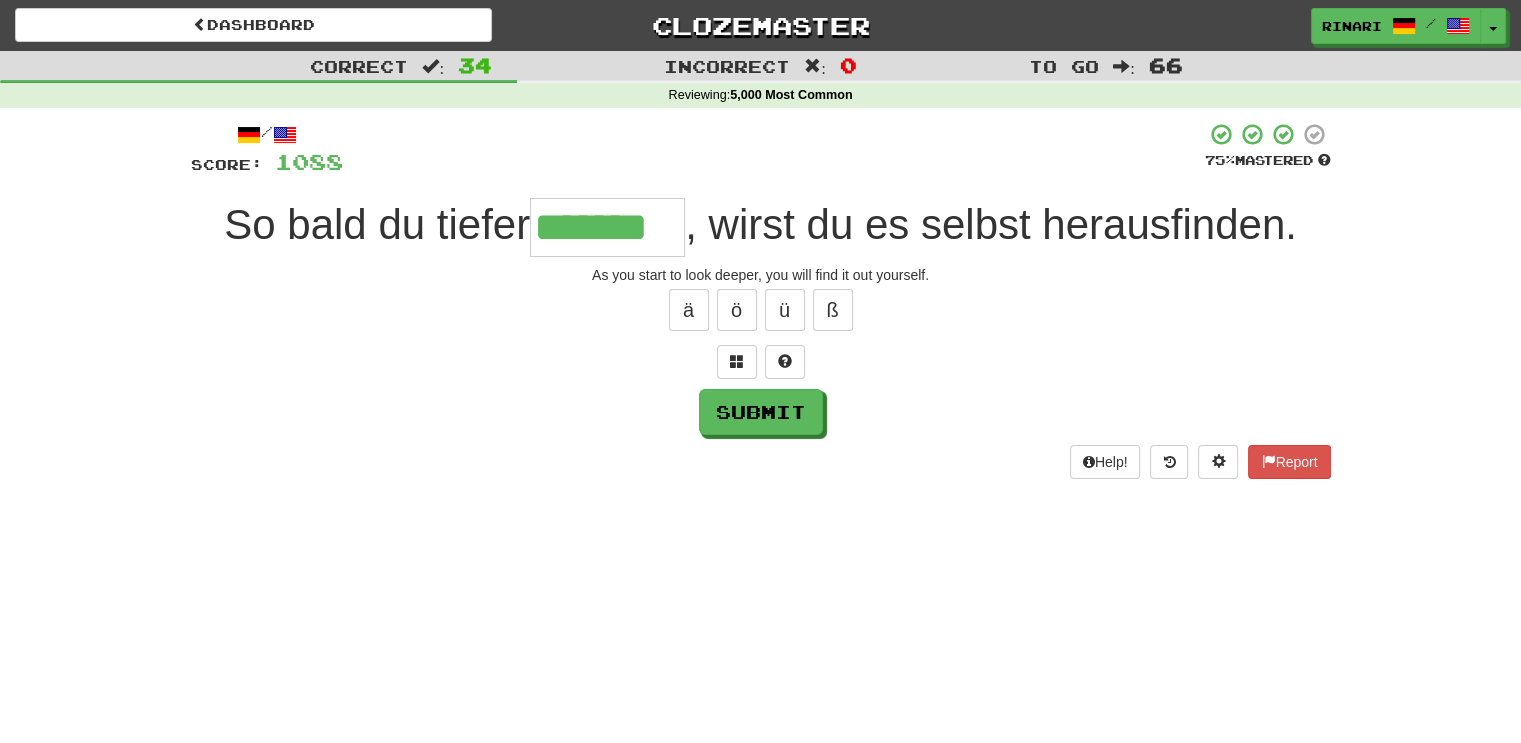 type on "*******" 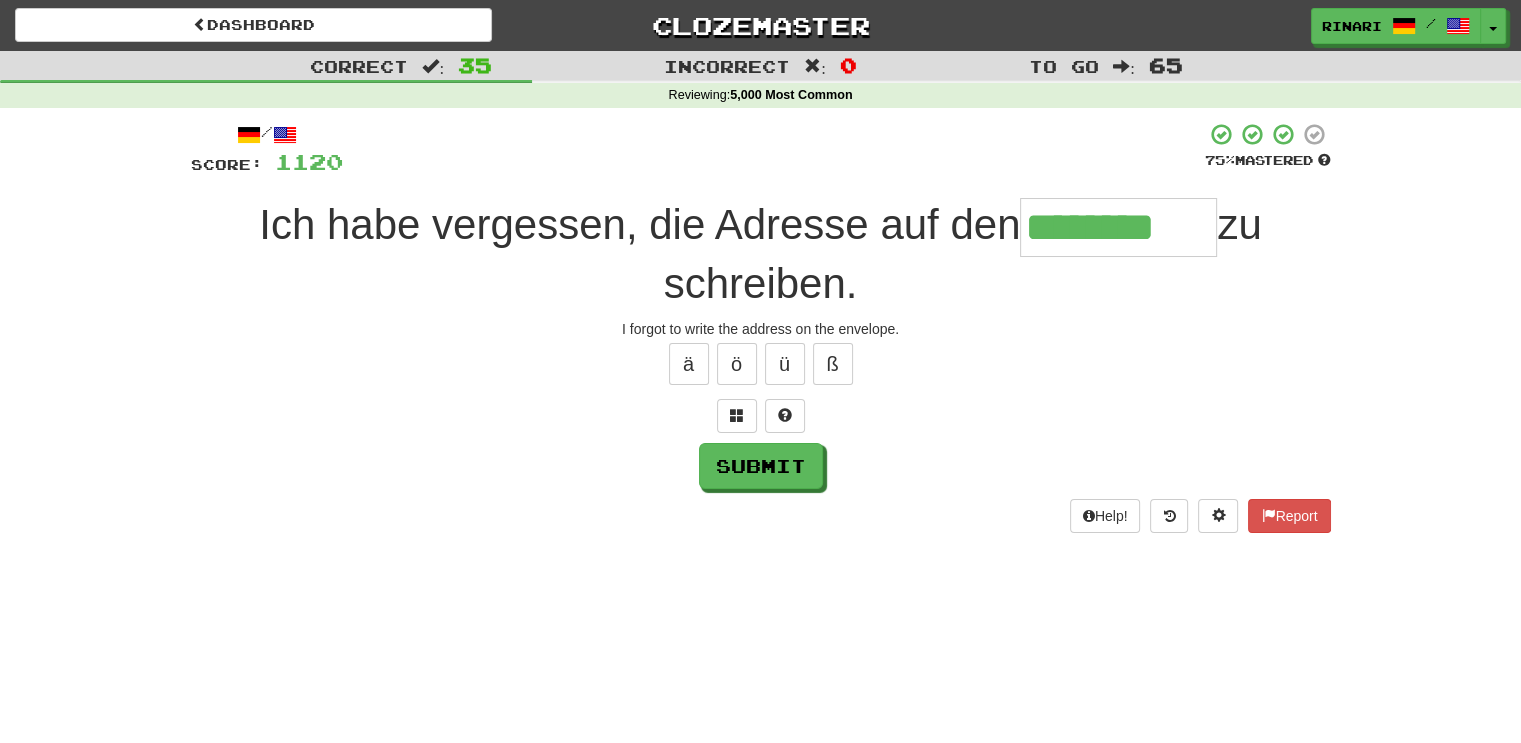 type on "********" 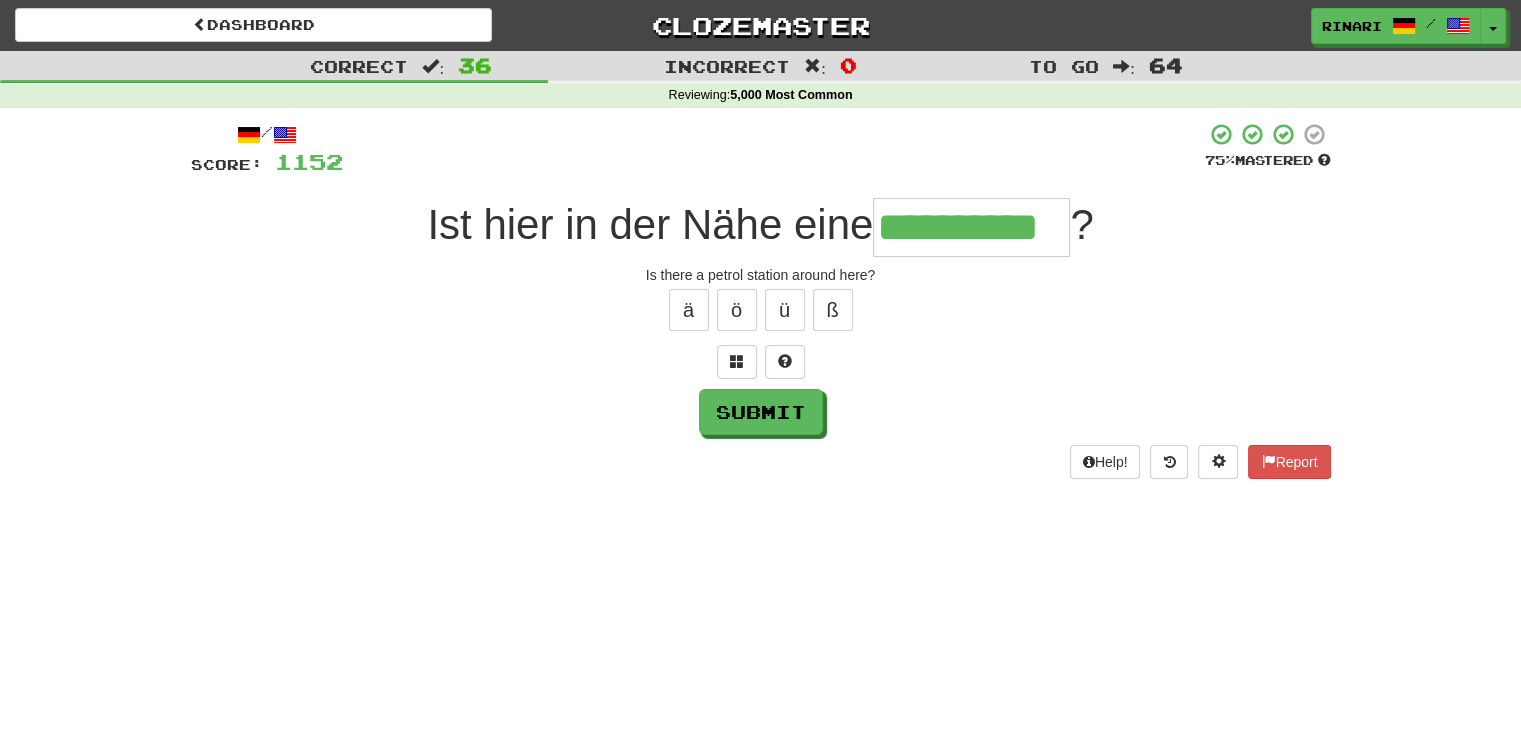type on "**********" 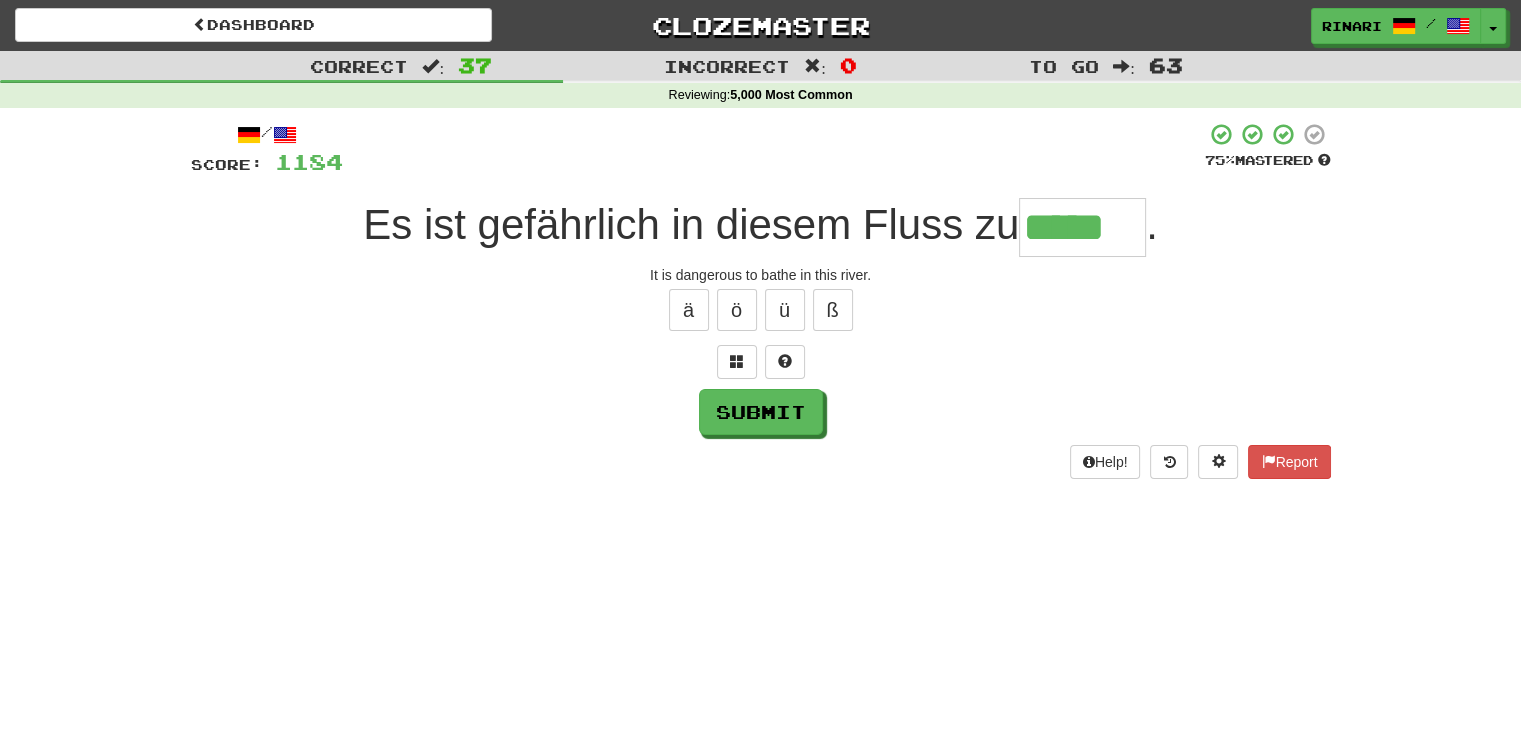 type on "*****" 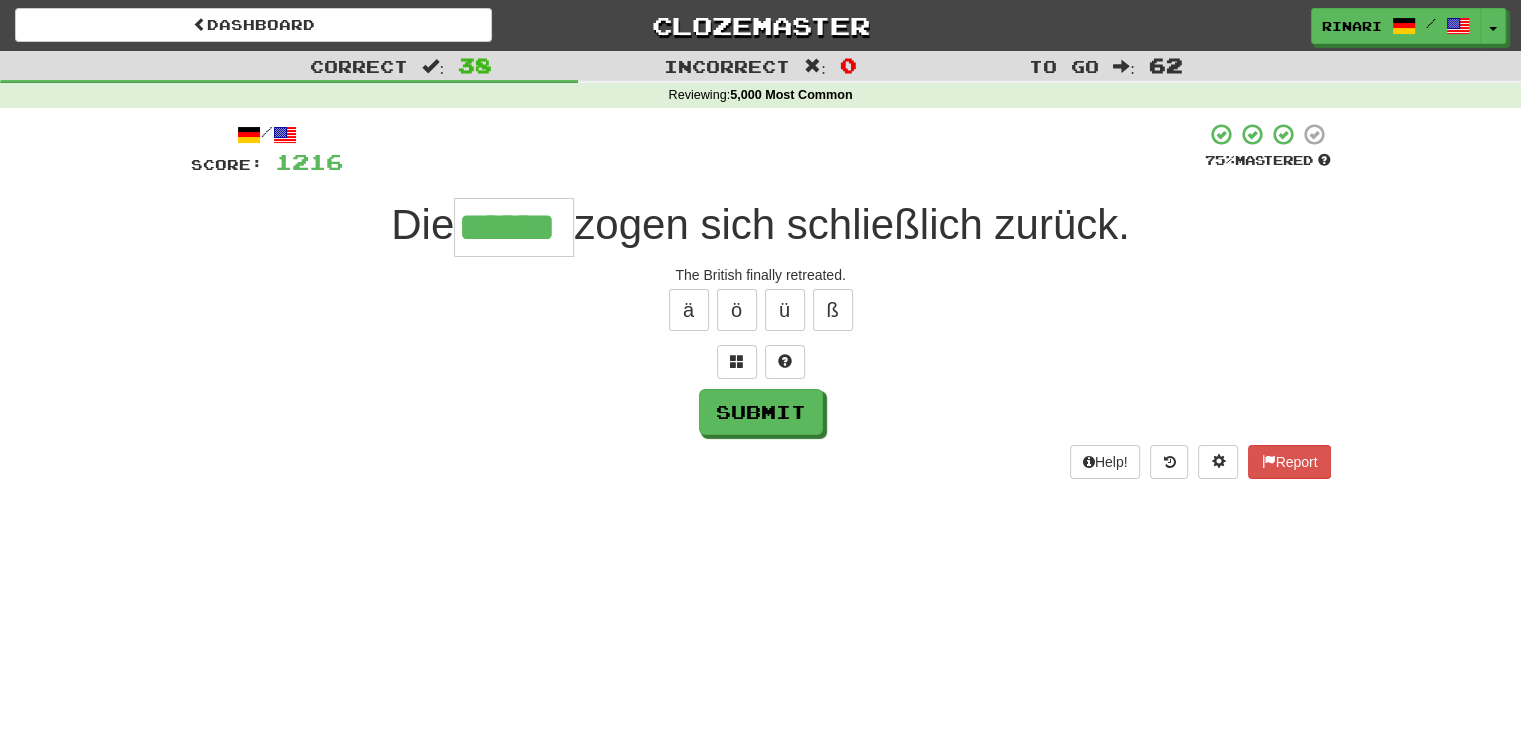 type on "******" 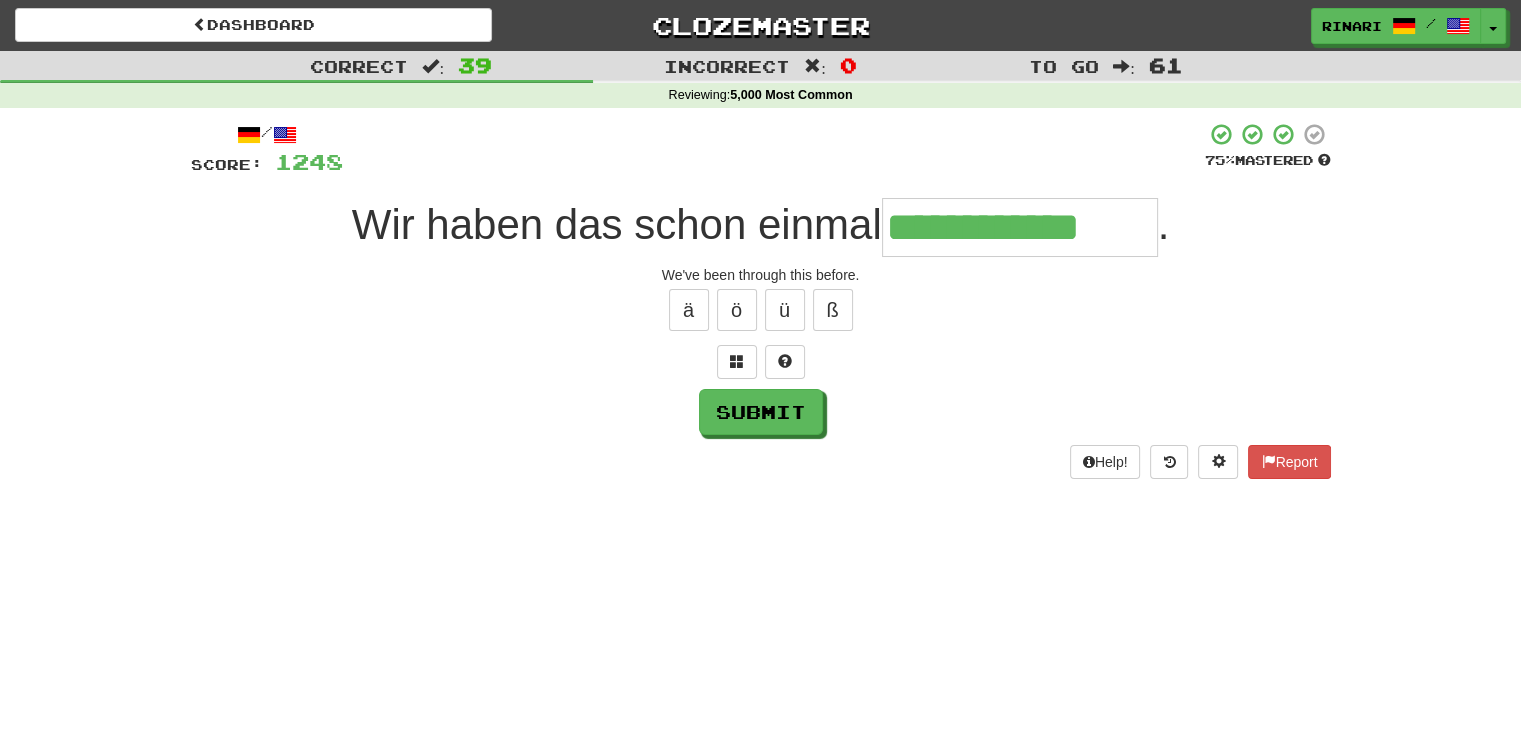 type on "**********" 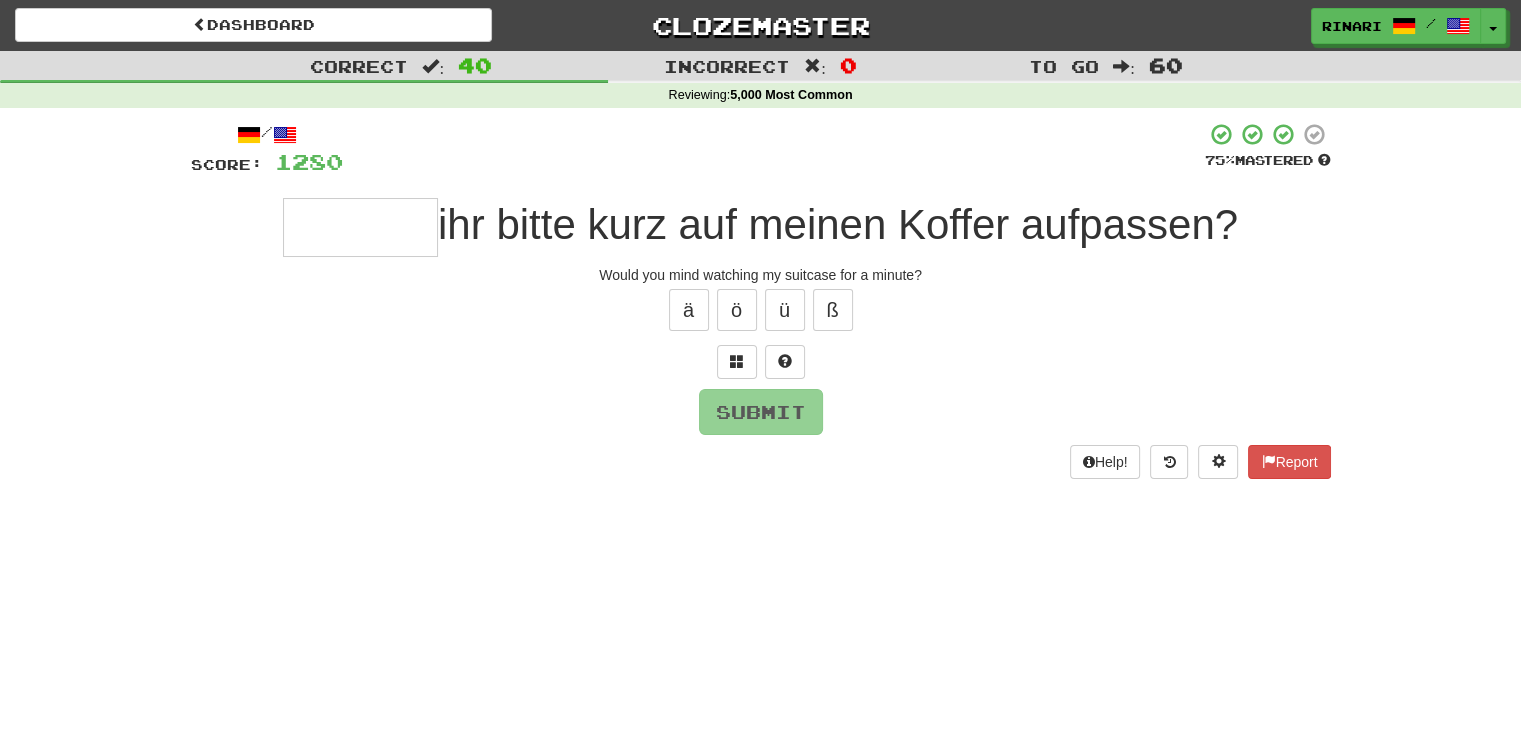 type on "*" 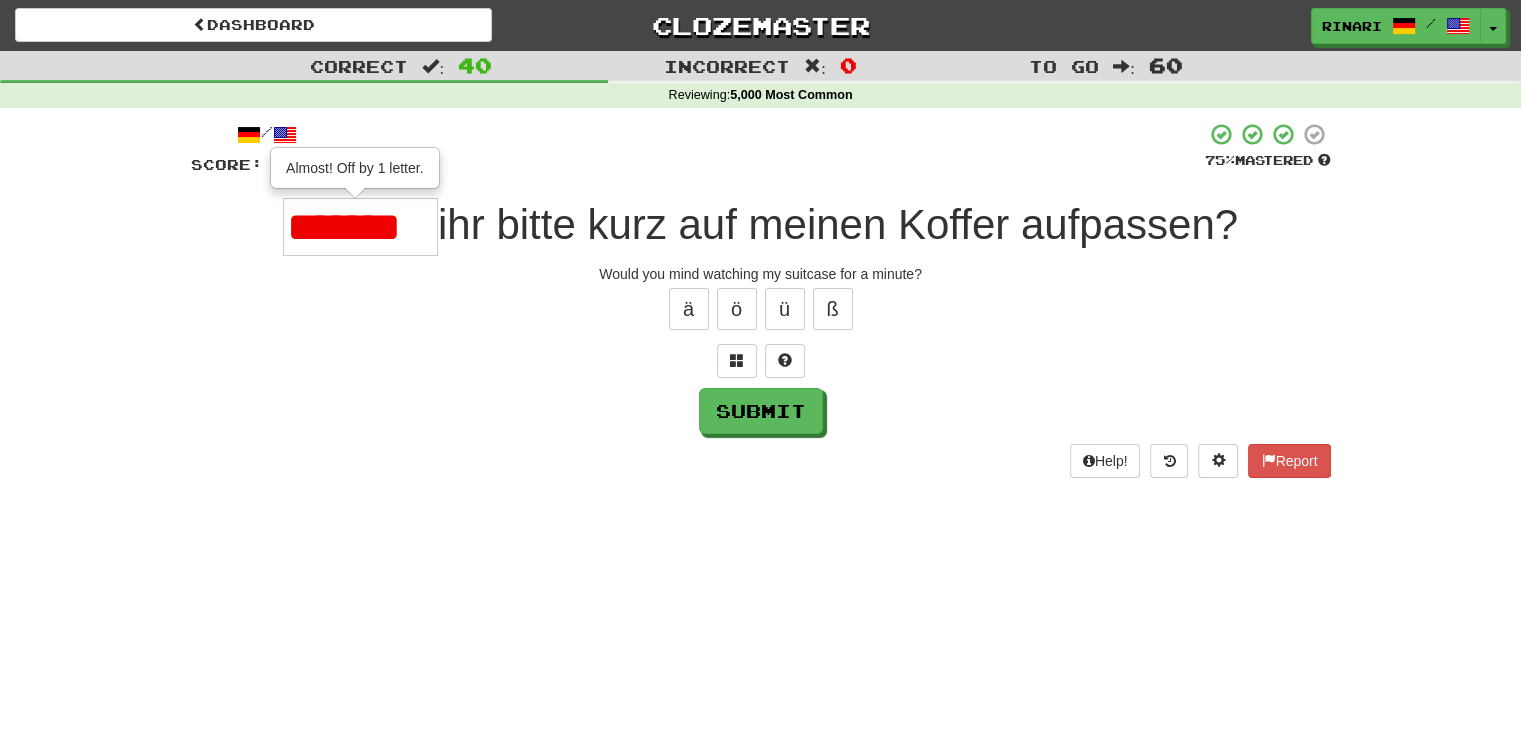 scroll, scrollTop: 0, scrollLeft: 0, axis: both 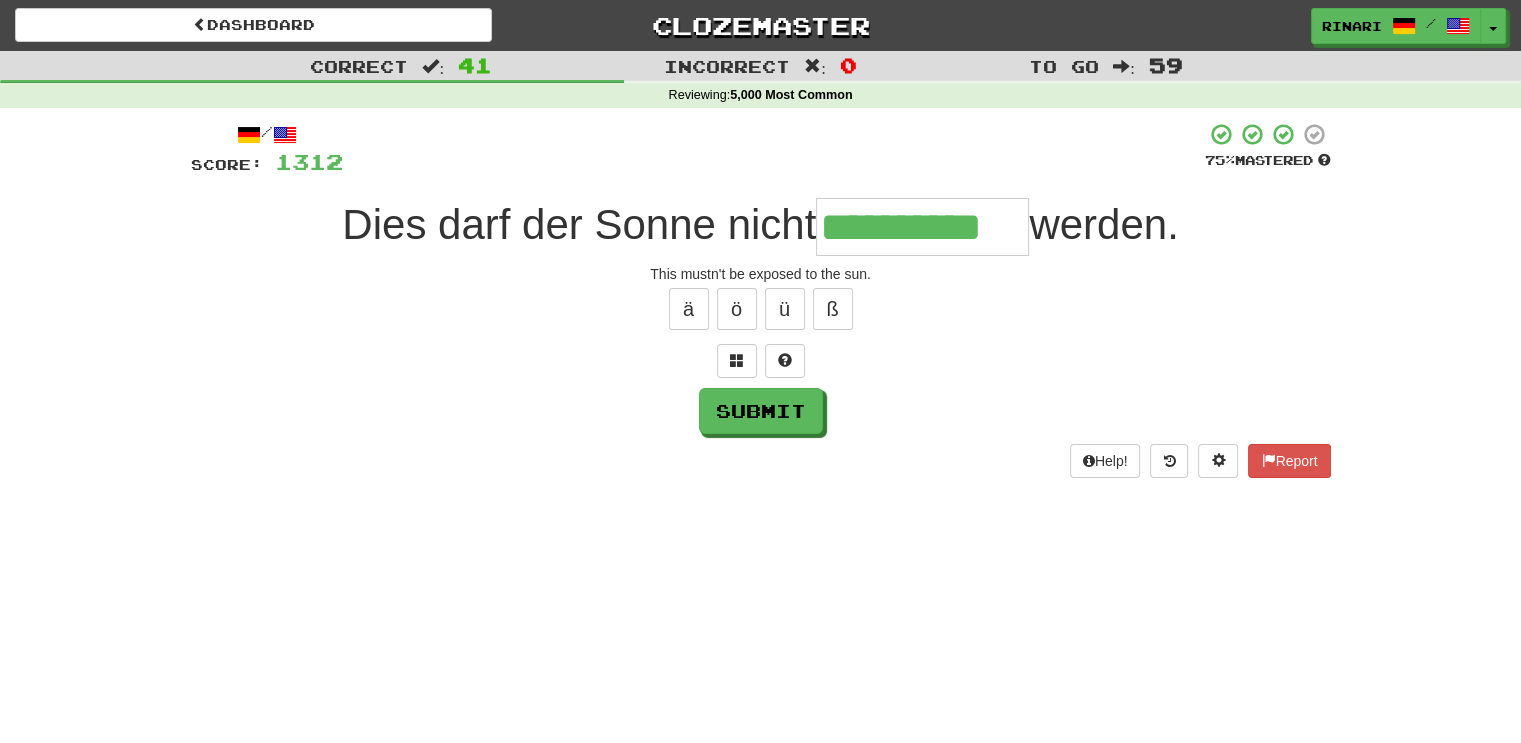 type on "**********" 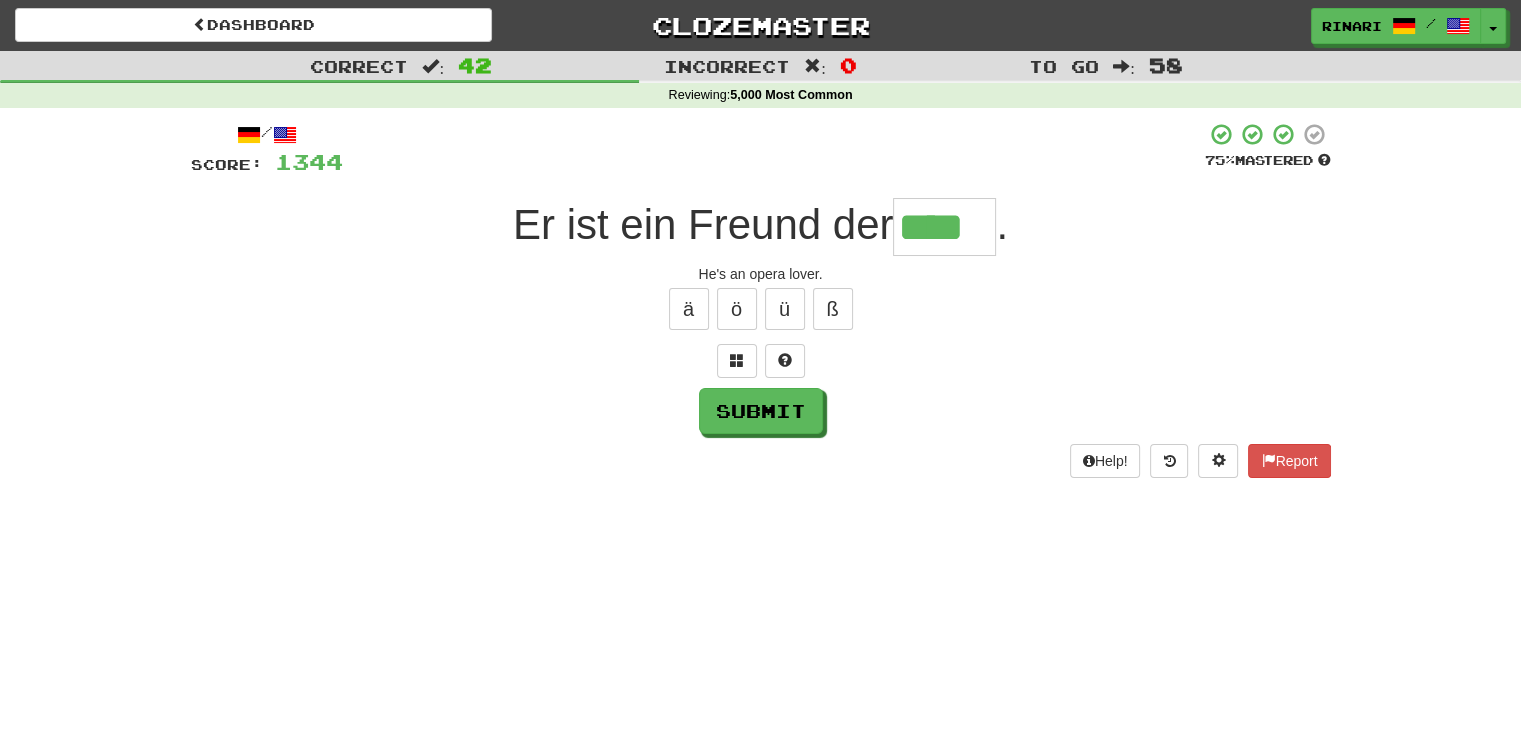 type on "****" 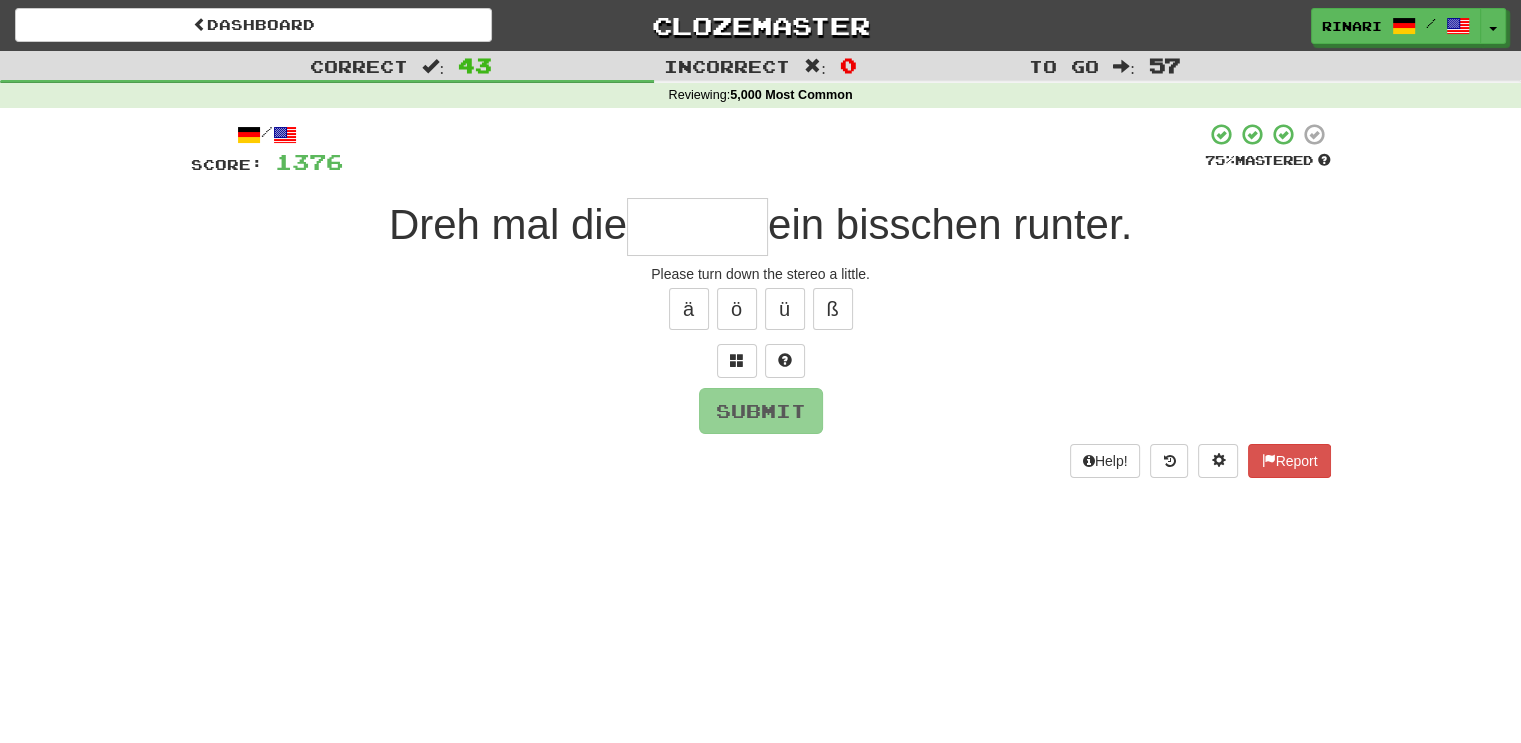 type on "*" 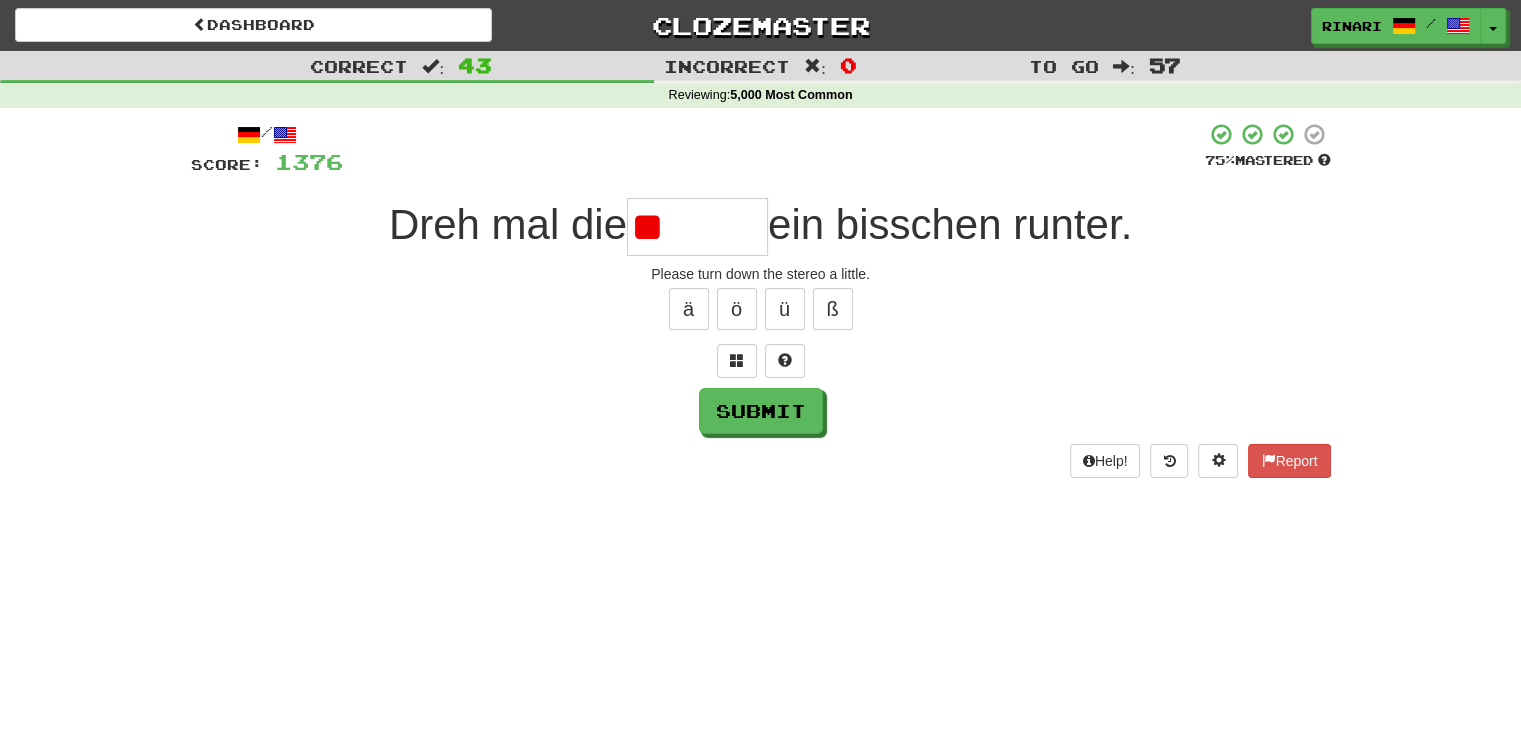 type on "*" 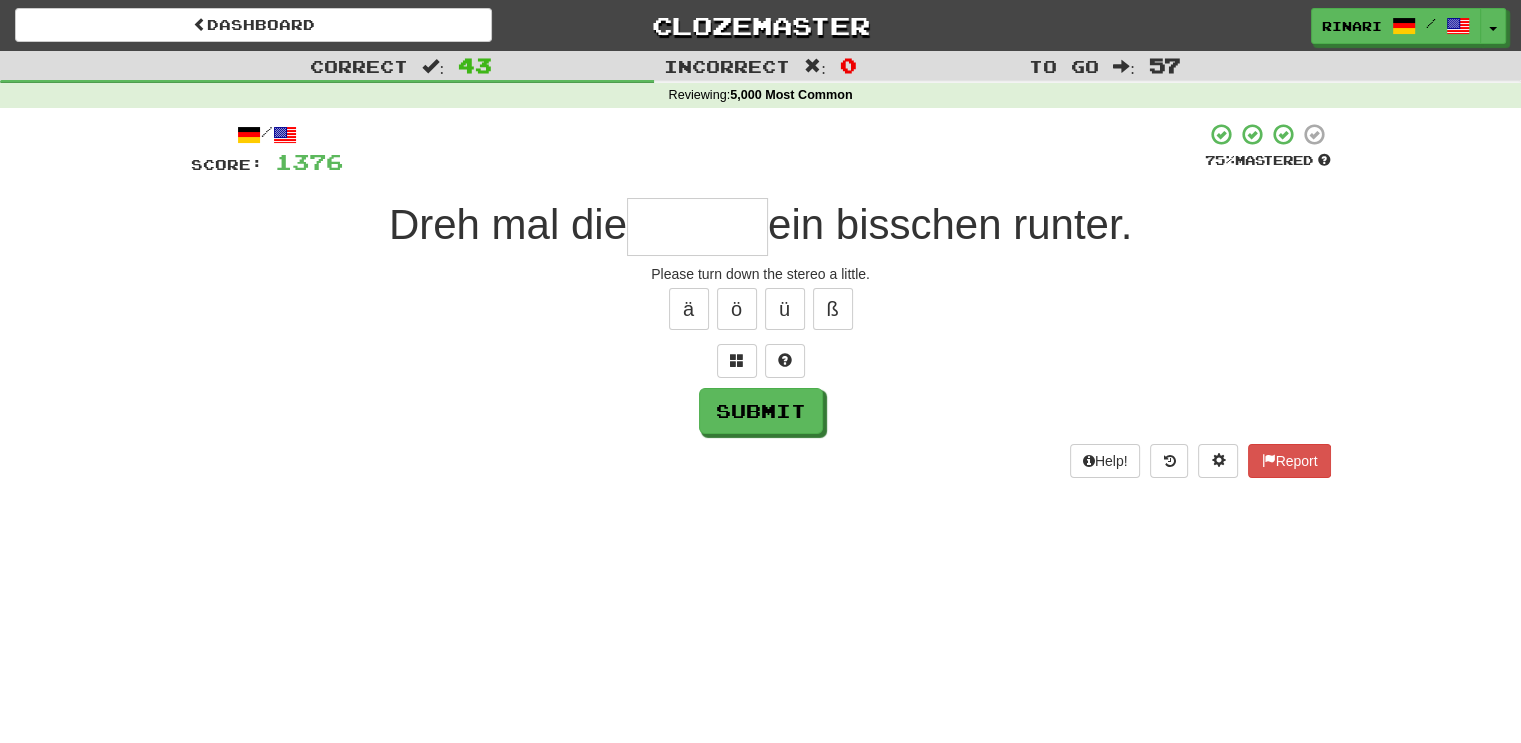 type on "*" 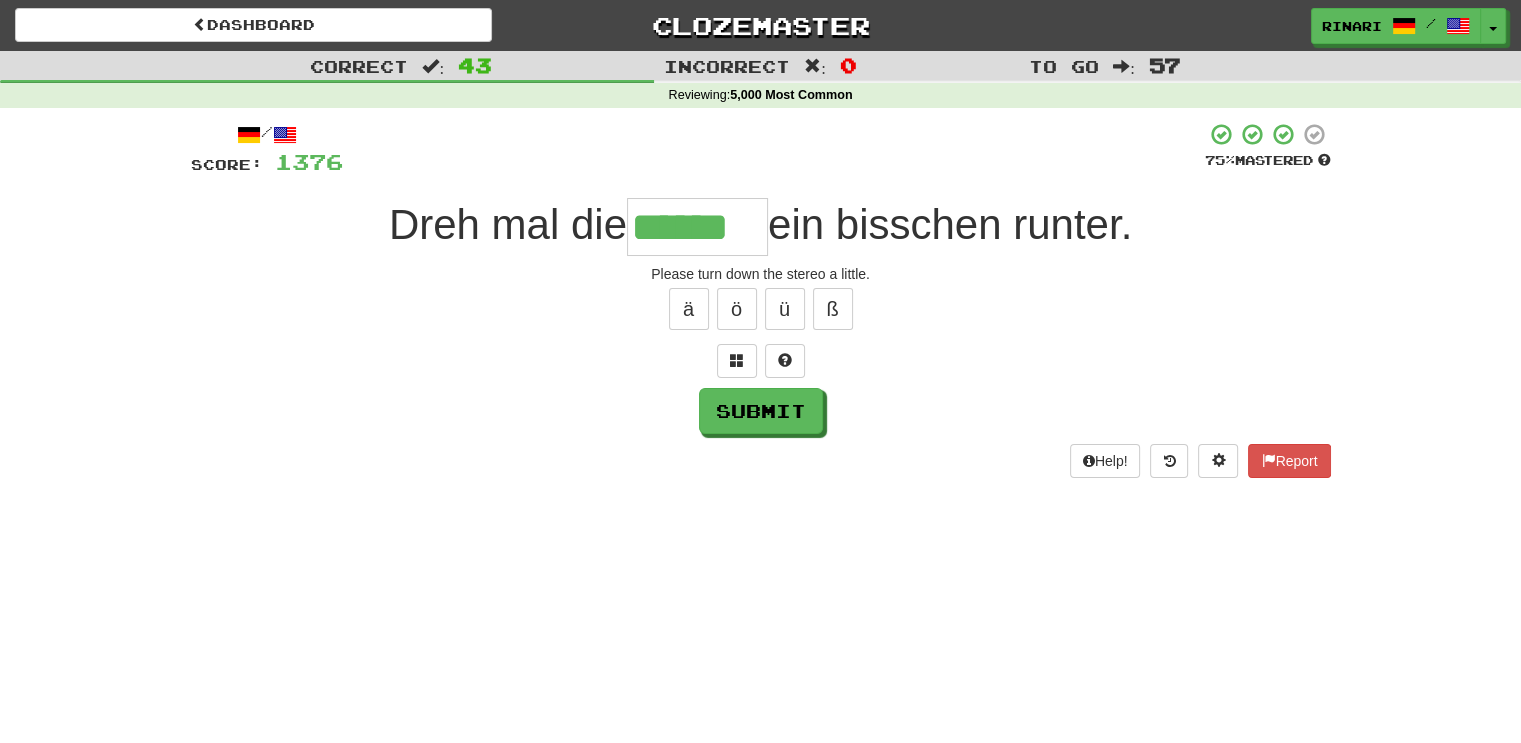 type on "******" 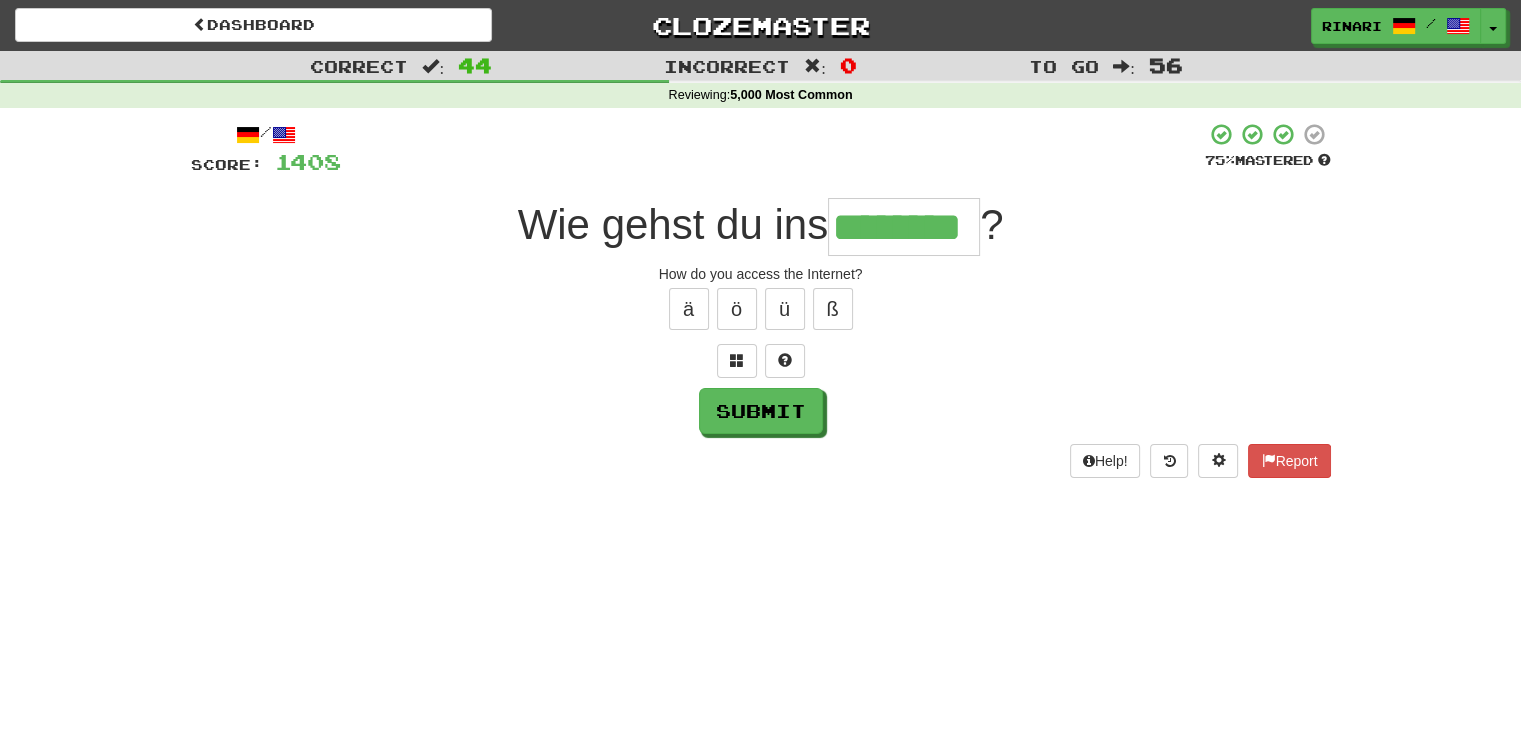 type on "********" 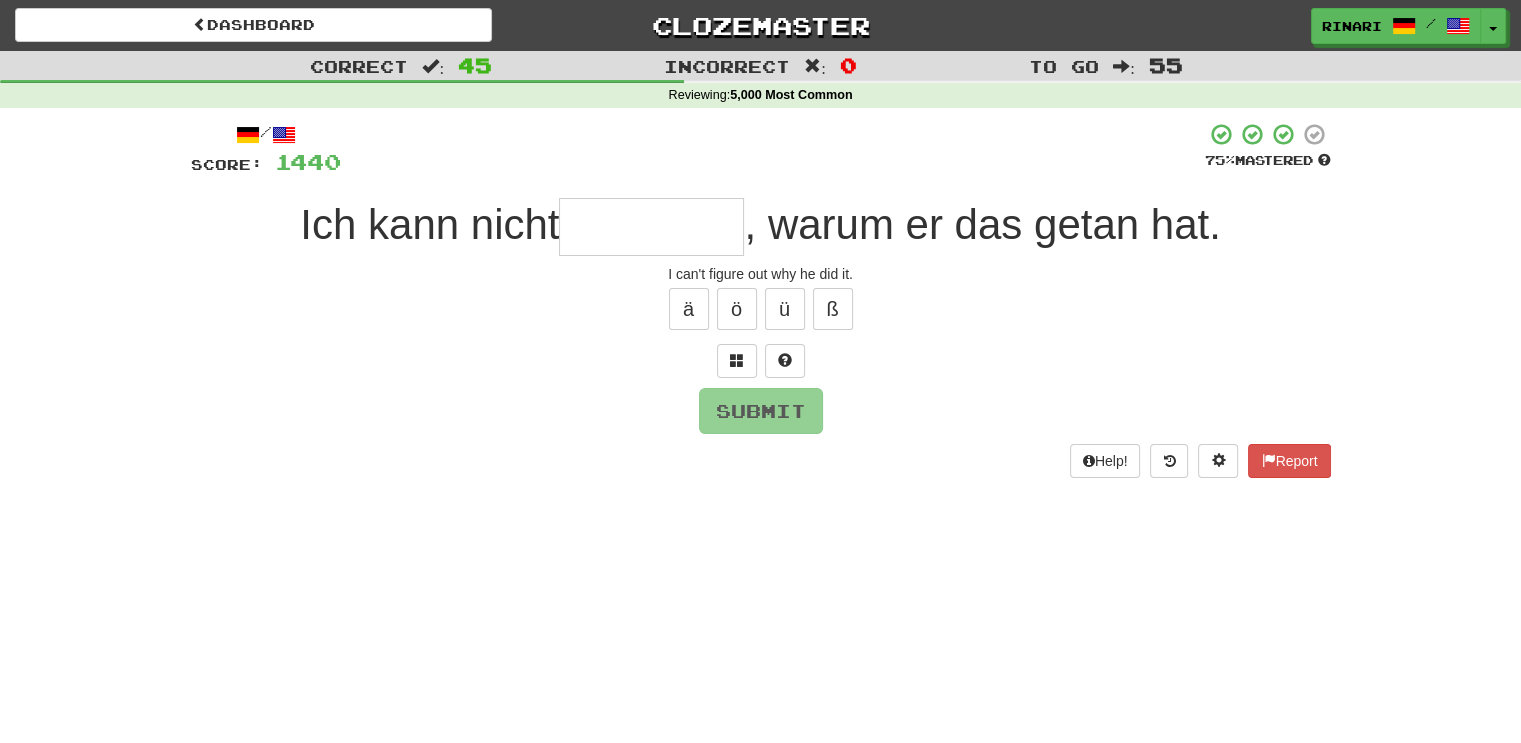 type on "*" 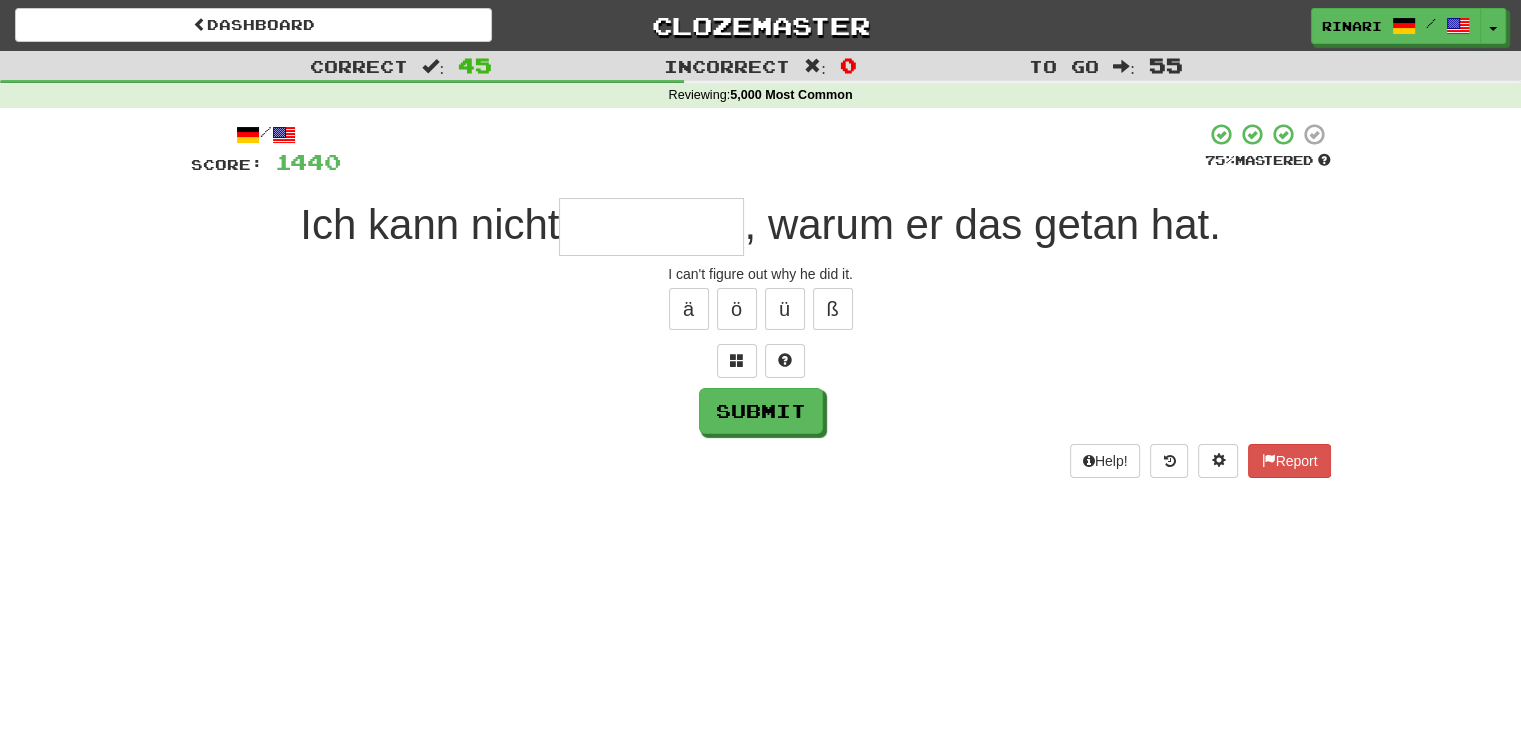 type on "*" 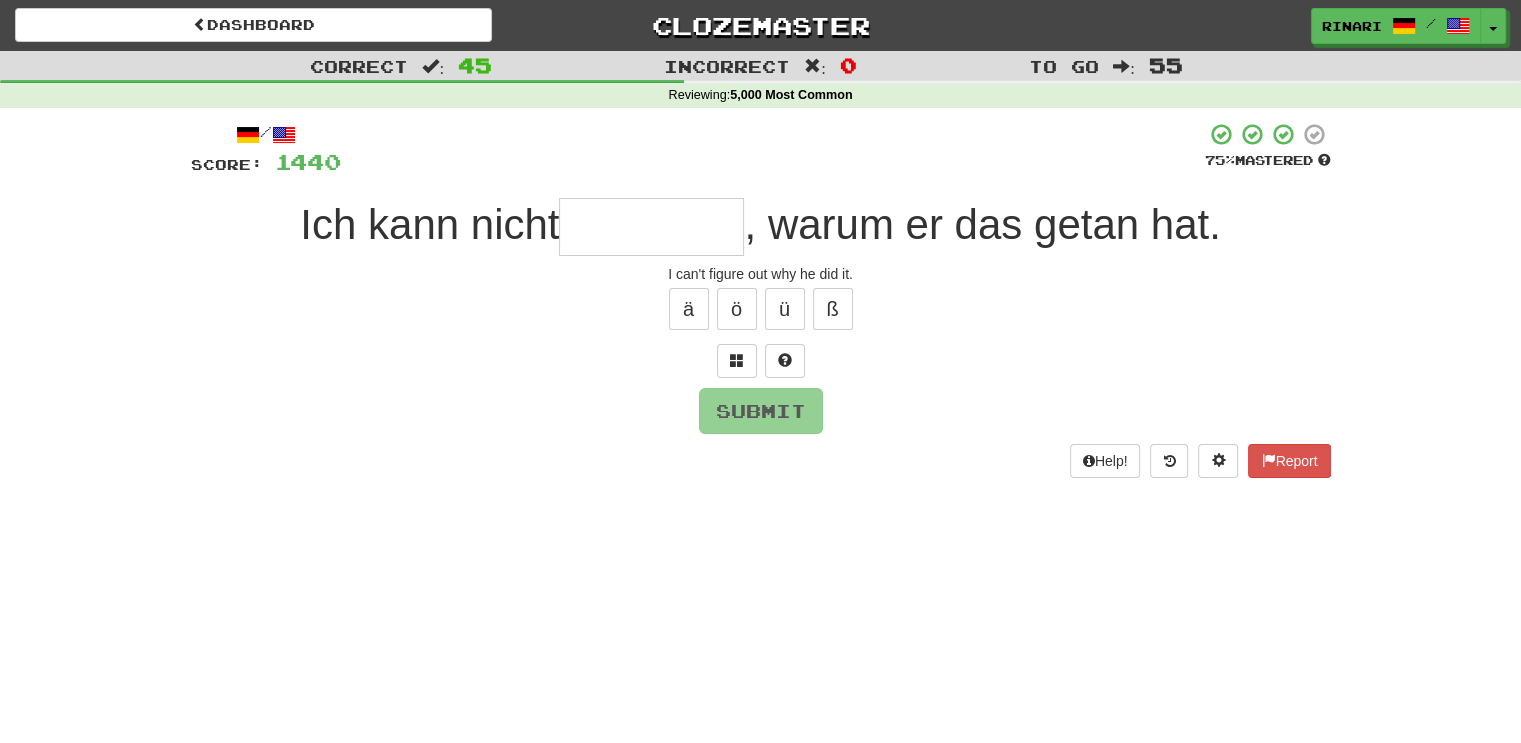 type on "*" 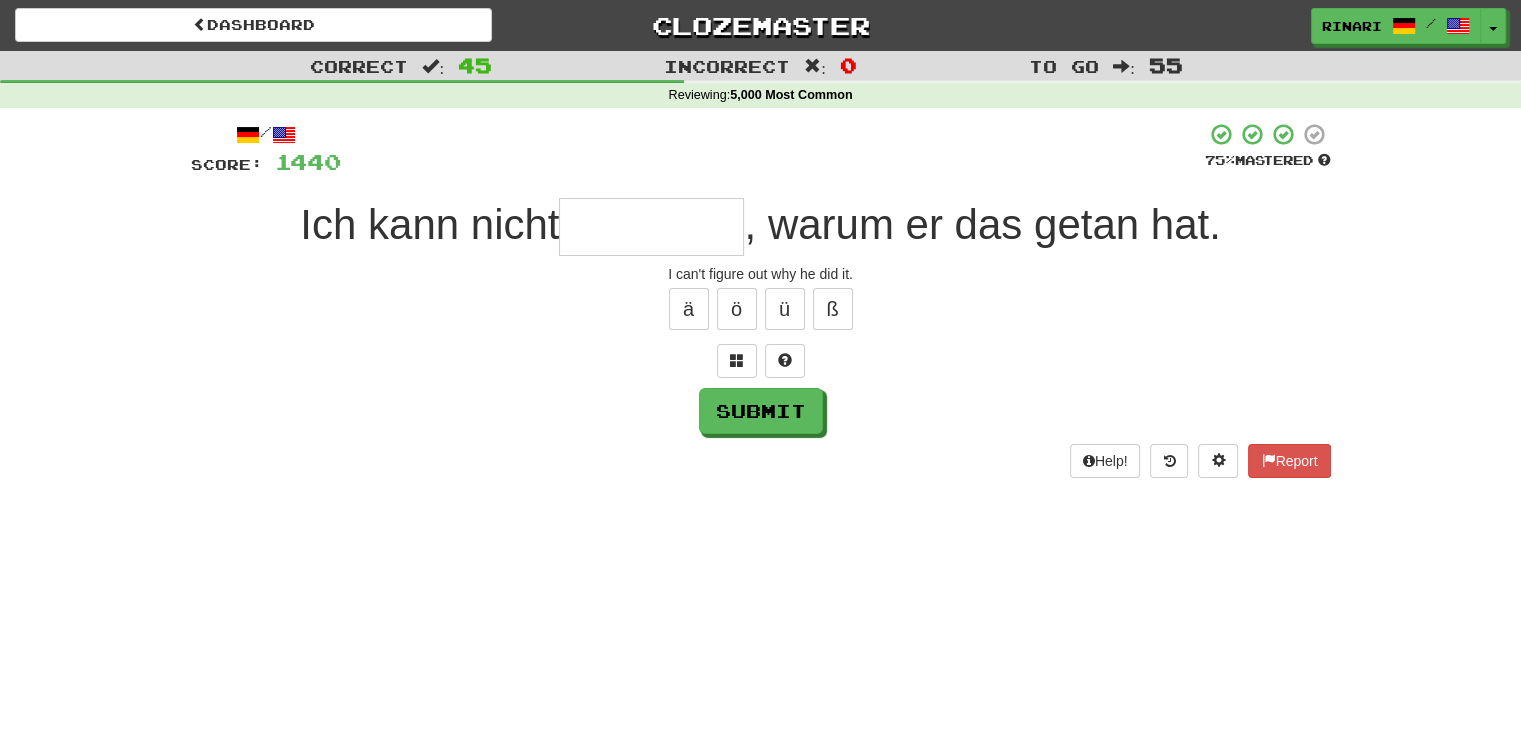 type on "*" 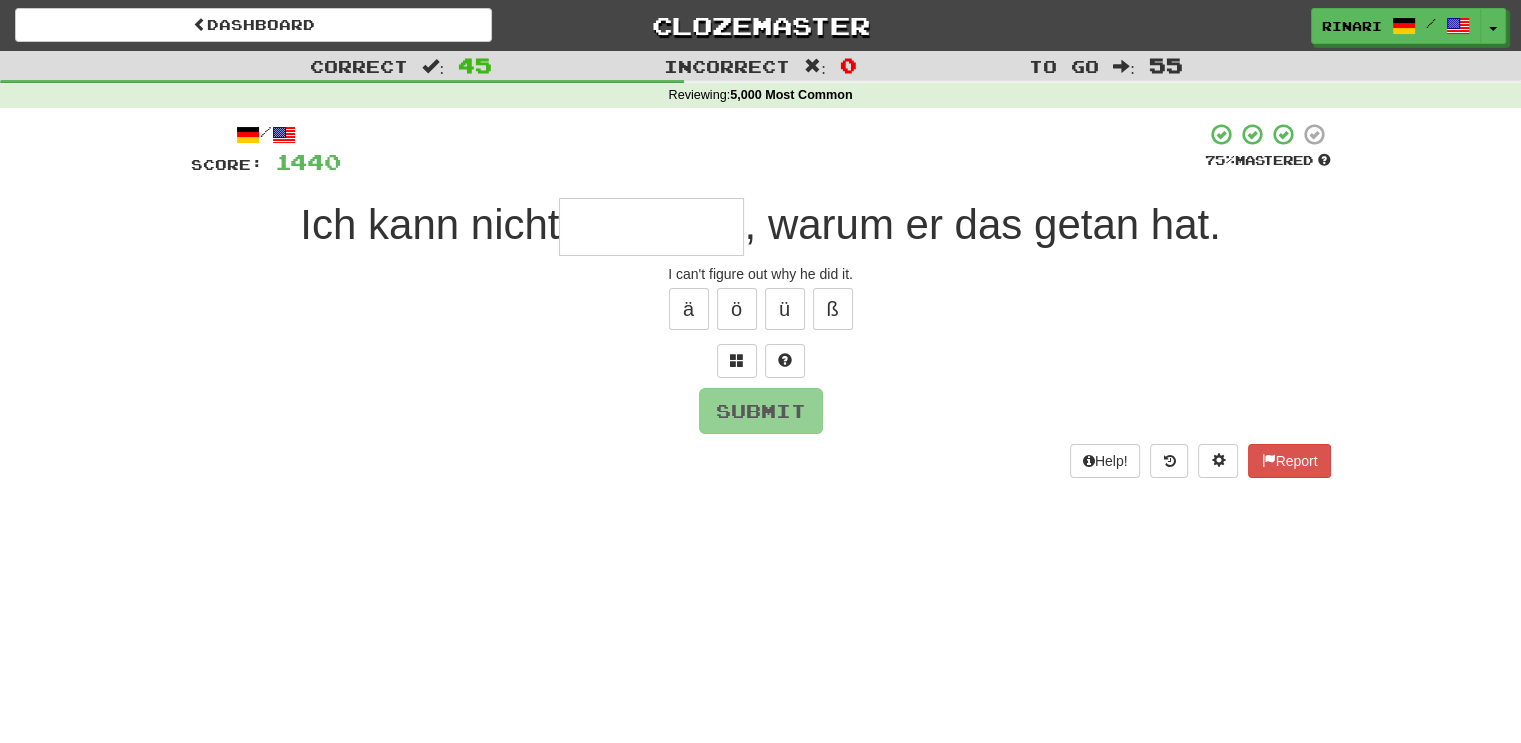 type on "*" 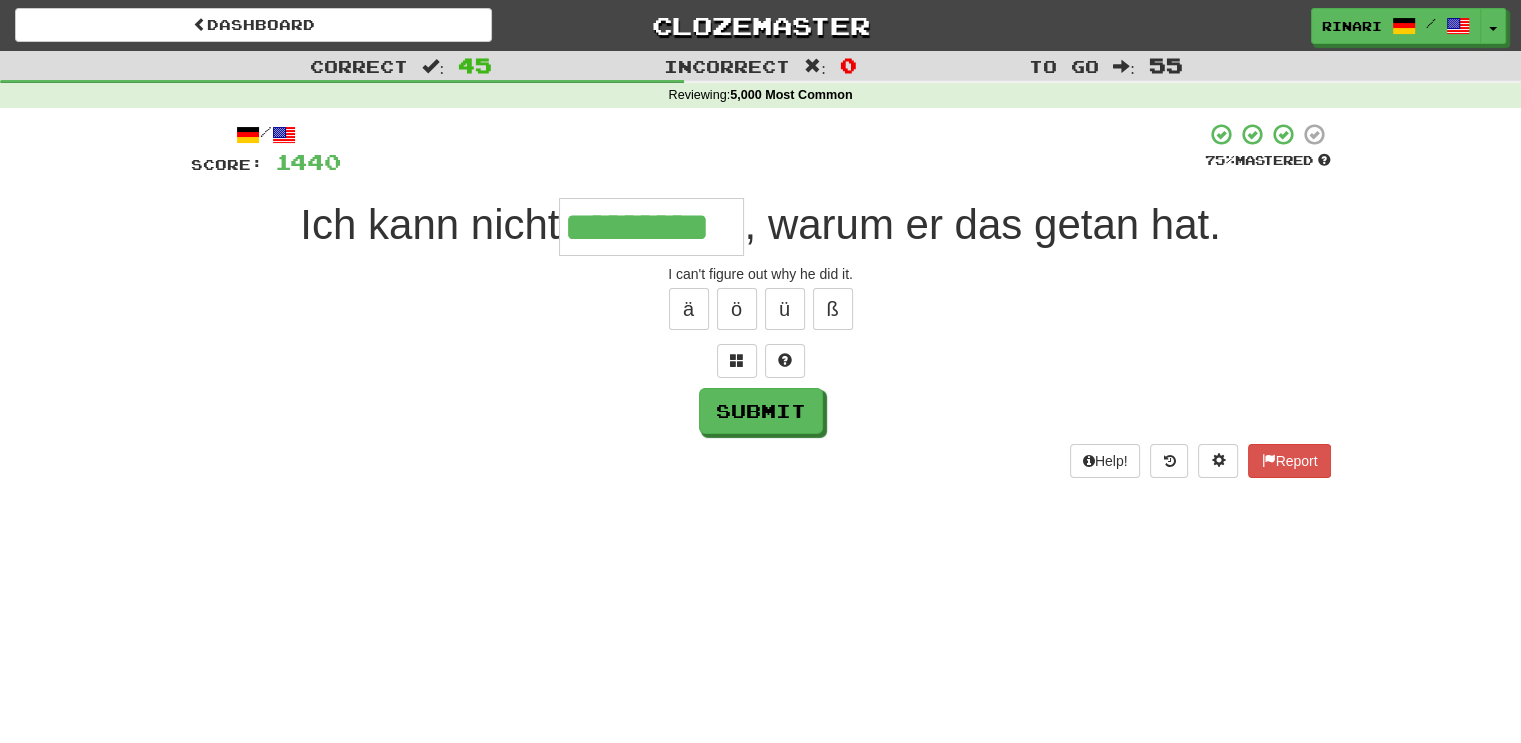 type on "*********" 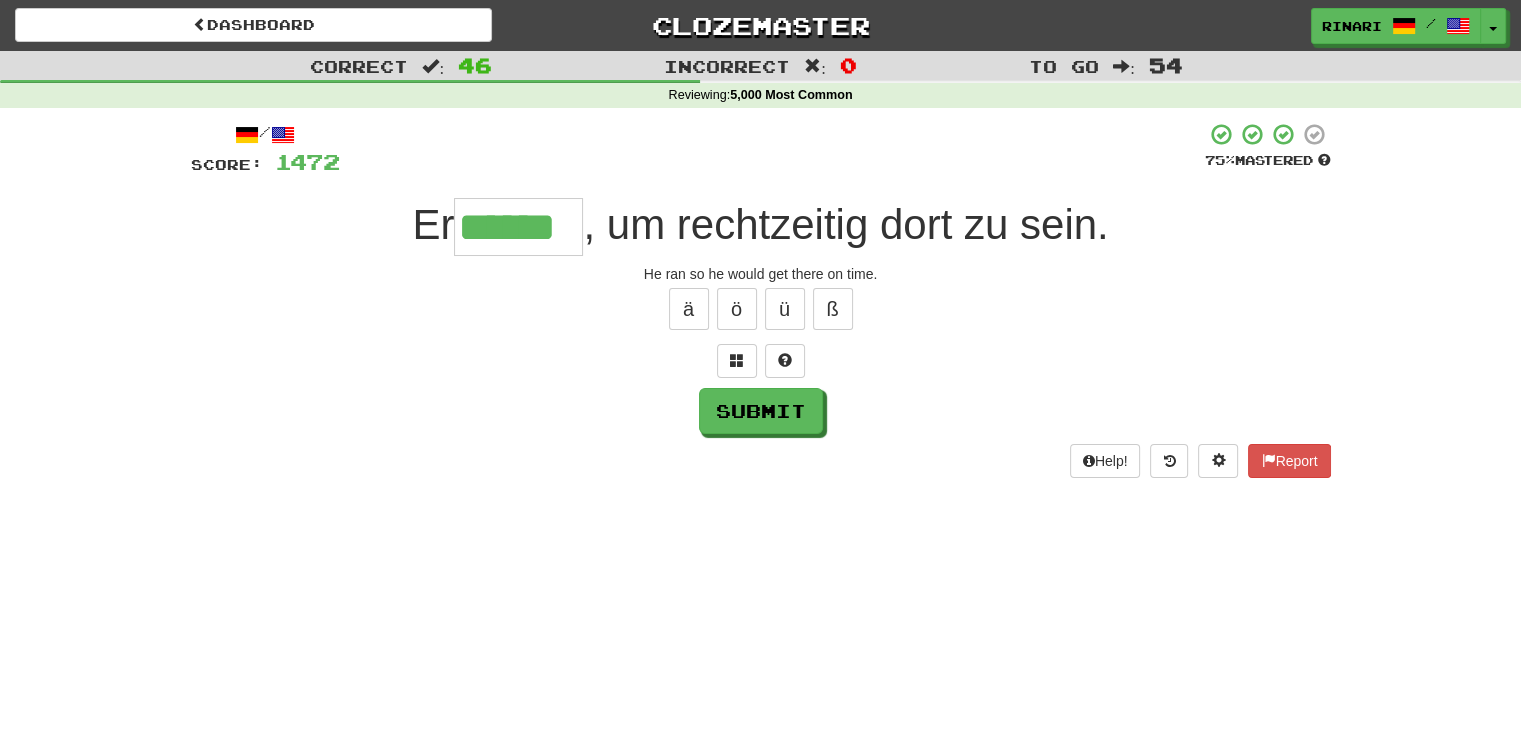 type on "******" 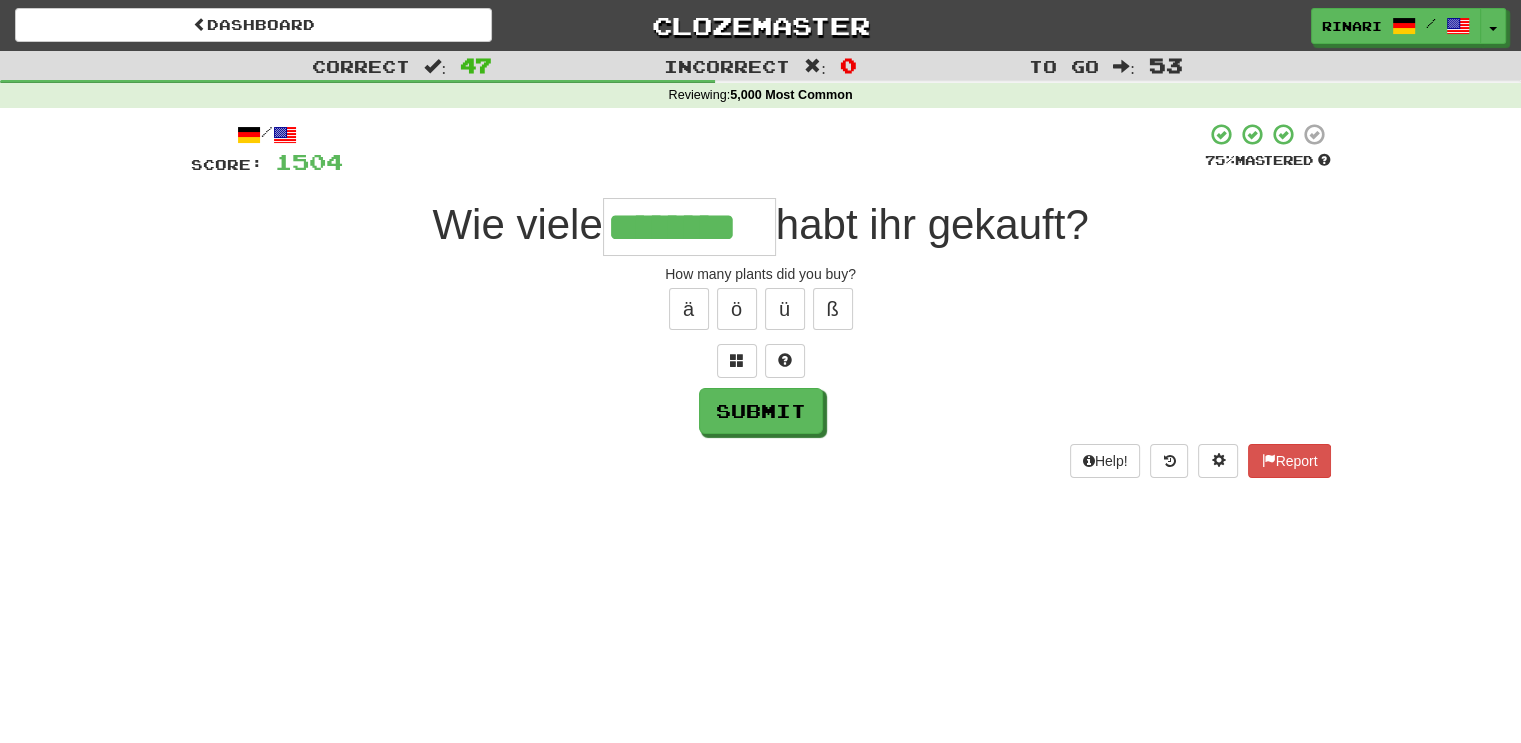 type on "********" 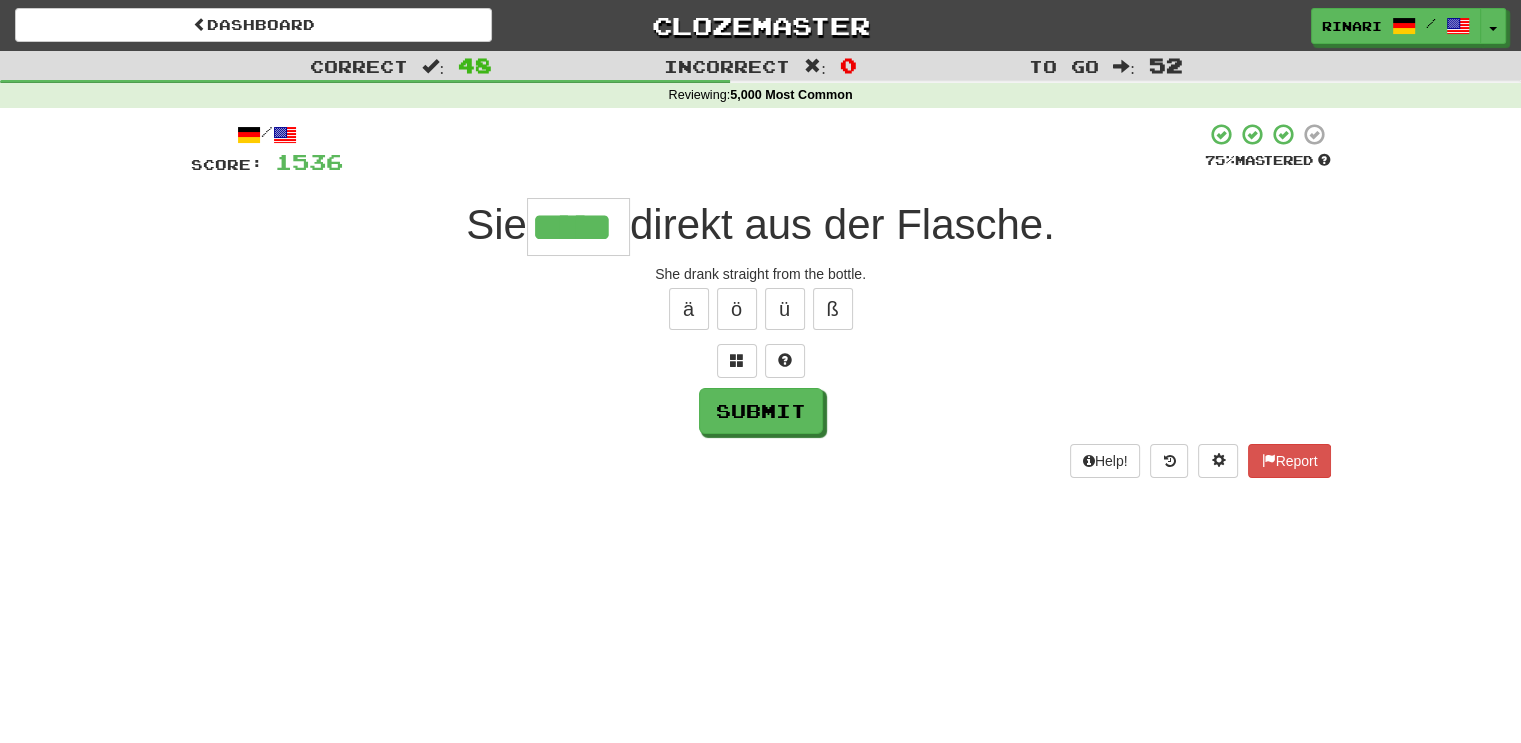type on "*****" 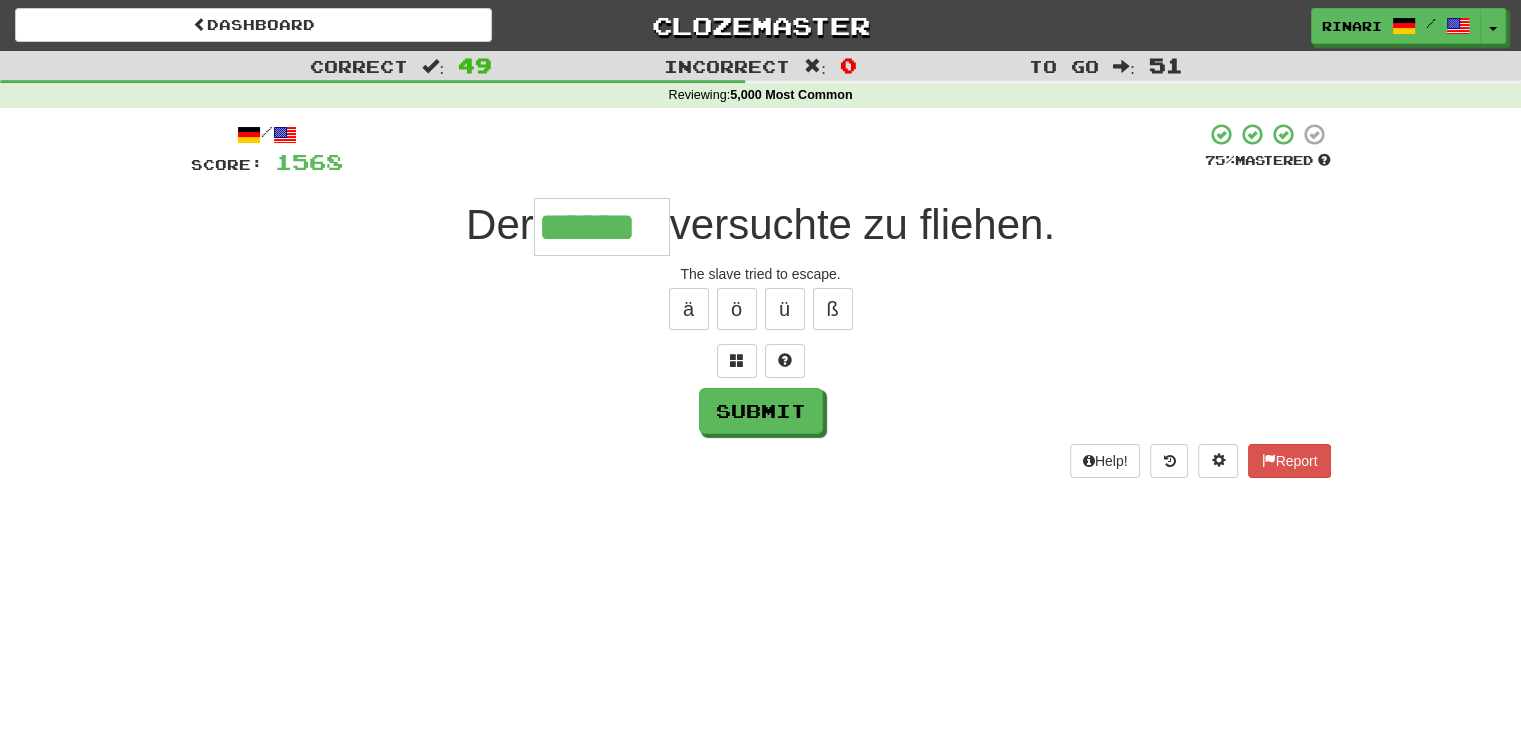 type on "******" 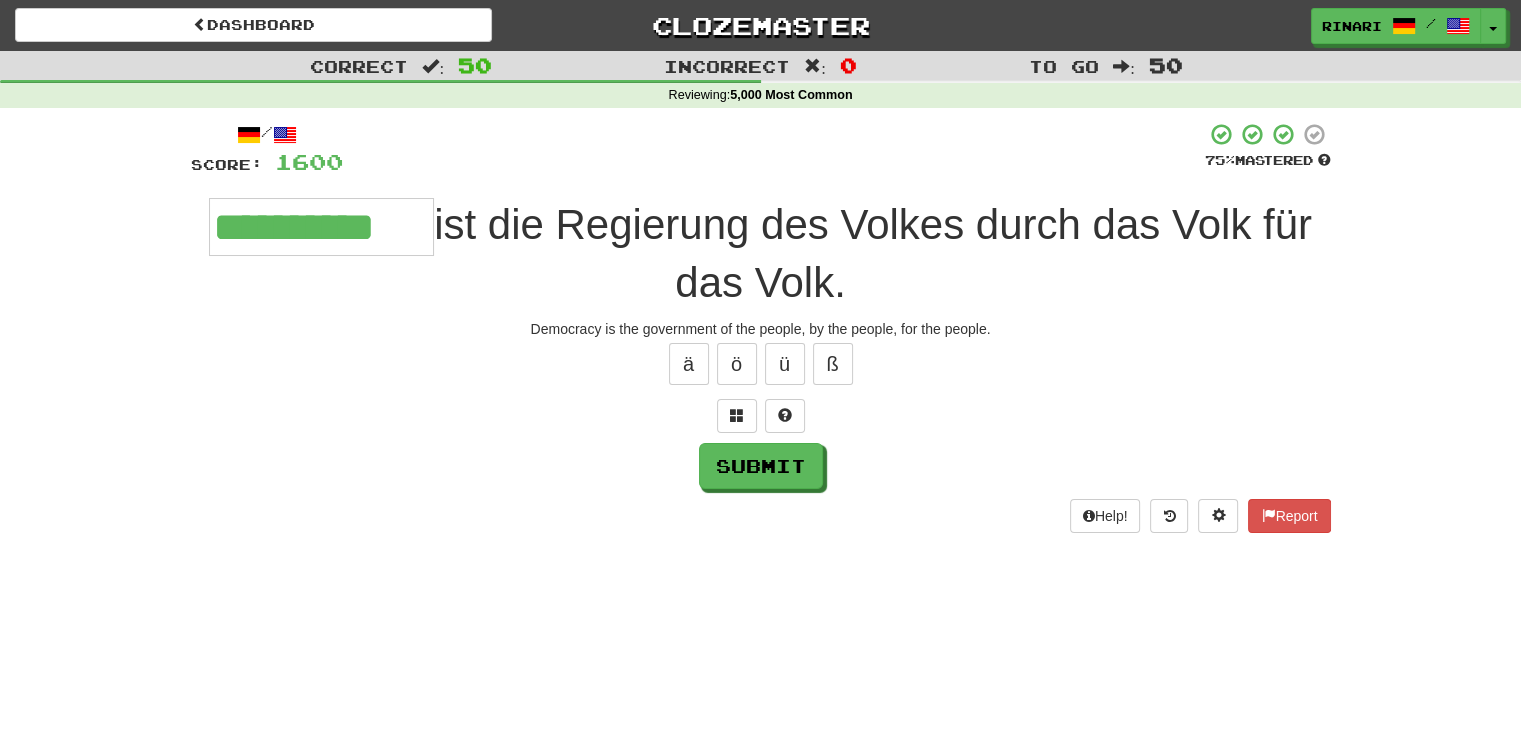 type on "**********" 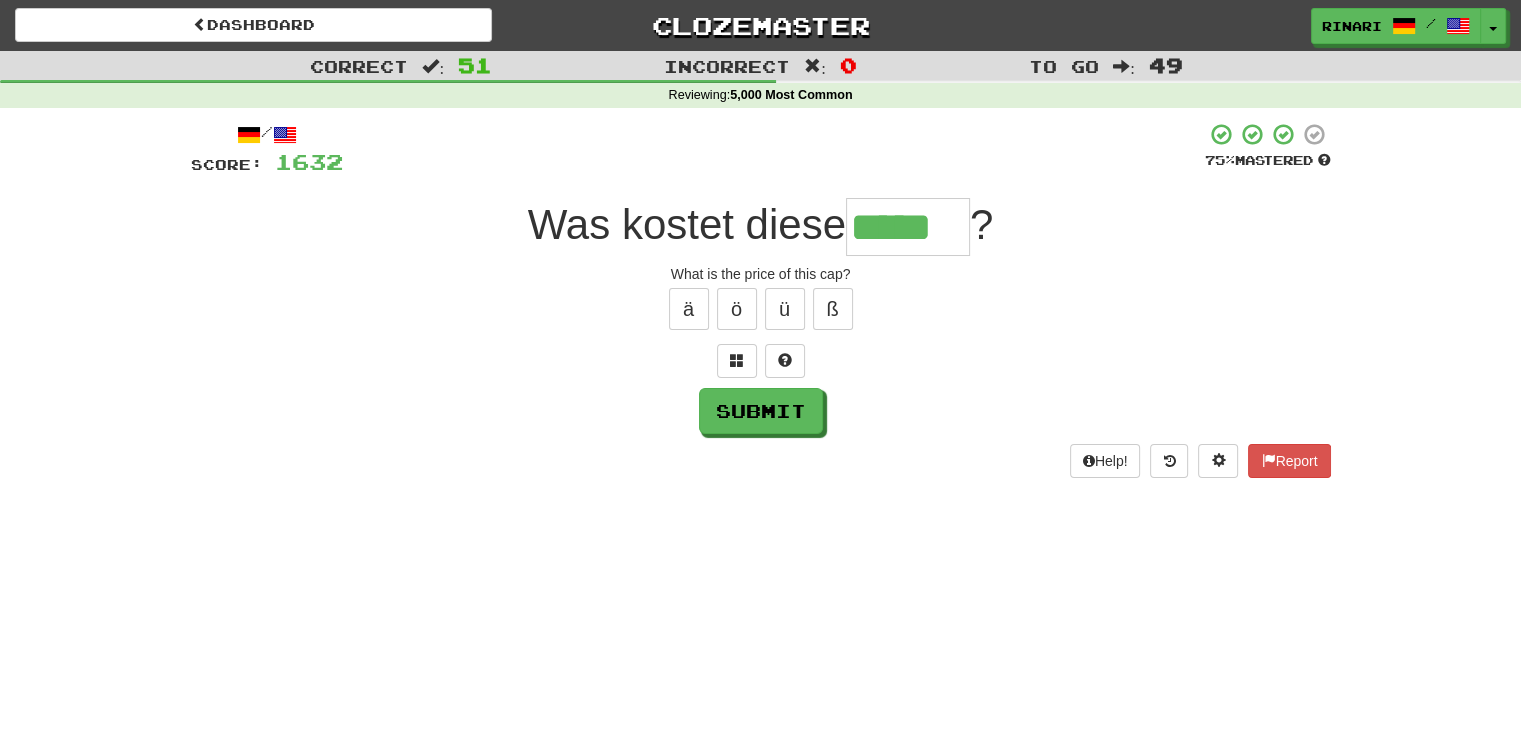 type on "*****" 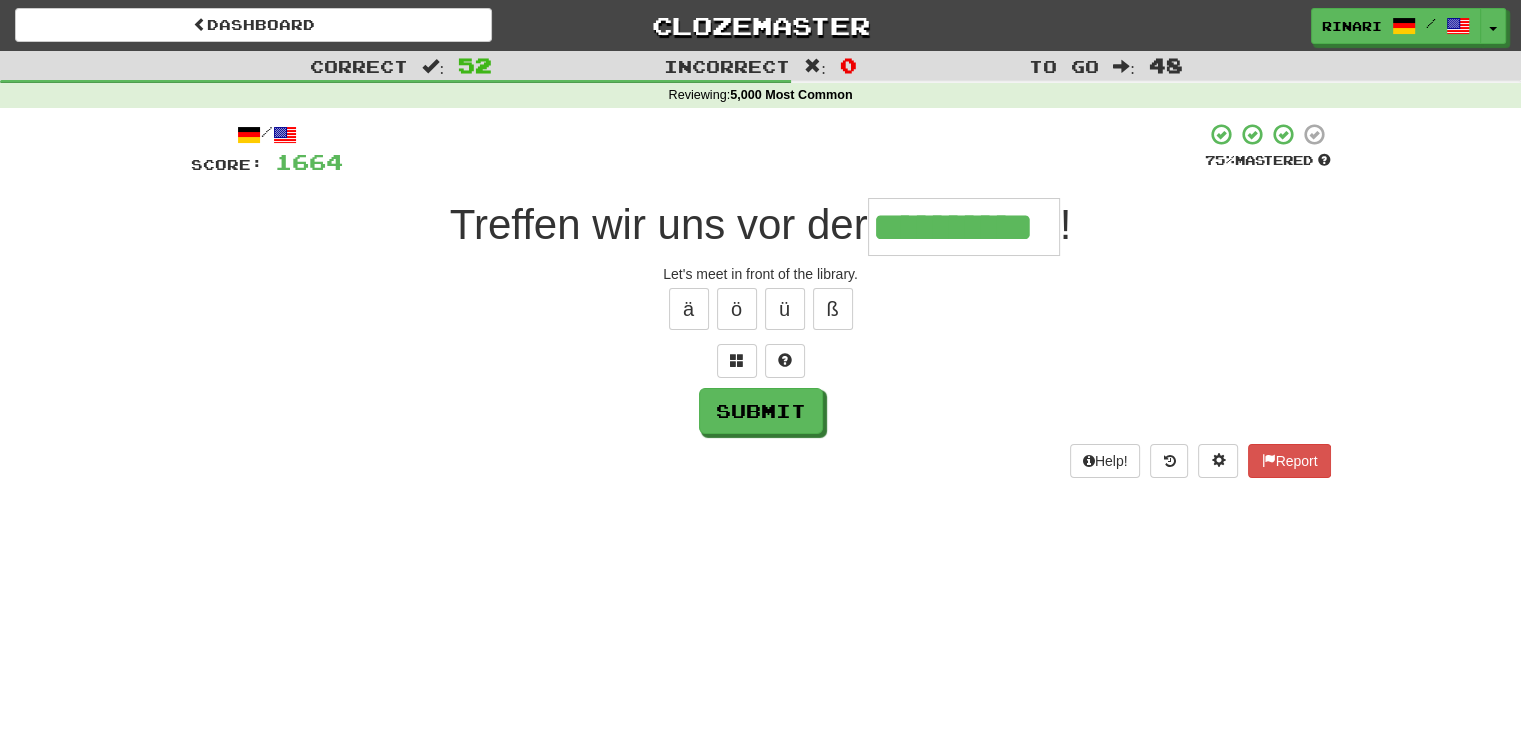 type on "**********" 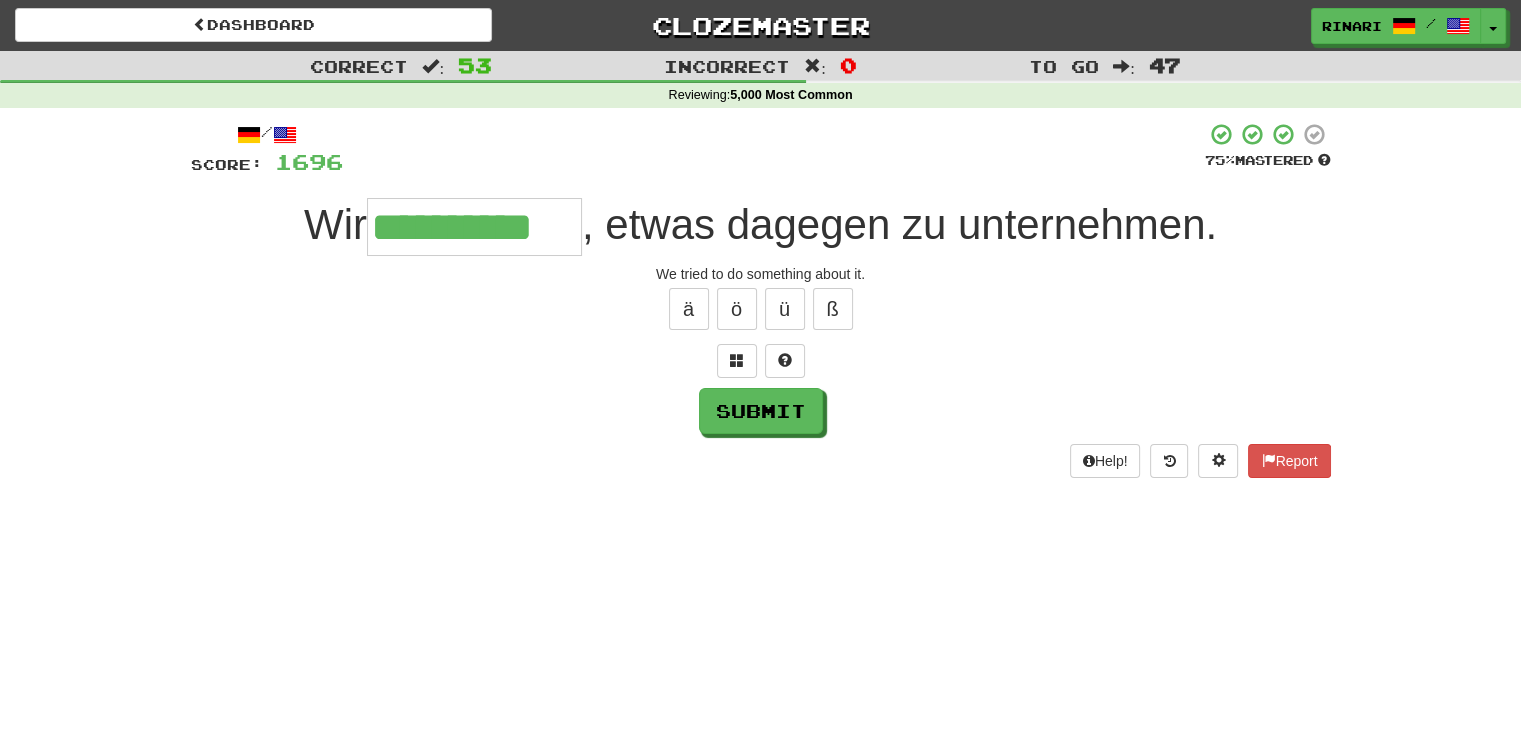 type on "**********" 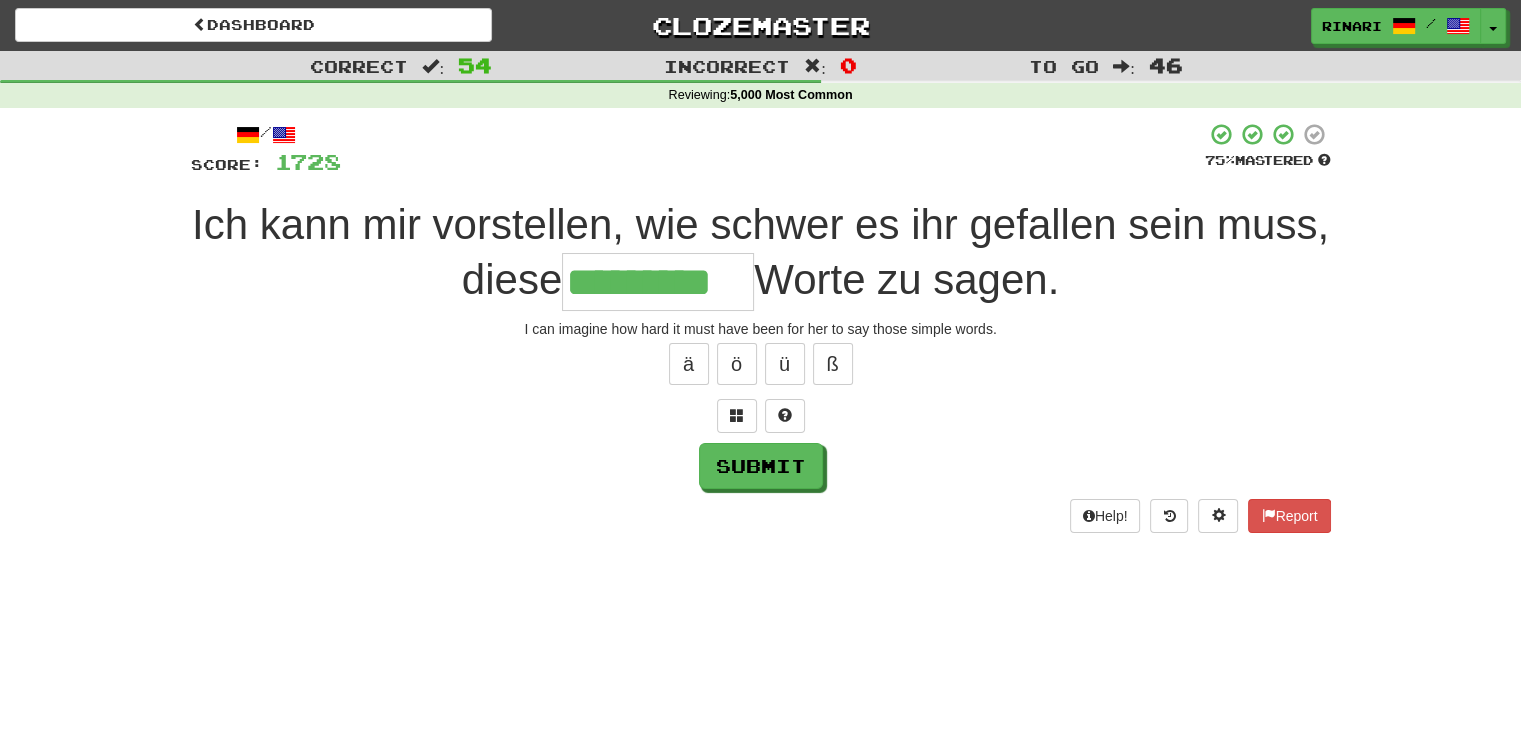 type on "*********" 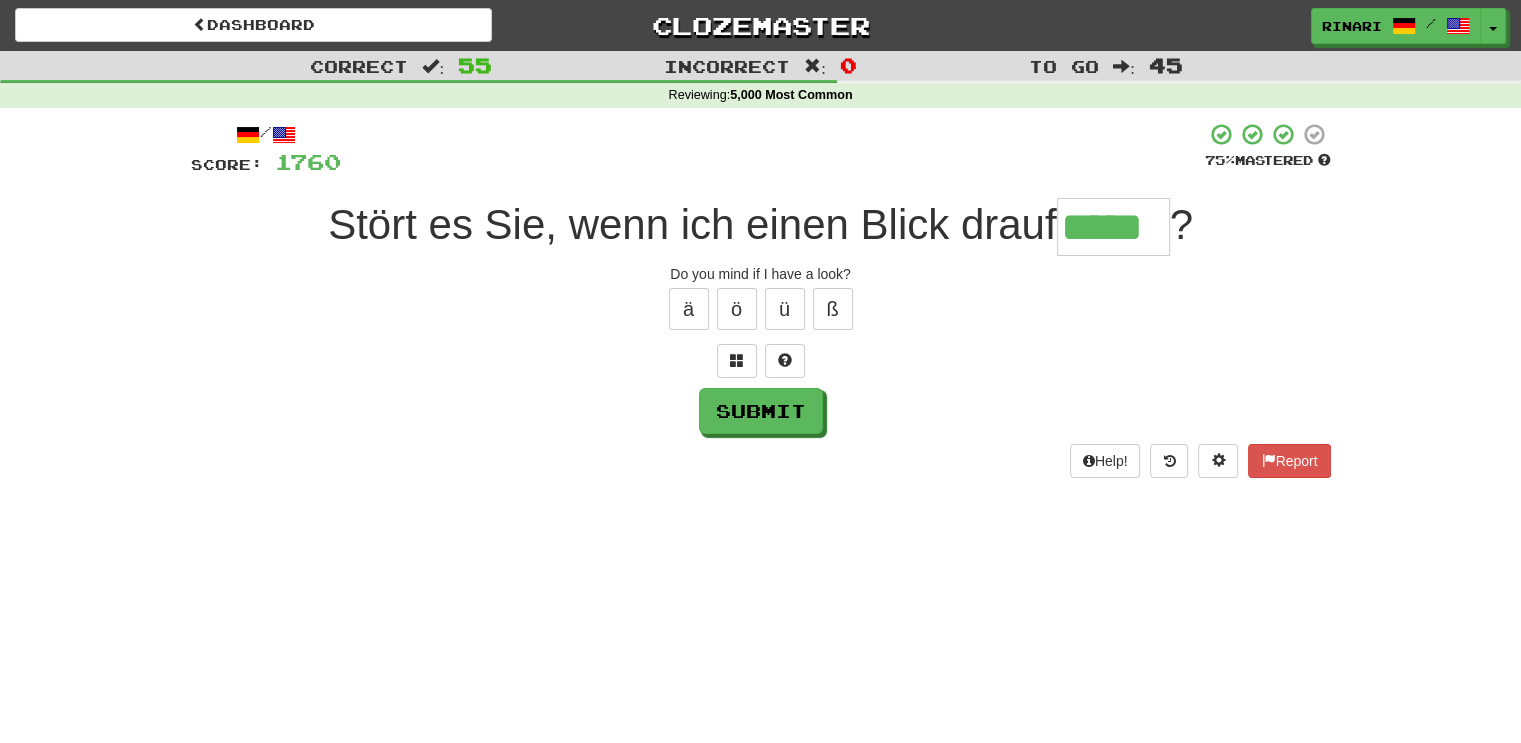 type on "*****" 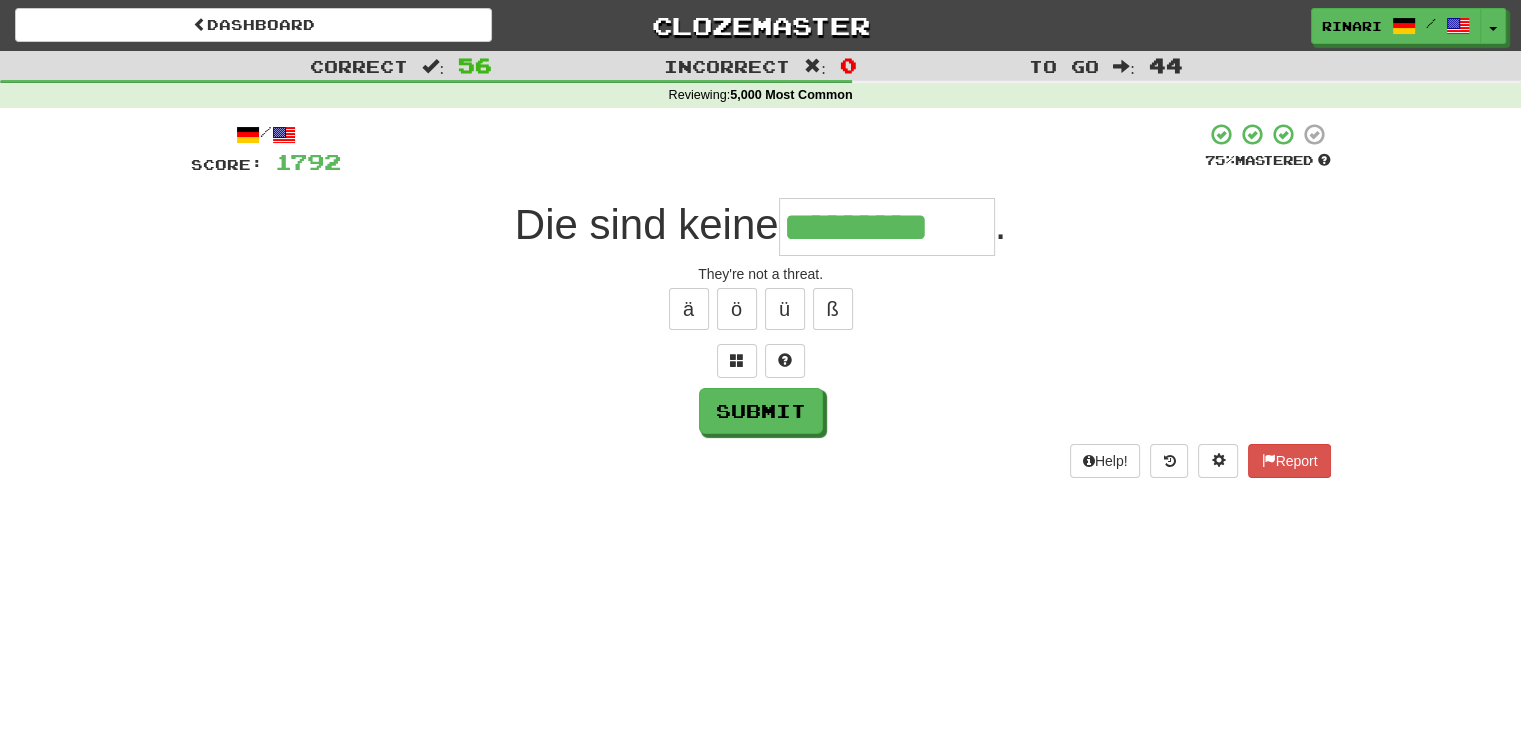 type on "*********" 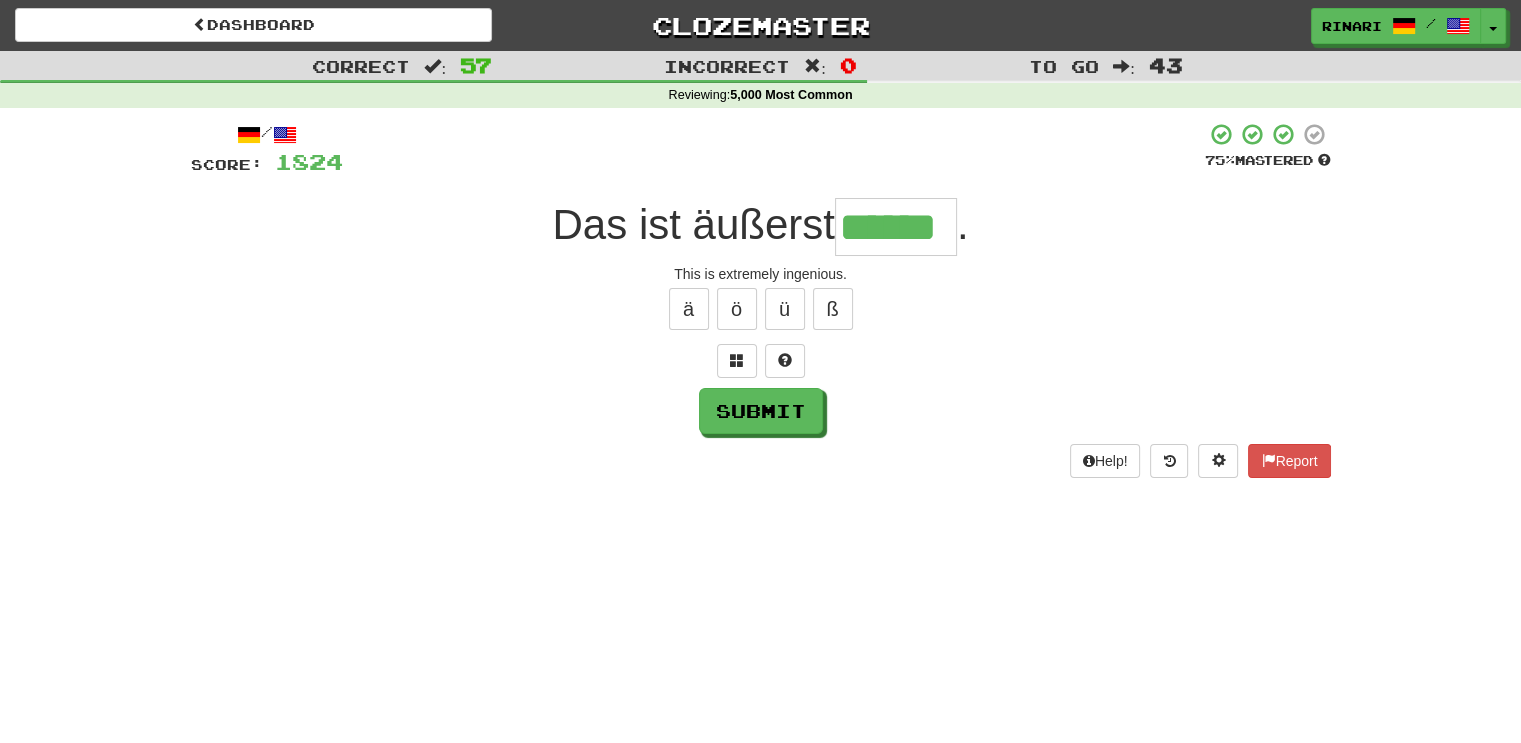 type on "******" 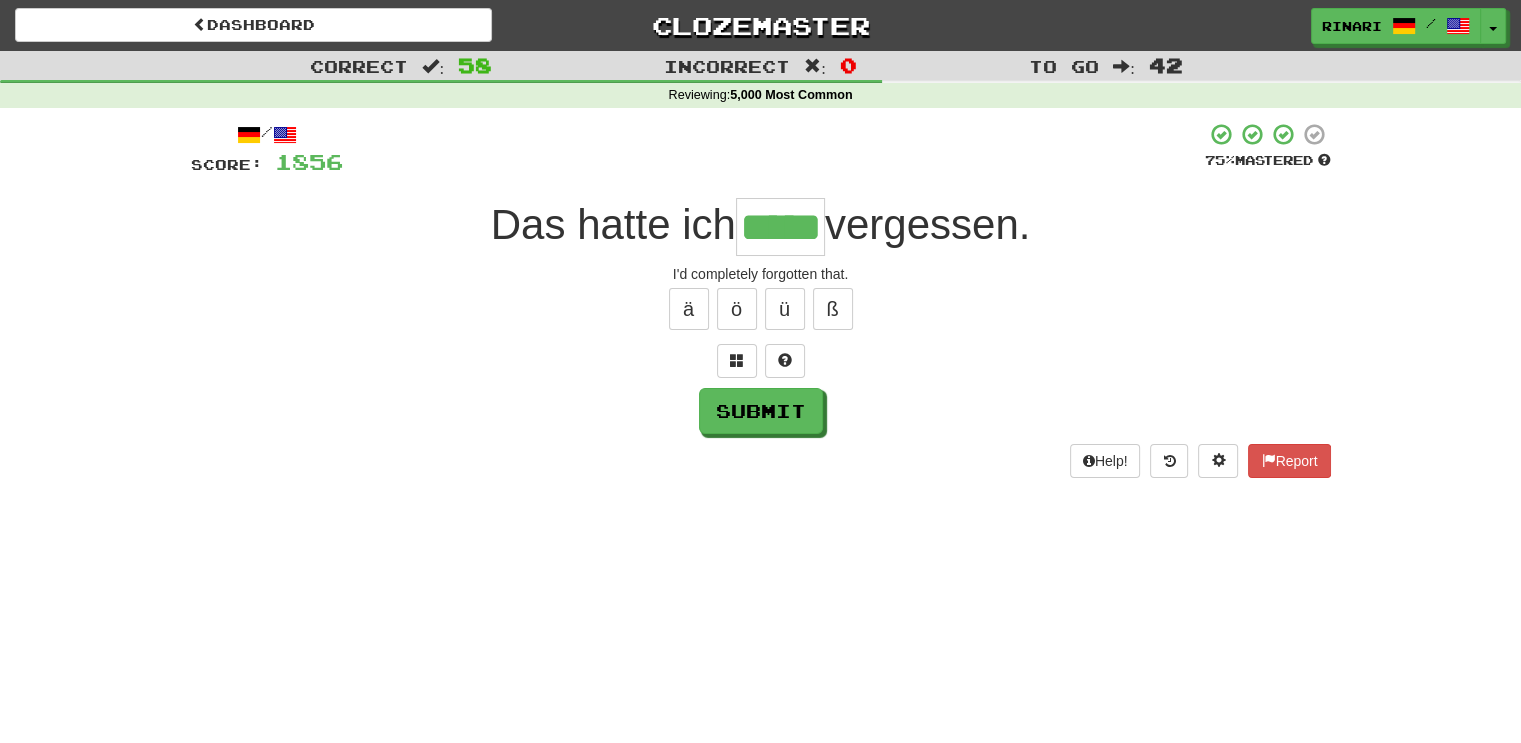 type on "*****" 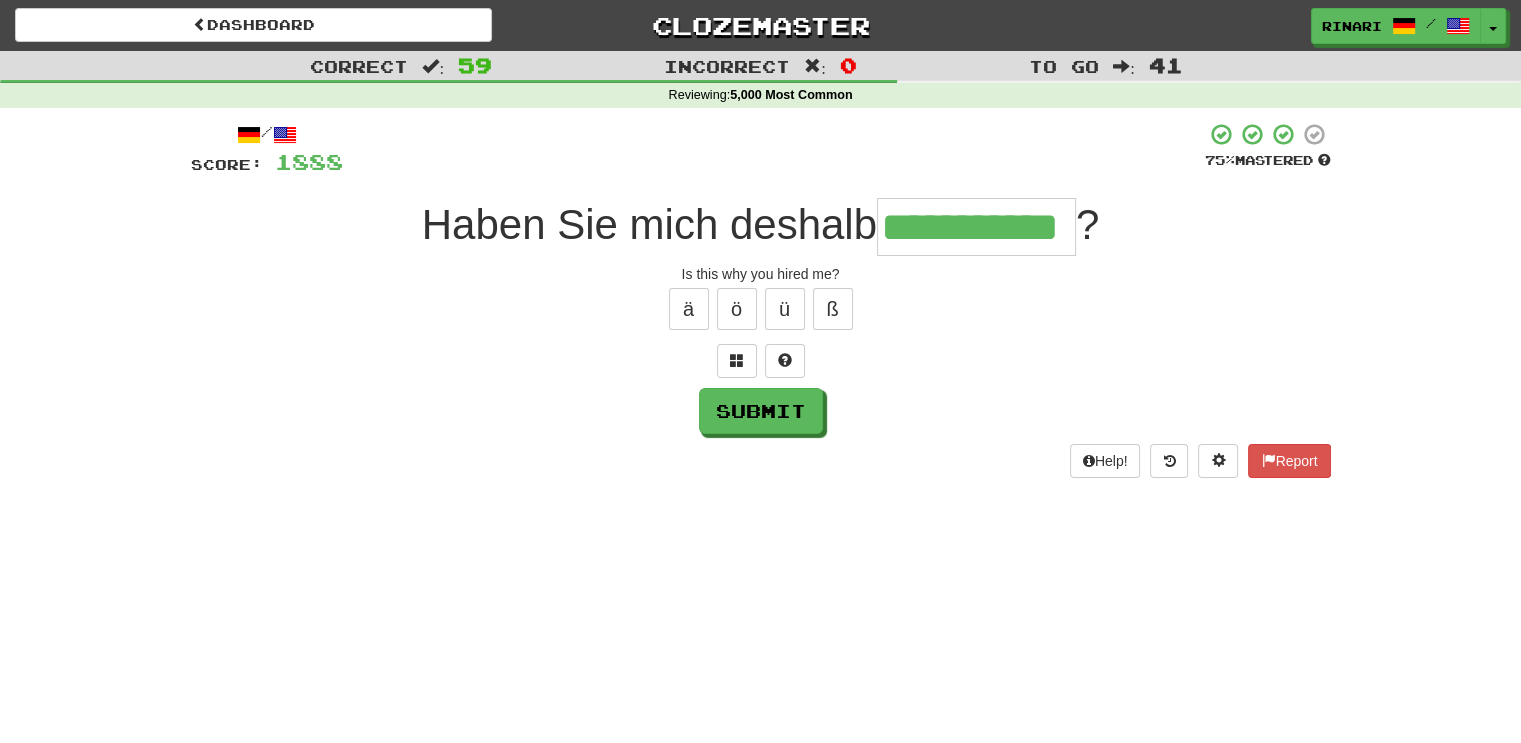 type on "**********" 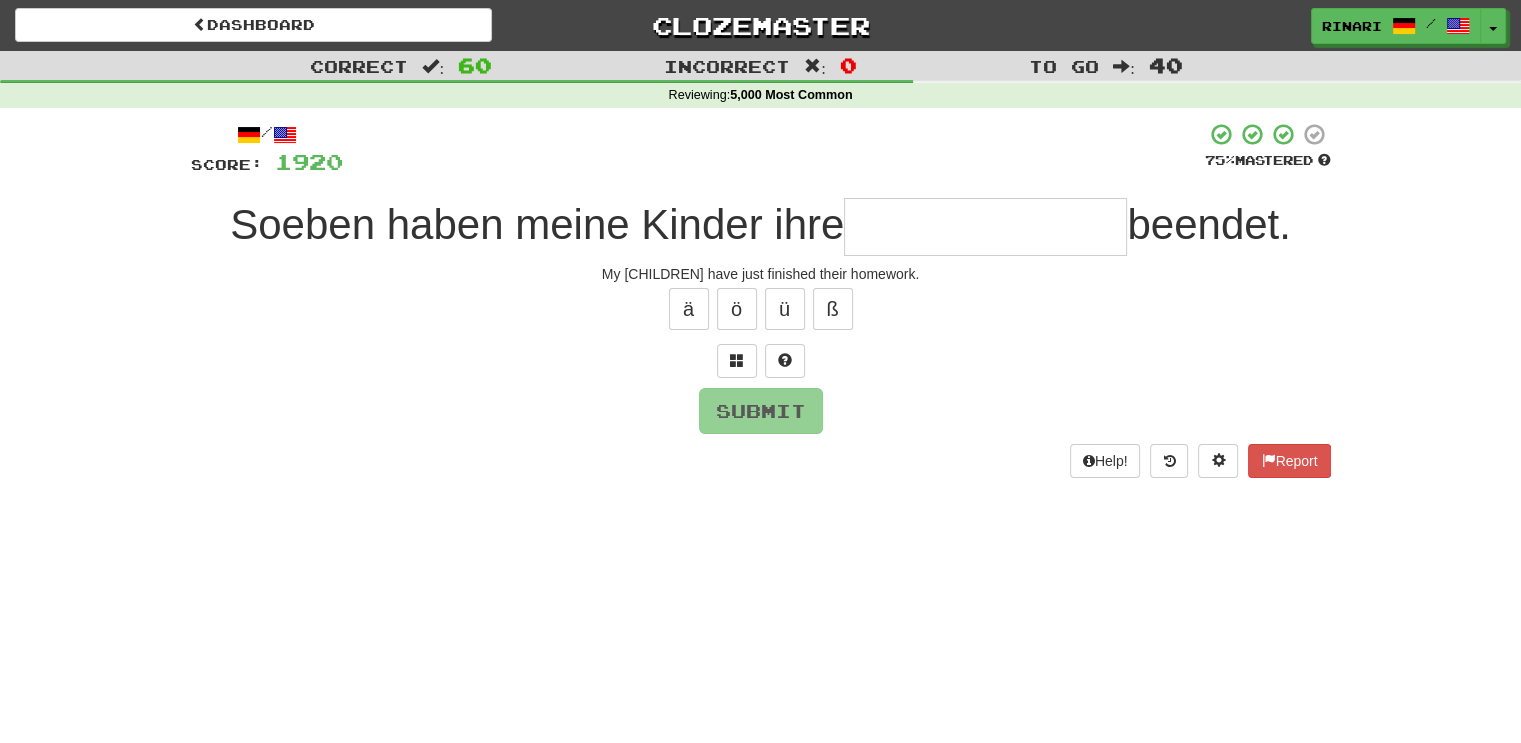 type on "*" 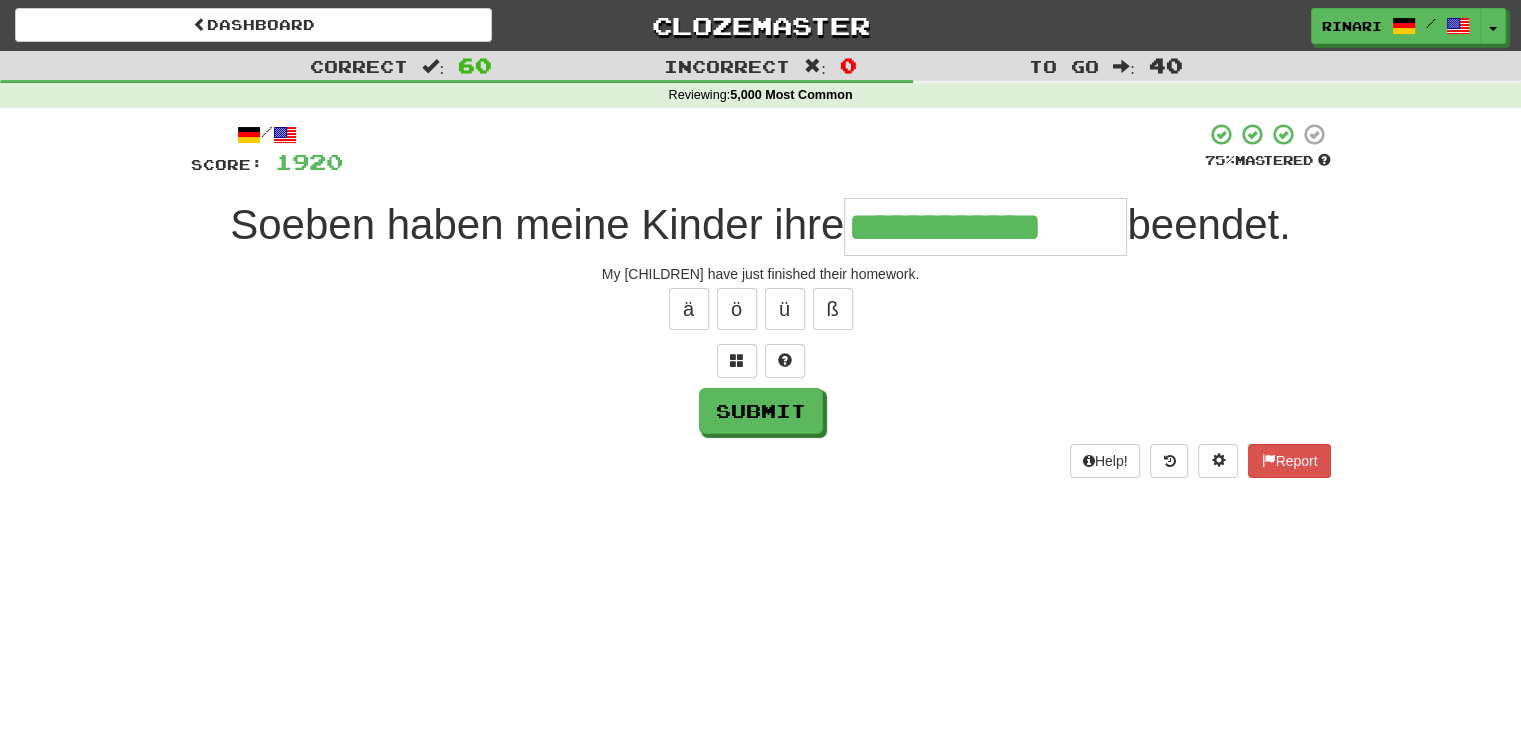 type on "**********" 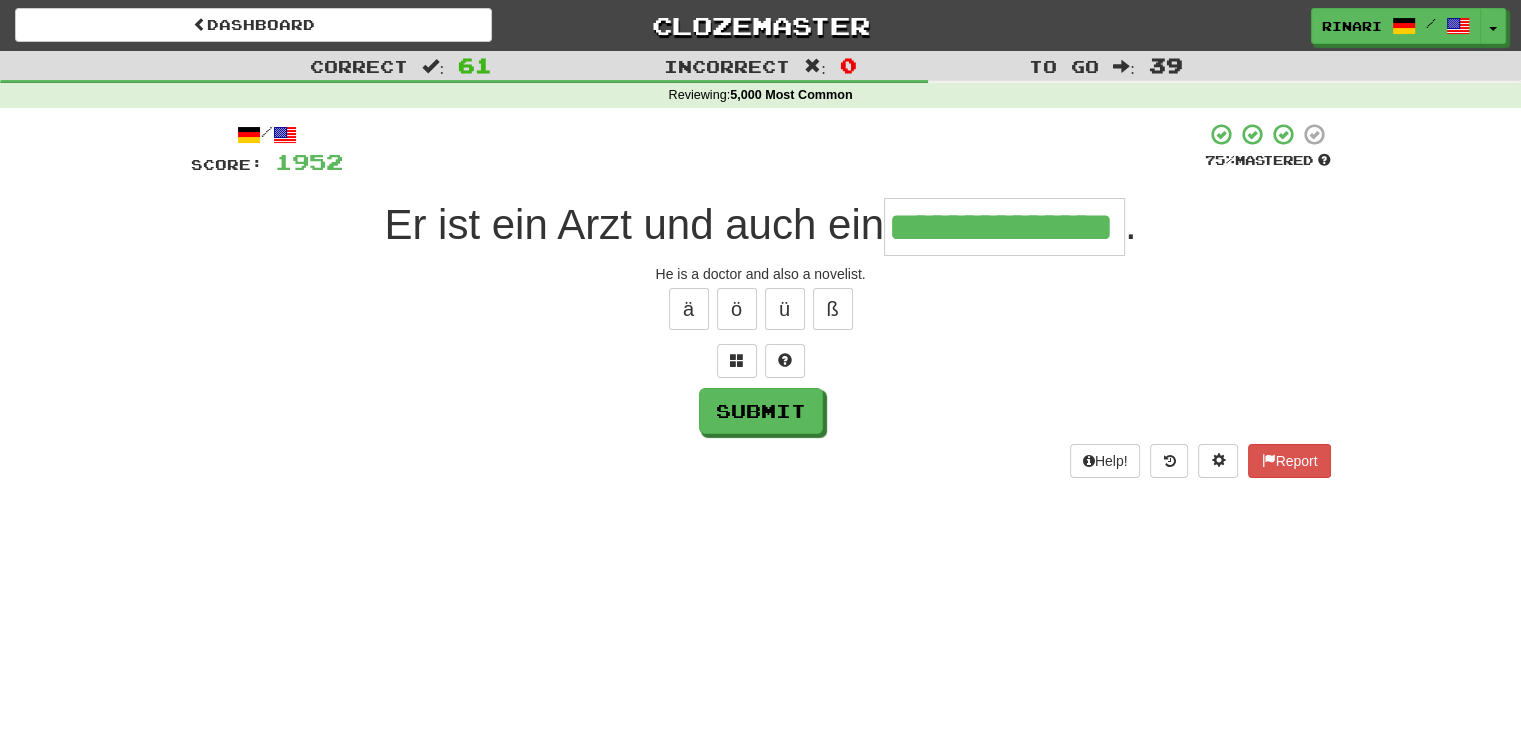 type on "**********" 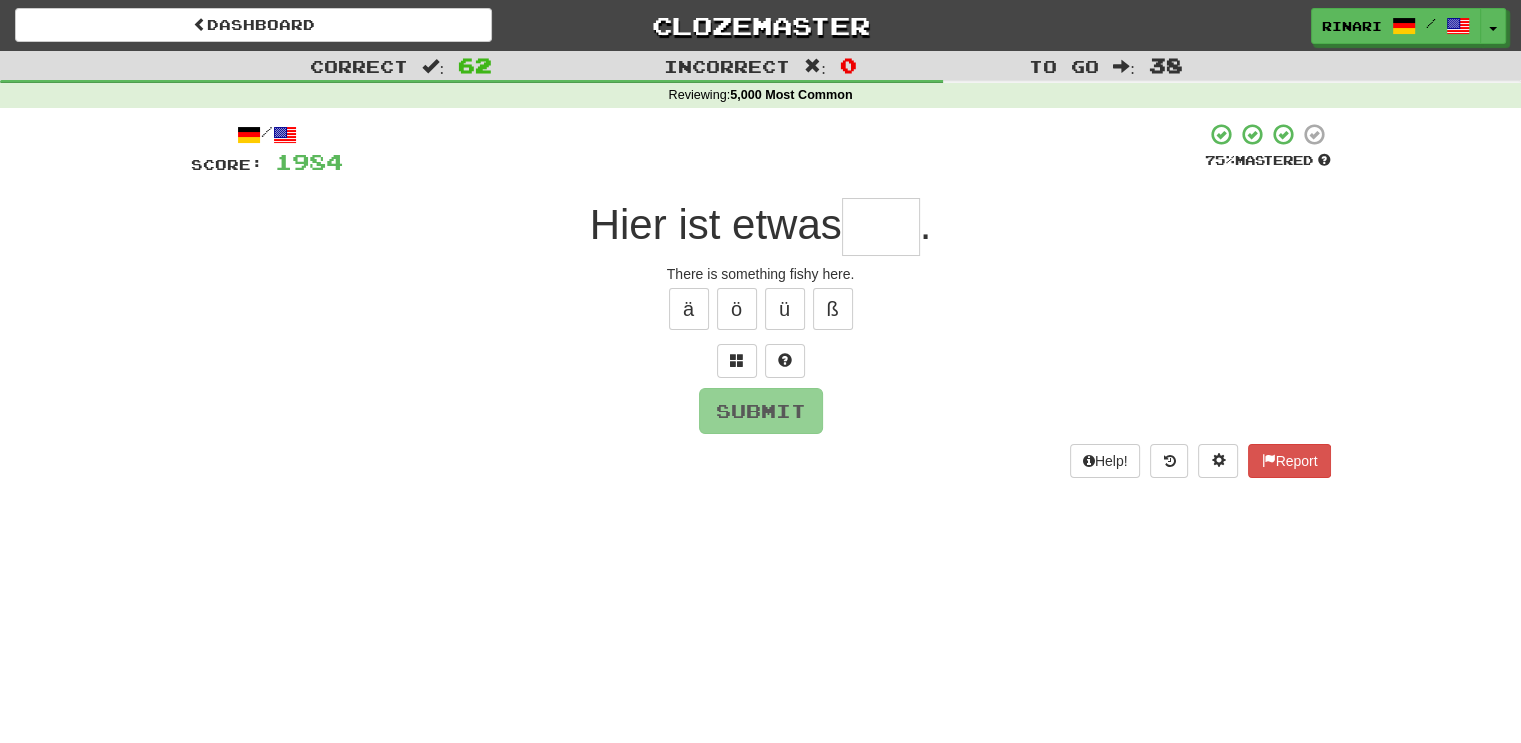 type on "*" 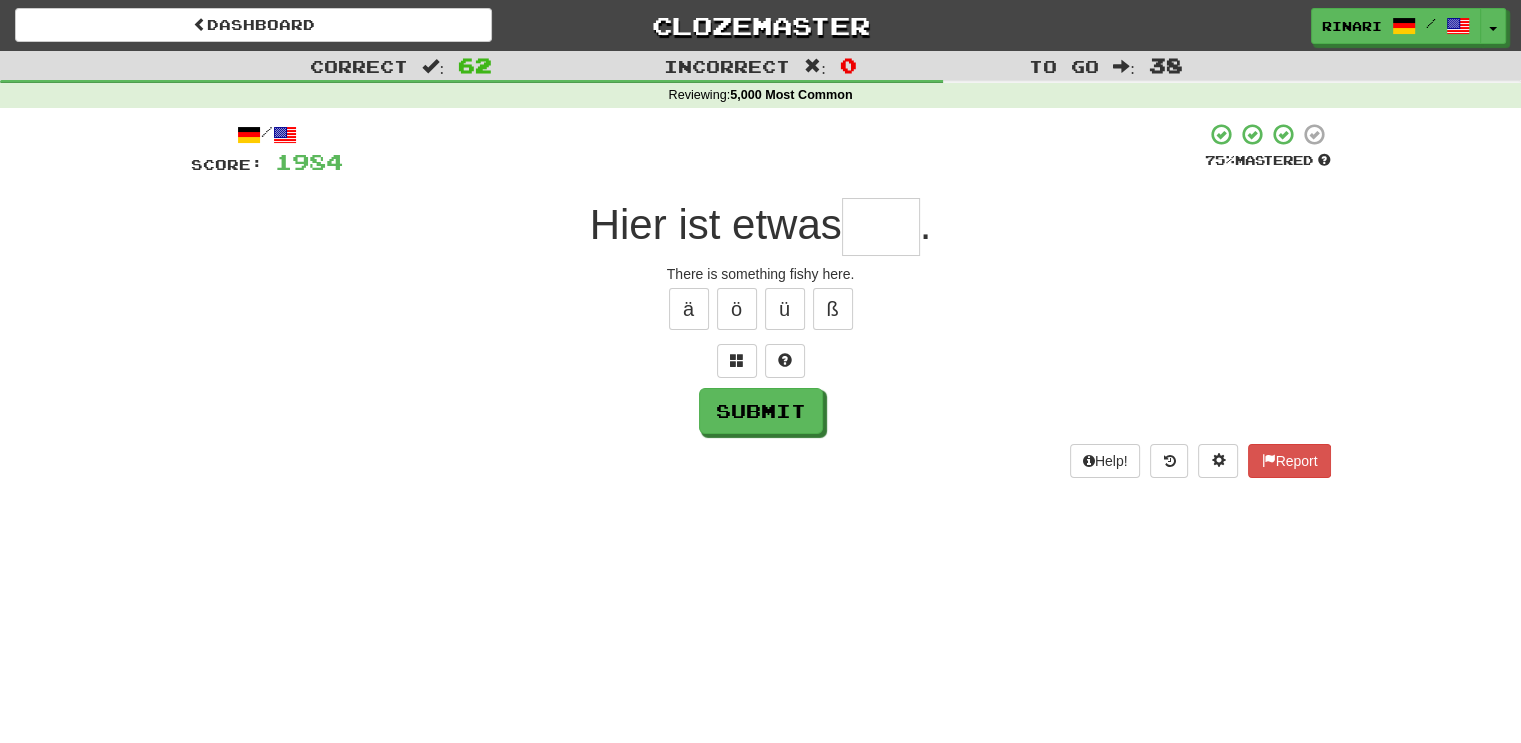 type on "*" 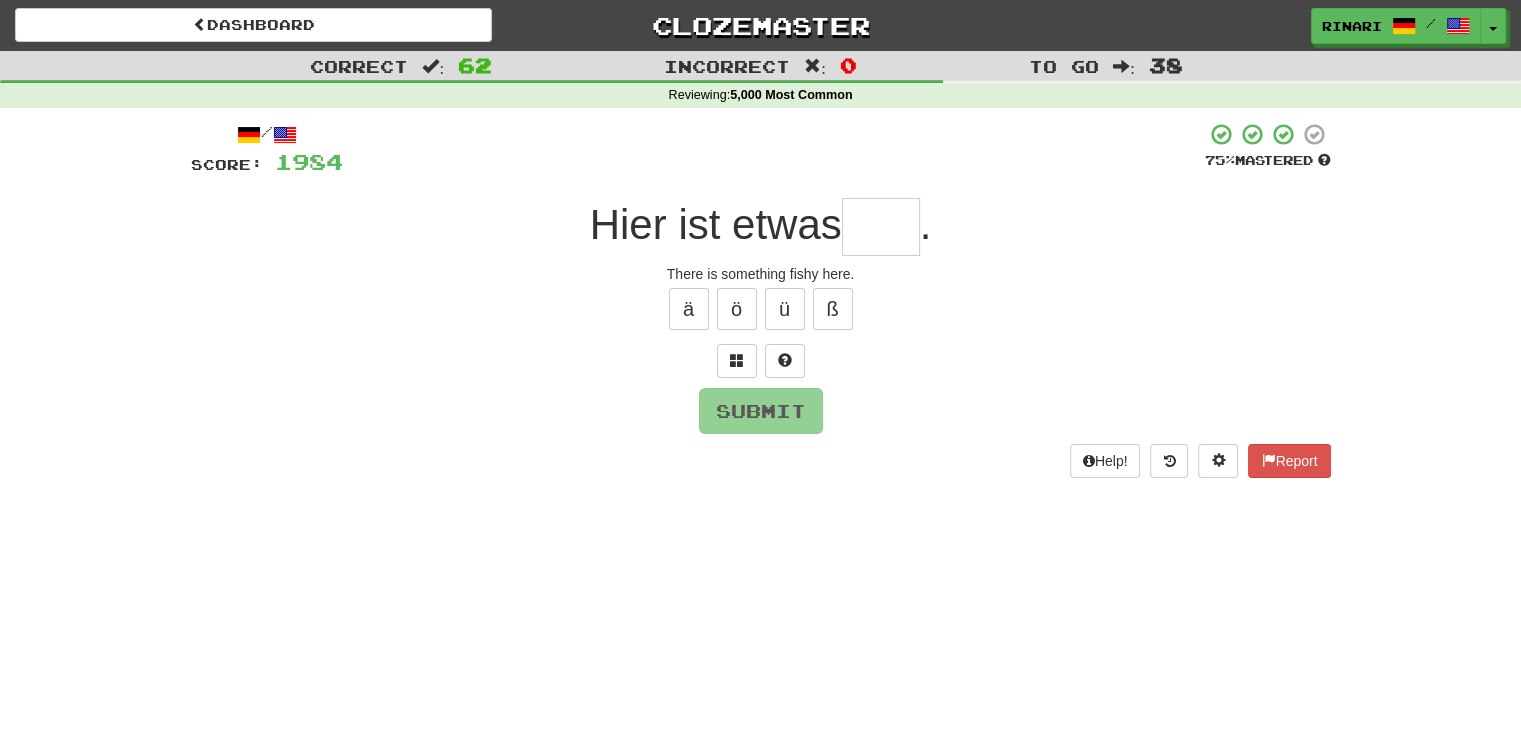 type on "*" 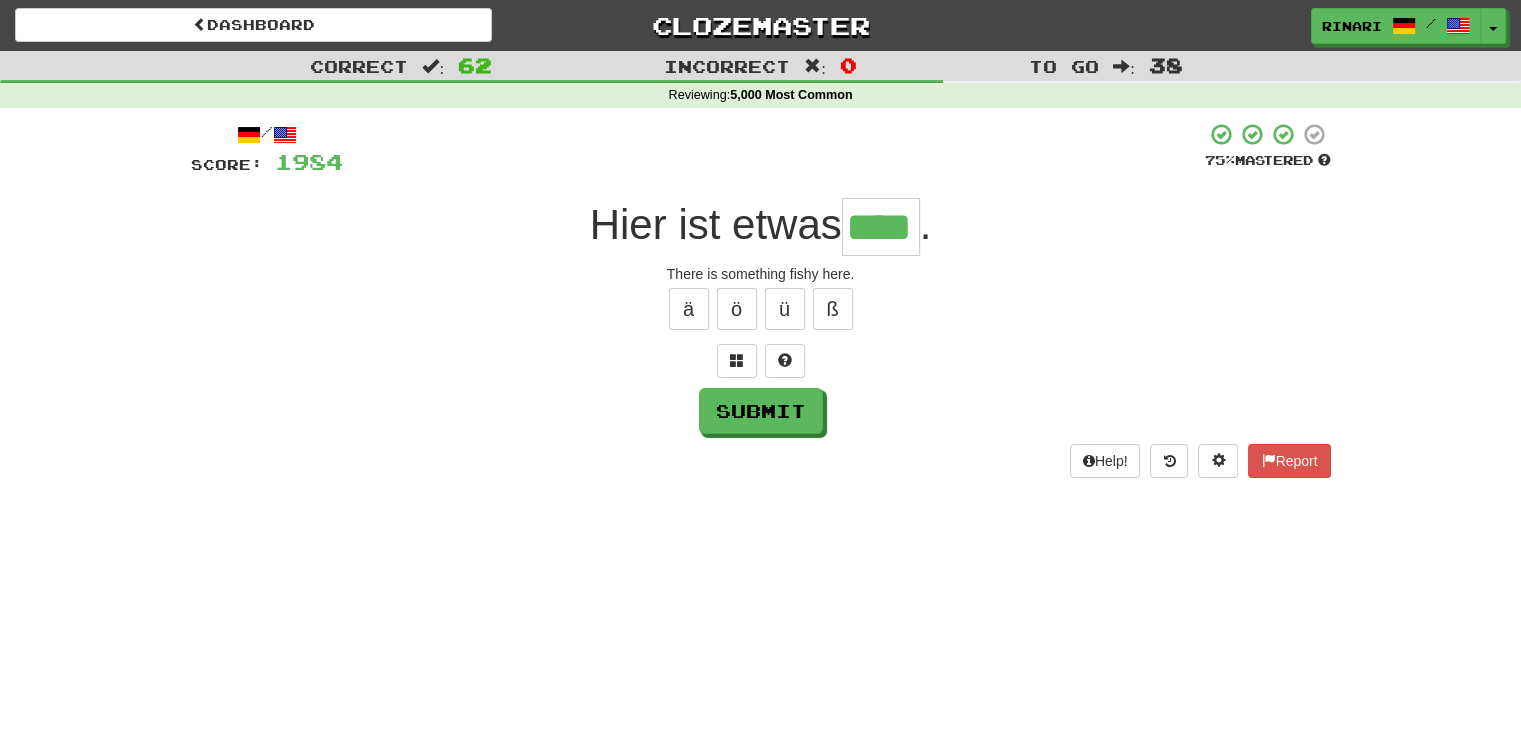 type on "****" 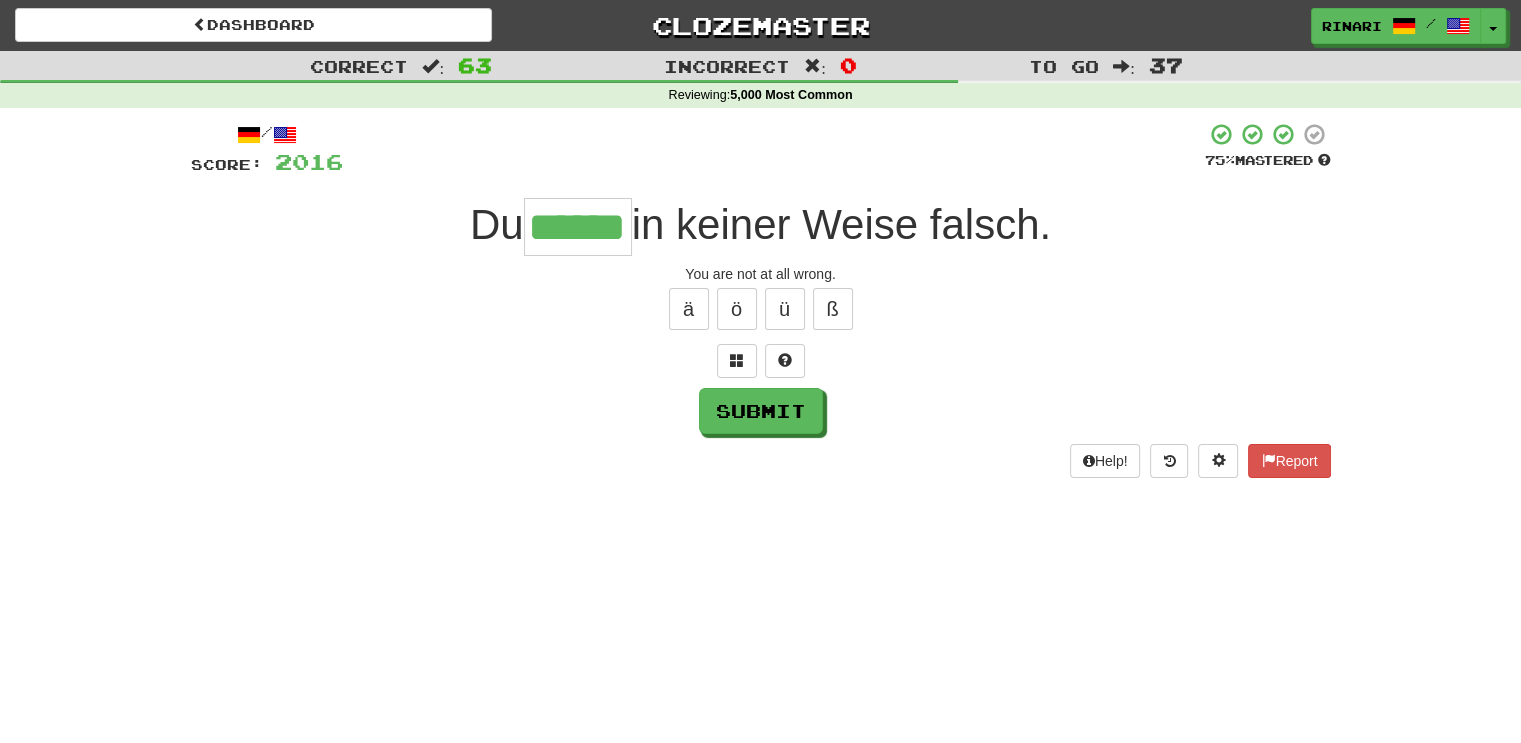 type on "******" 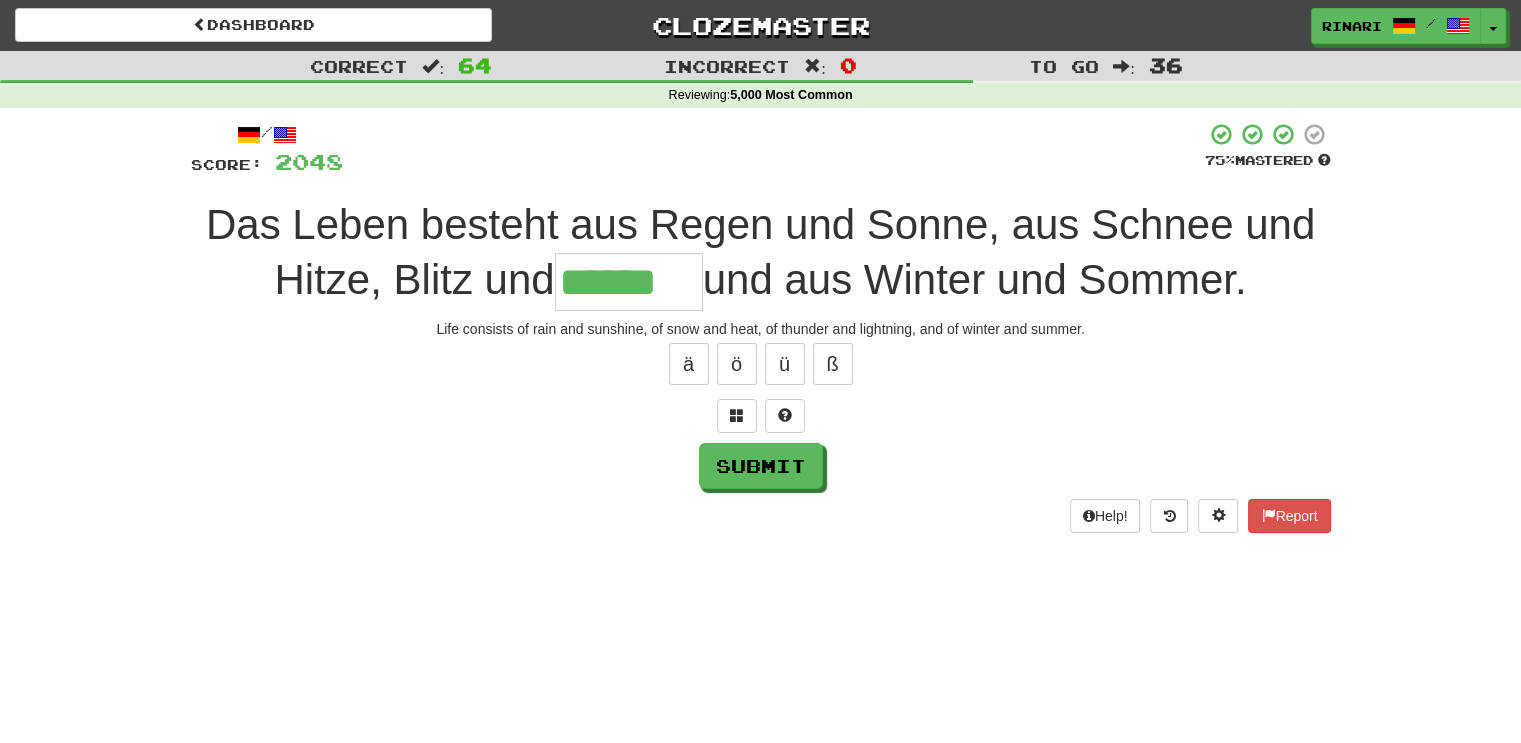 type on "******" 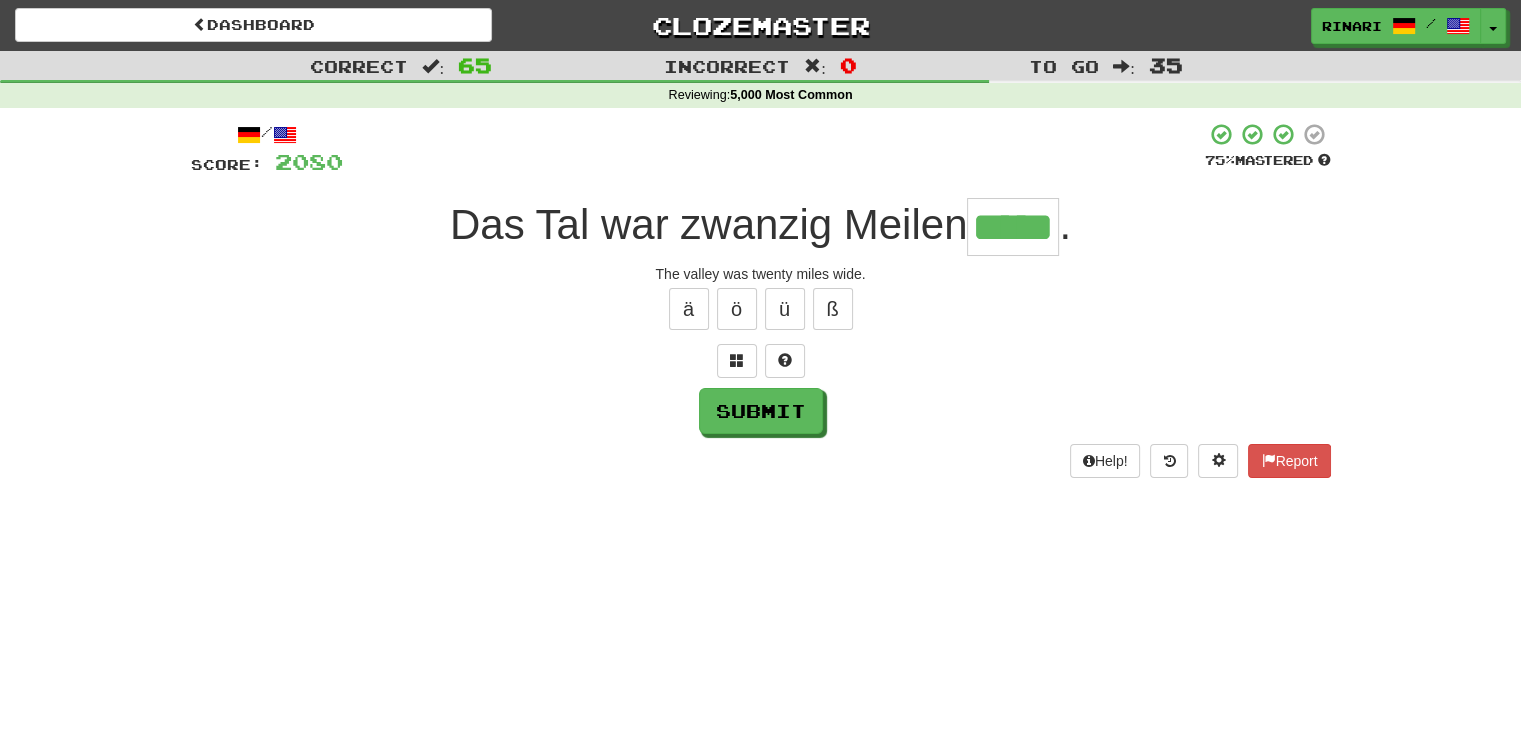 type on "*****" 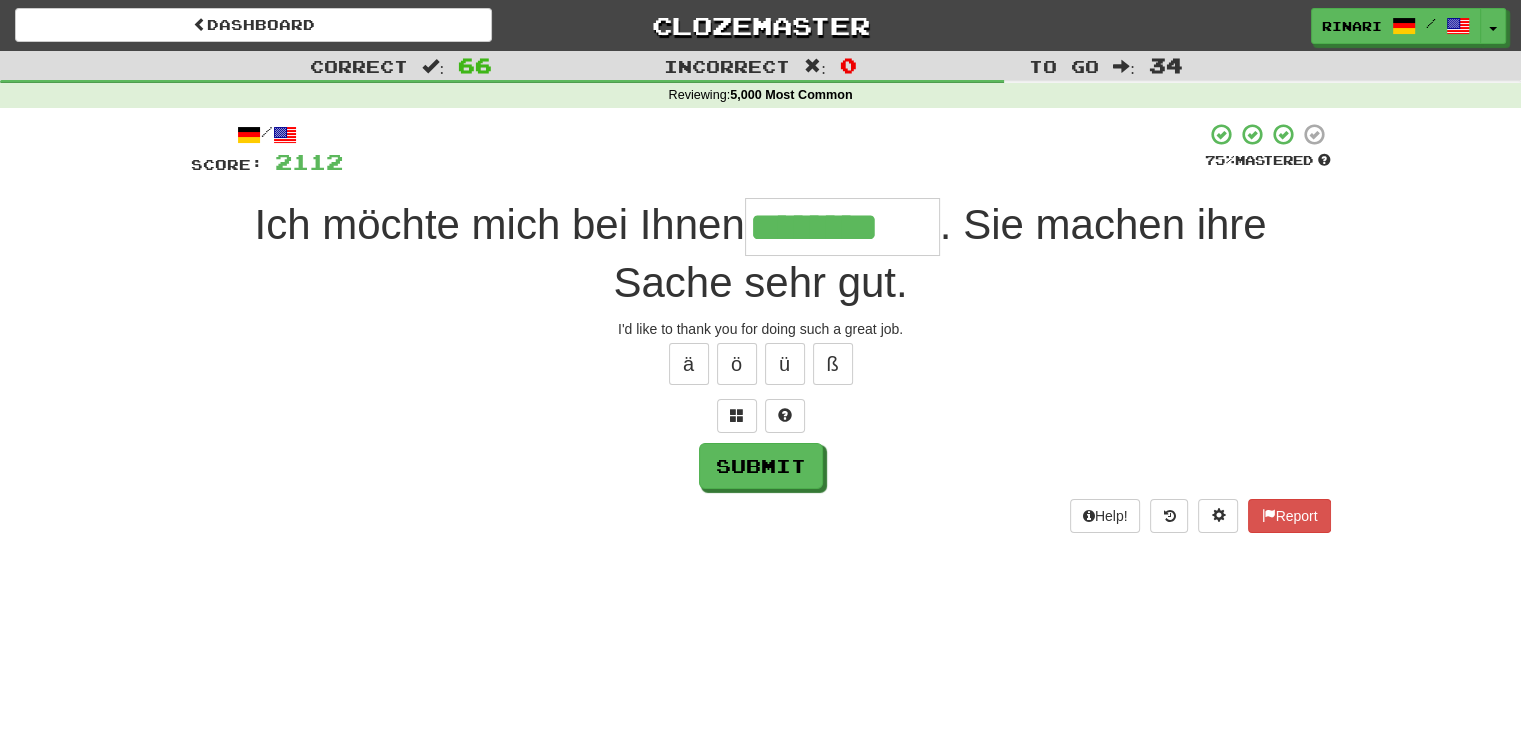 type on "********" 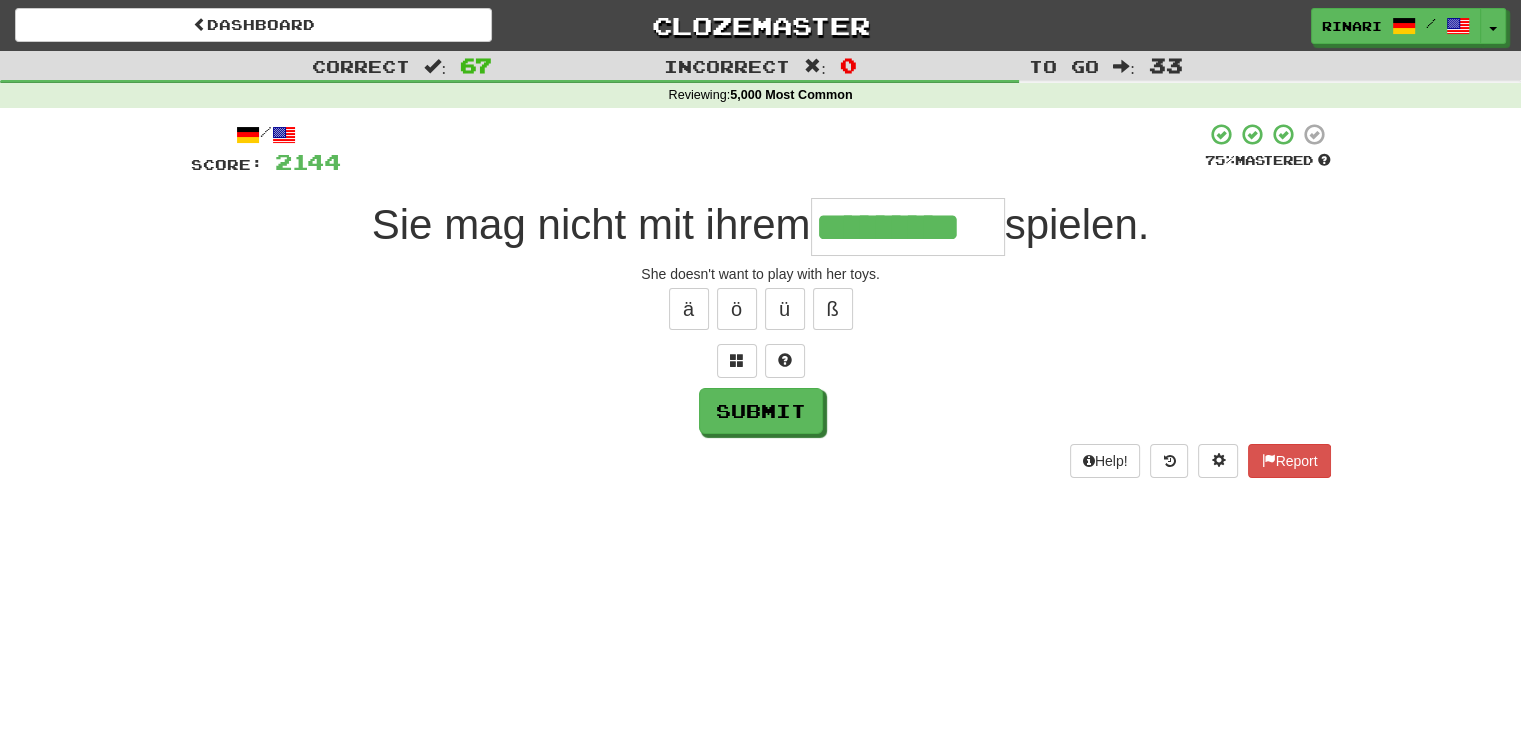 scroll, scrollTop: 0, scrollLeft: 0, axis: both 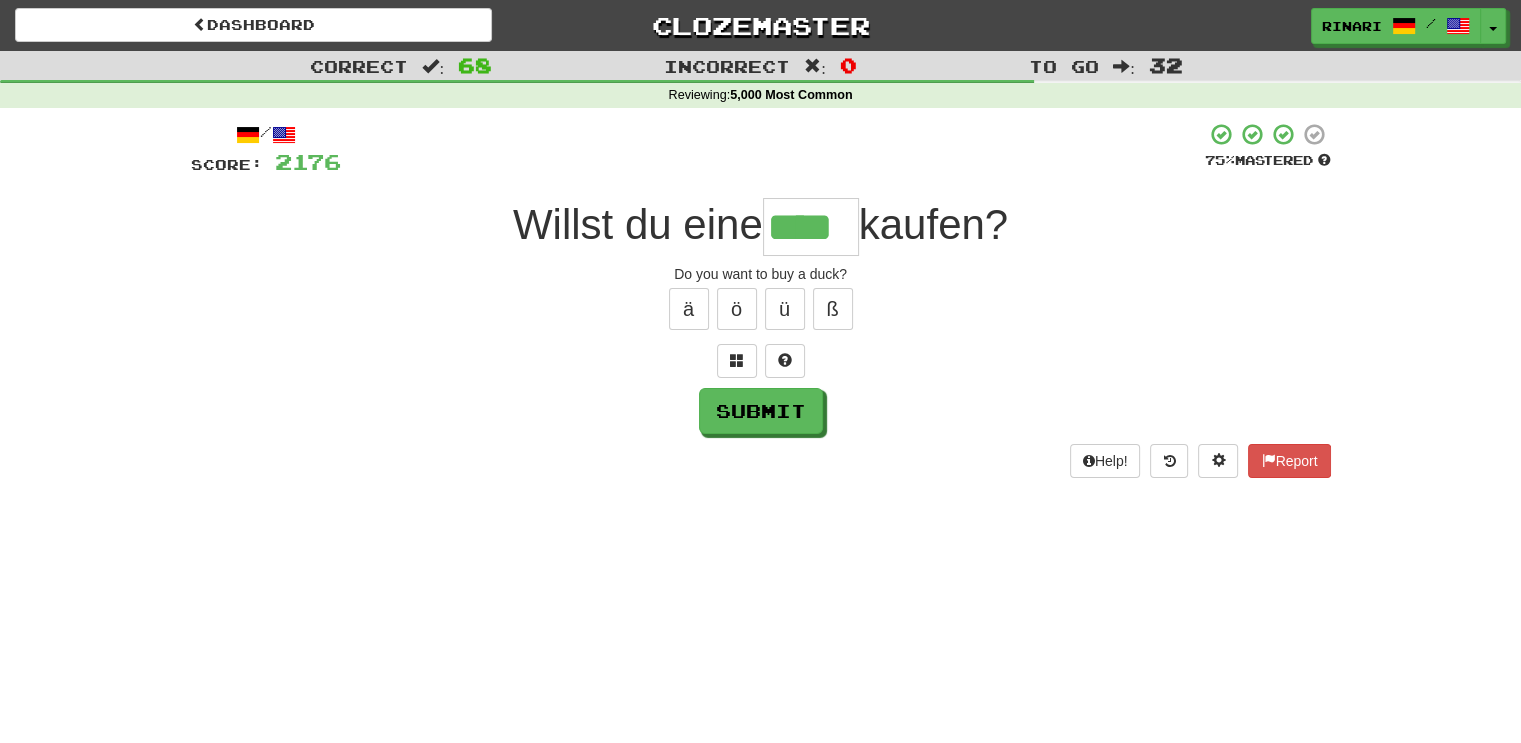 type on "****" 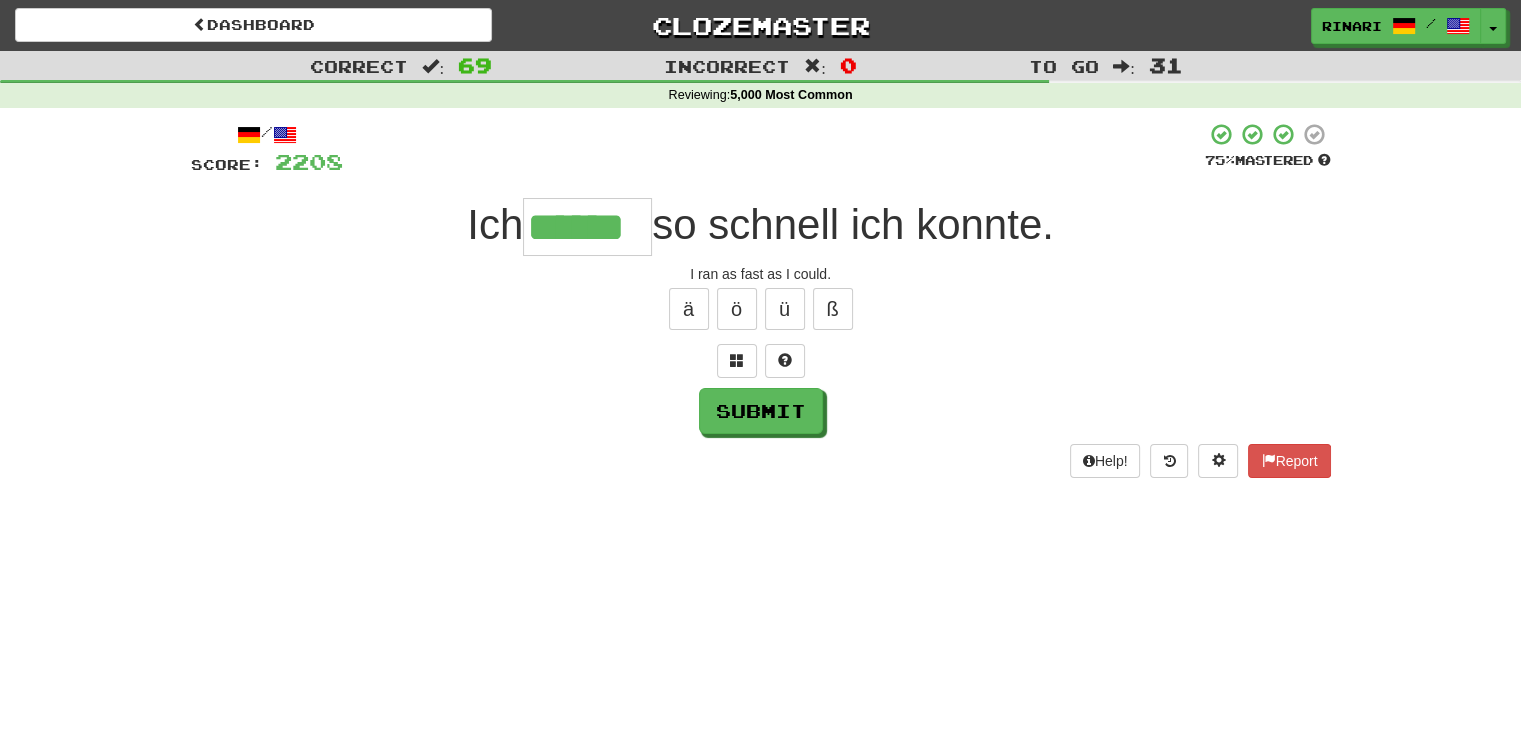 type on "******" 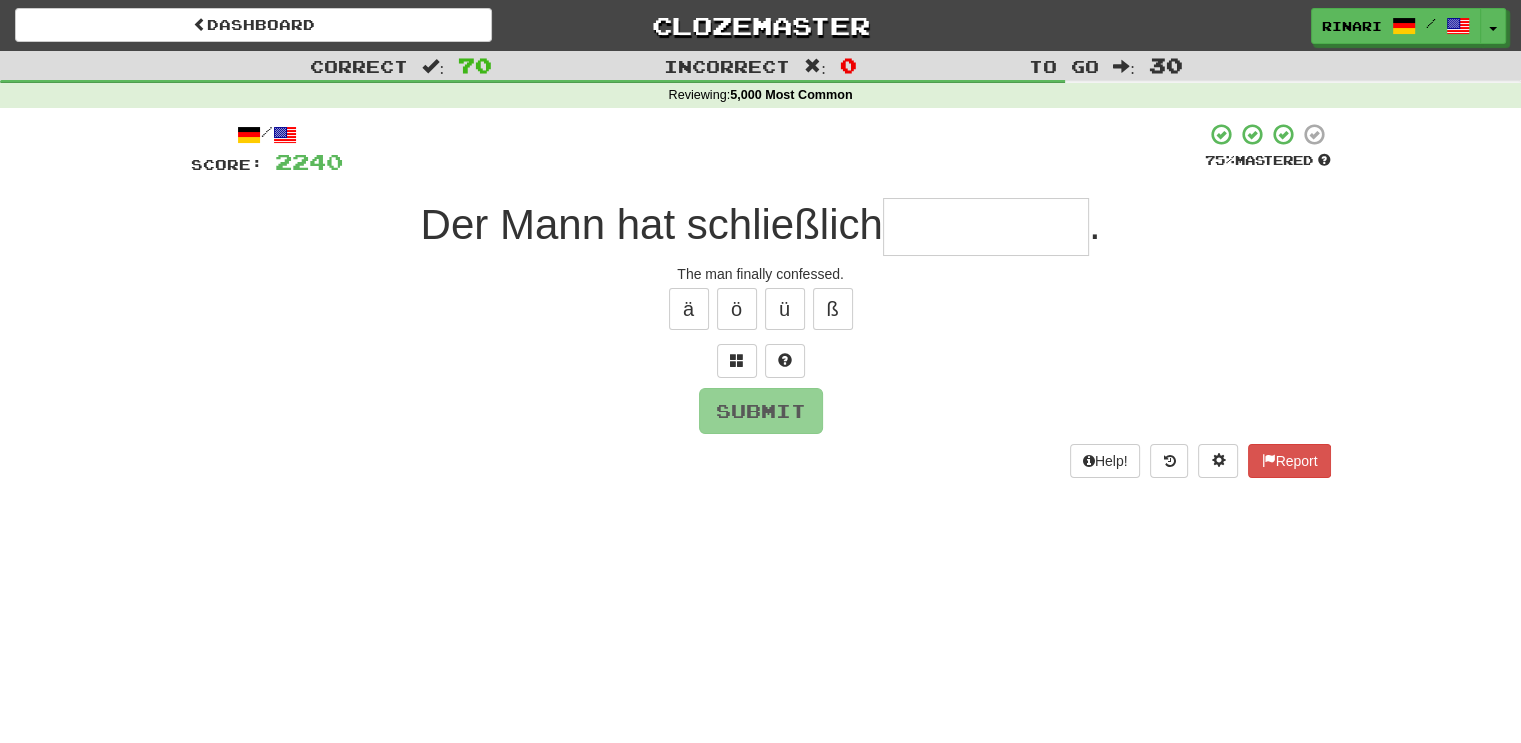 type on "*" 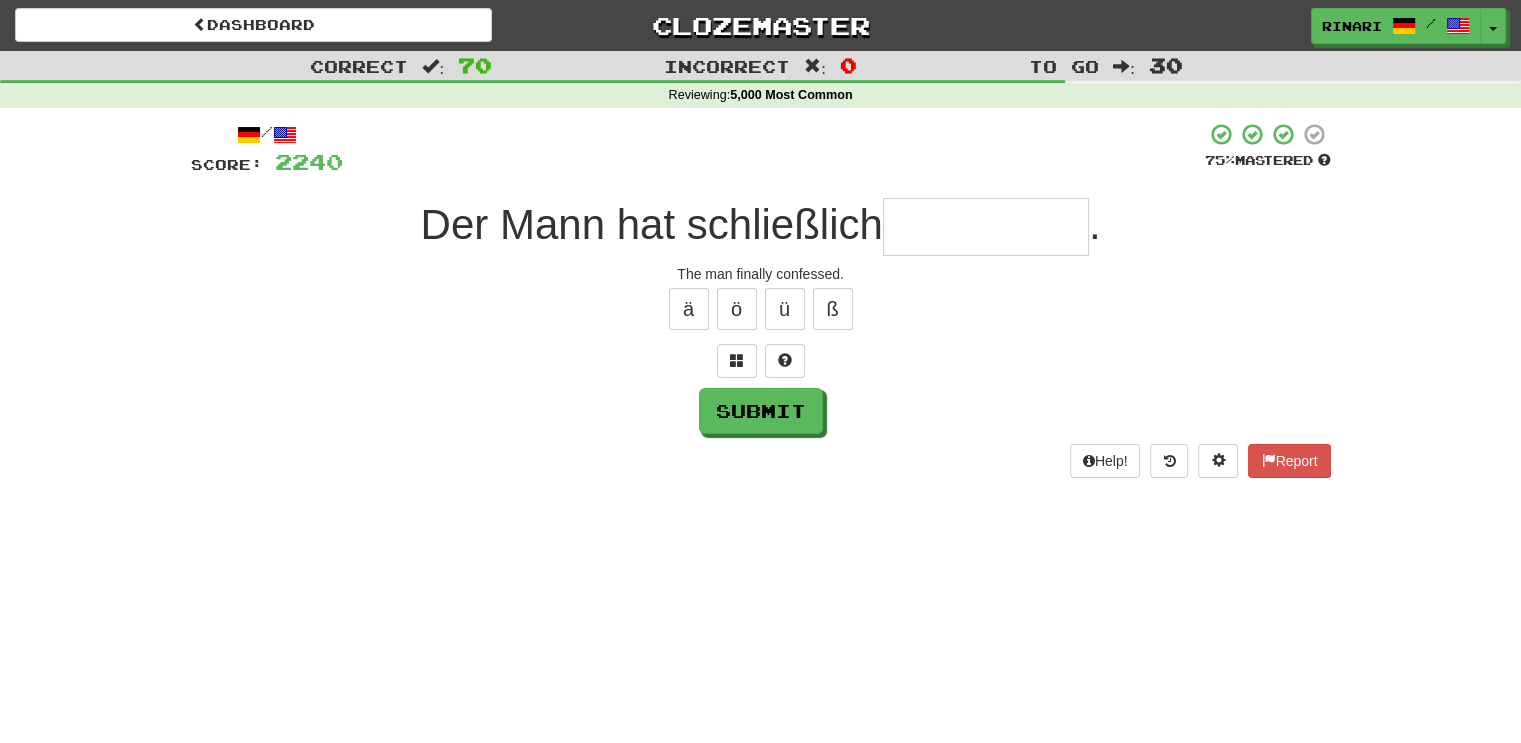 type on "*" 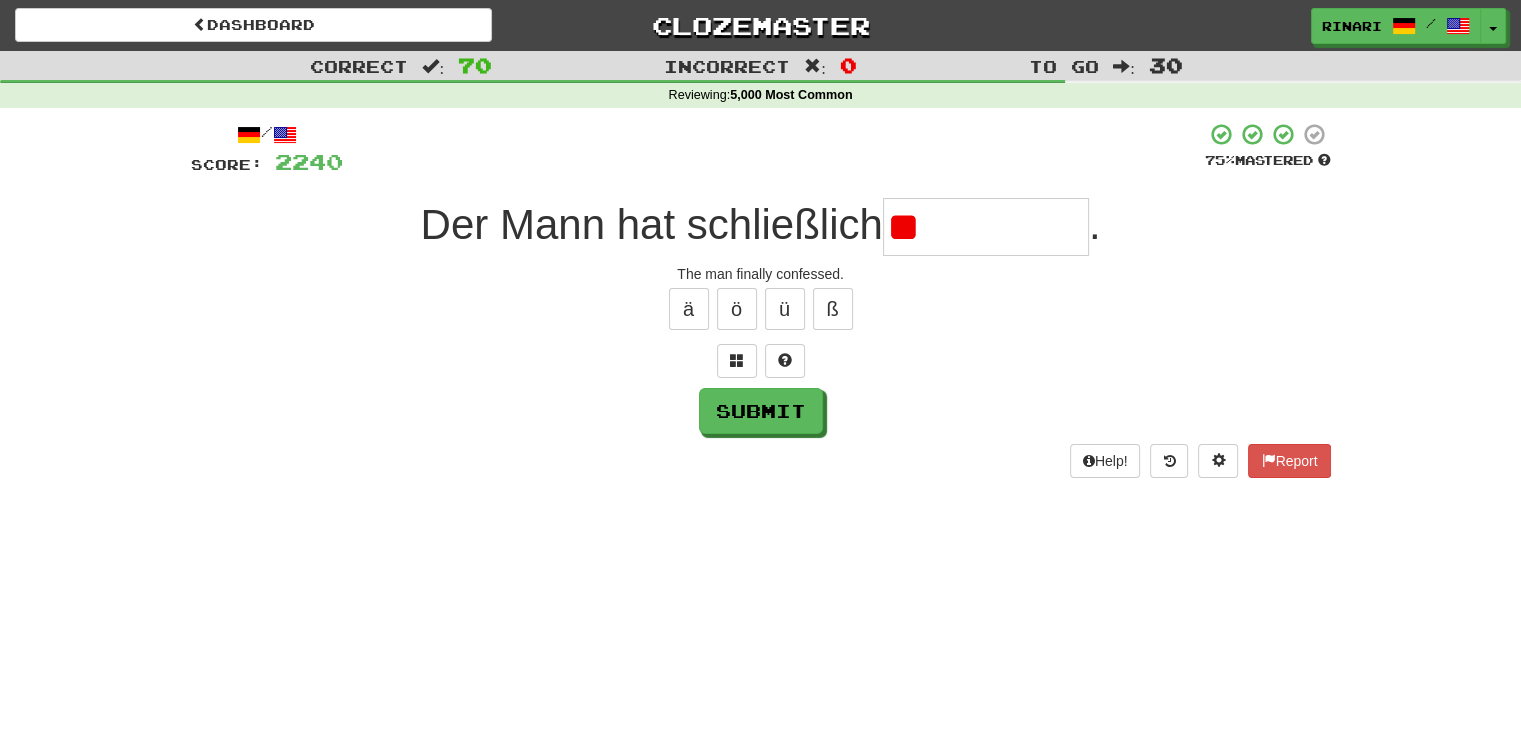 type on "*" 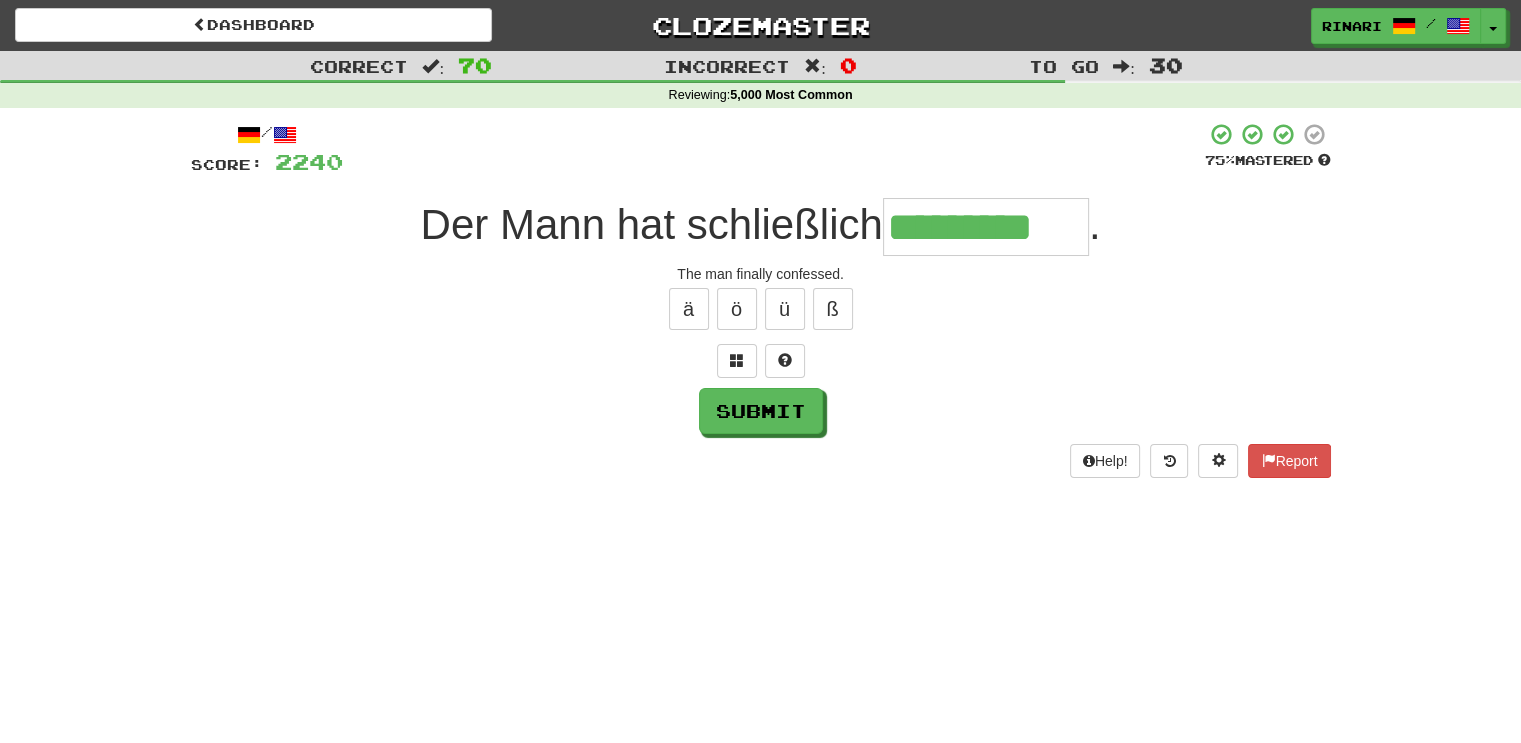 type on "*********" 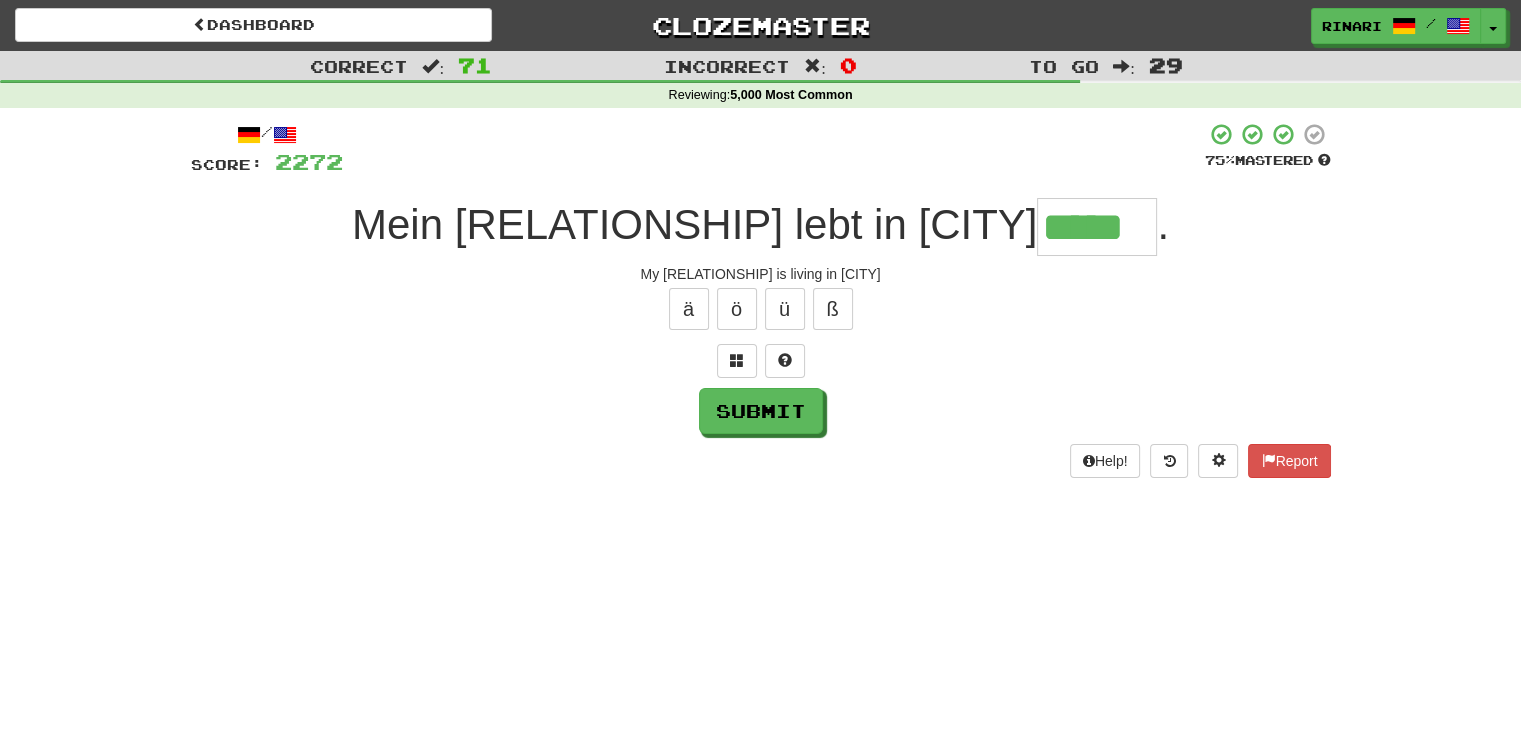type on "*****" 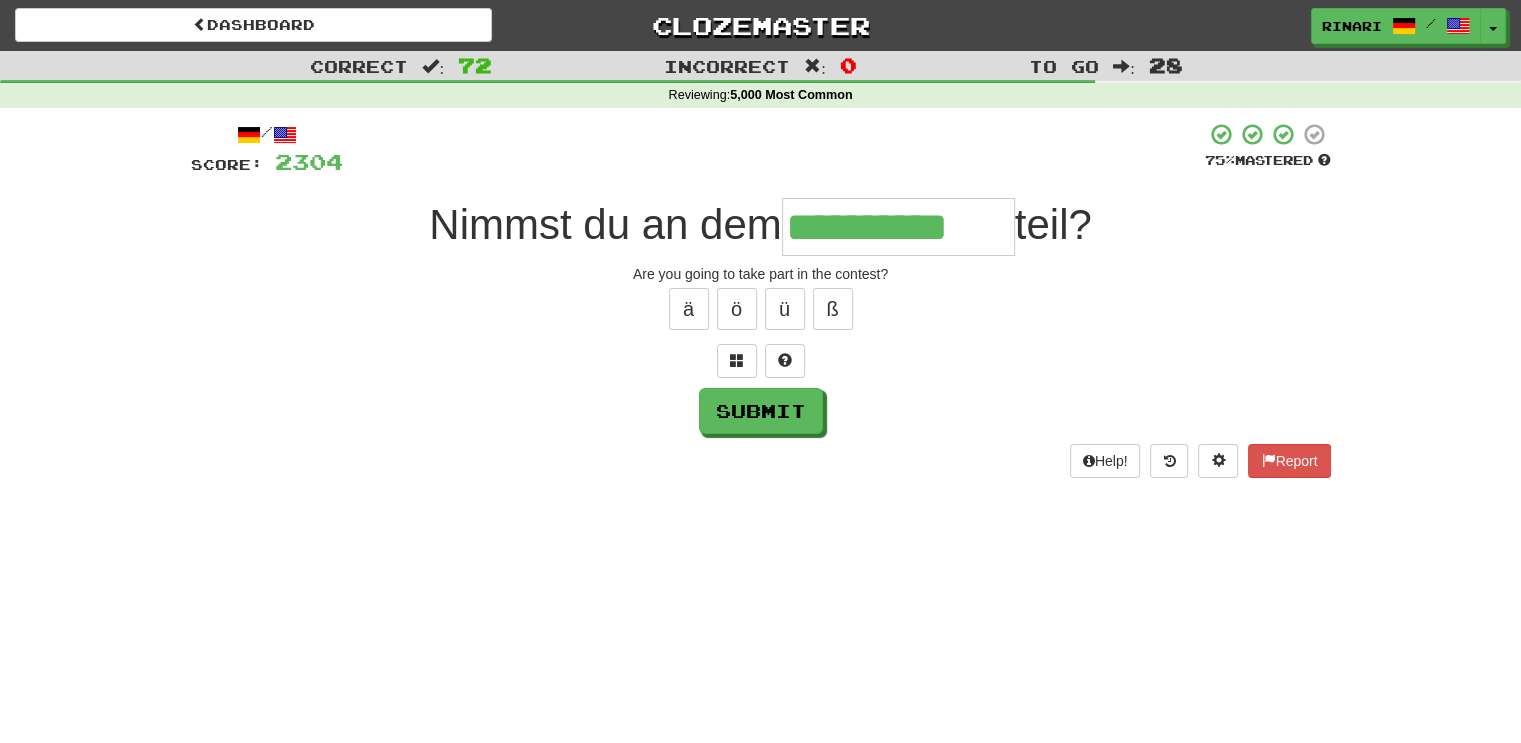 type on "**********" 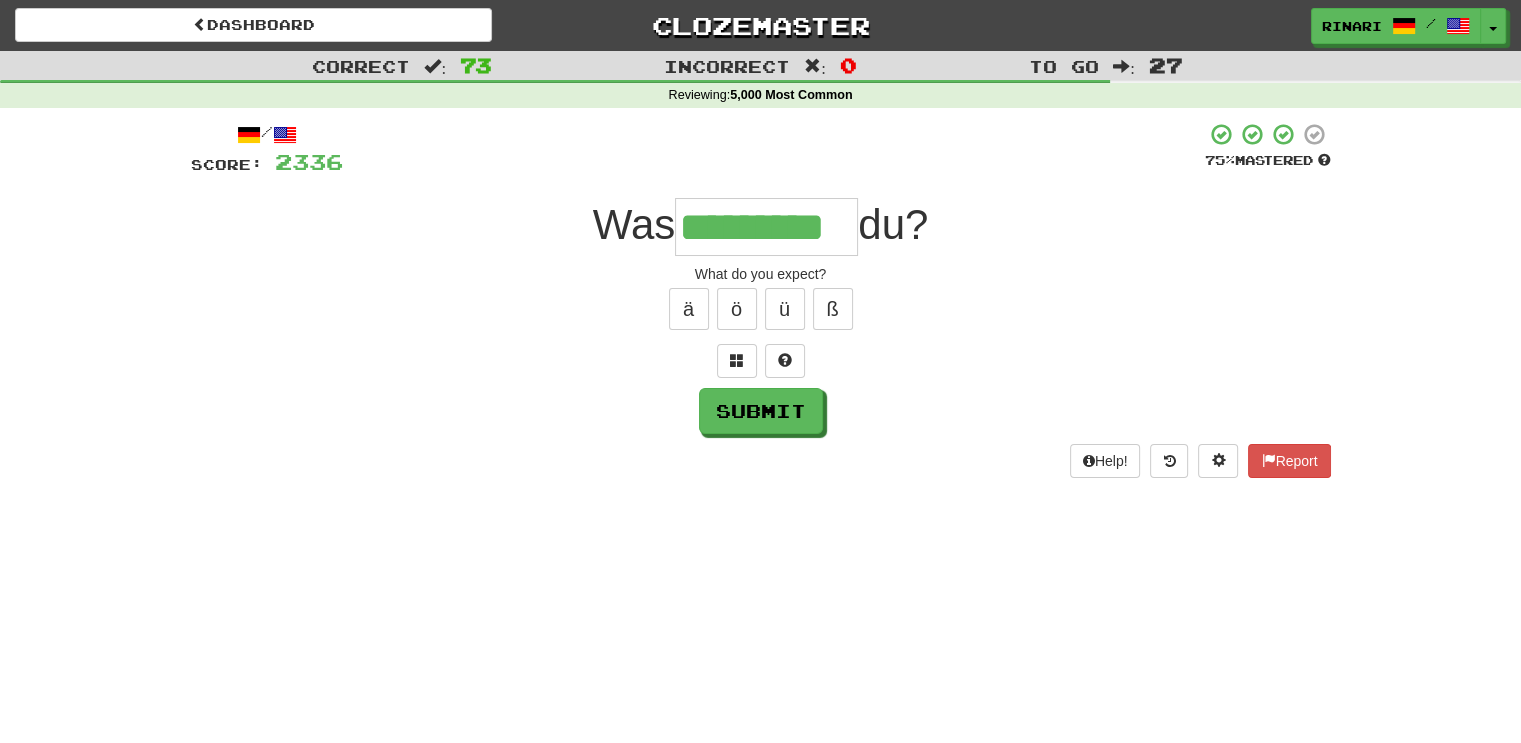 type on "*********" 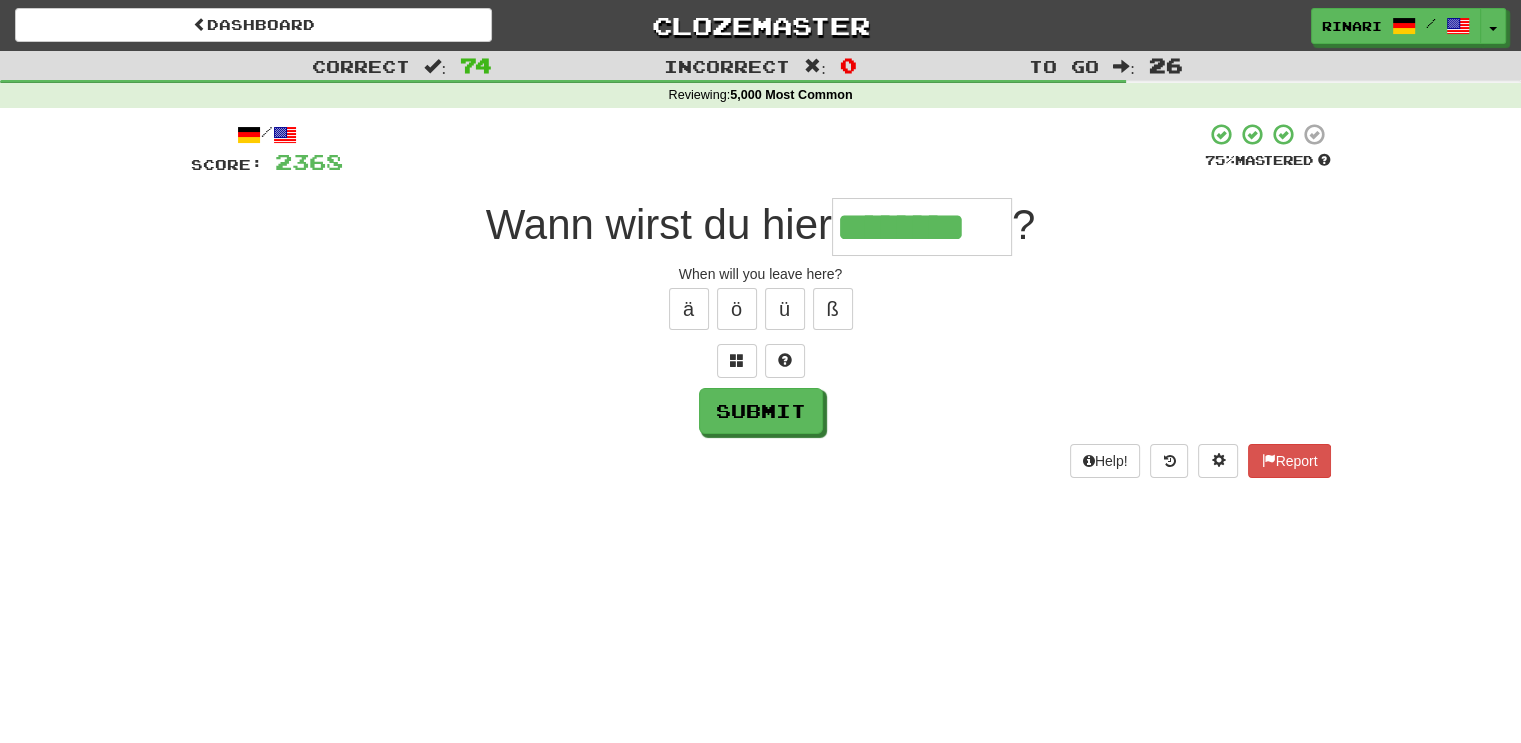 type on "********" 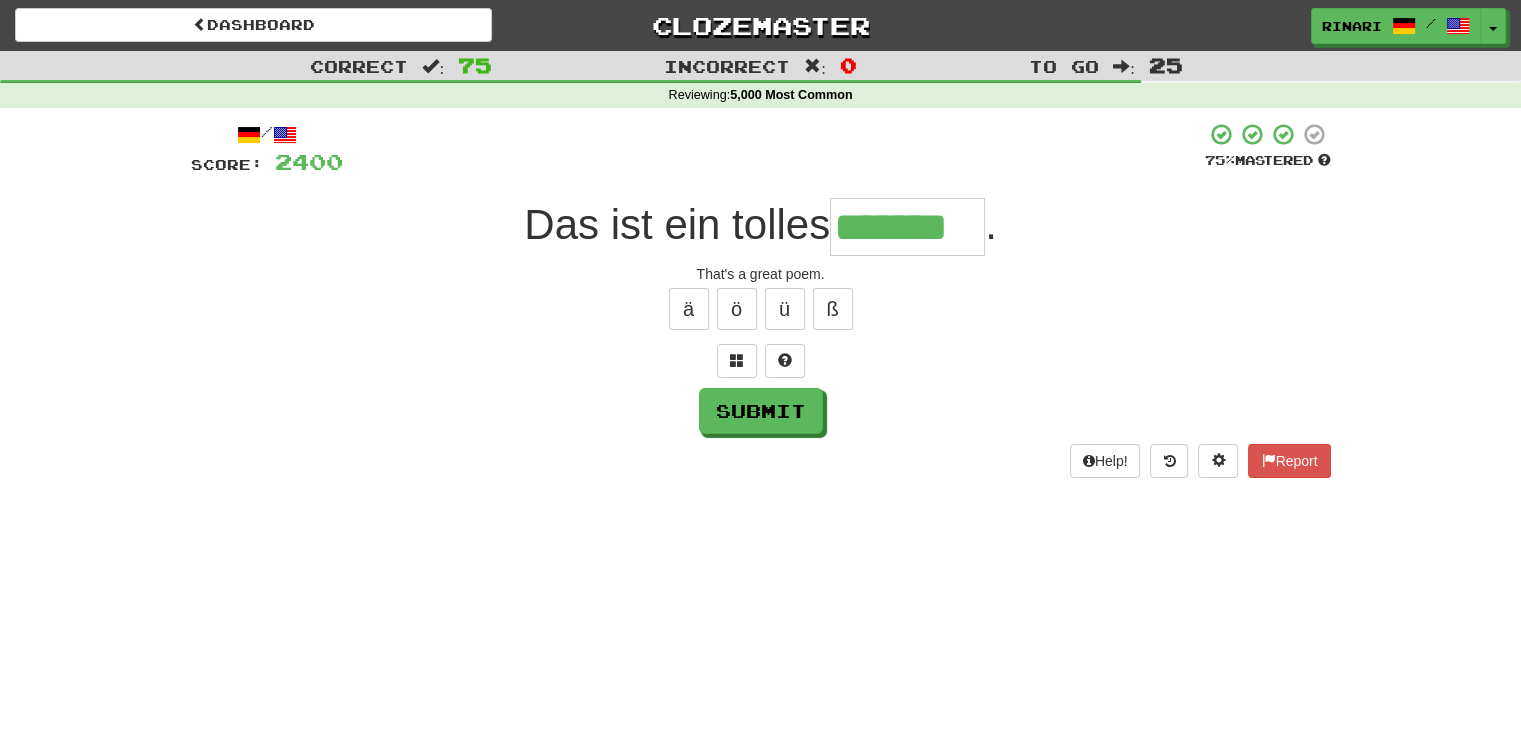 type on "*******" 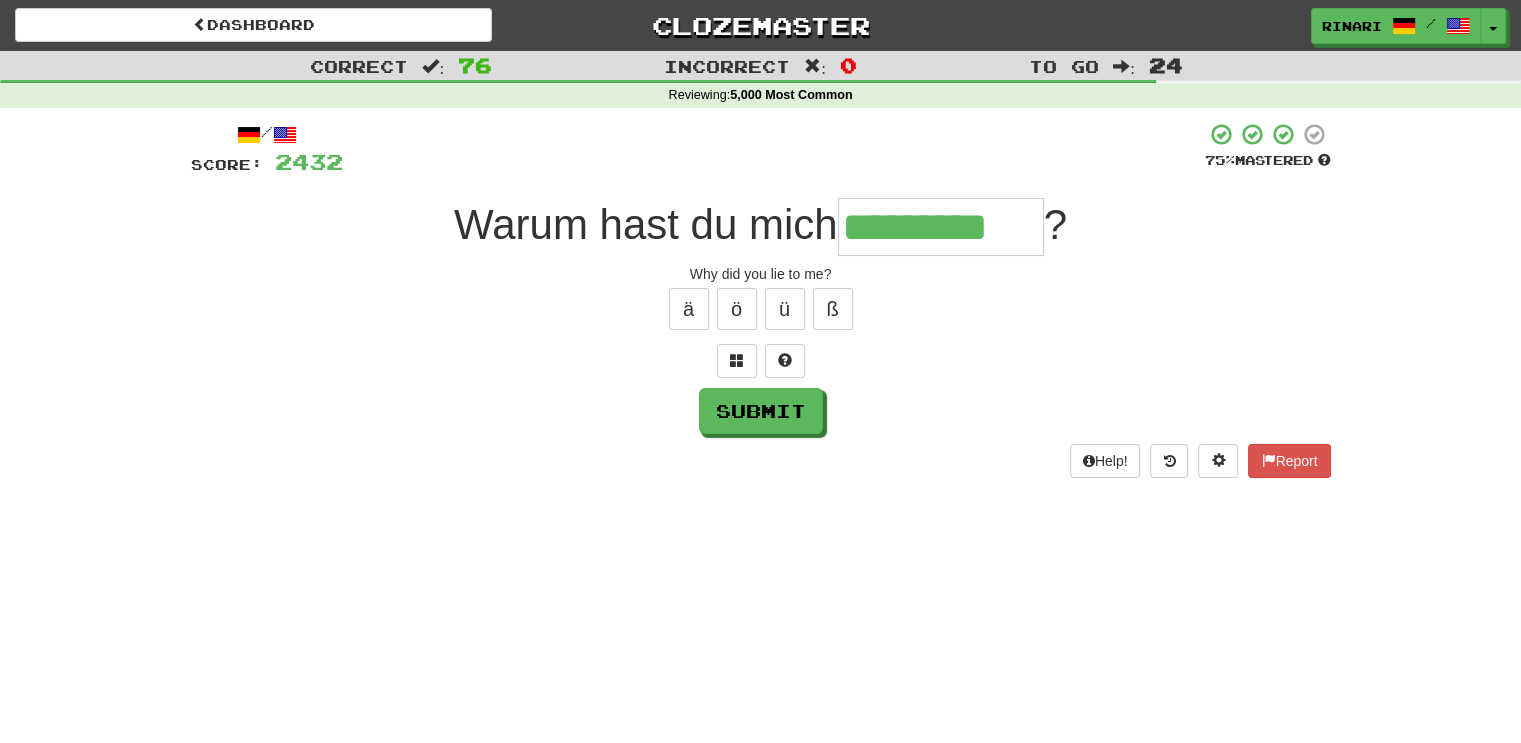type on "*********" 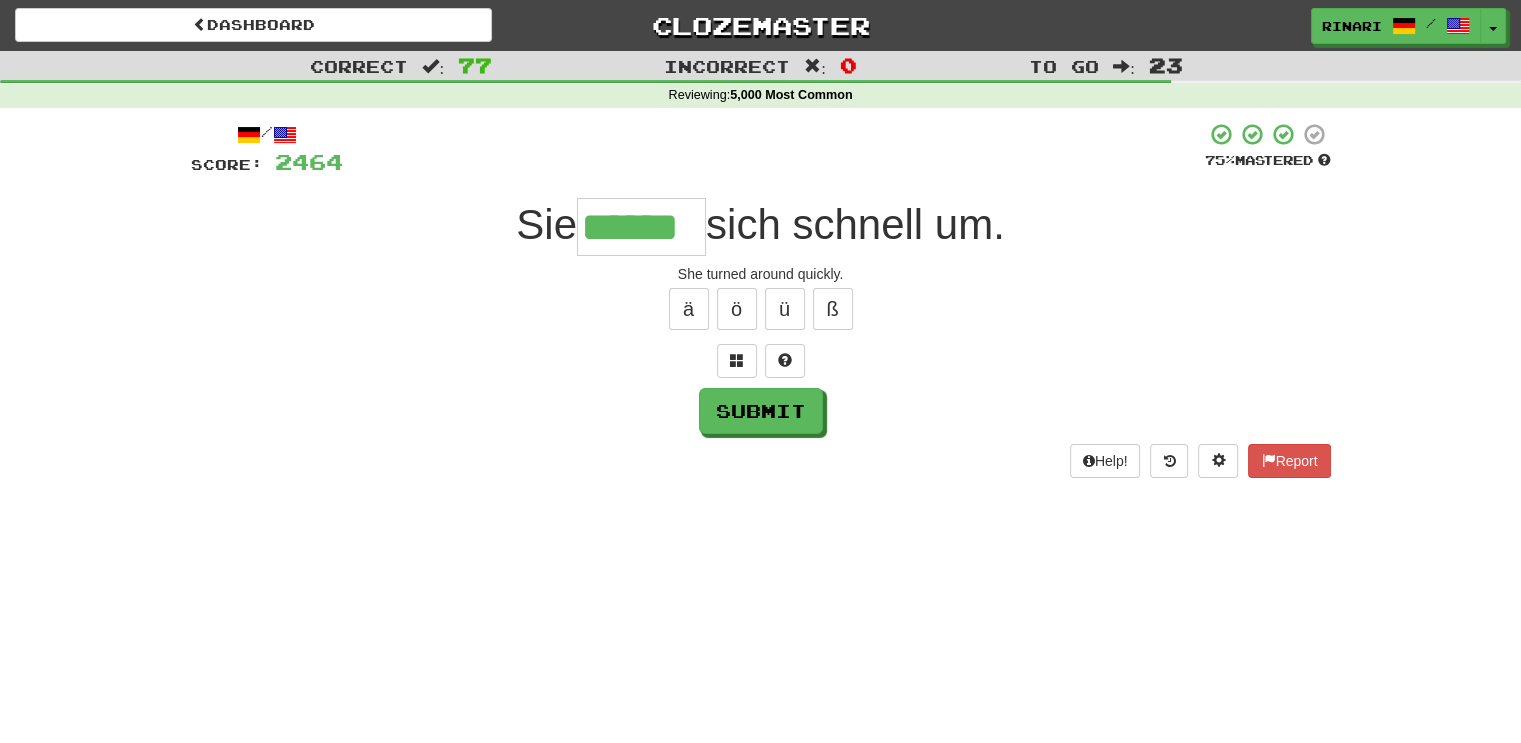 type on "******" 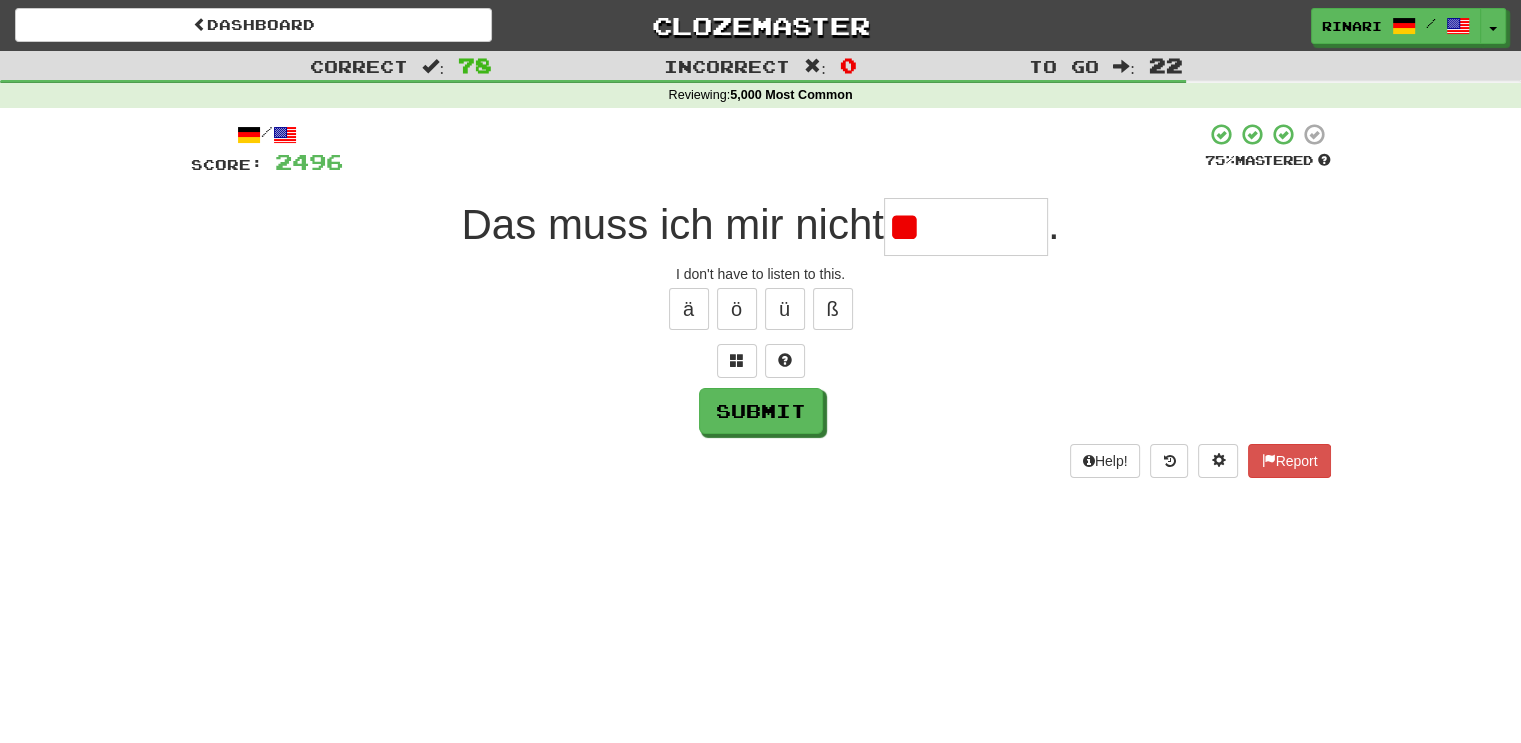 type on "*" 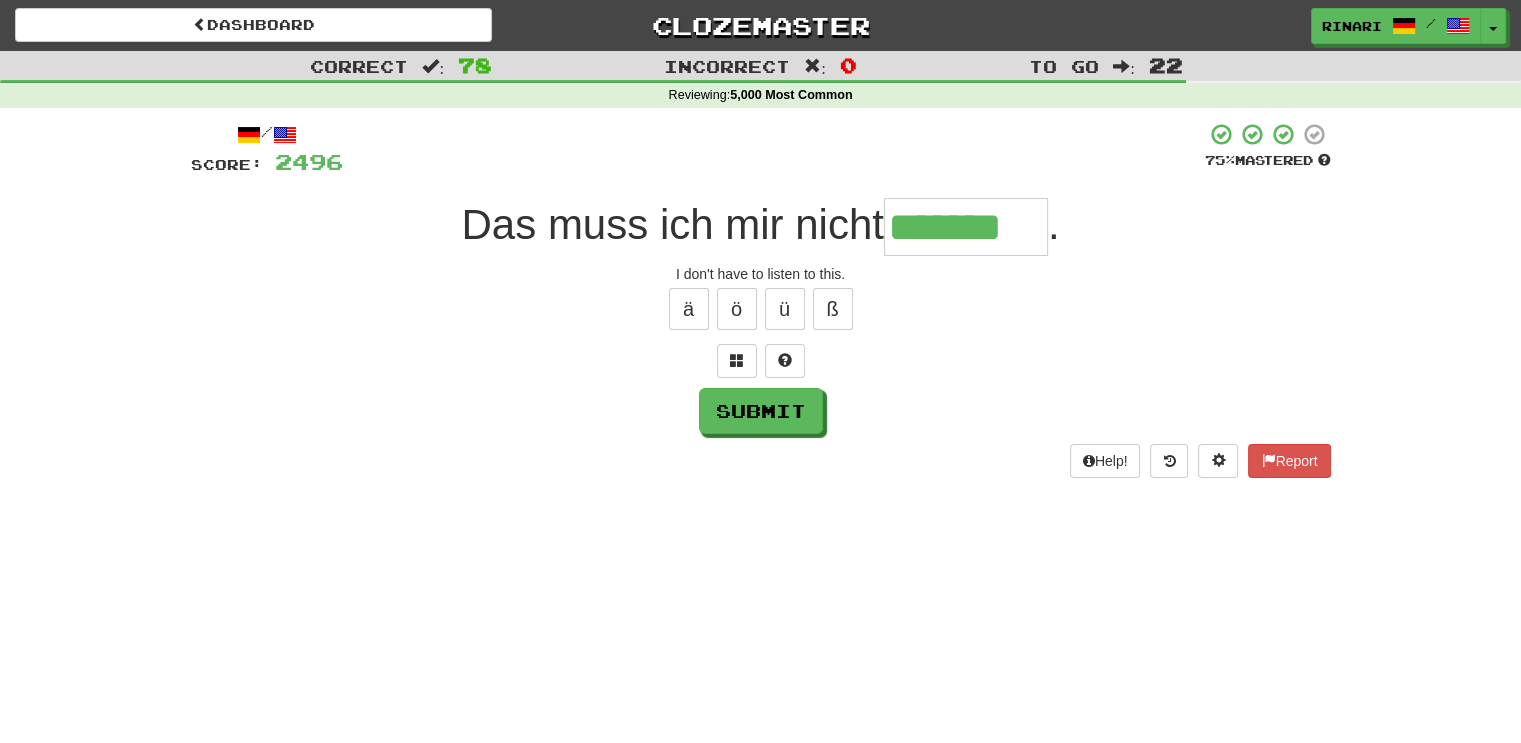 type on "*******" 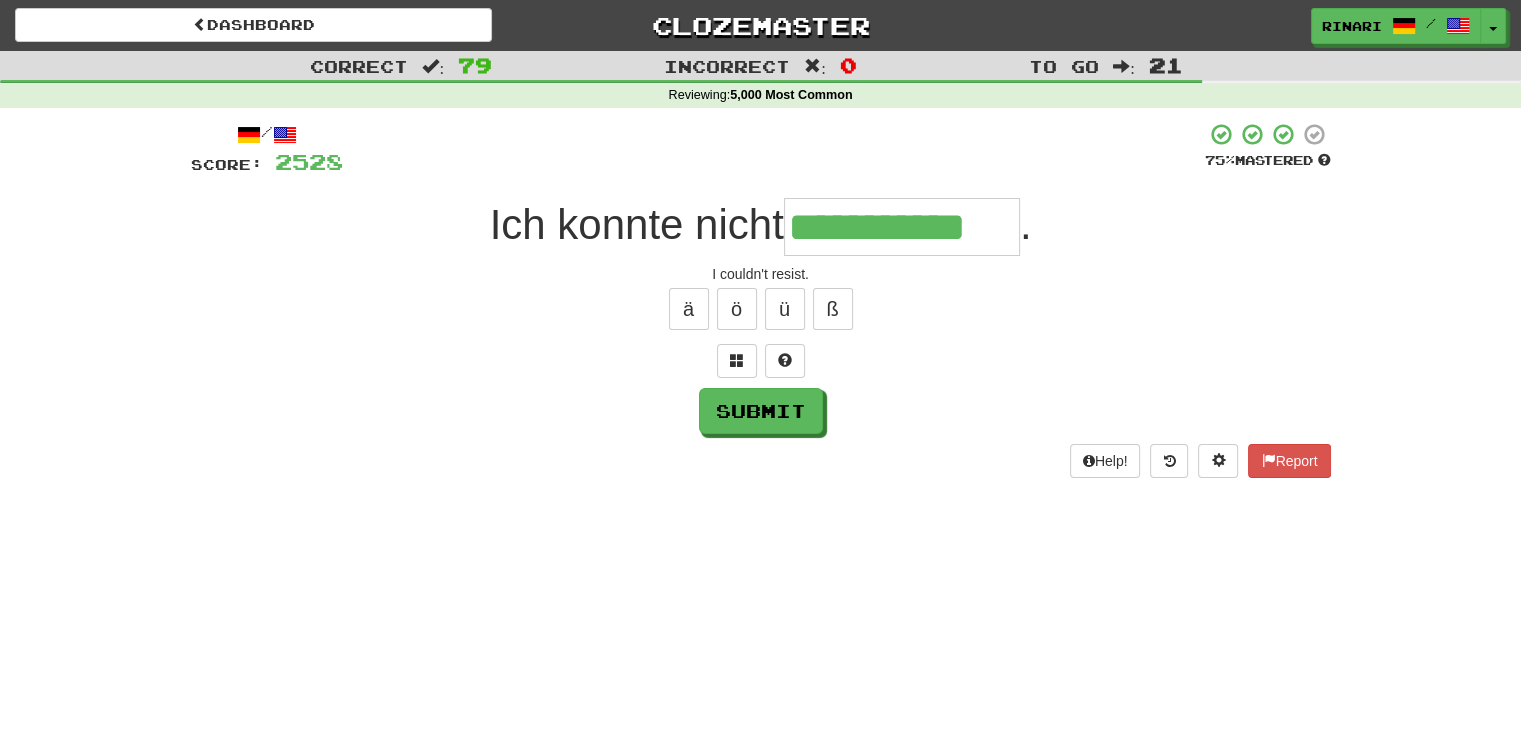 type on "**********" 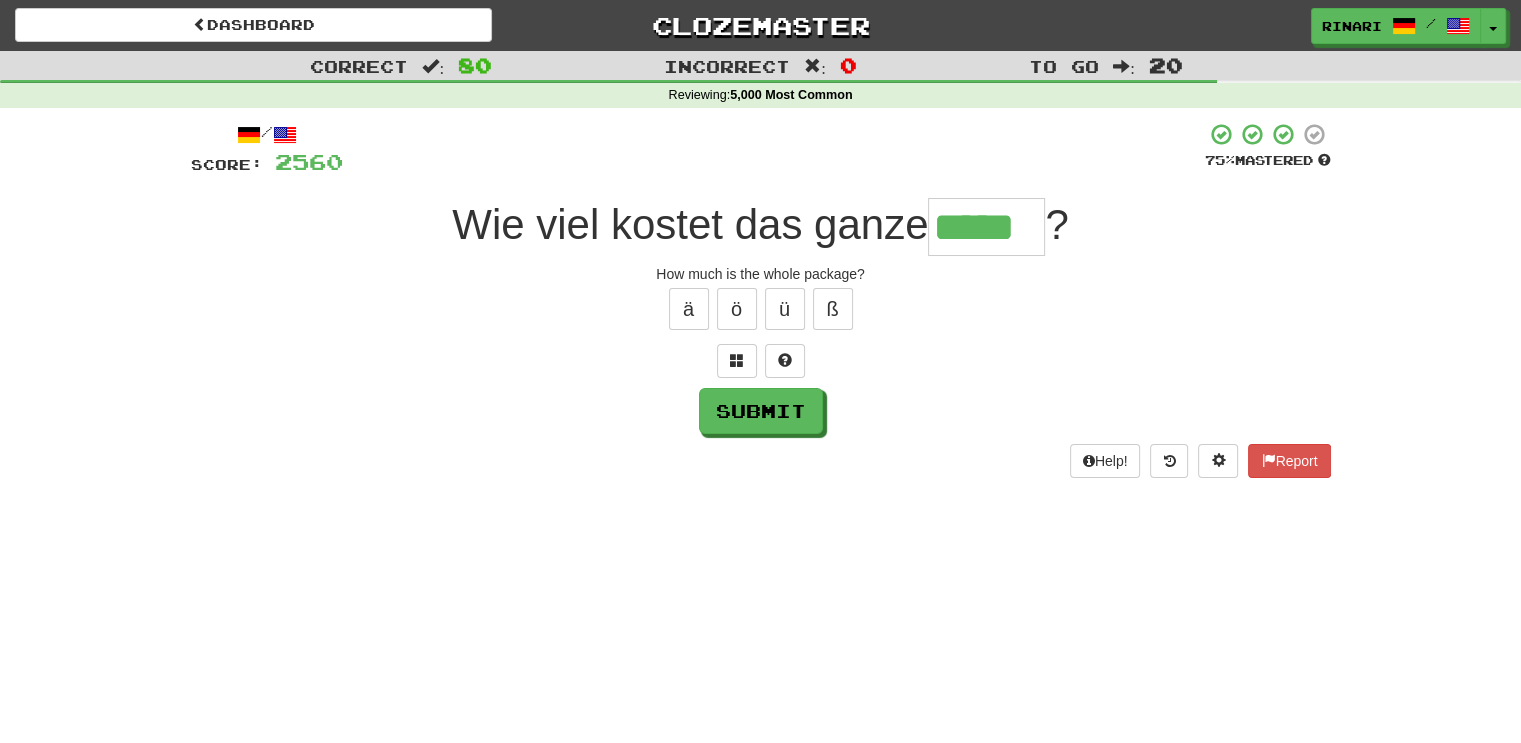 type on "*****" 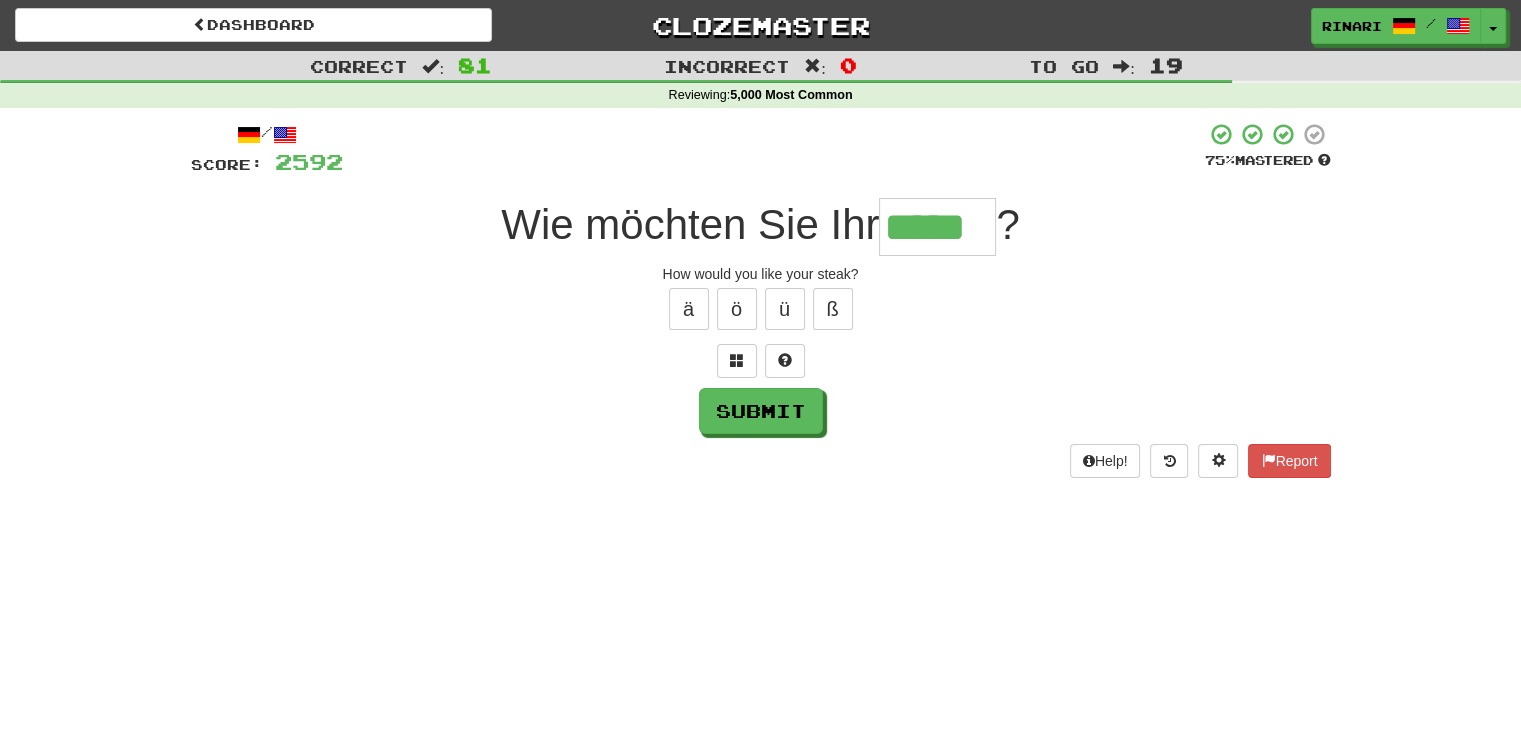 type on "*****" 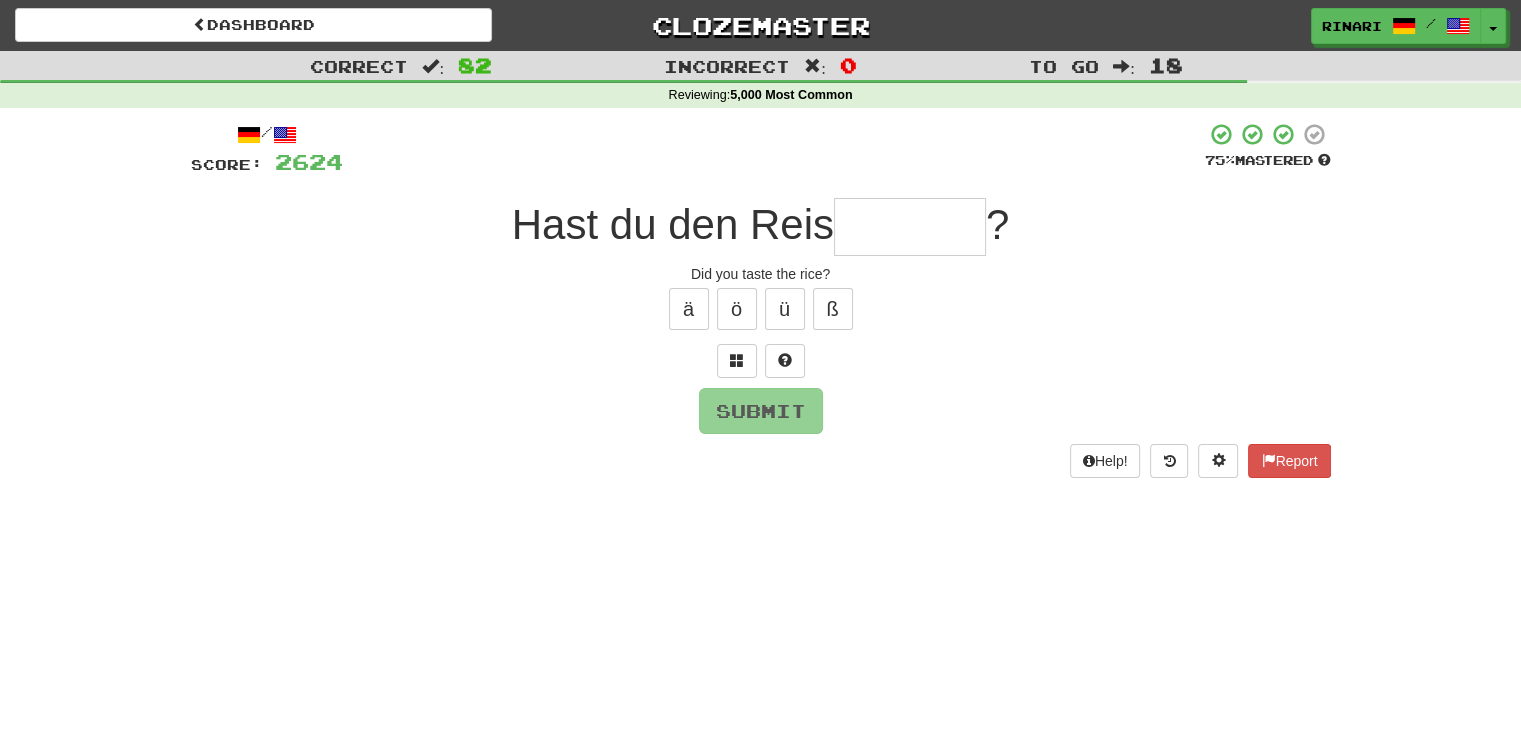 type on "*" 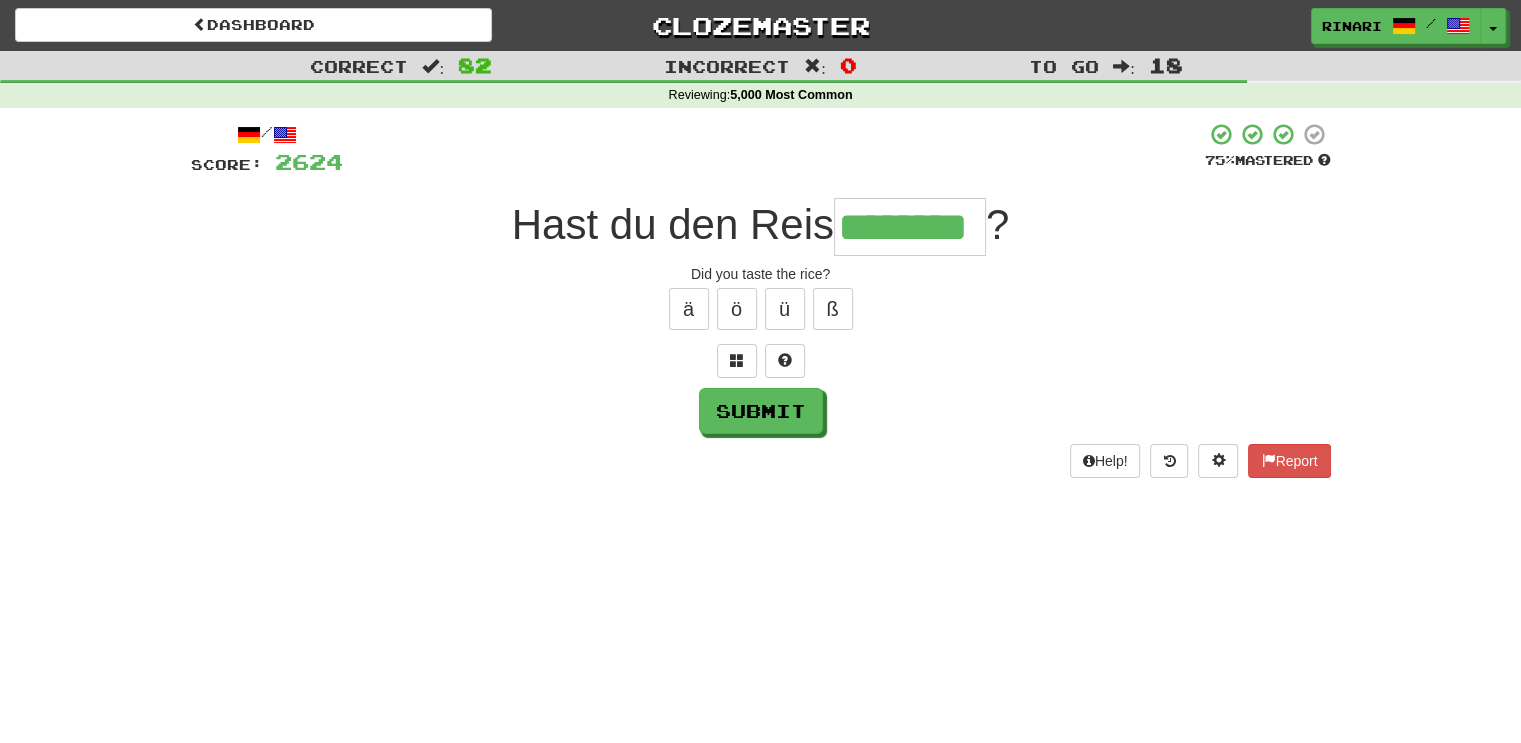 type on "********" 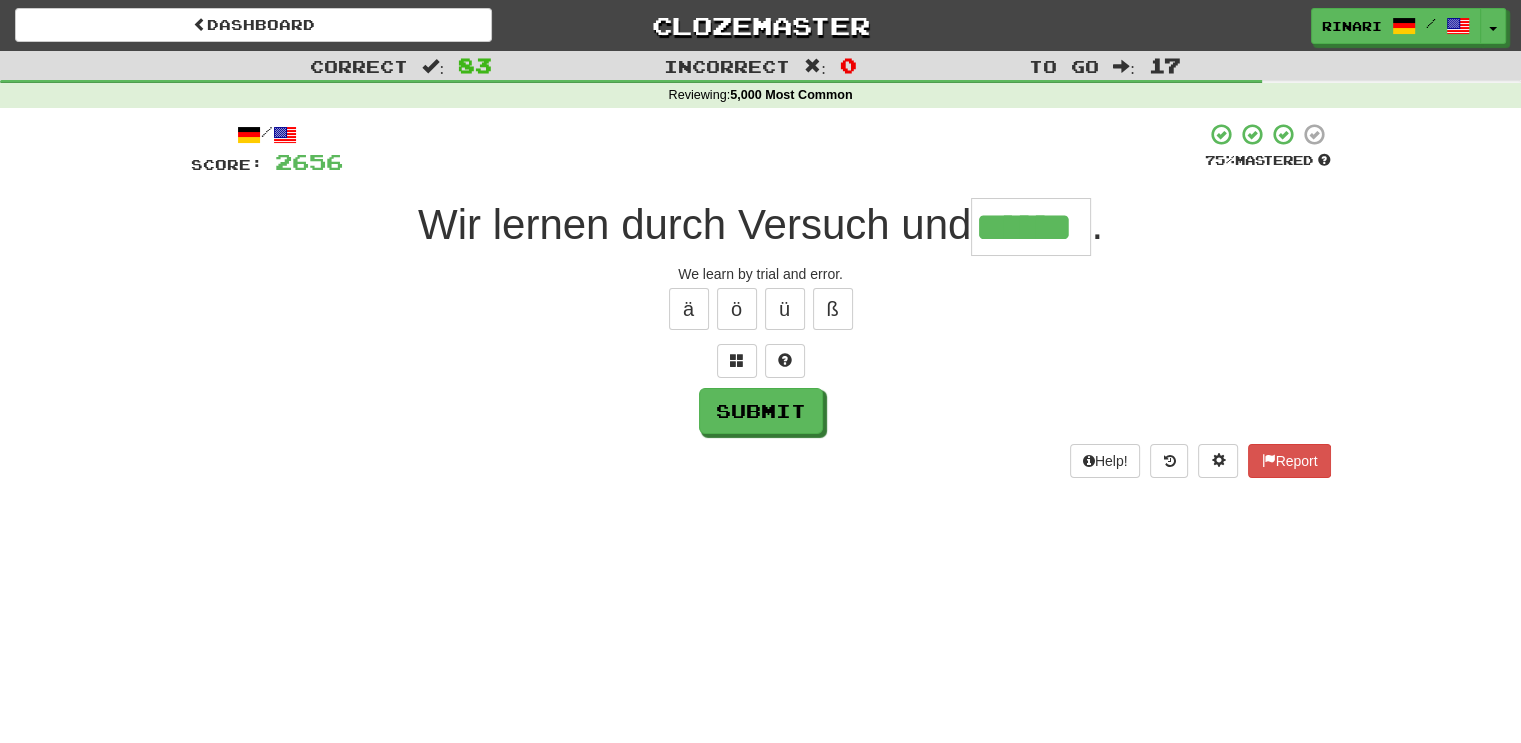 type on "******" 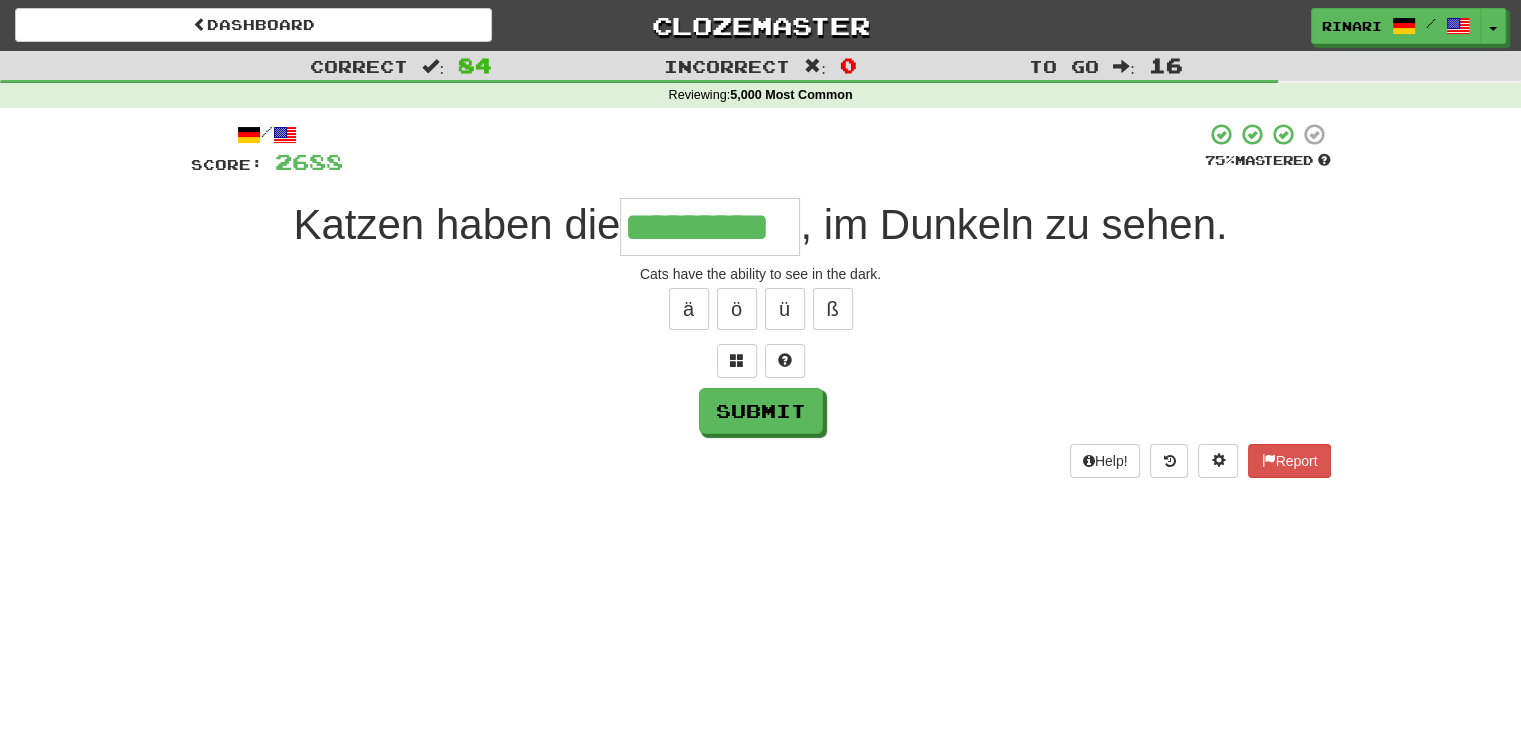 type on "*********" 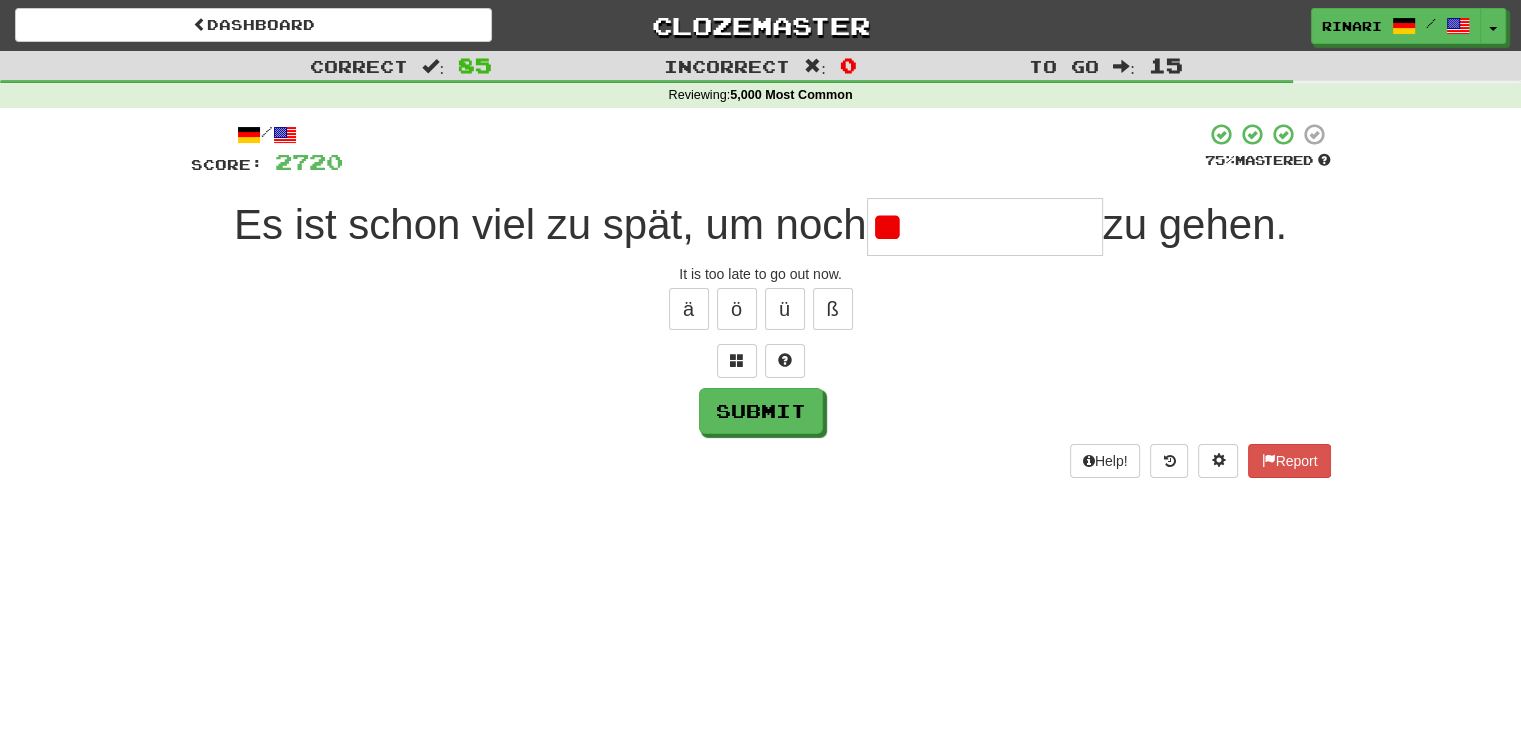 type on "*" 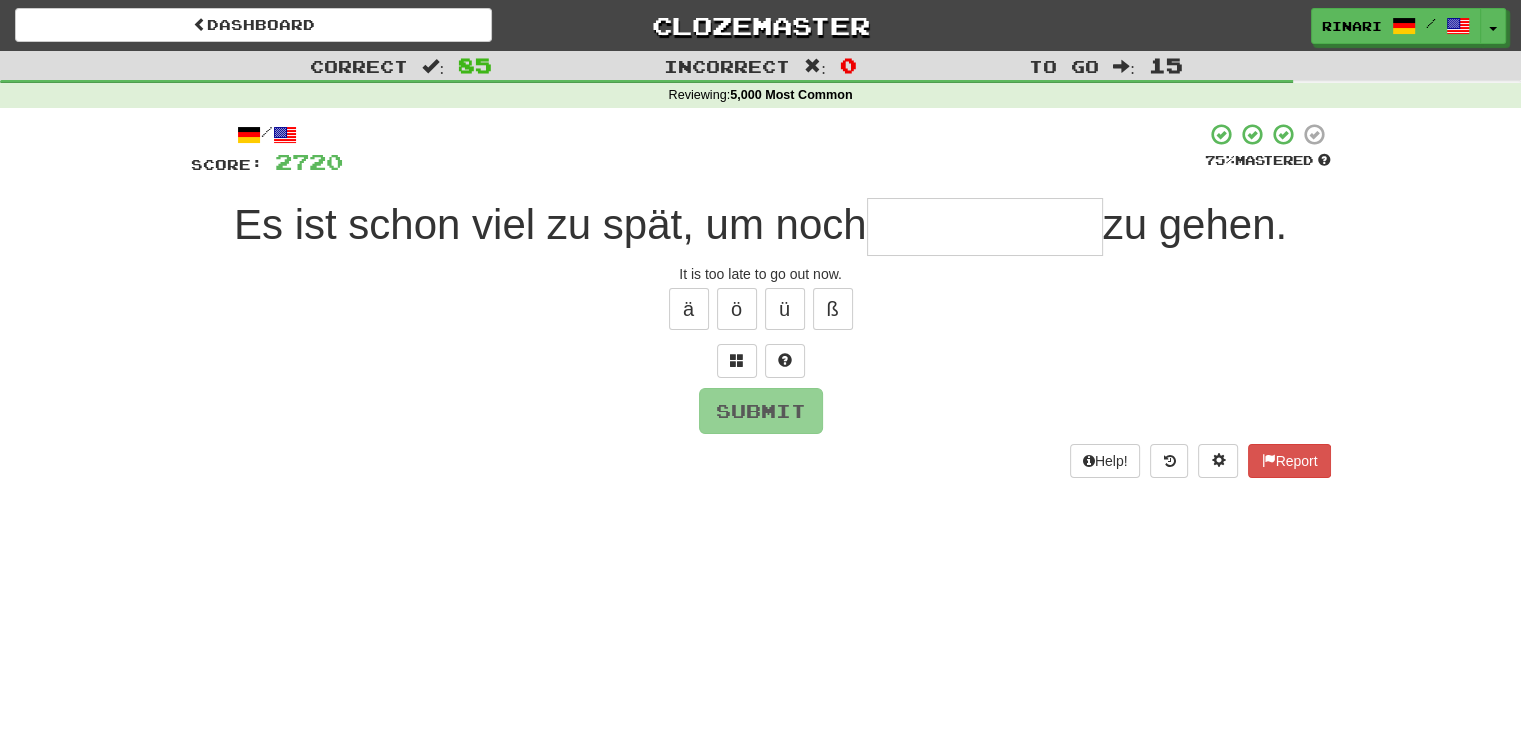 type on "*" 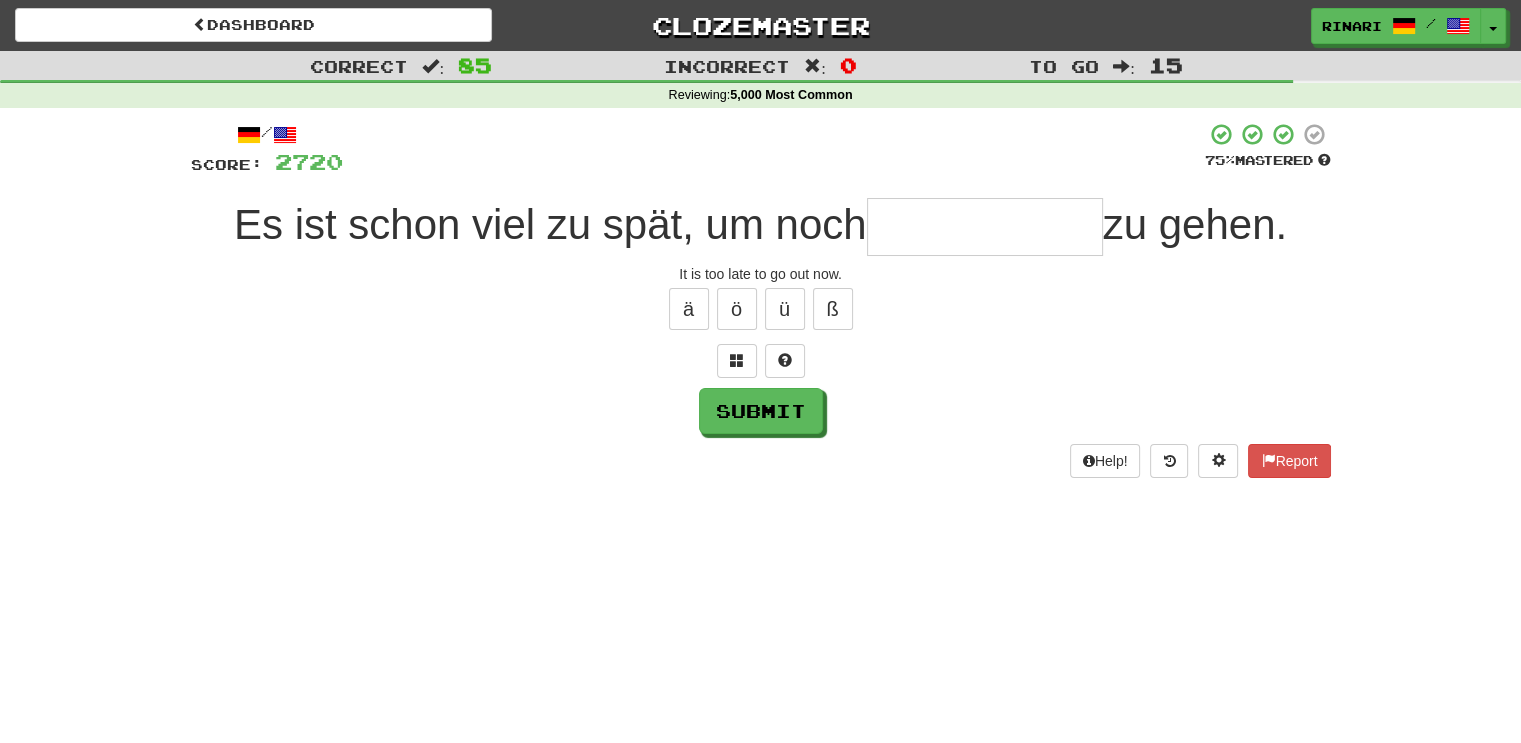 type on "*" 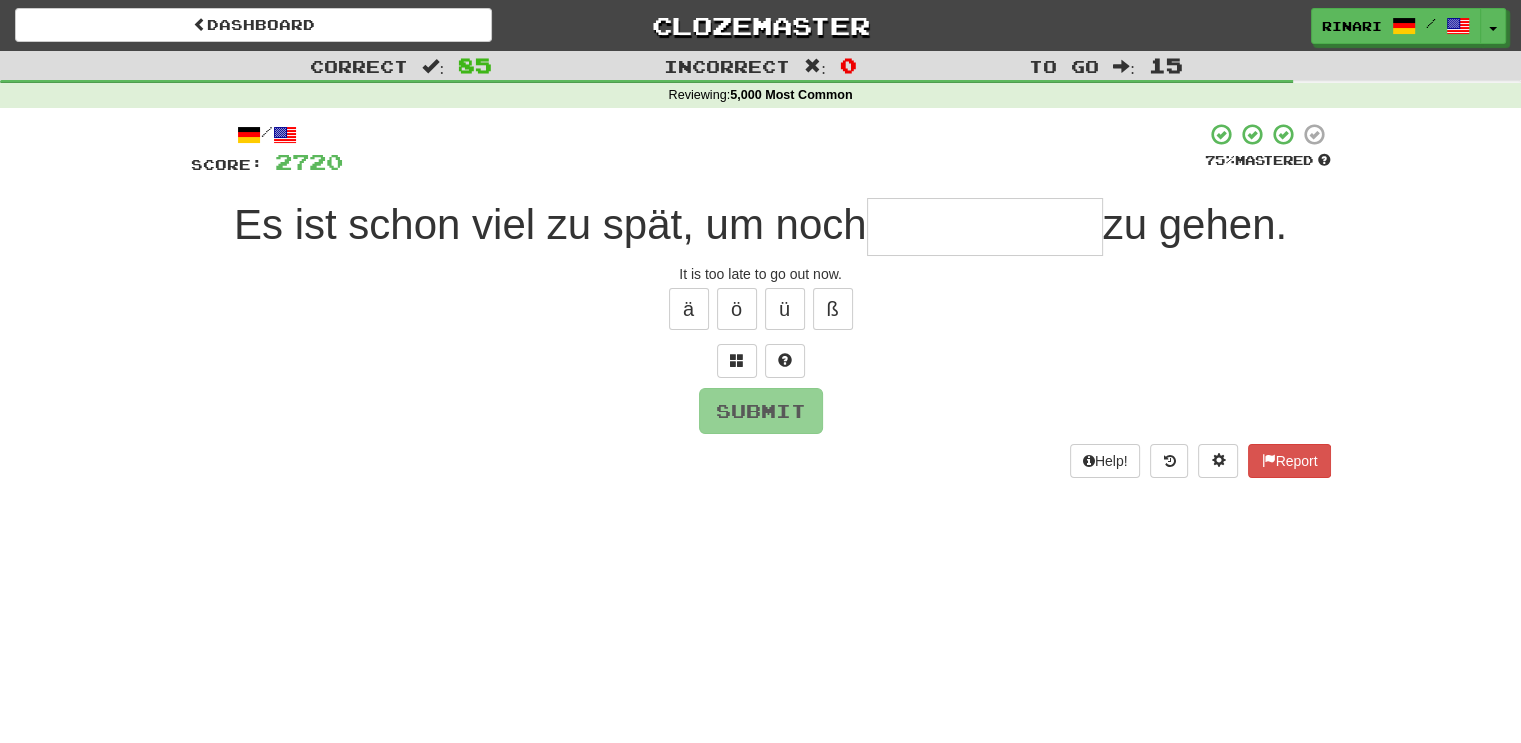 type on "*" 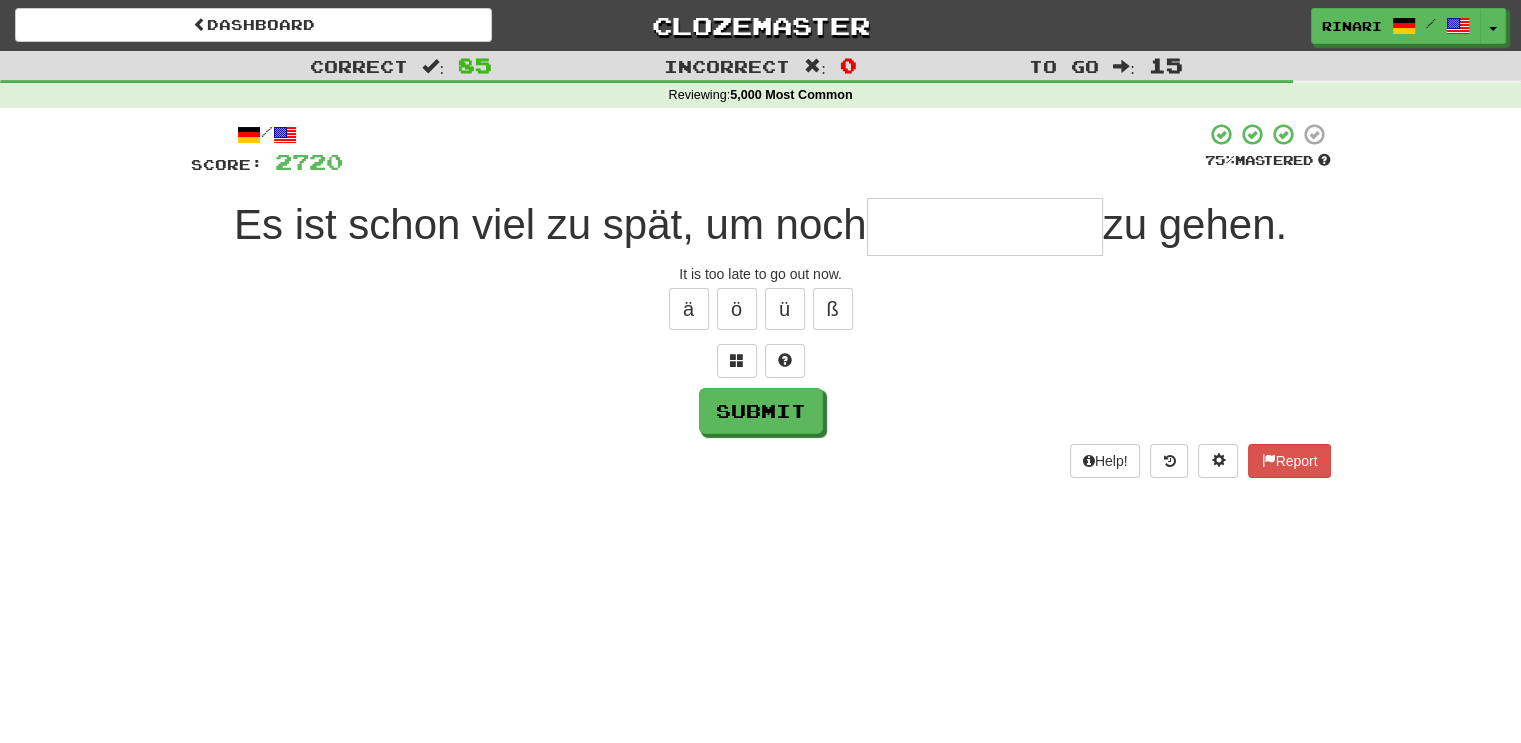 type on "*" 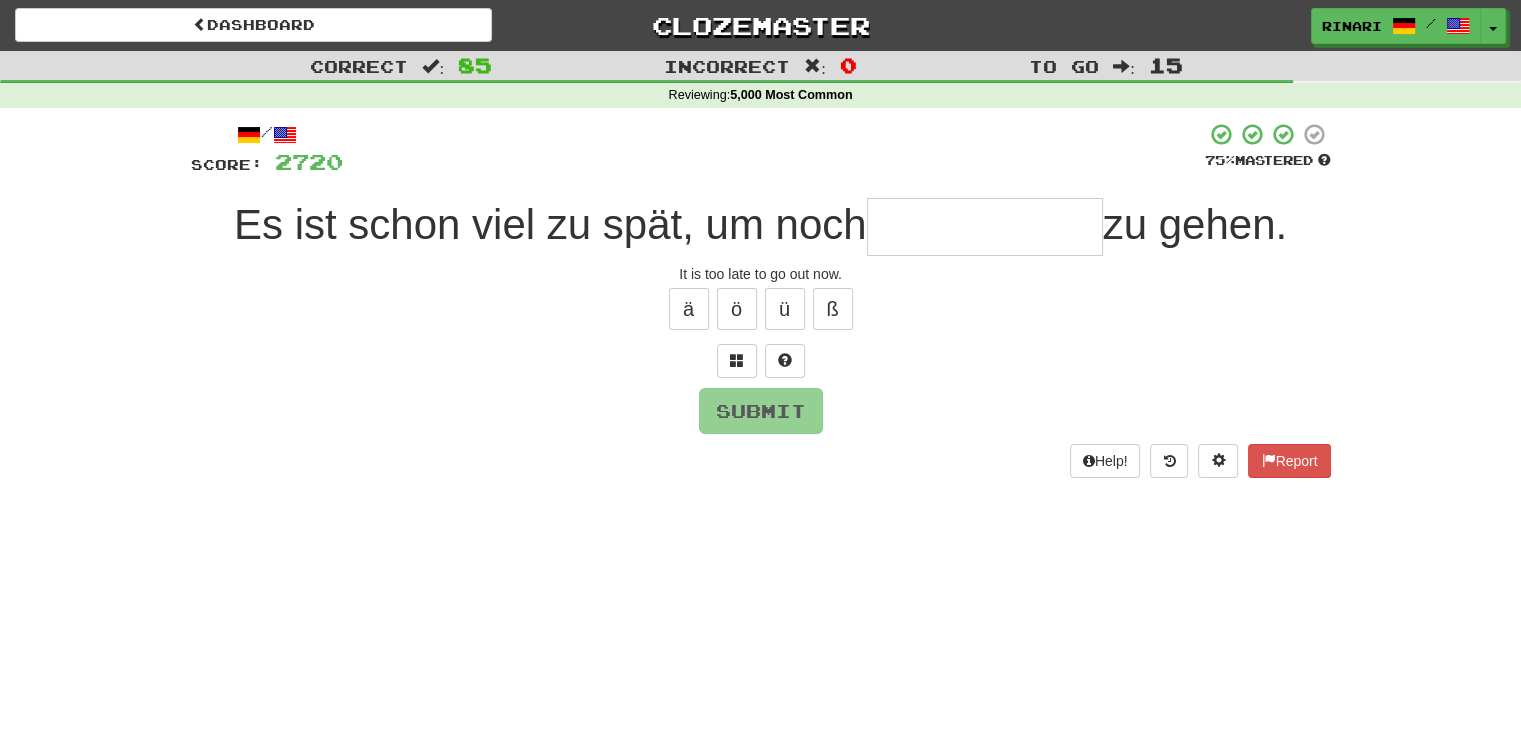 type on "*" 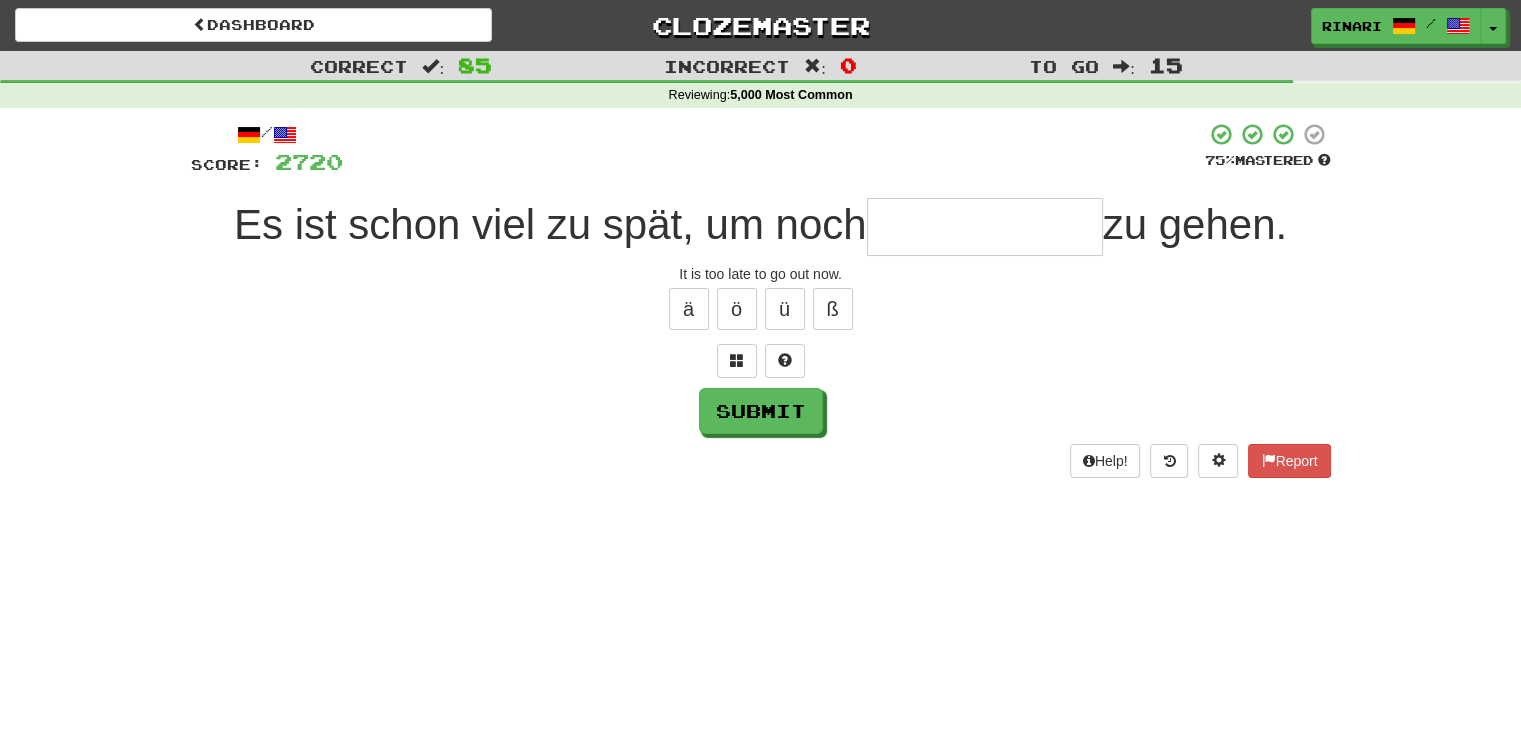 type on "*" 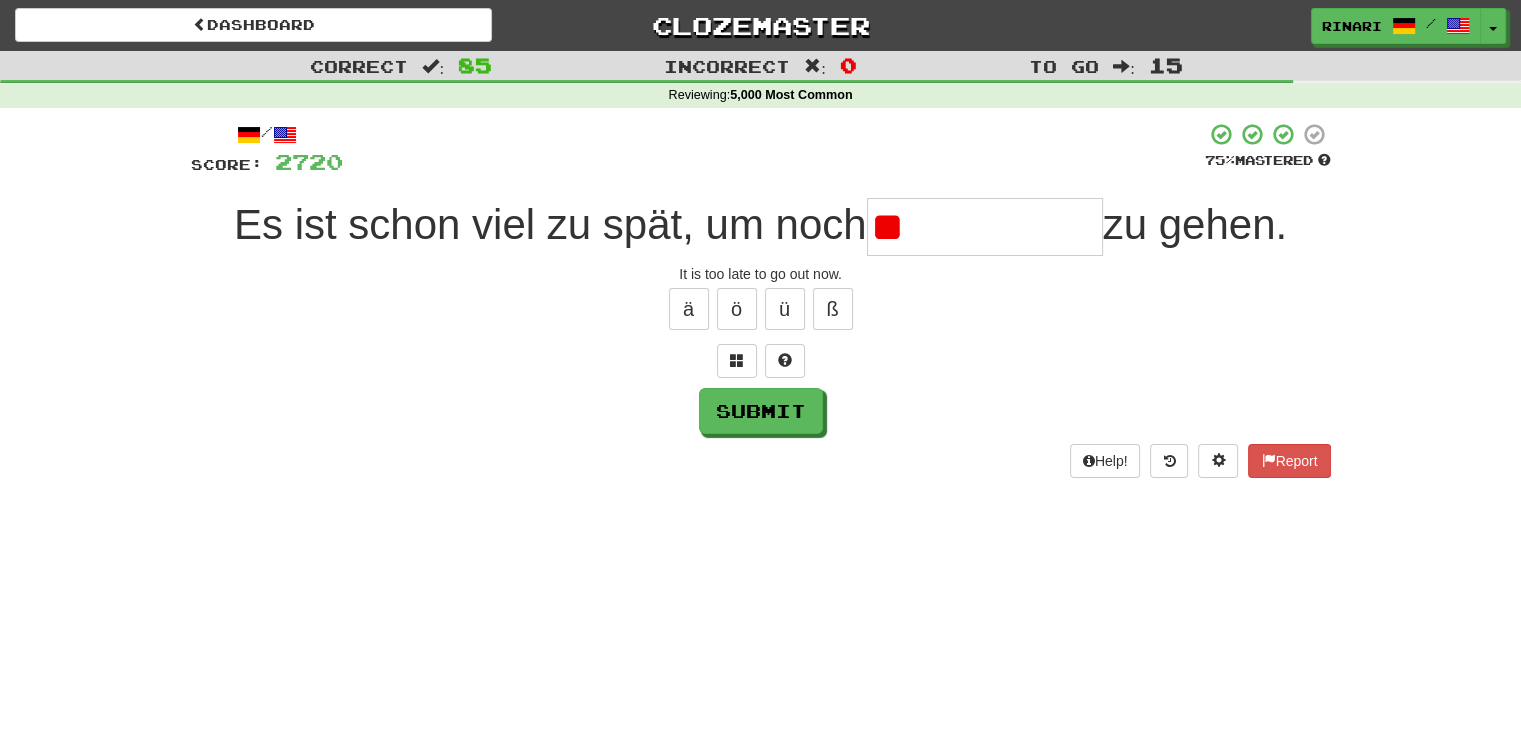 type on "*" 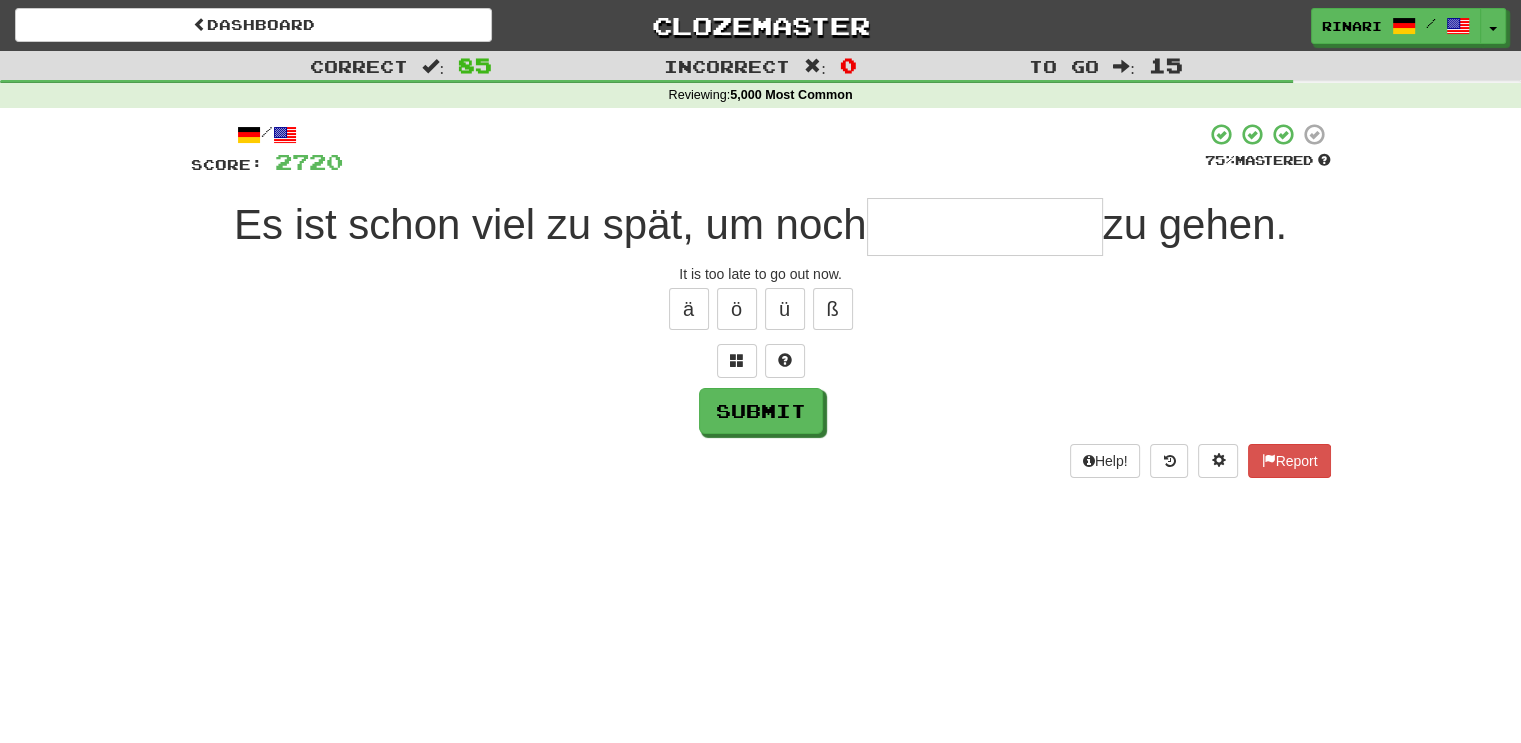 type on "*" 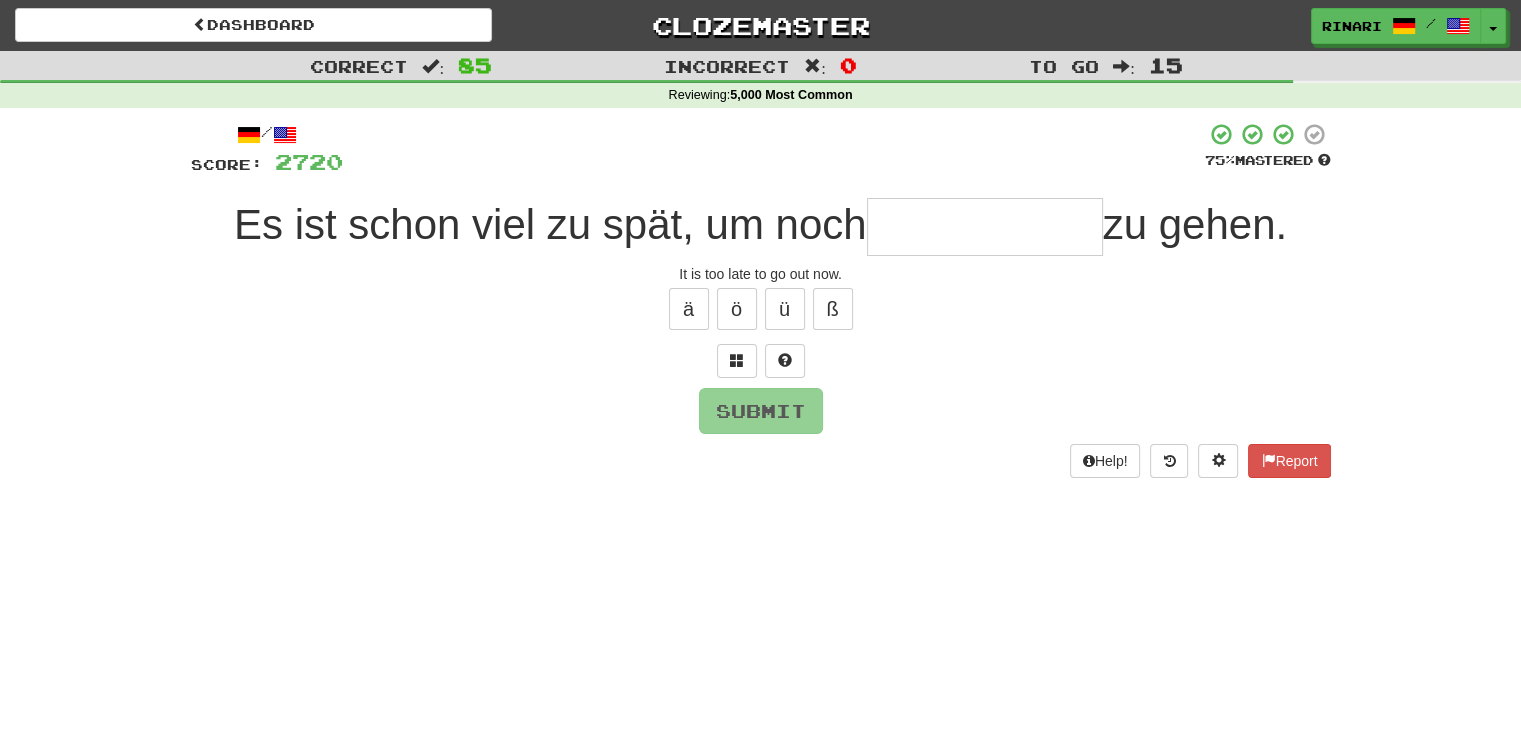 type on "*" 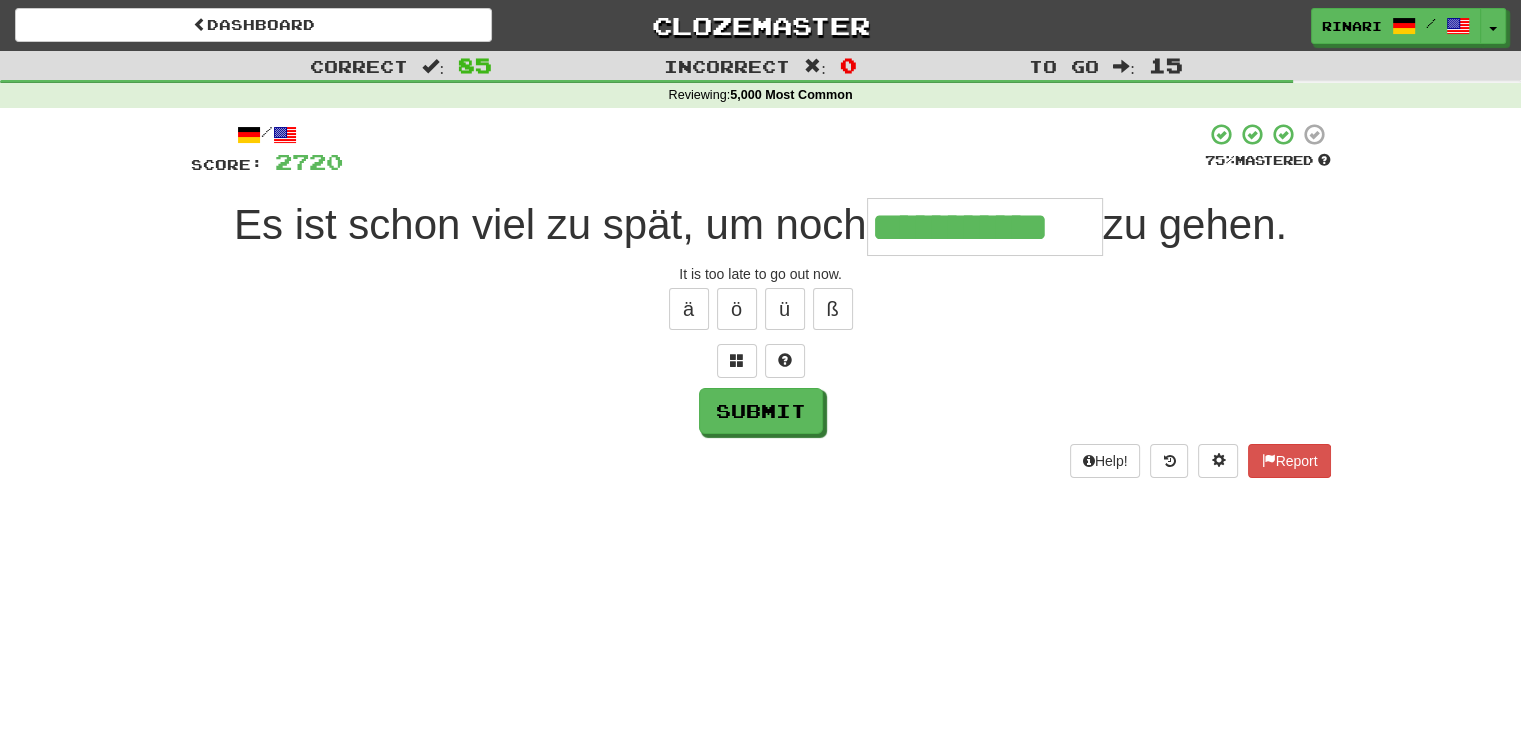 type on "**********" 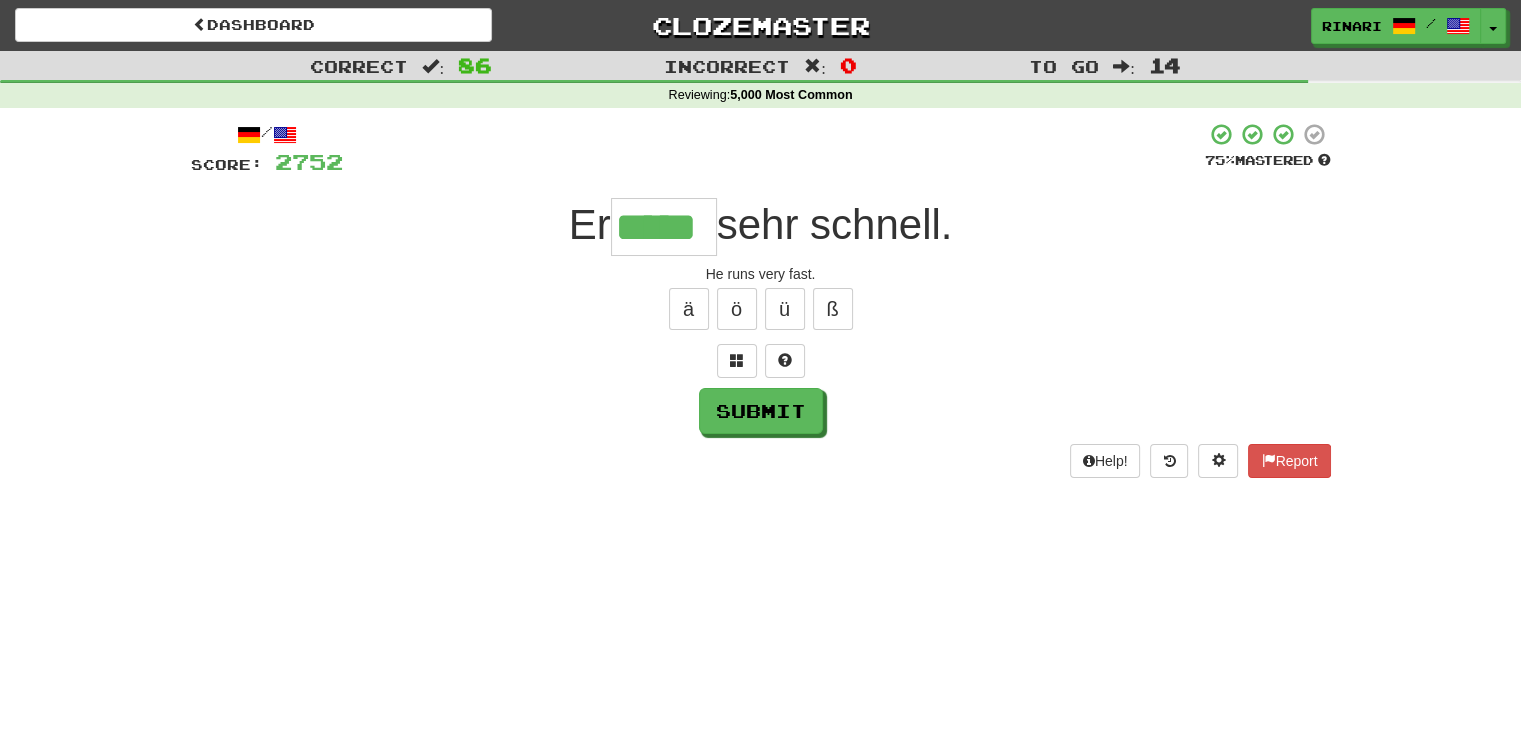 type on "*****" 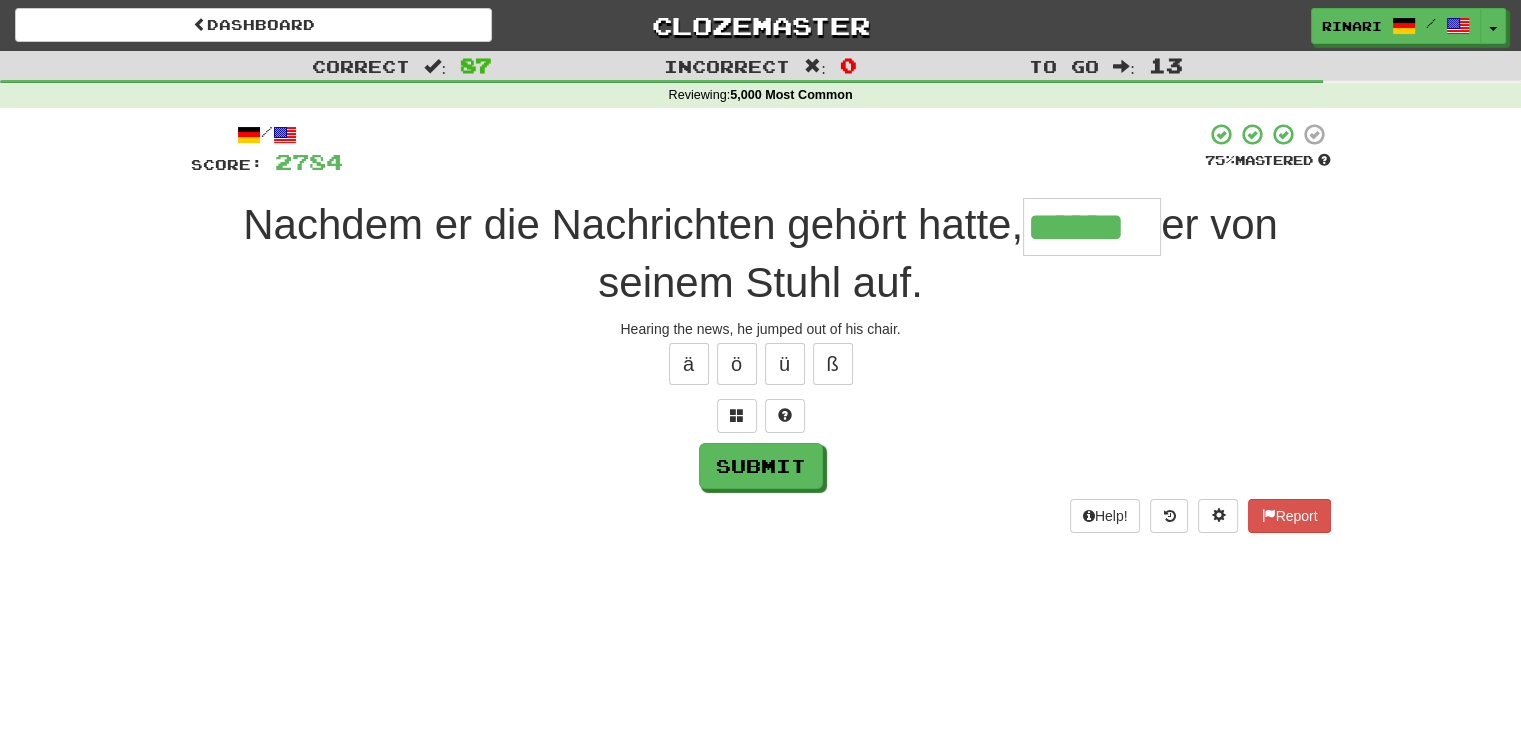 type on "******" 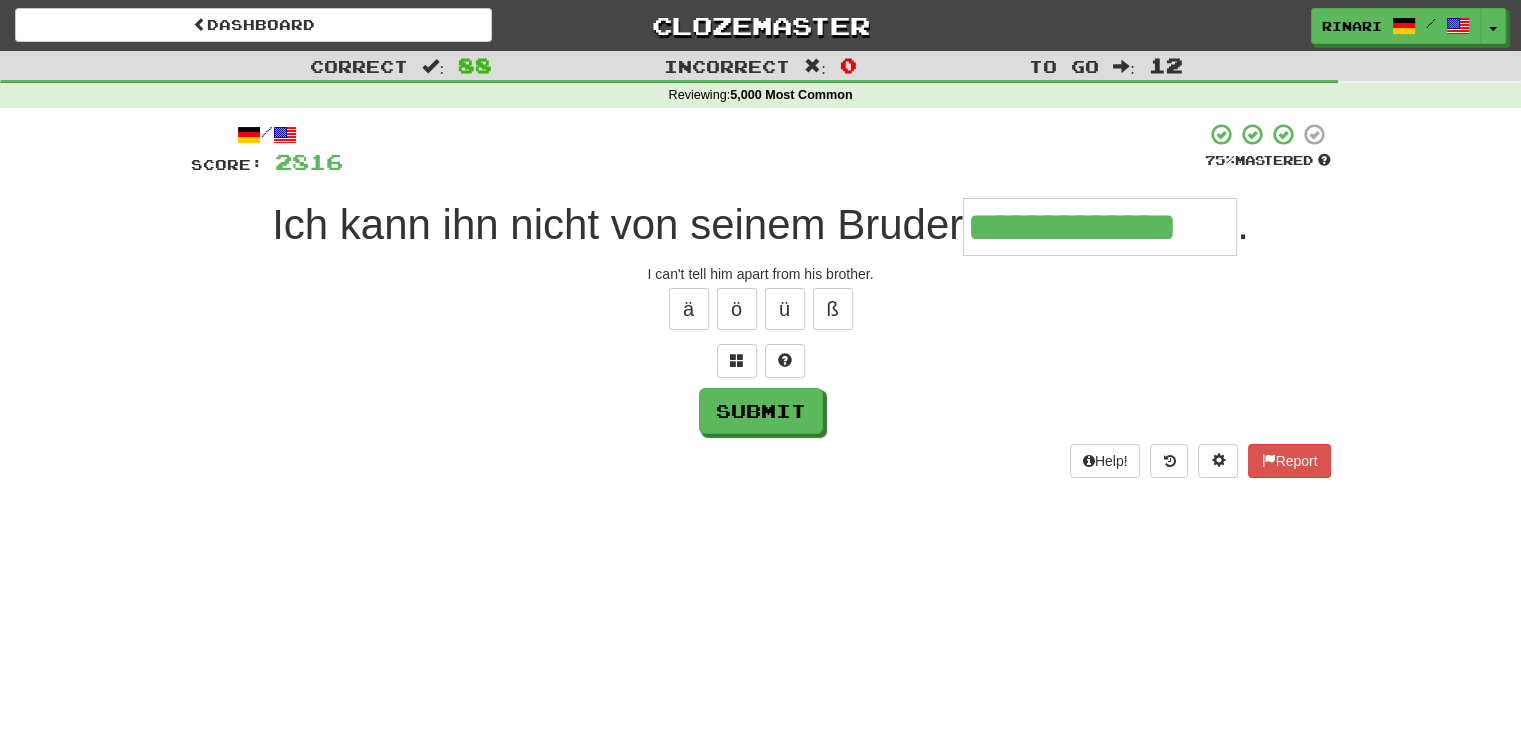 type on "**********" 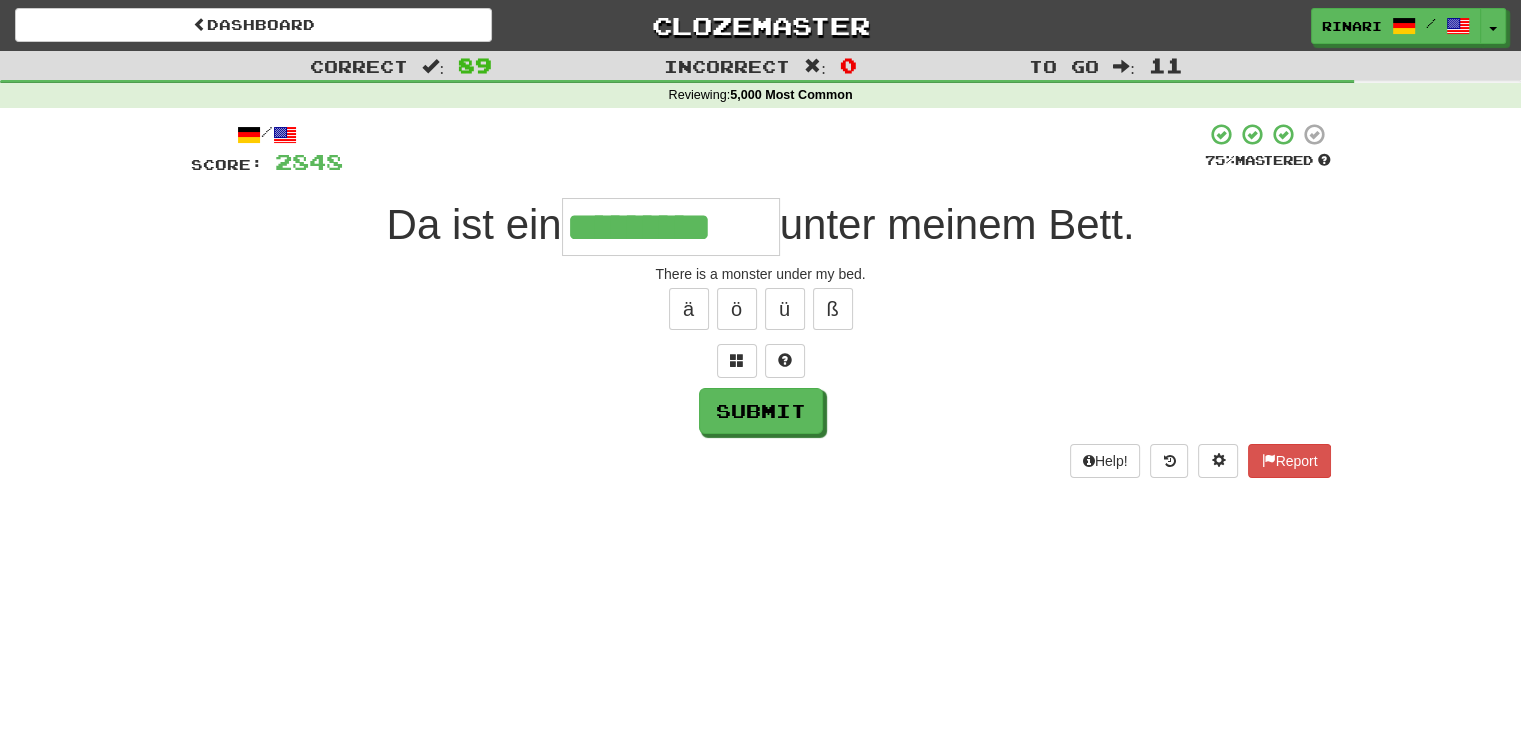 type on "*********" 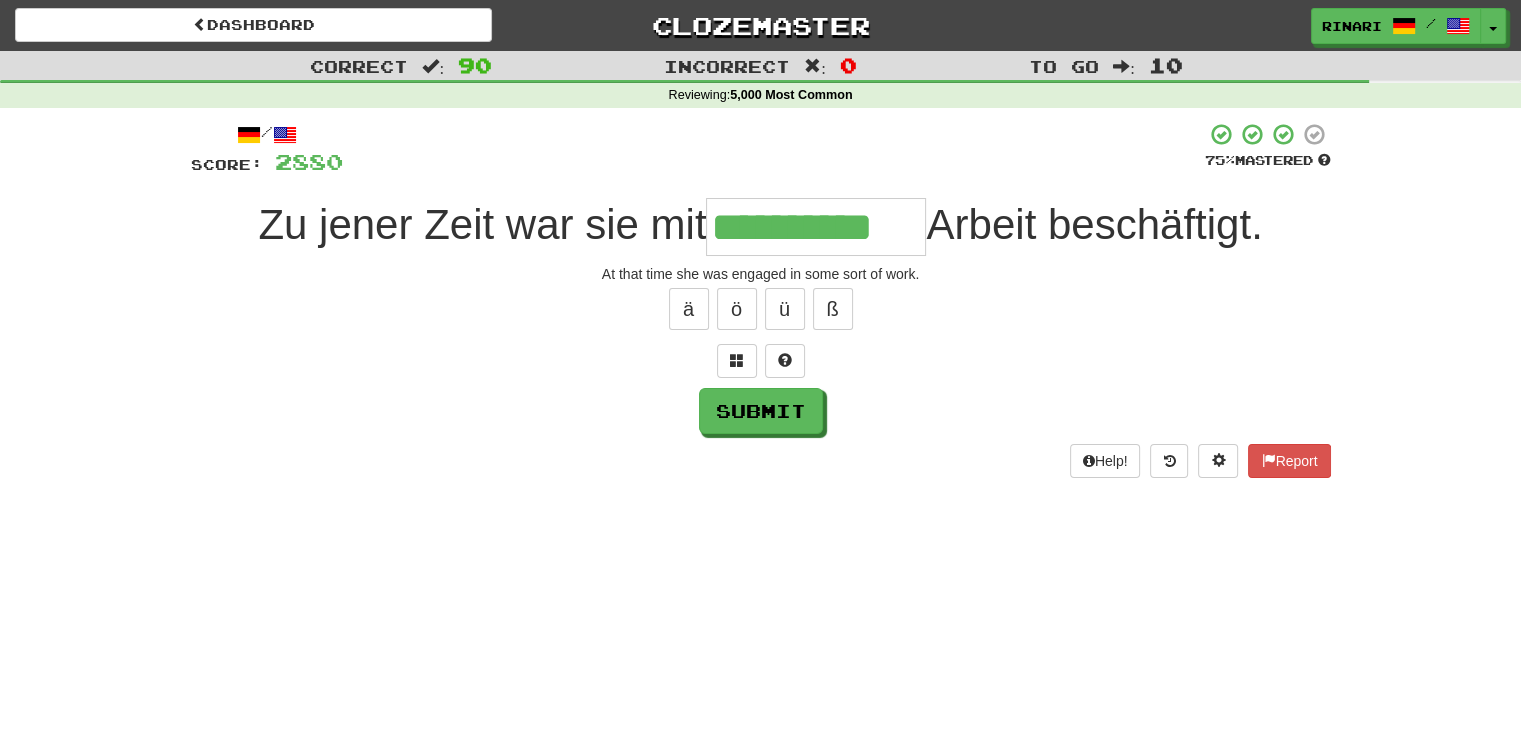 scroll, scrollTop: 0, scrollLeft: 0, axis: both 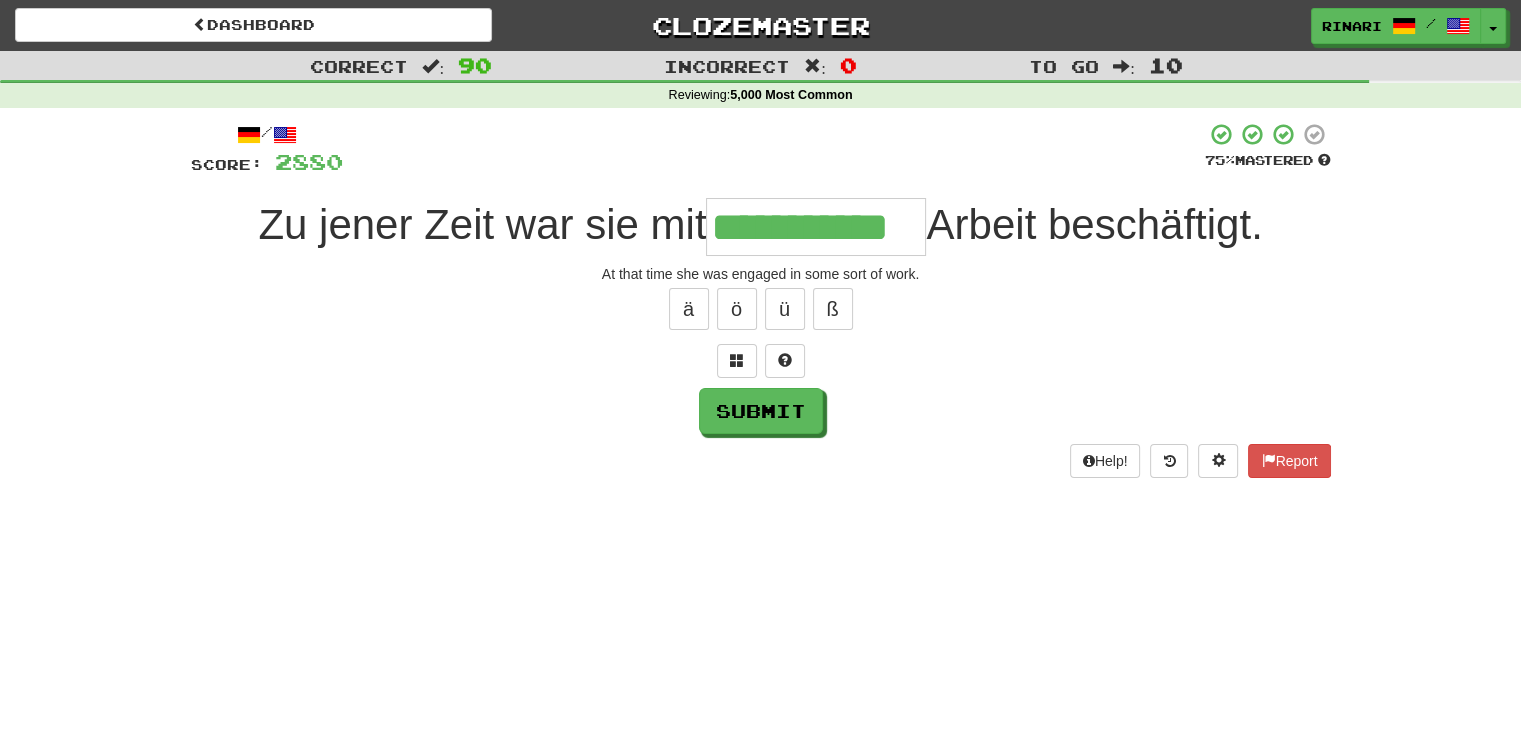 type on "**********" 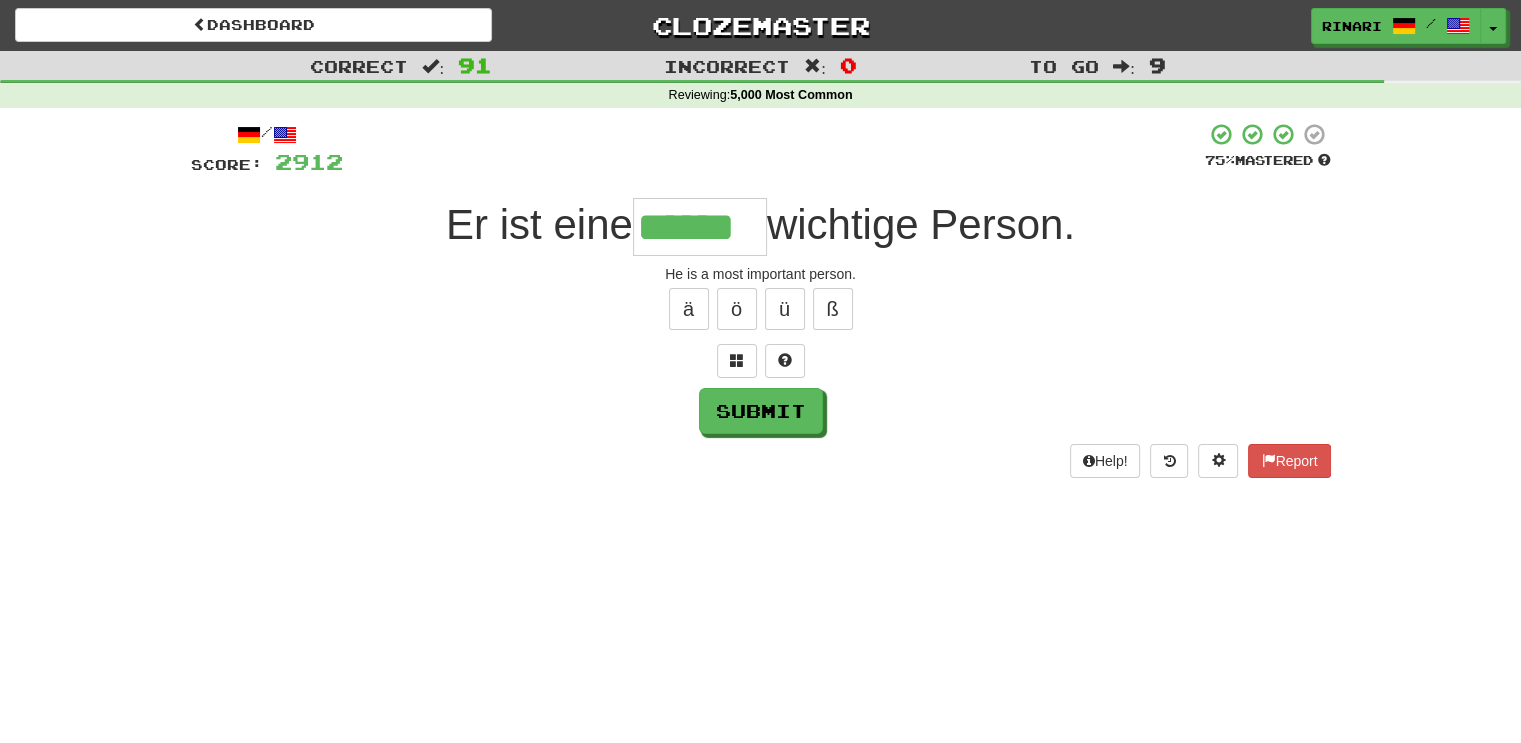 scroll, scrollTop: 0, scrollLeft: 6, axis: horizontal 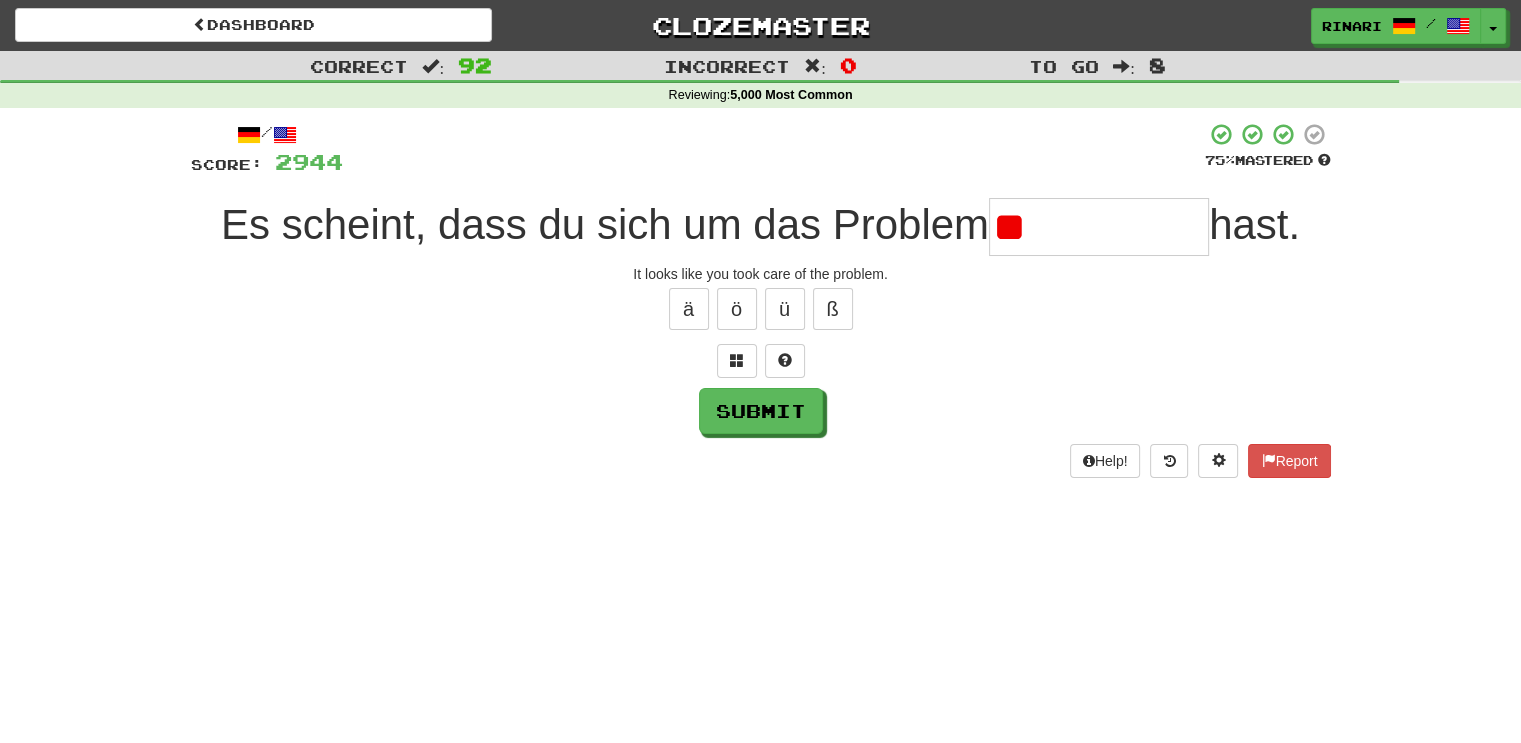 type on "*" 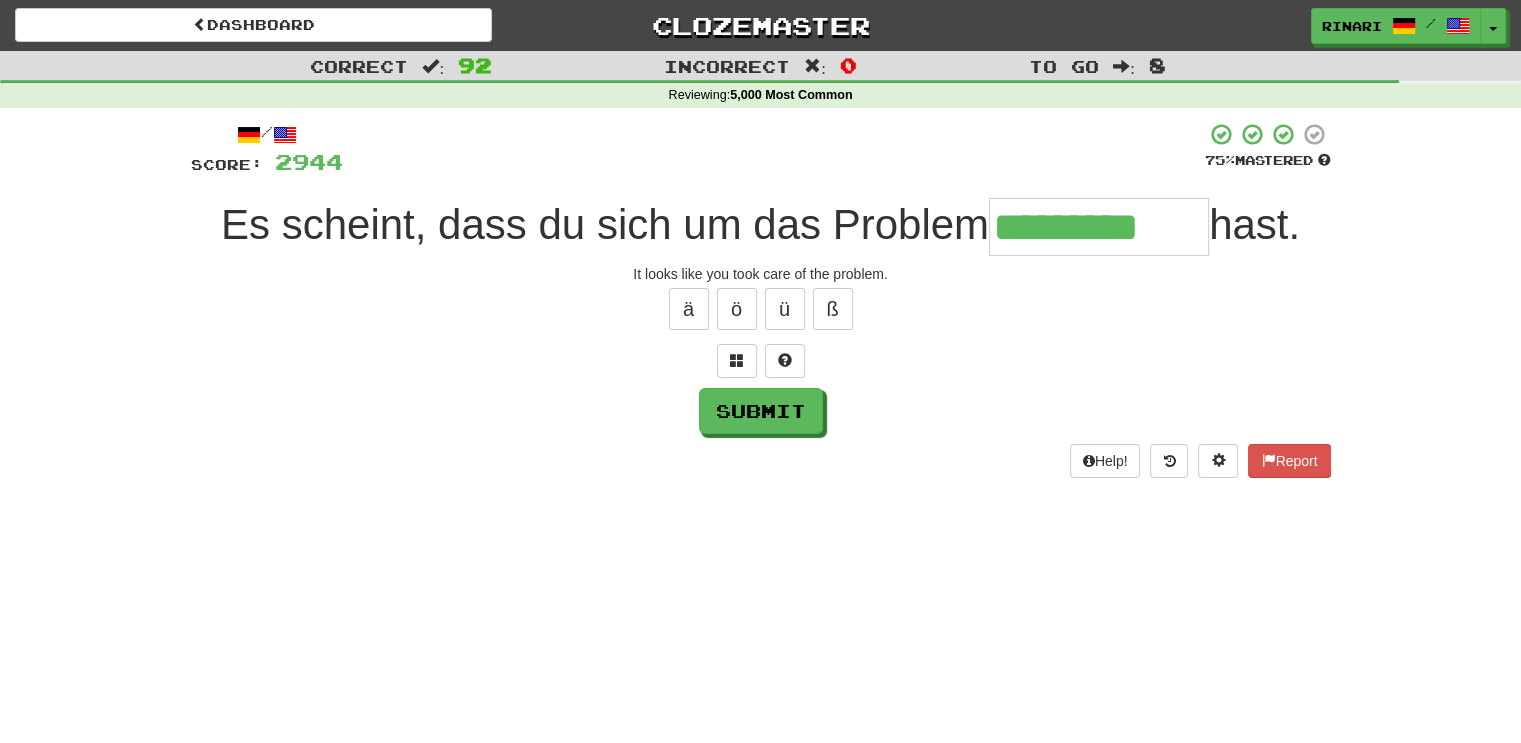 type on "*********" 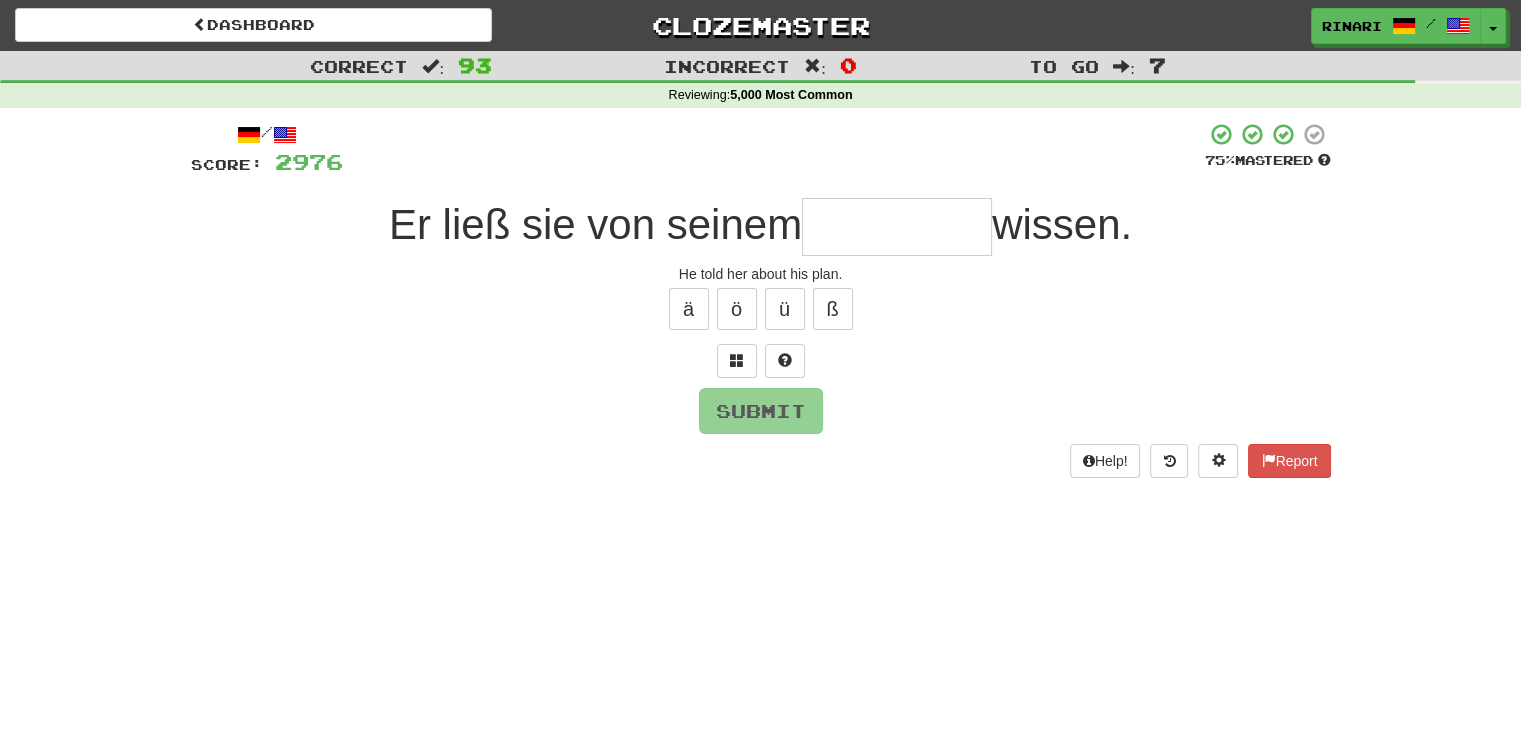 type on "*" 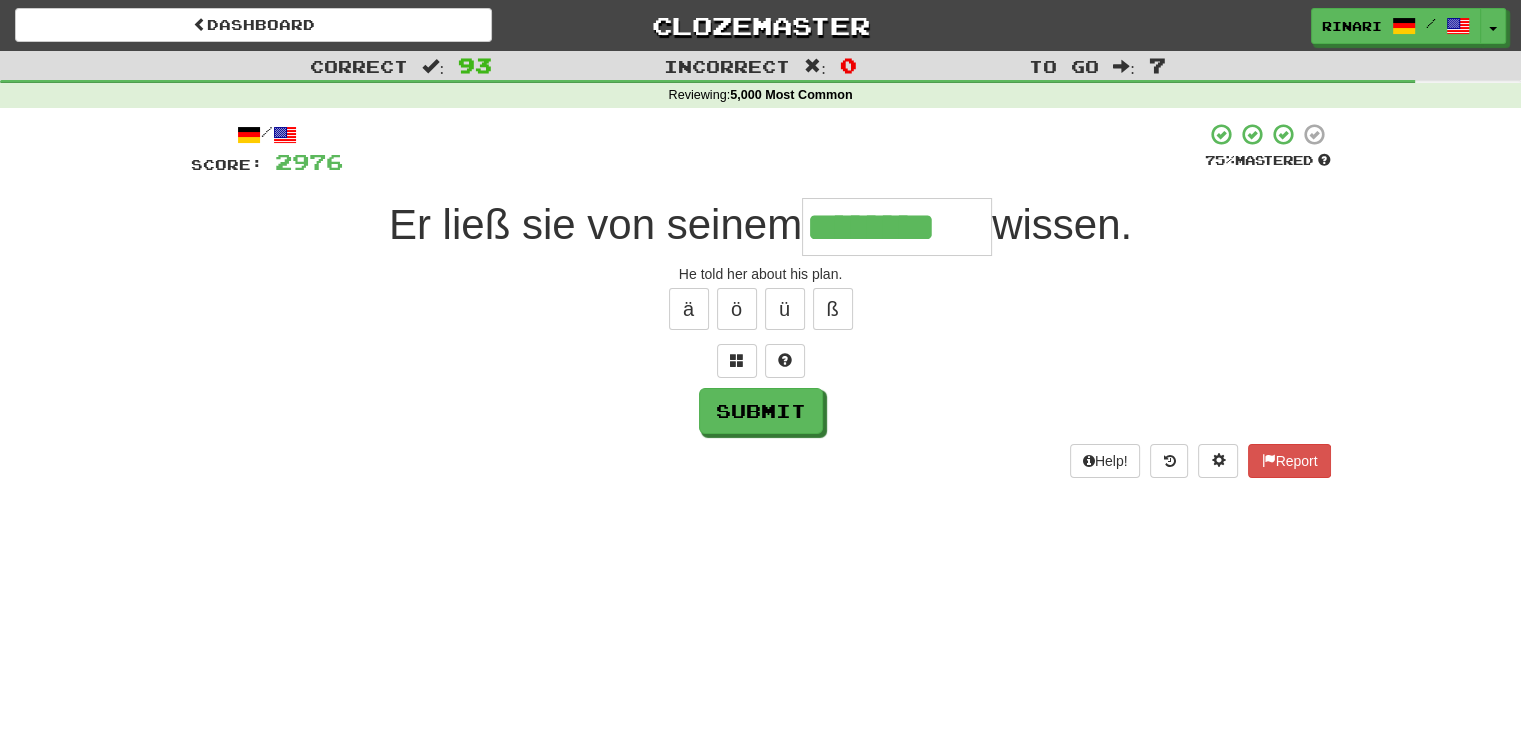 type on "********" 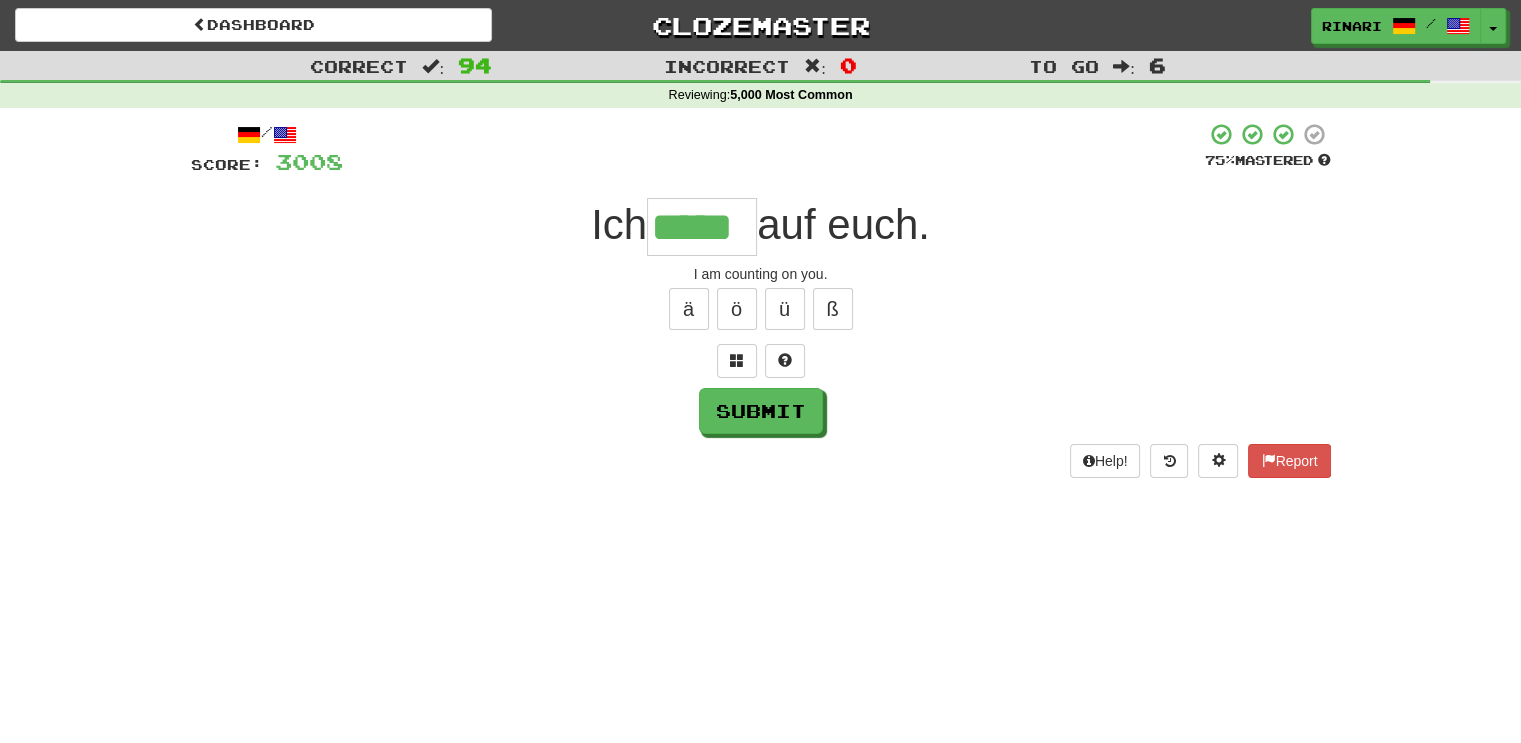 type on "*****" 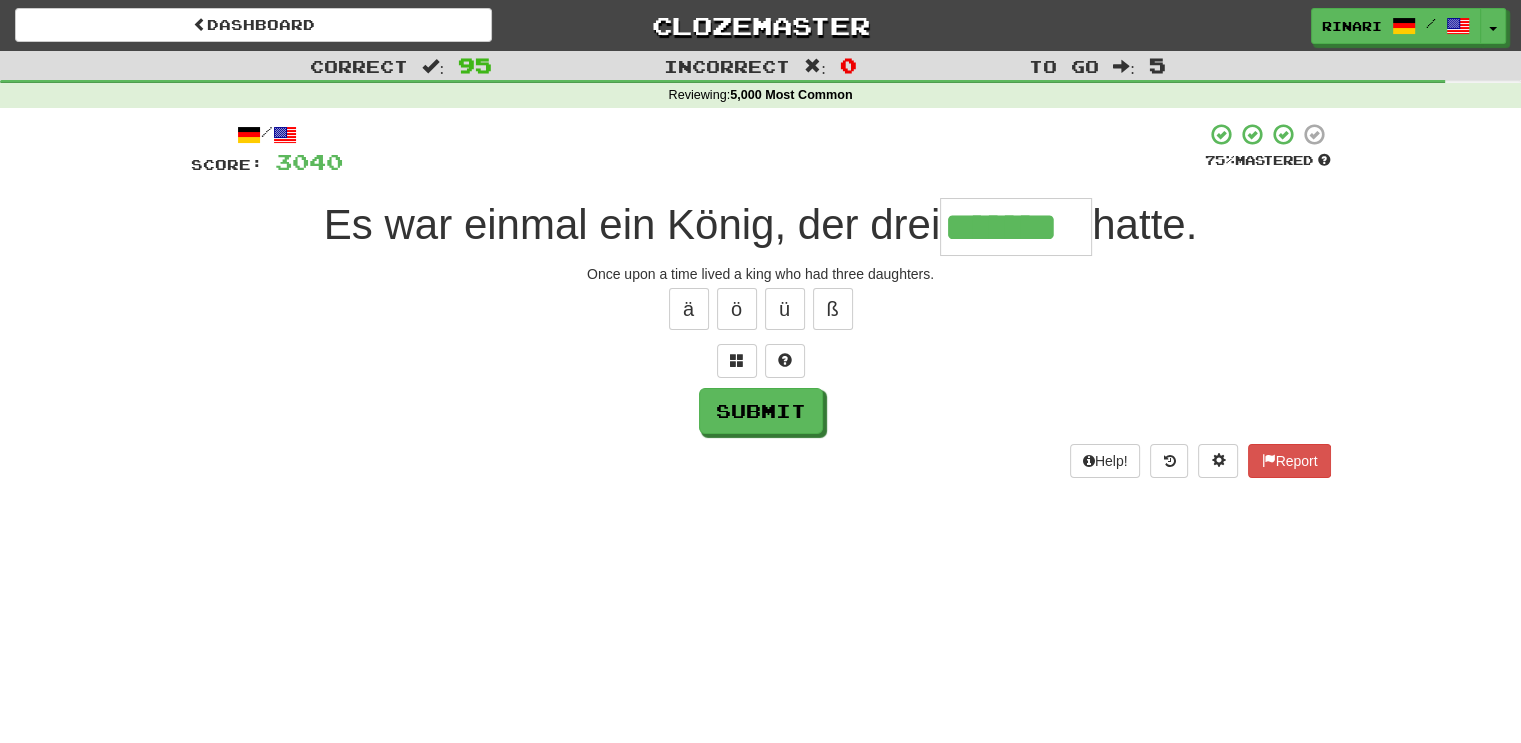 type on "*******" 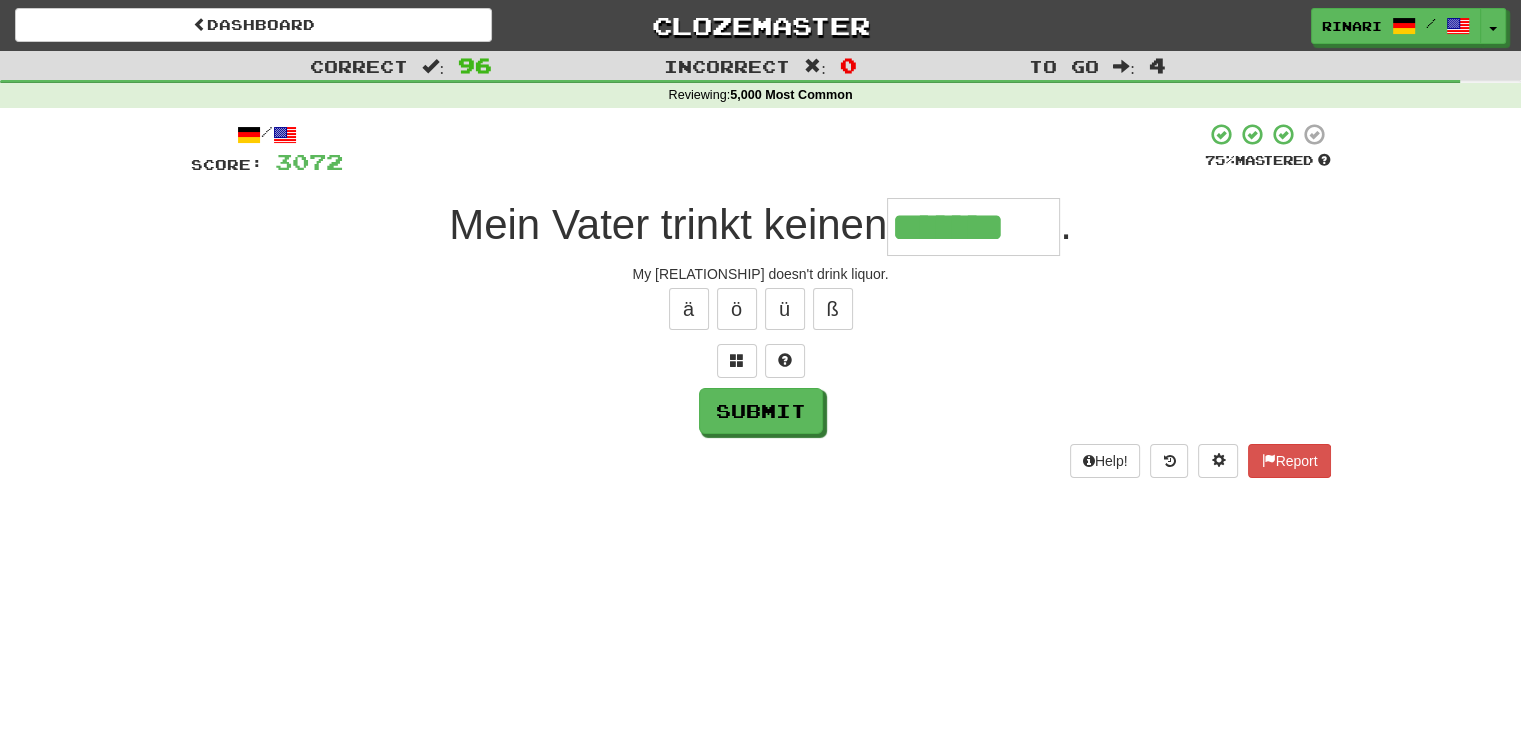 type on "*******" 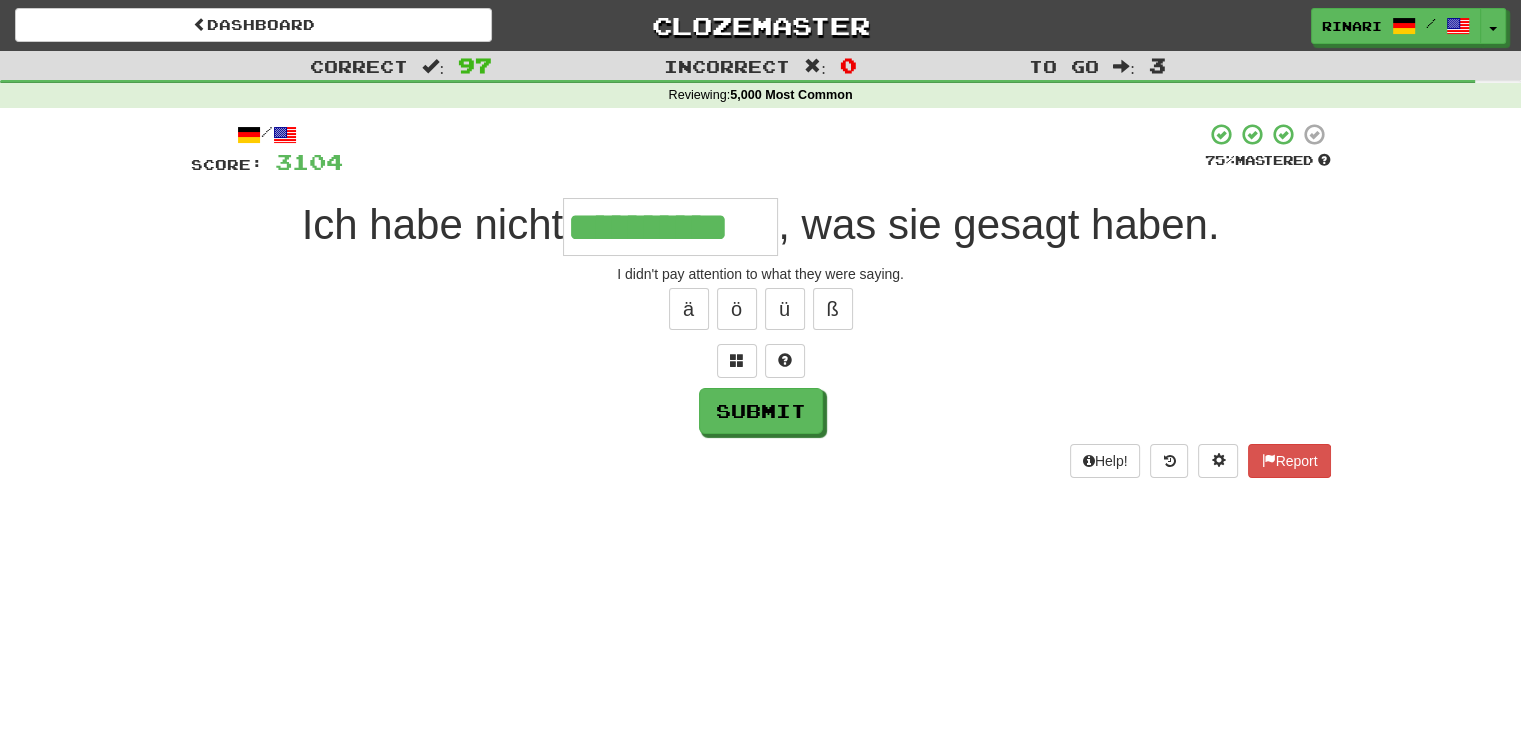 type on "**********" 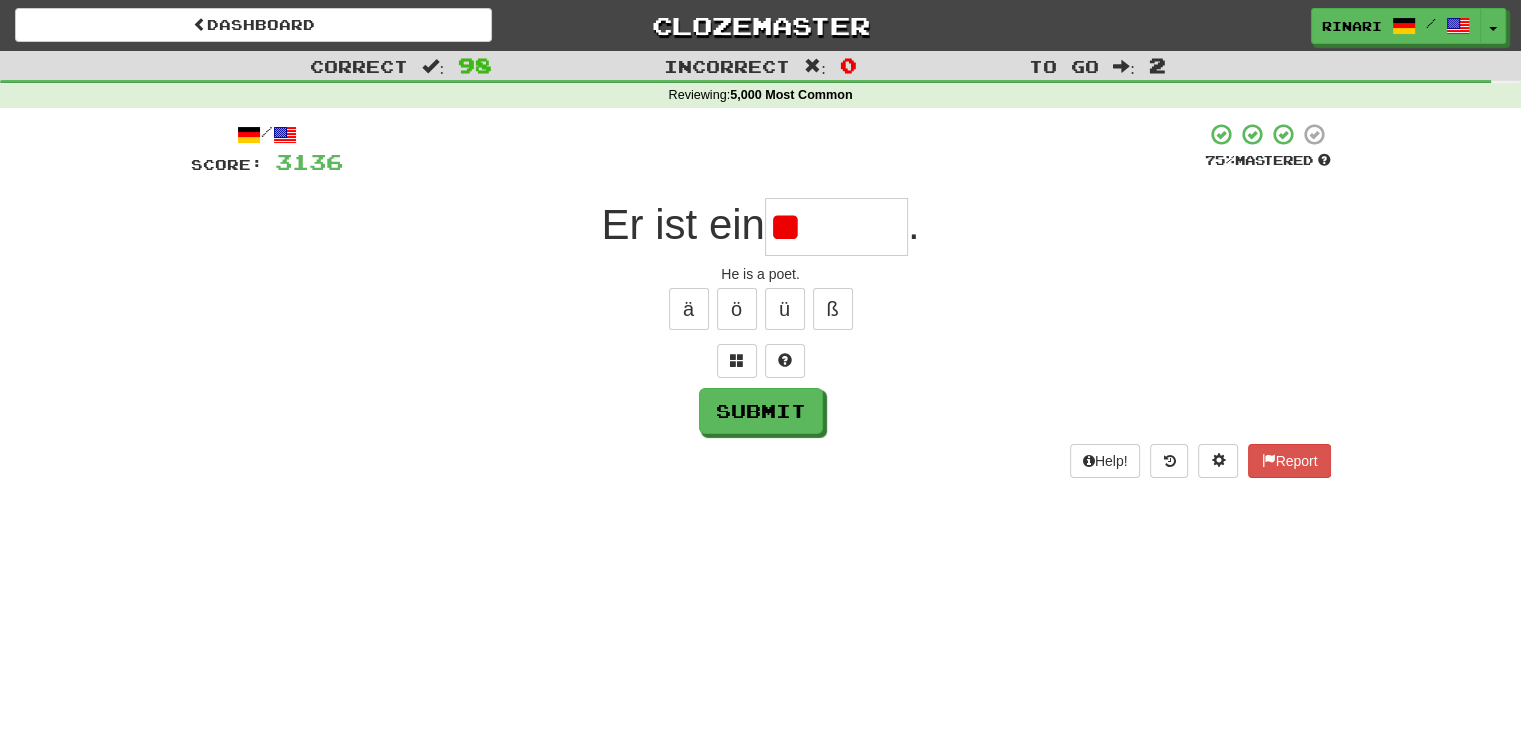 type on "*" 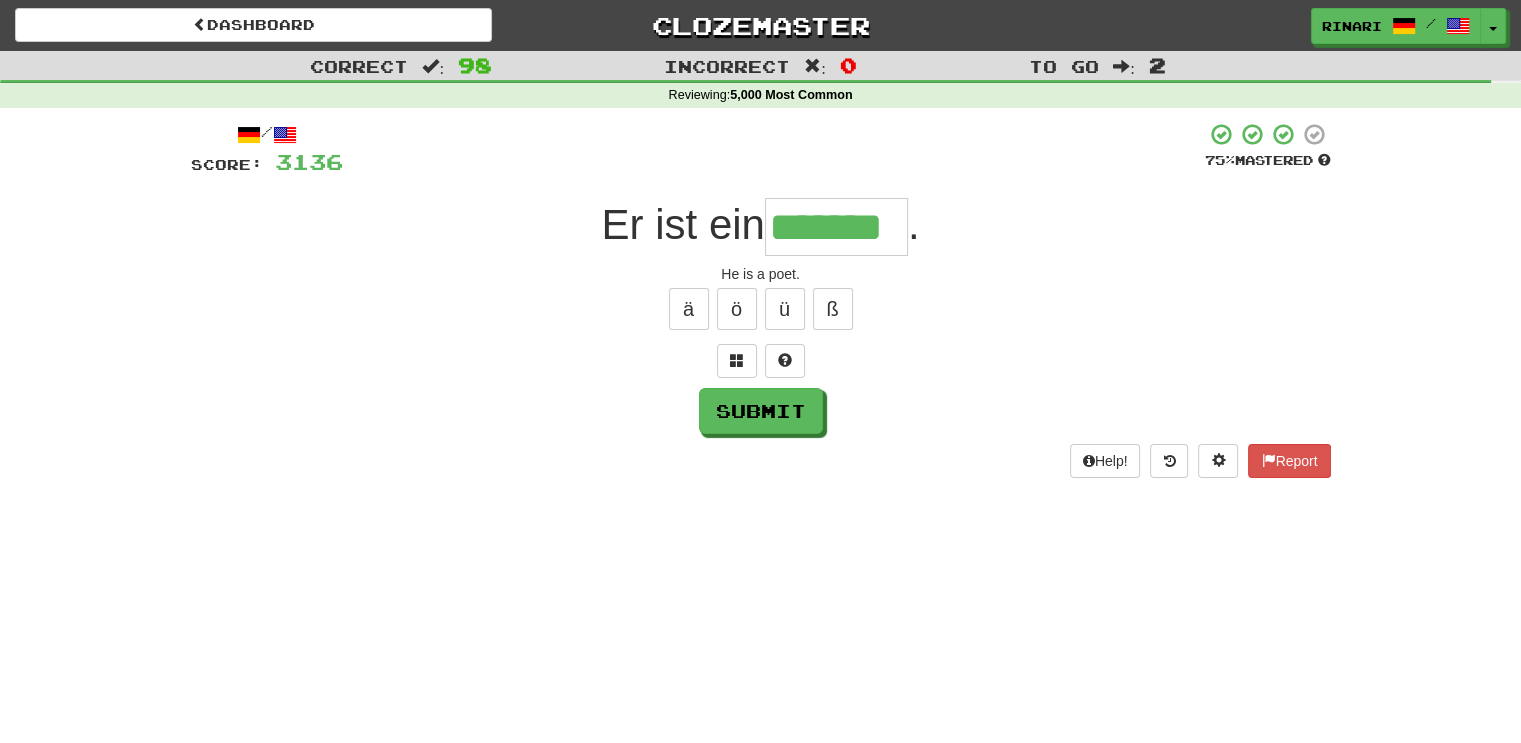 type on "*******" 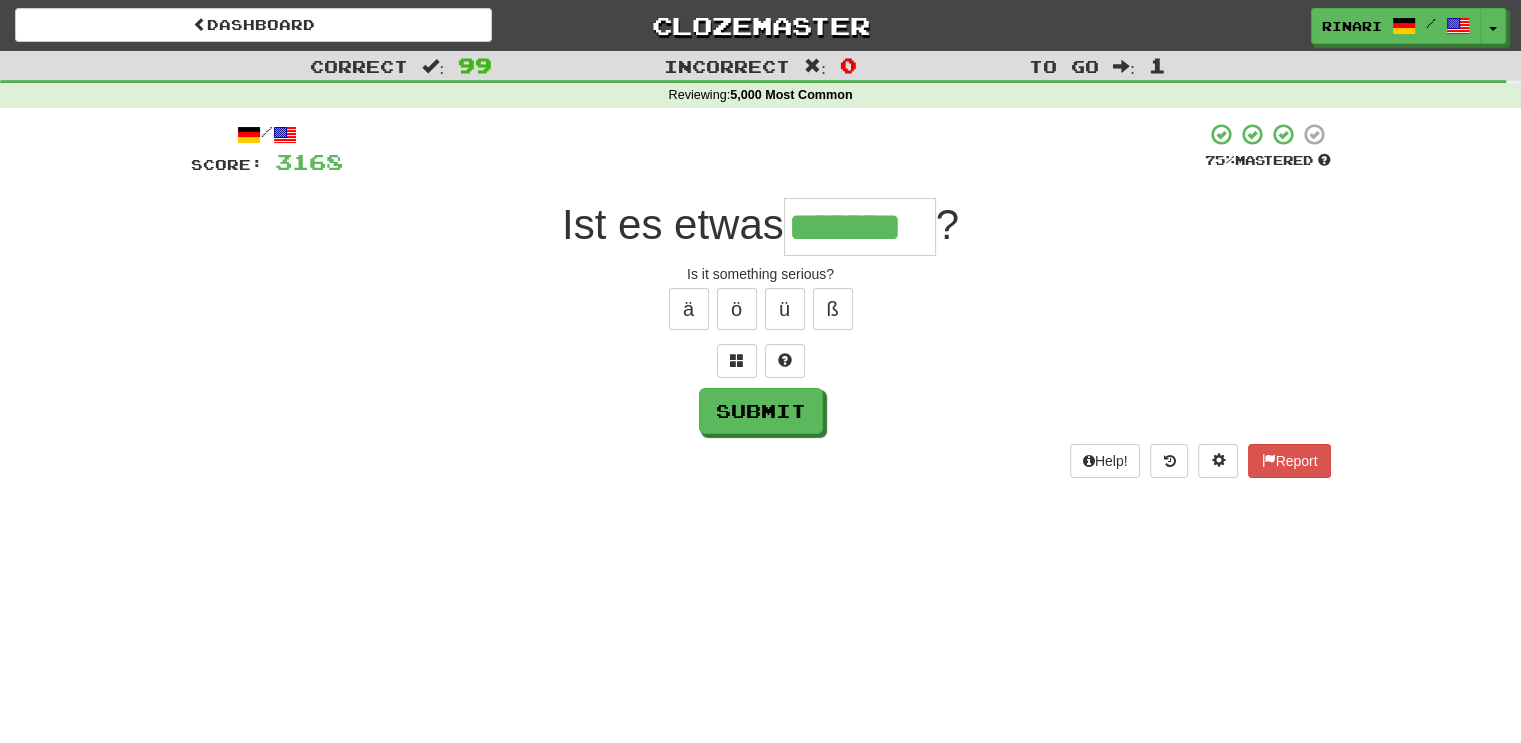 type on "*******" 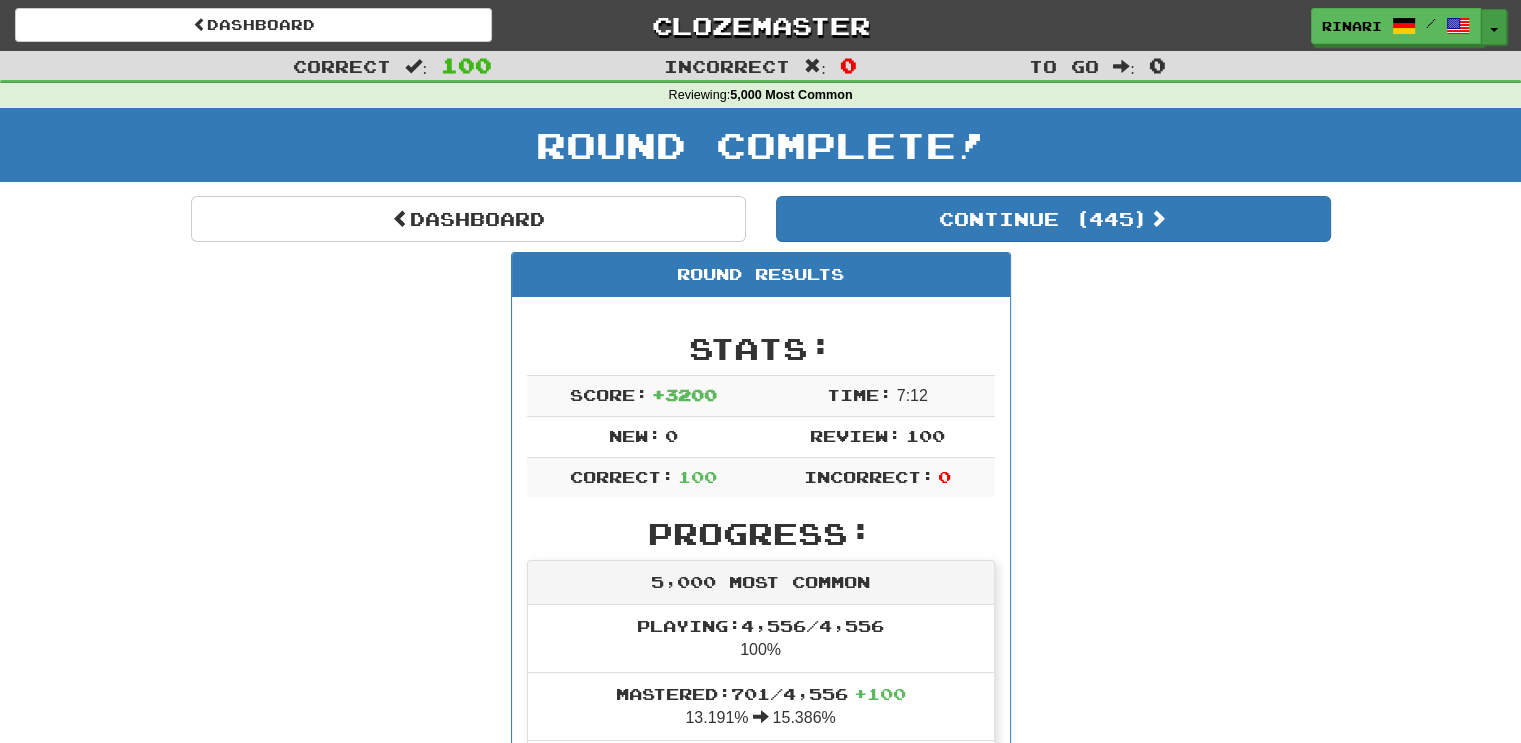 click on "Toggle Dropdown" at bounding box center [1494, 27] 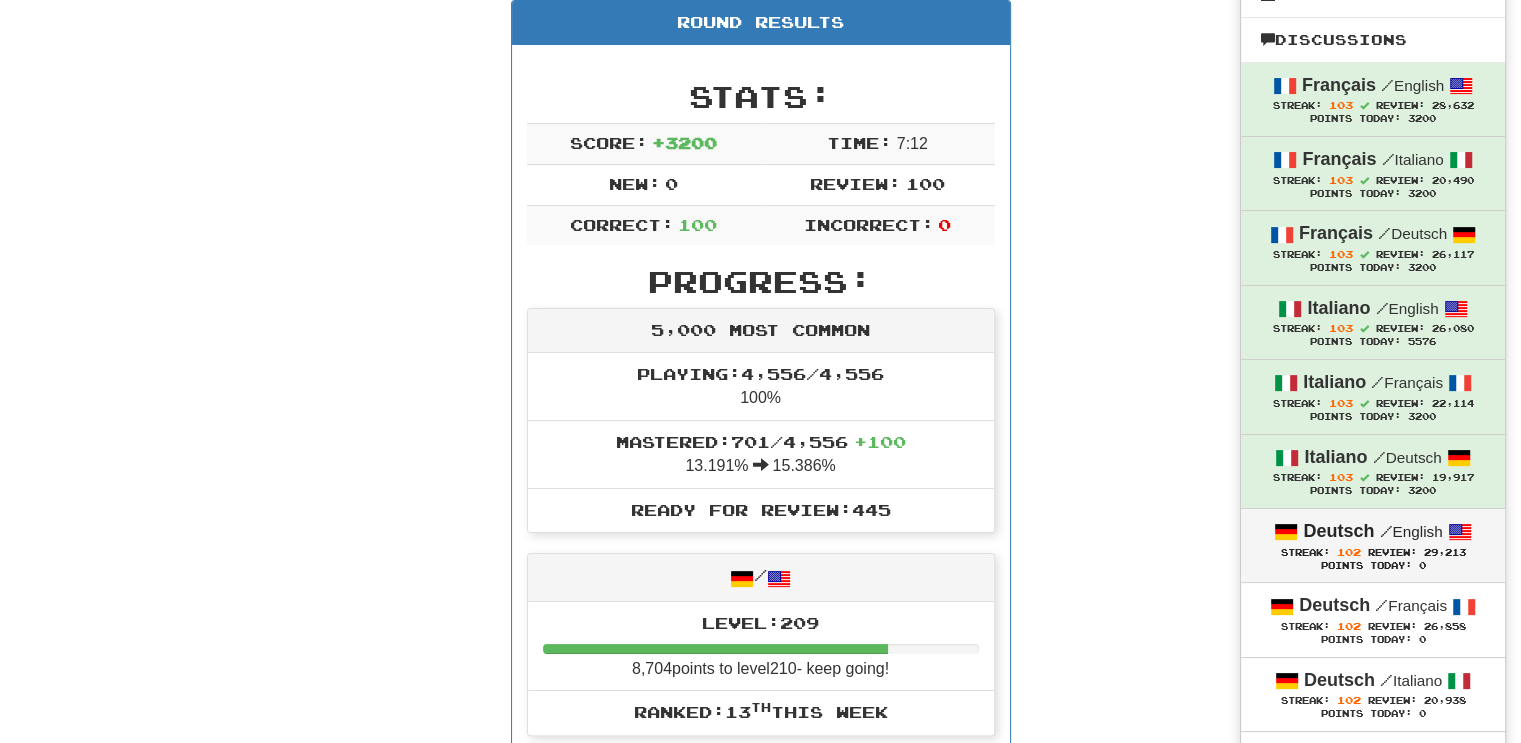 scroll, scrollTop: 253, scrollLeft: 0, axis: vertical 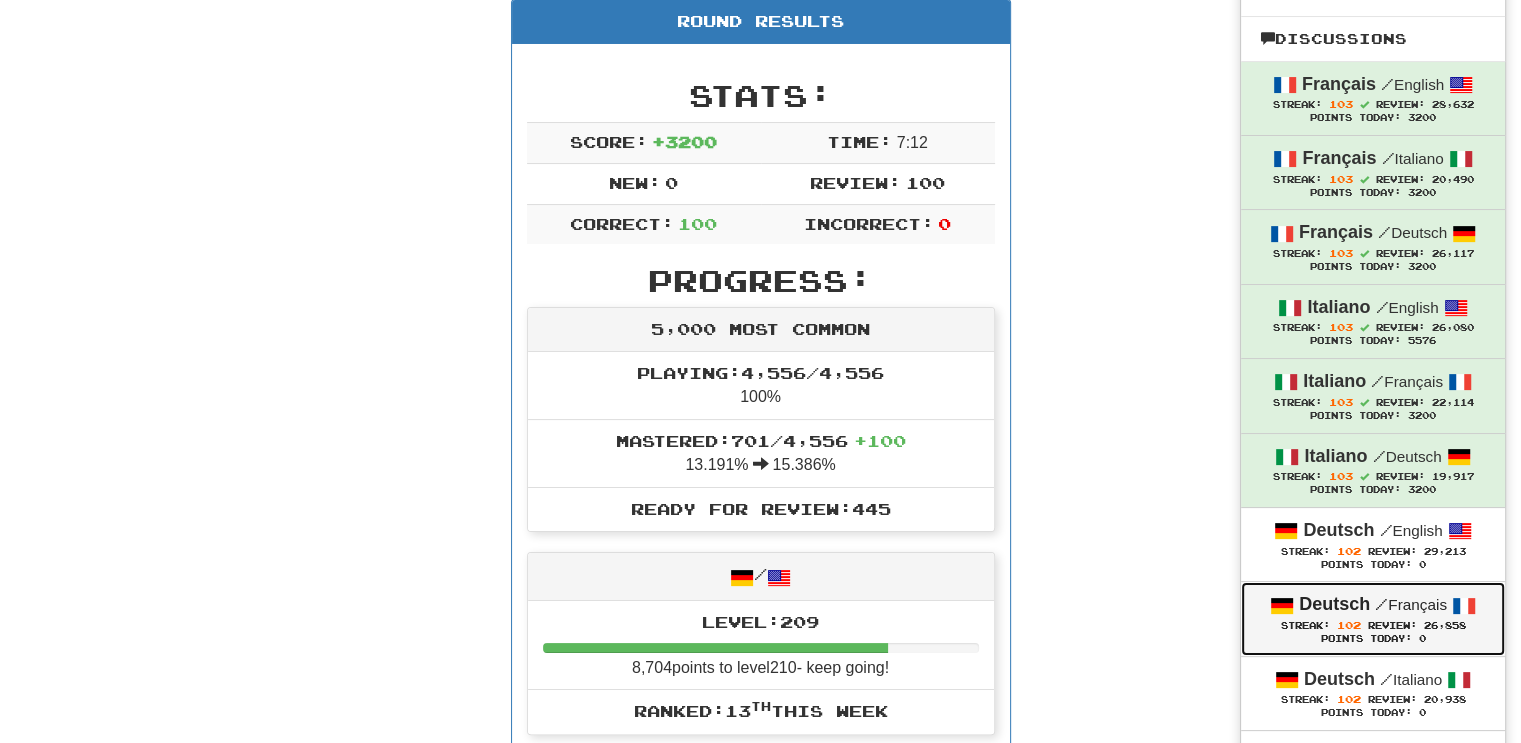 click on "Review:" at bounding box center (1392, 625) 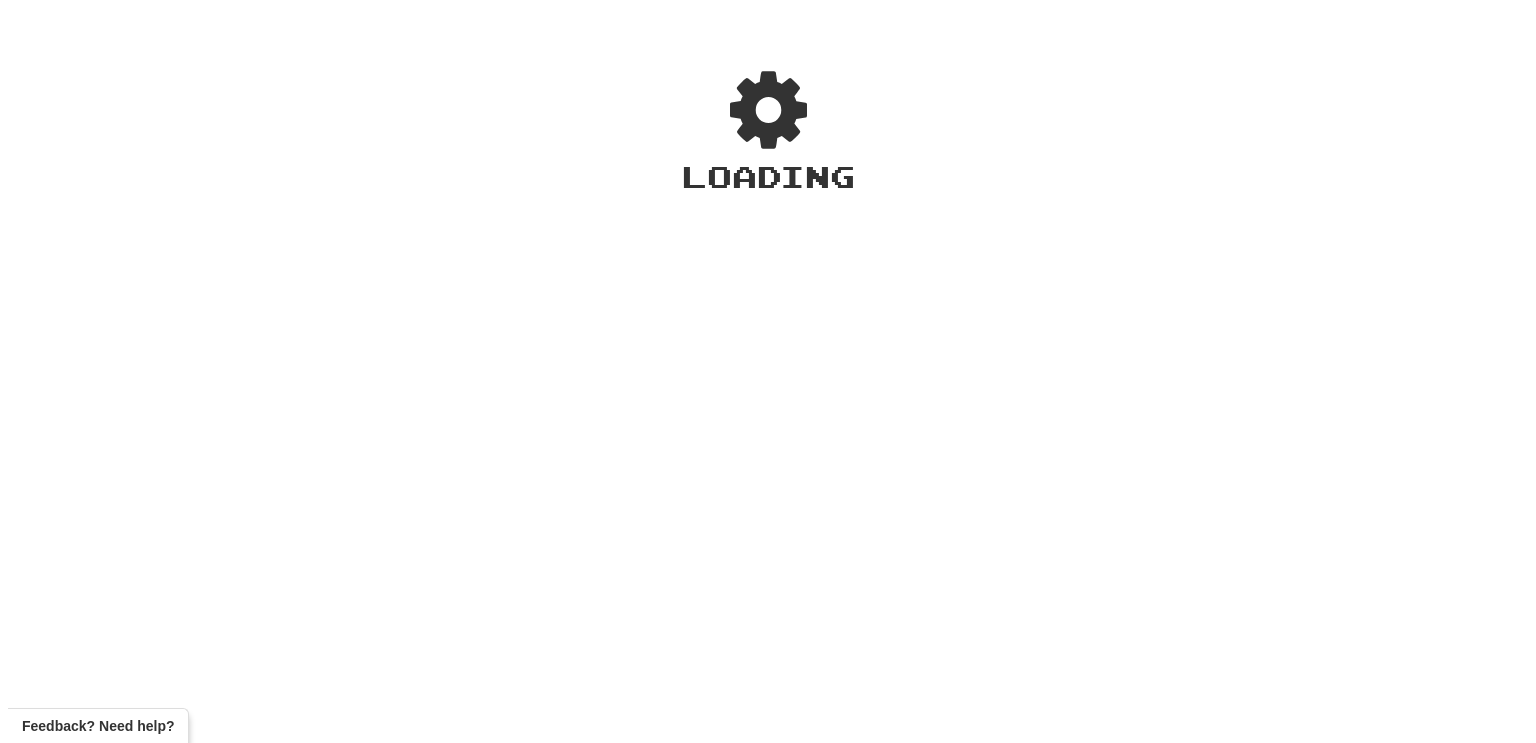 scroll, scrollTop: 0, scrollLeft: 0, axis: both 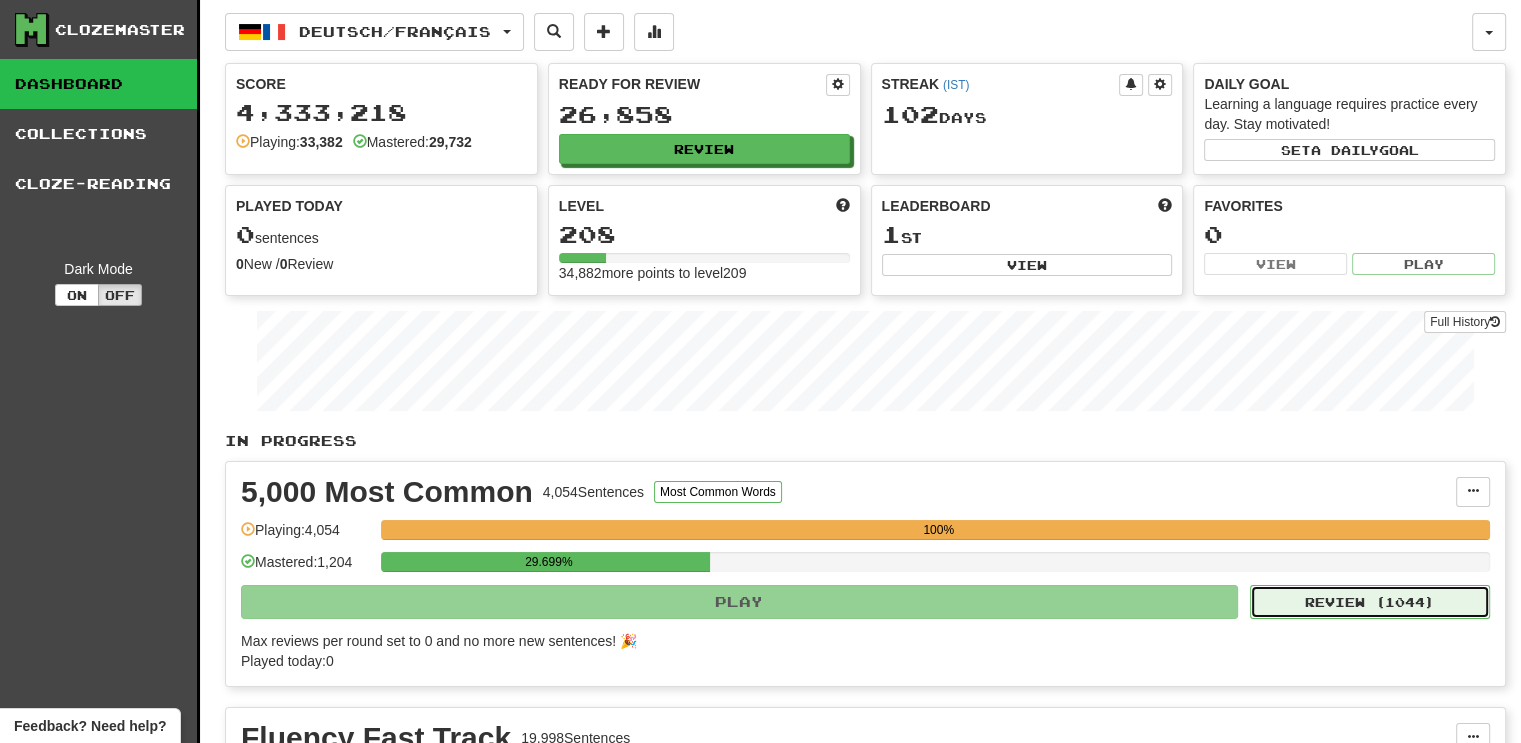 click on "Review ( 1044 )" at bounding box center (1370, 602) 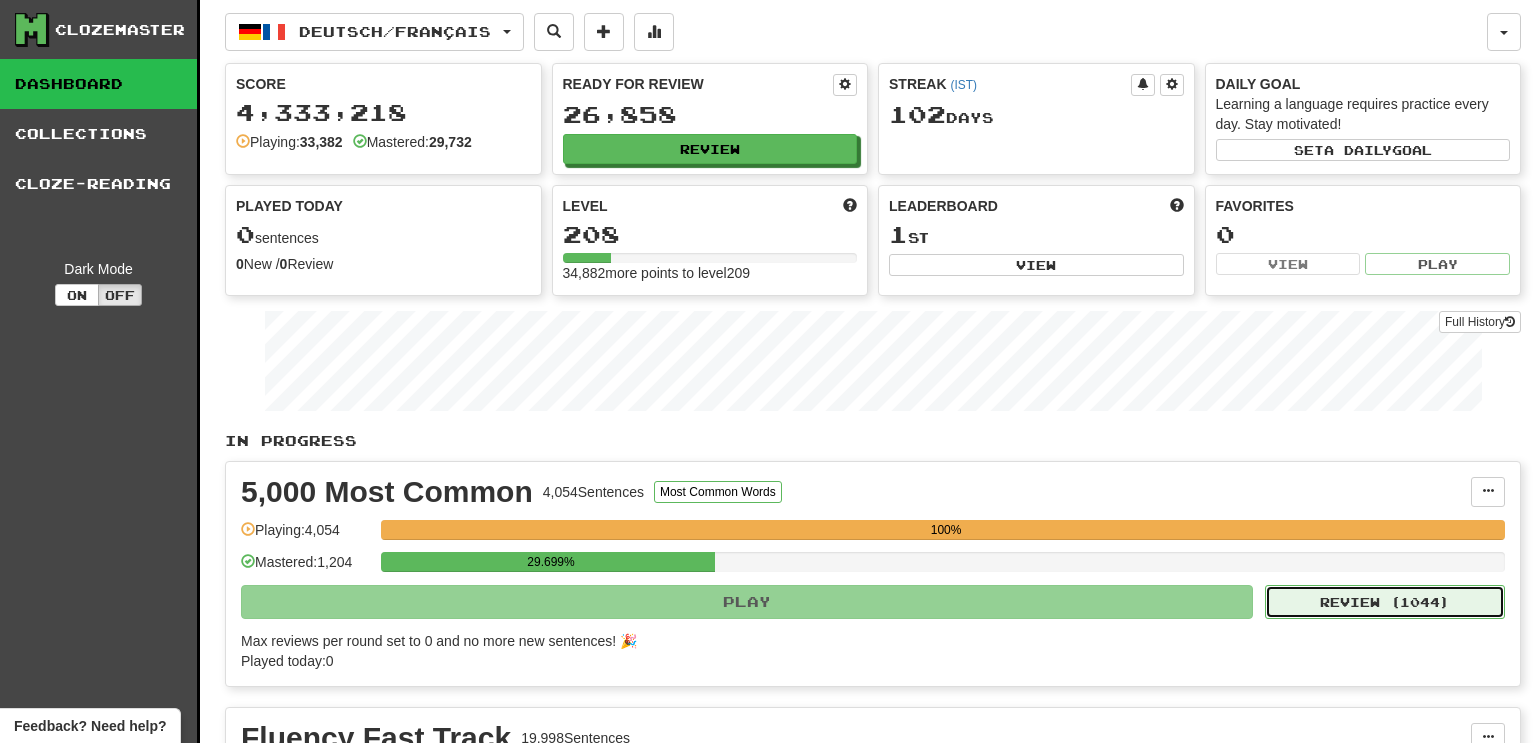 select on "***" 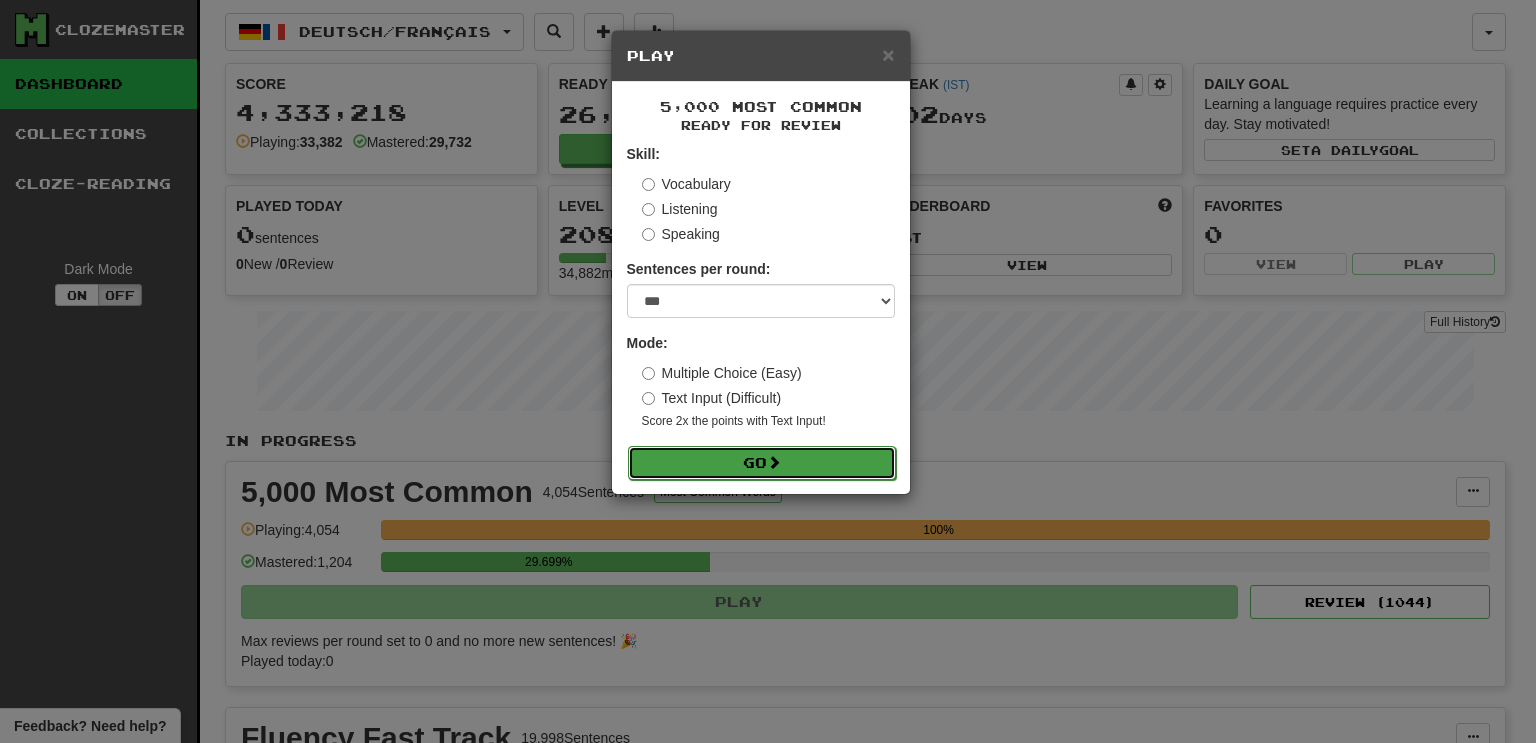 click on "Go" at bounding box center (762, 463) 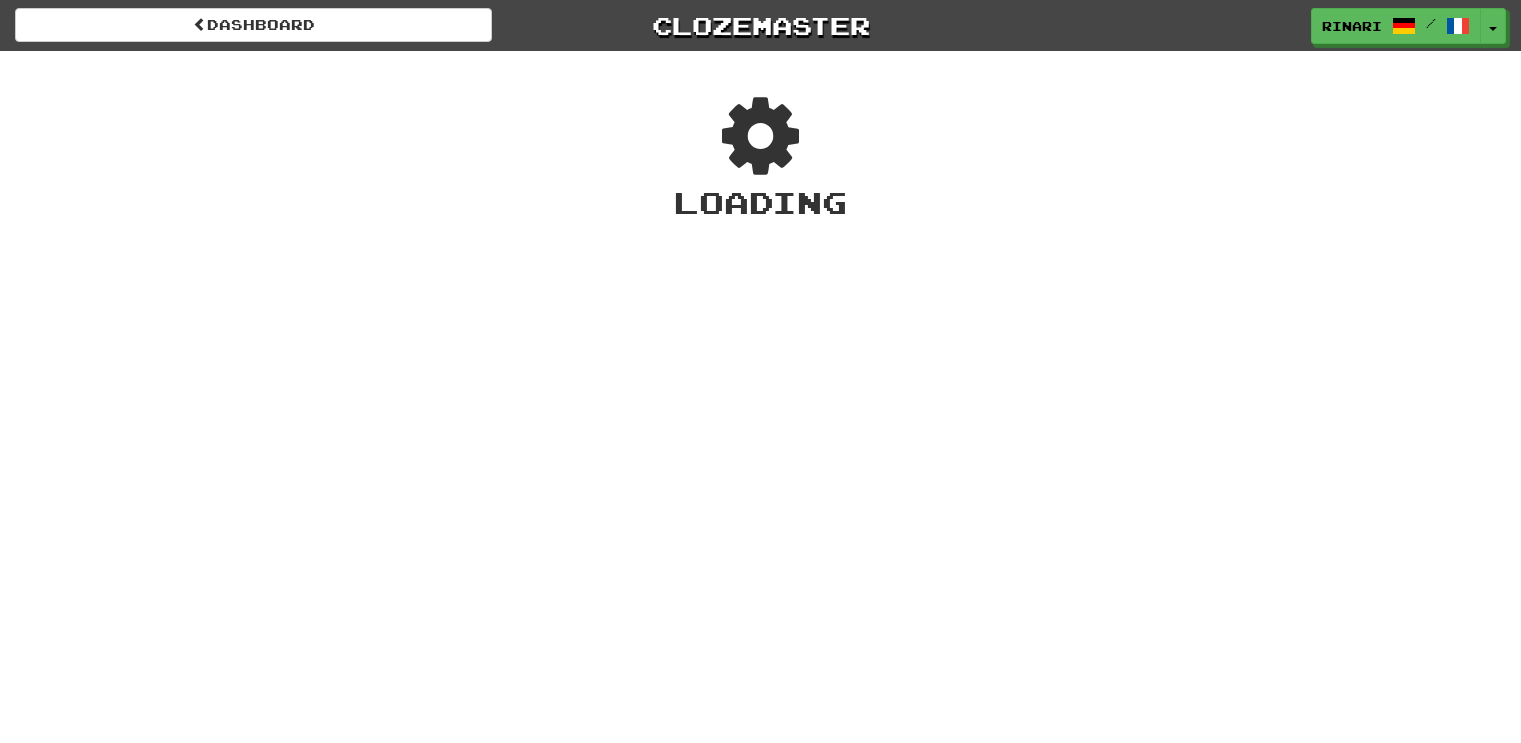 scroll, scrollTop: 0, scrollLeft: 0, axis: both 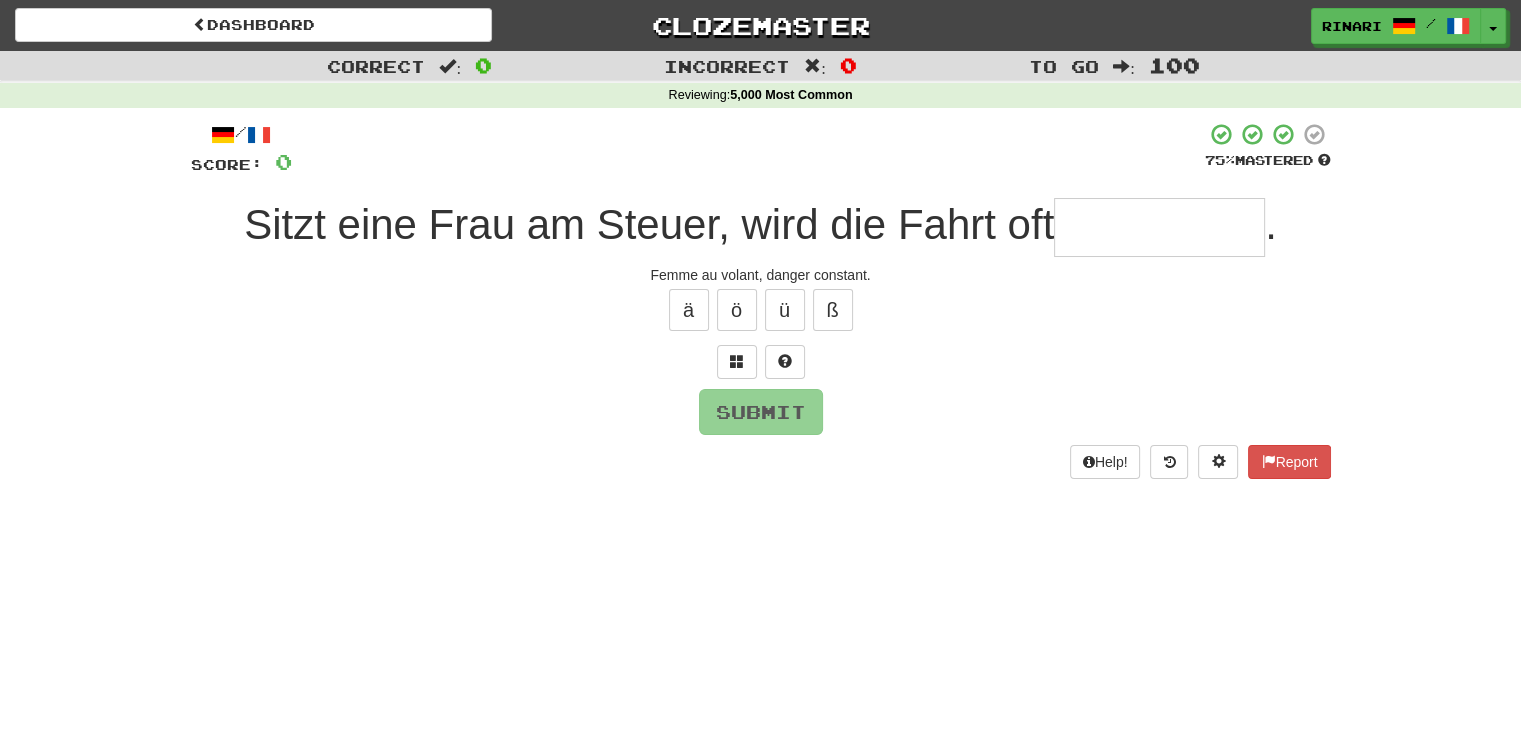 type on "*" 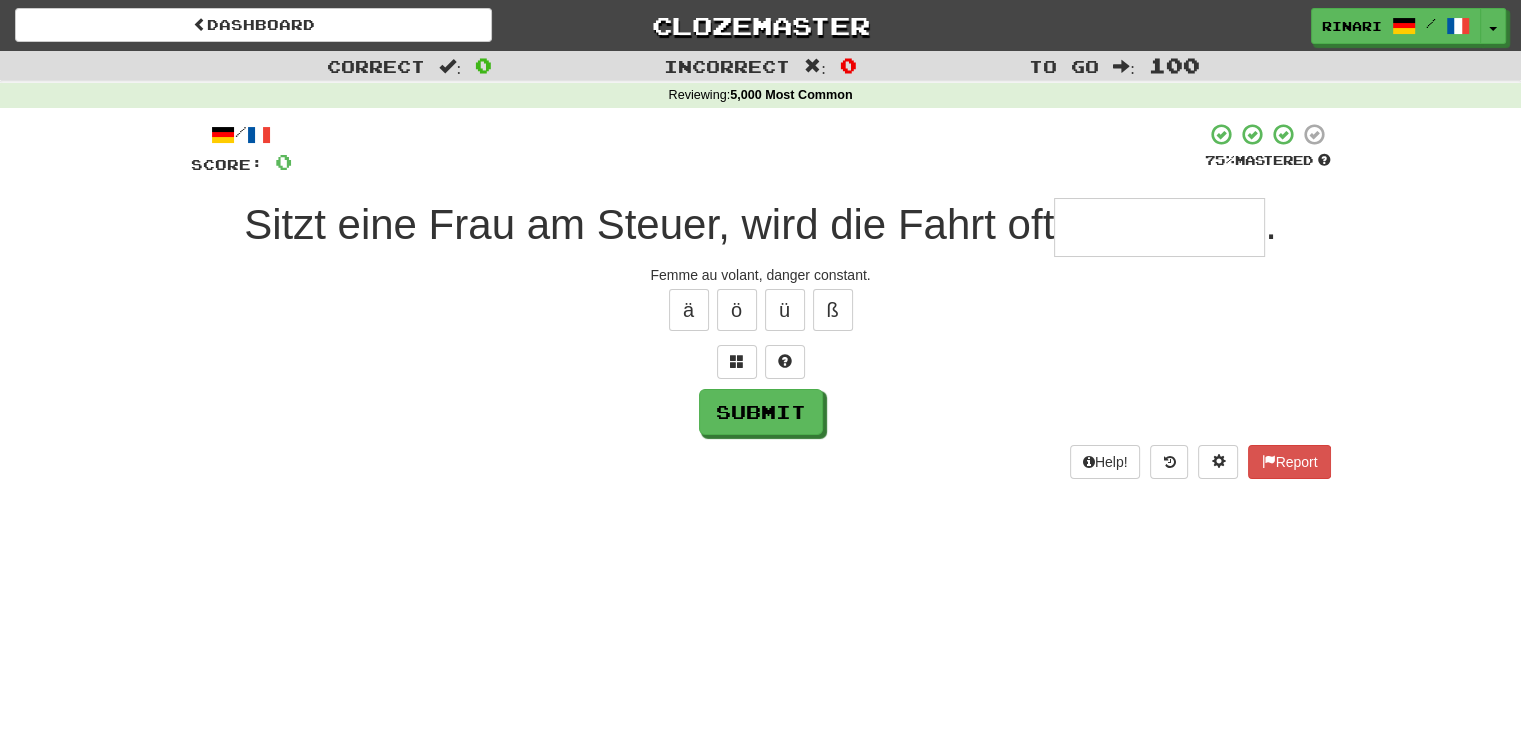 type on "*" 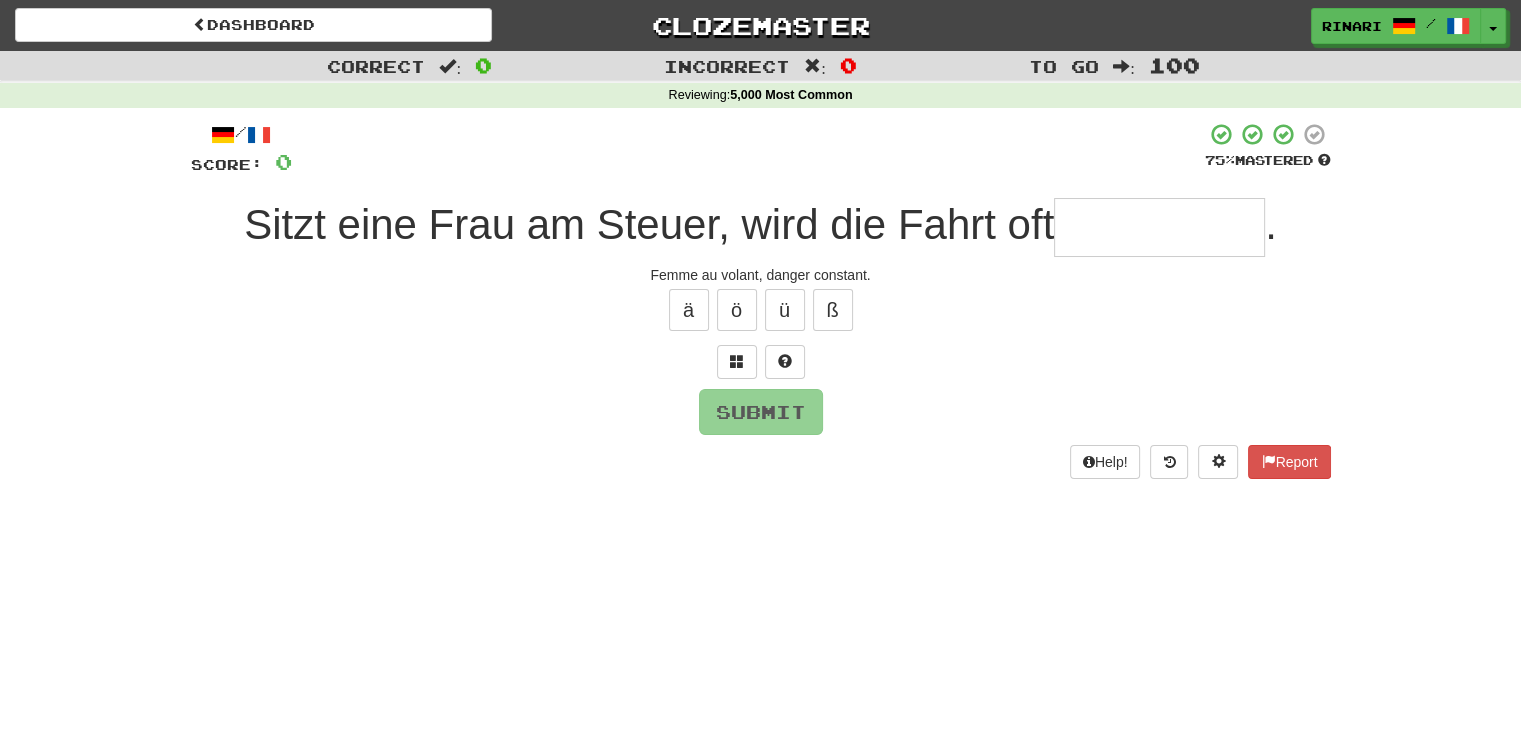 type on "*" 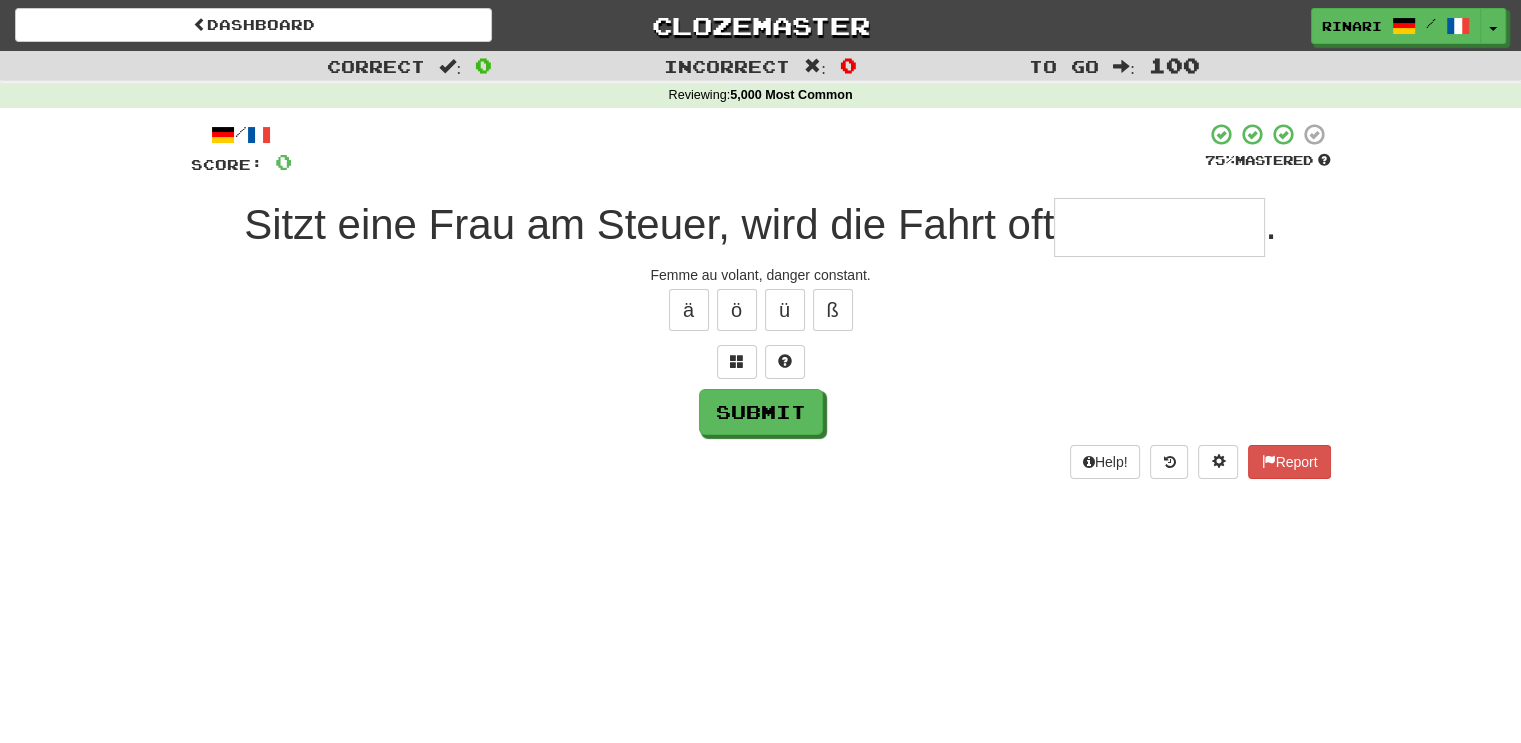 type on "*" 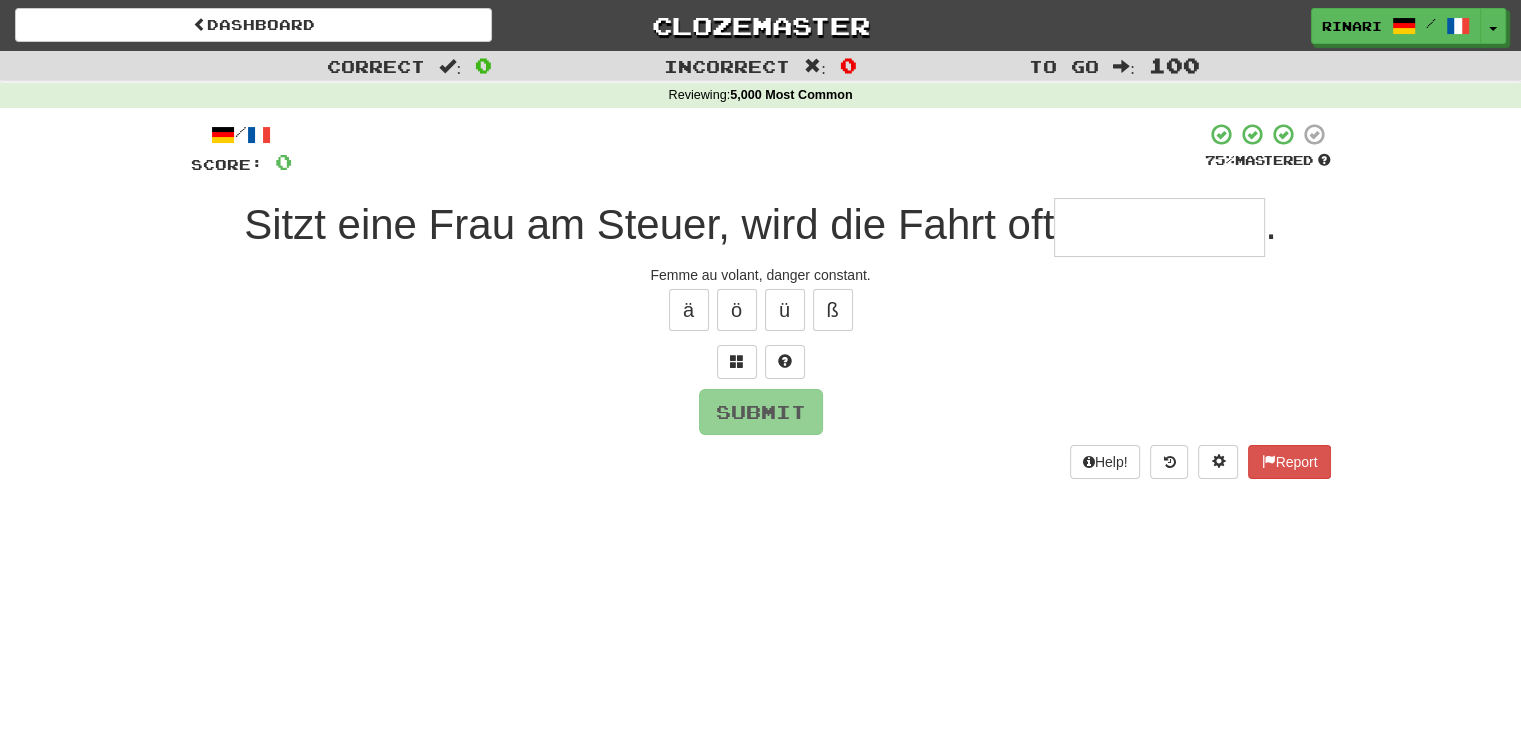type on "*" 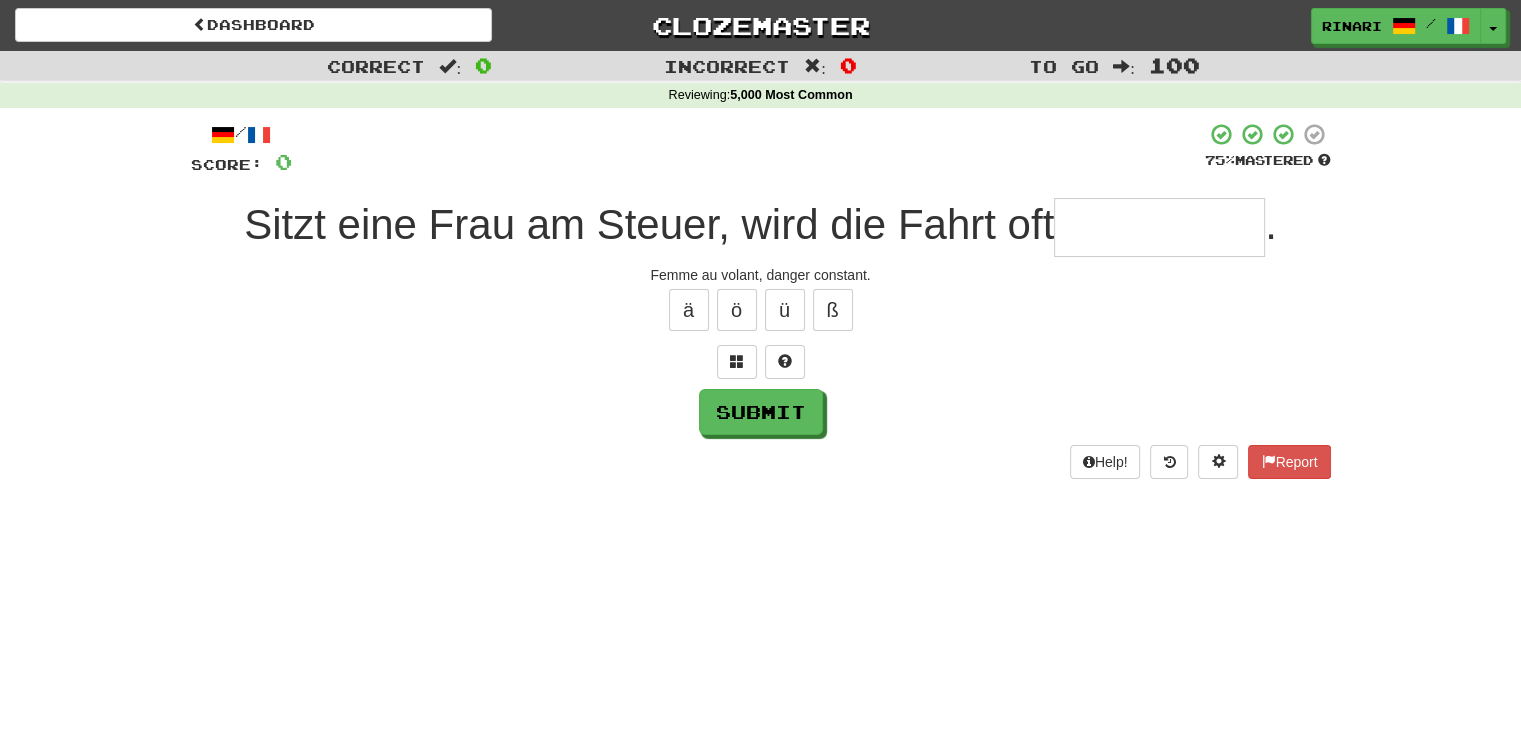 type on "*" 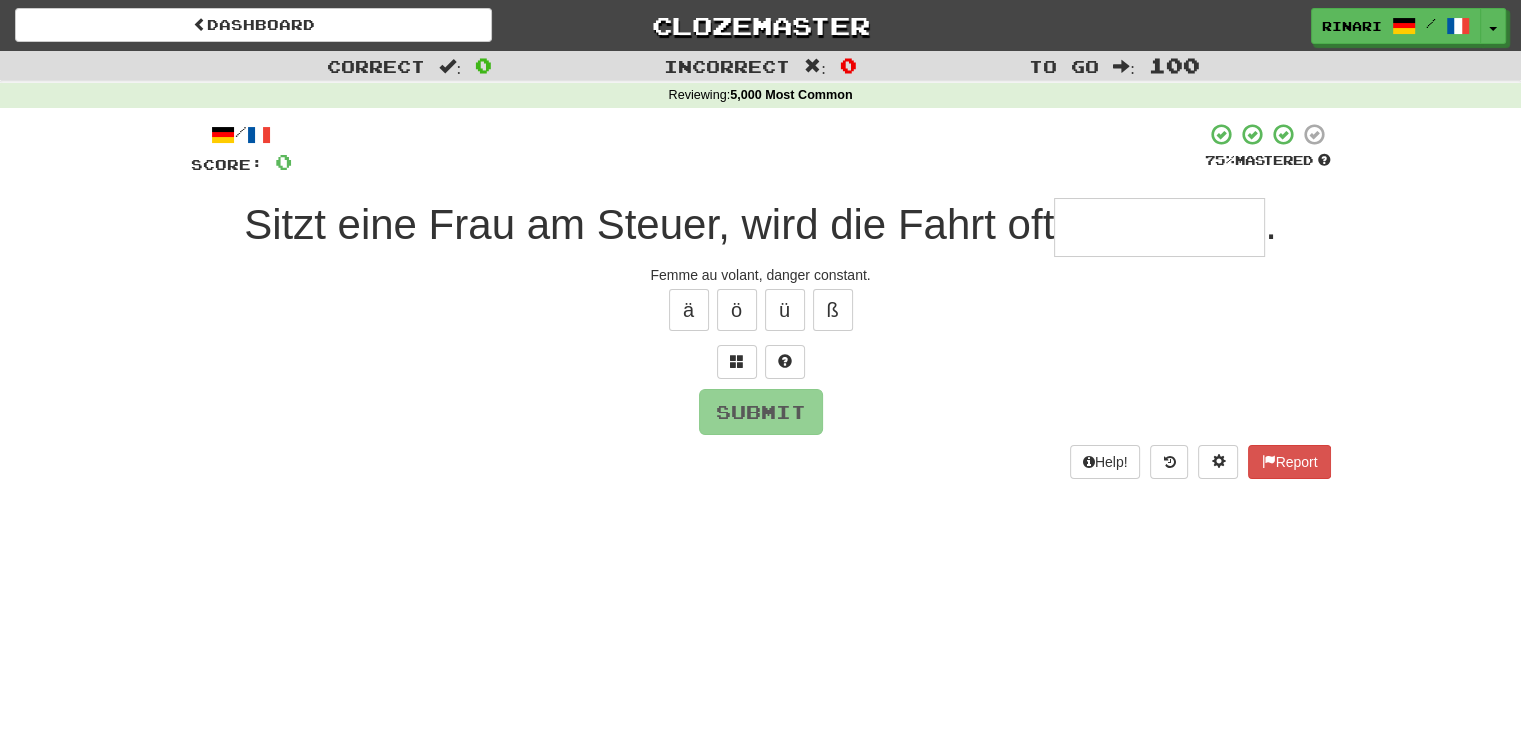 type on "*" 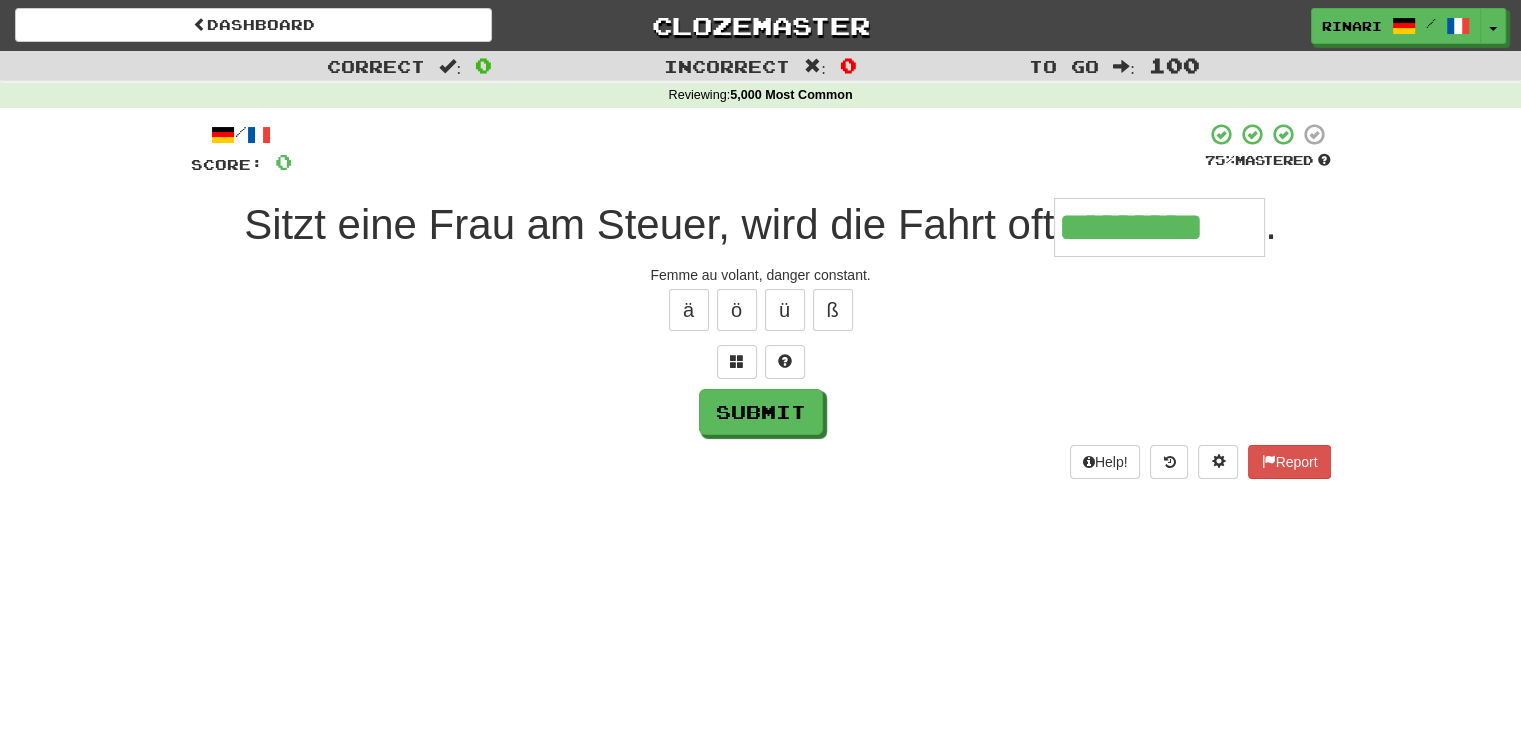 type on "*********" 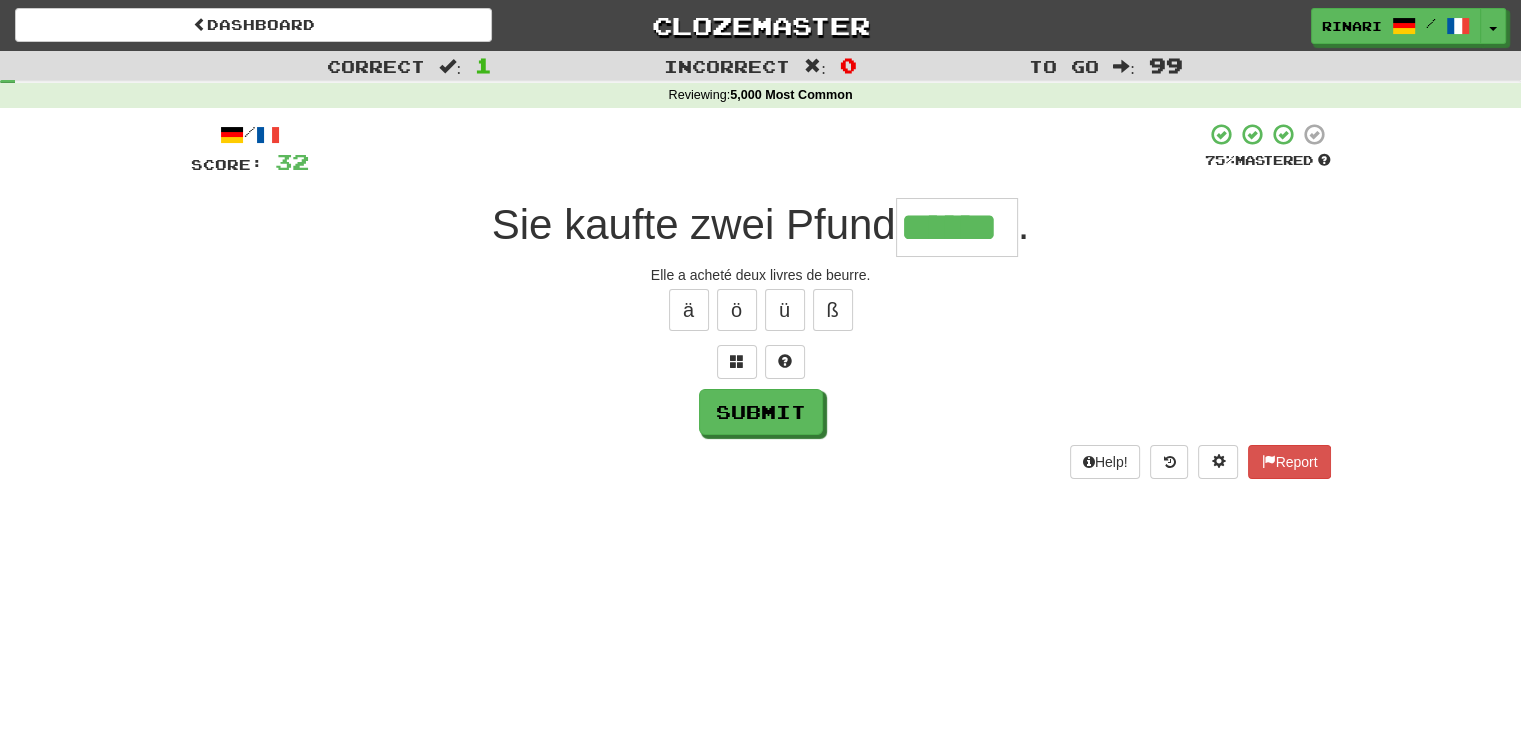 type on "******" 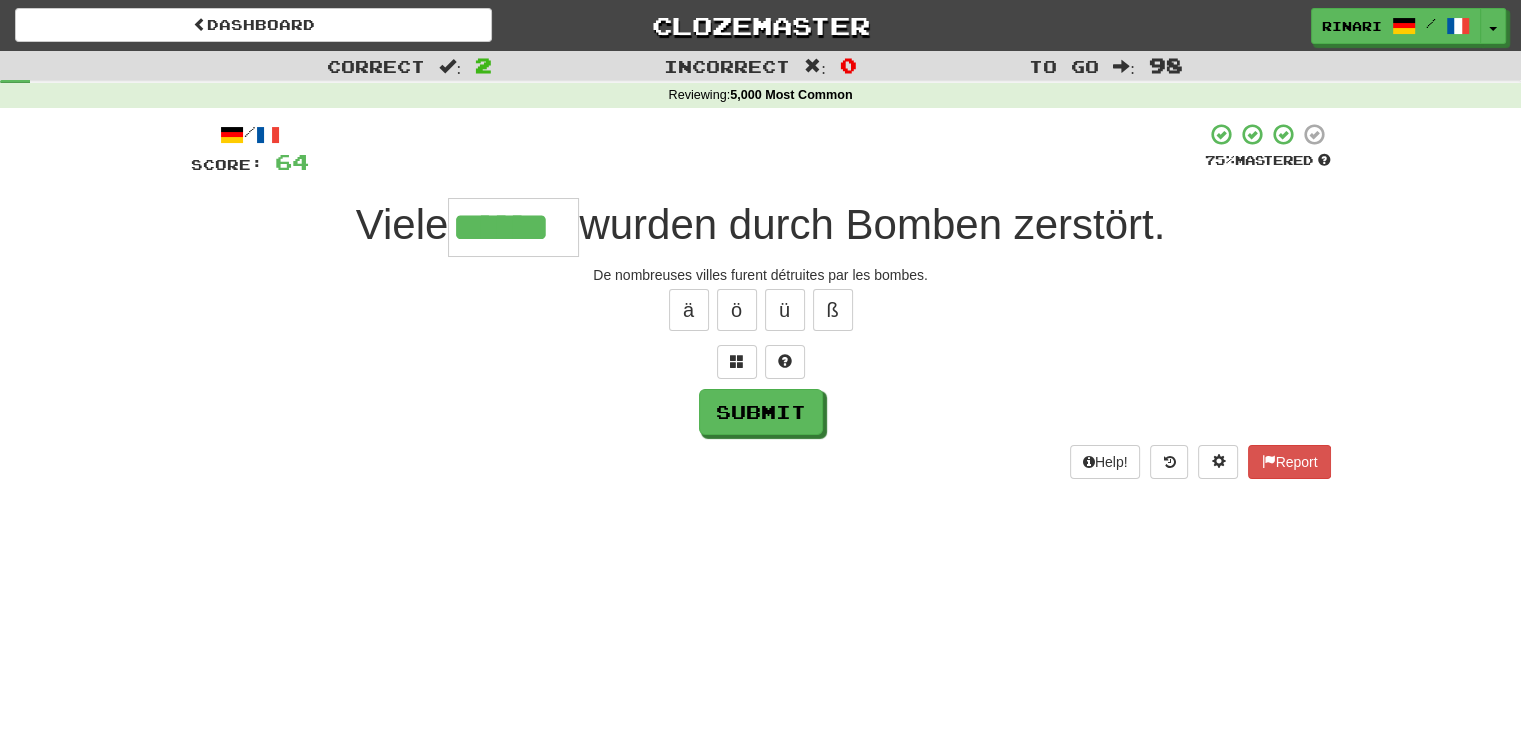 type on "******" 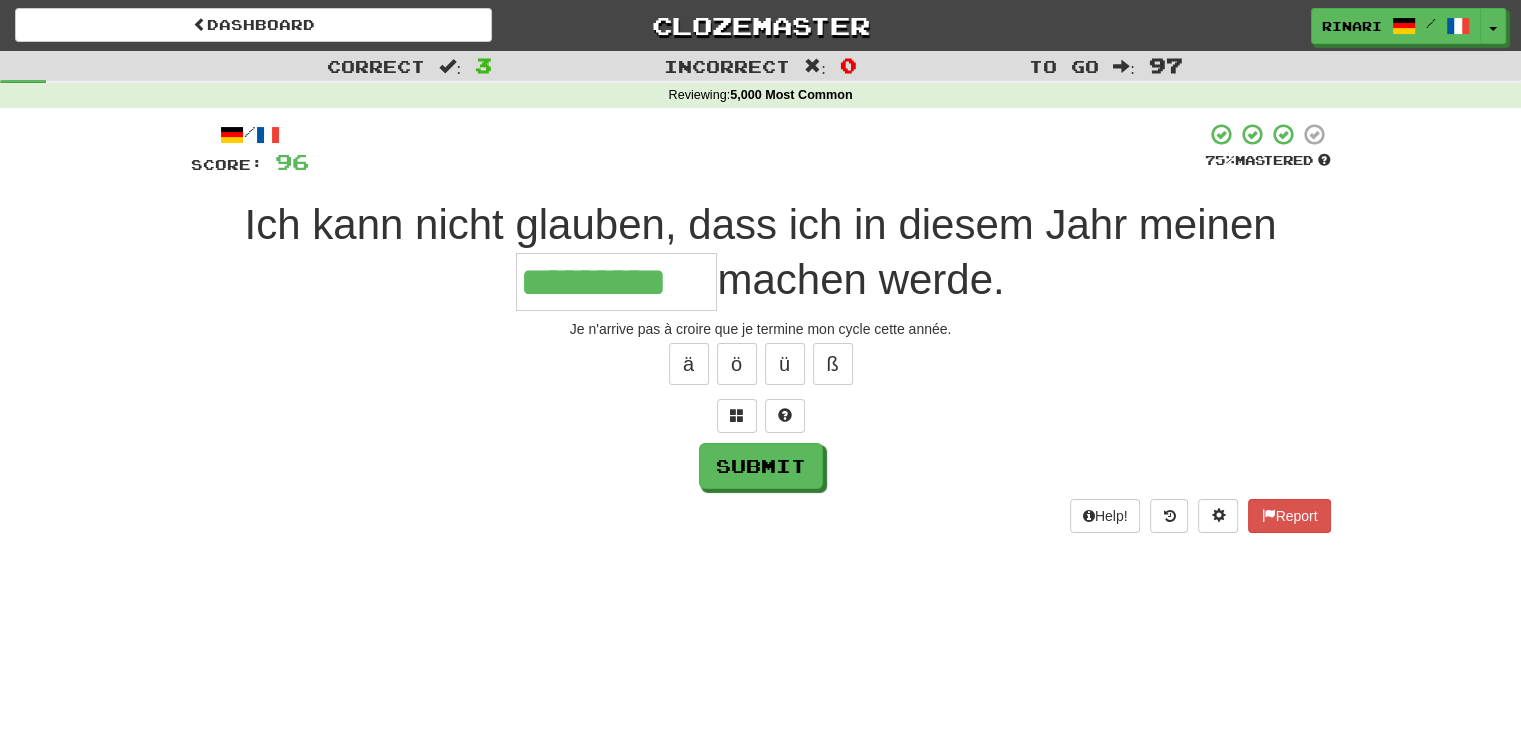 type on "*********" 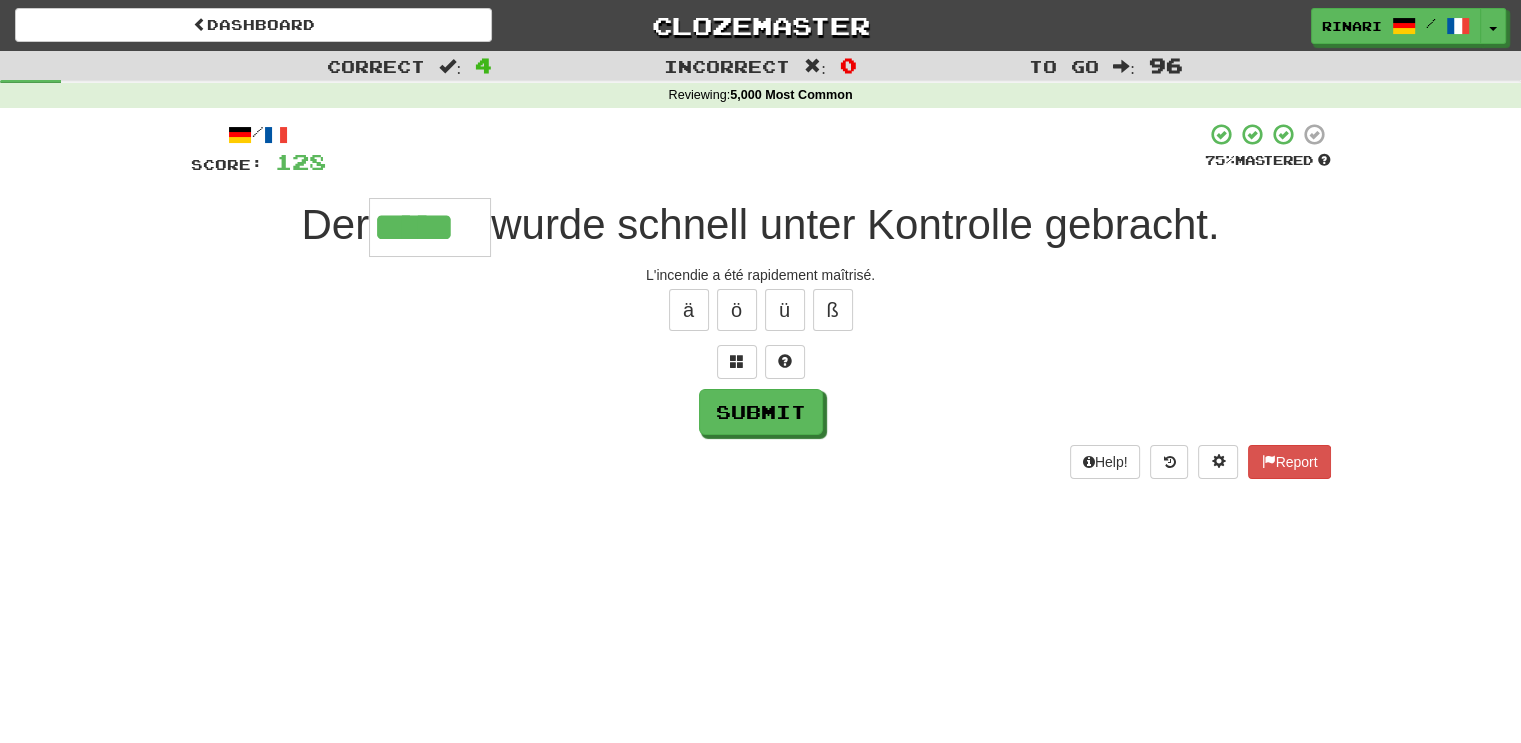type on "*****" 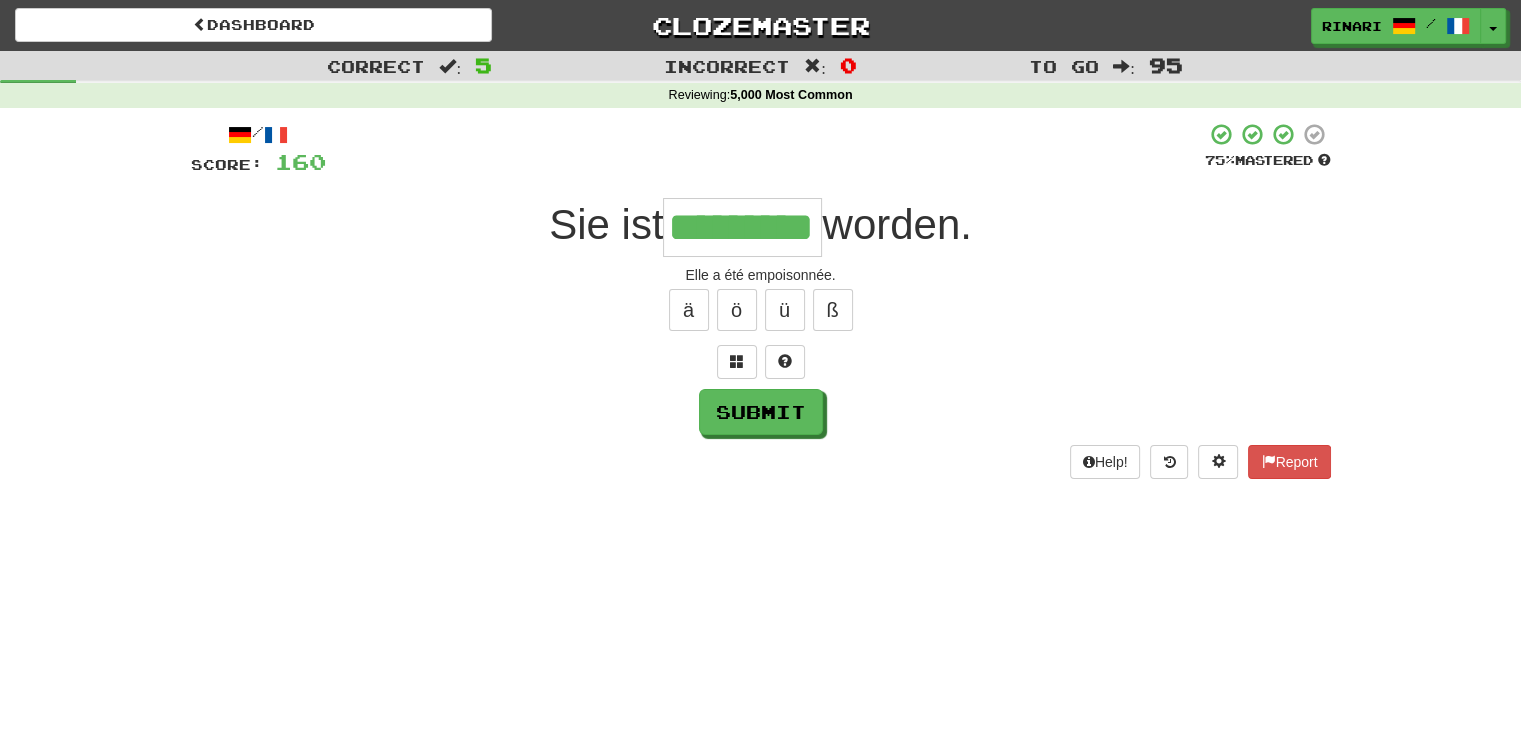 type on "*********" 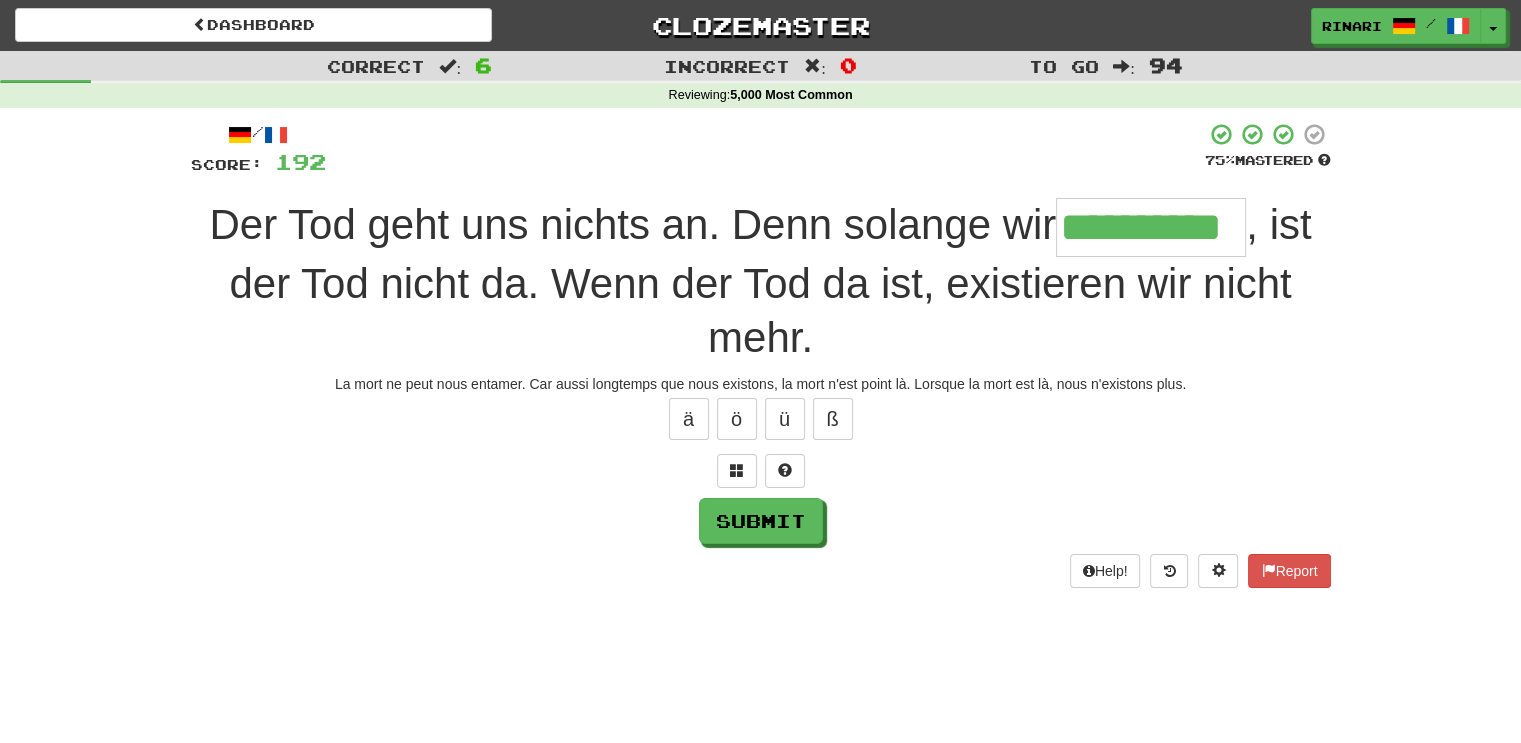 type on "**********" 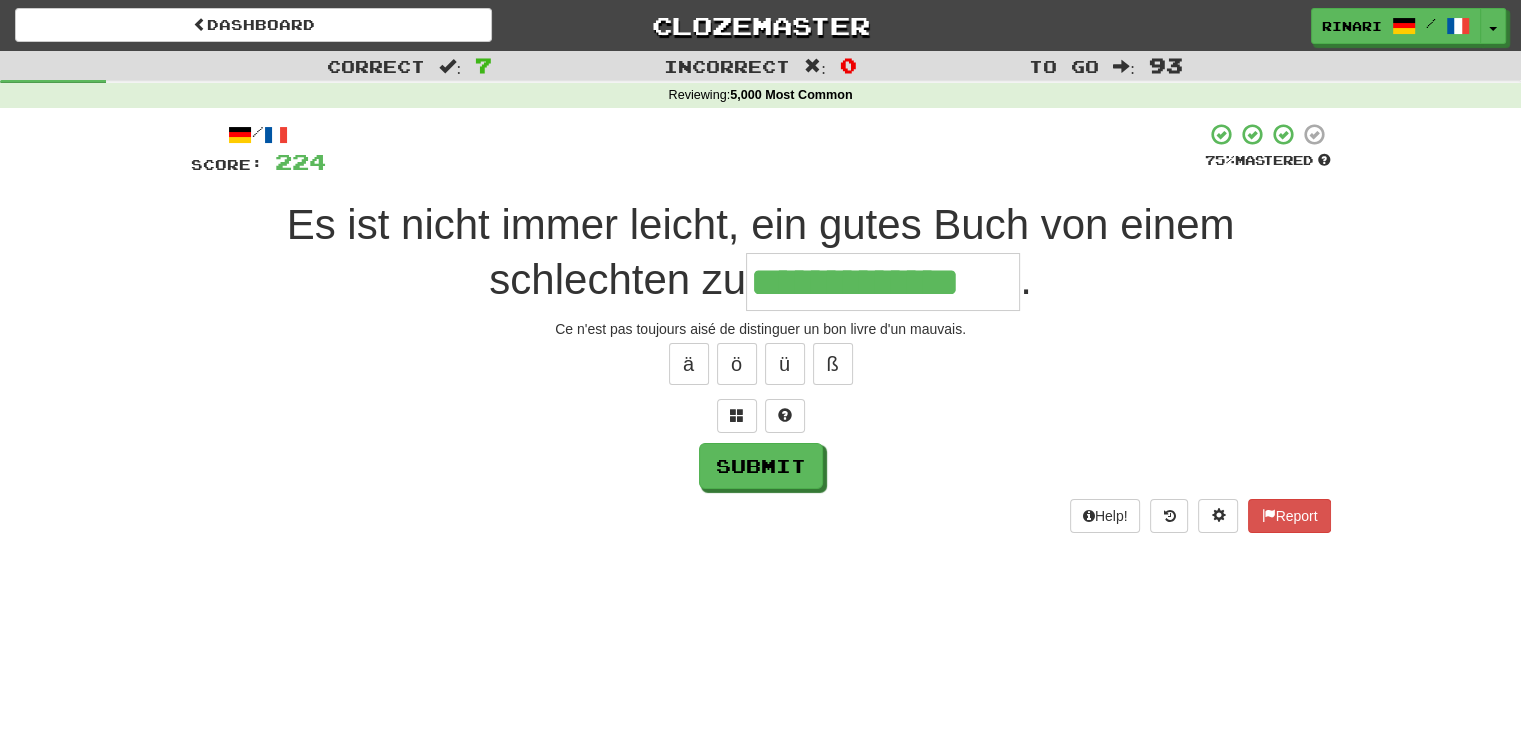 type on "**********" 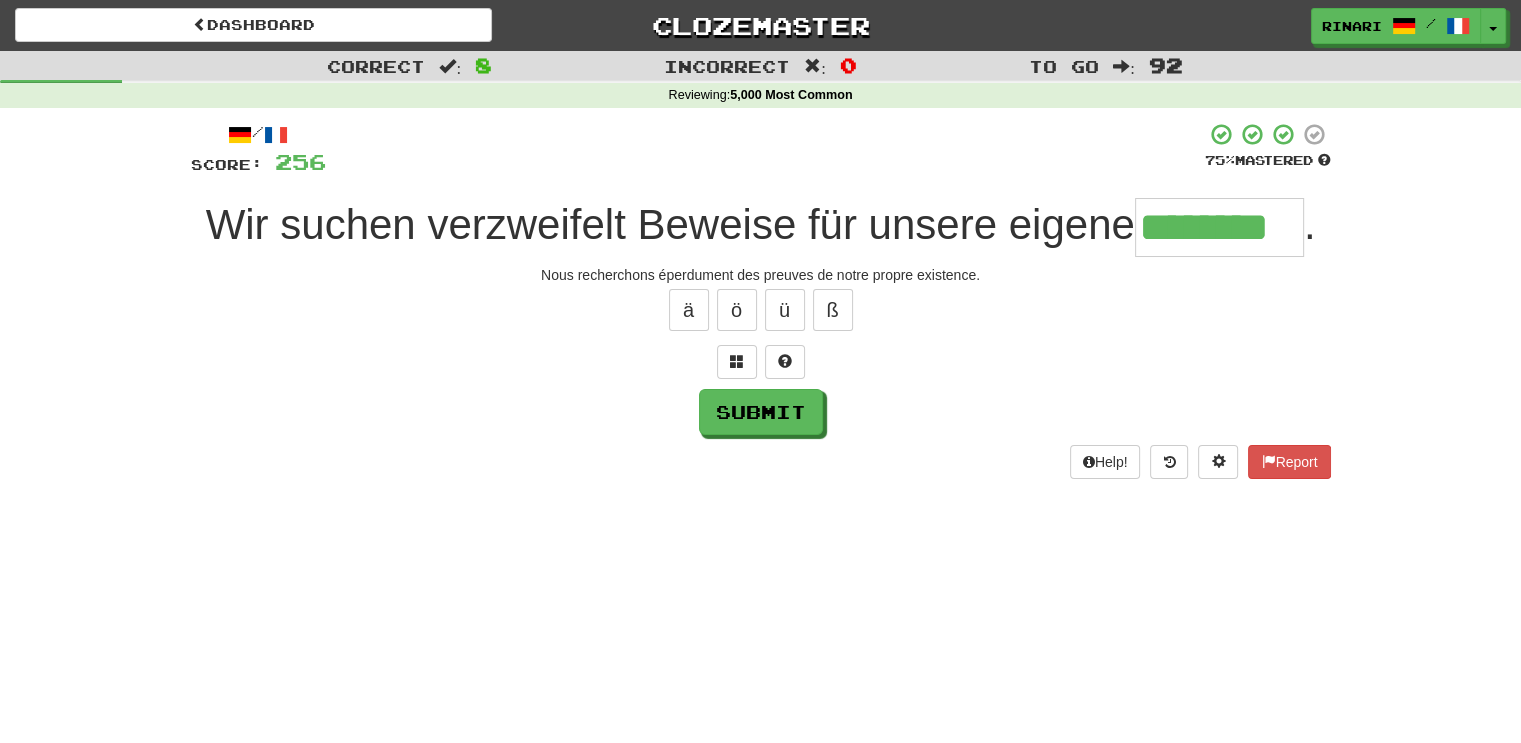 type on "********" 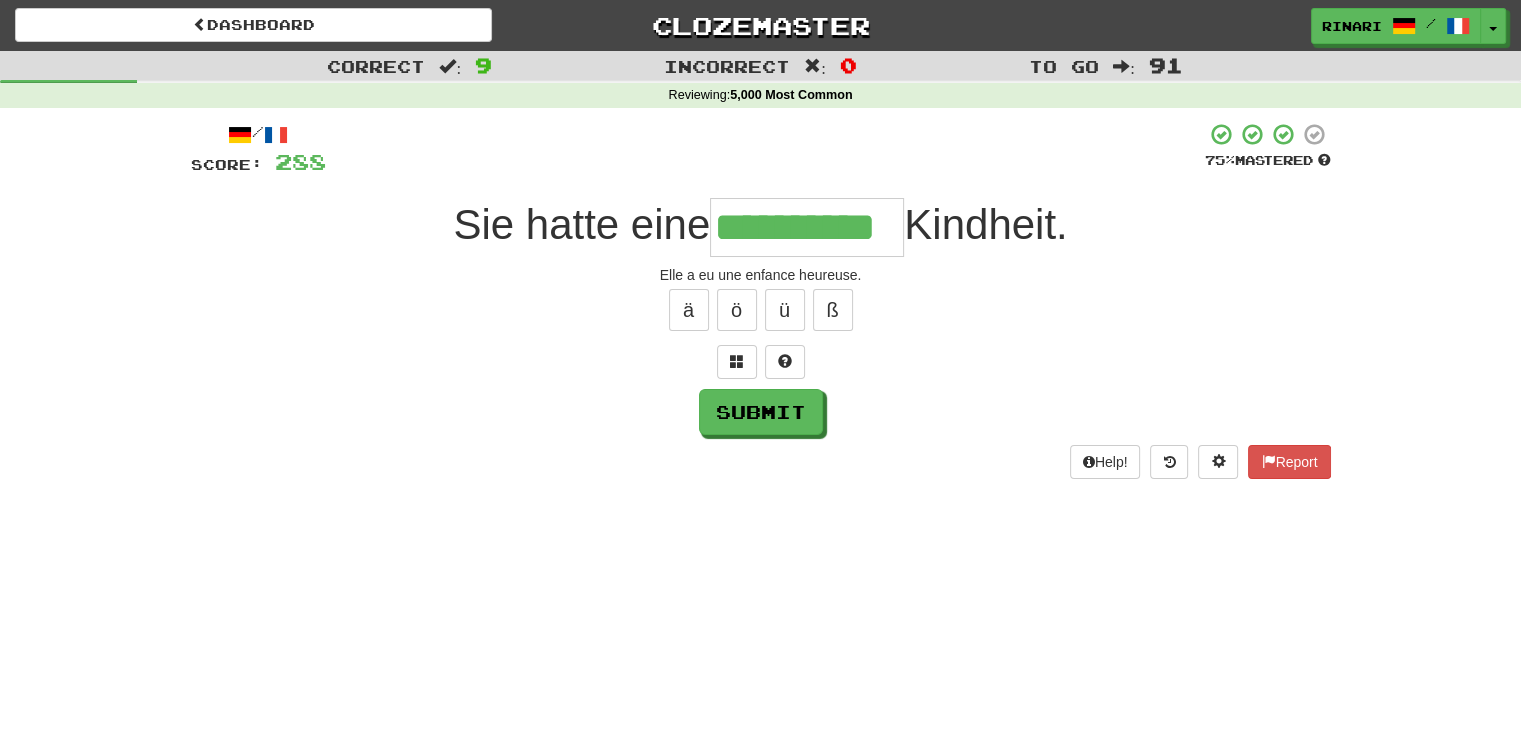 type on "**********" 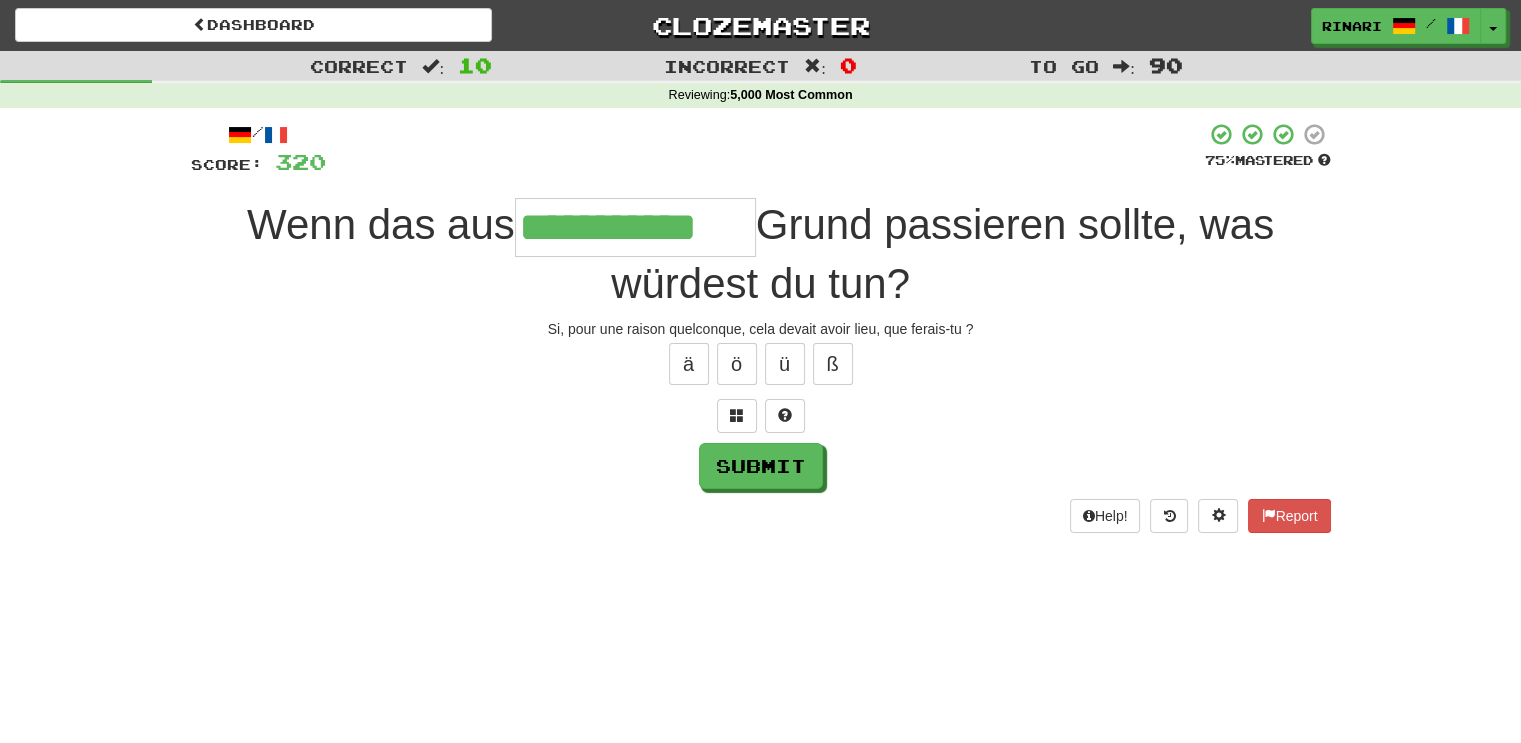 type on "**********" 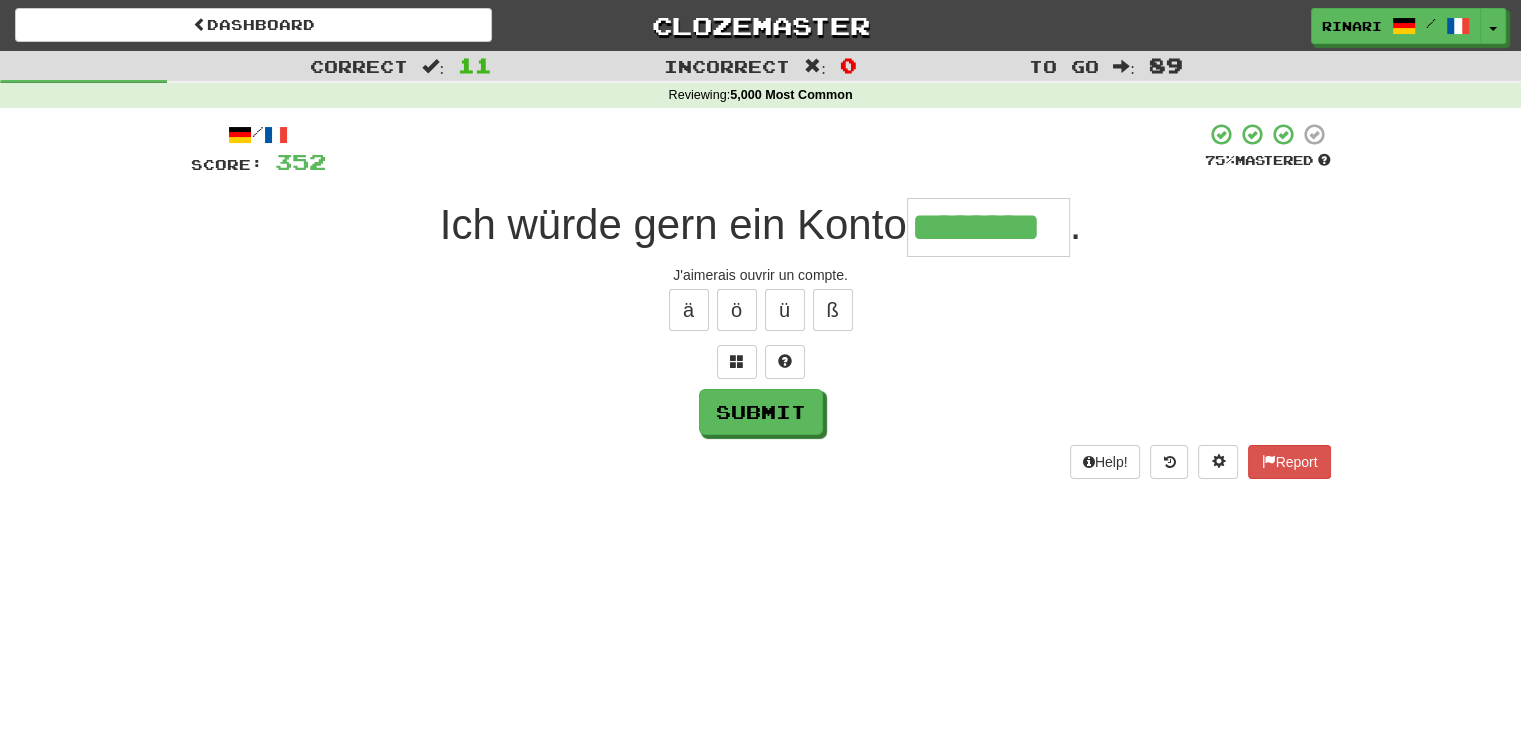 type on "********" 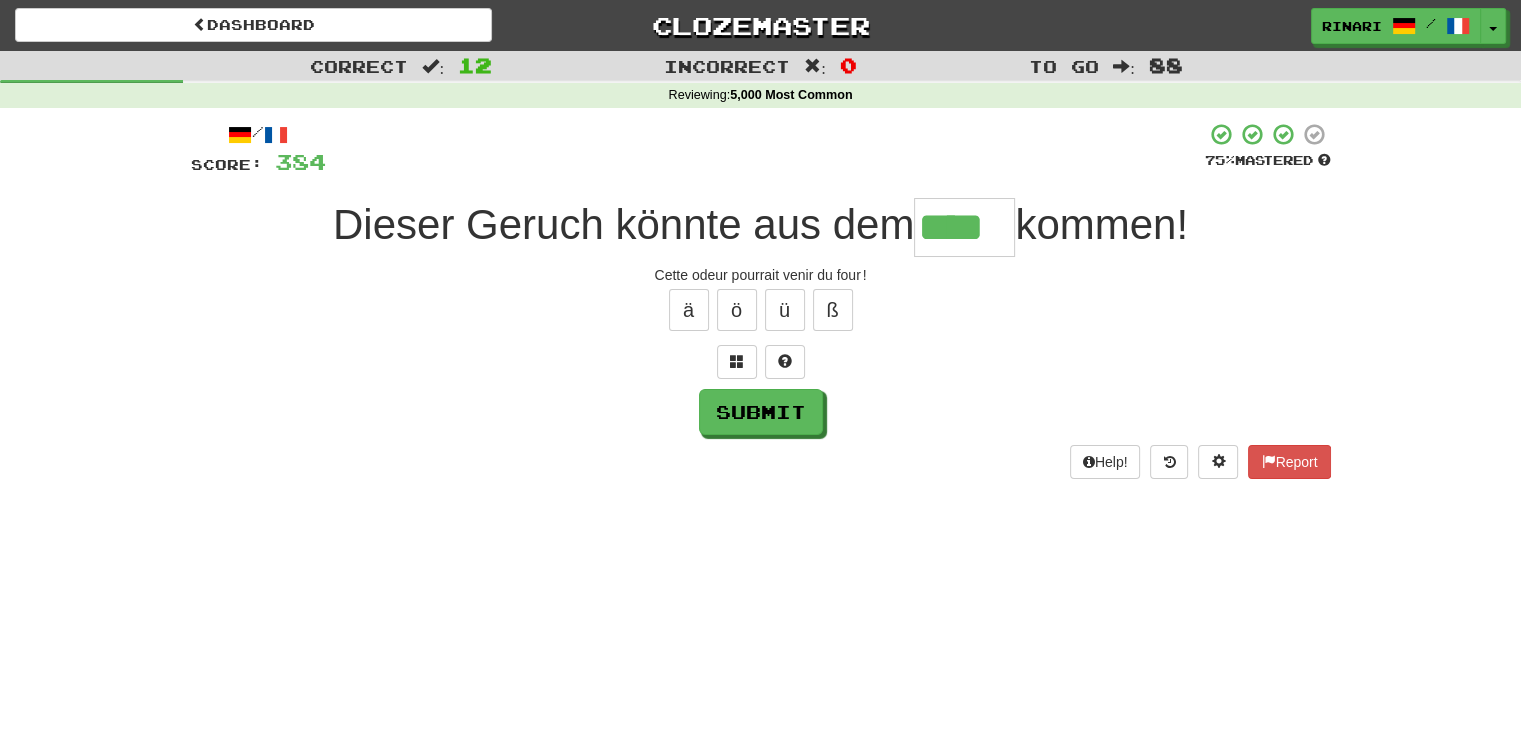 type on "****" 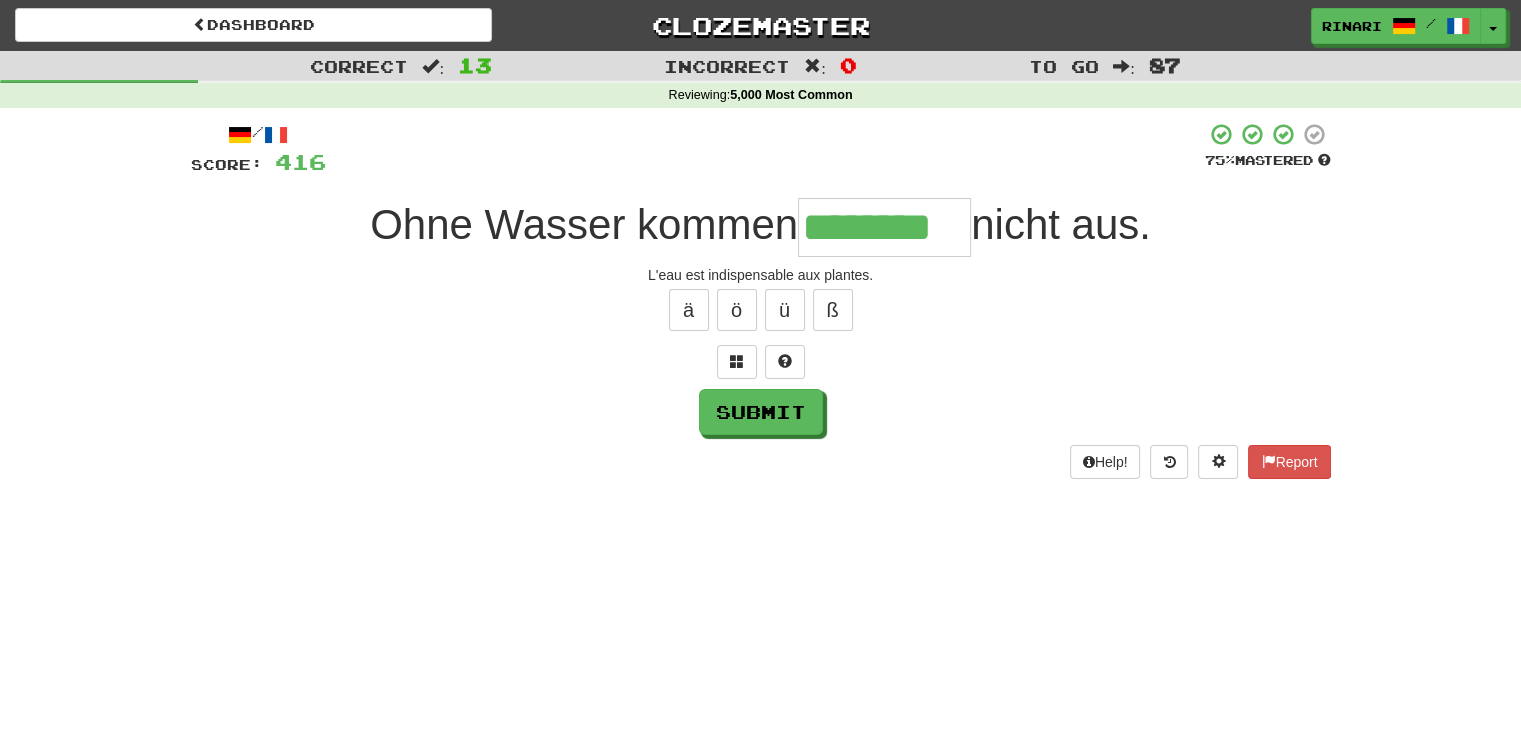 type on "********" 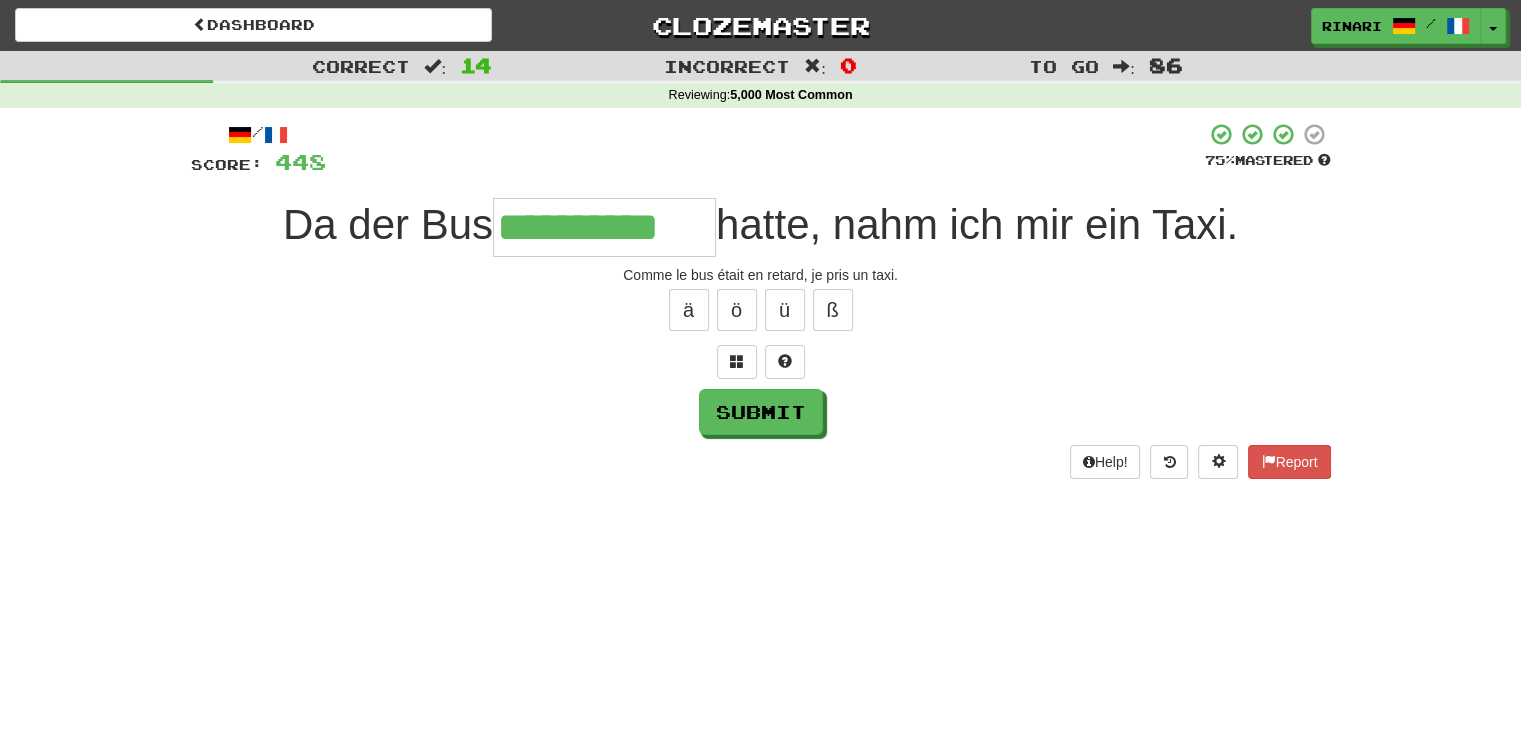 type on "**********" 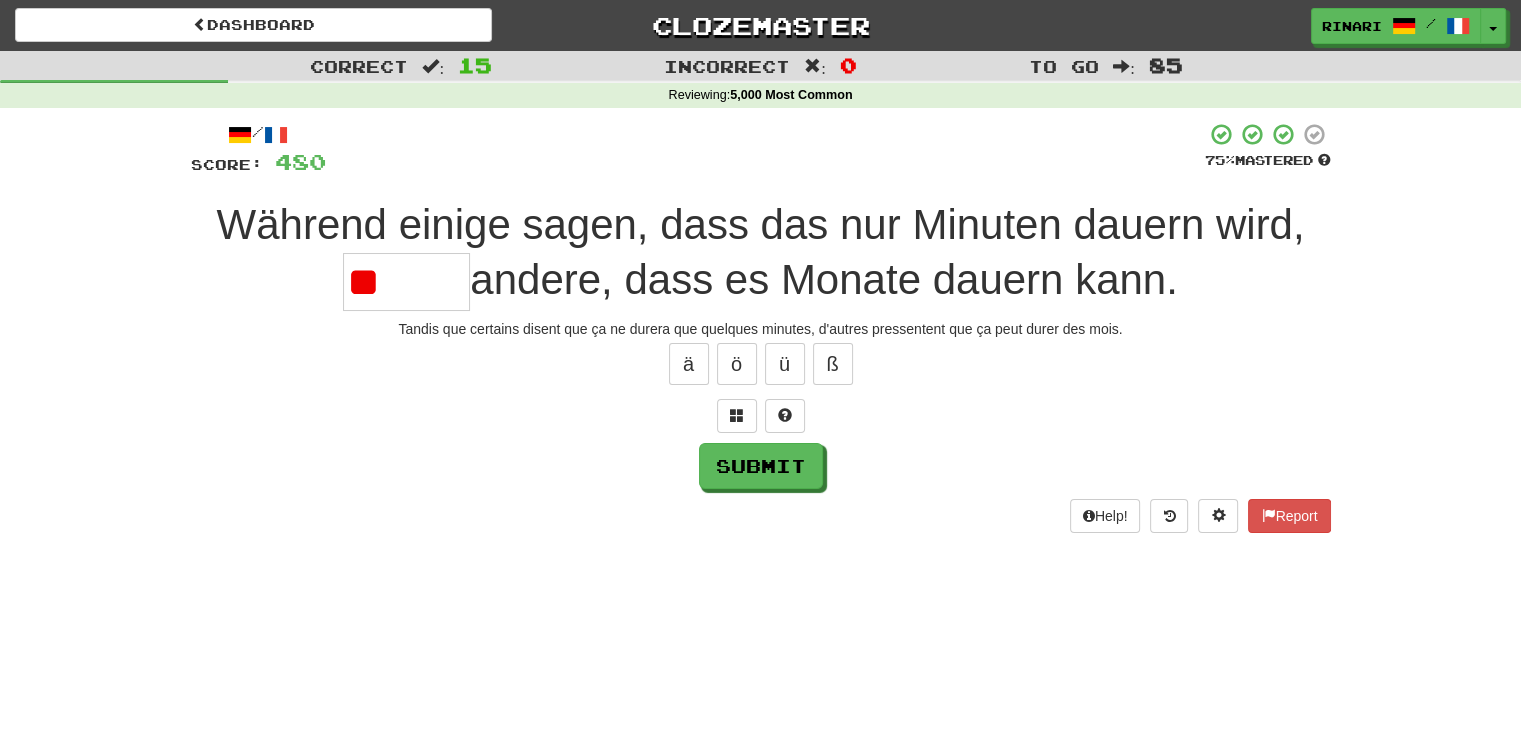 type on "*" 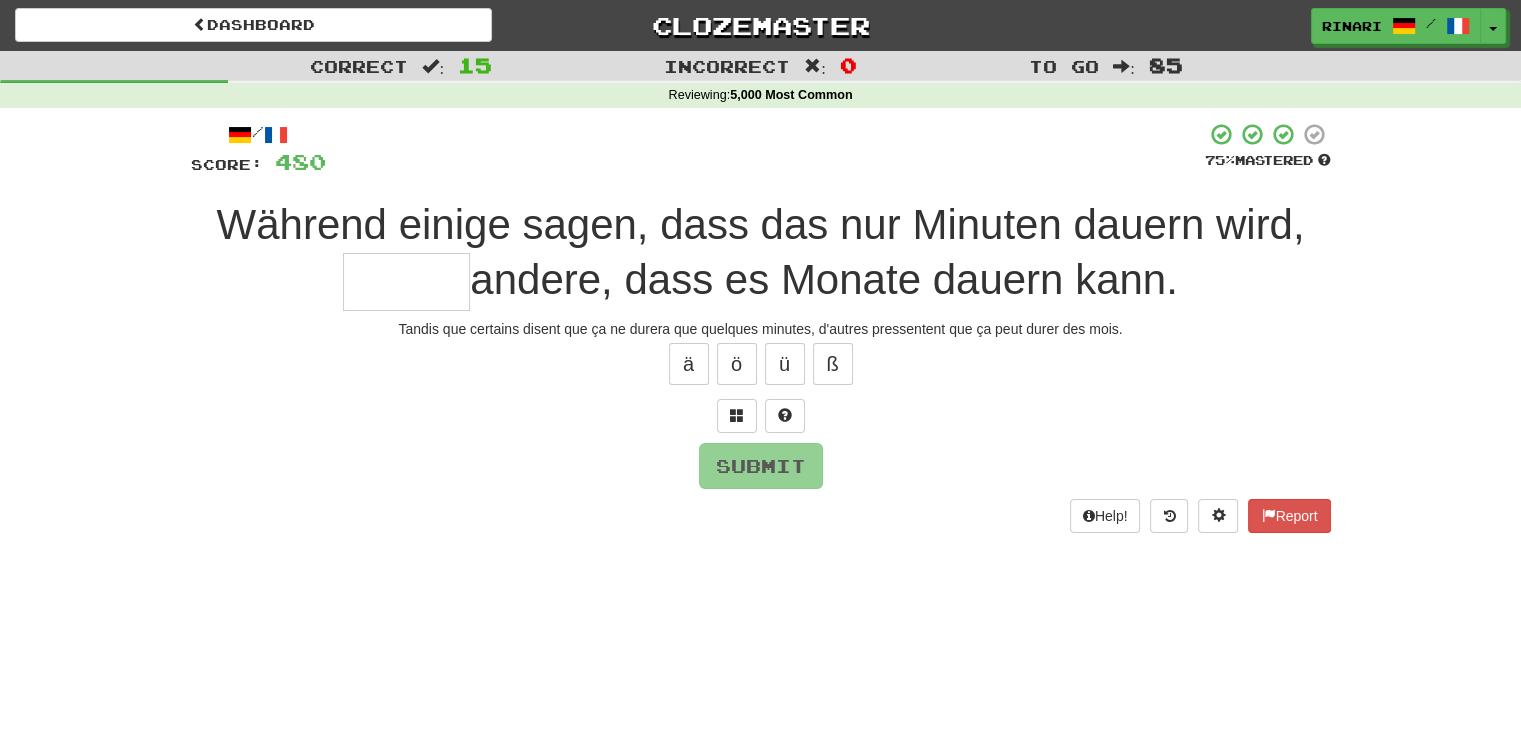 type on "*" 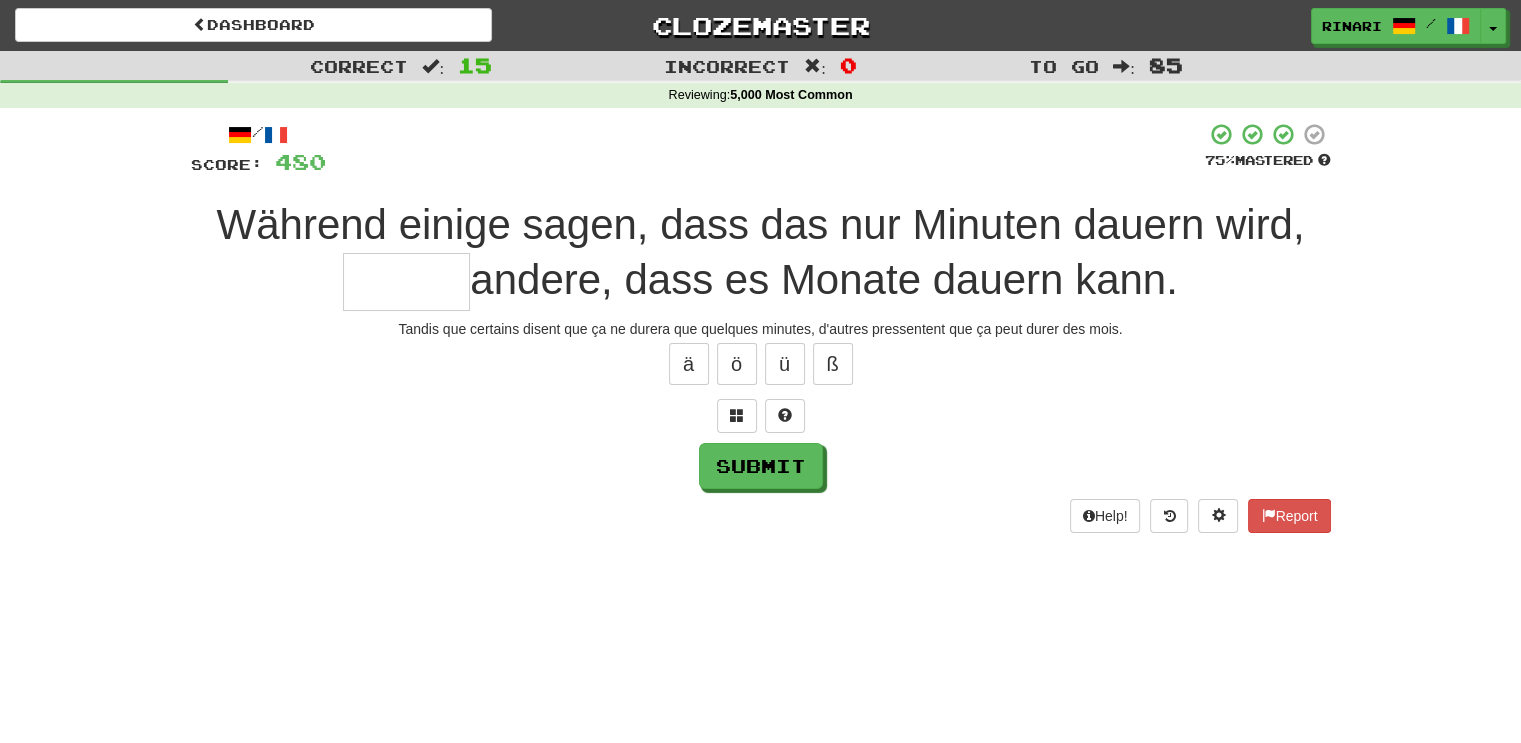 type on "*" 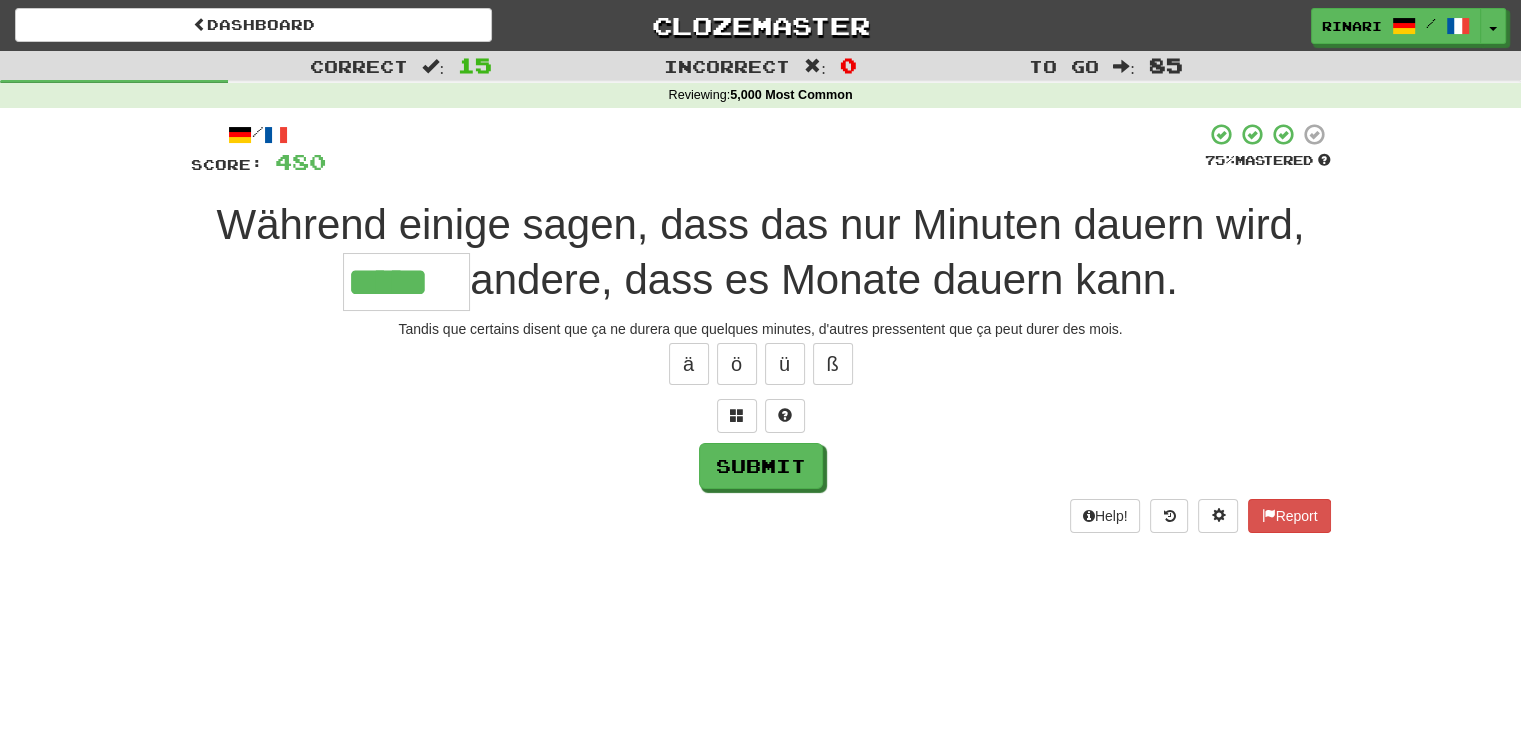 type on "*****" 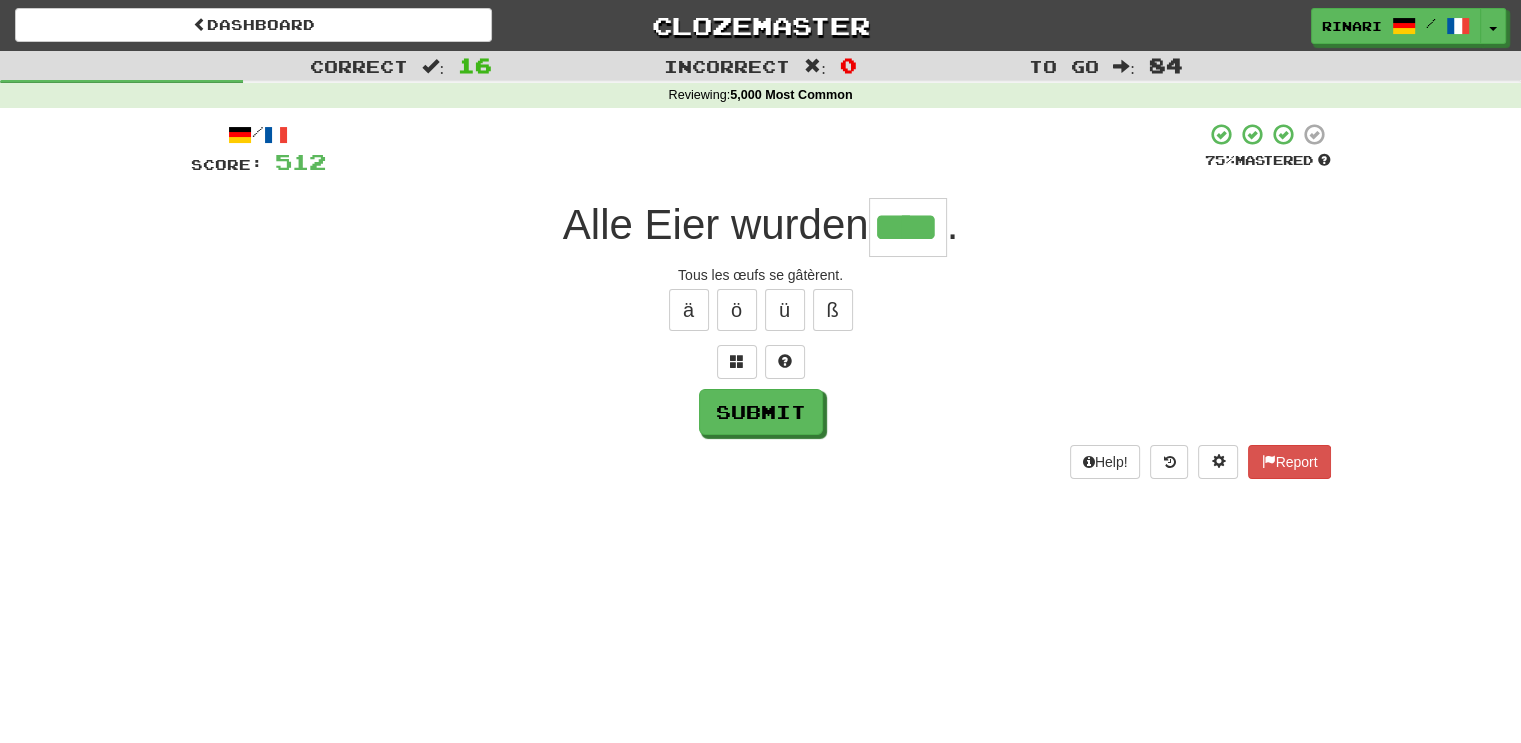 type on "****" 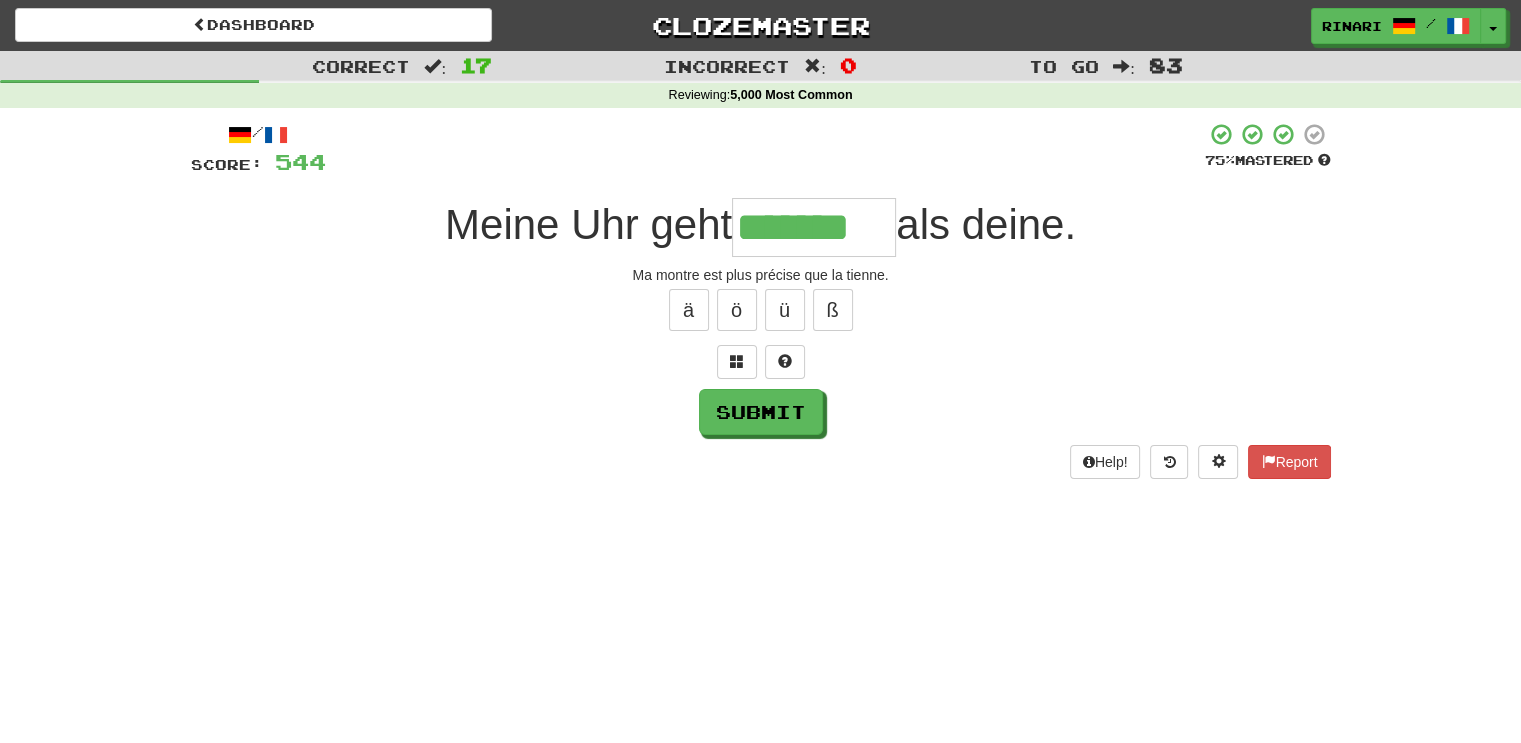 type on "*******" 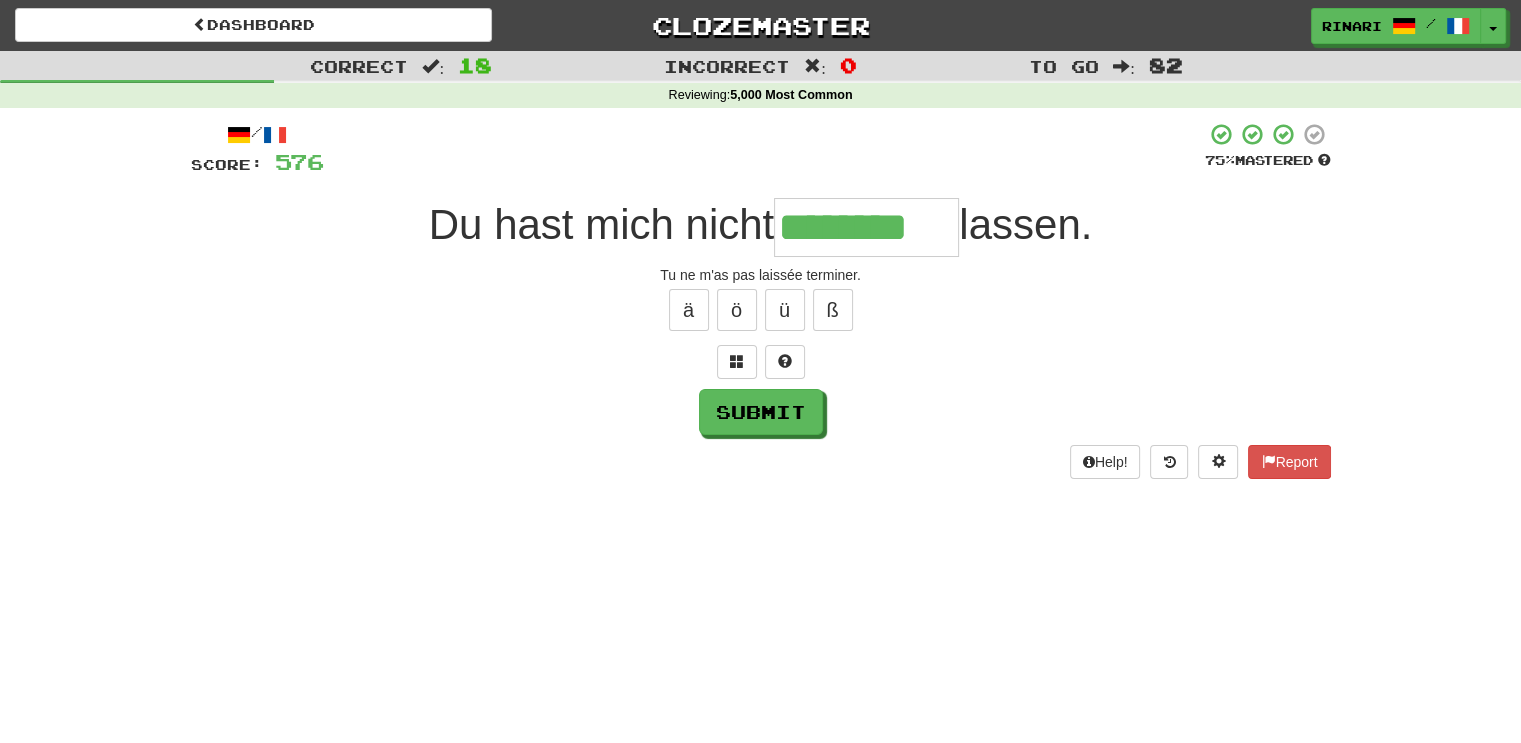 type on "********" 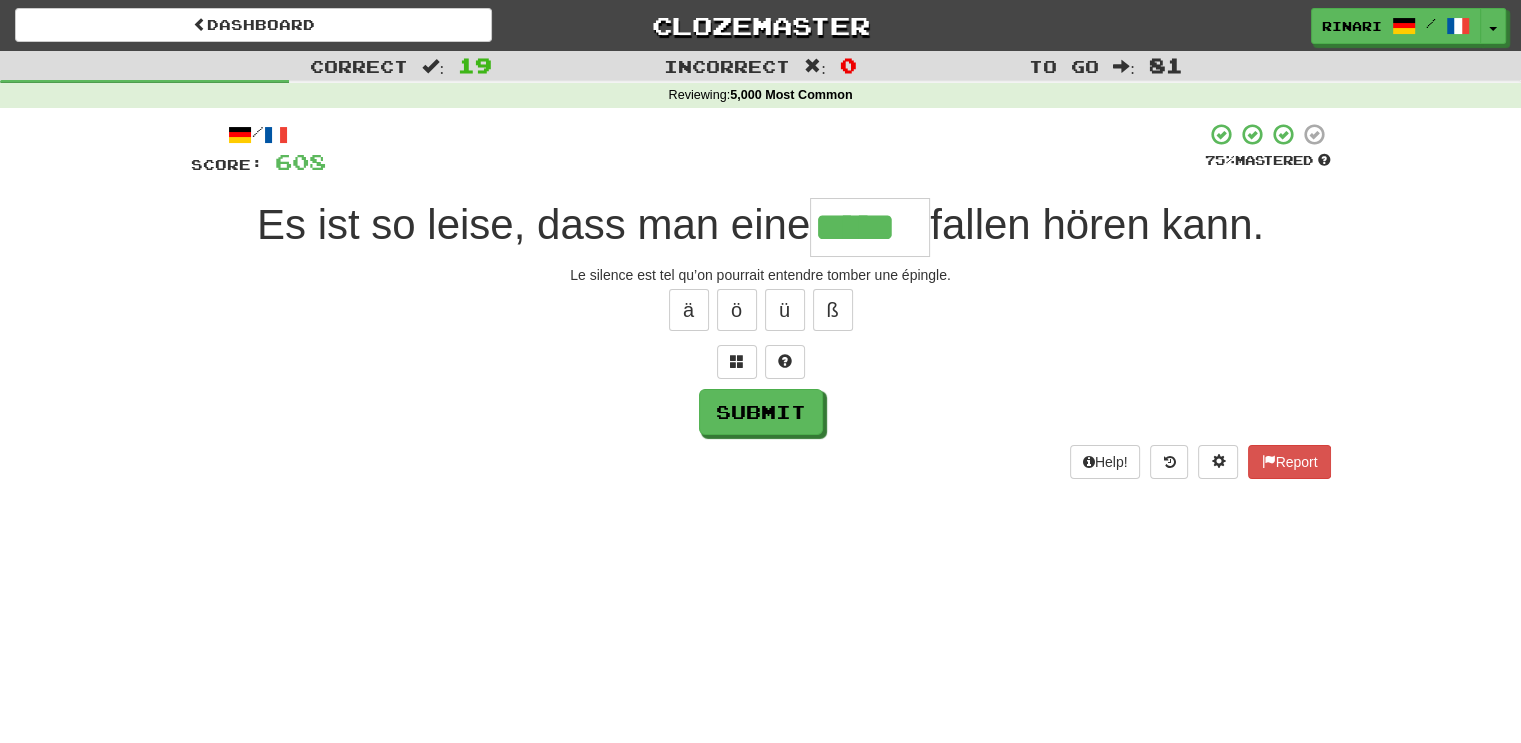 type on "*****" 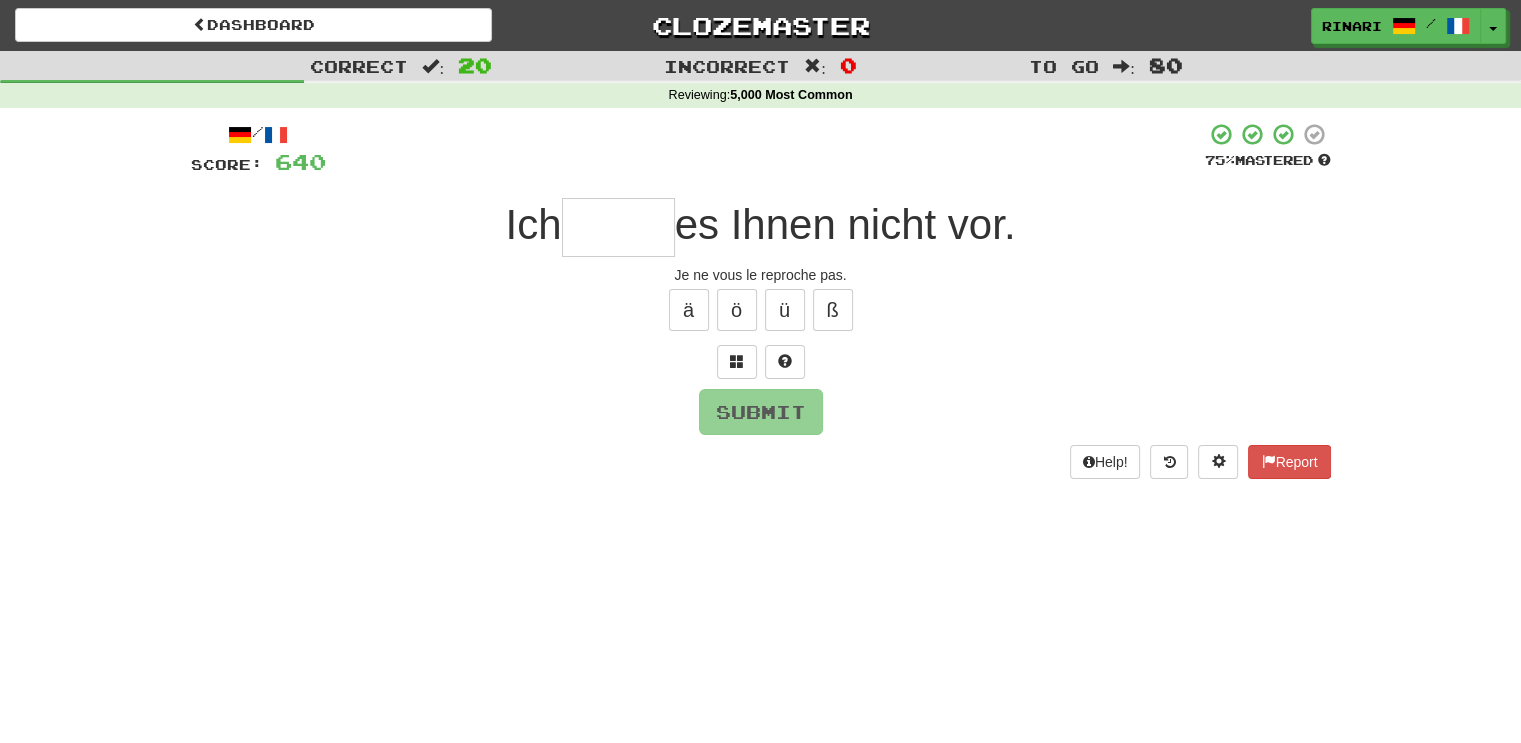 type on "*" 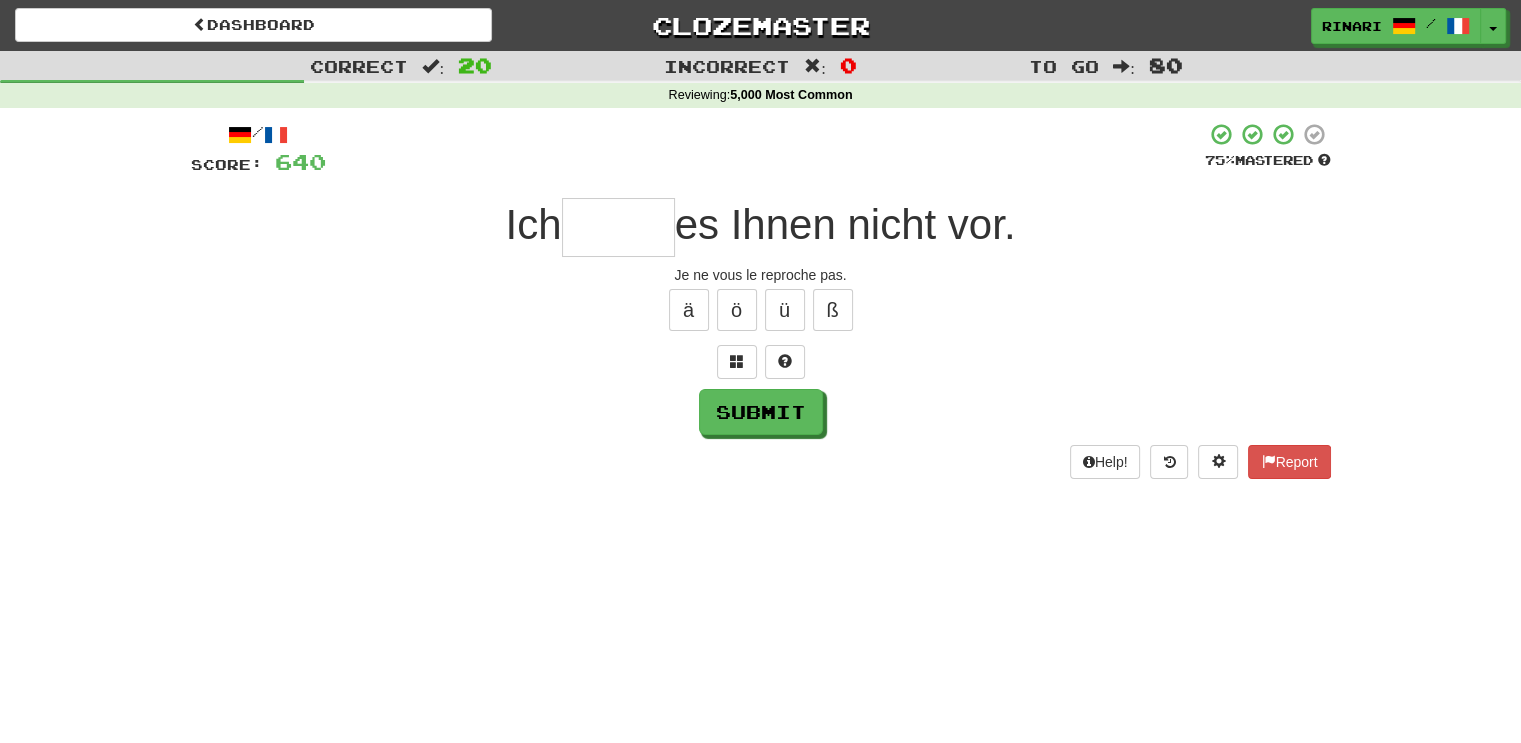 type on "*" 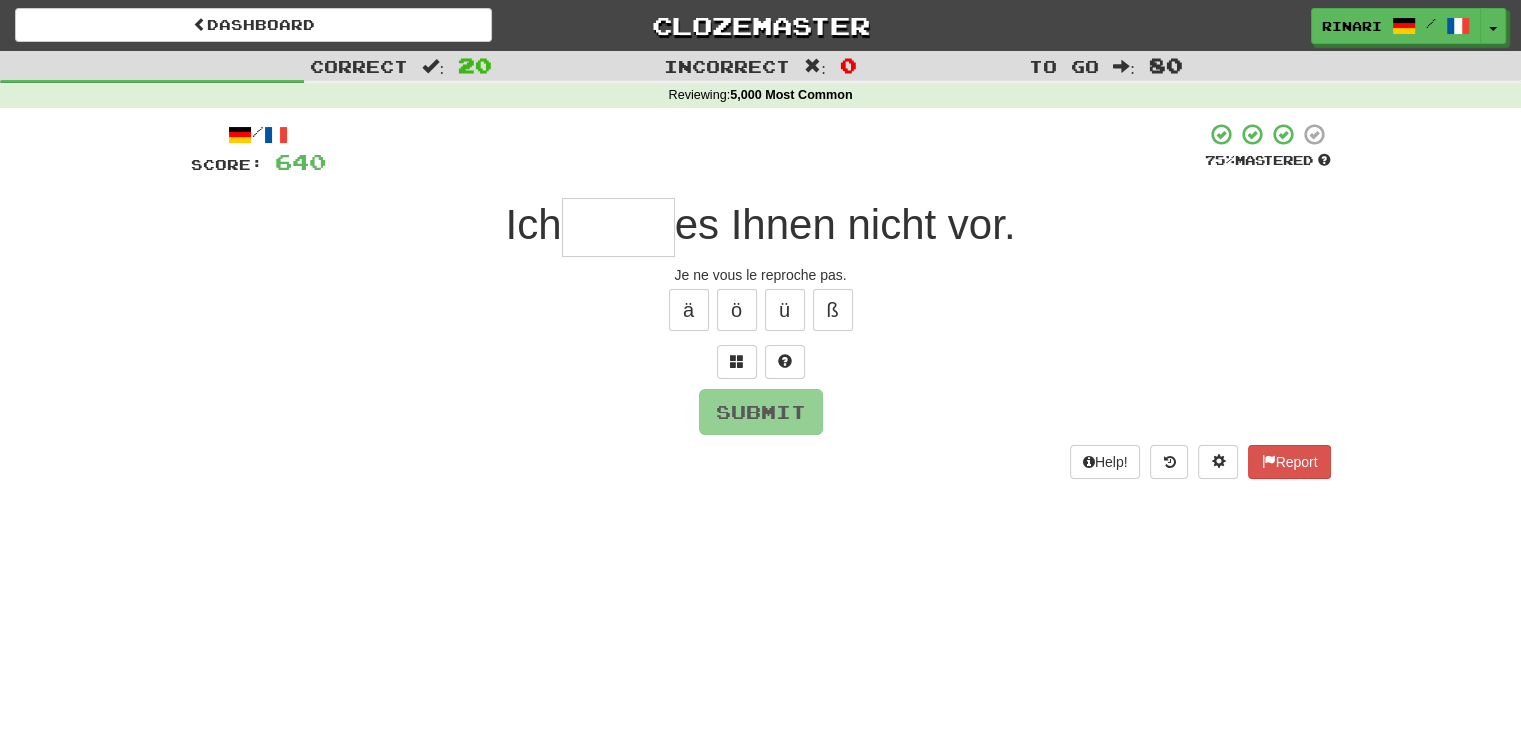 type on "*" 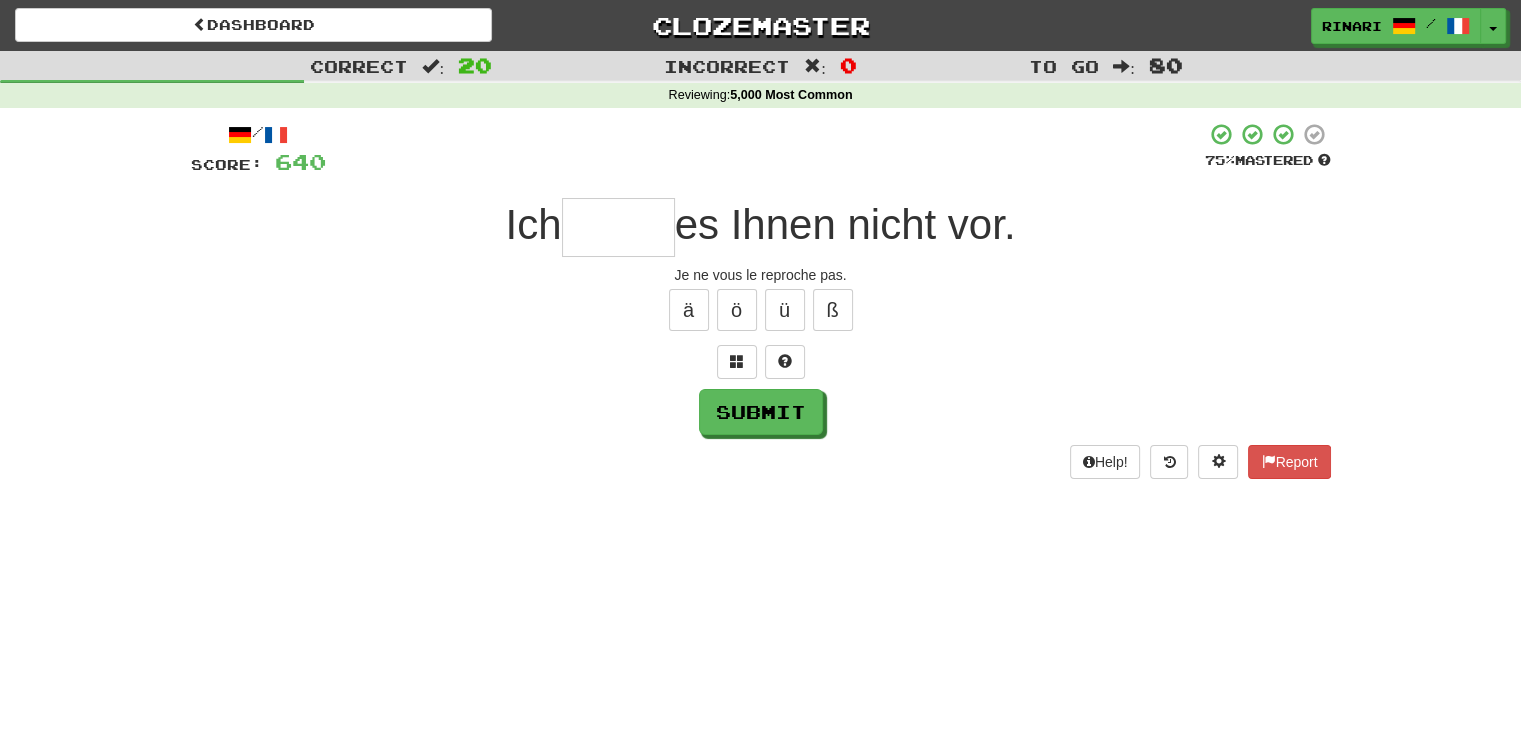 type on "*" 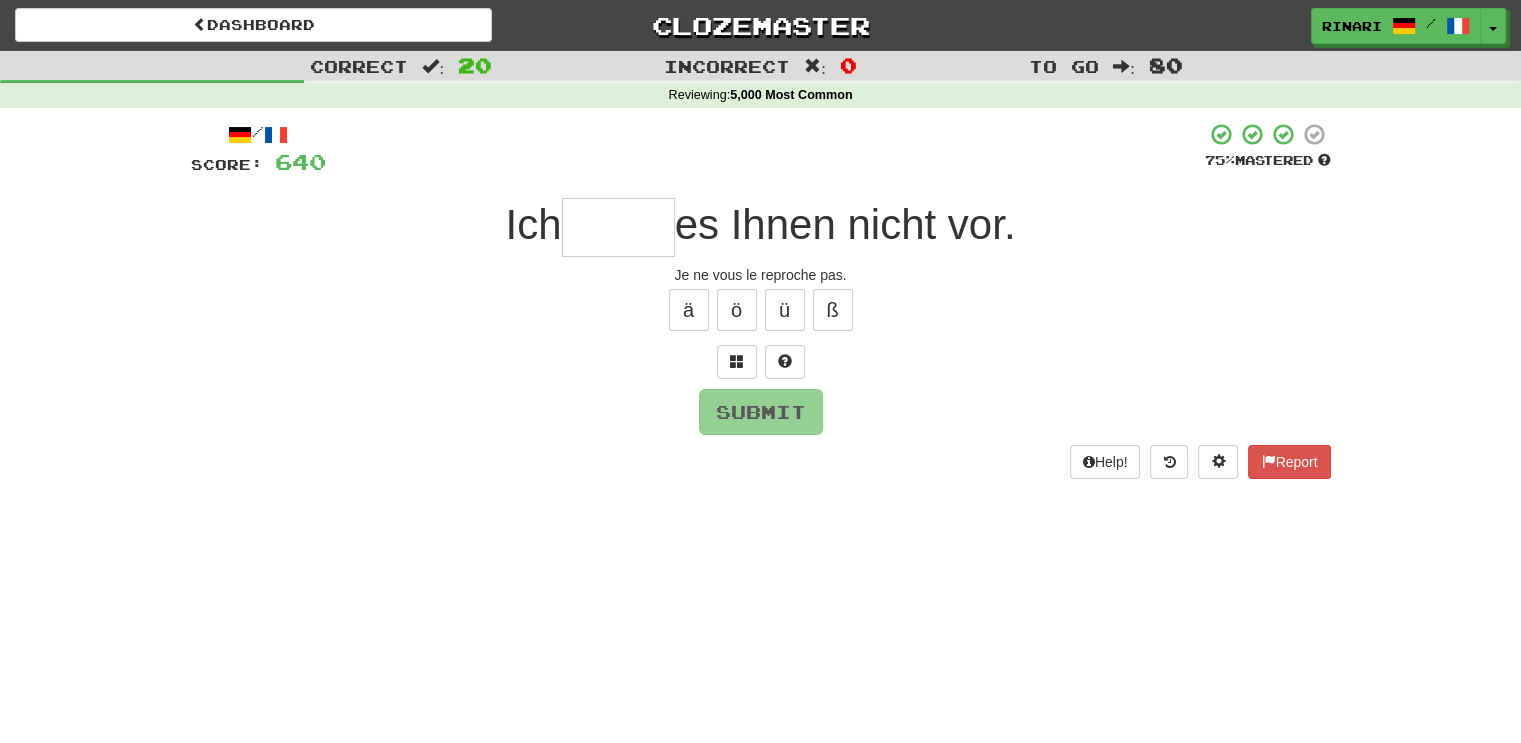 type on "*" 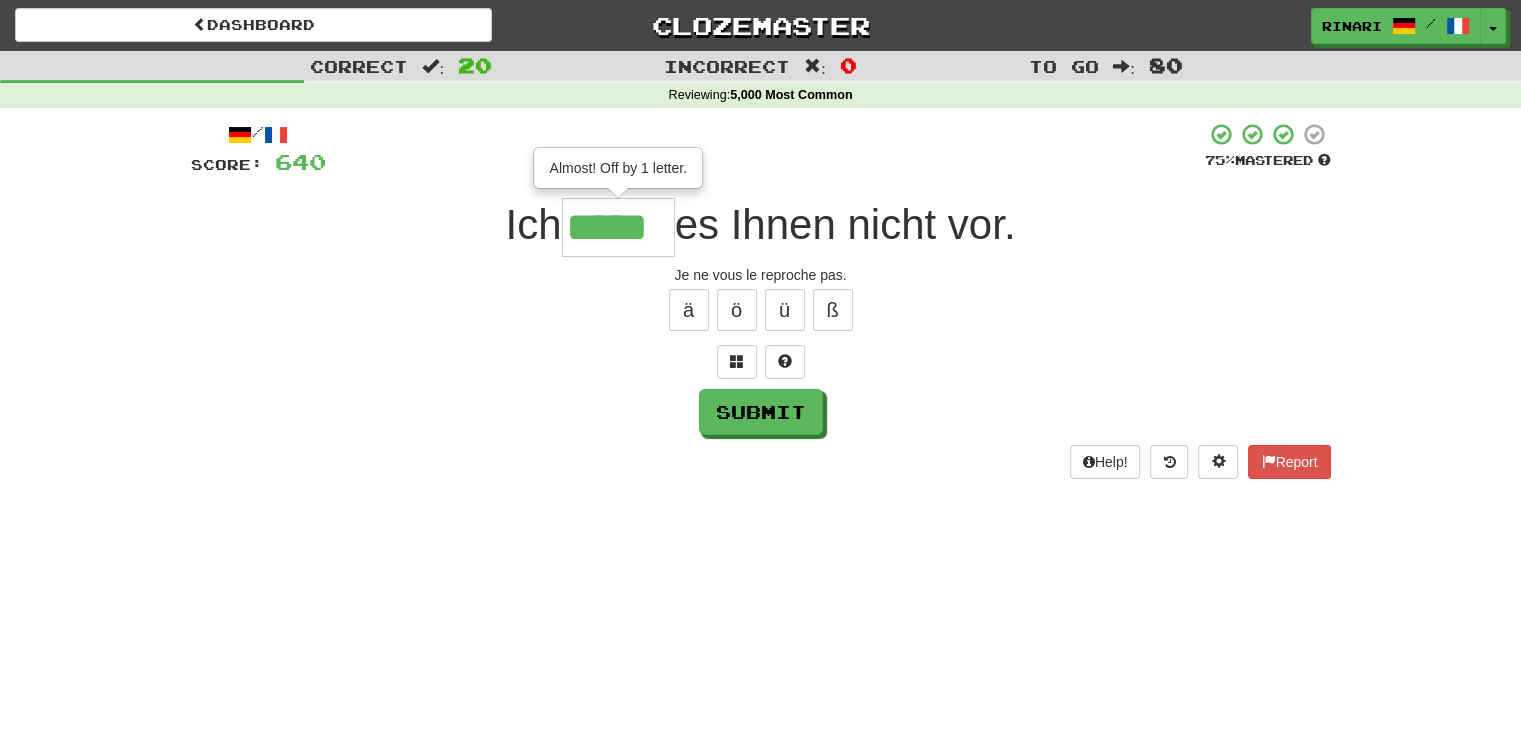 type on "*****" 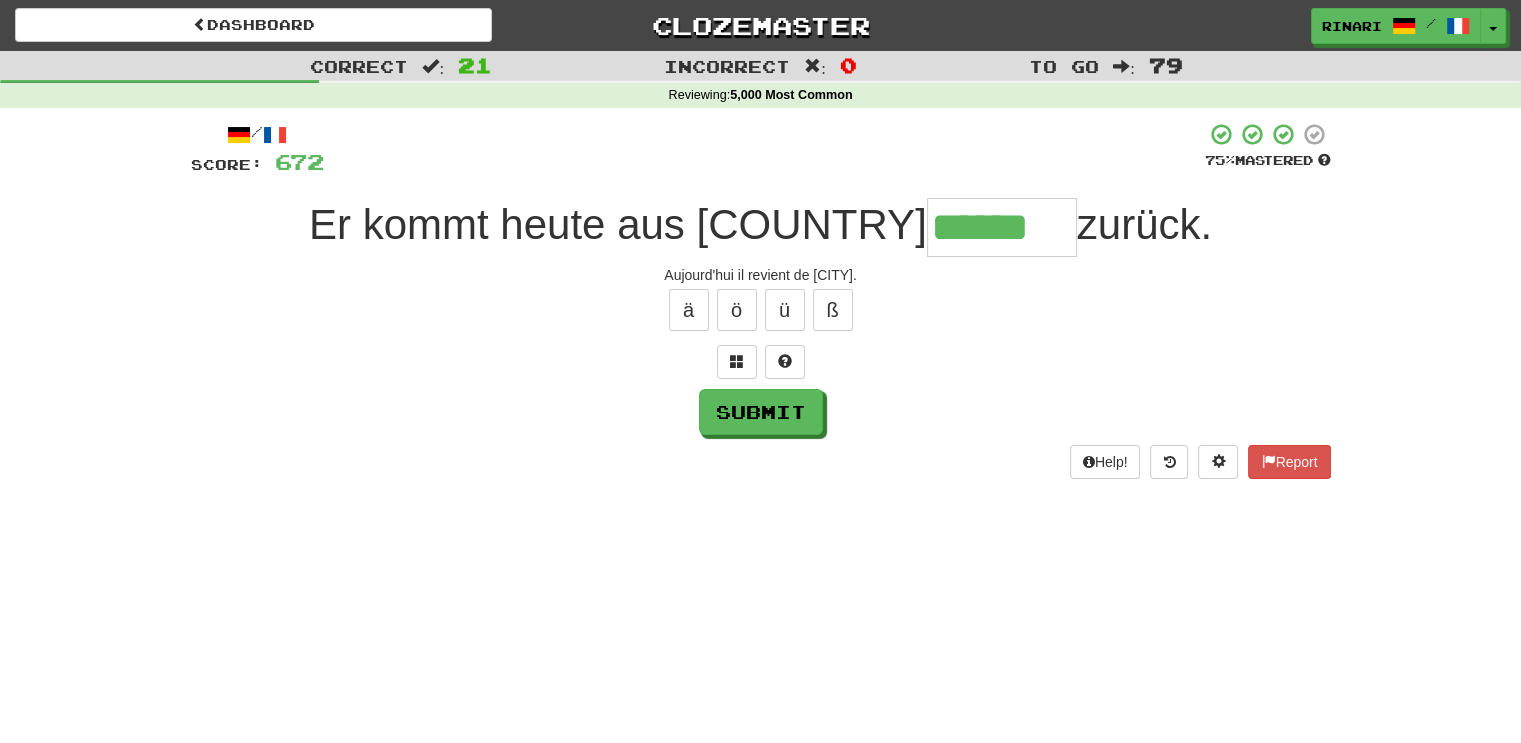 type on "******" 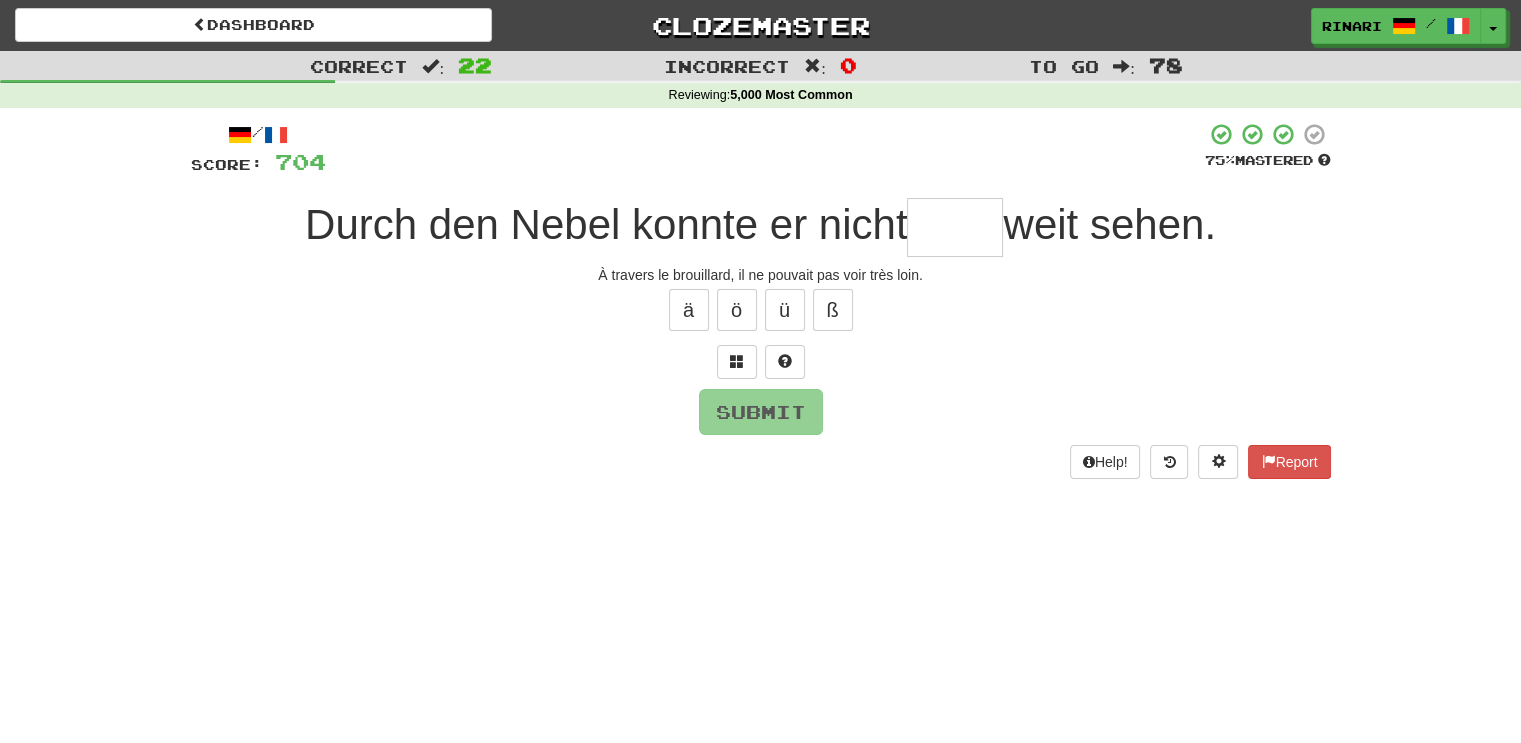 type on "*" 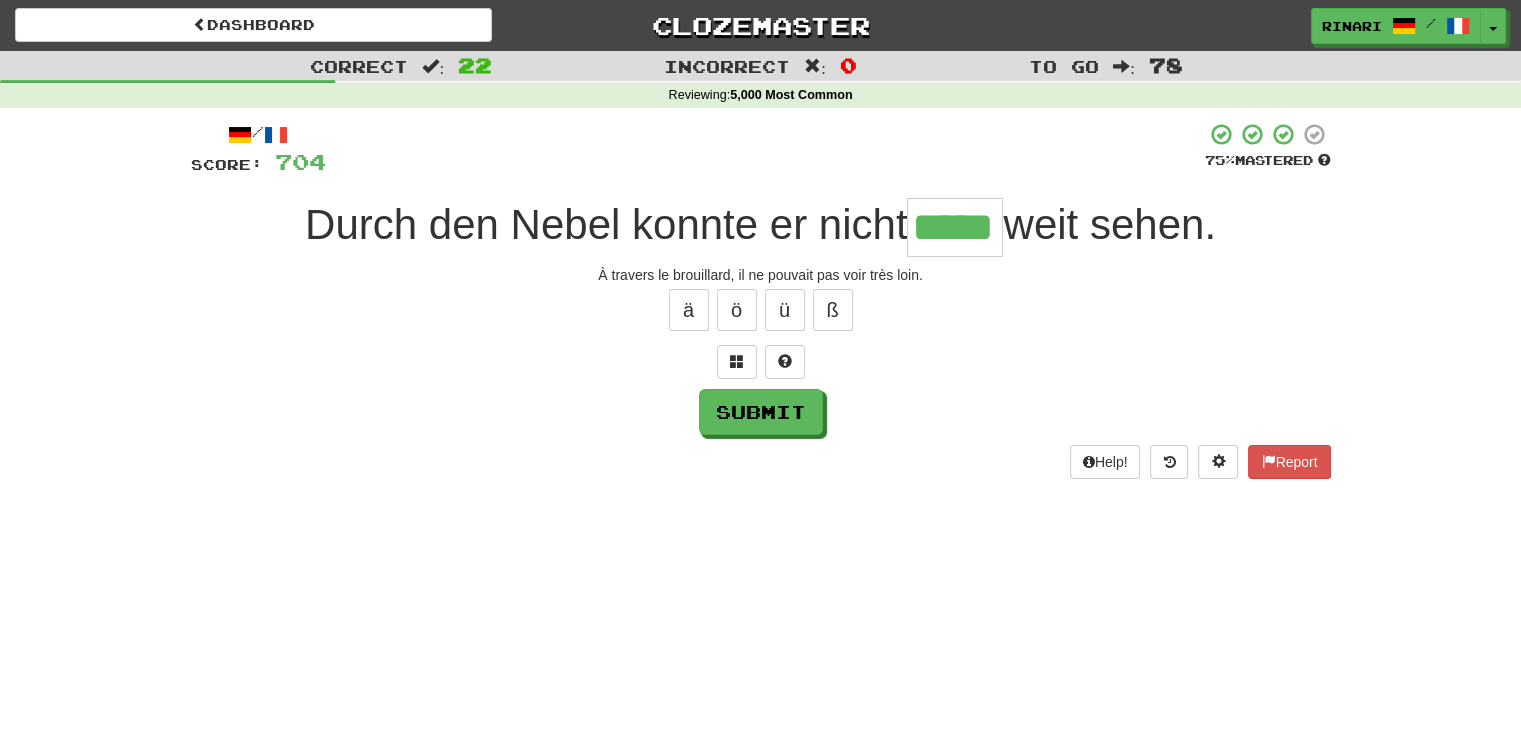 type on "*****" 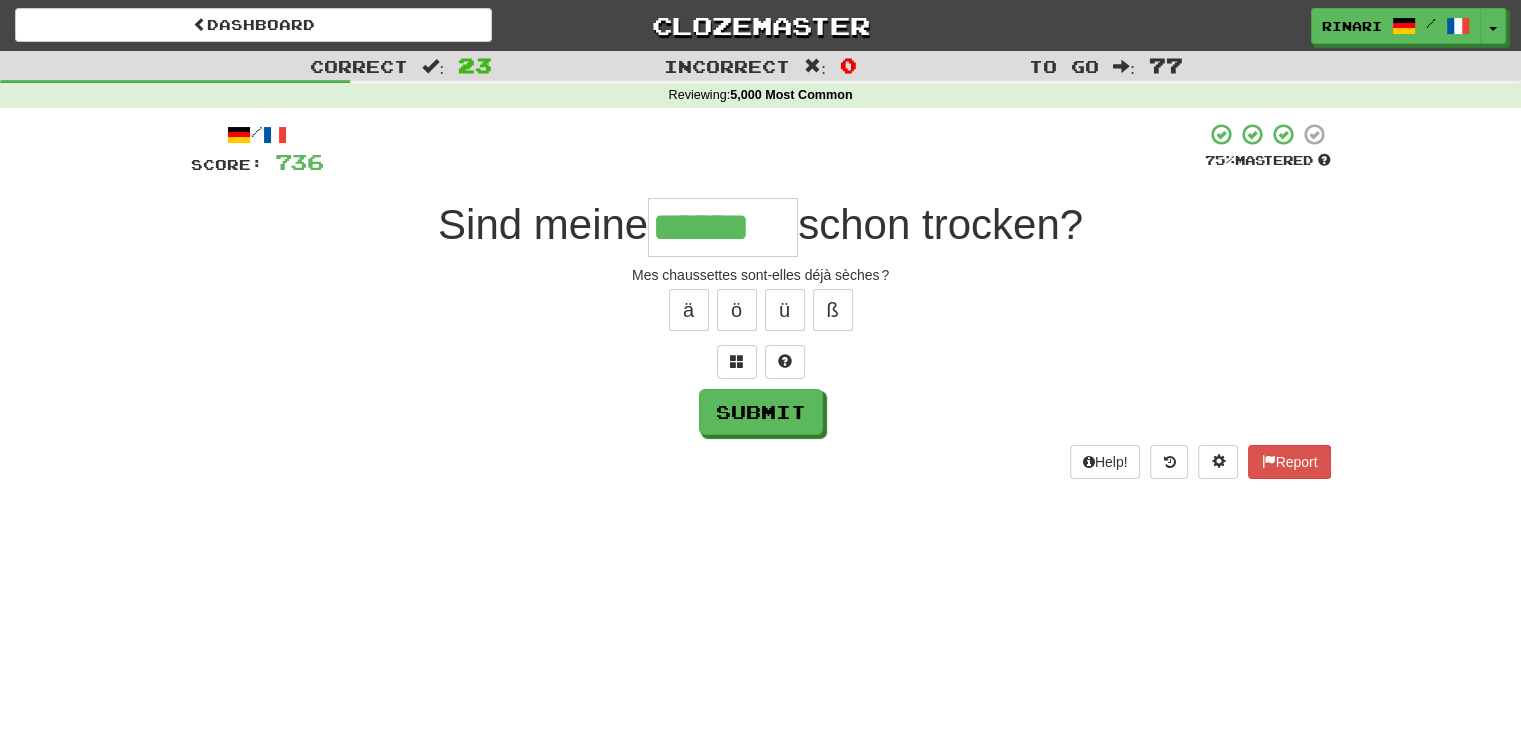type on "******" 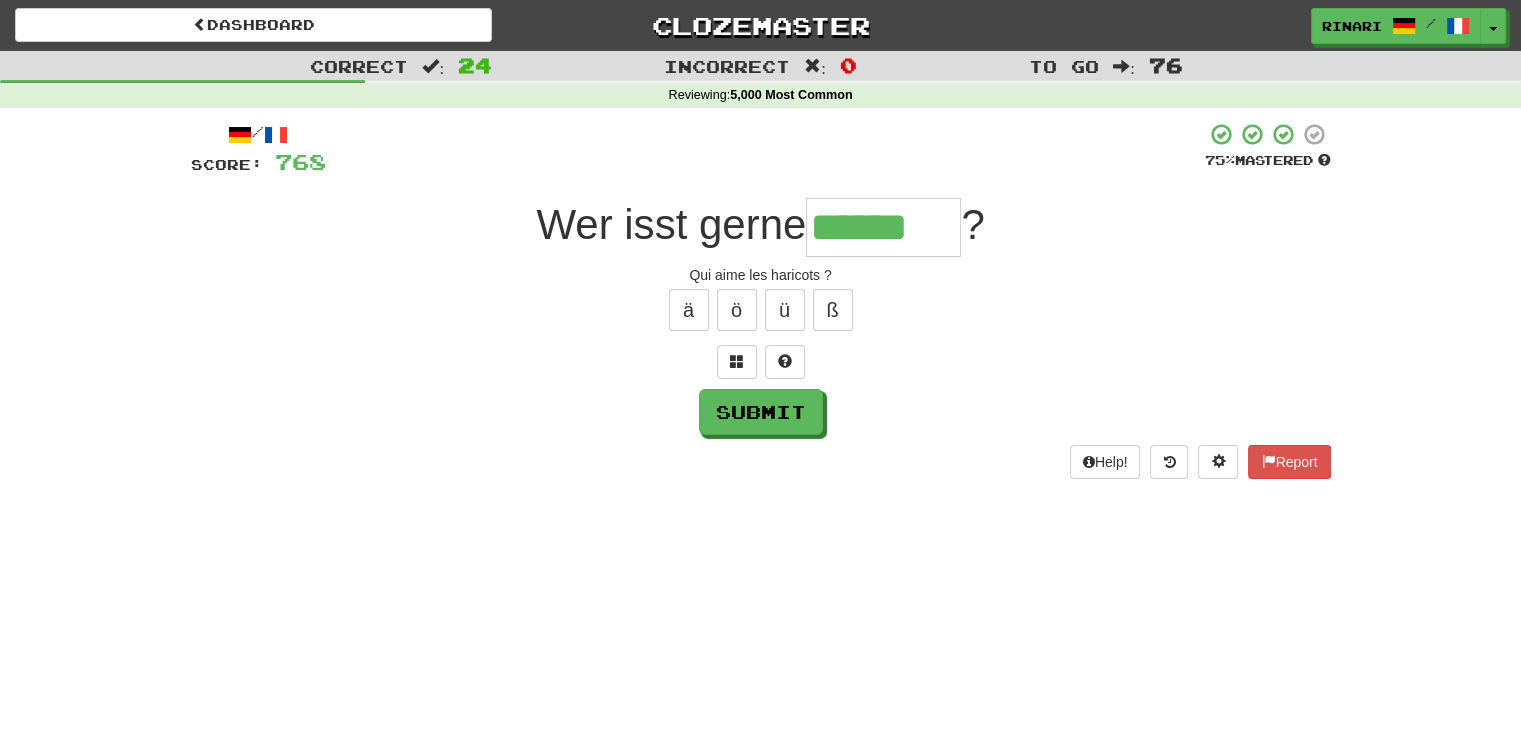 type on "******" 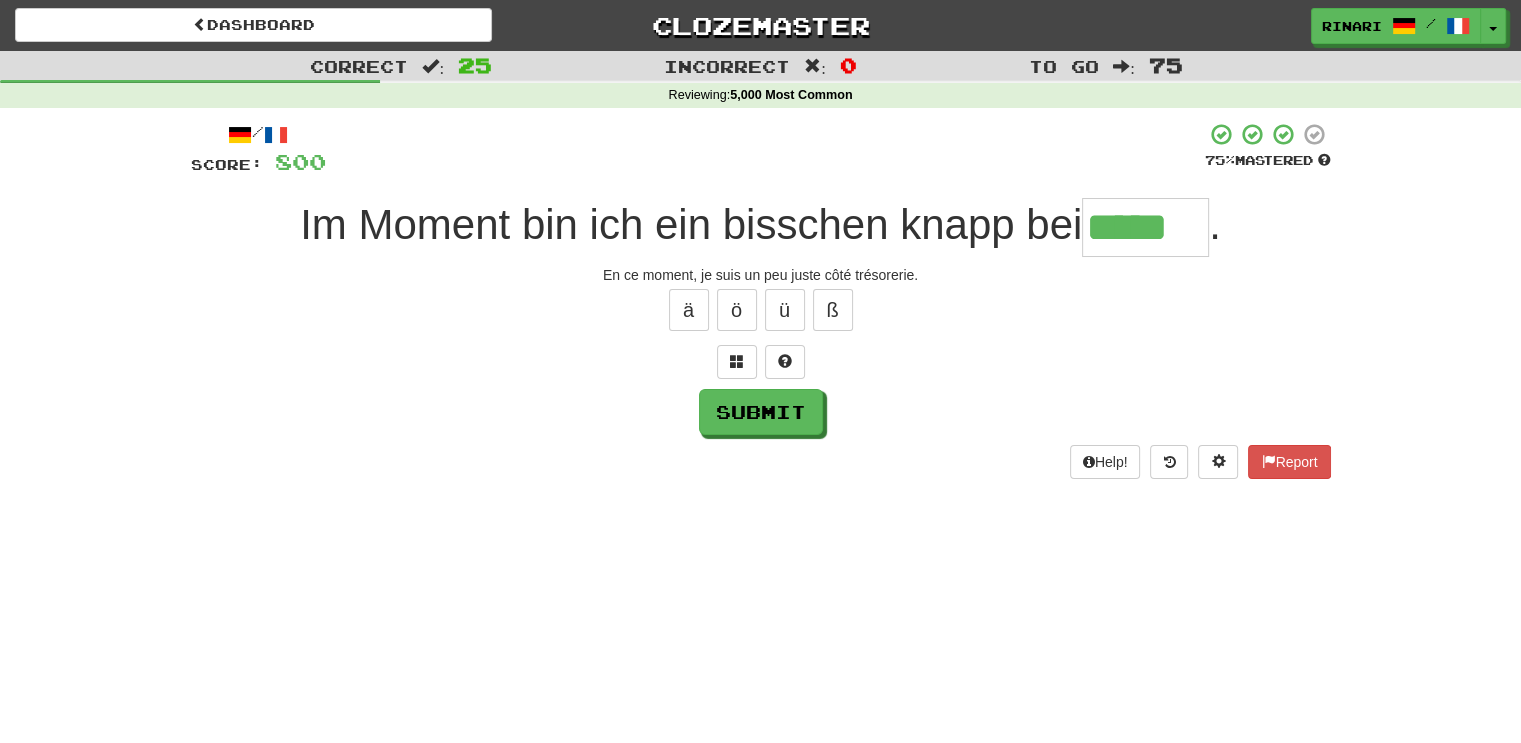 type on "*****" 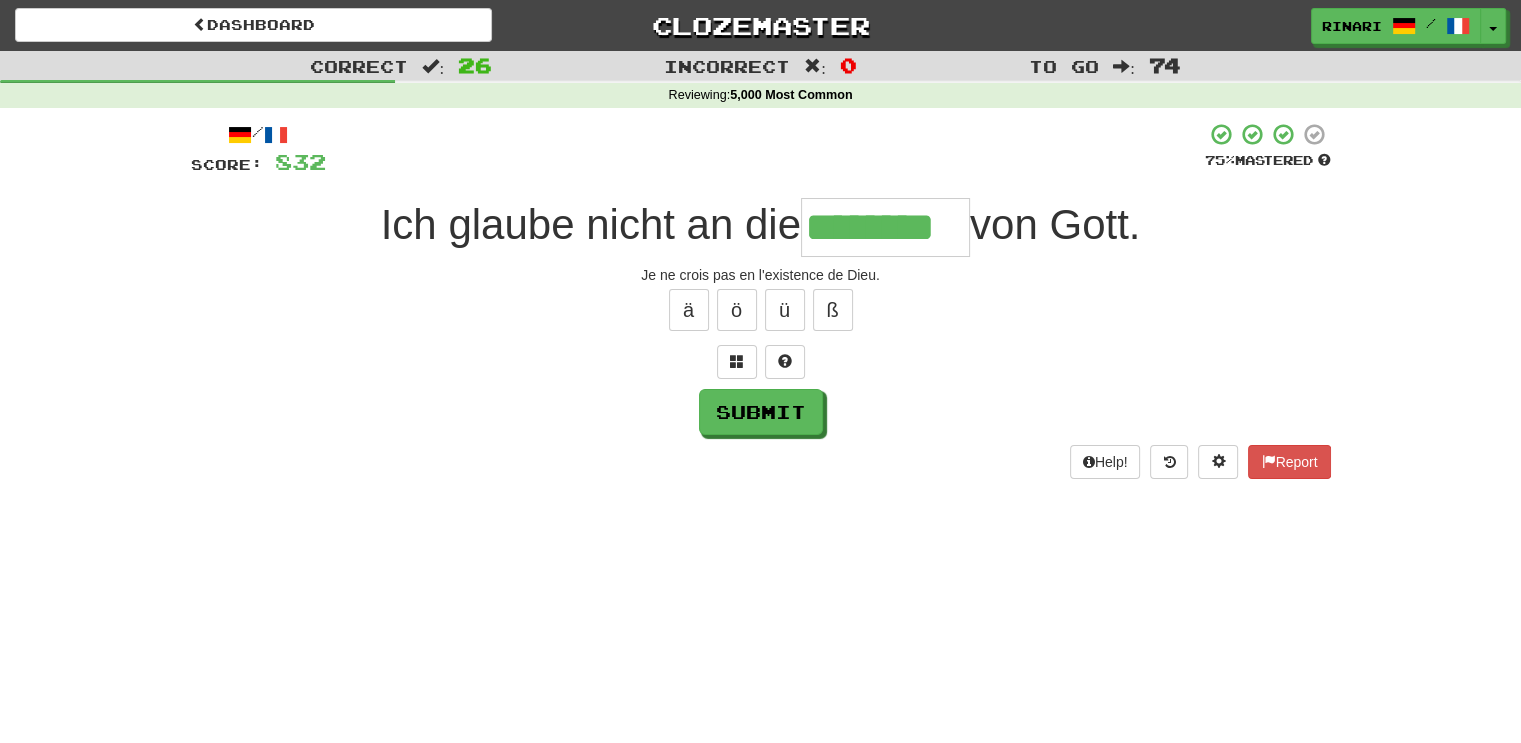 type on "********" 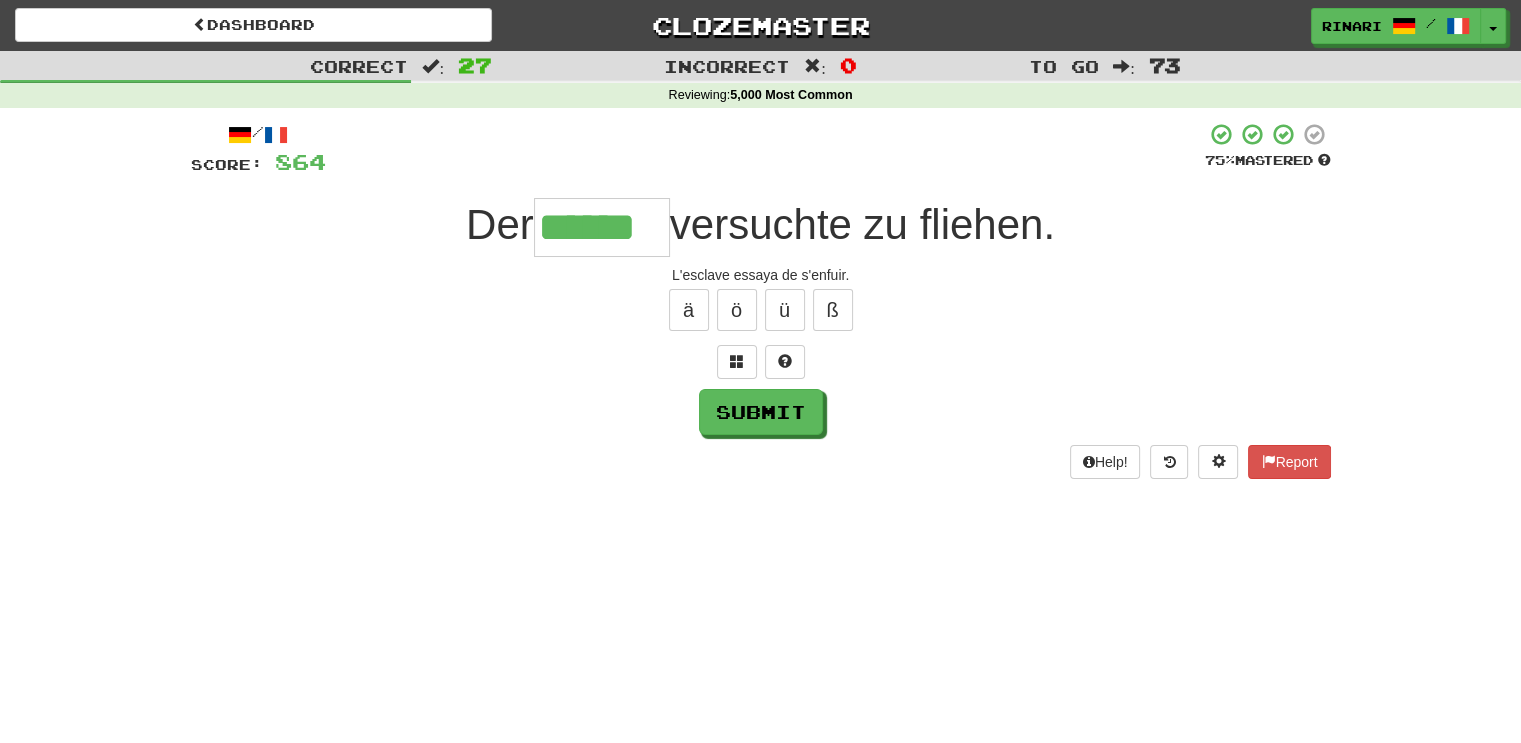 type on "******" 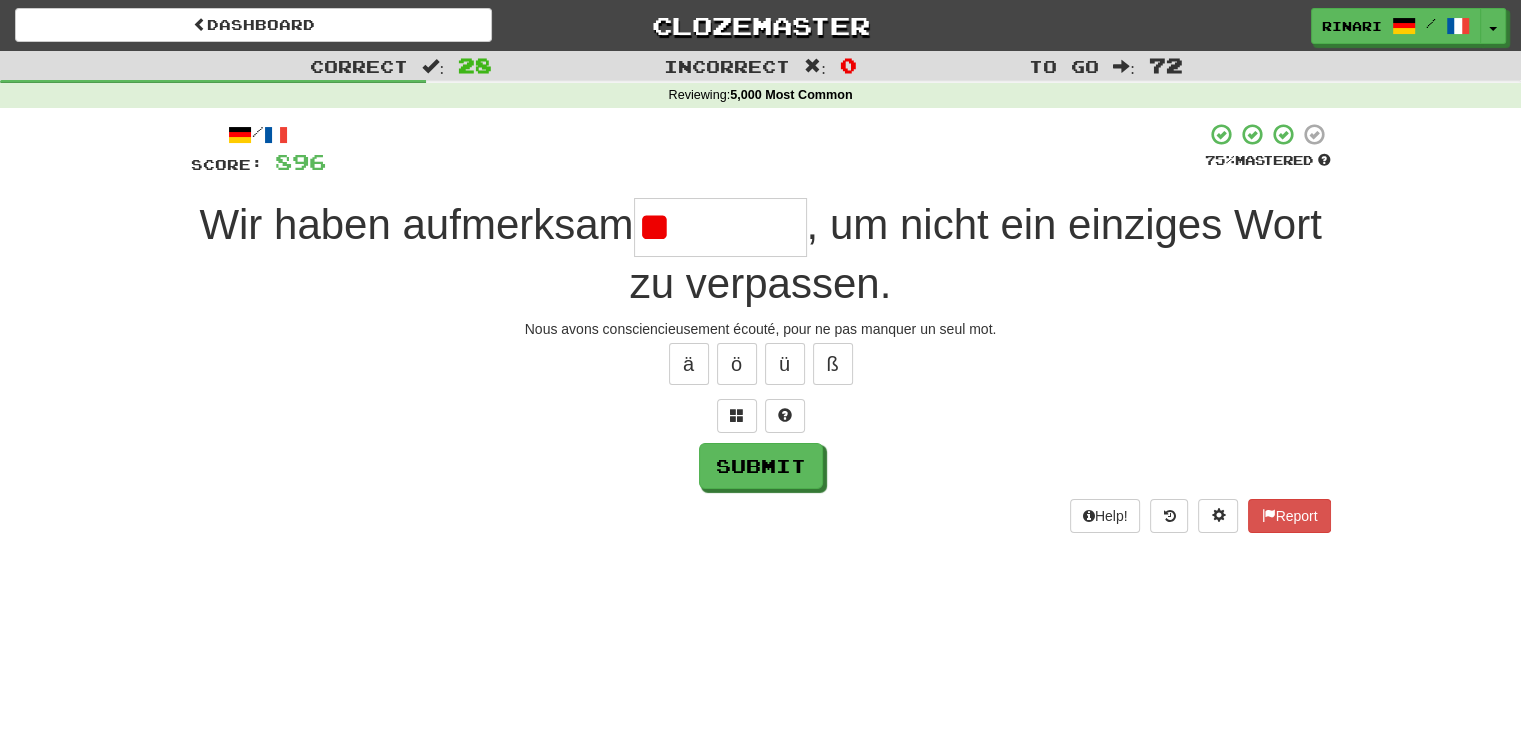 type on "*" 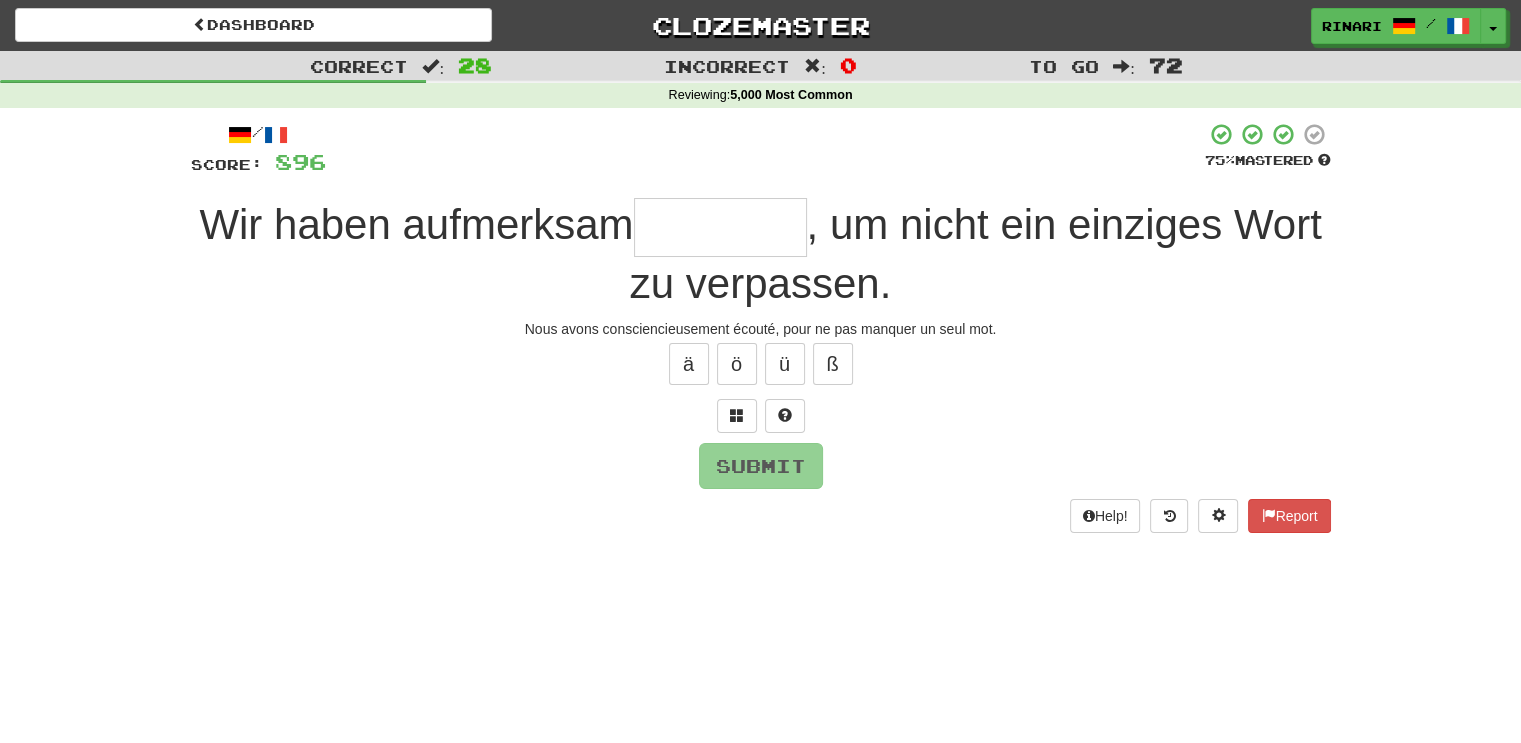 type on "*" 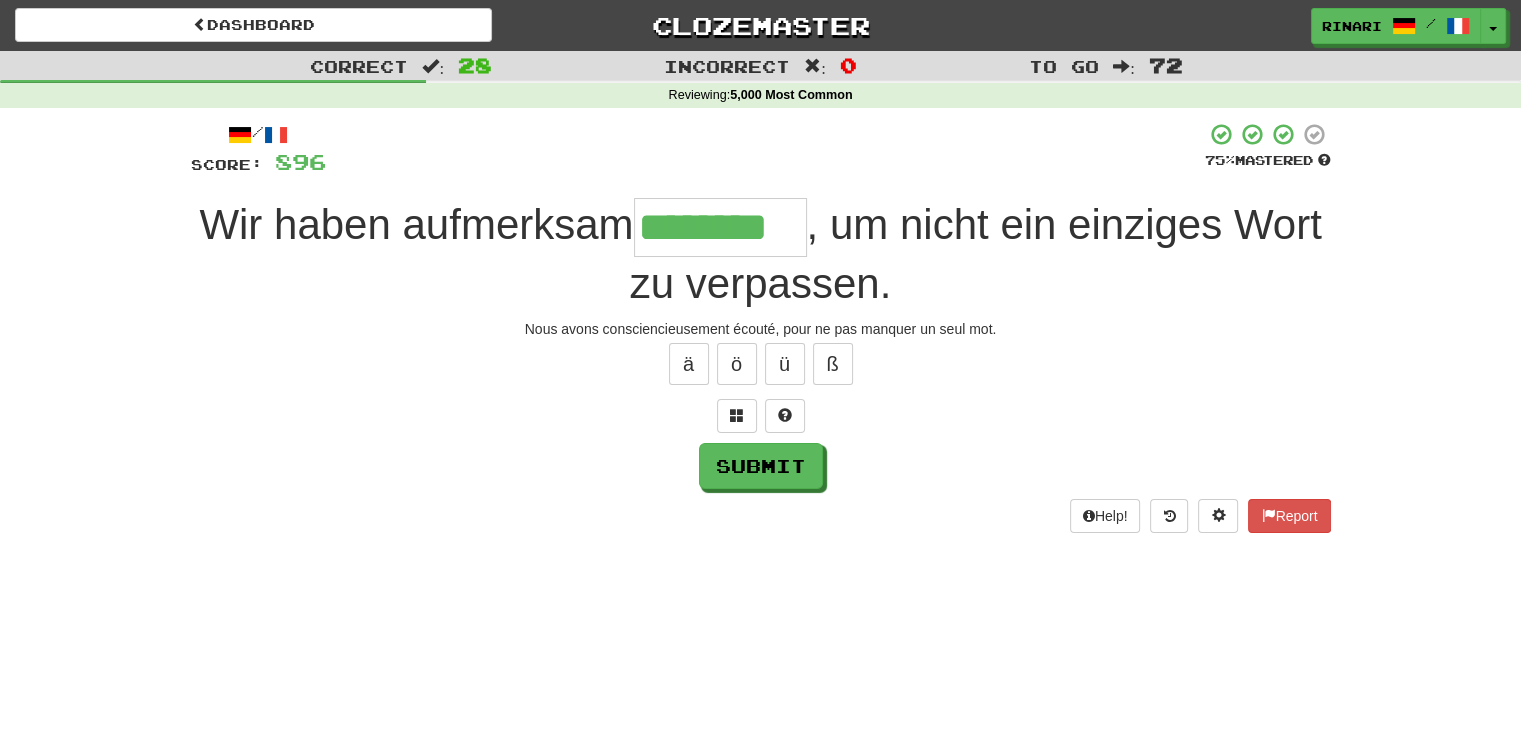 type on "********" 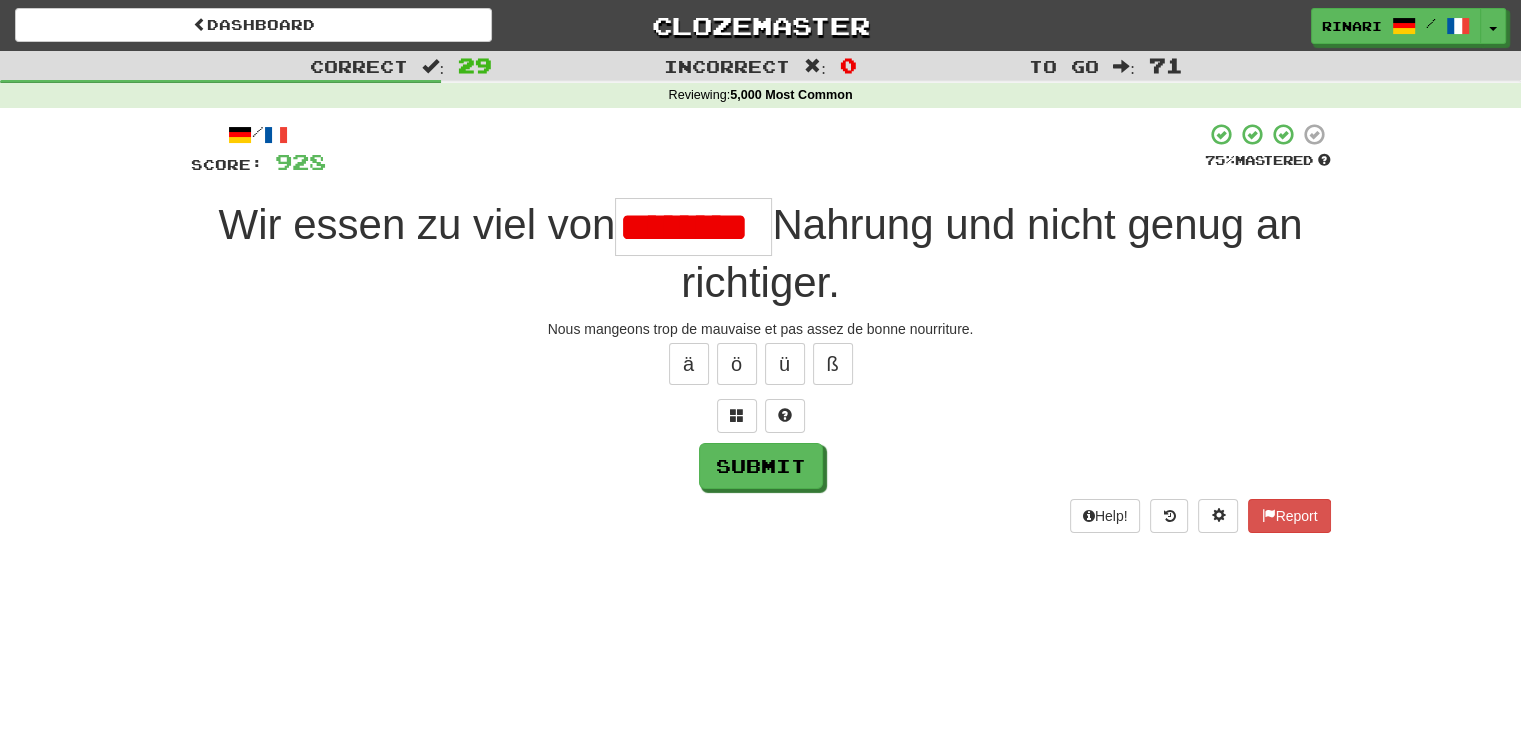 scroll, scrollTop: 0, scrollLeft: 0, axis: both 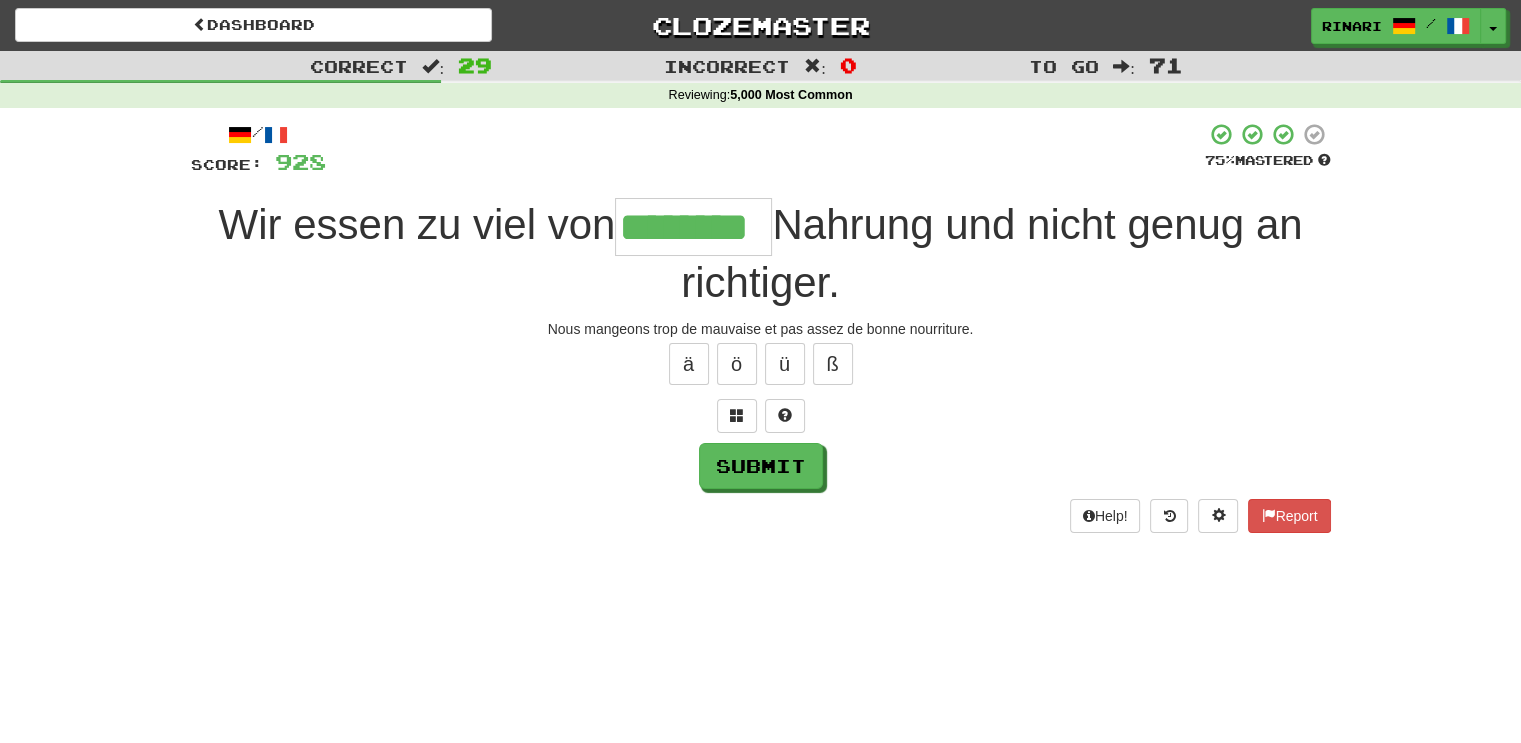 type on "********" 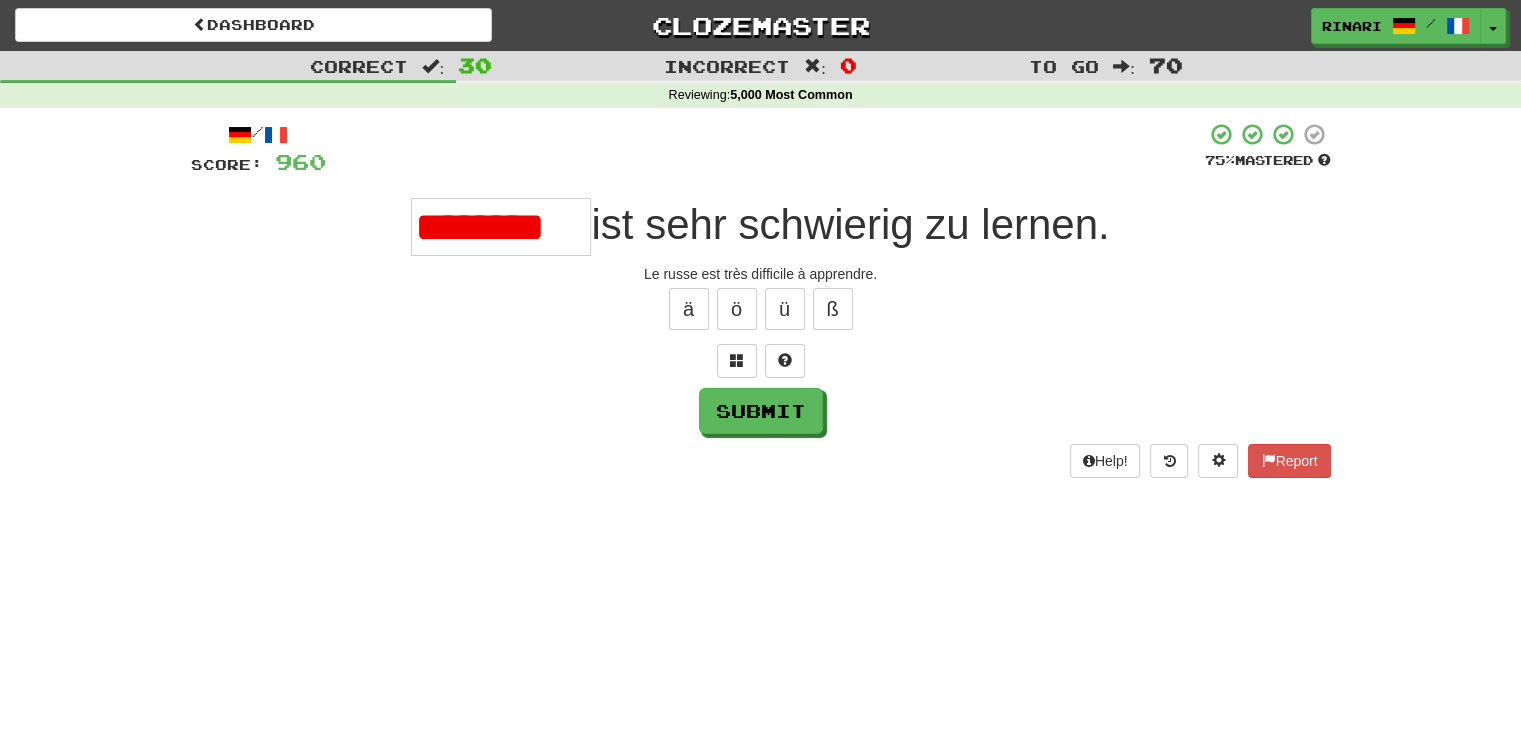 scroll, scrollTop: 0, scrollLeft: 0, axis: both 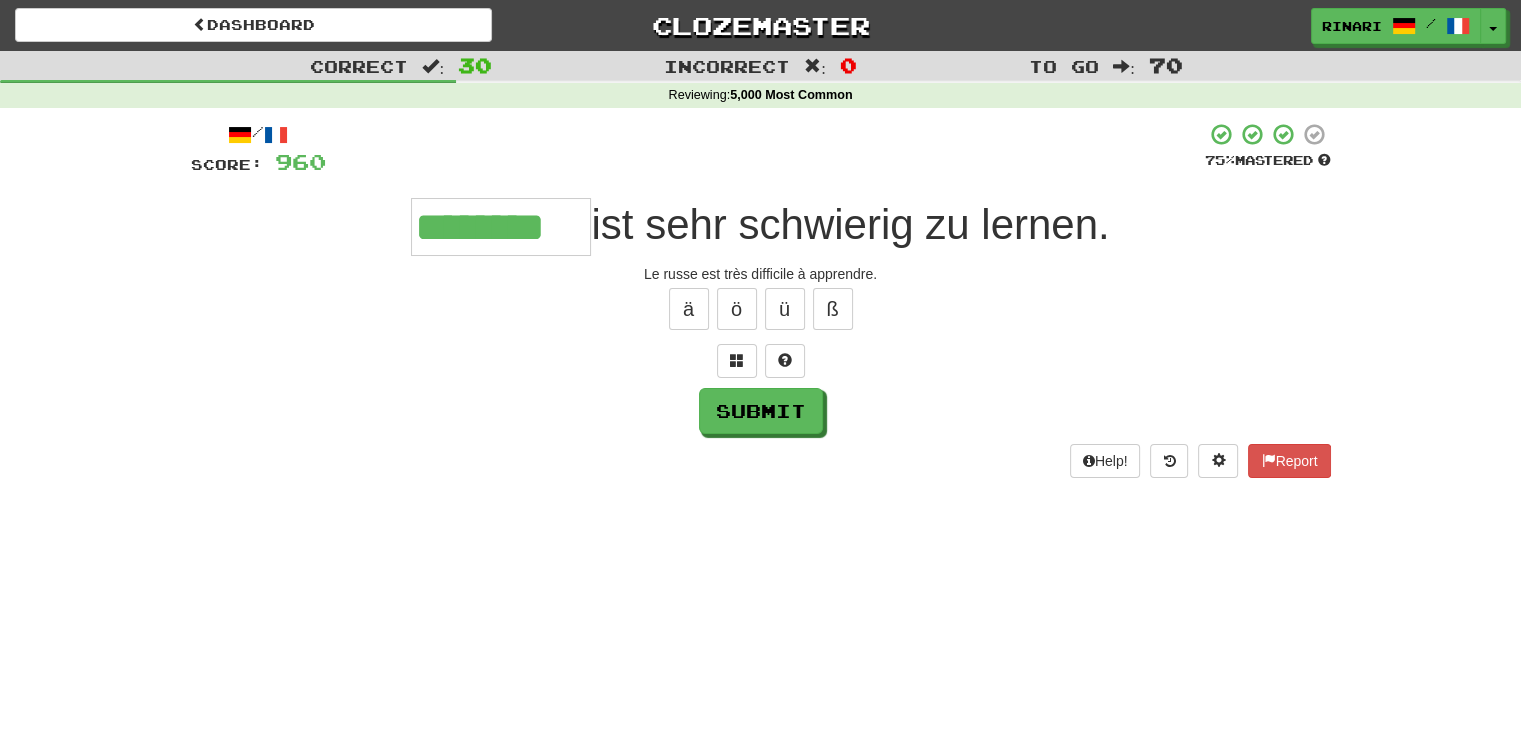type on "********" 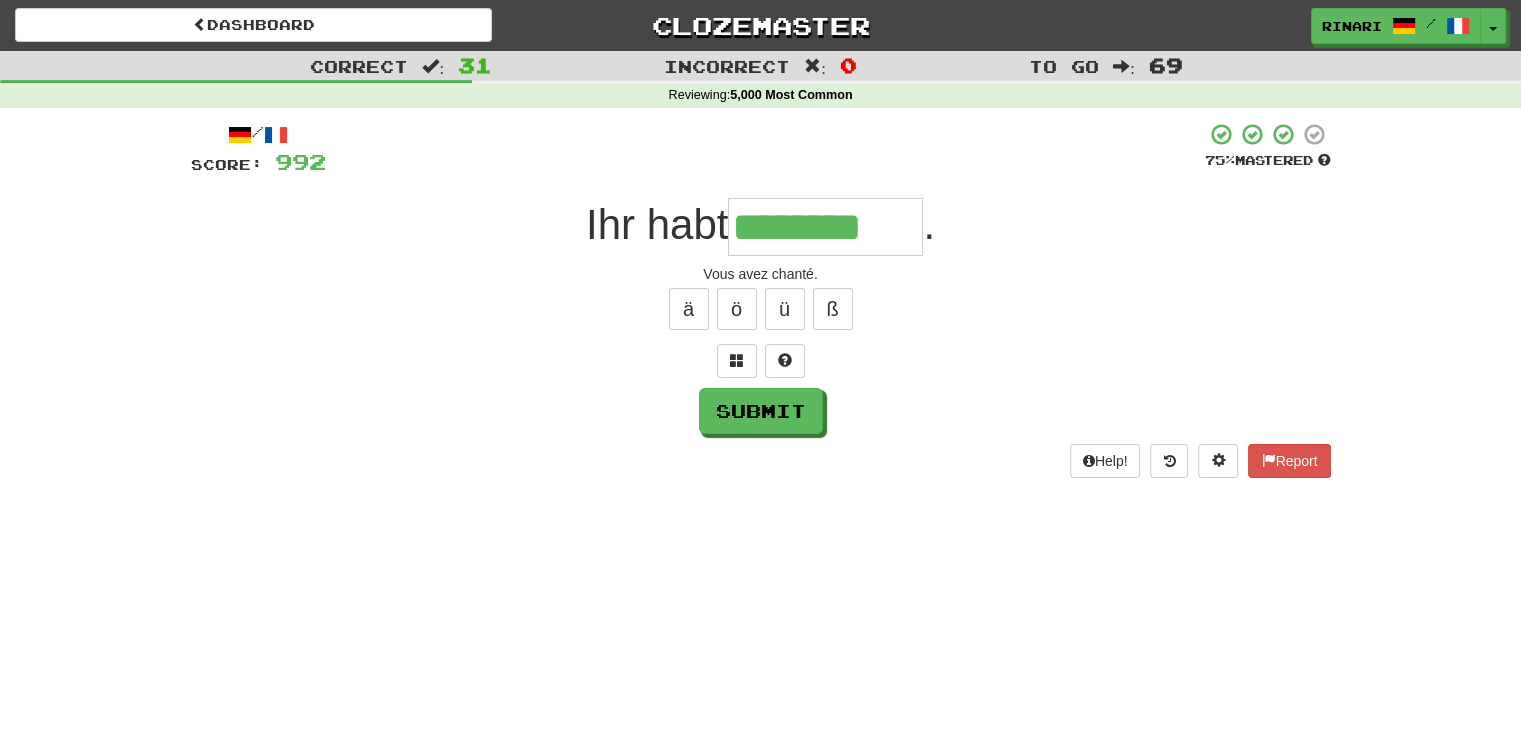 type on "********" 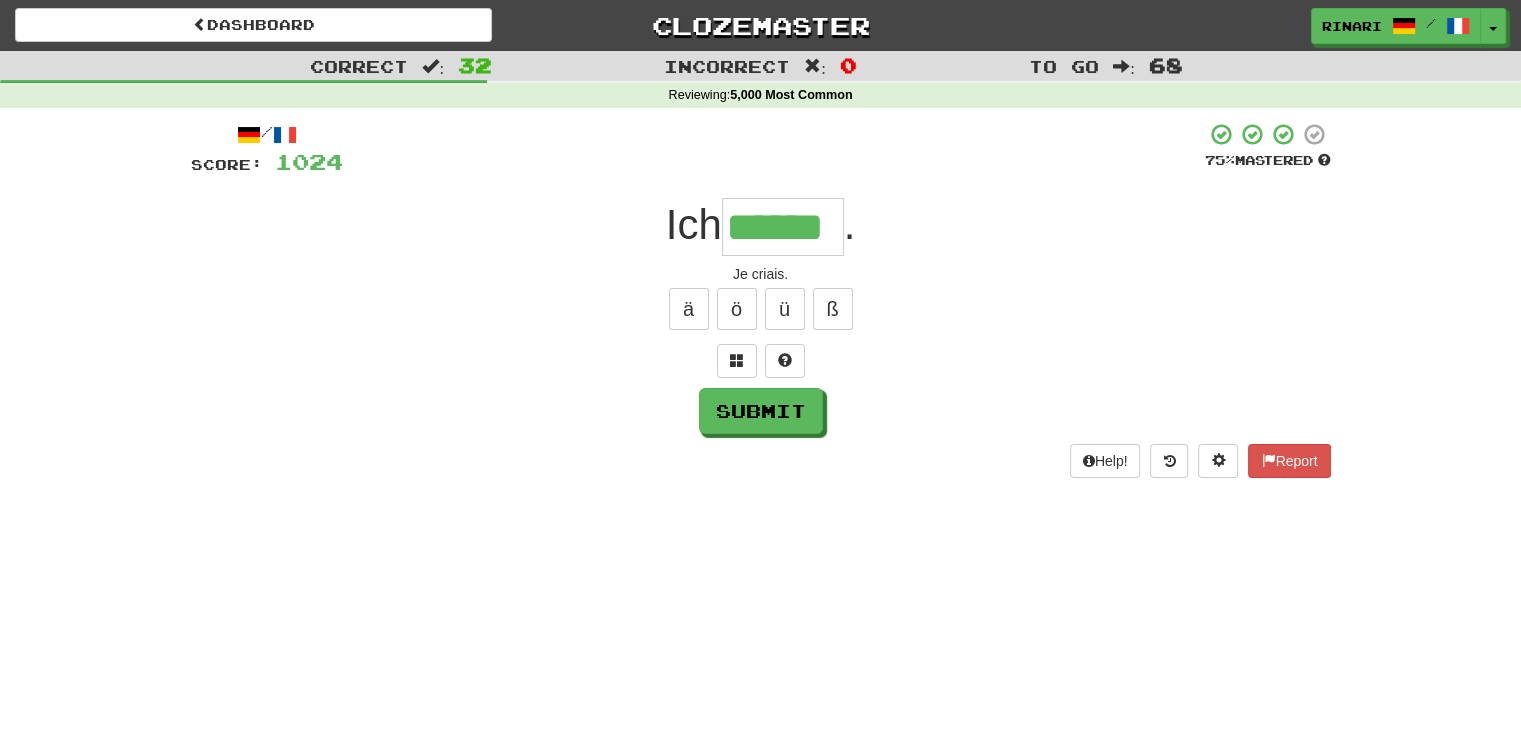 type on "******" 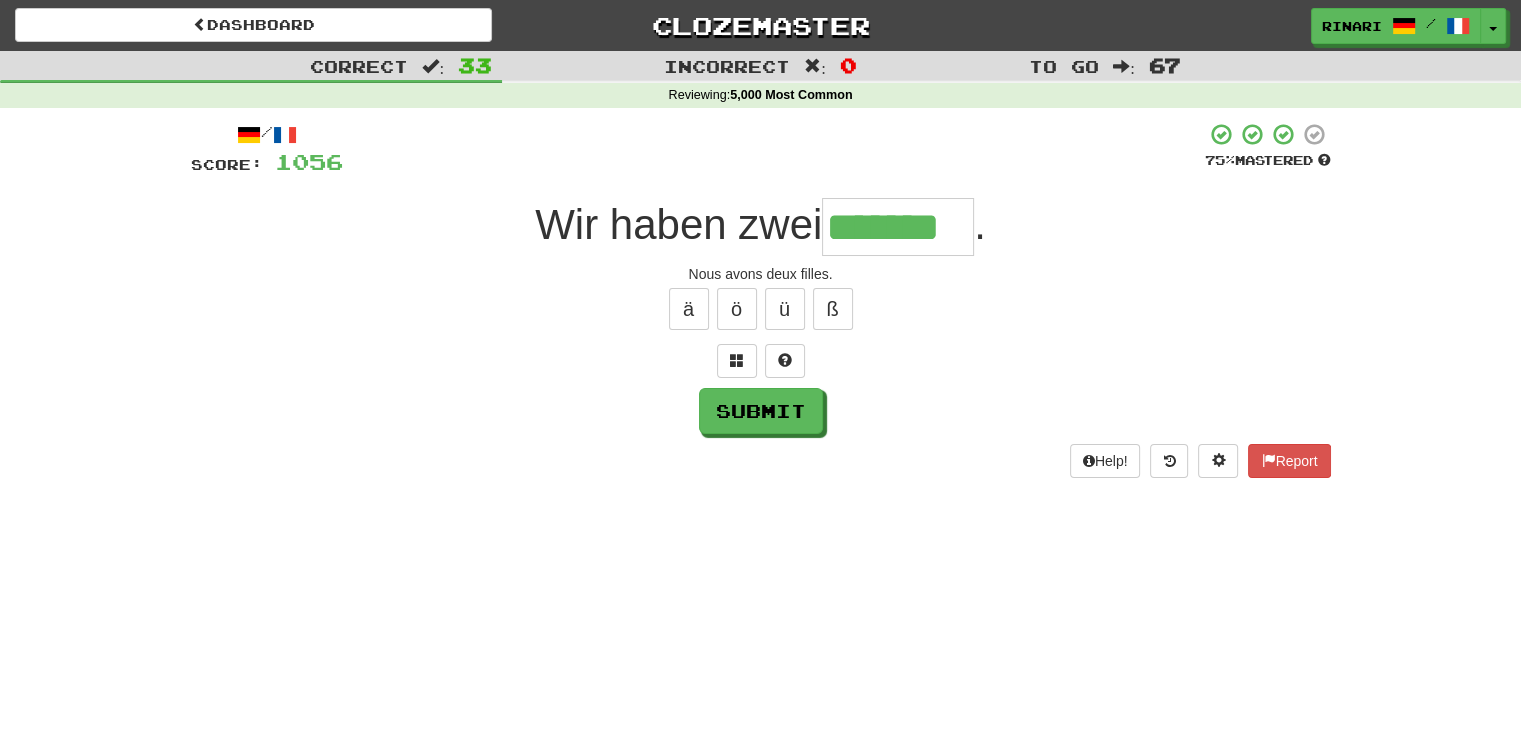 type on "*******" 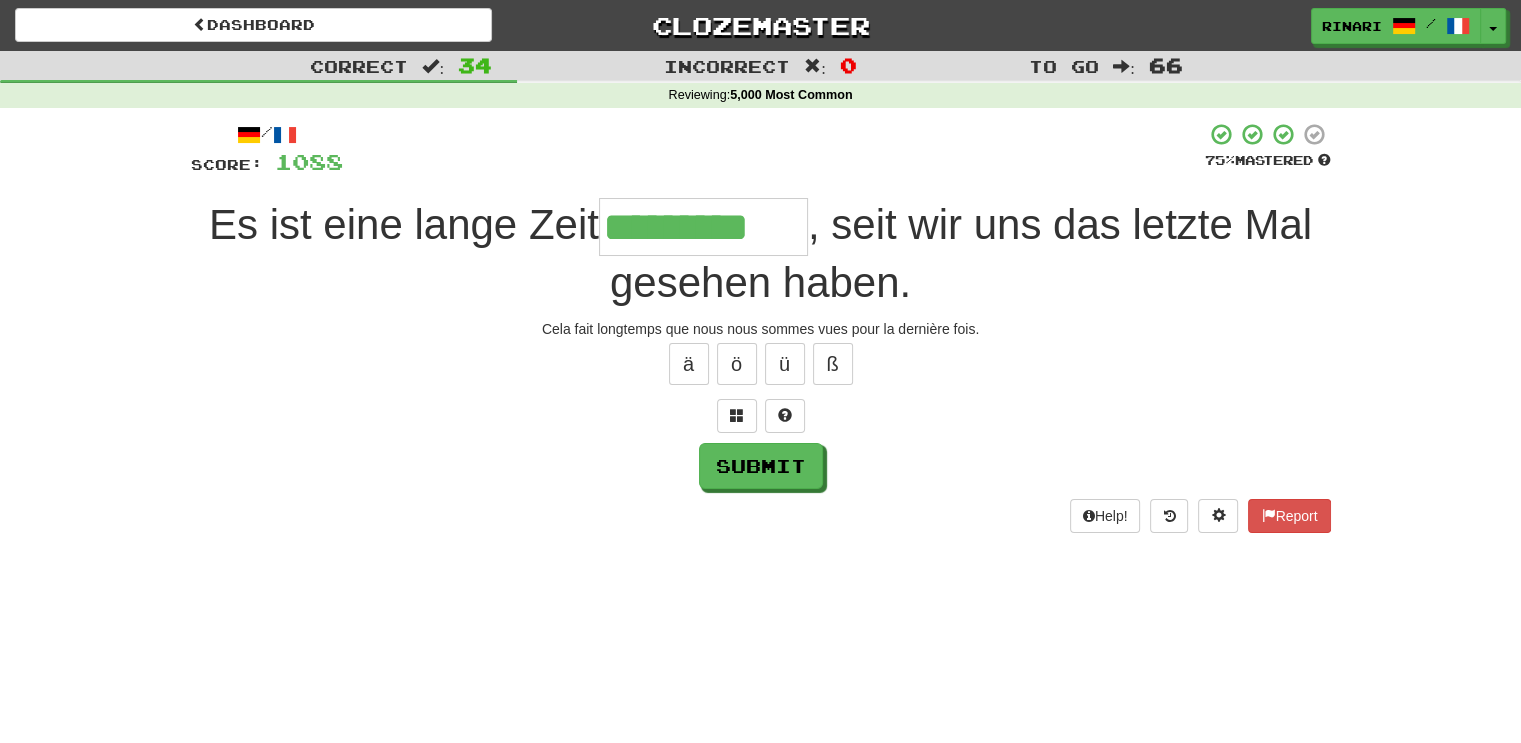 type on "*********" 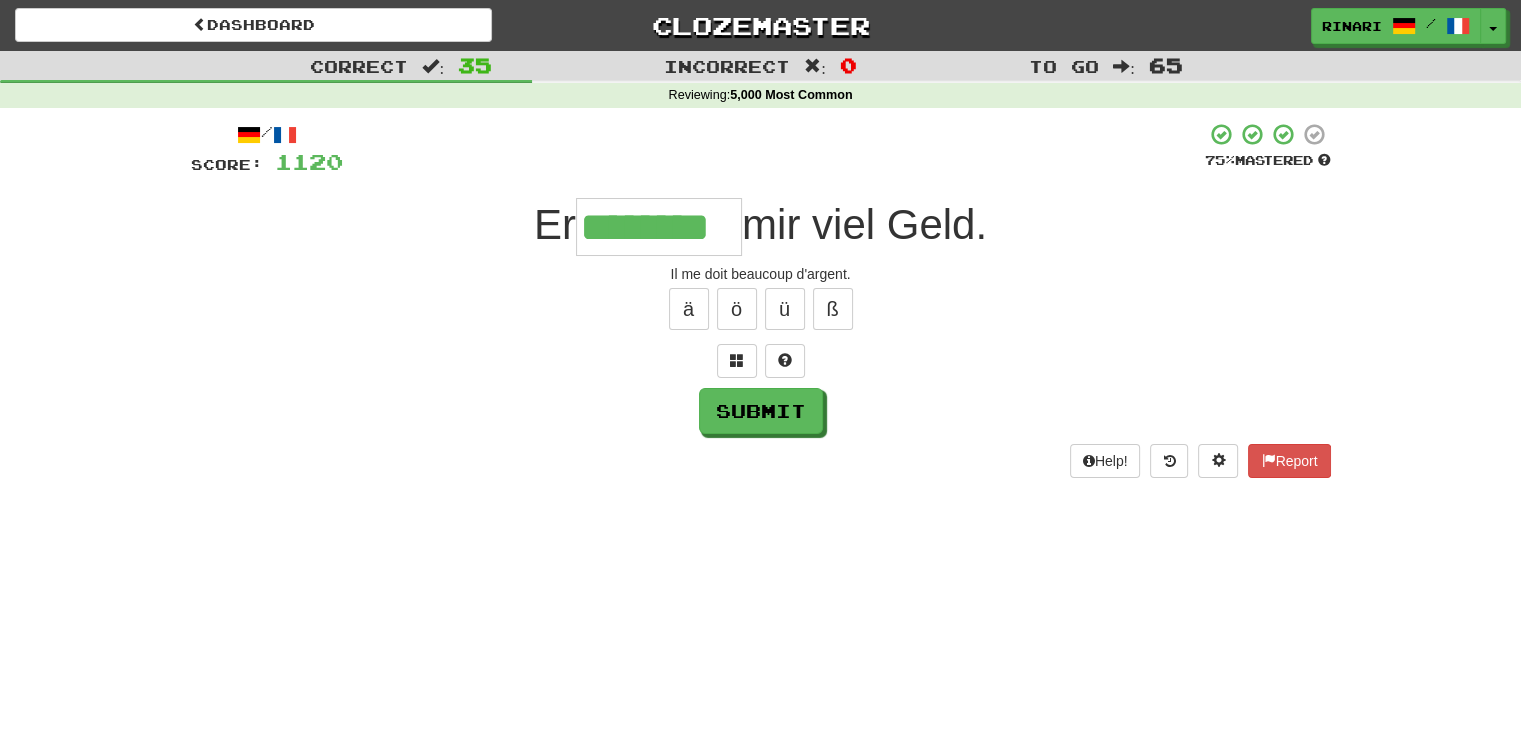 type on "********" 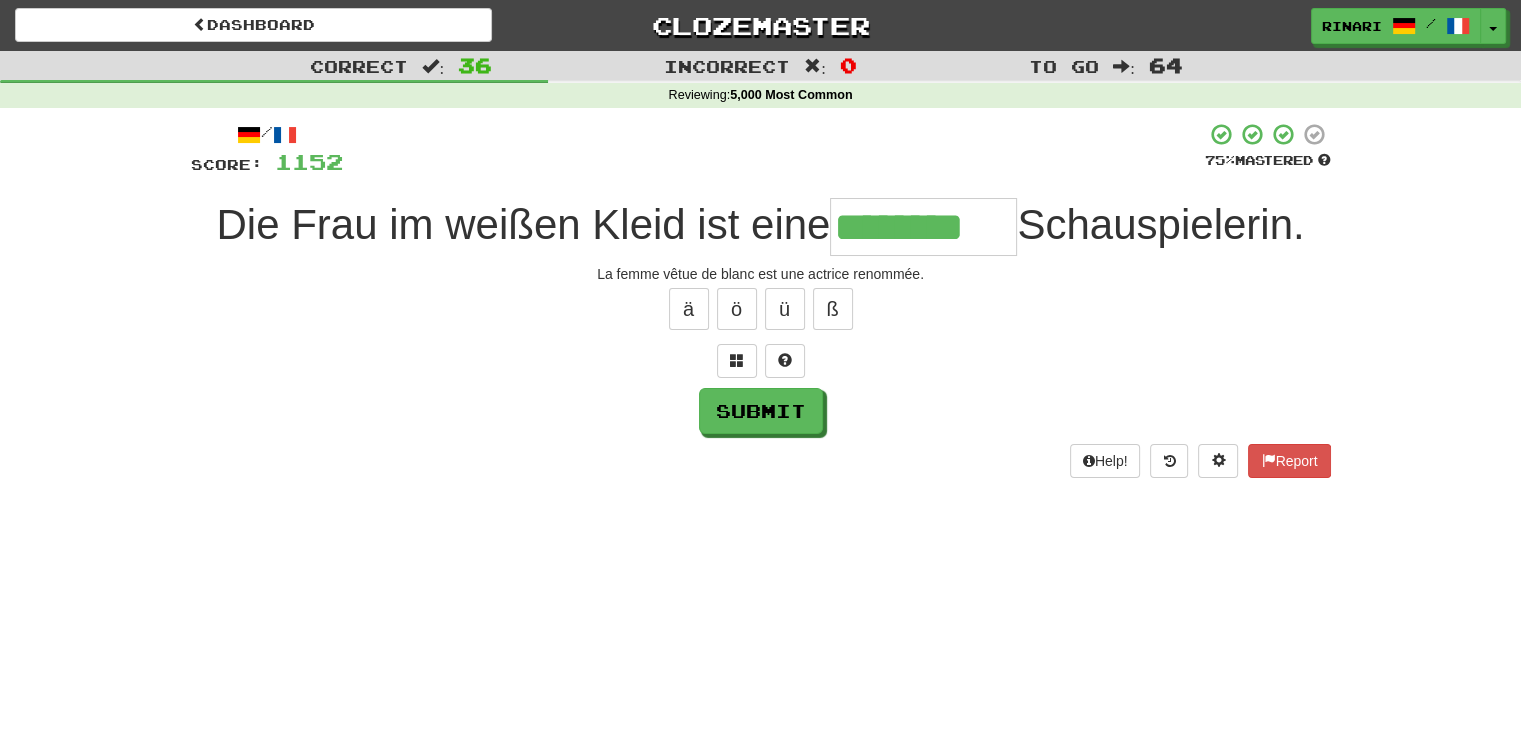 type on "********" 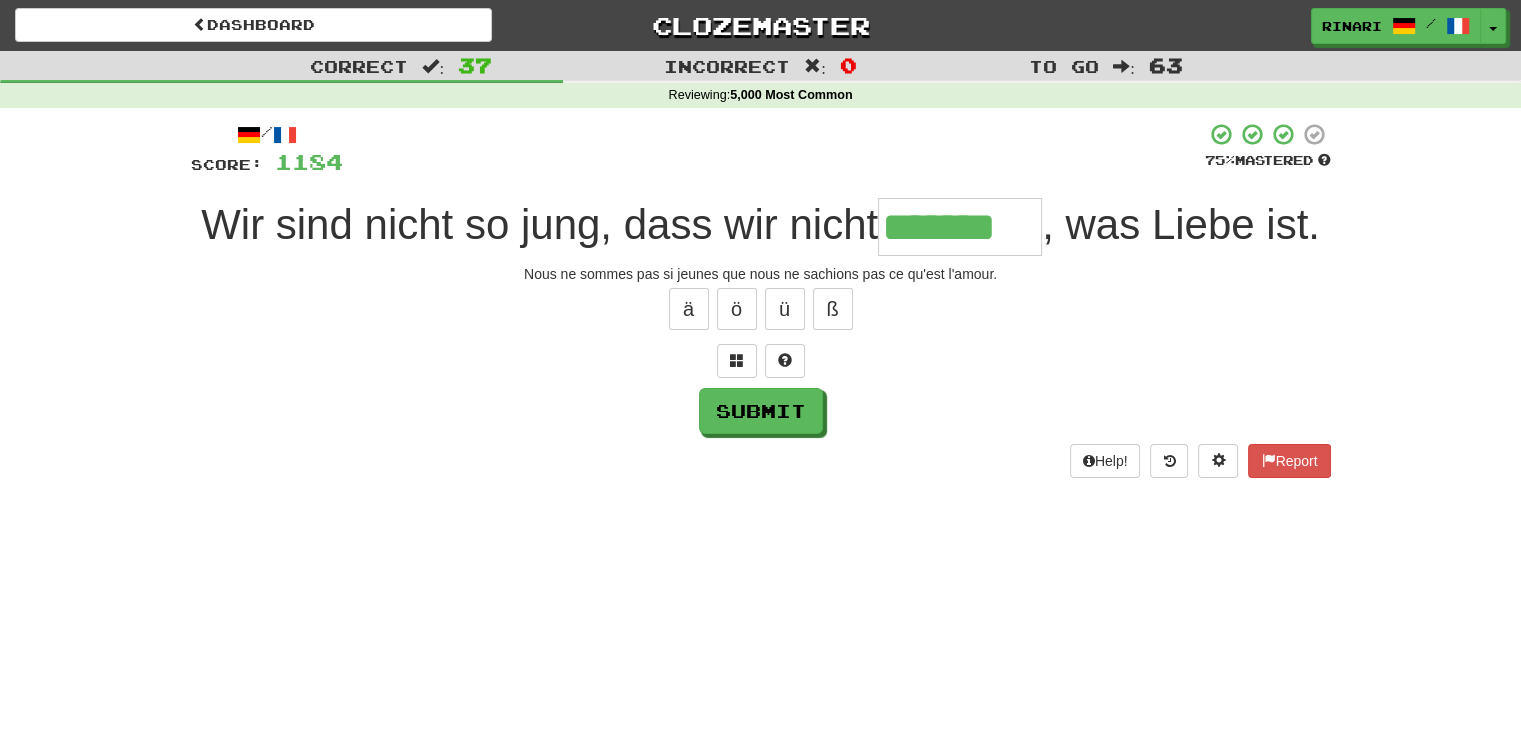 type on "*******" 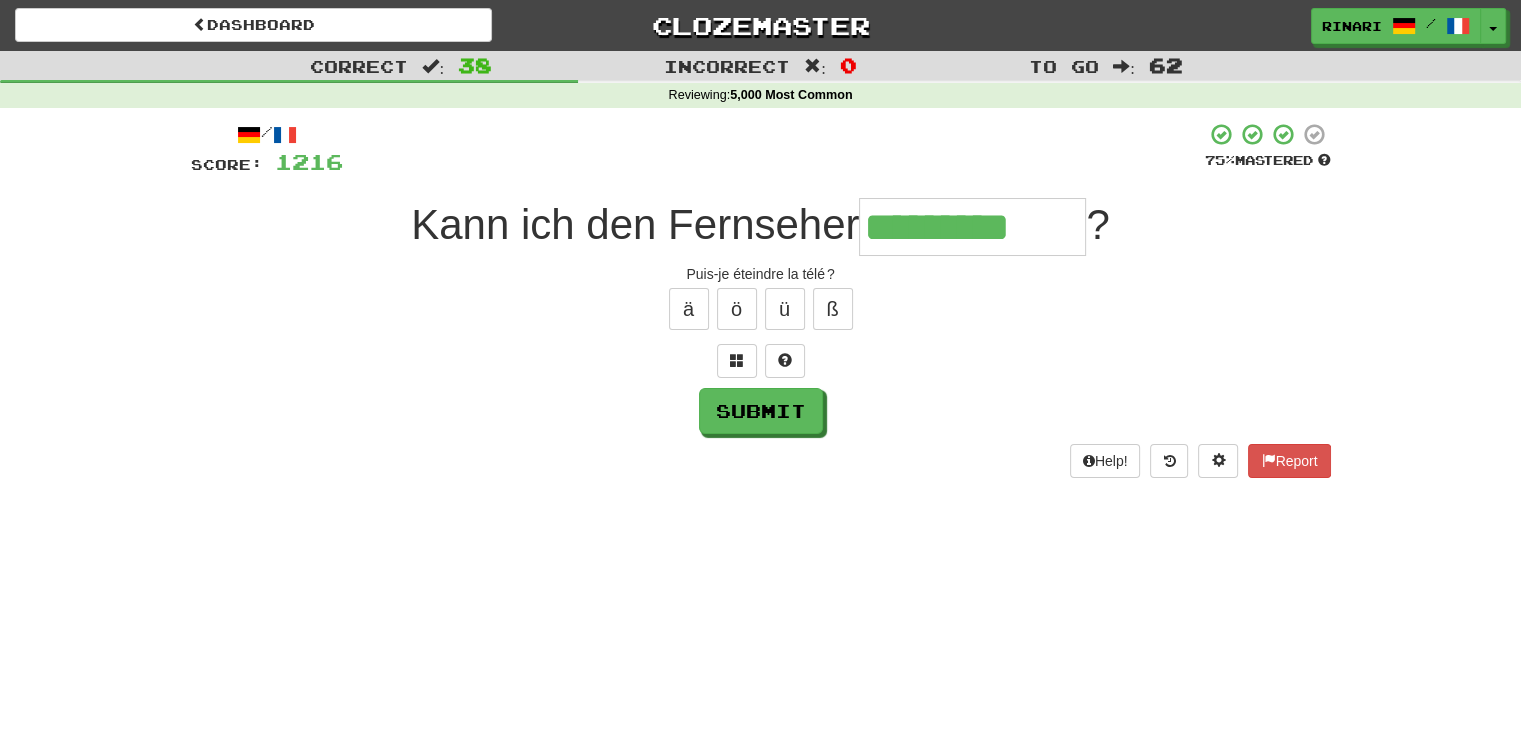 type on "*********" 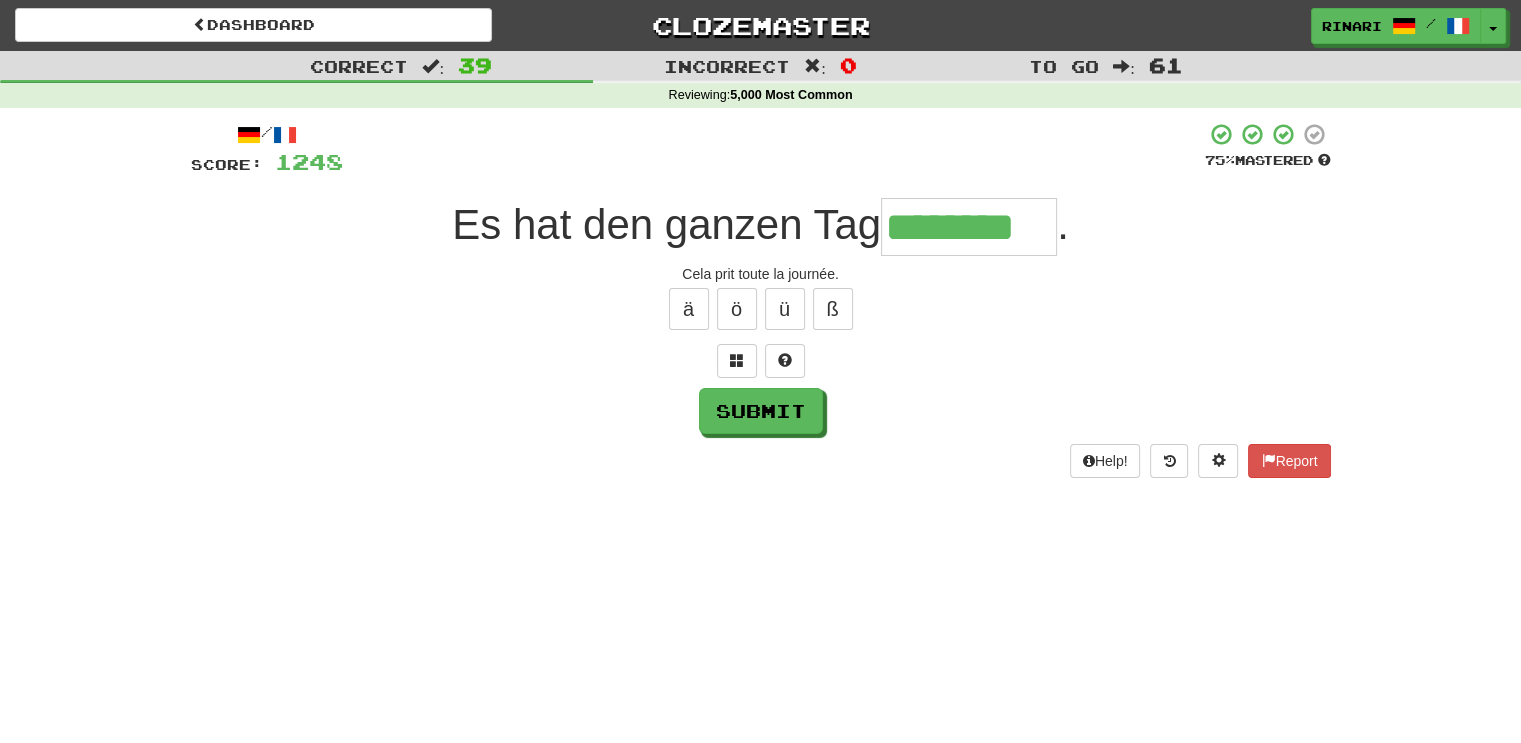 type on "********" 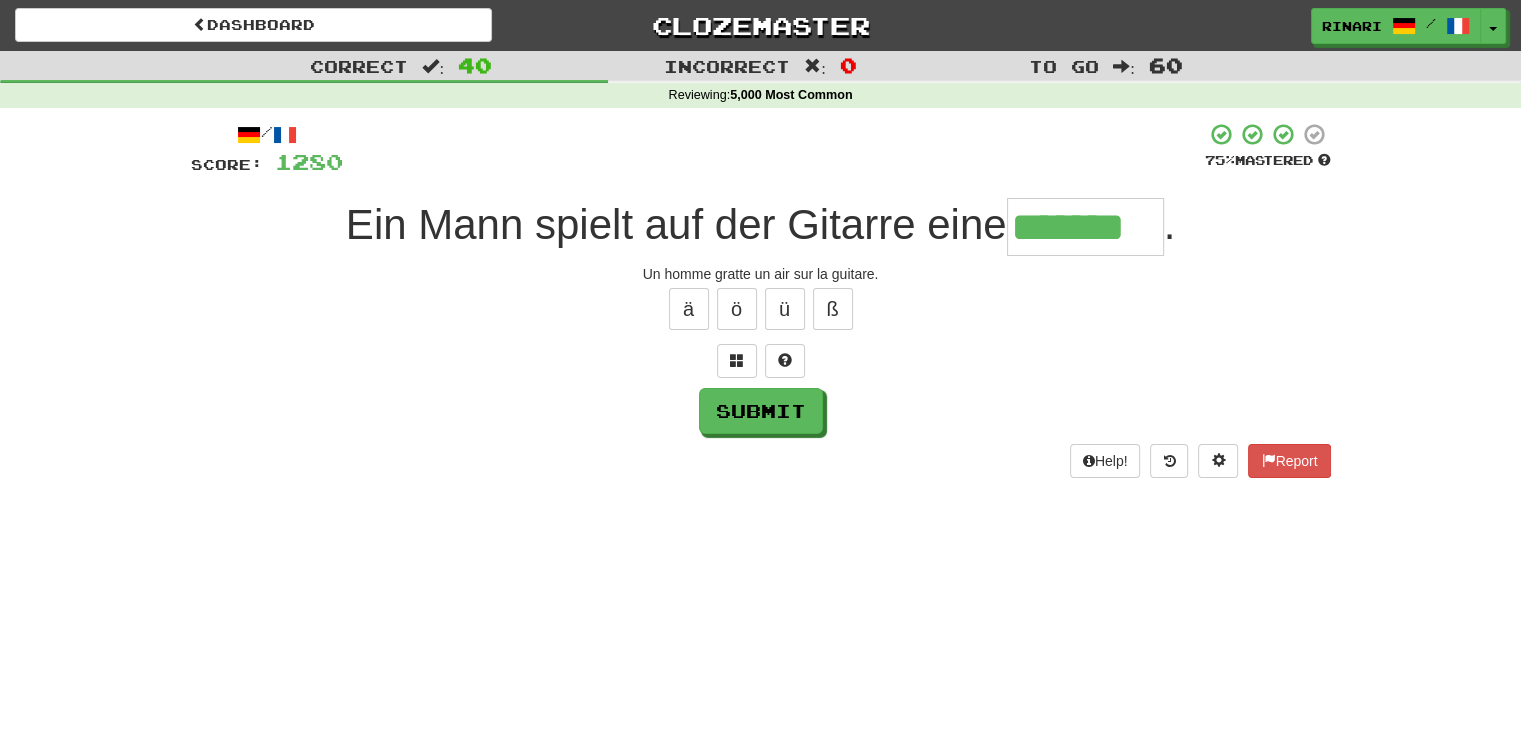 type on "*******" 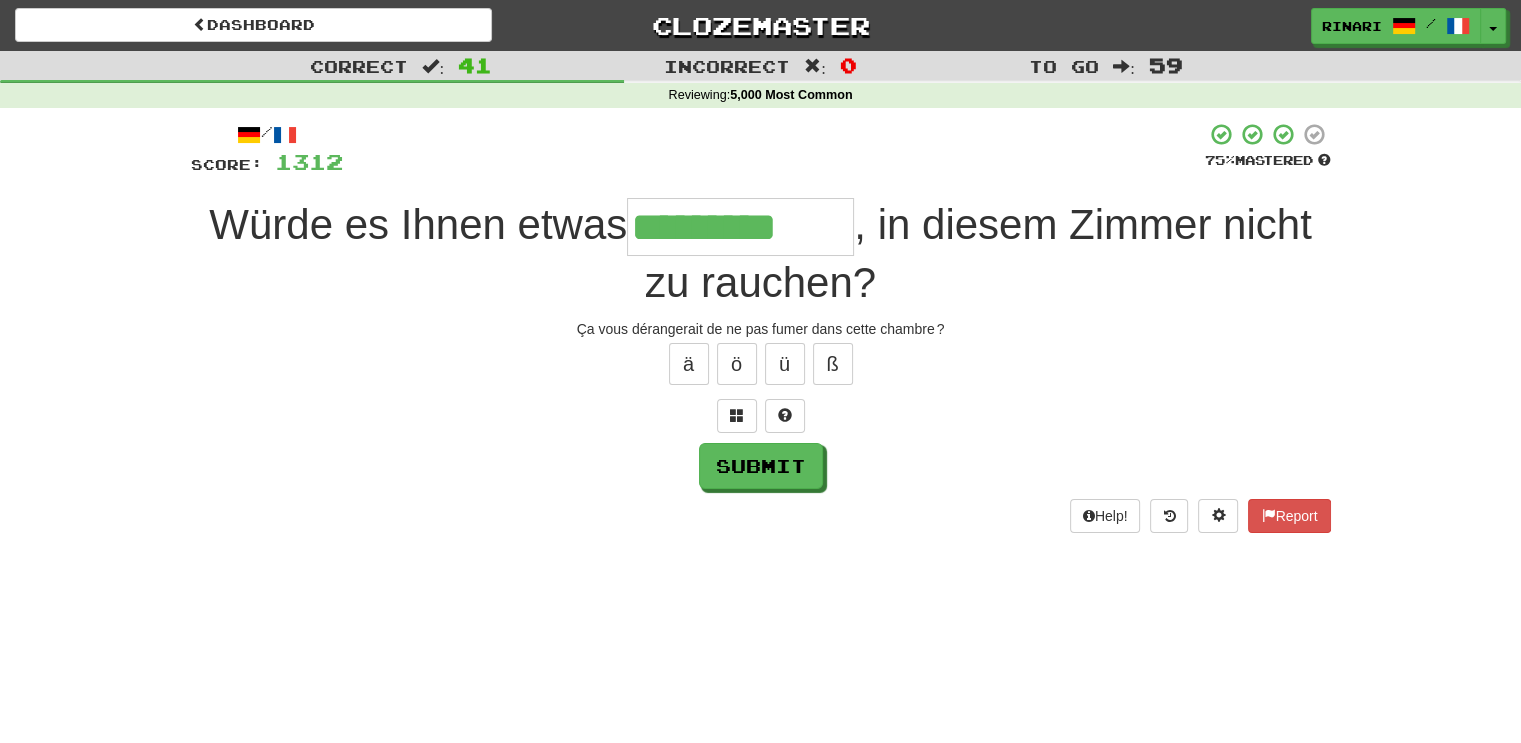 type on "*********" 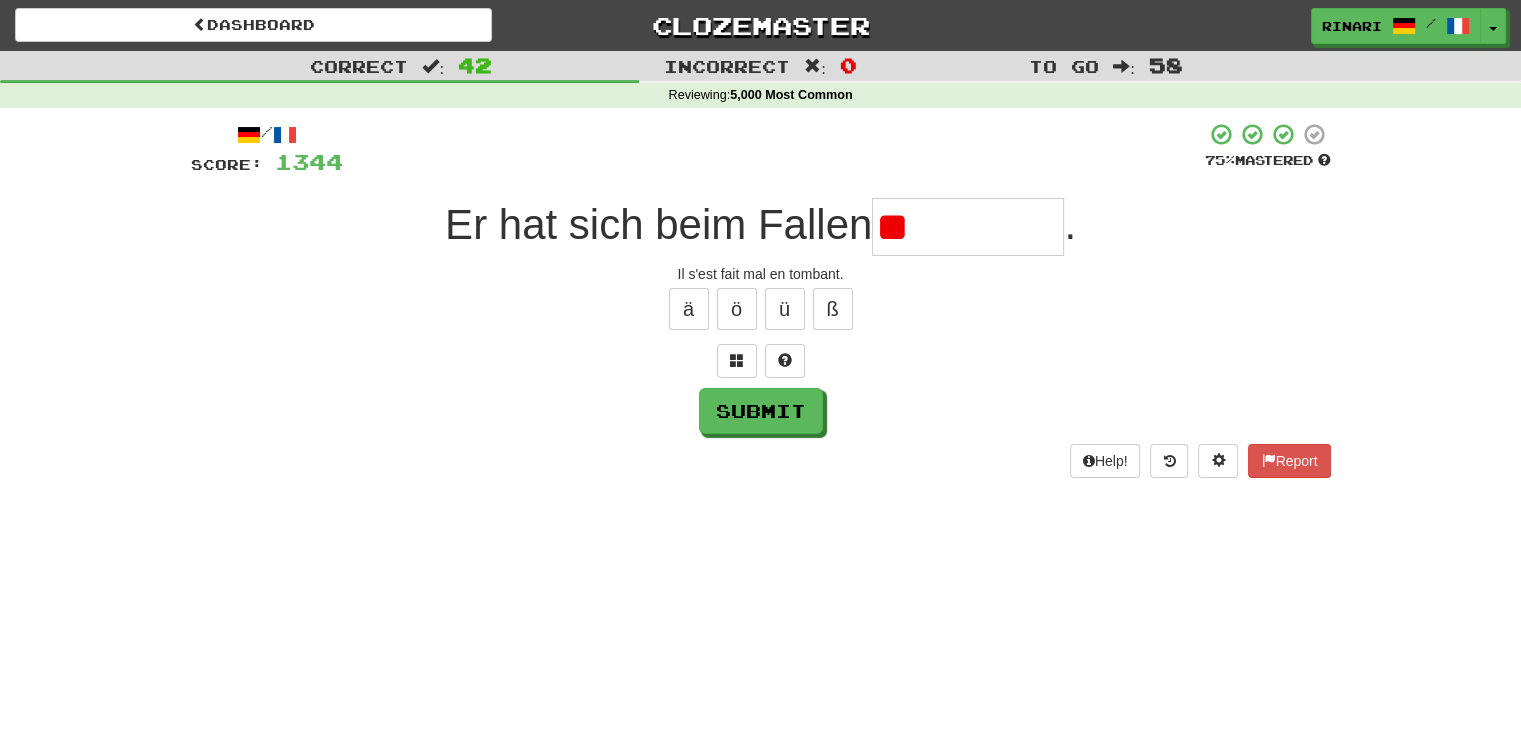 type on "*" 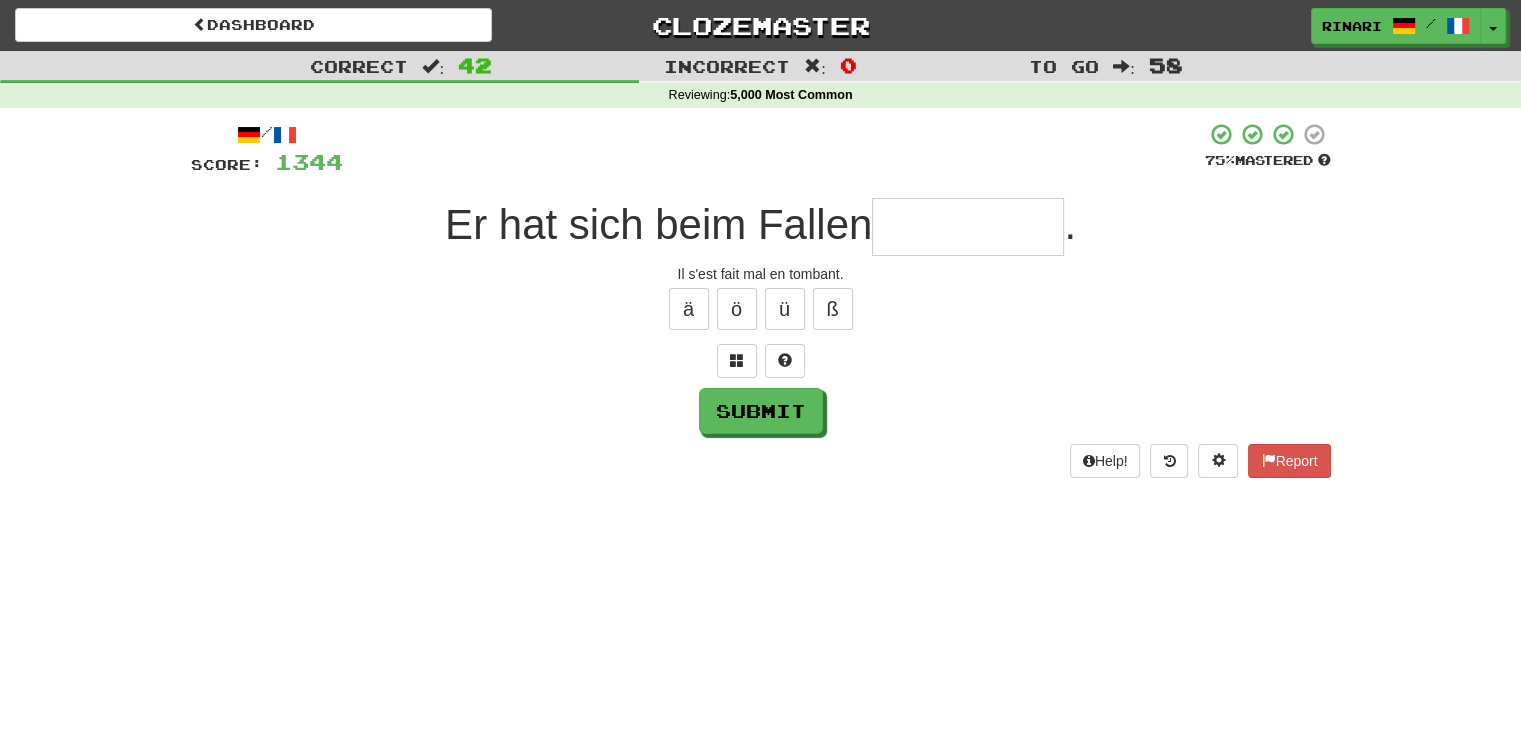 type on "*" 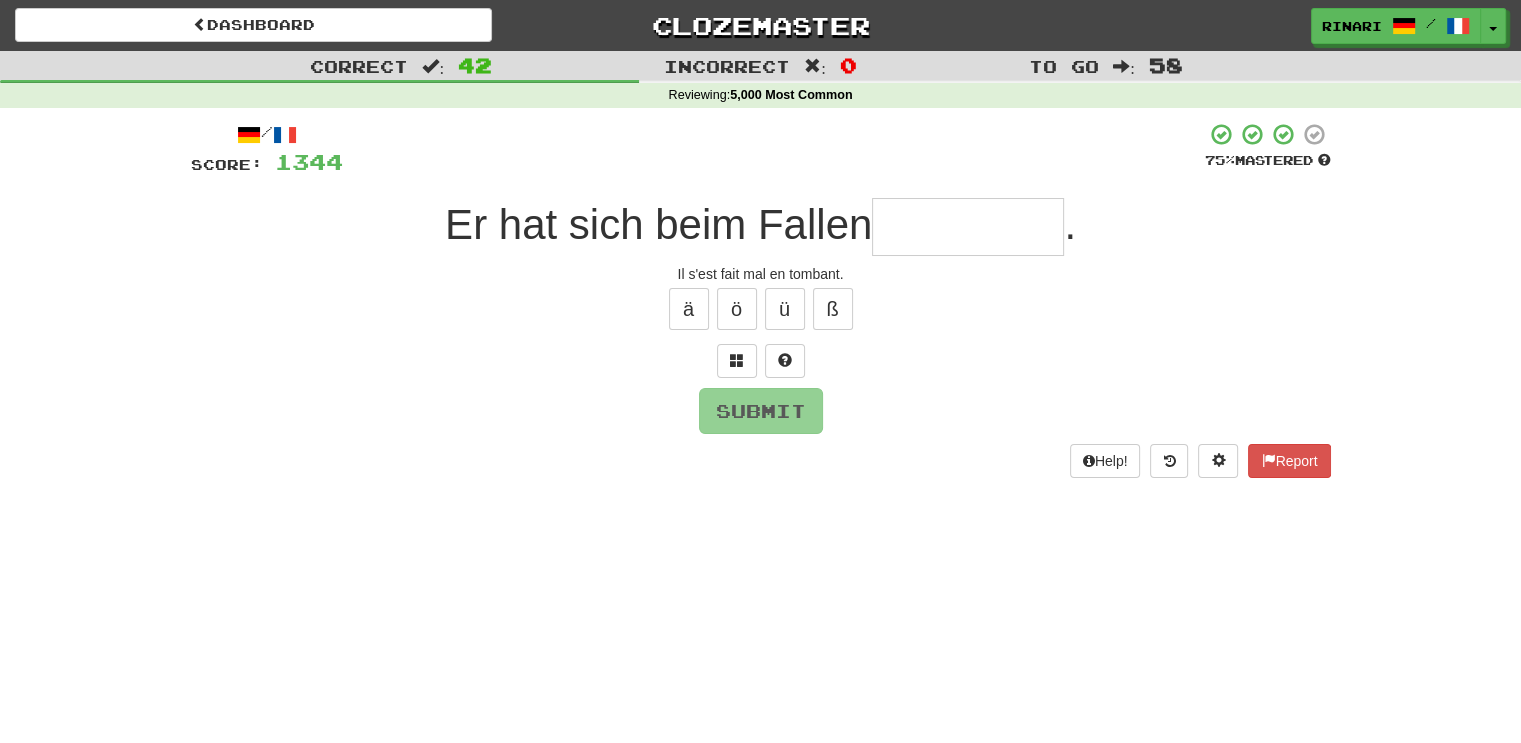 type on "*" 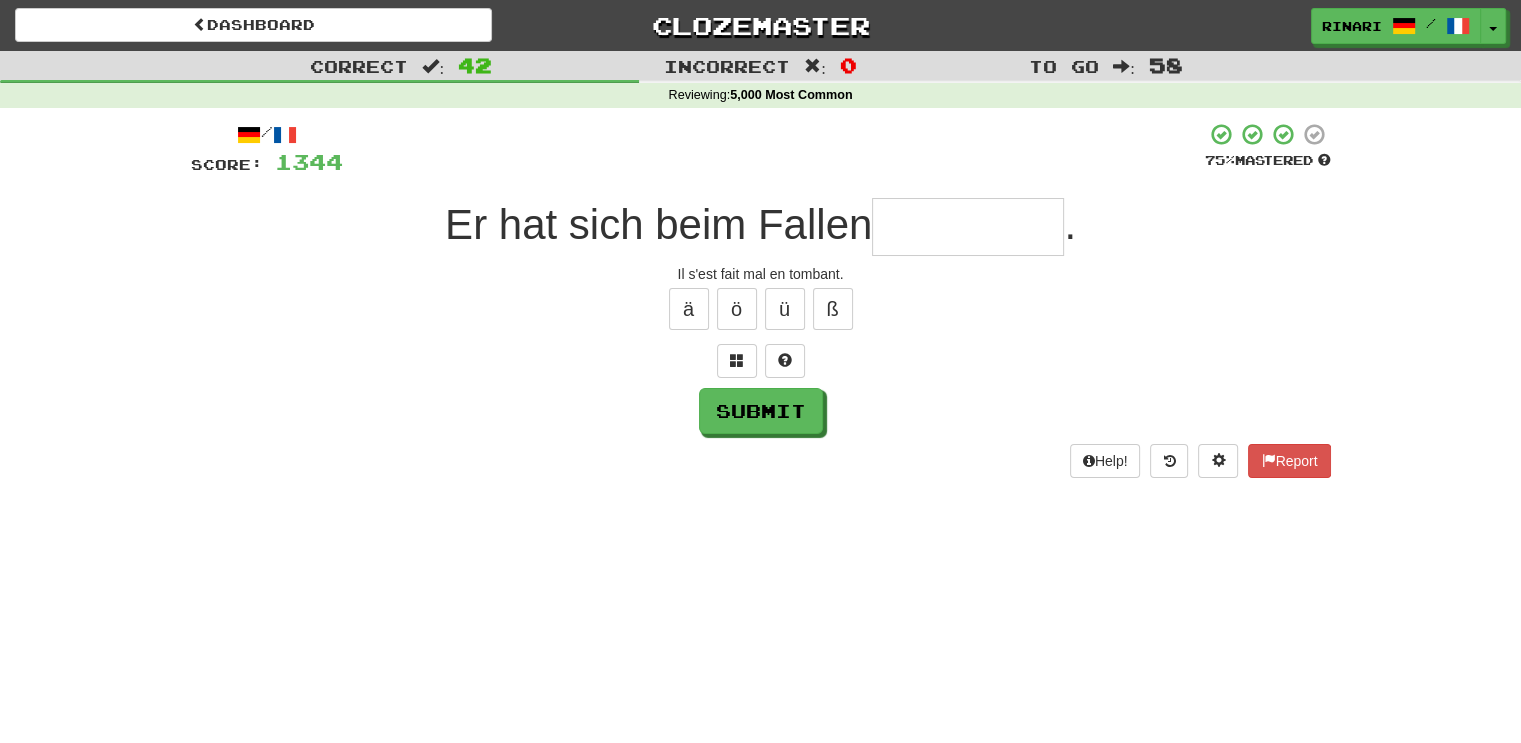 type on "*" 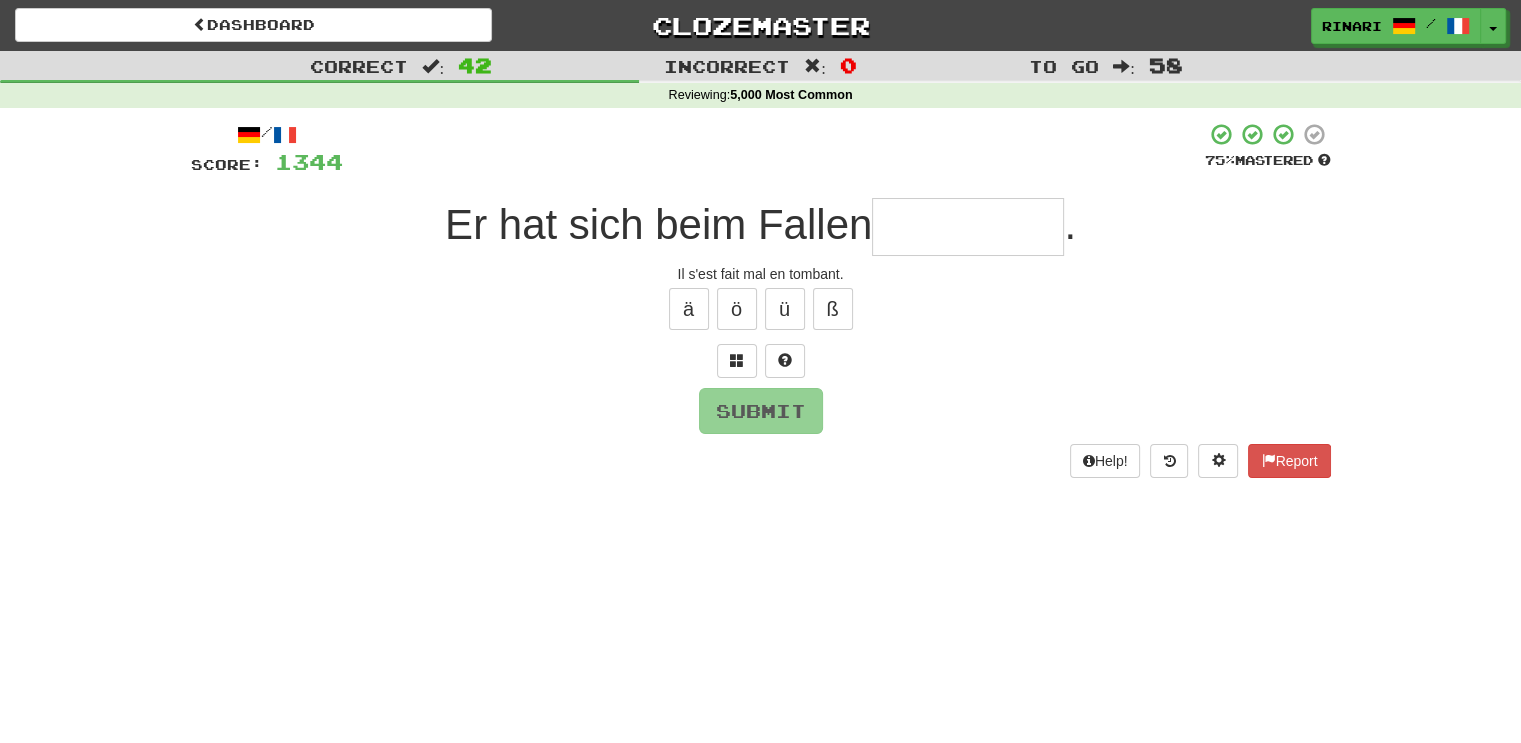 type on "*" 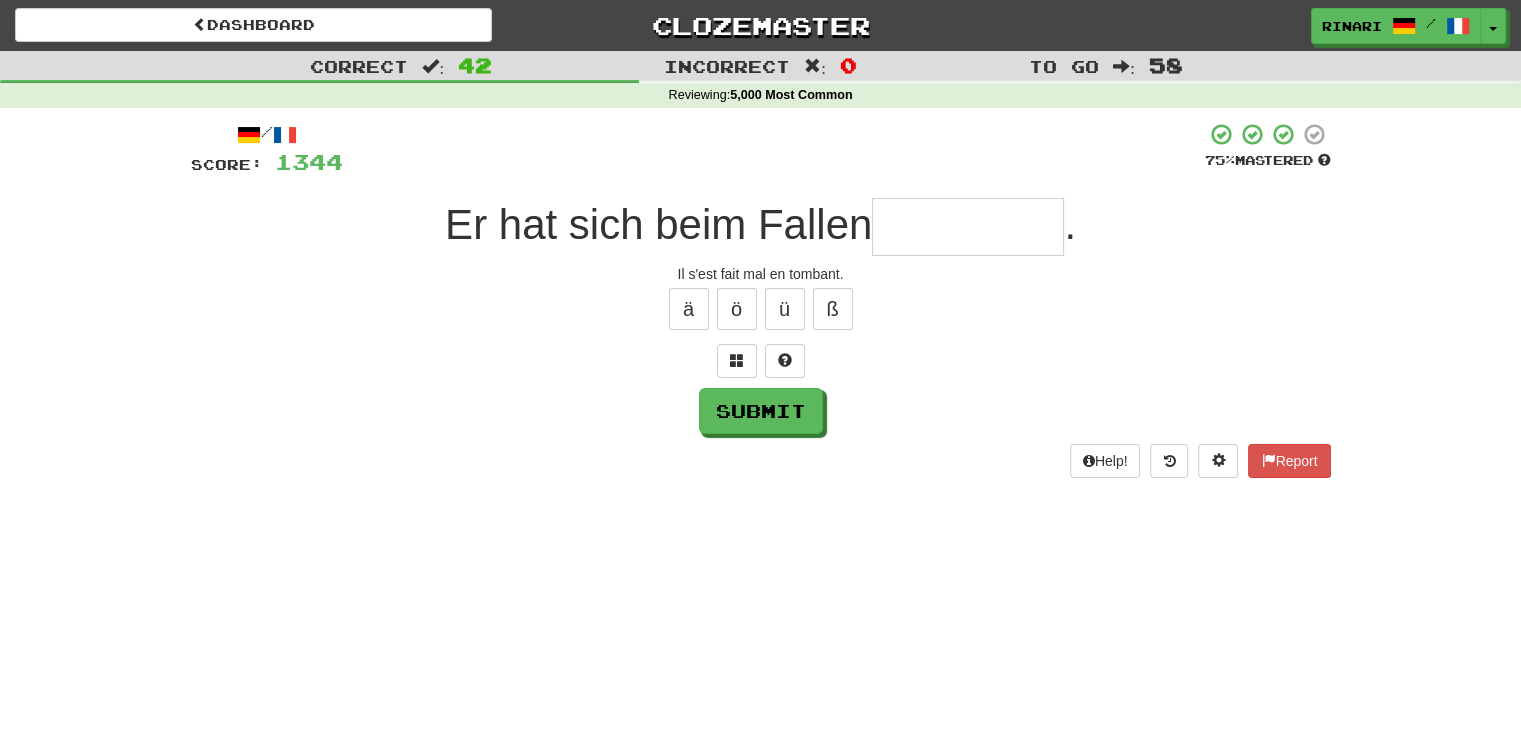 type on "*" 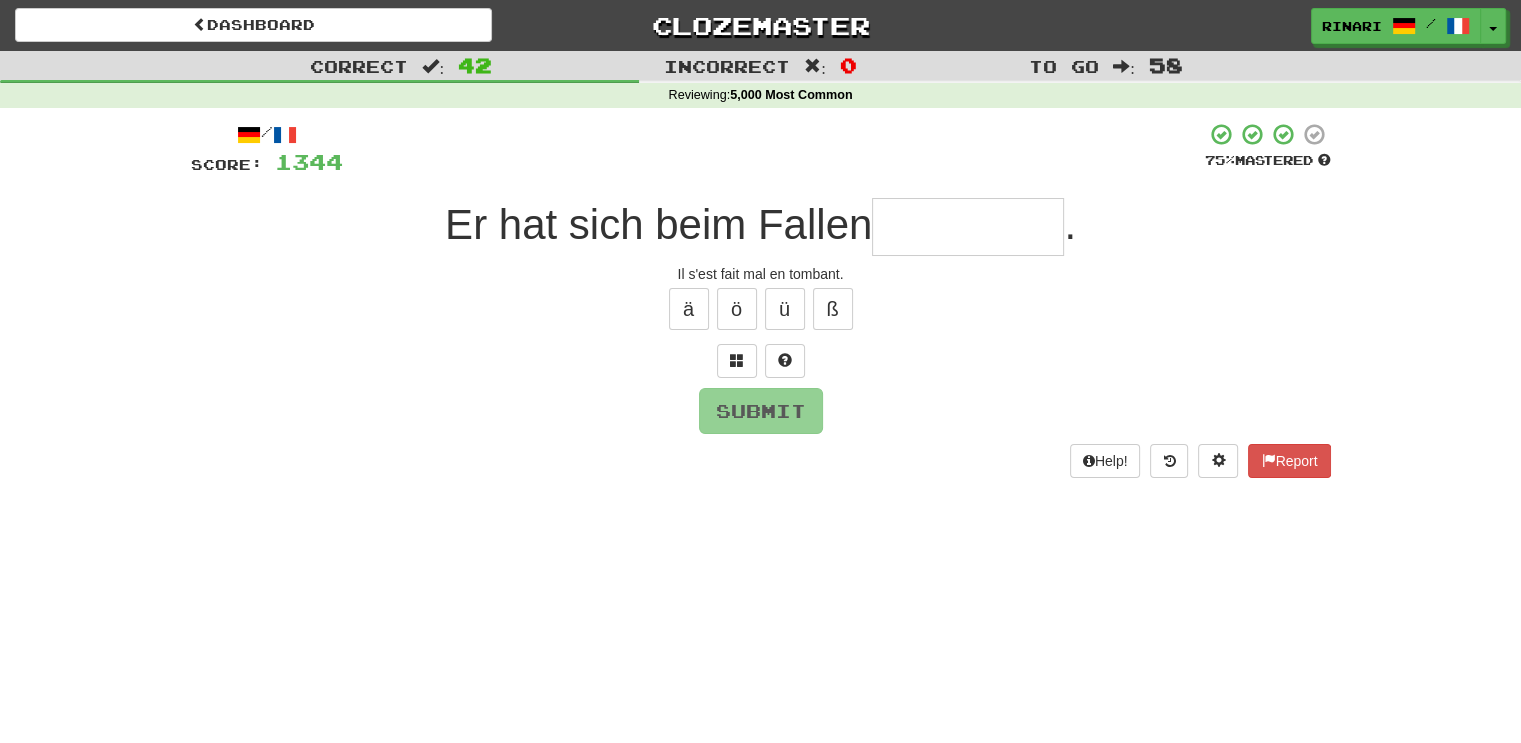 type on "*" 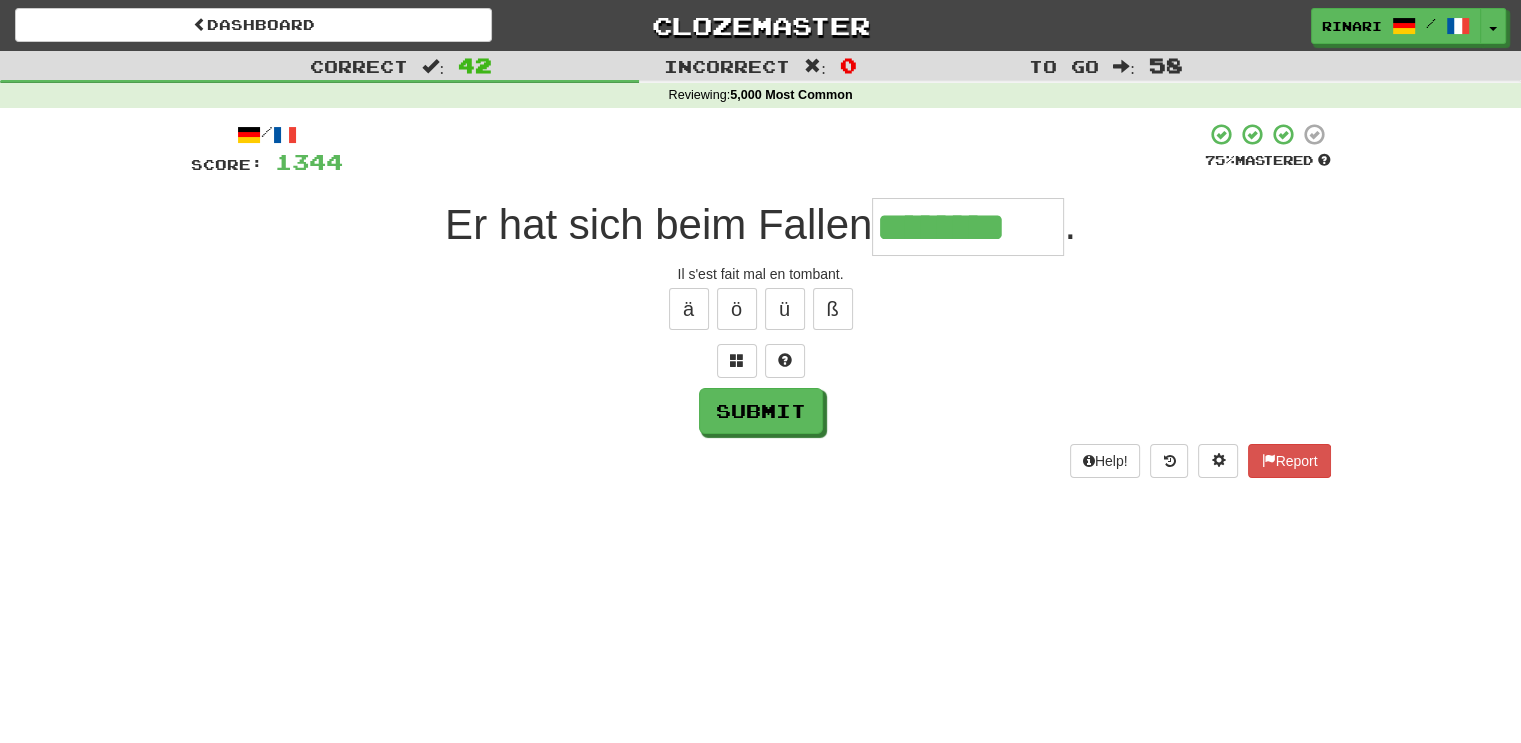 type on "********" 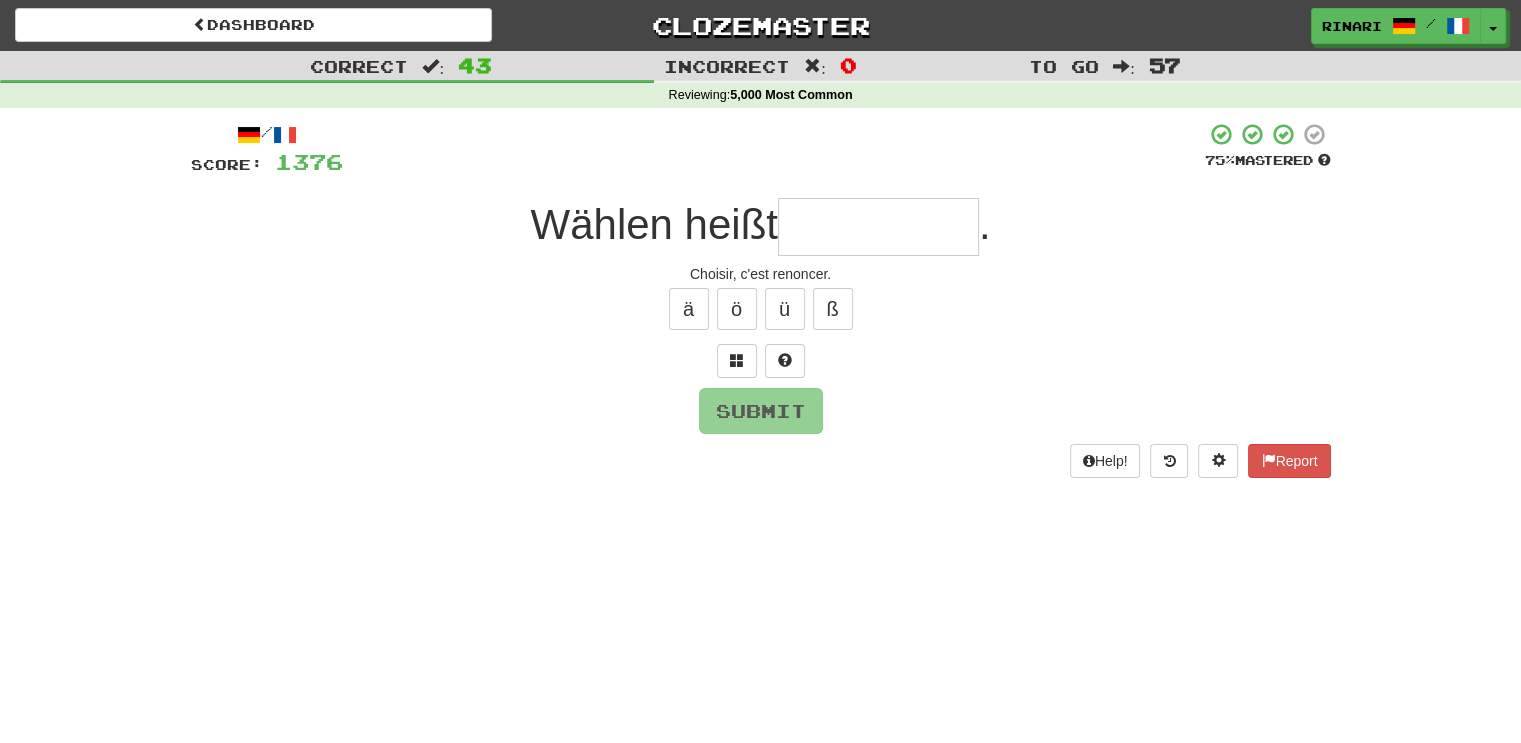 type on "*" 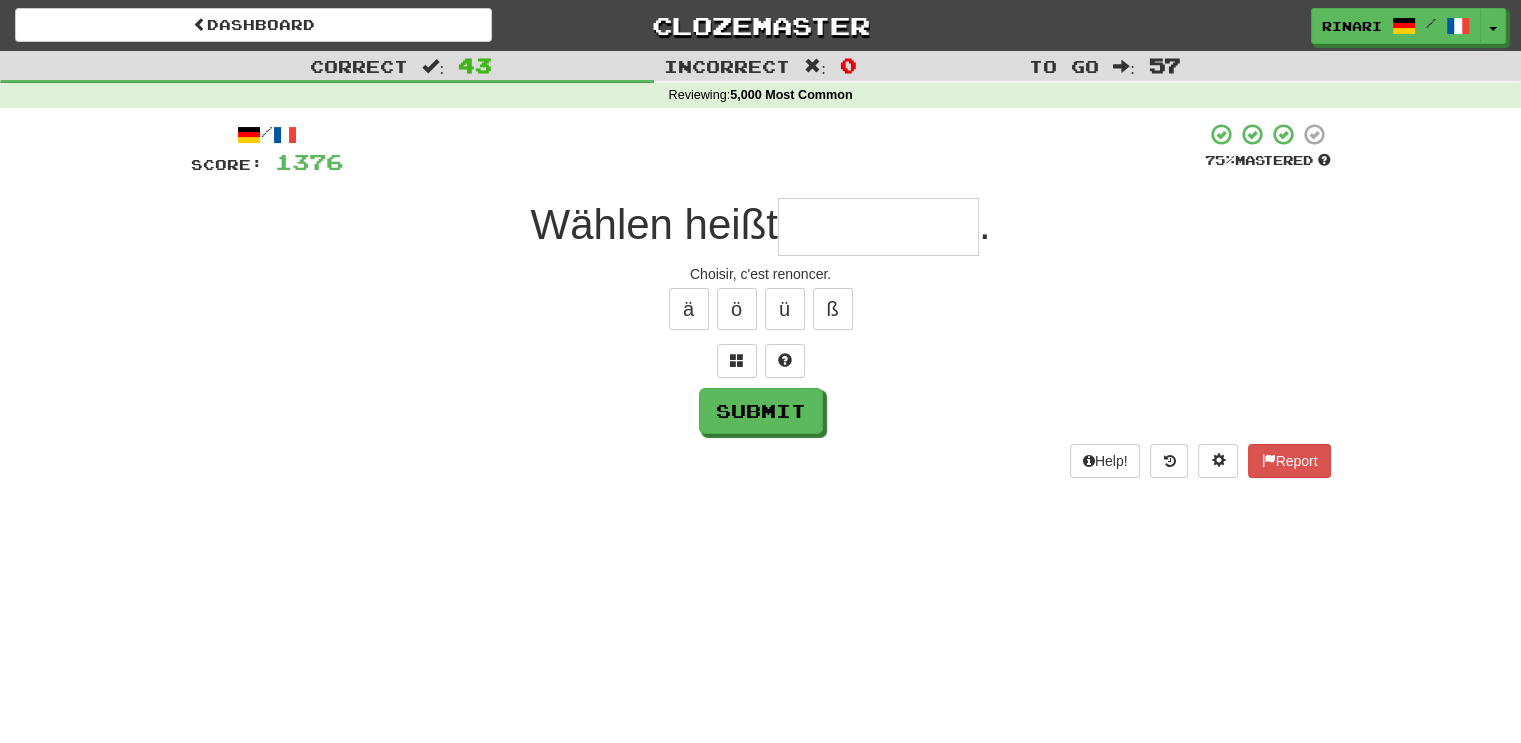 type on "*" 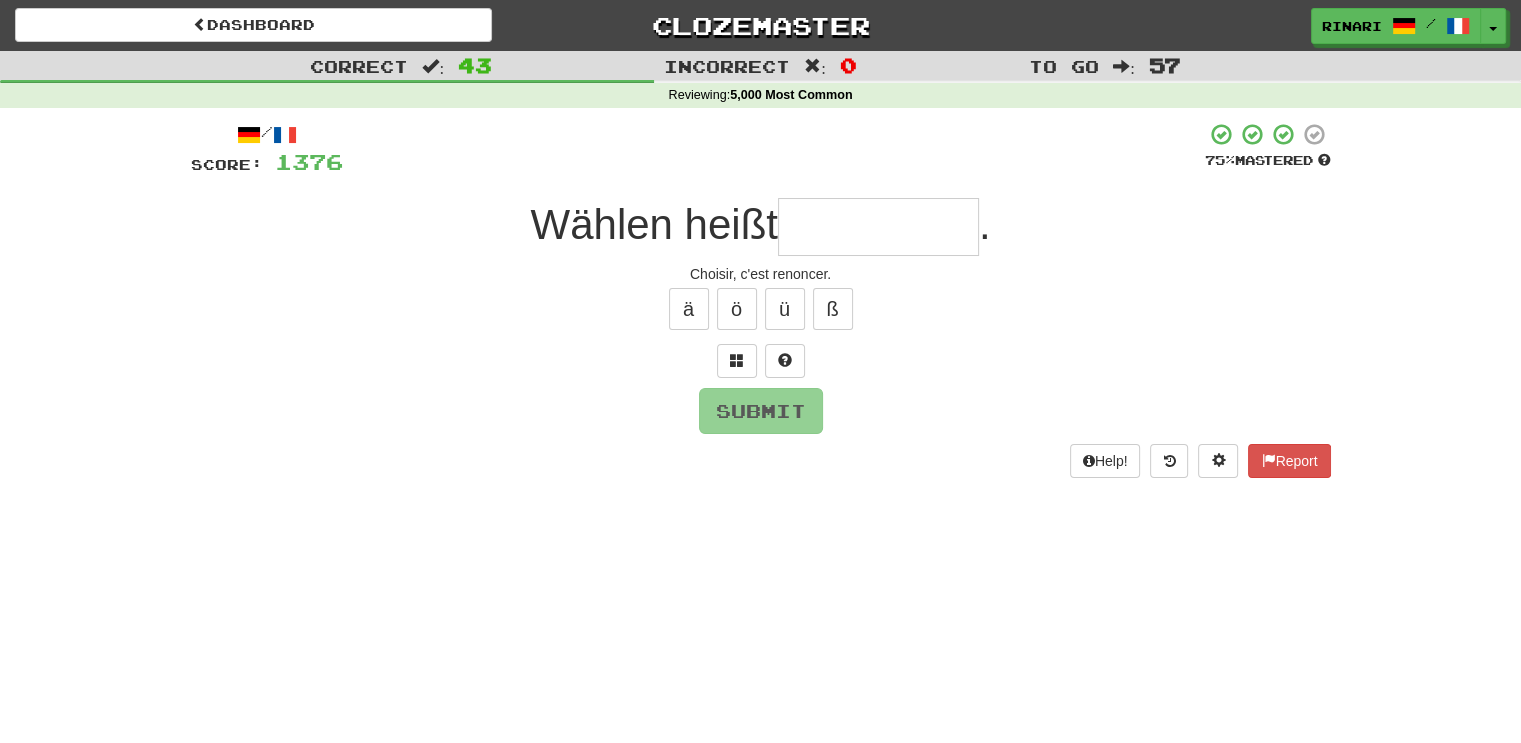 type on "*" 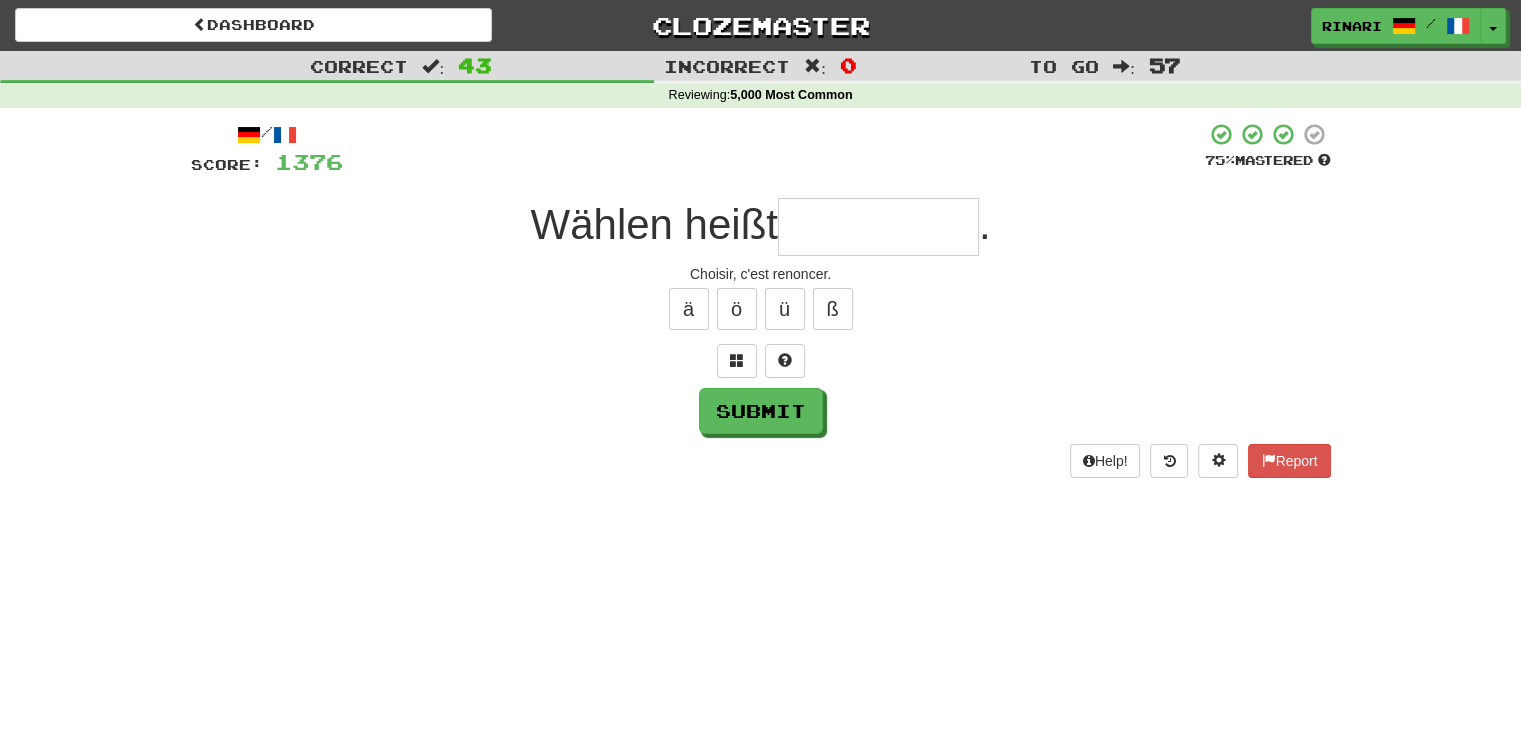 type on "*" 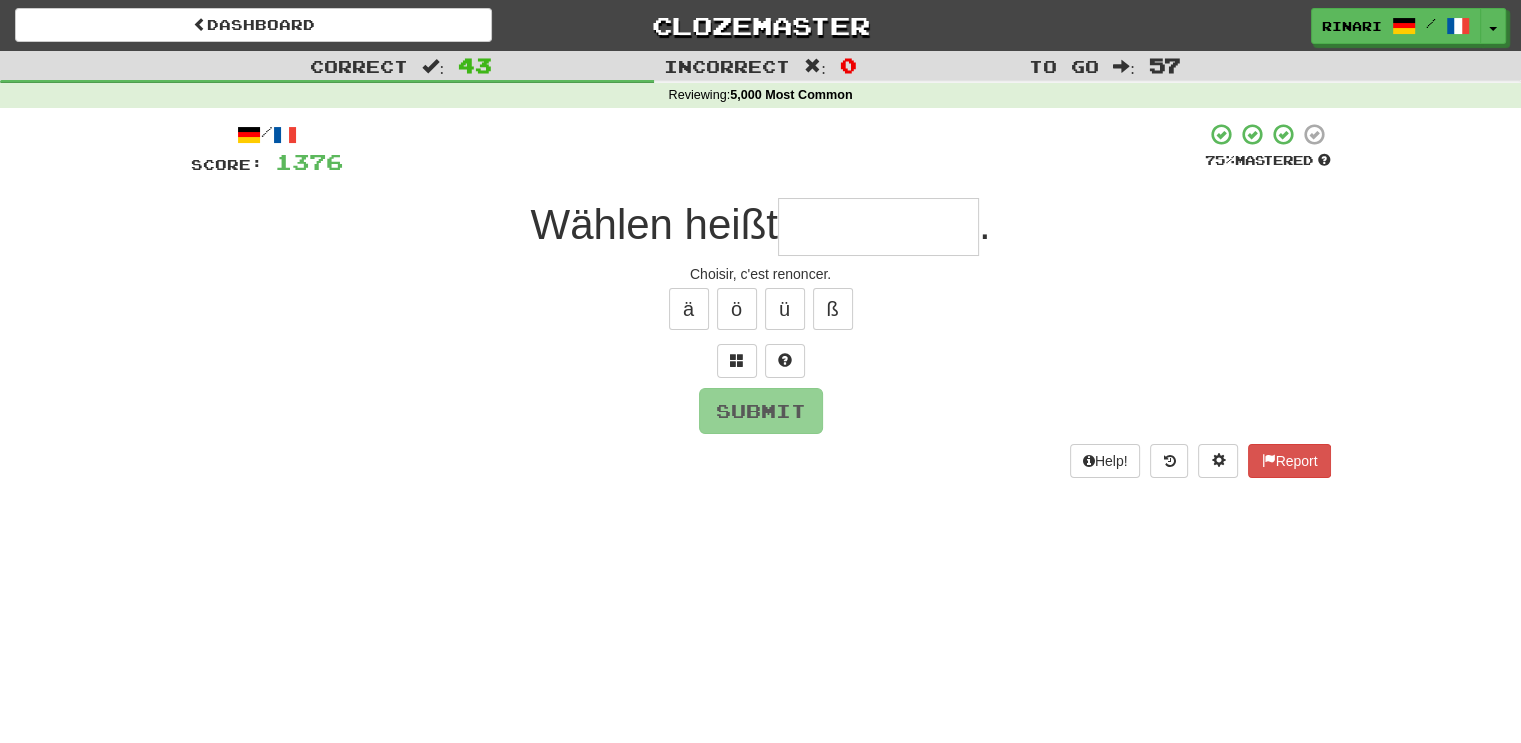 type on "*" 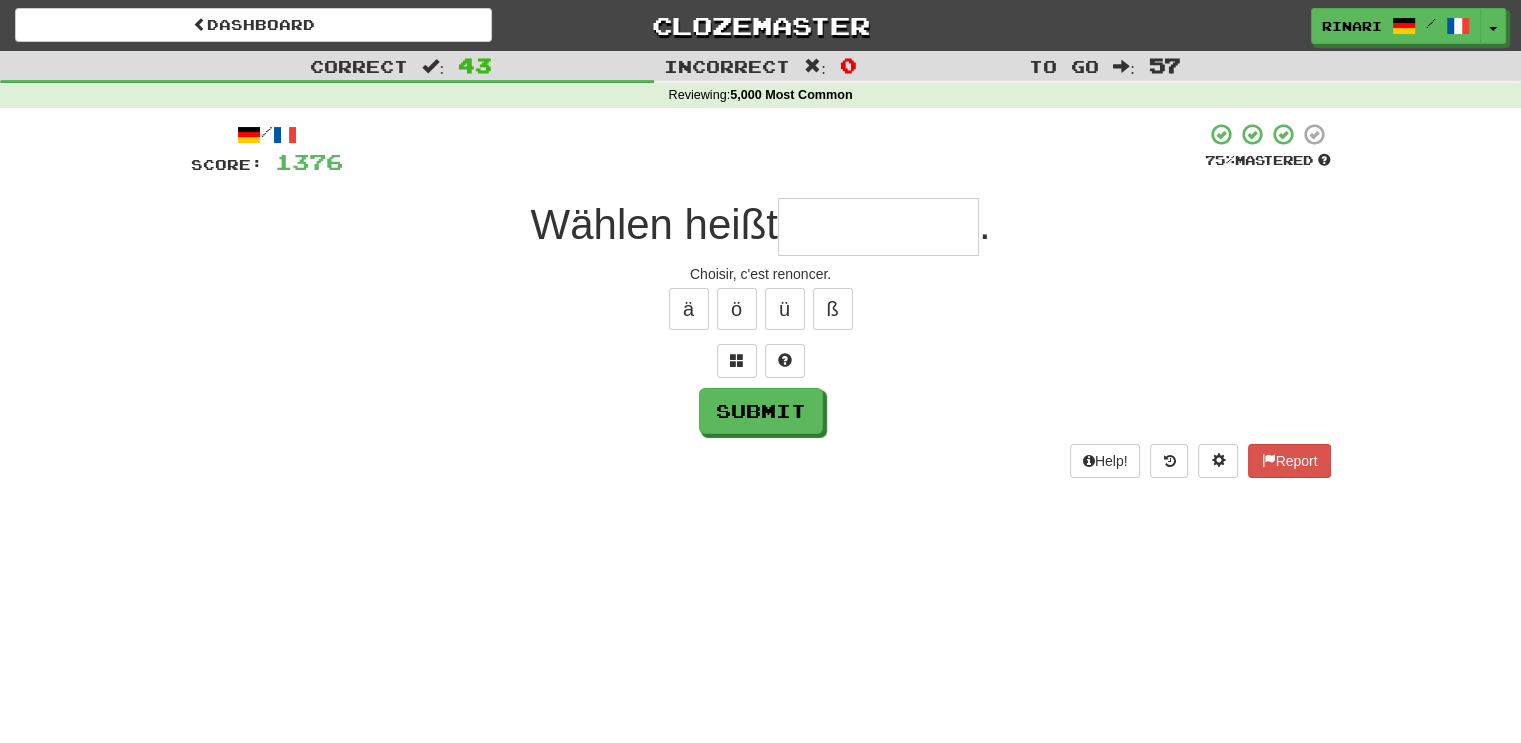 type on "*" 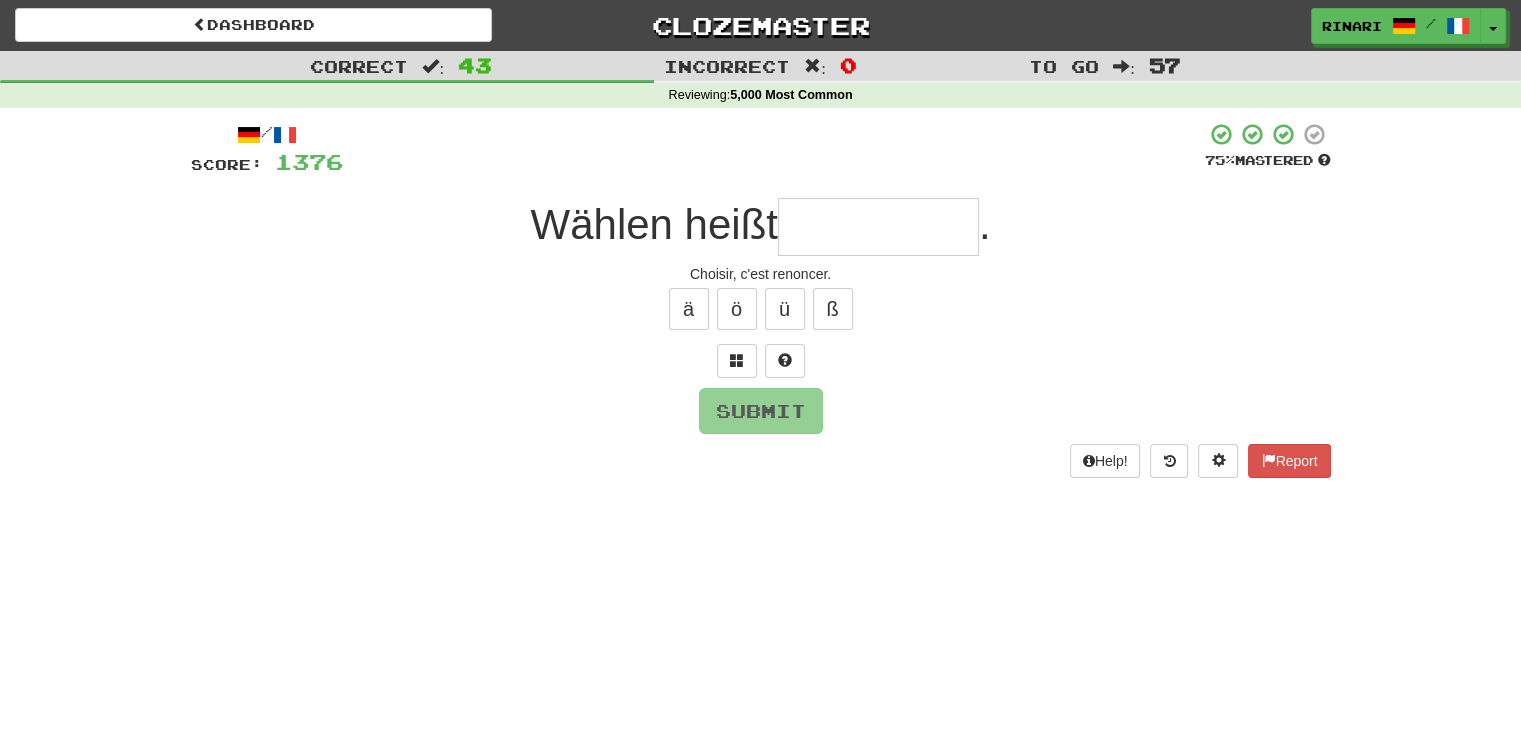 type on "*" 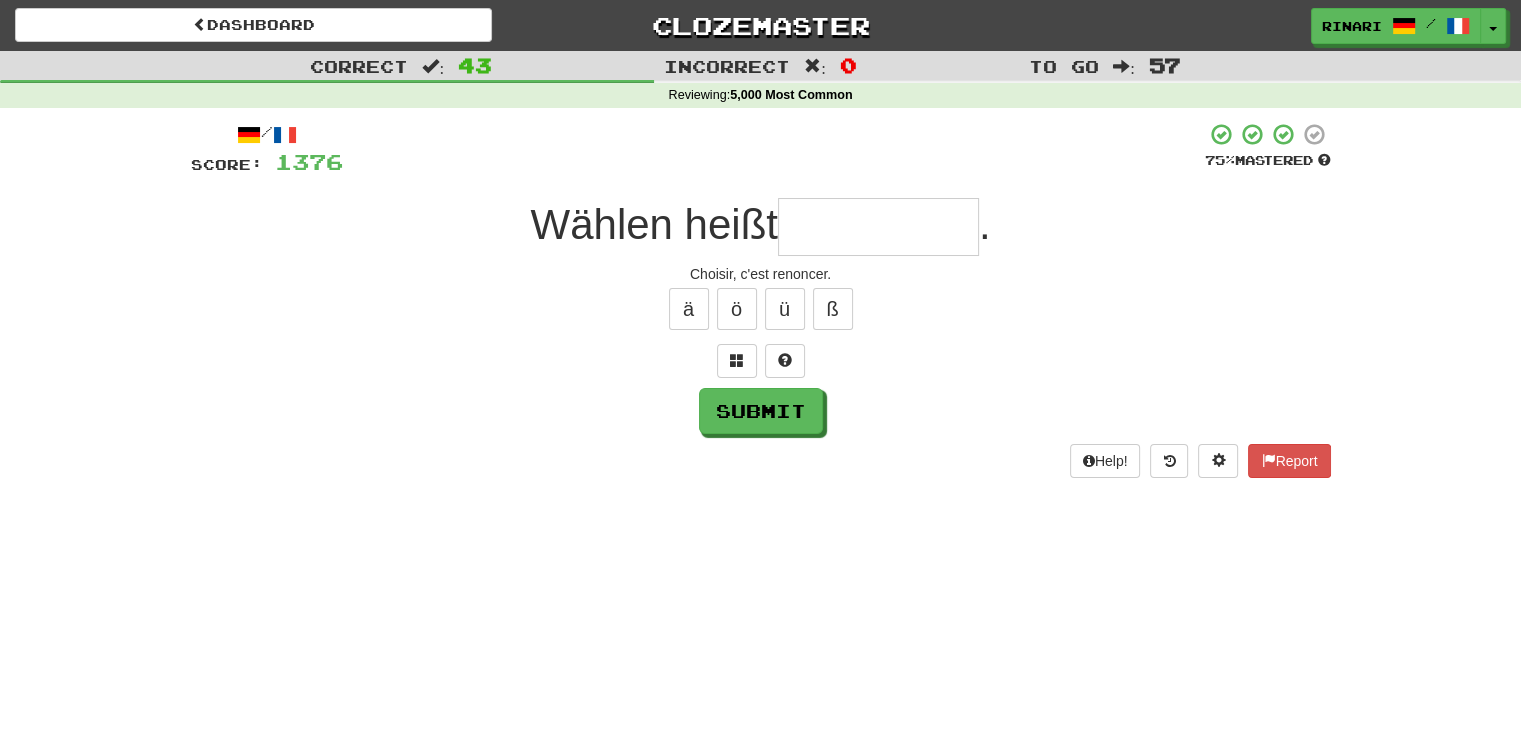 type on "*" 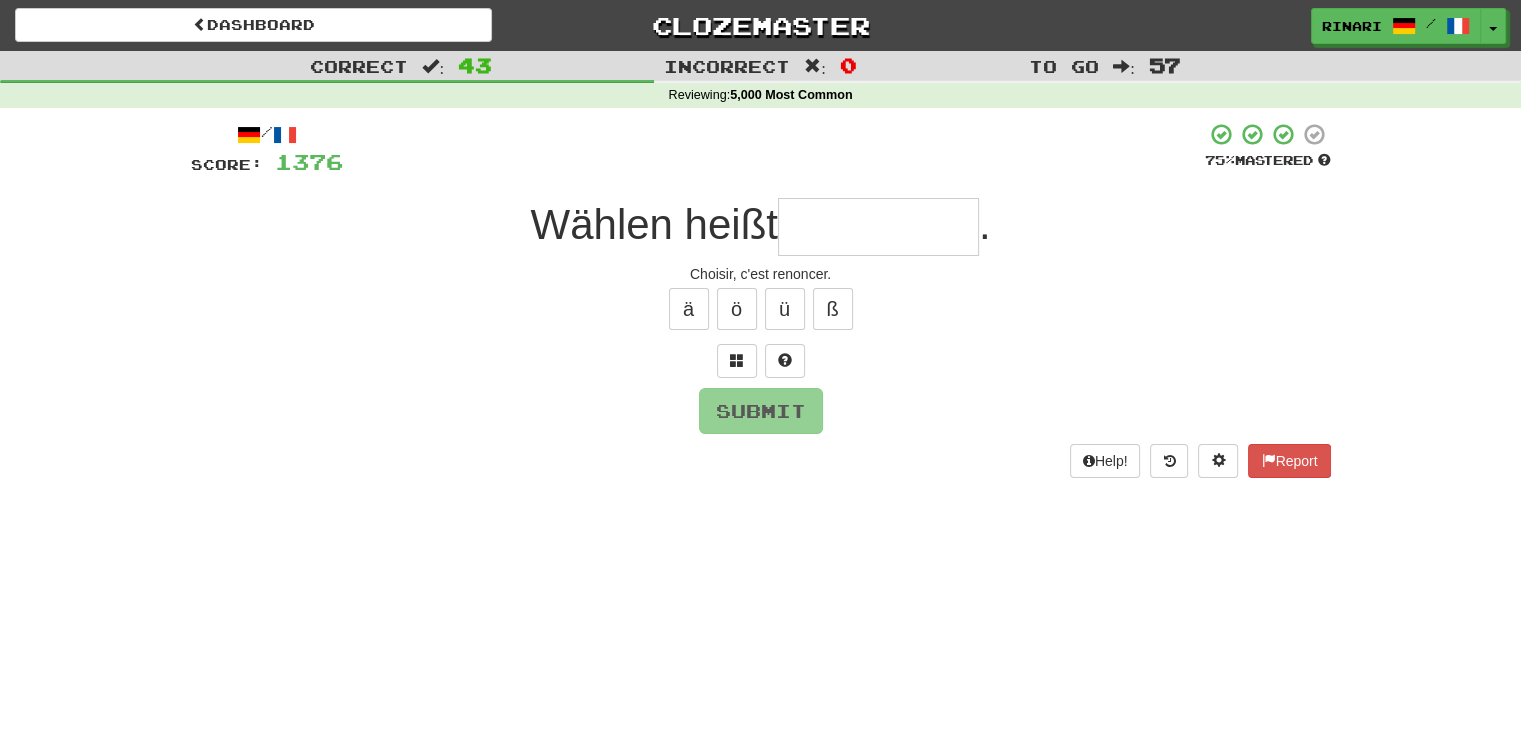 type on "*" 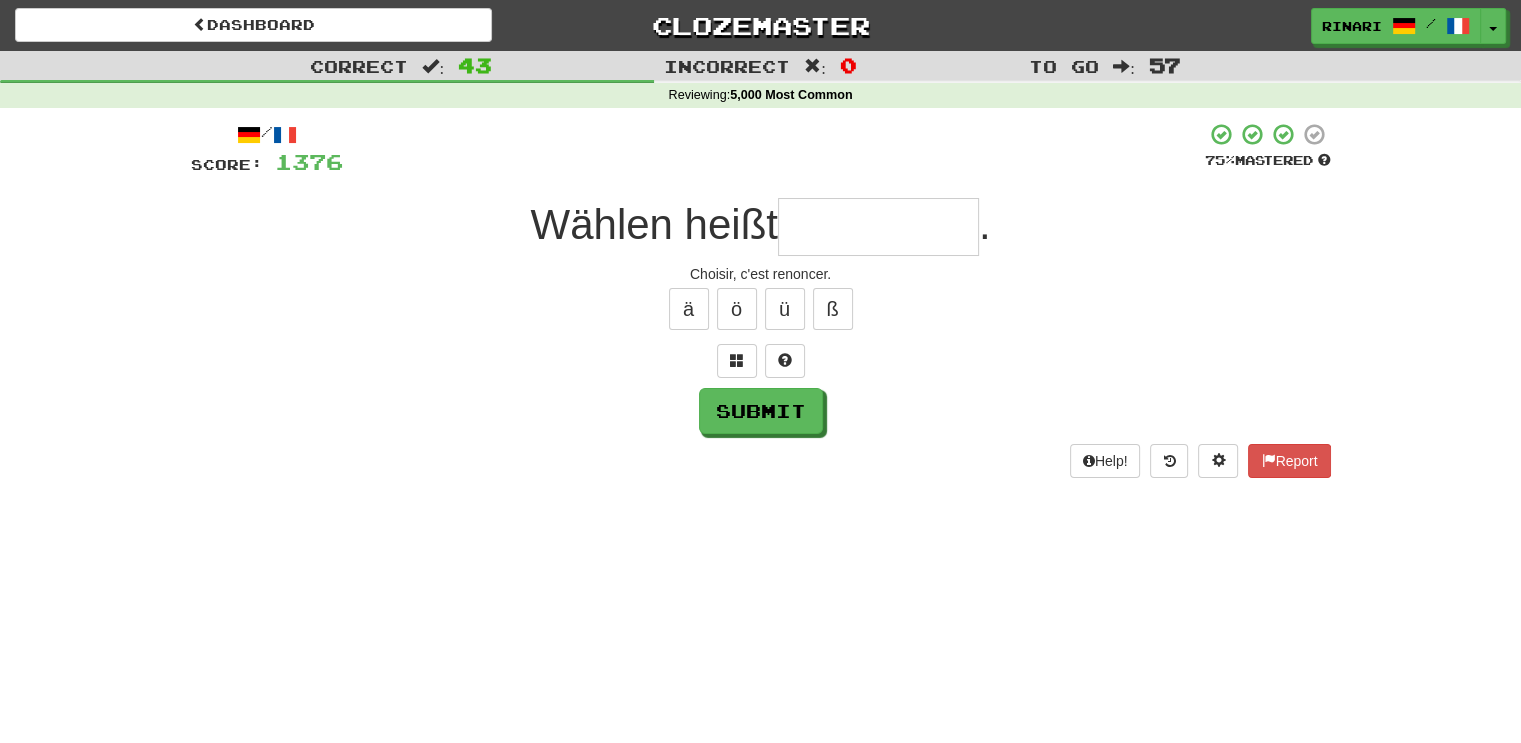 type on "*" 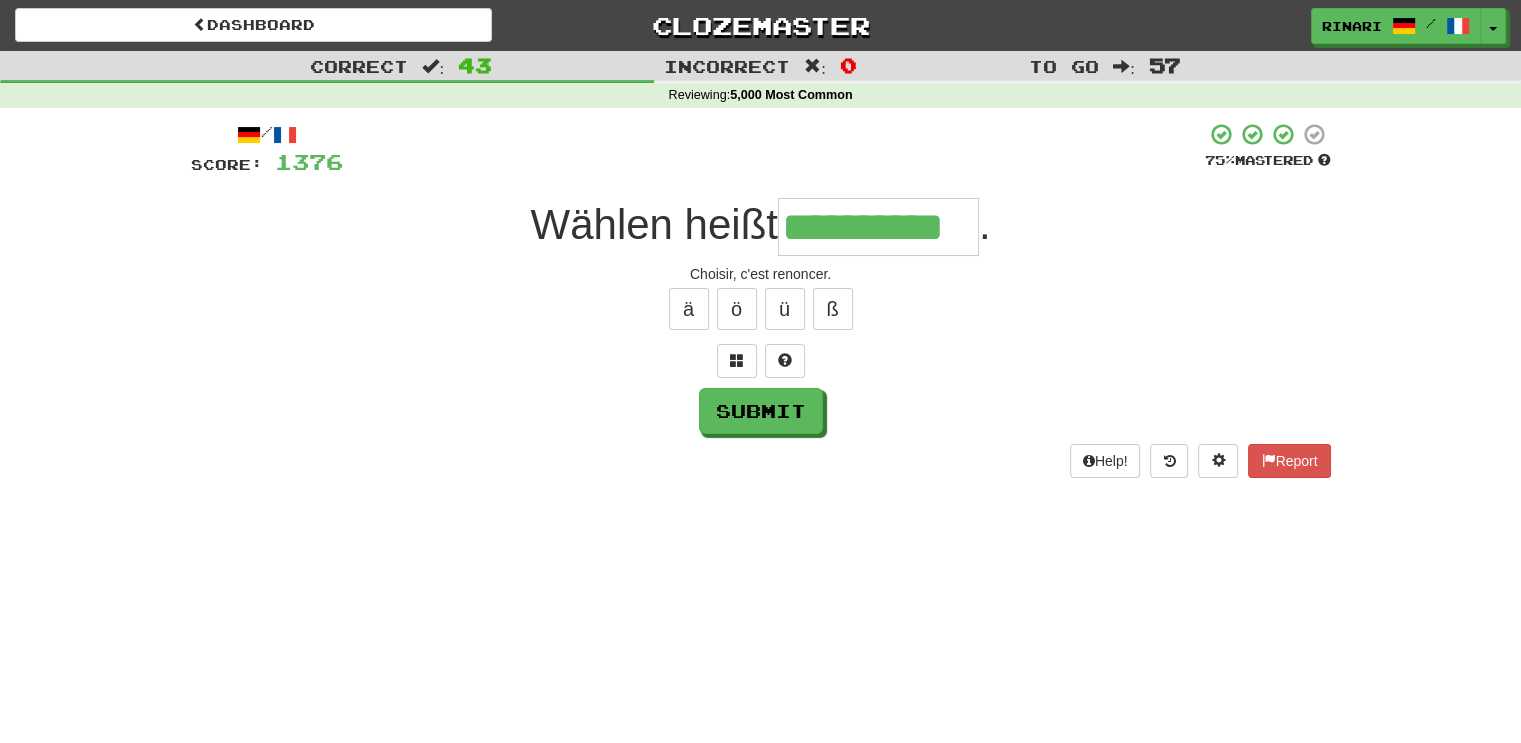 type on "**********" 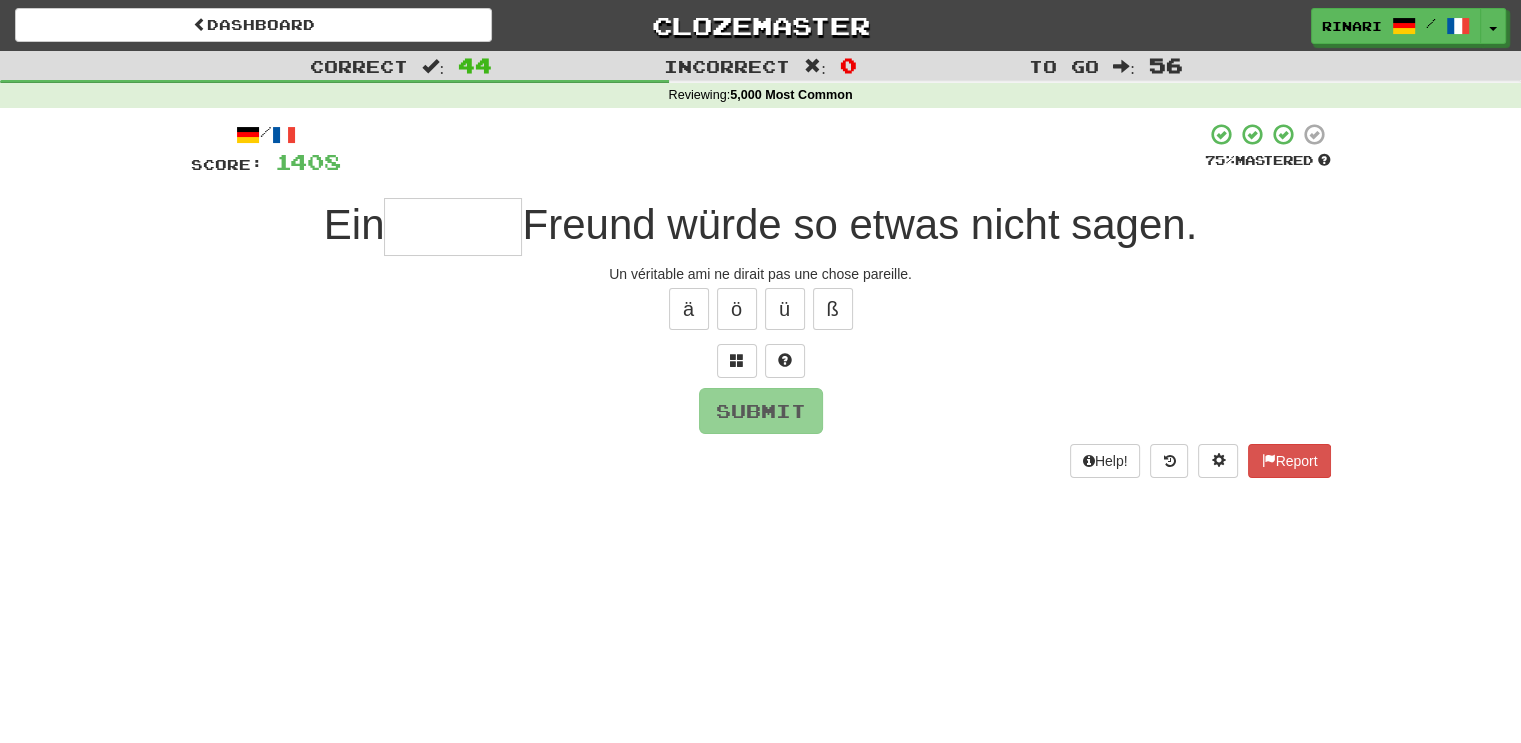 type on "*" 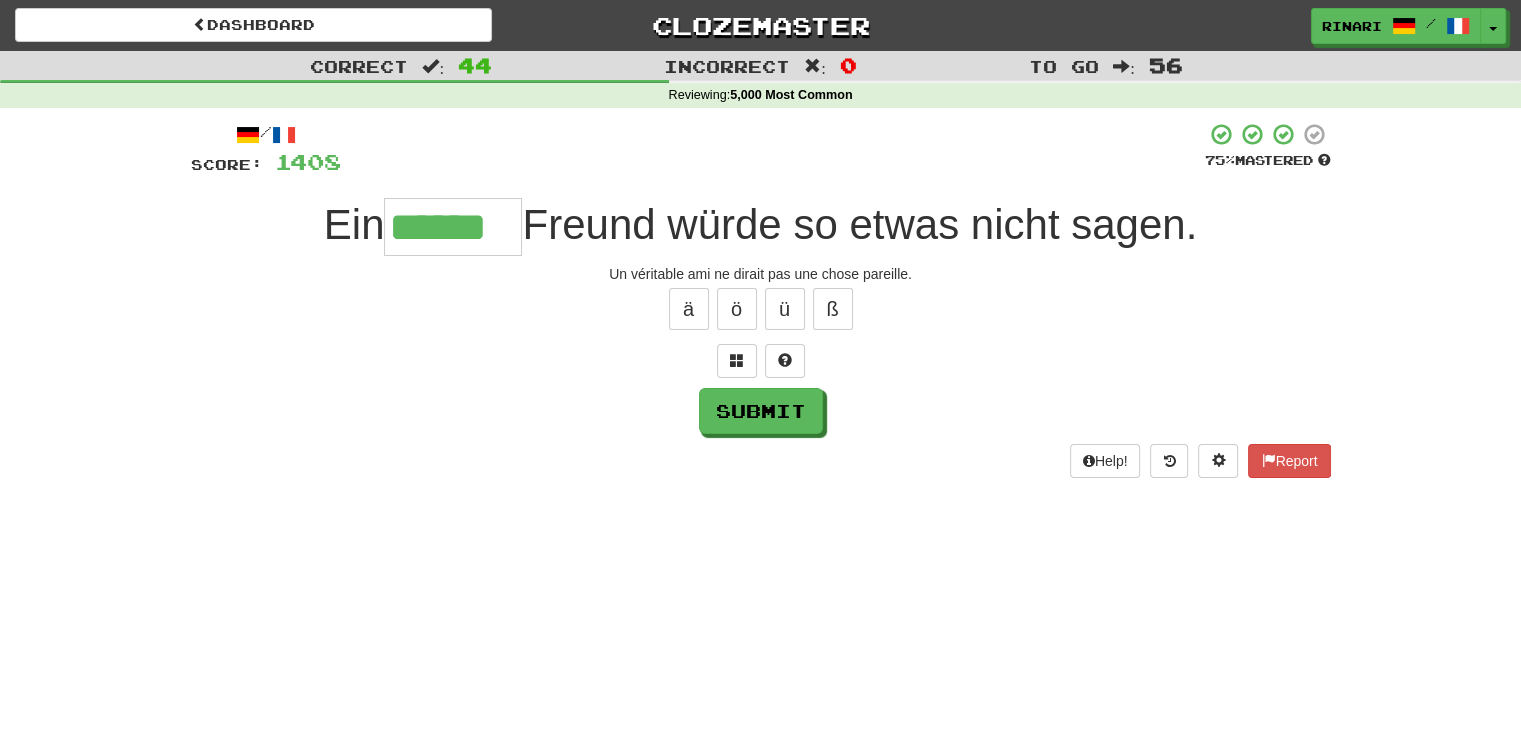type on "******" 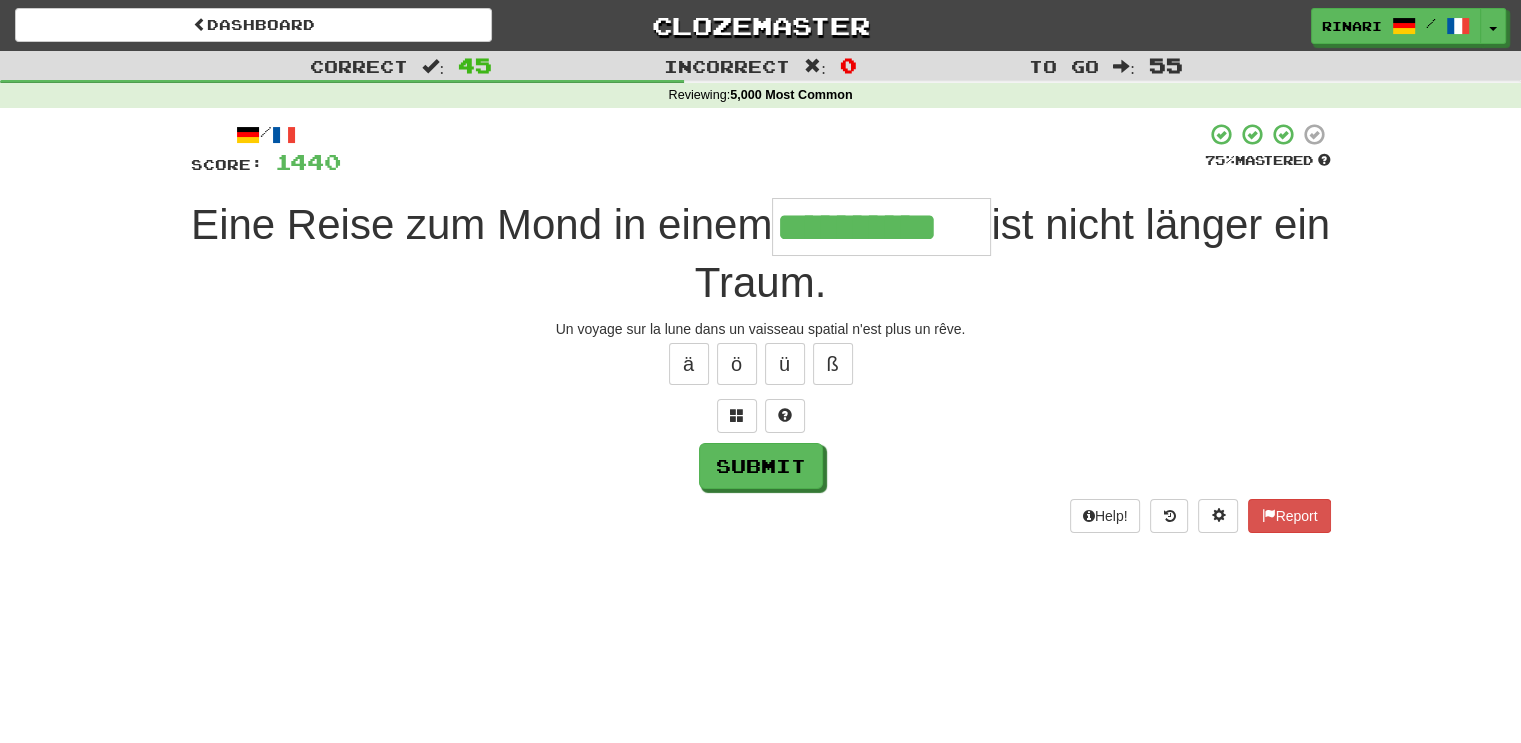 type on "**********" 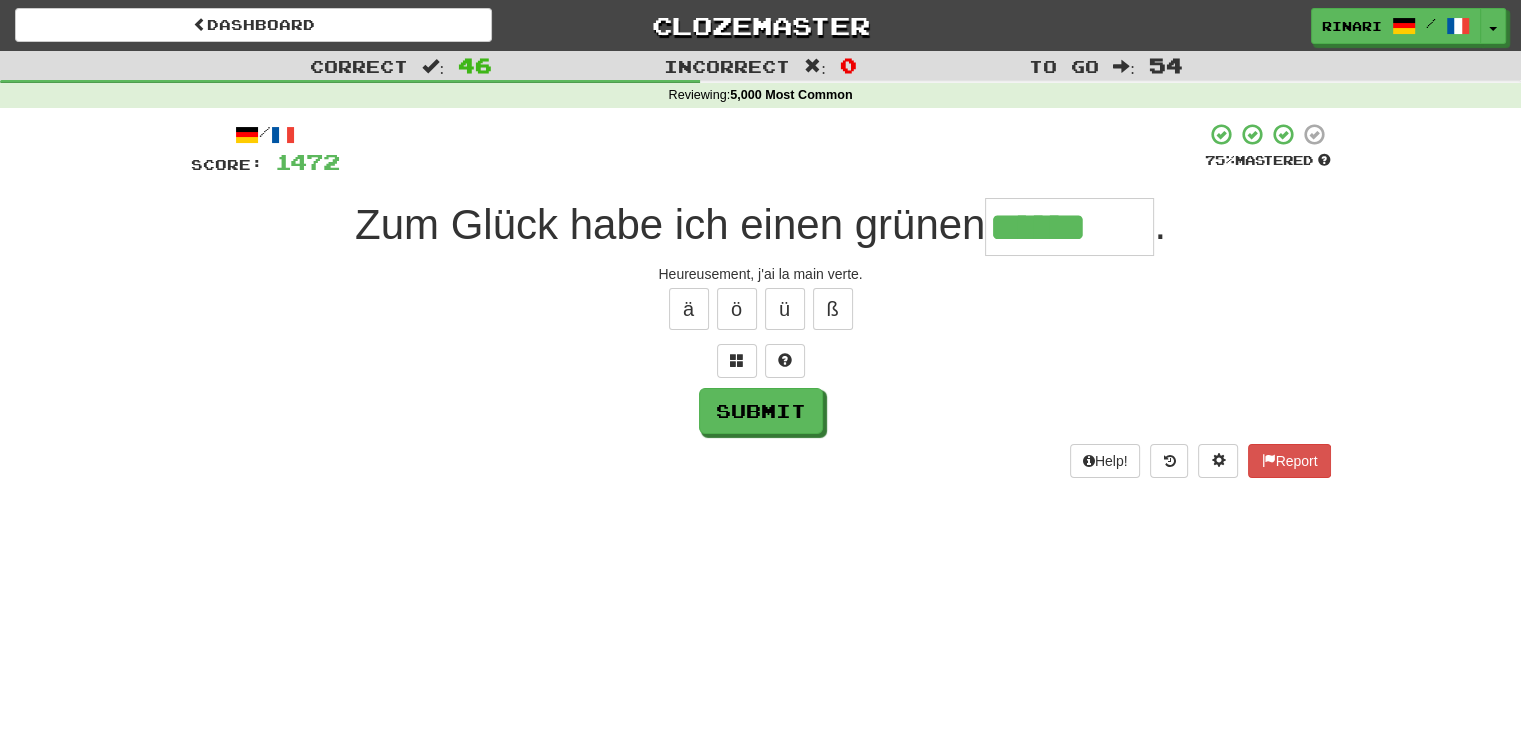 type on "******" 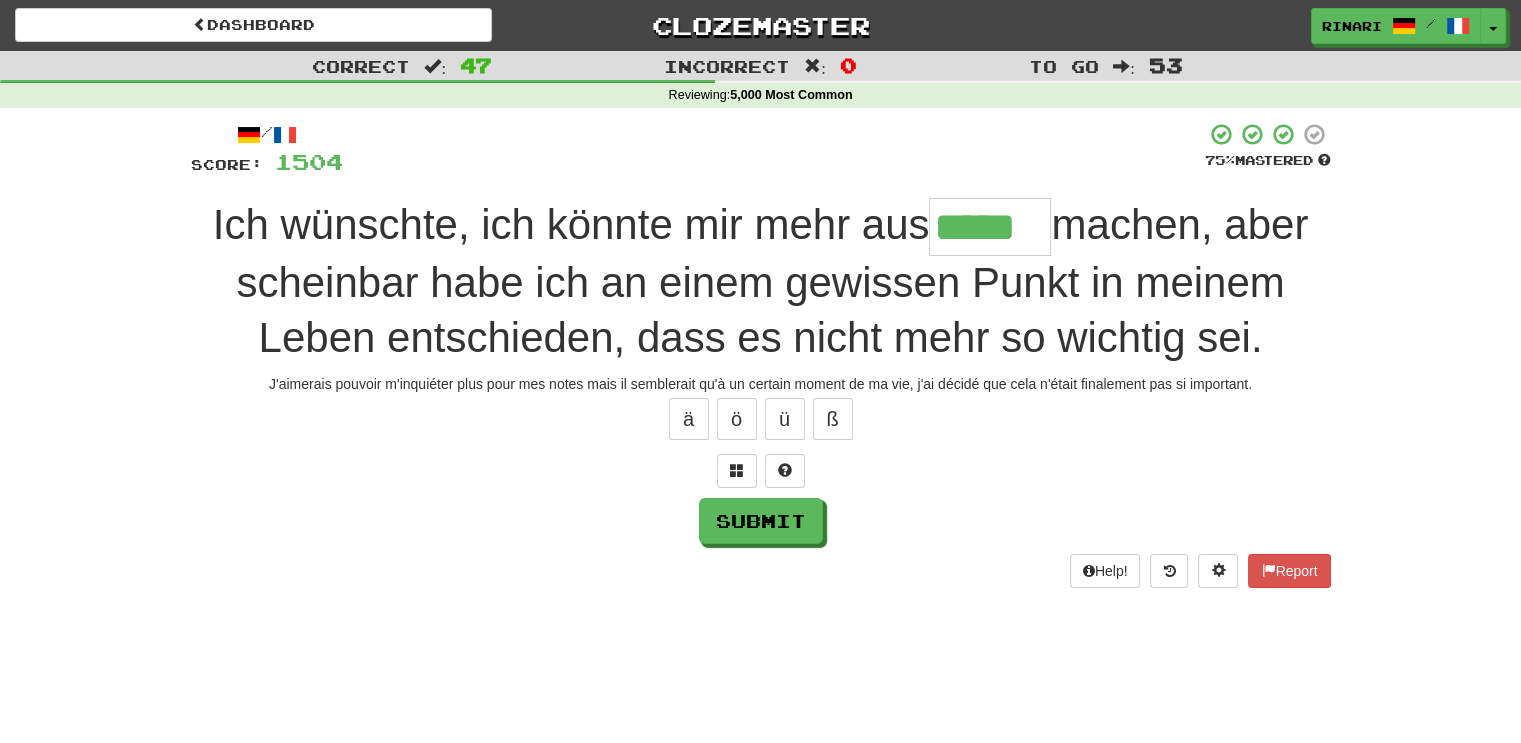 type on "*****" 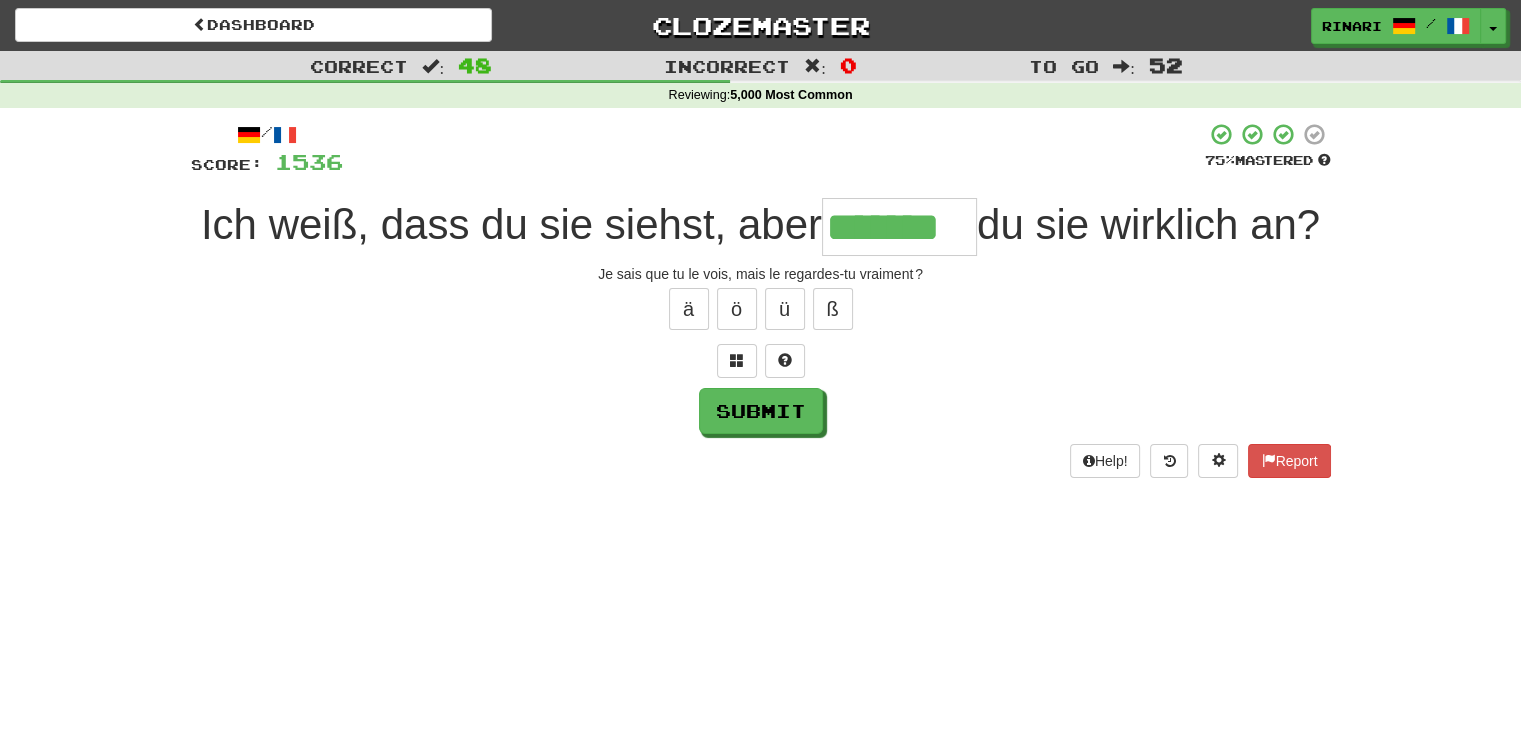 type on "*******" 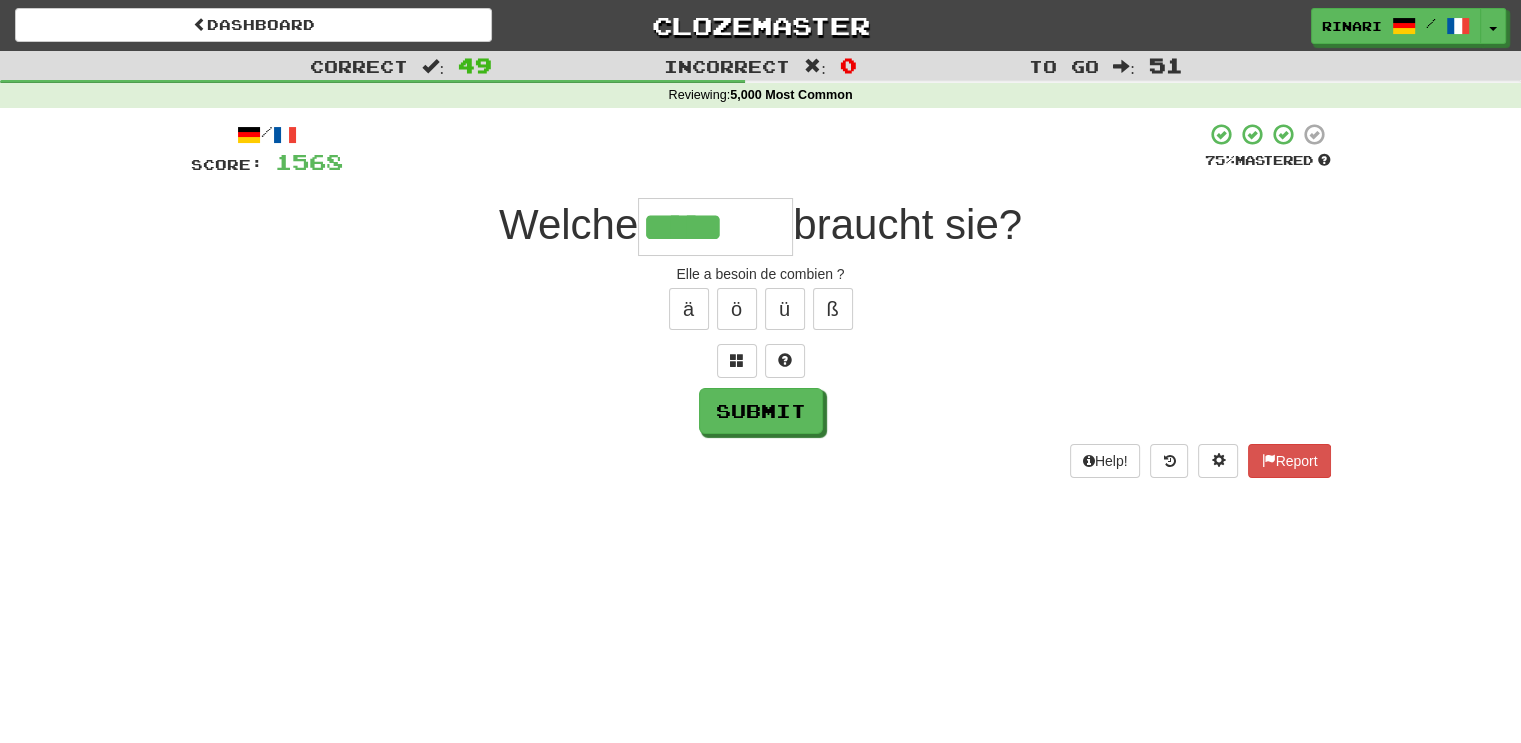 type on "*****" 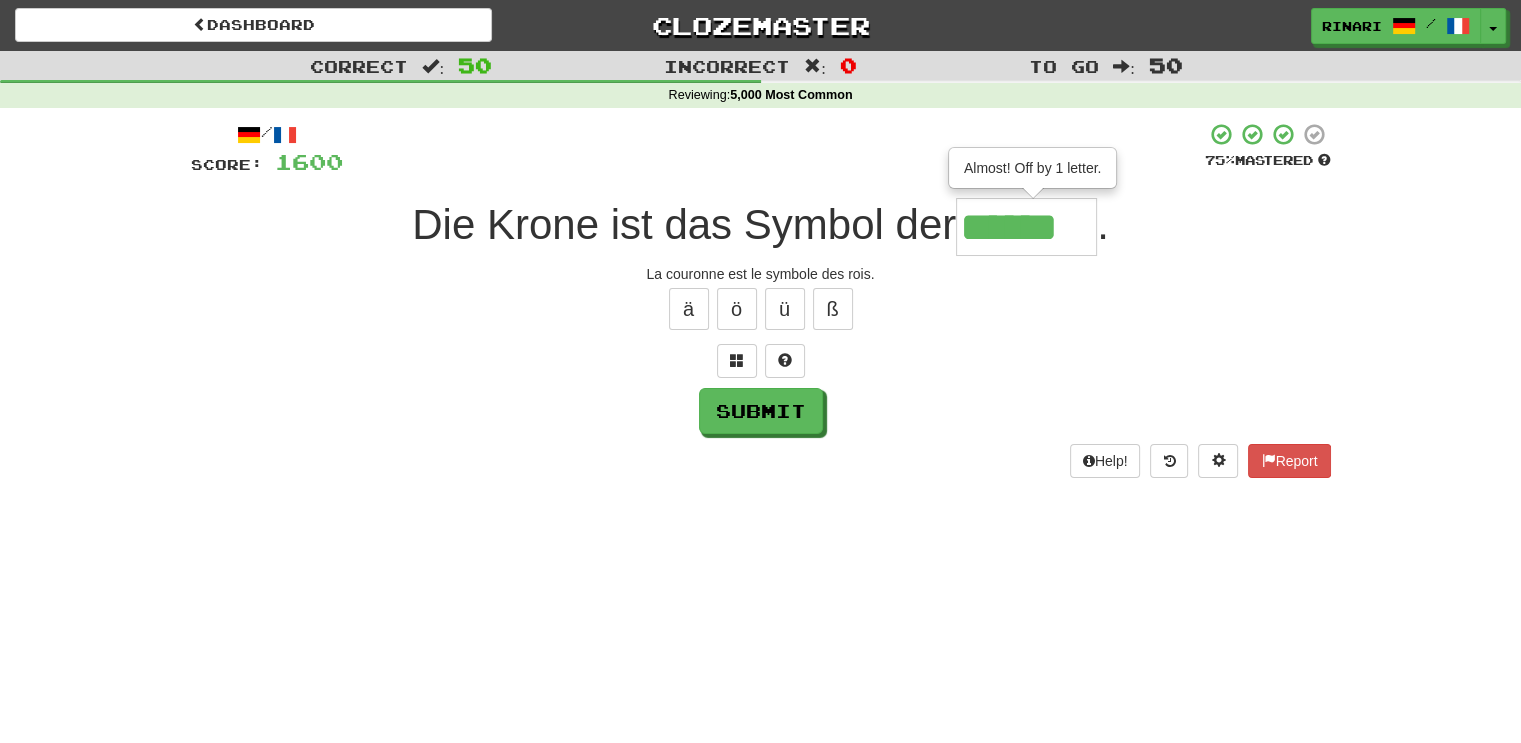 type on "******" 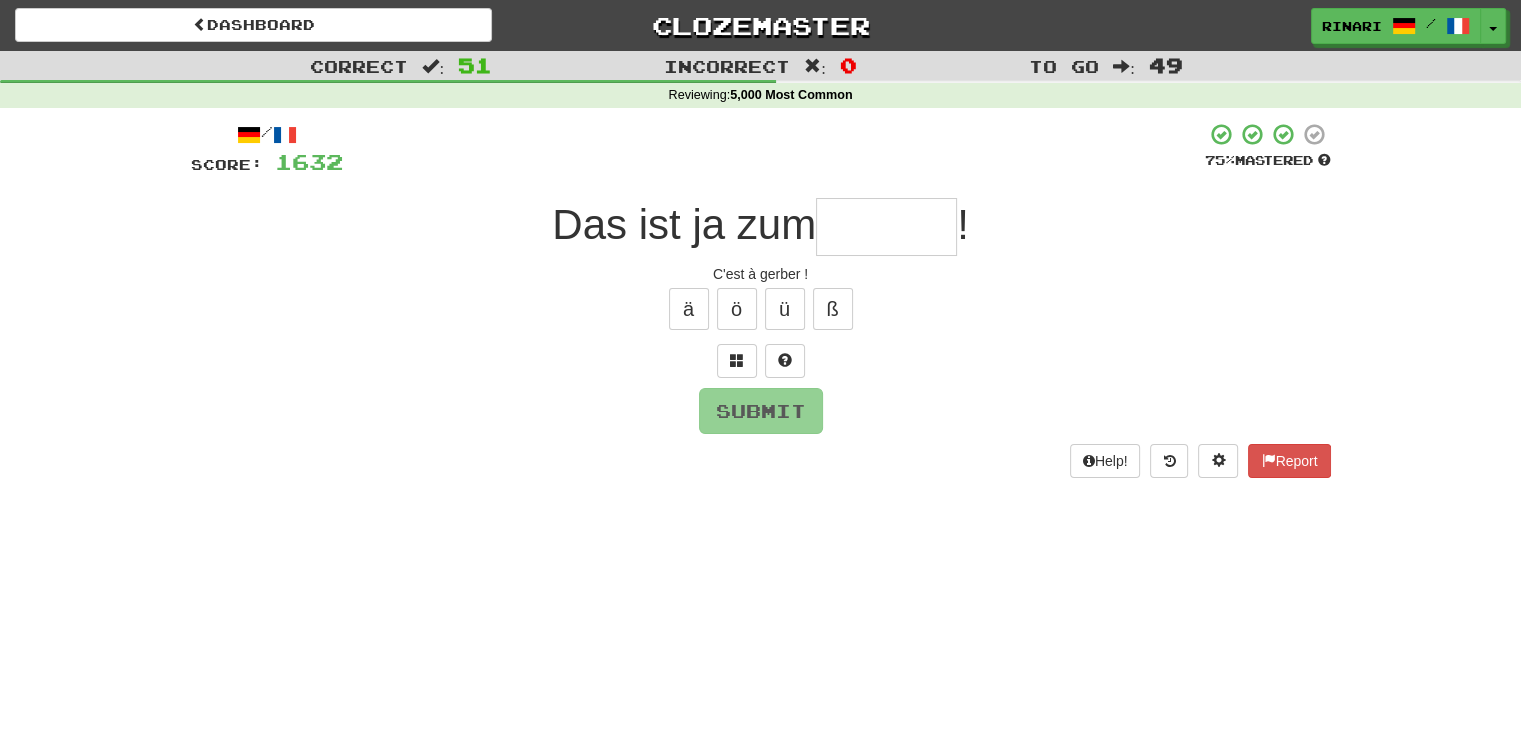 type on "*" 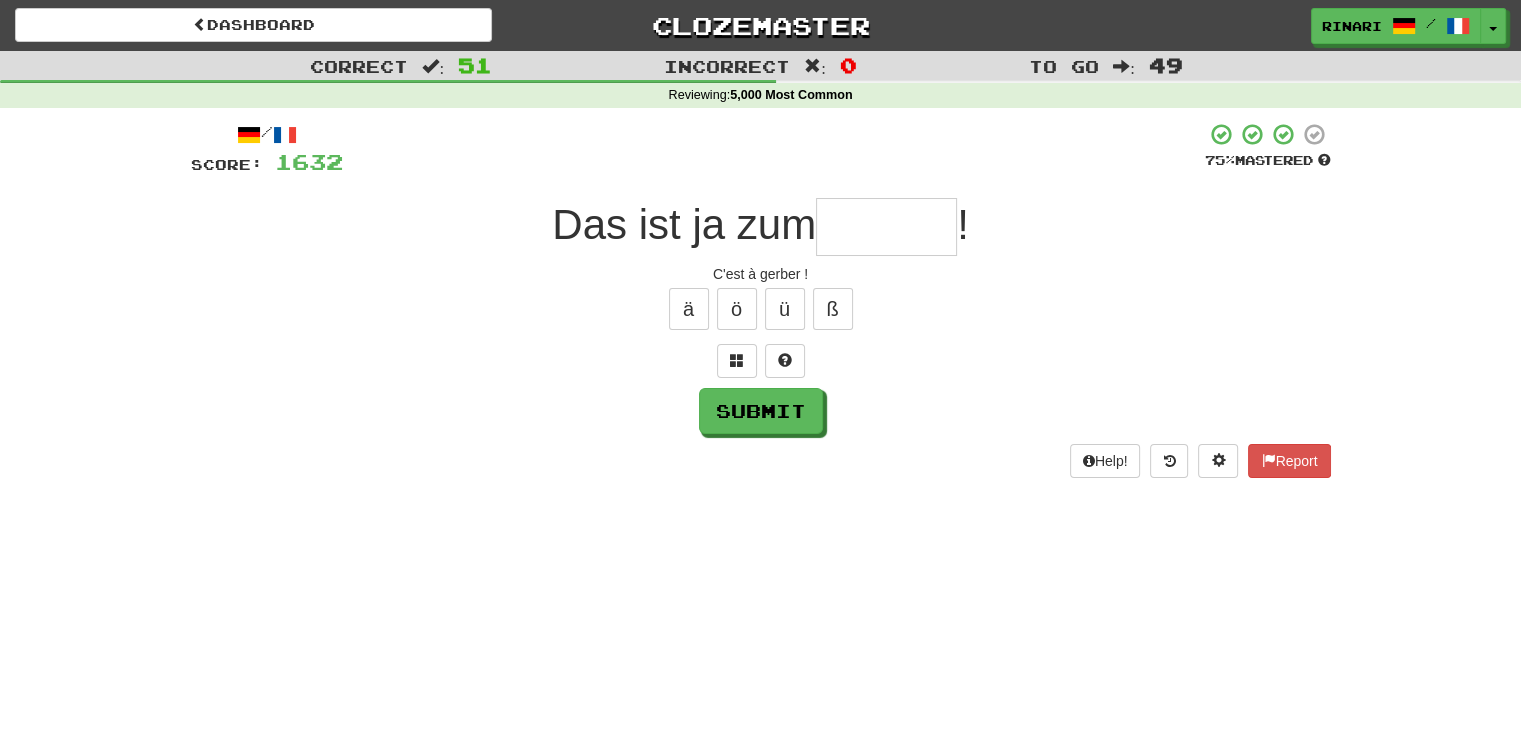 type on "*" 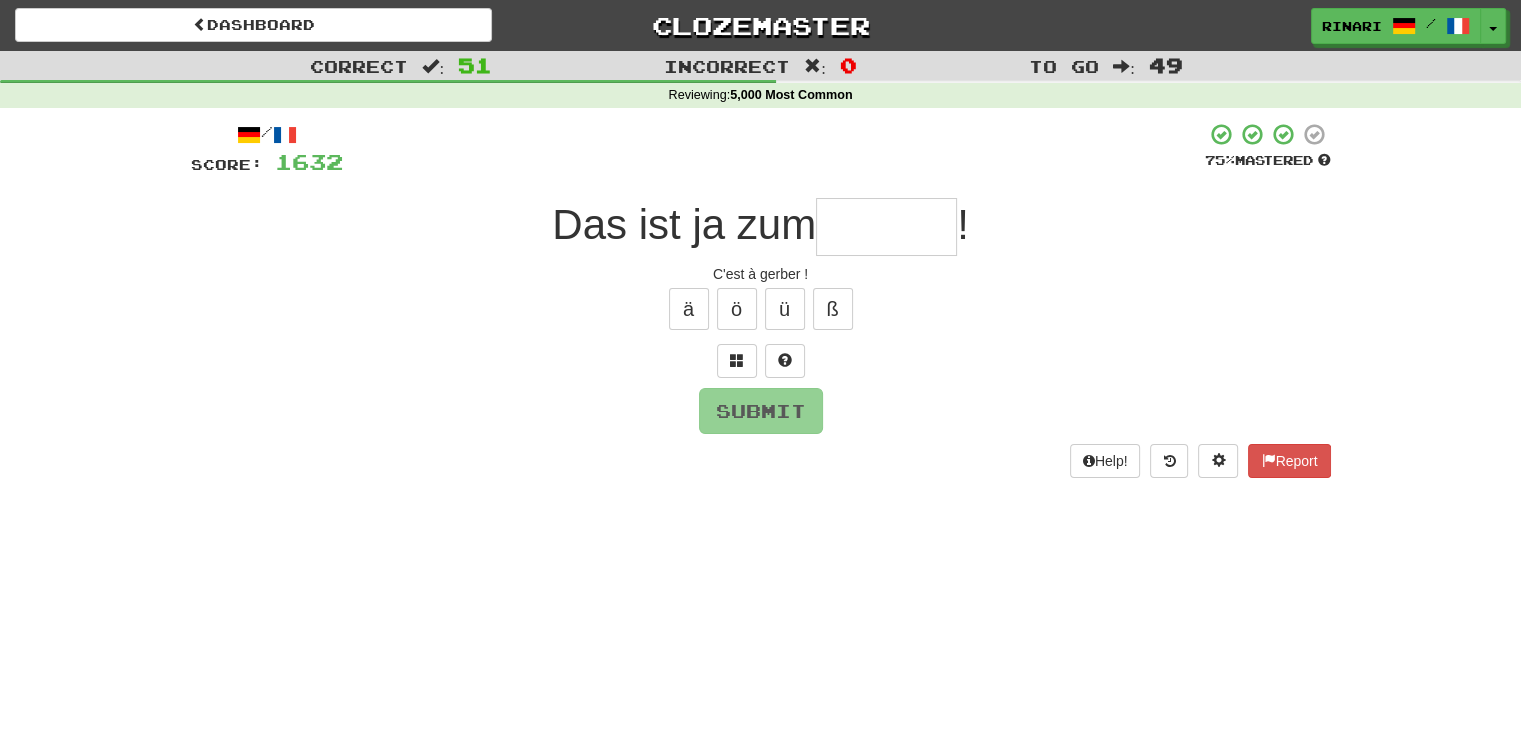 type on "*" 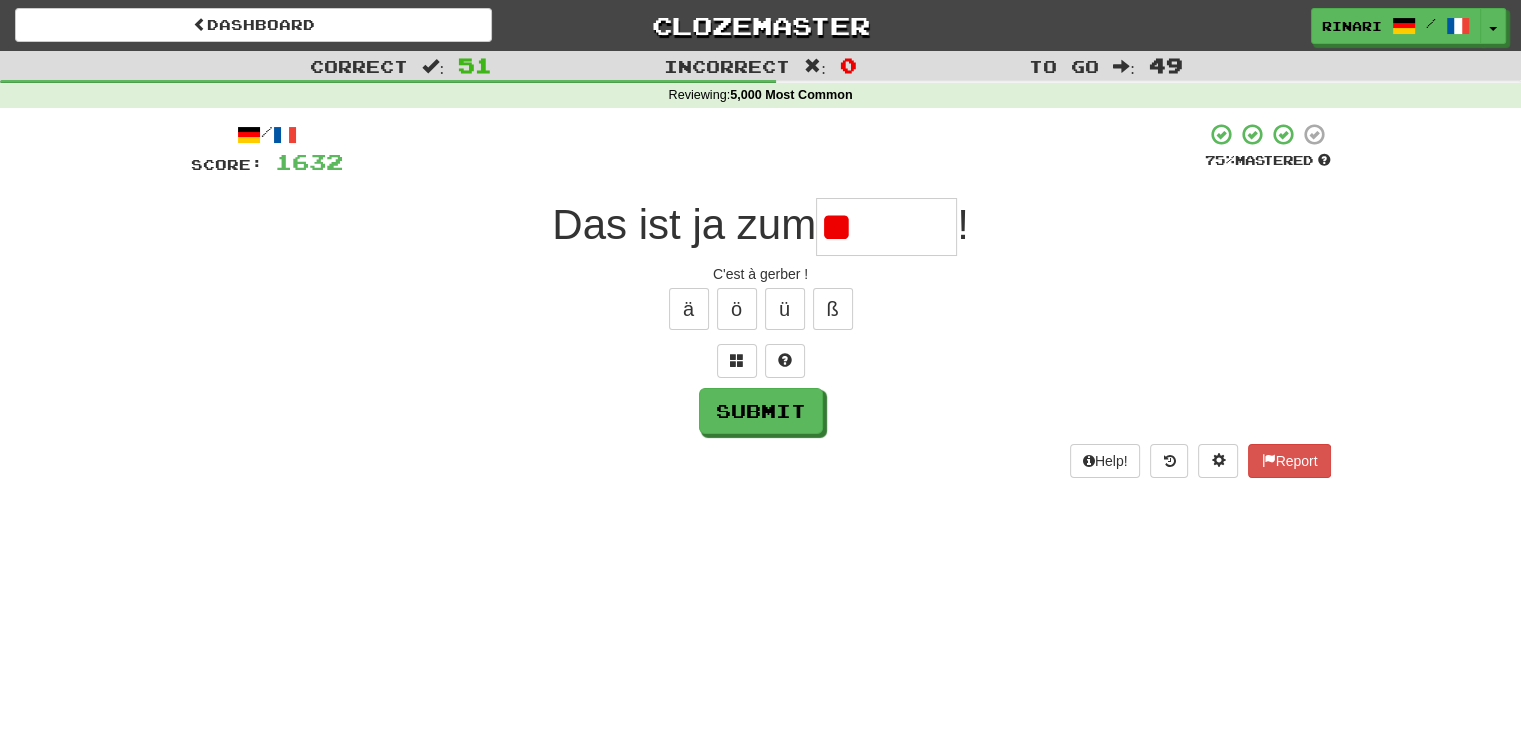 type on "*" 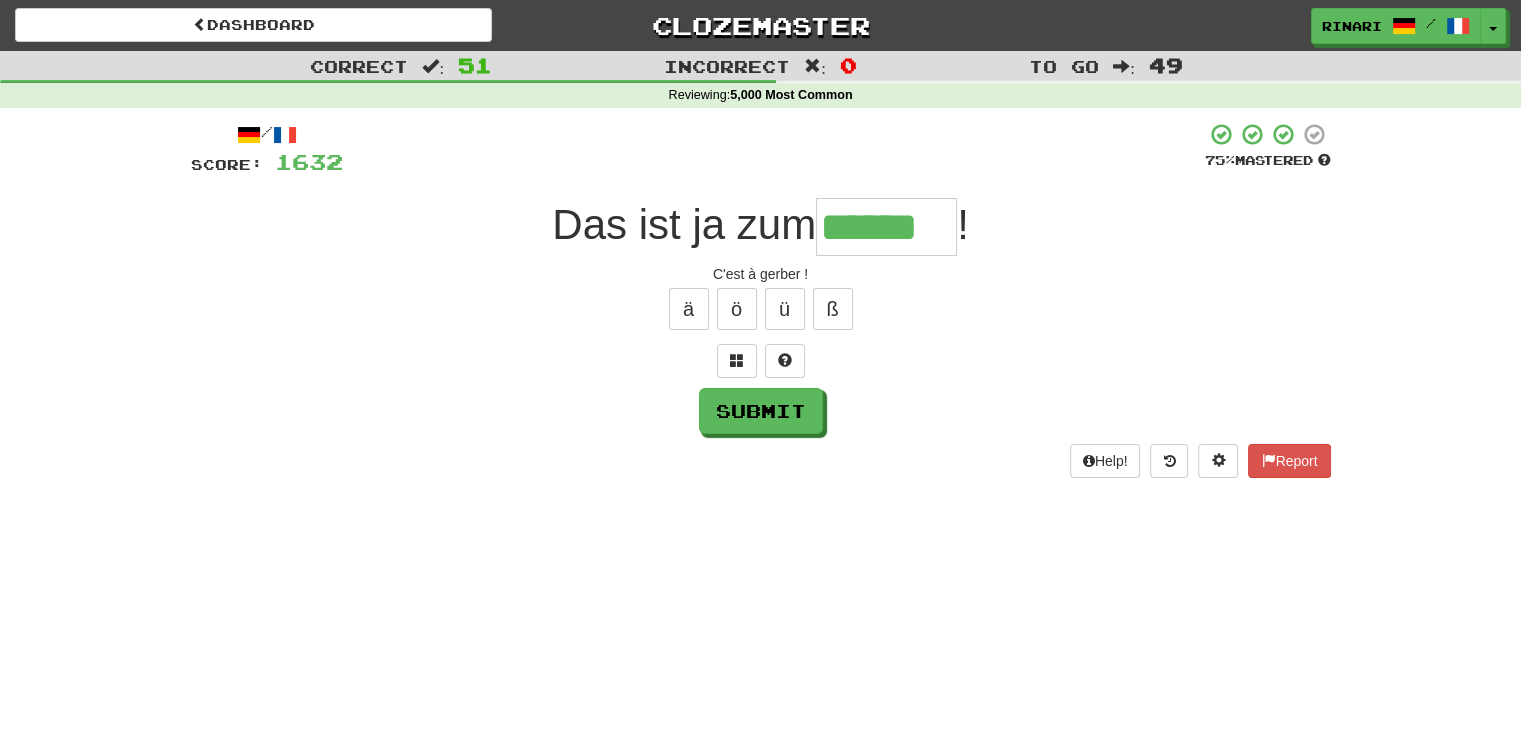 type on "******" 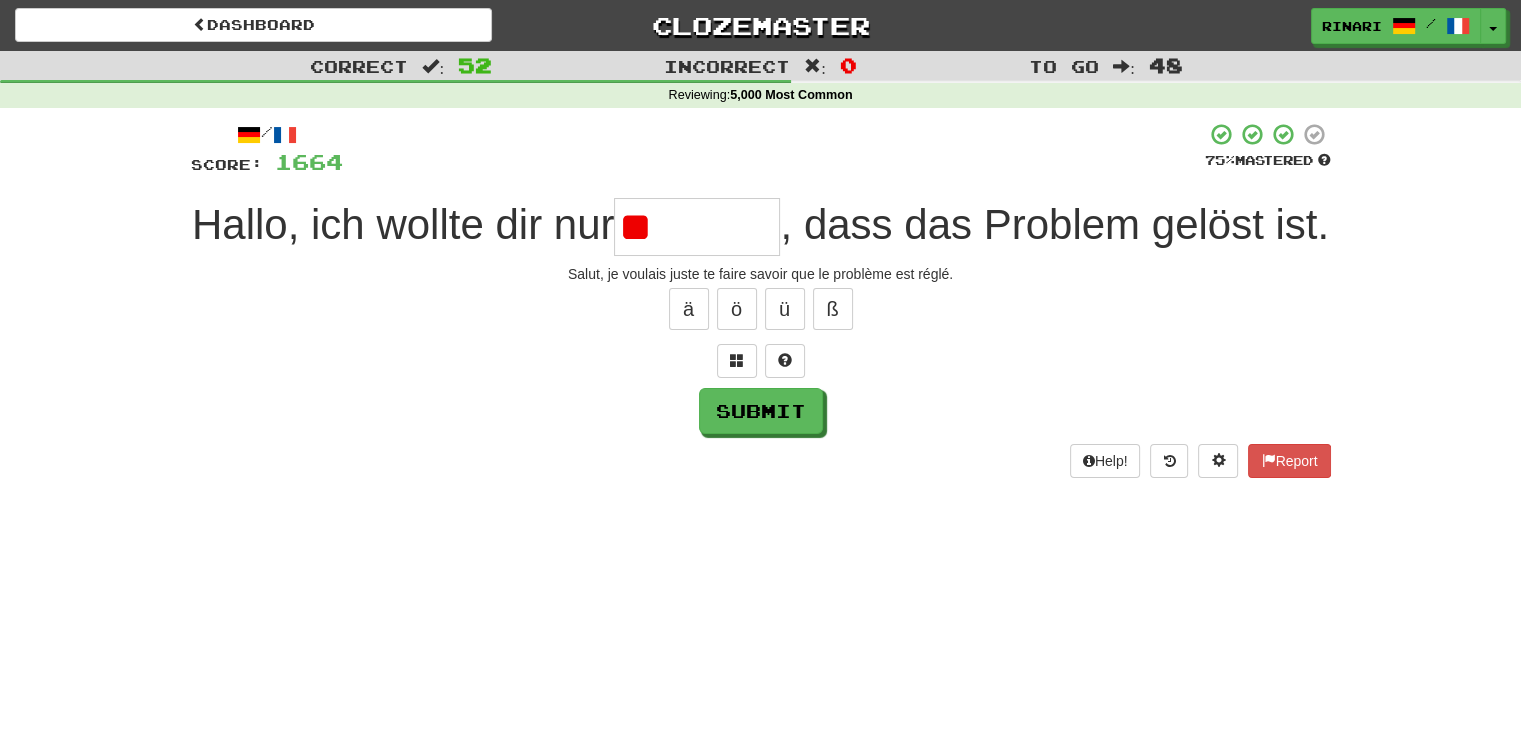 type on "*" 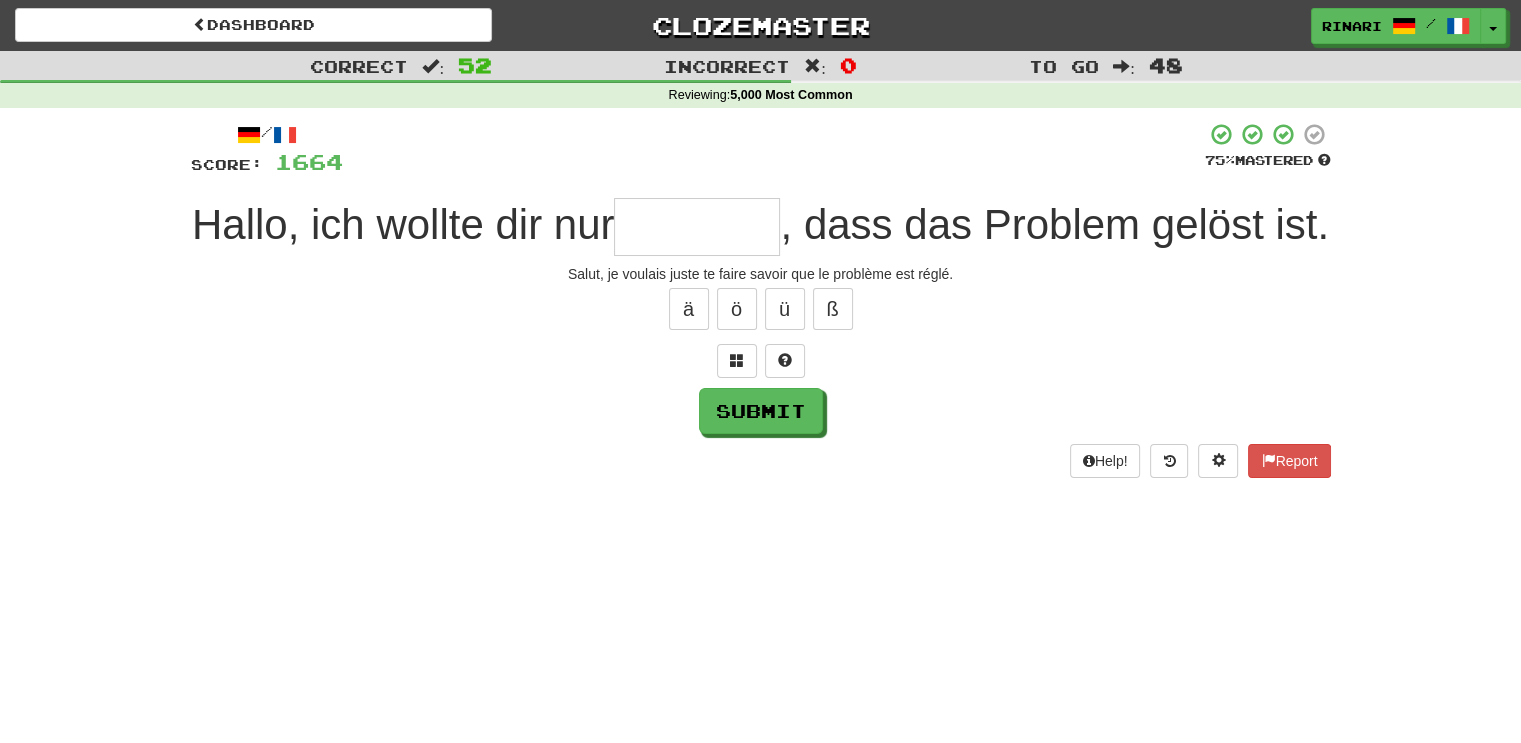 type on "*" 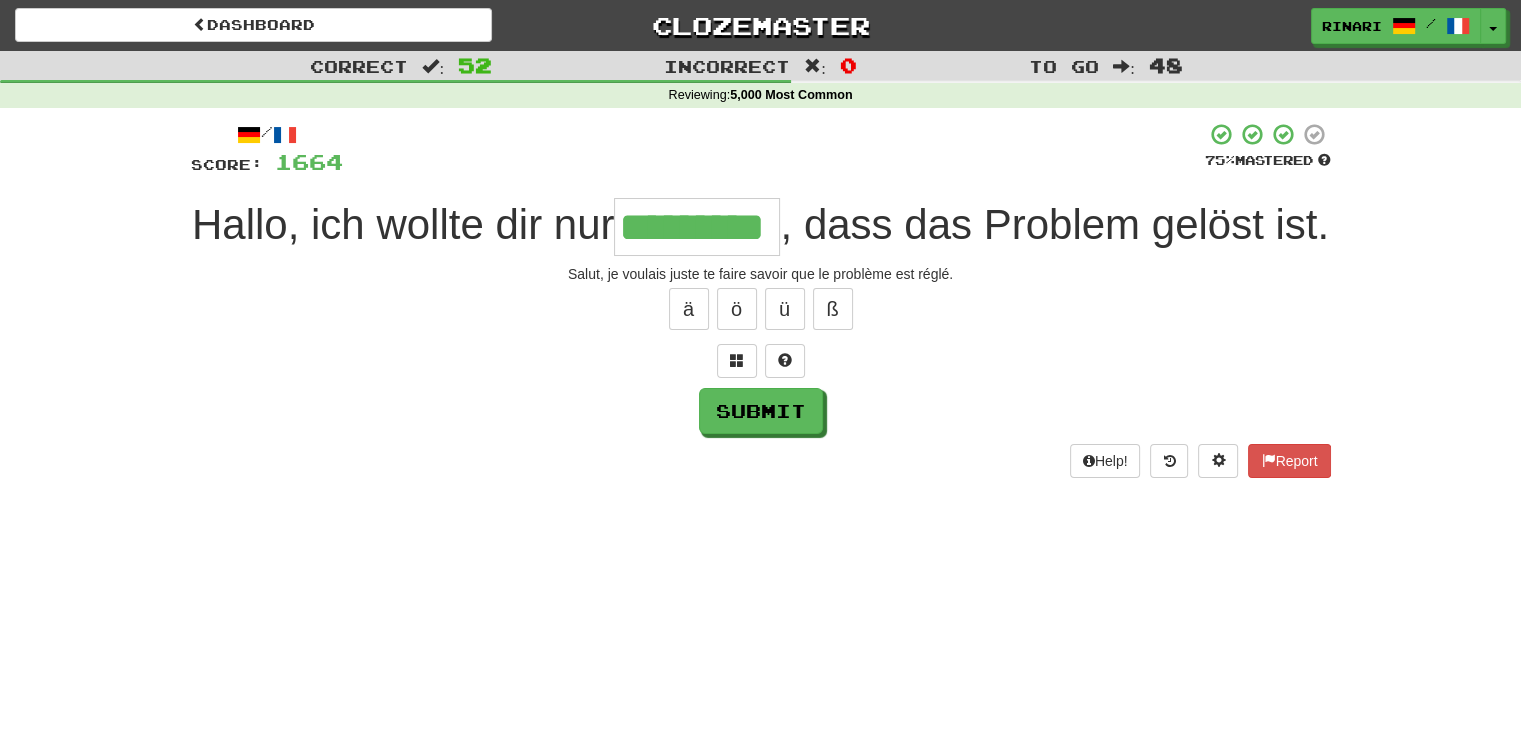 type on "*********" 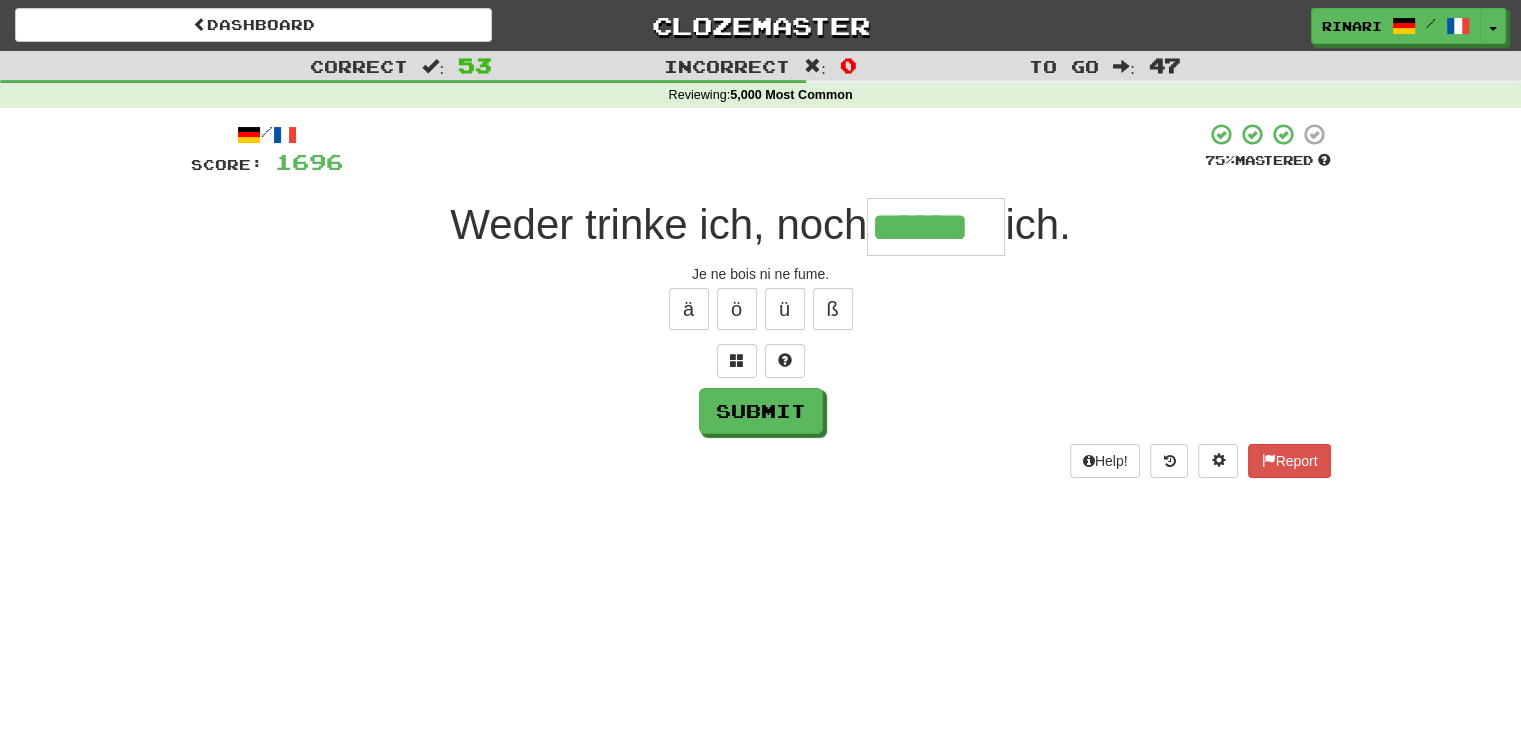 type on "******" 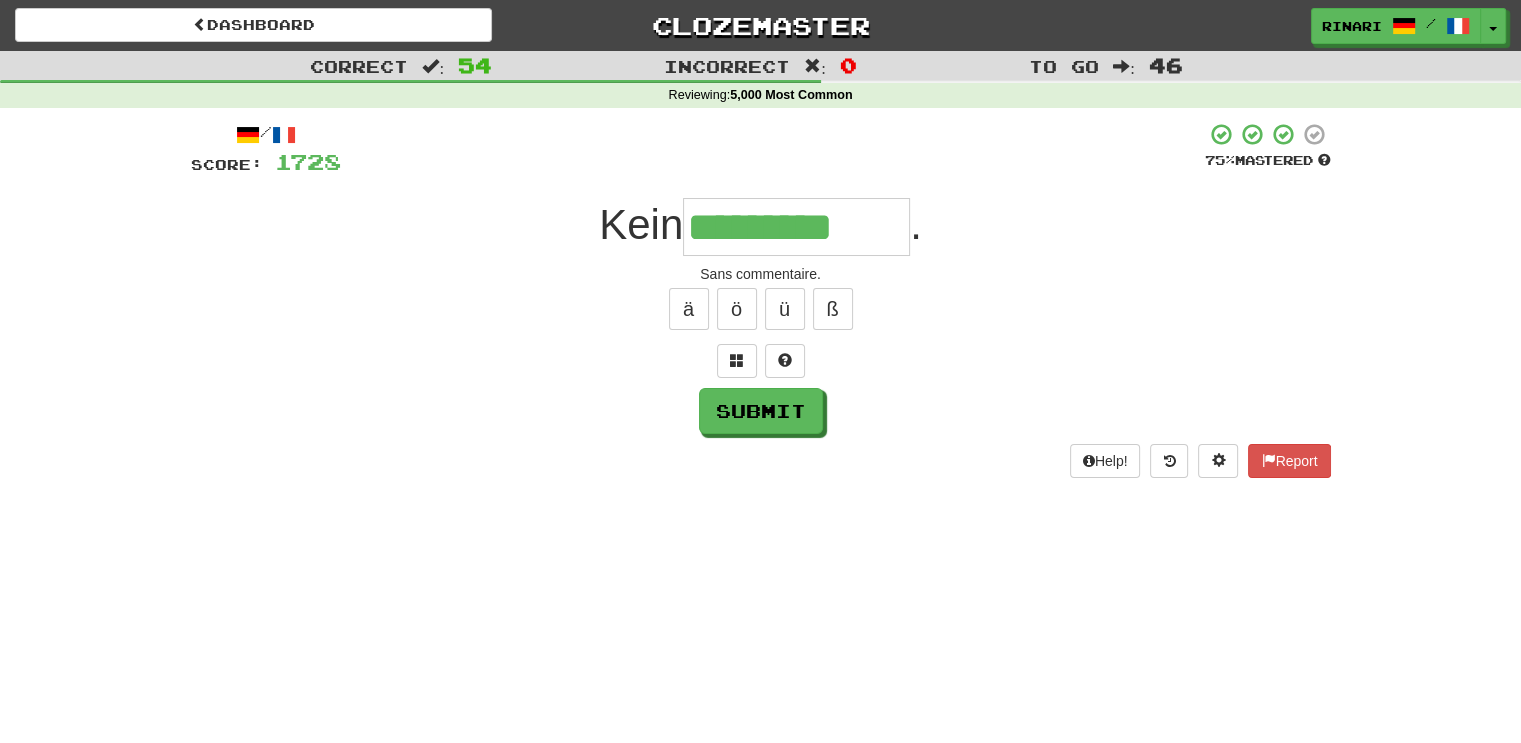 type on "*********" 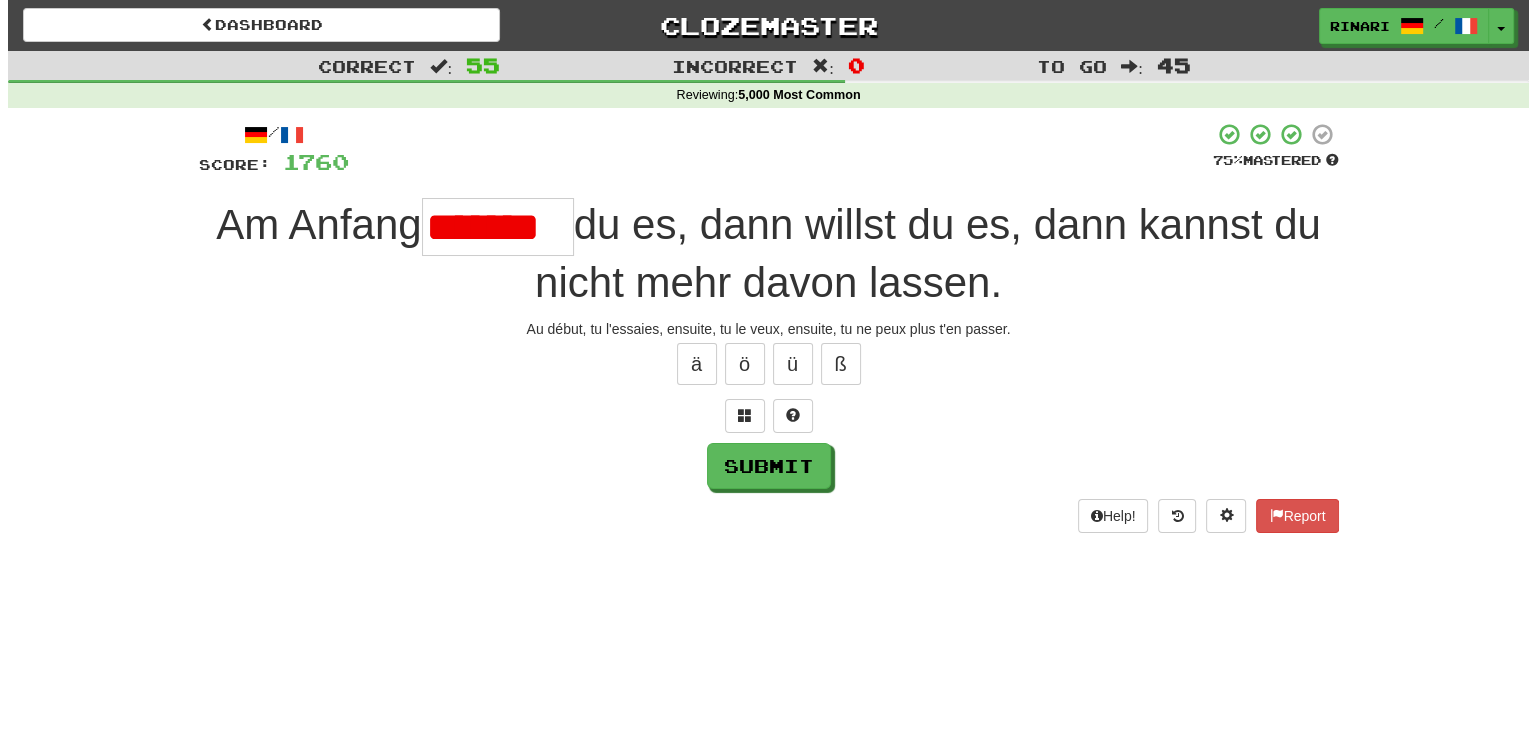 scroll, scrollTop: 0, scrollLeft: 0, axis: both 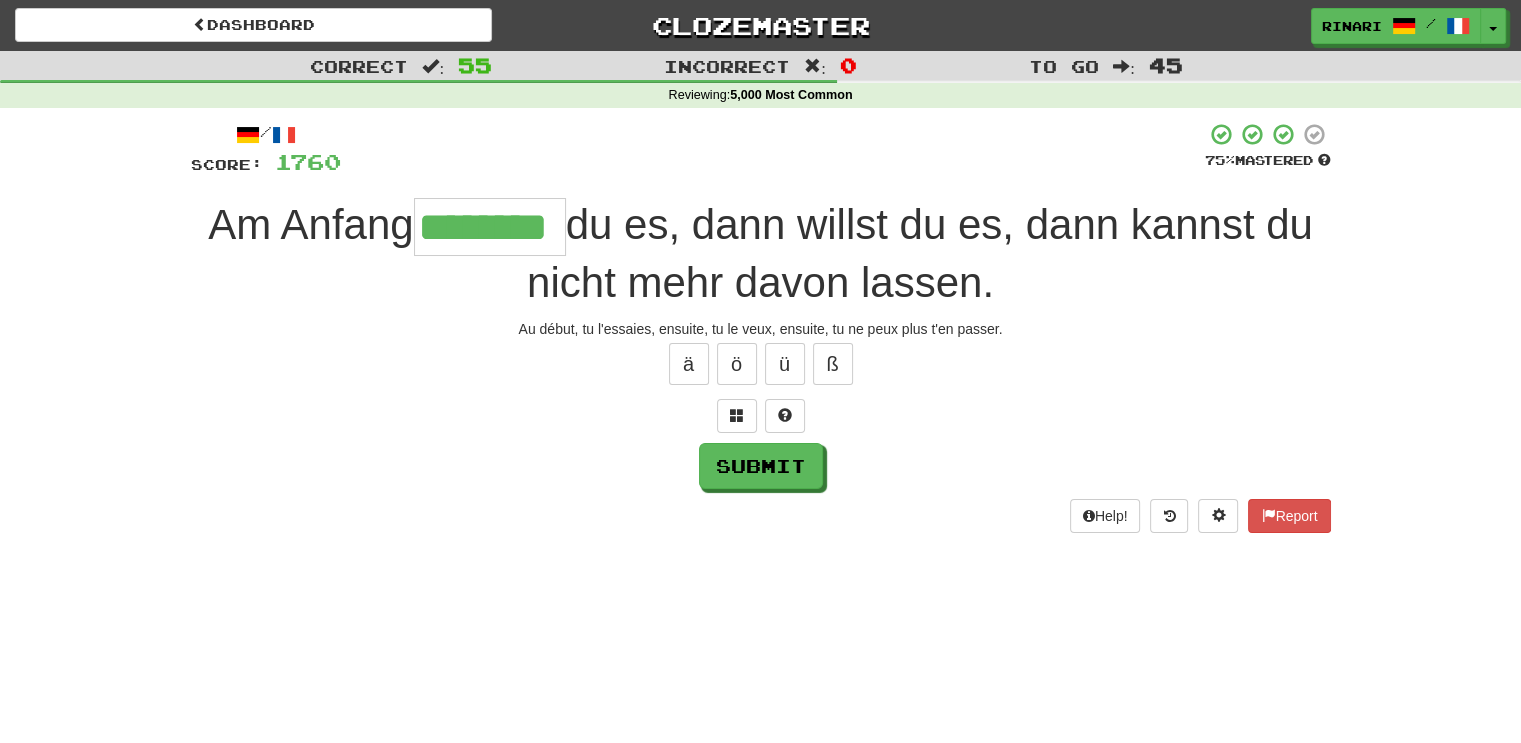 type on "********" 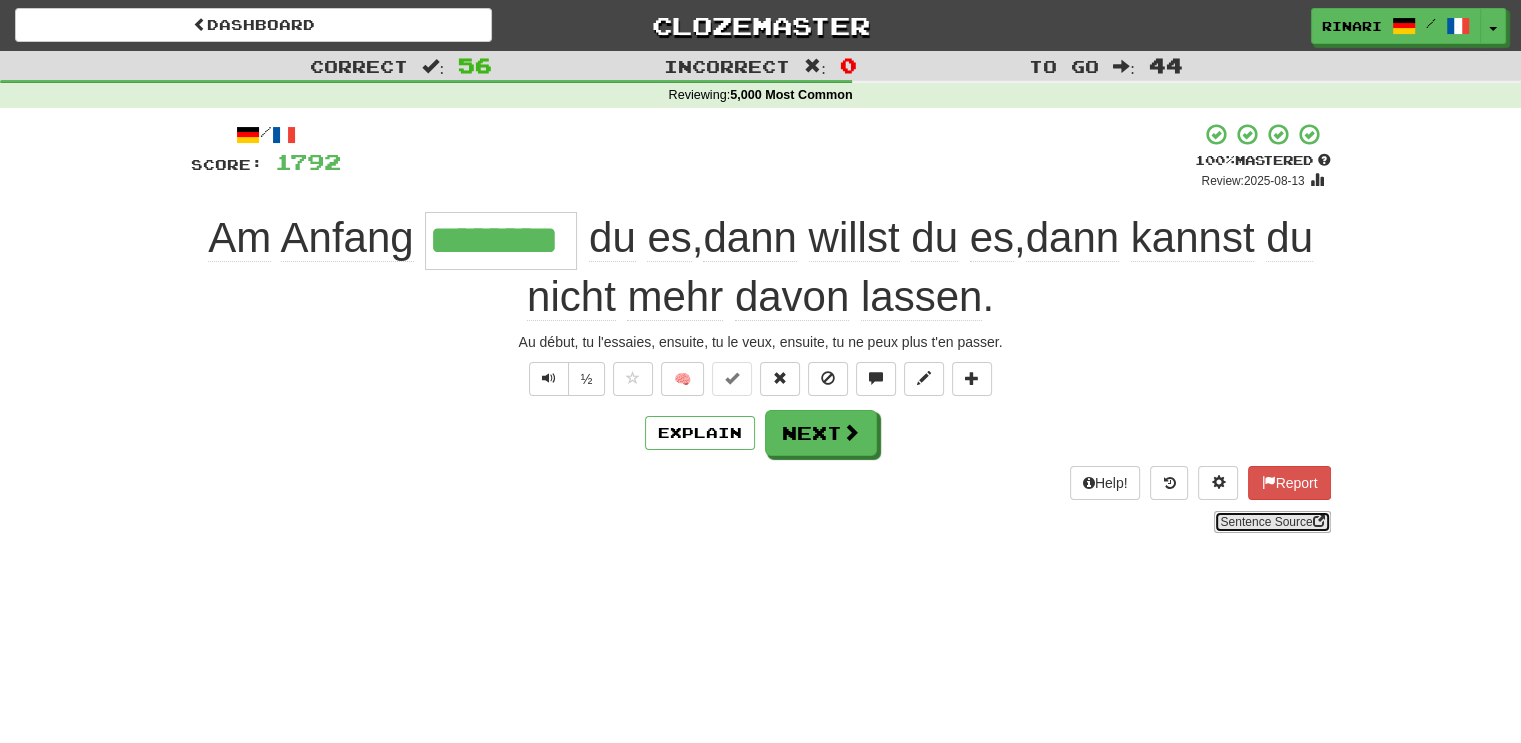 click on "Sentence Source" at bounding box center (1272, 522) 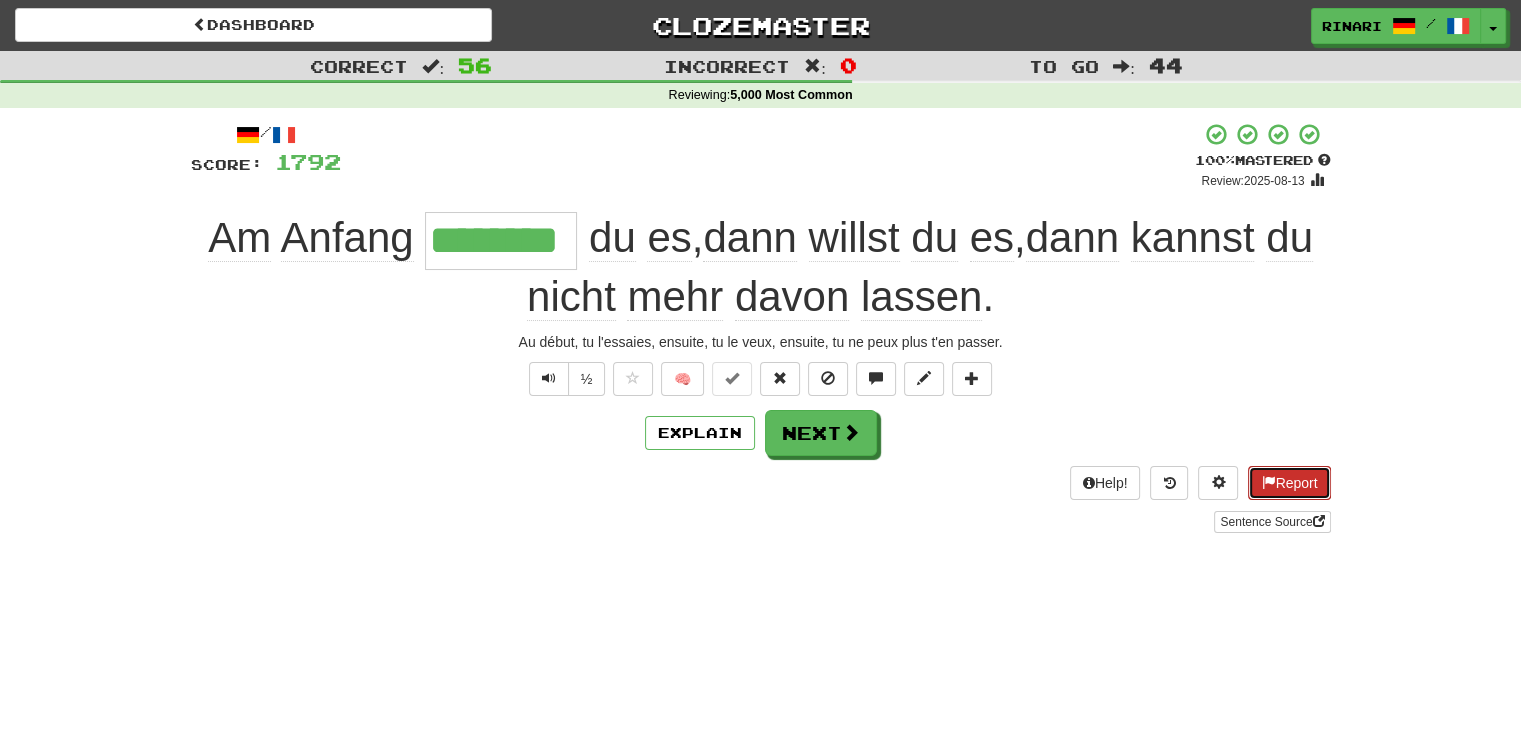 click on "Report" at bounding box center [1289, 483] 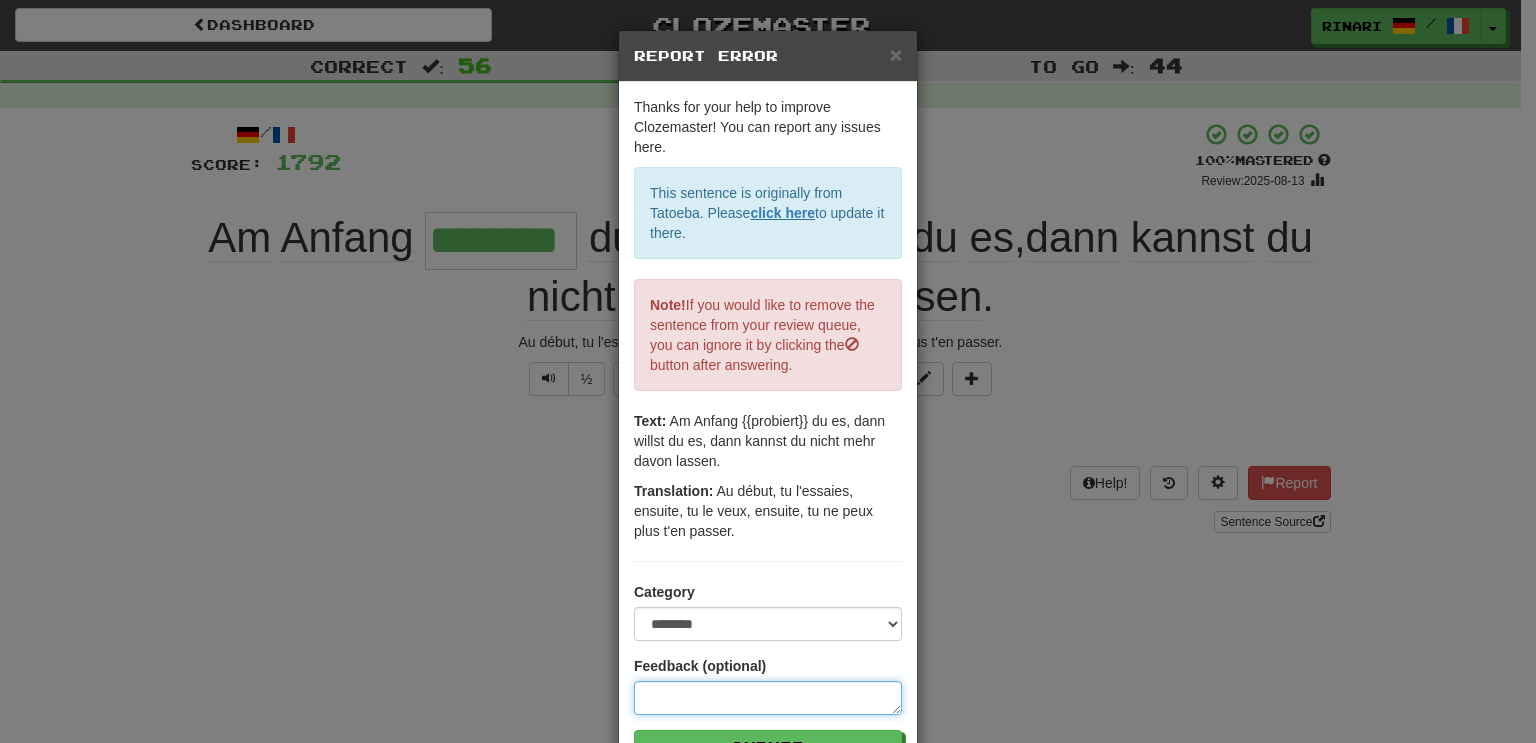 click at bounding box center [768, 698] 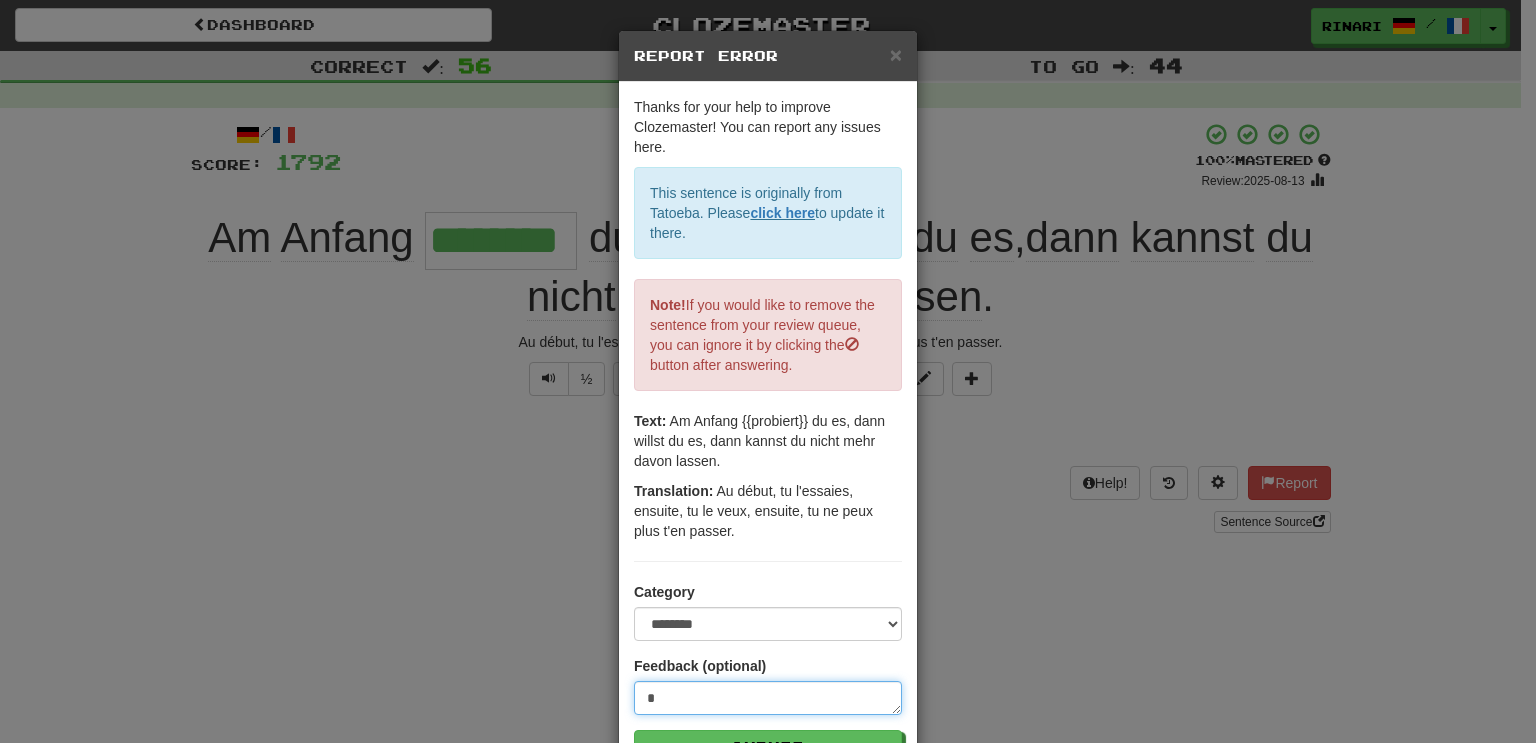 type on "**" 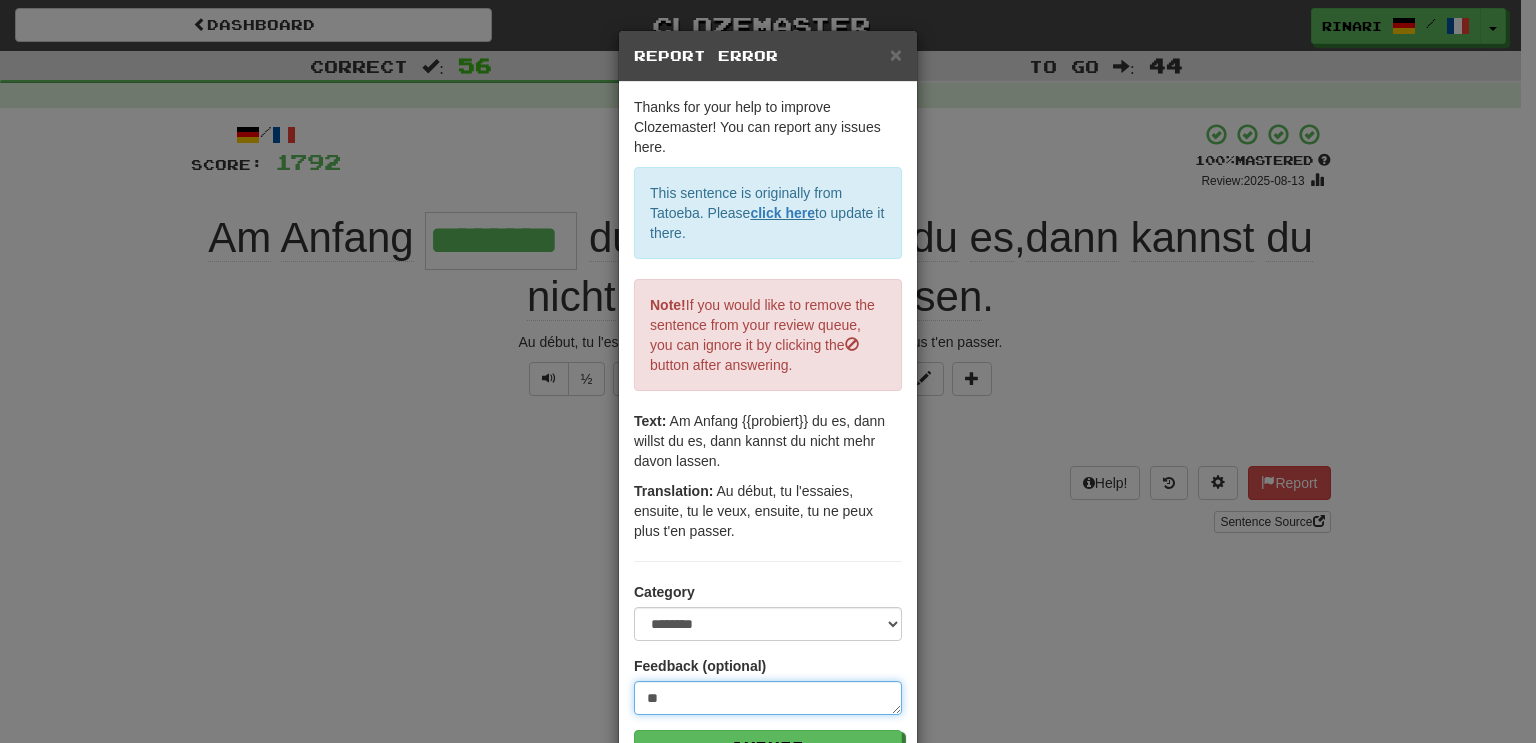 type on "***" 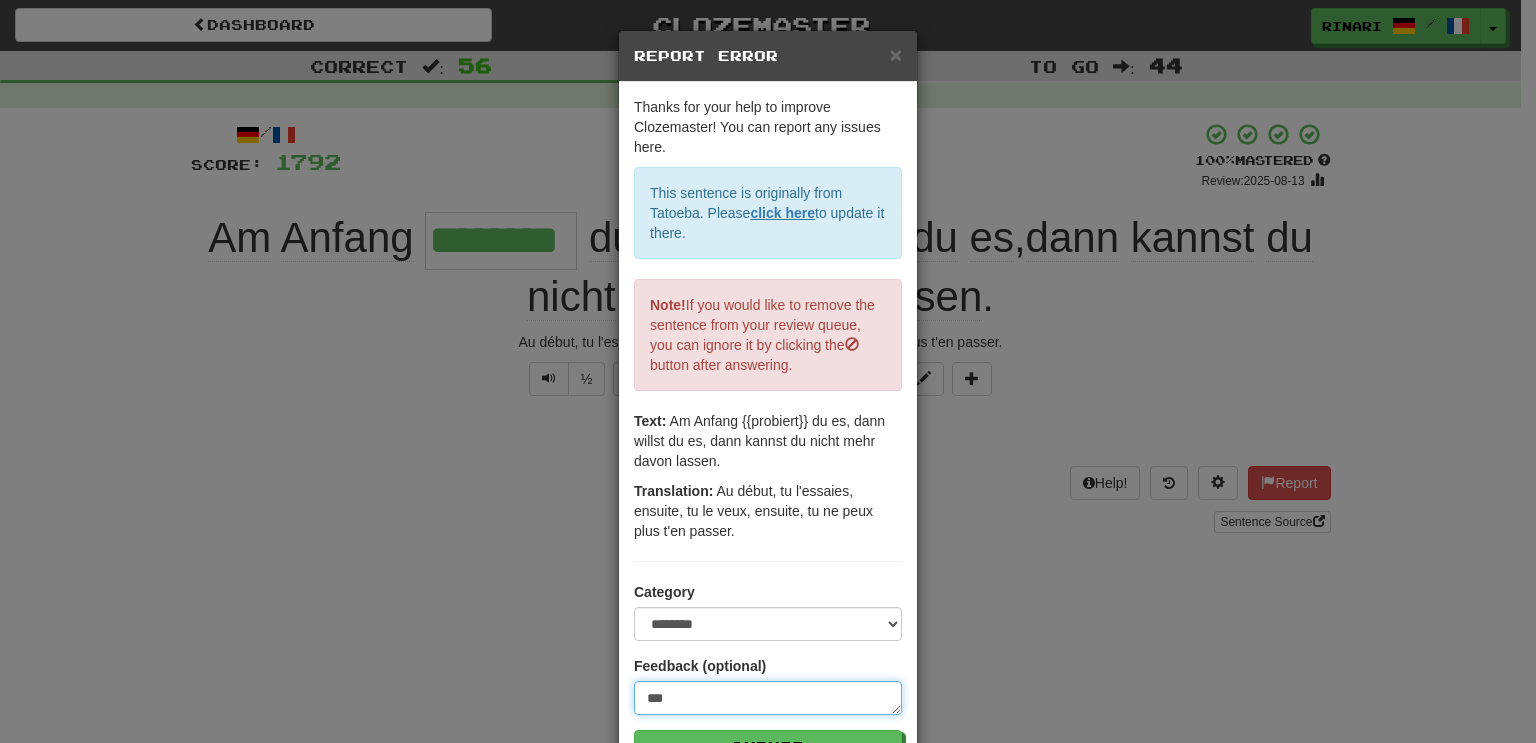 type on "****" 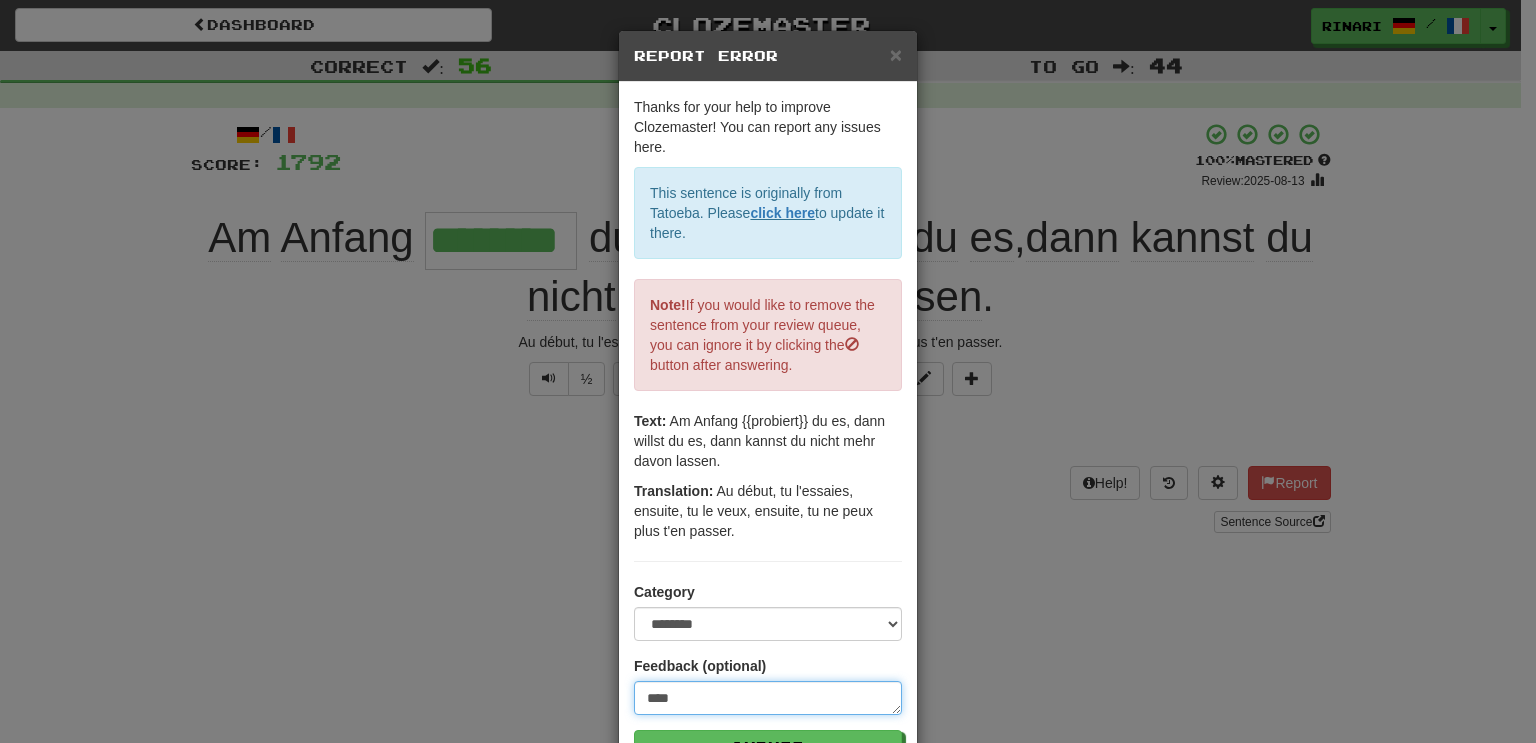 type on "*****" 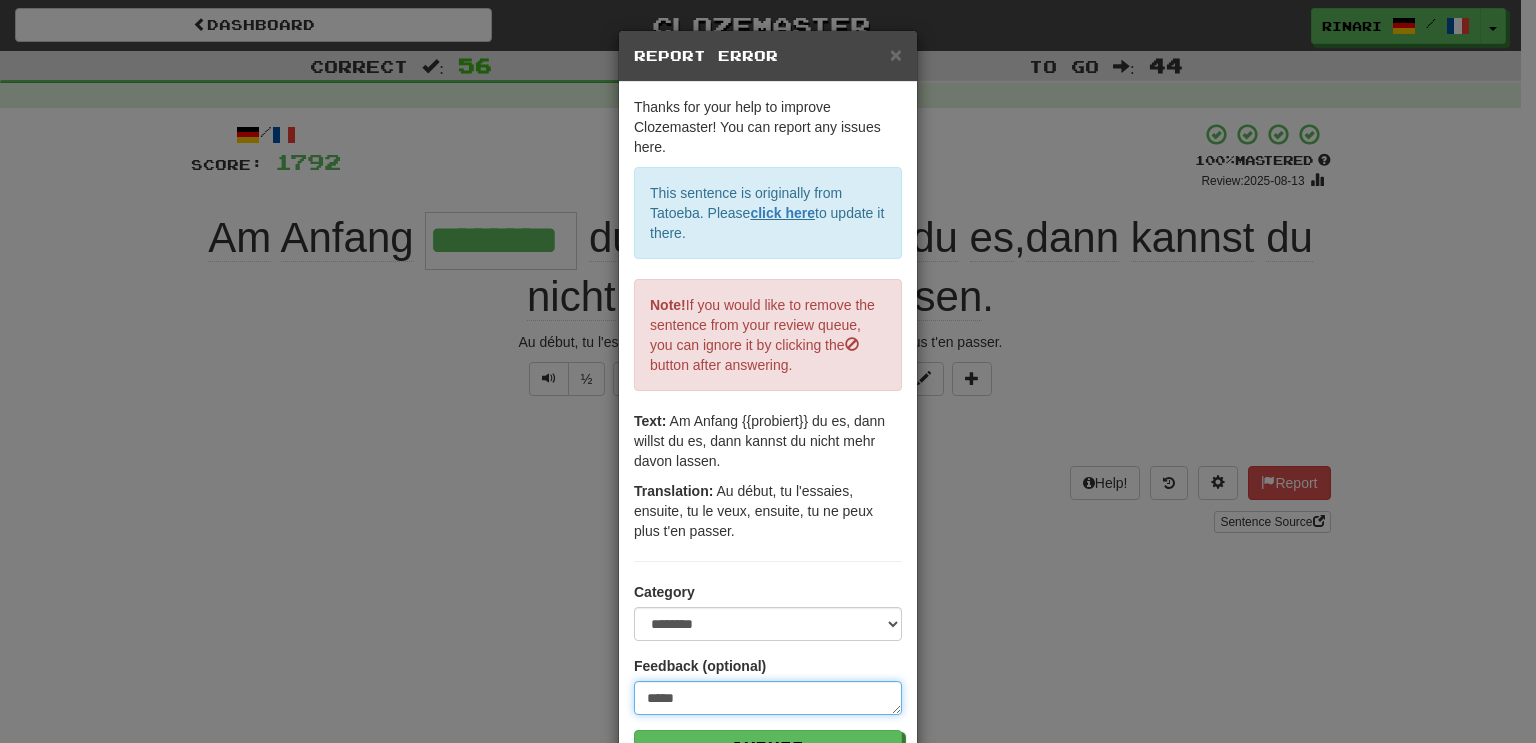 type on "******" 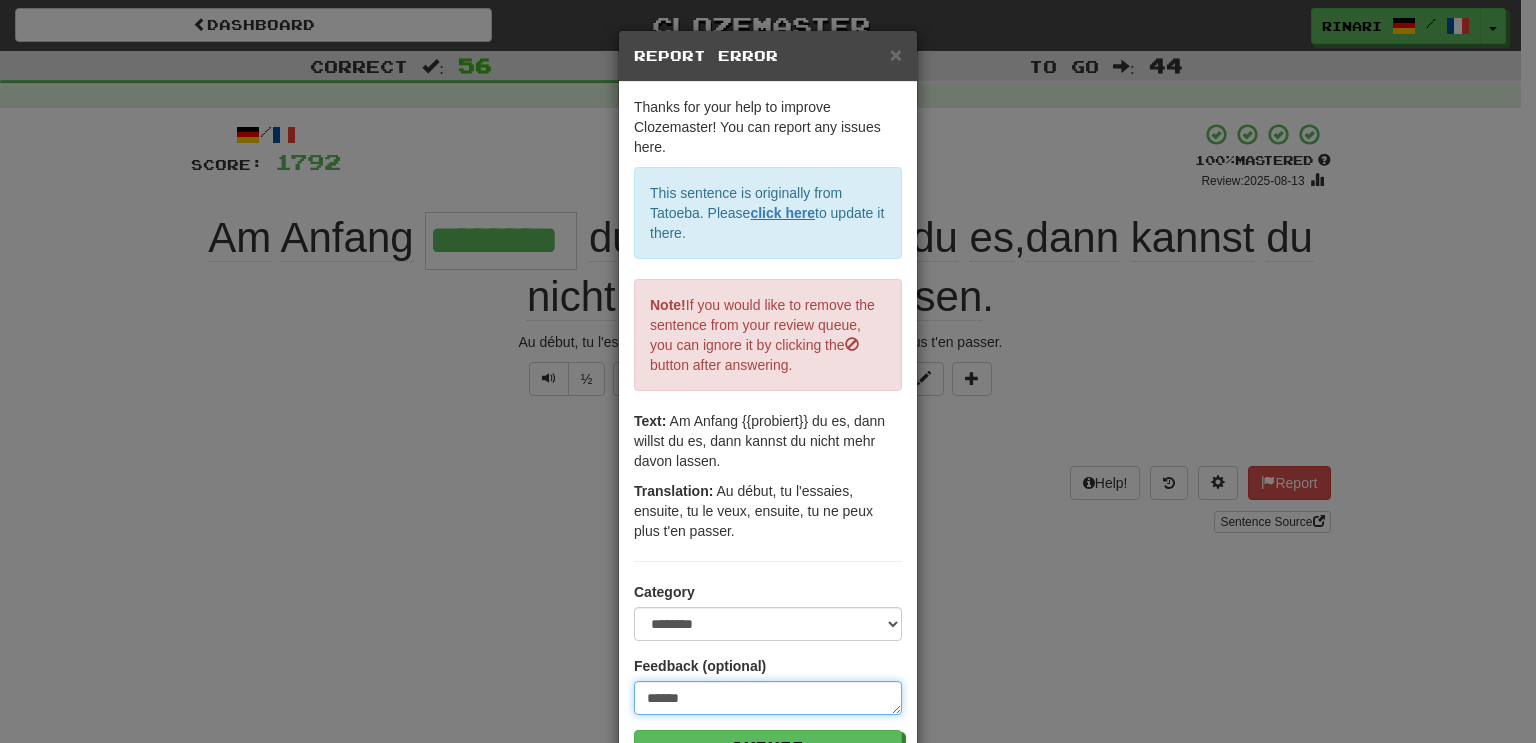 type on "*******" 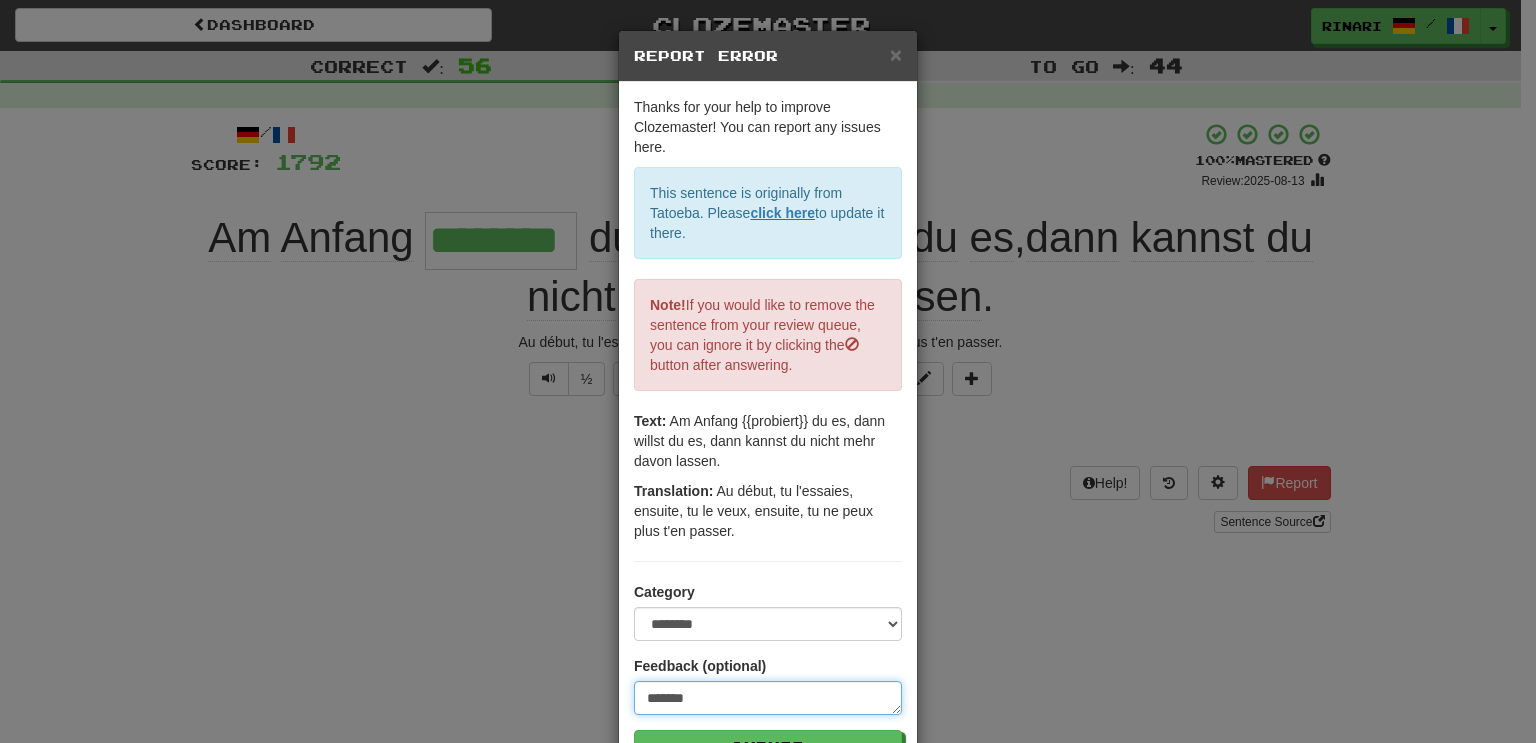 type on "********" 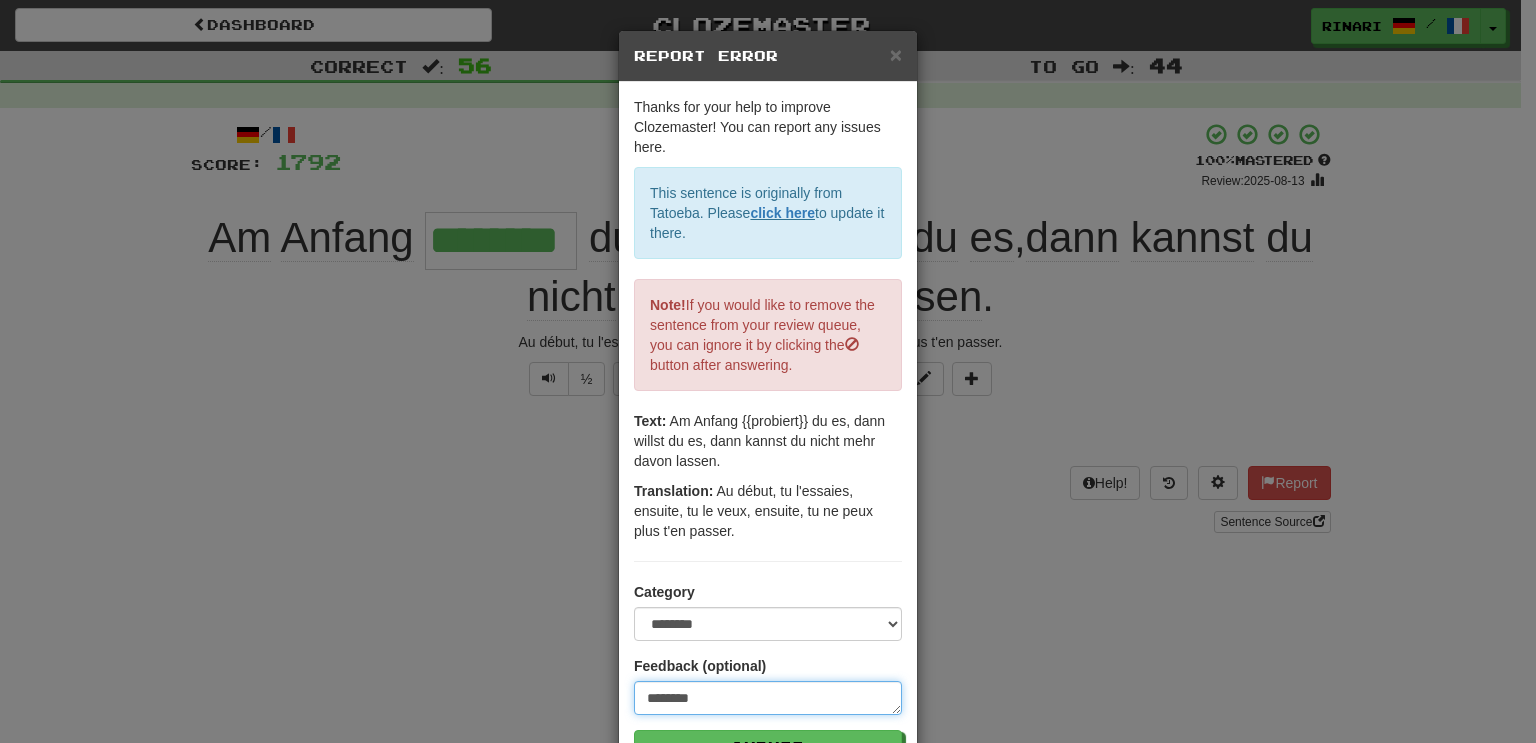 type on "*********" 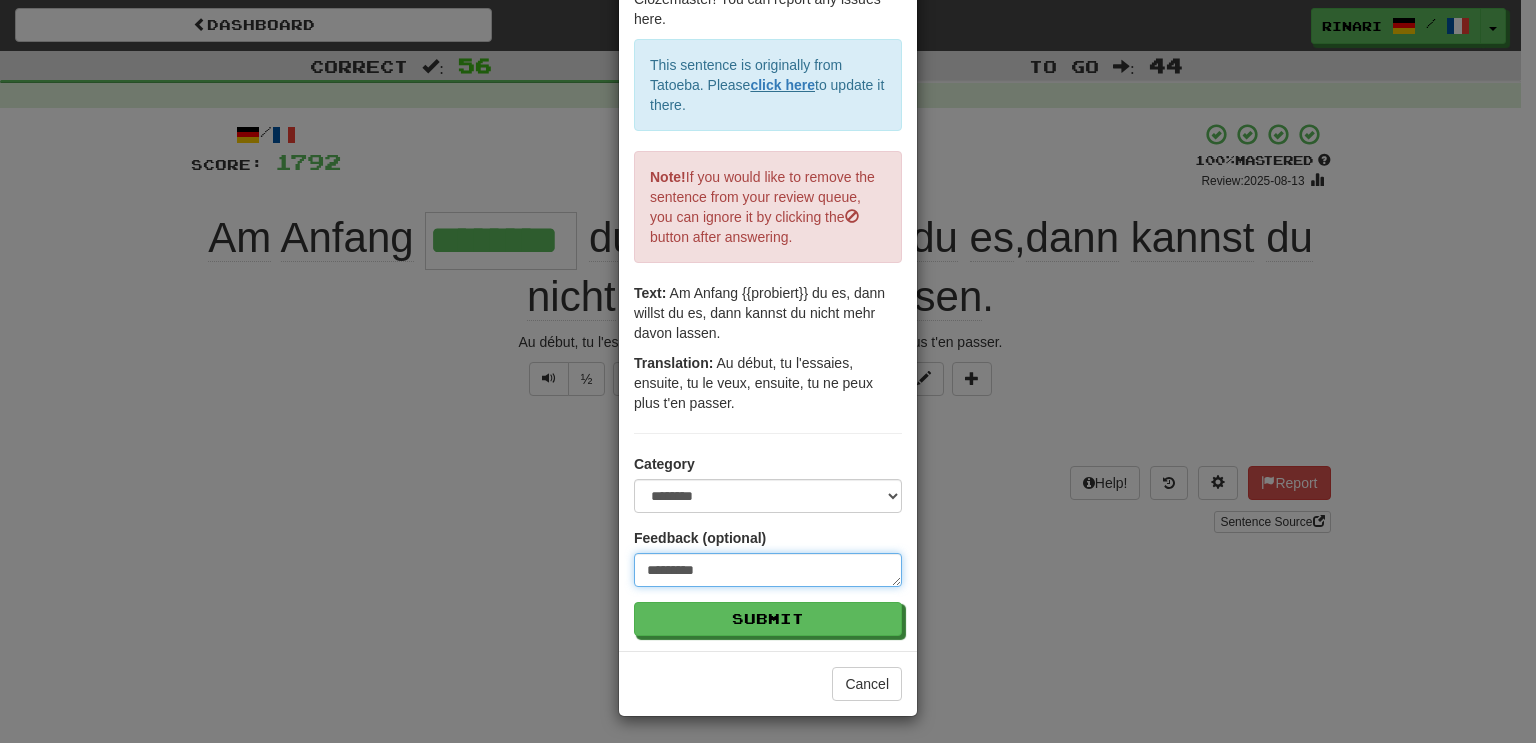 scroll, scrollTop: 128, scrollLeft: 0, axis: vertical 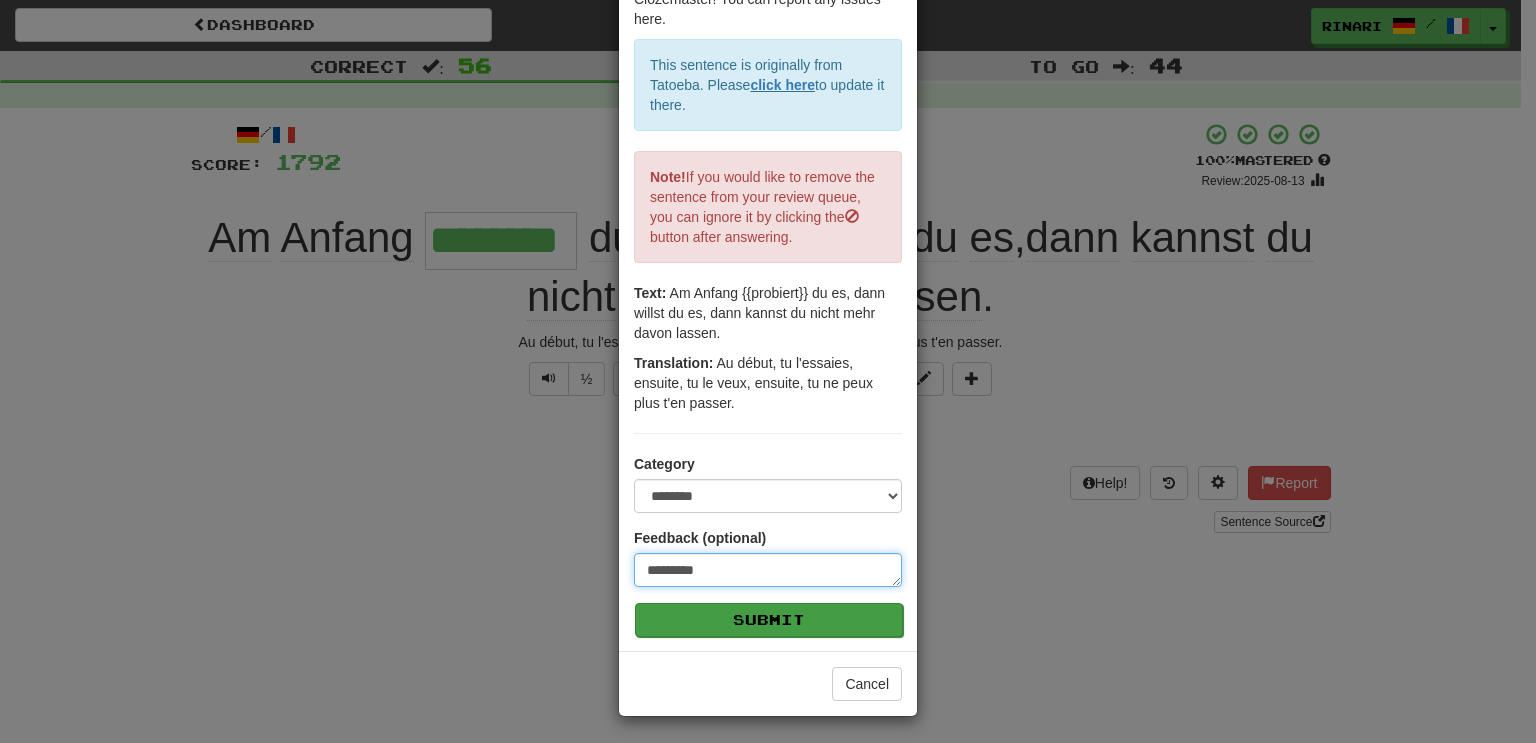 type on "*********" 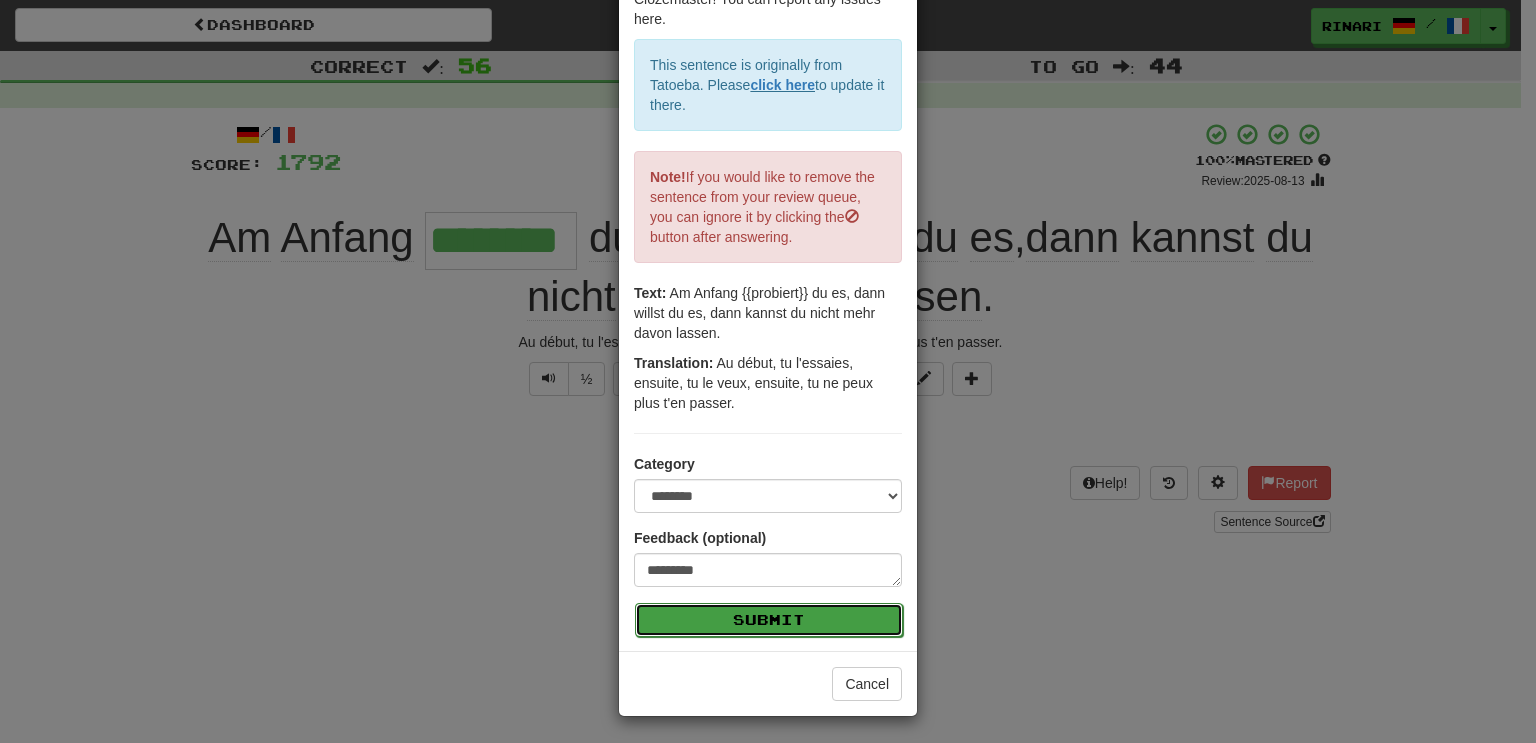 click on "Submit" at bounding box center (769, 620) 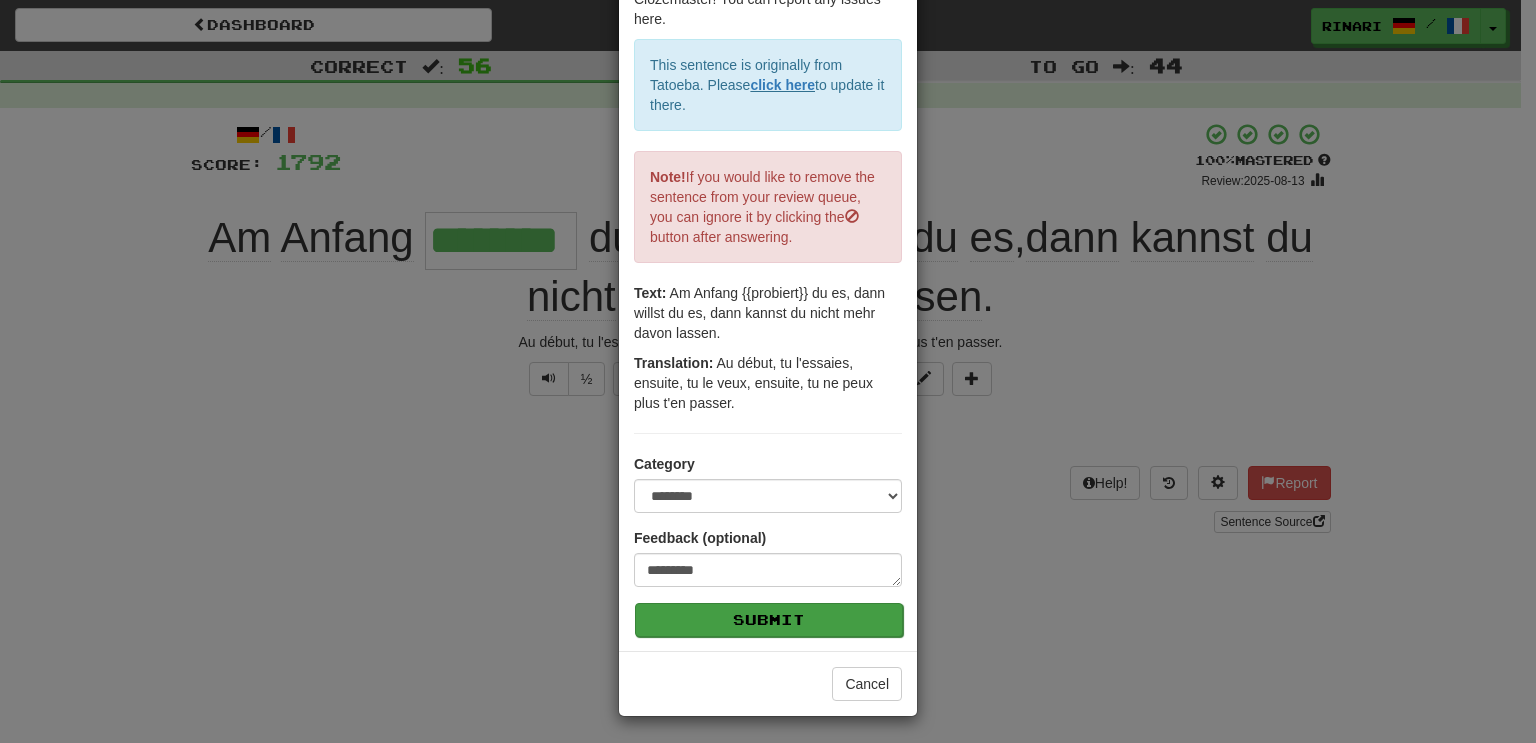 type on "*" 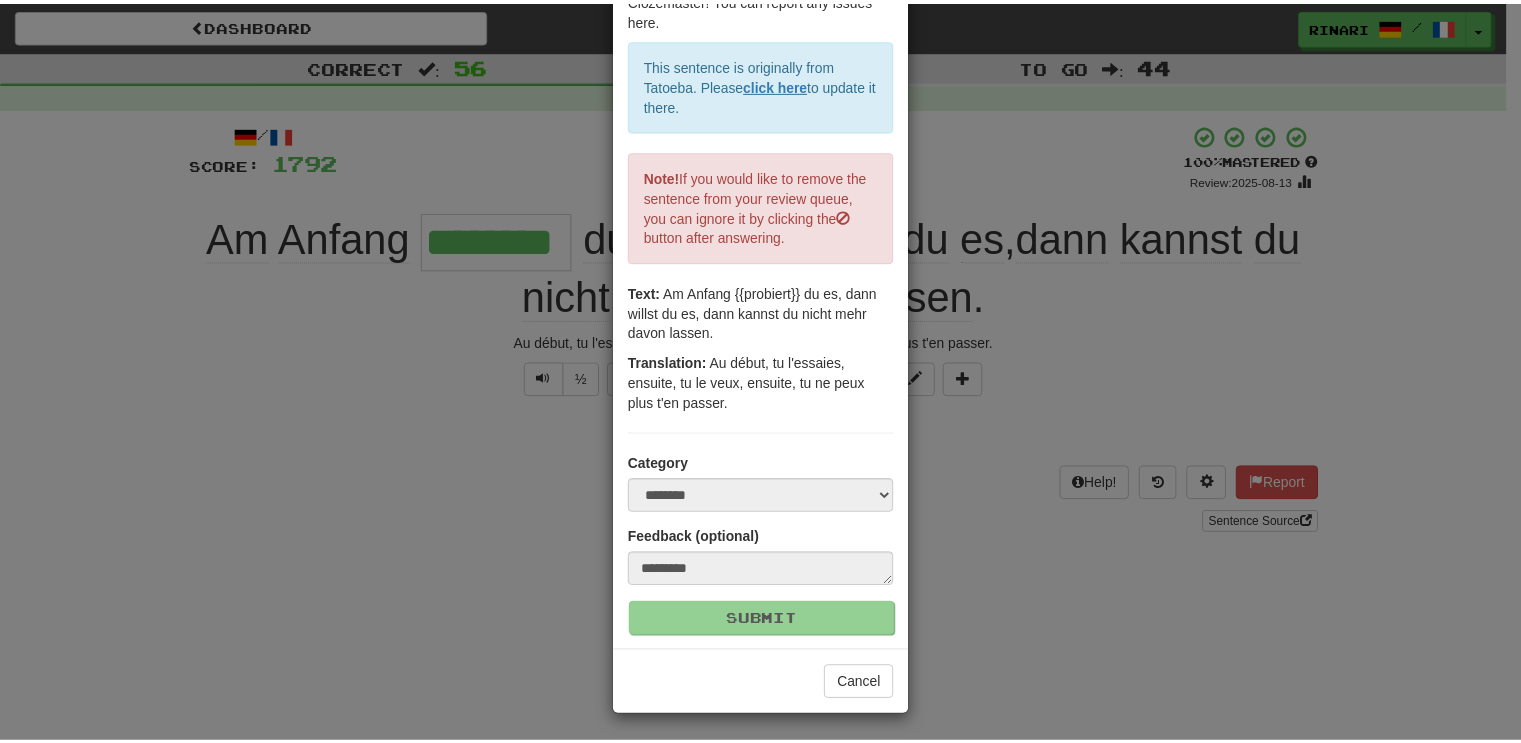 scroll, scrollTop: 0, scrollLeft: 0, axis: both 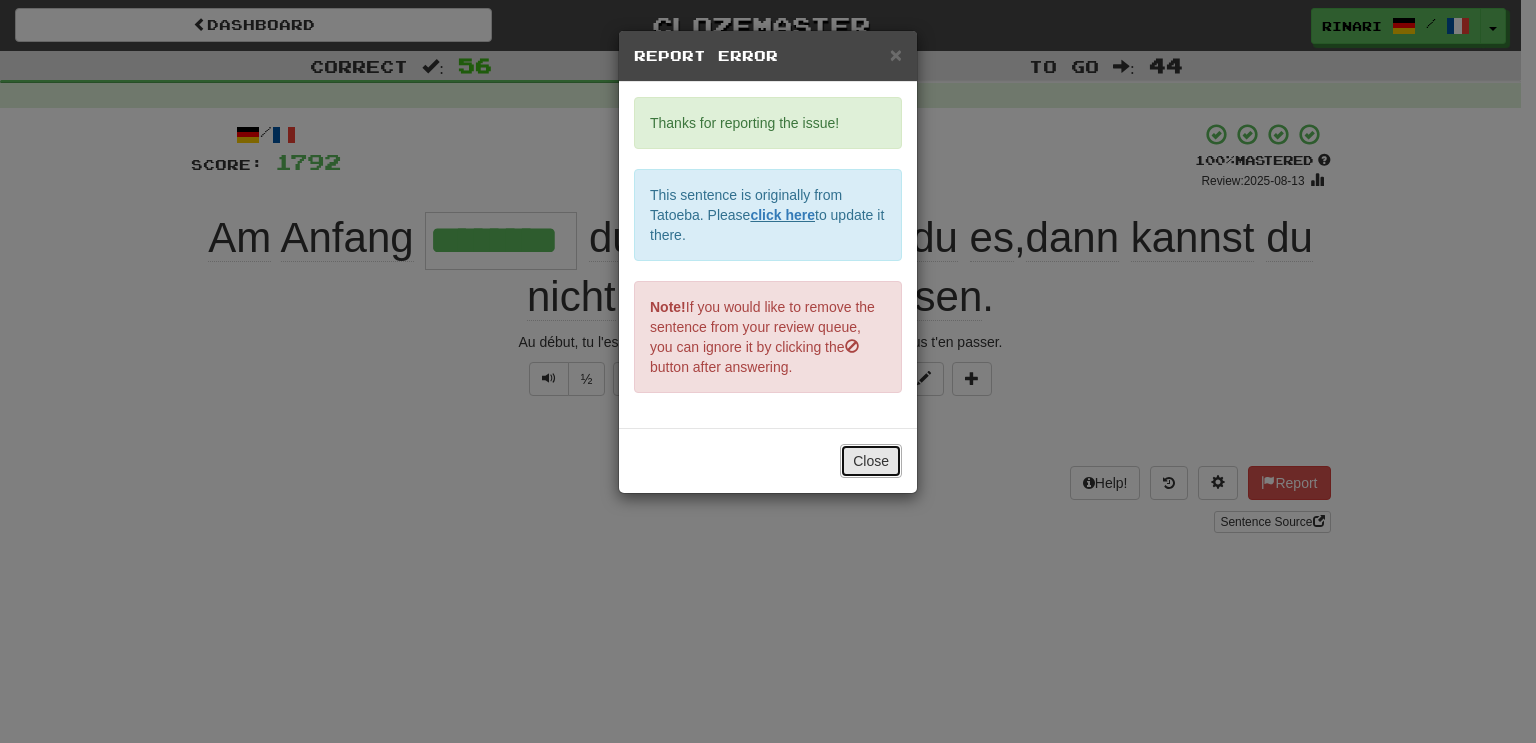 click on "Close" at bounding box center (871, 461) 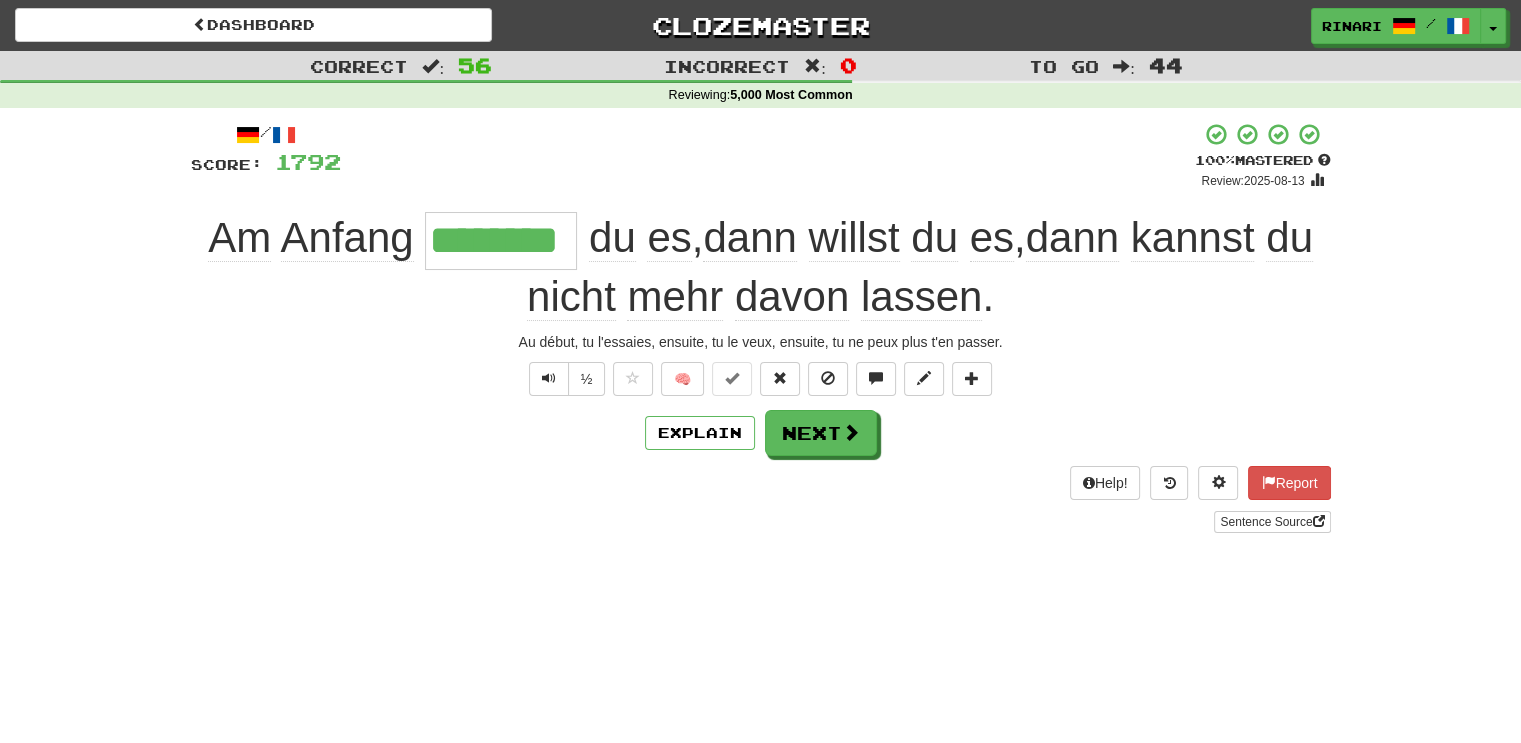 click on "Dashboard
Clozemaster
Rinari
/
Toggle Dropdown
Dashboard
Leaderboard
Activity Feed
Notifications
1774
Profile
Discussions
Français
/
English
Streak:
103
Review:
28,632
Points Today: 3200
Français
/
Italiano
Streak:
103
Review:
20,490
Points Today: 3200
Français
/
Deutsch
Streak:
103
Review:
26,117
Points Today: 3200
Italiano
/
English
Streak:
103
Review:
26,080
Points Today: 5576
Italiano
/
Français
Streak:
103
Review:
22,114
Points Today: 3200
Italiano
/
Deutsch
Streak:
103
Review:
19,917
Points Today: 3200
Deutsch
/
English
Streak:
103
Review:" at bounding box center (760, 371) 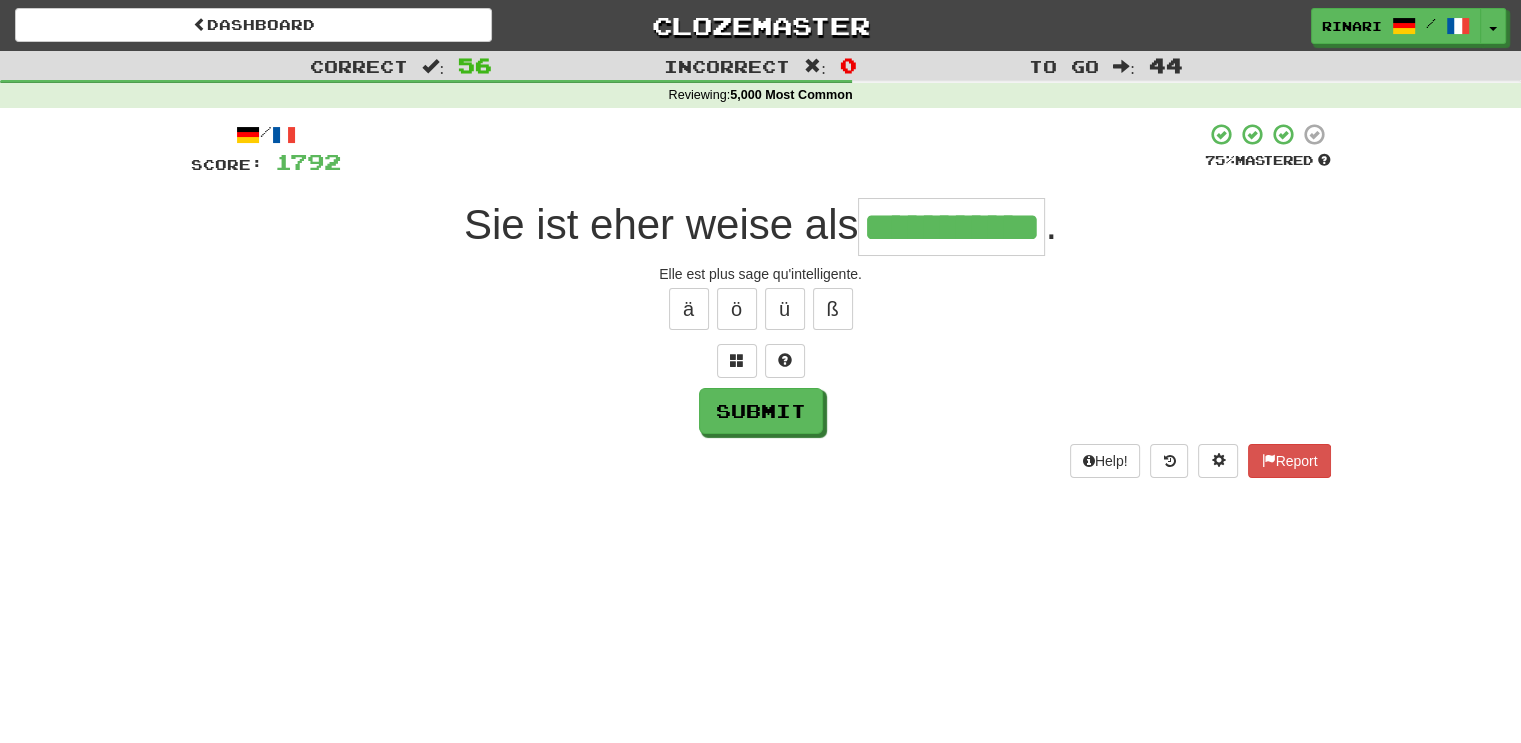 type on "**********" 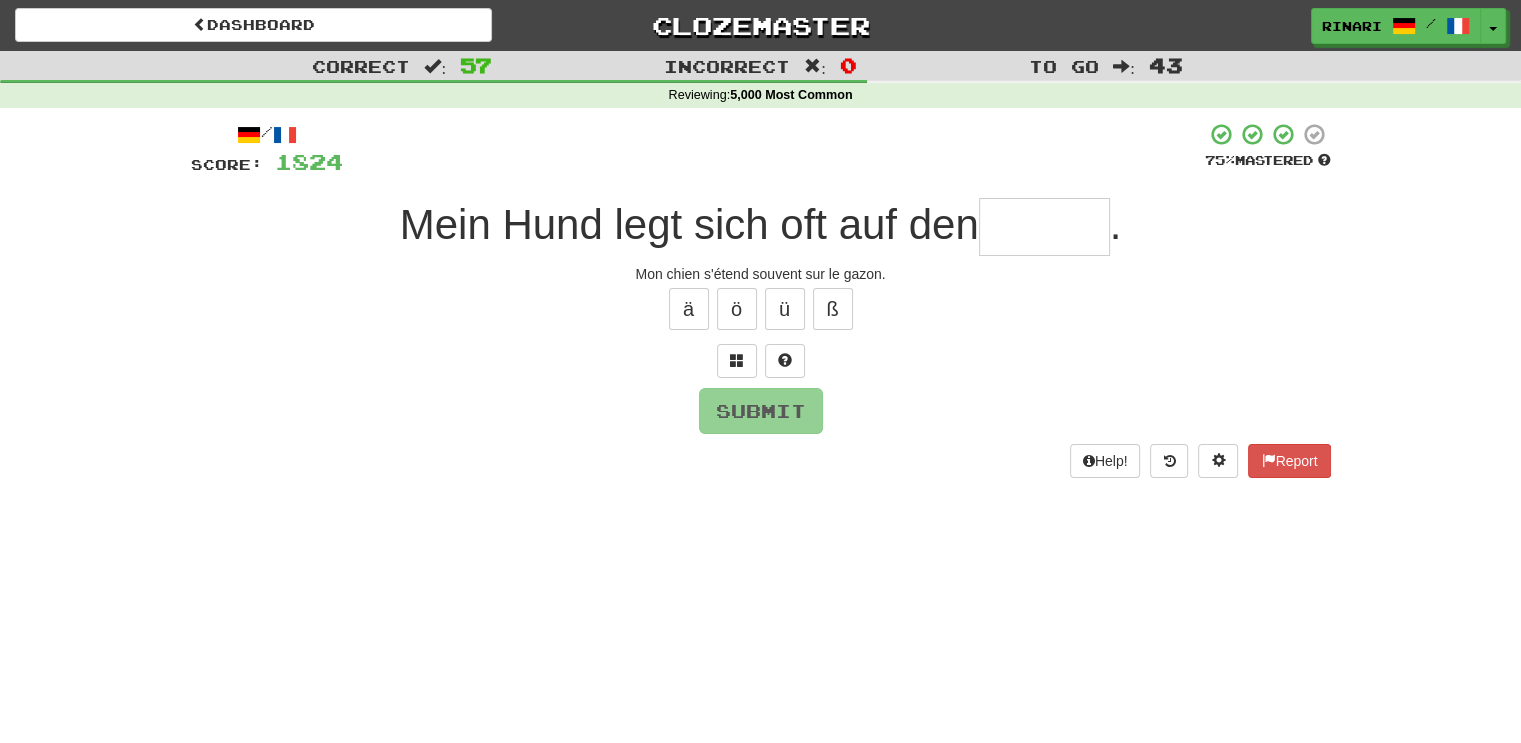 type on "*" 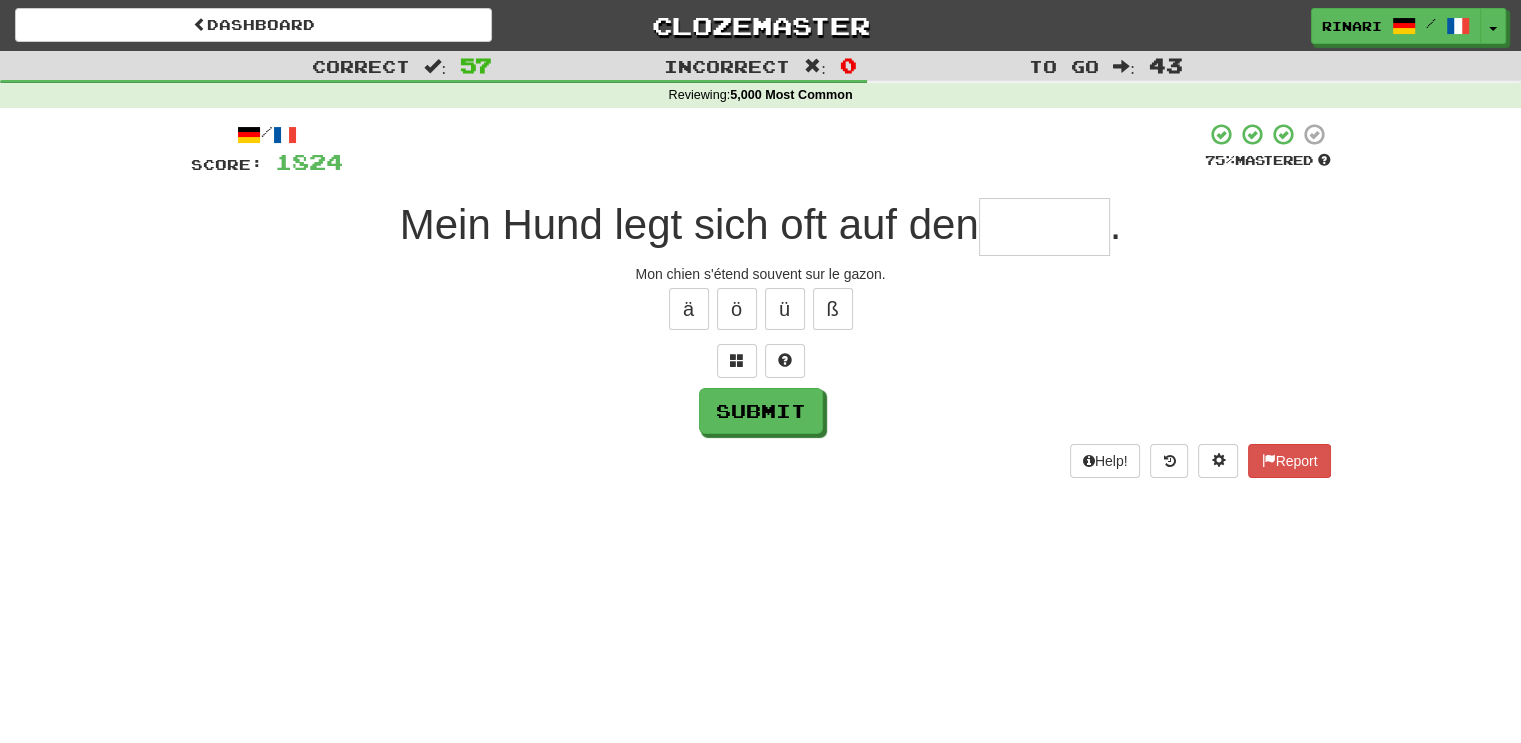 type on "*" 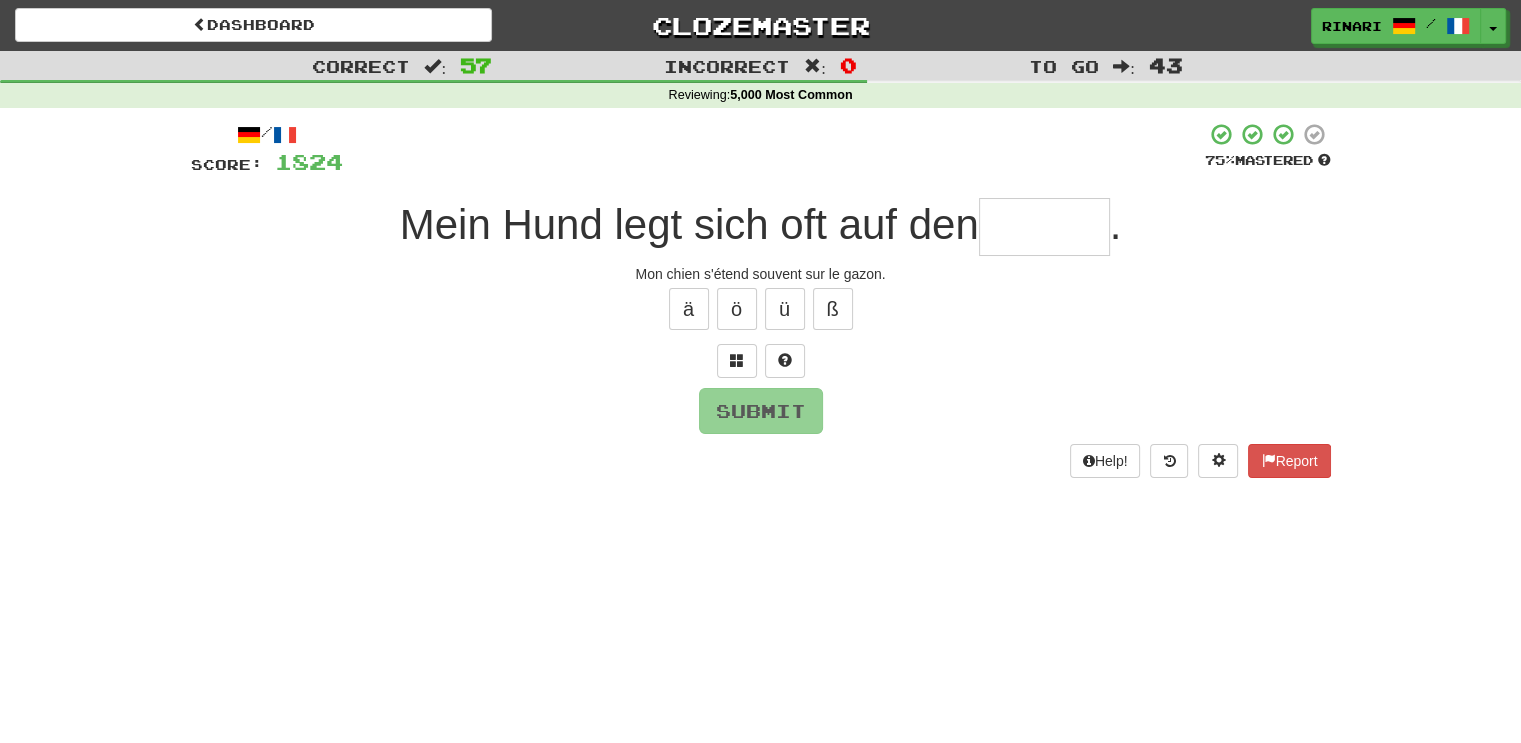 type on "*" 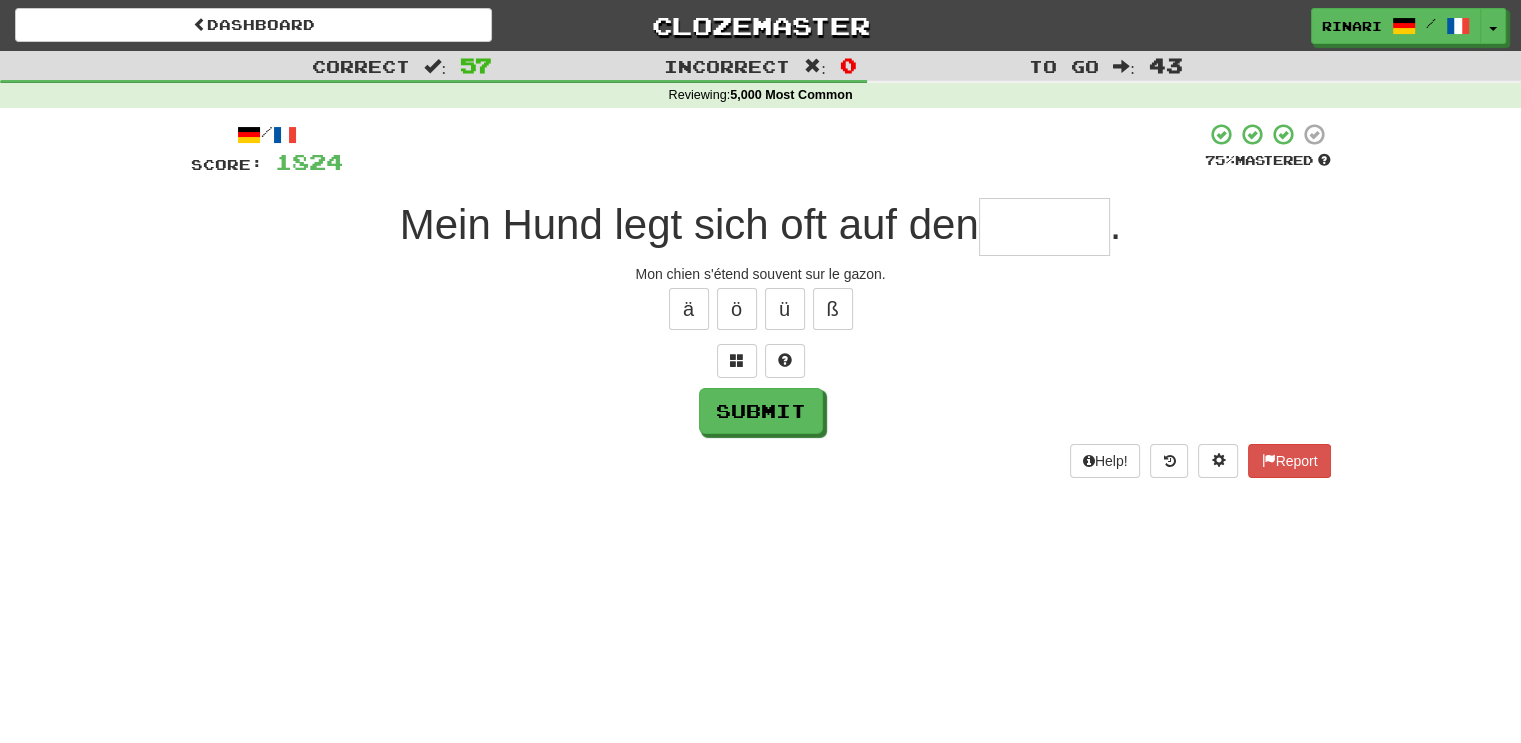 type on "*" 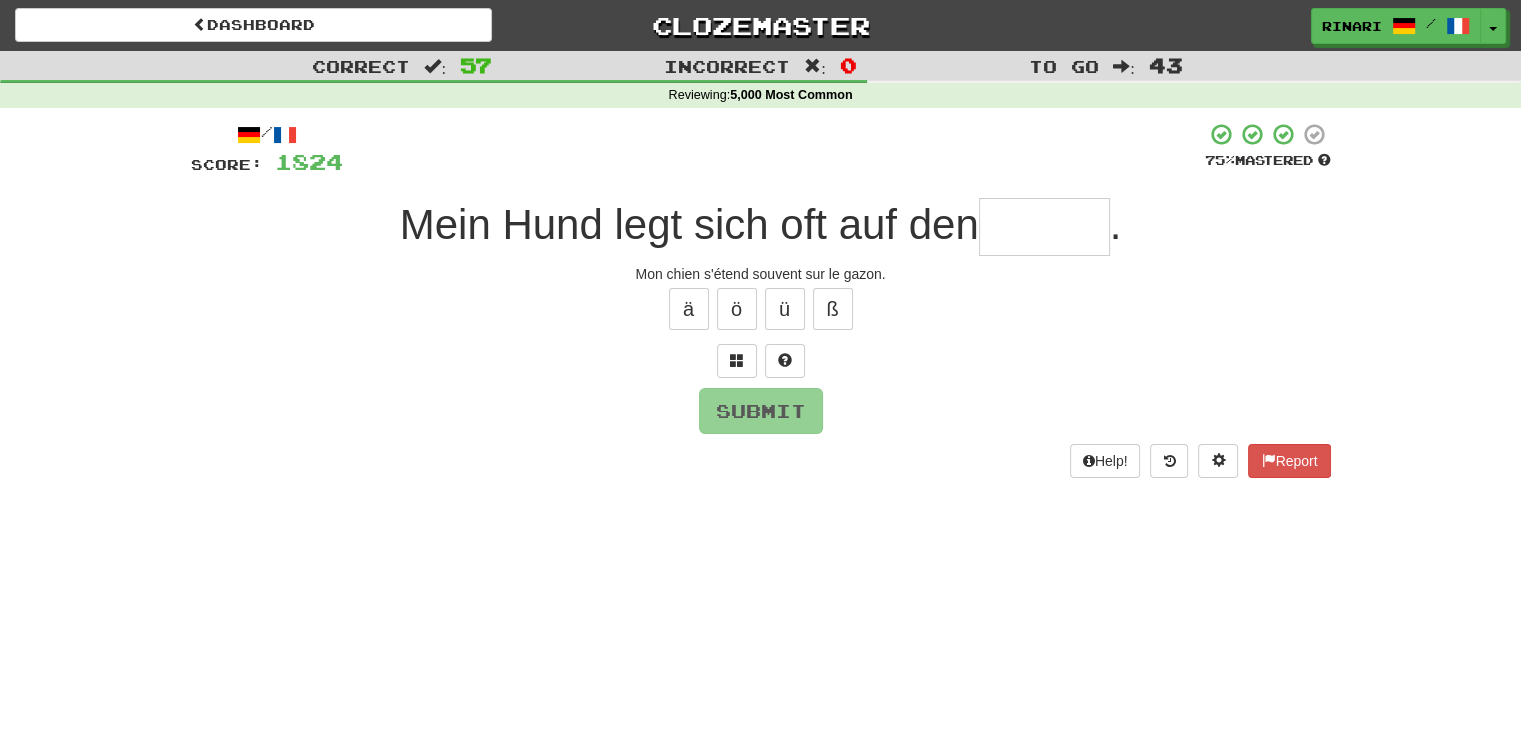 type on "*" 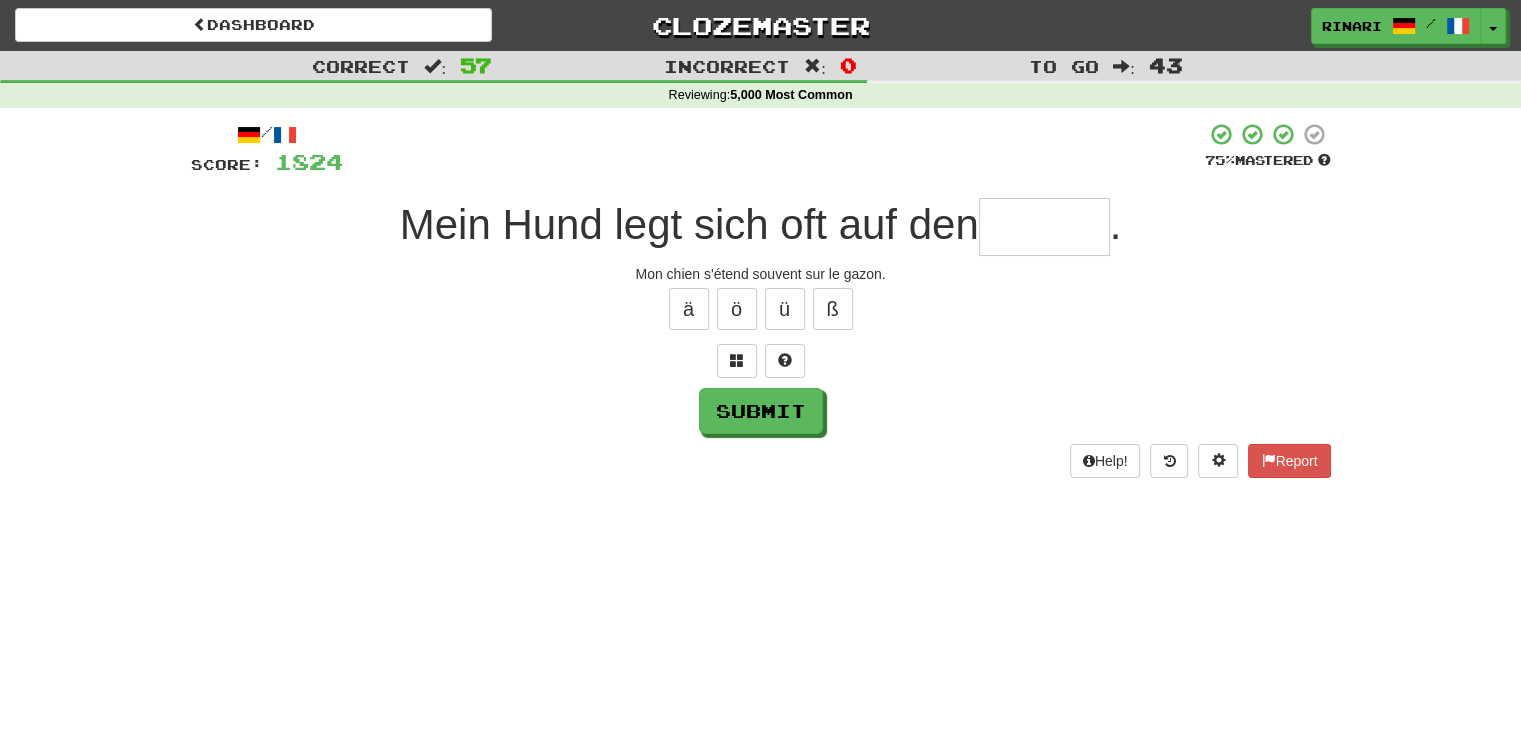 type on "*" 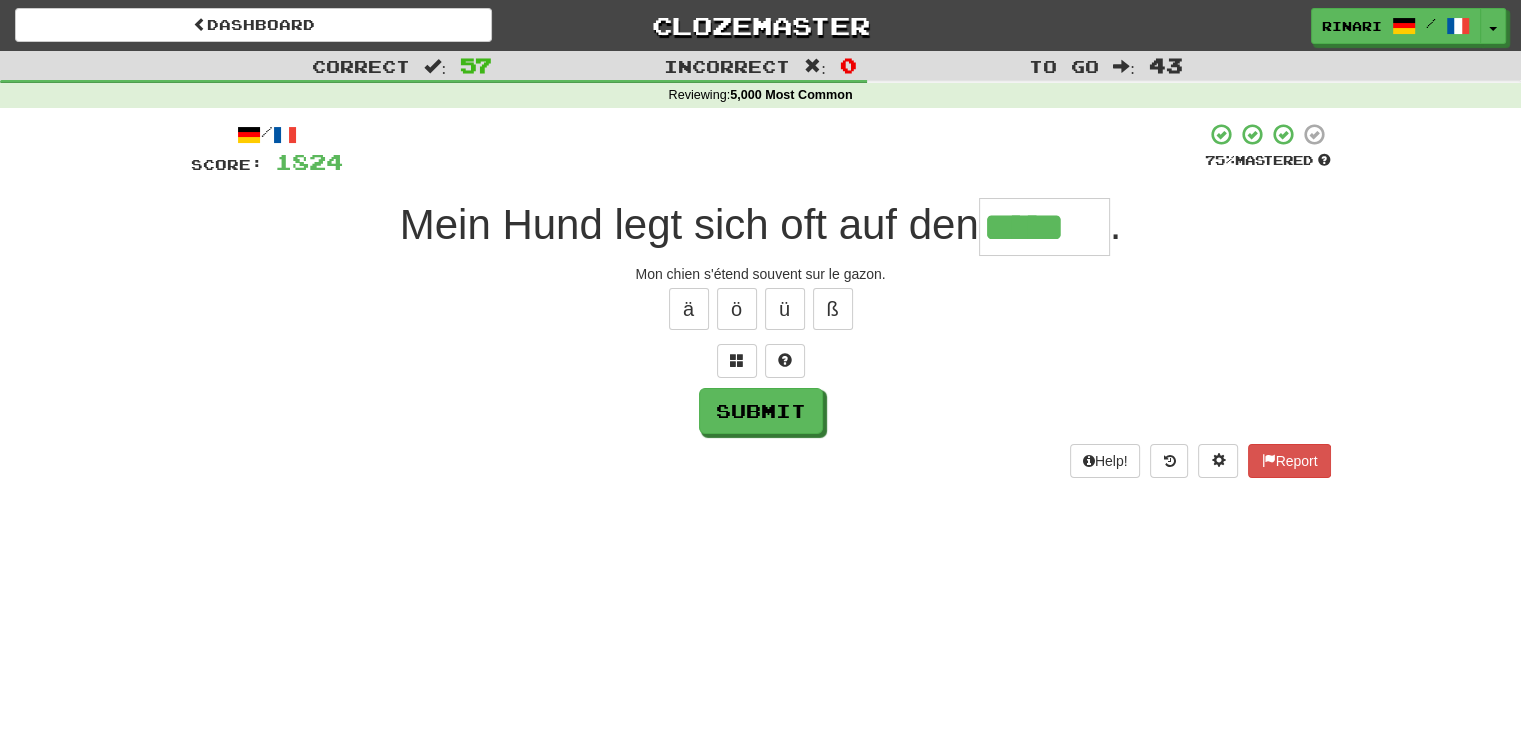 type on "*****" 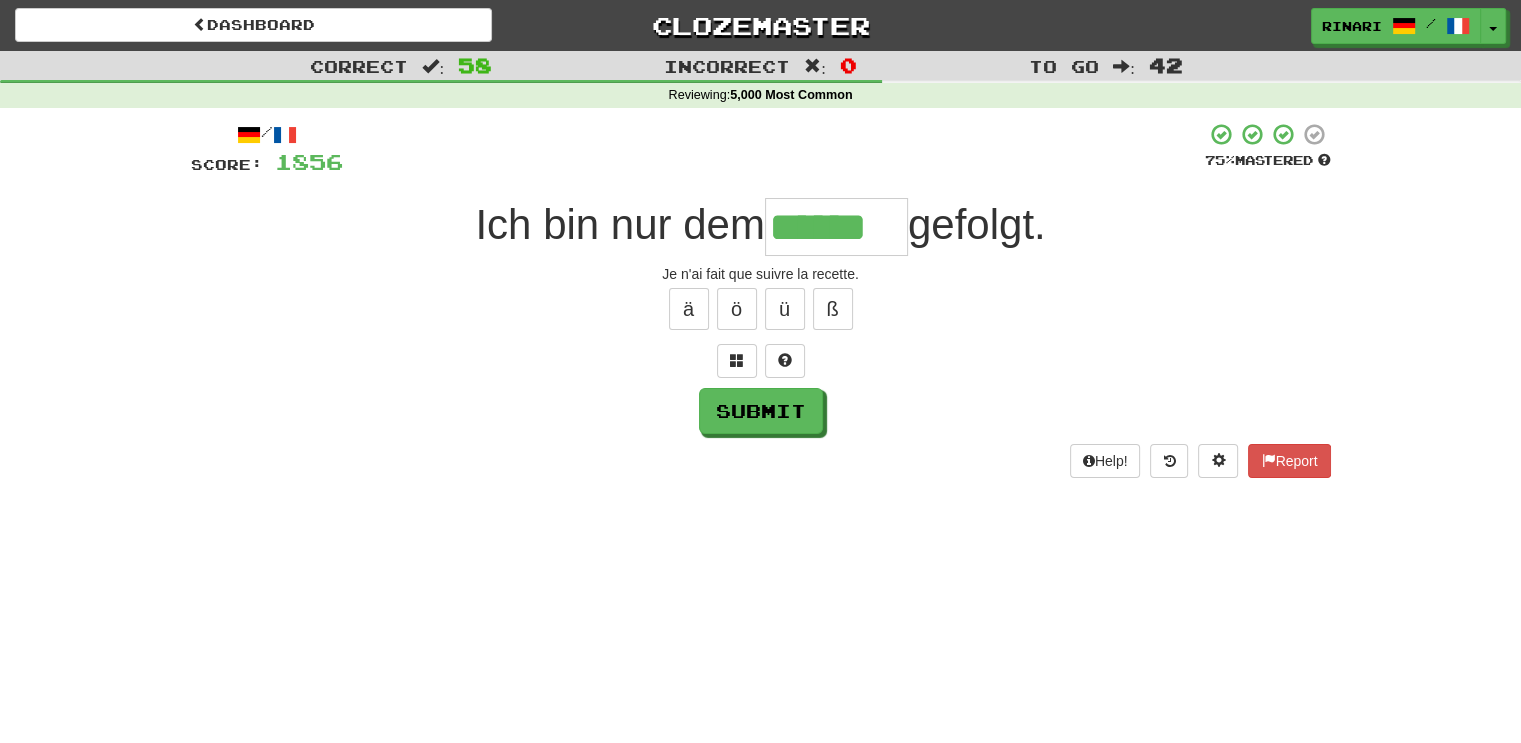 type on "******" 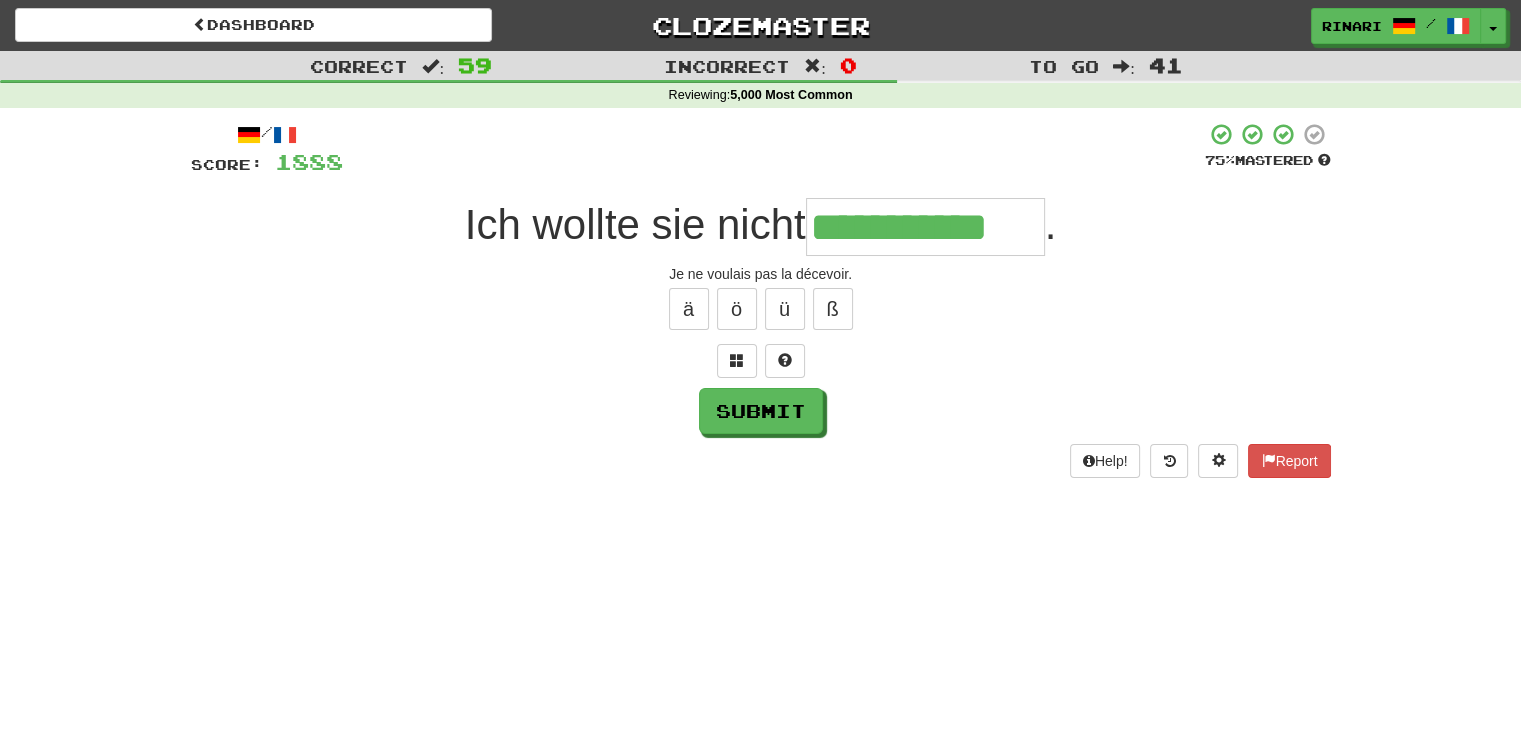 type on "**********" 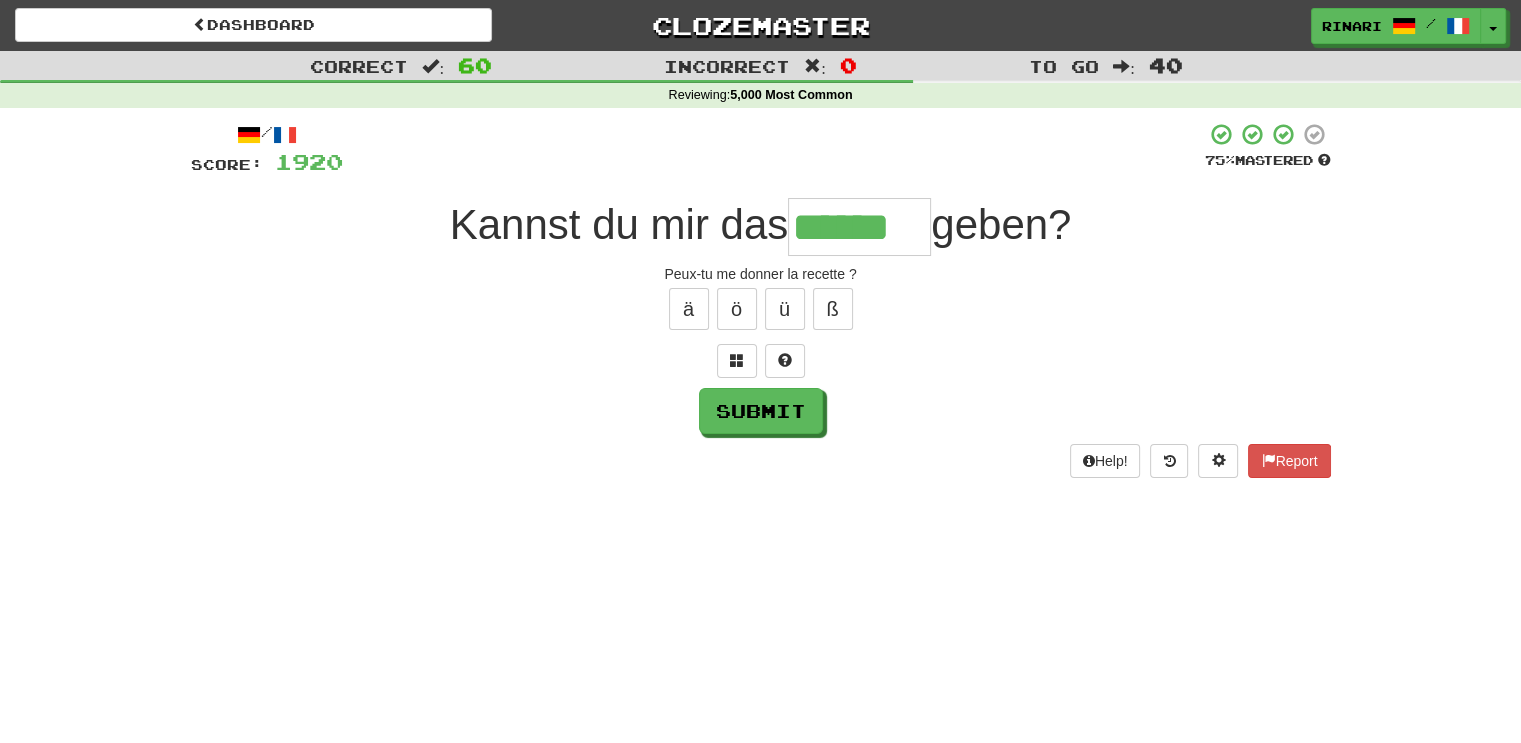 type on "******" 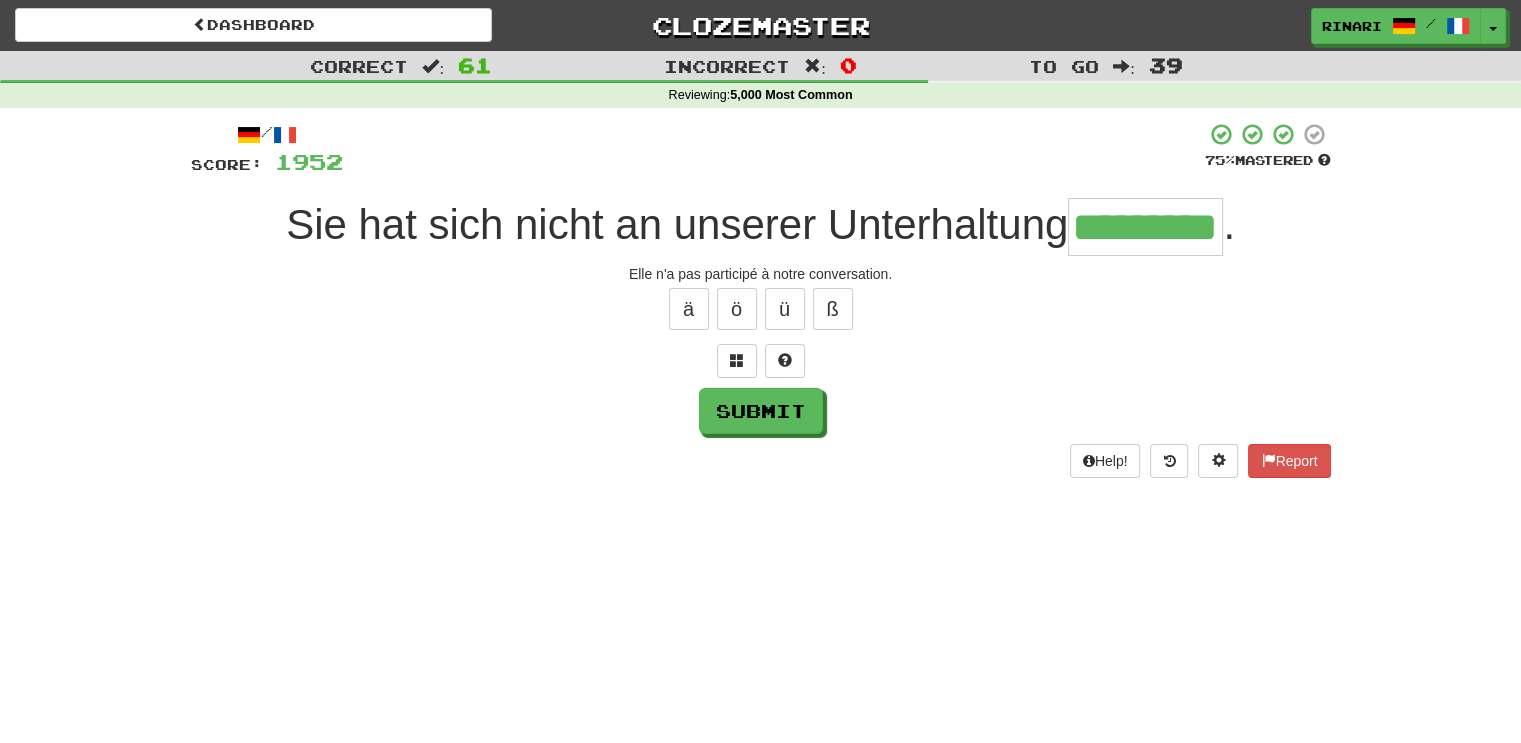 type on "*********" 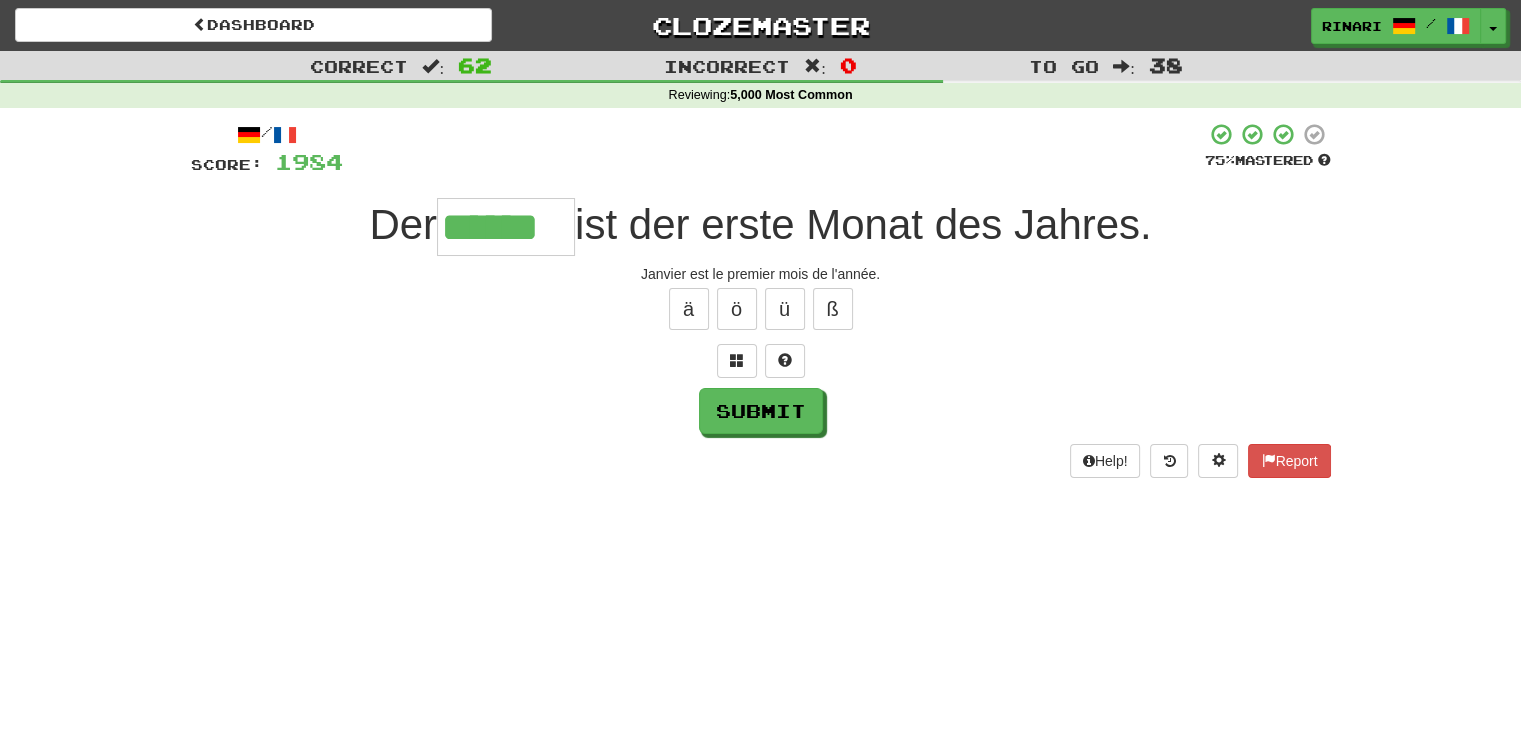 type on "******" 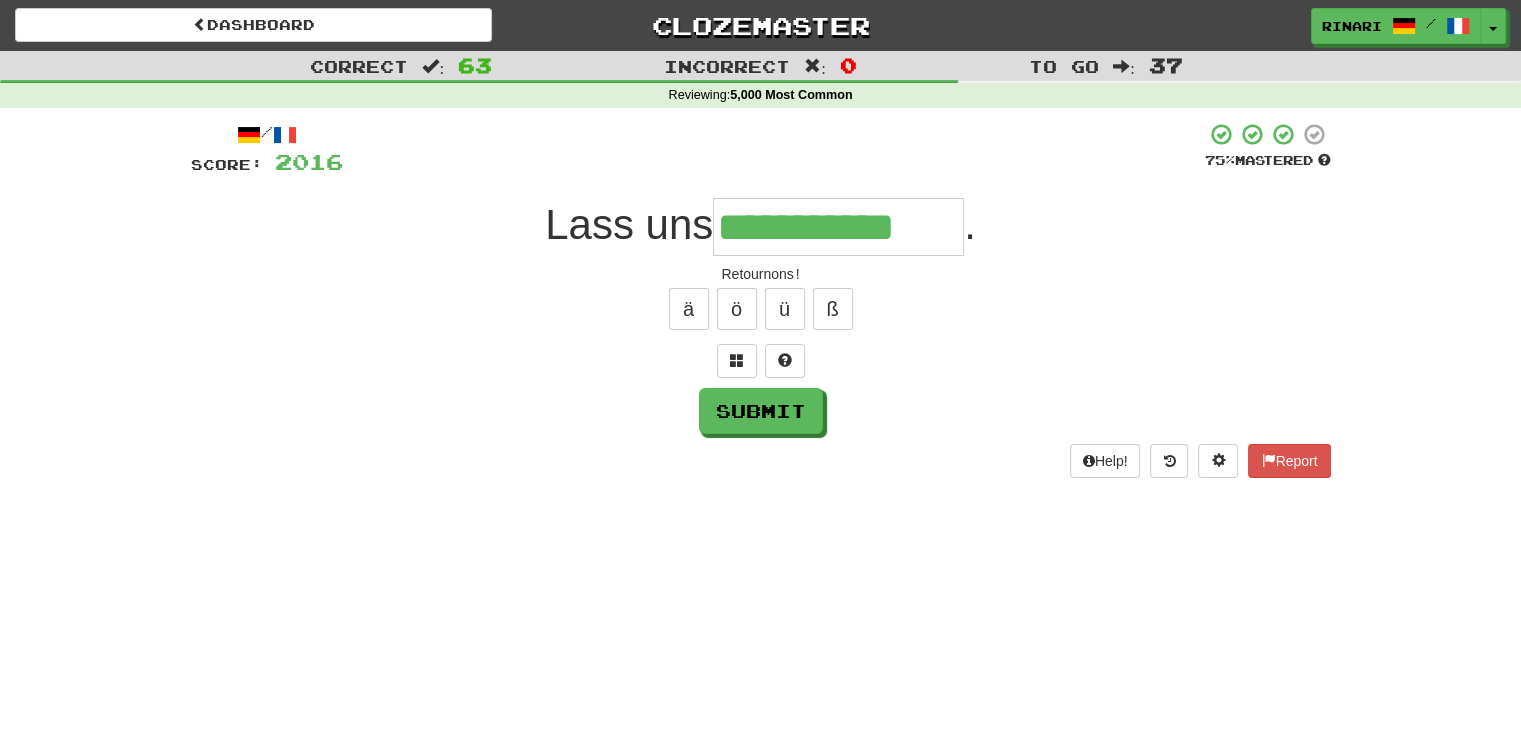 type on "**********" 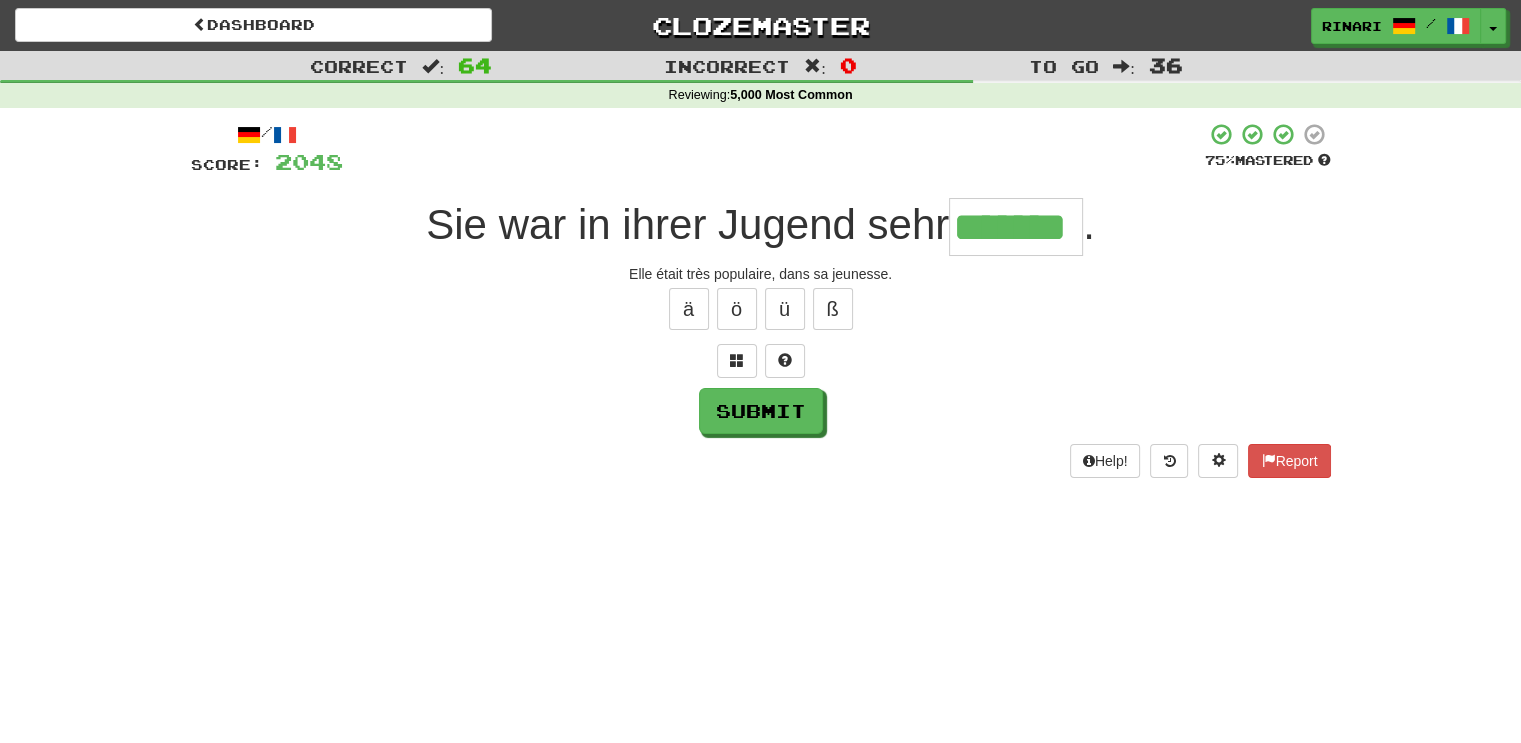 type on "*******" 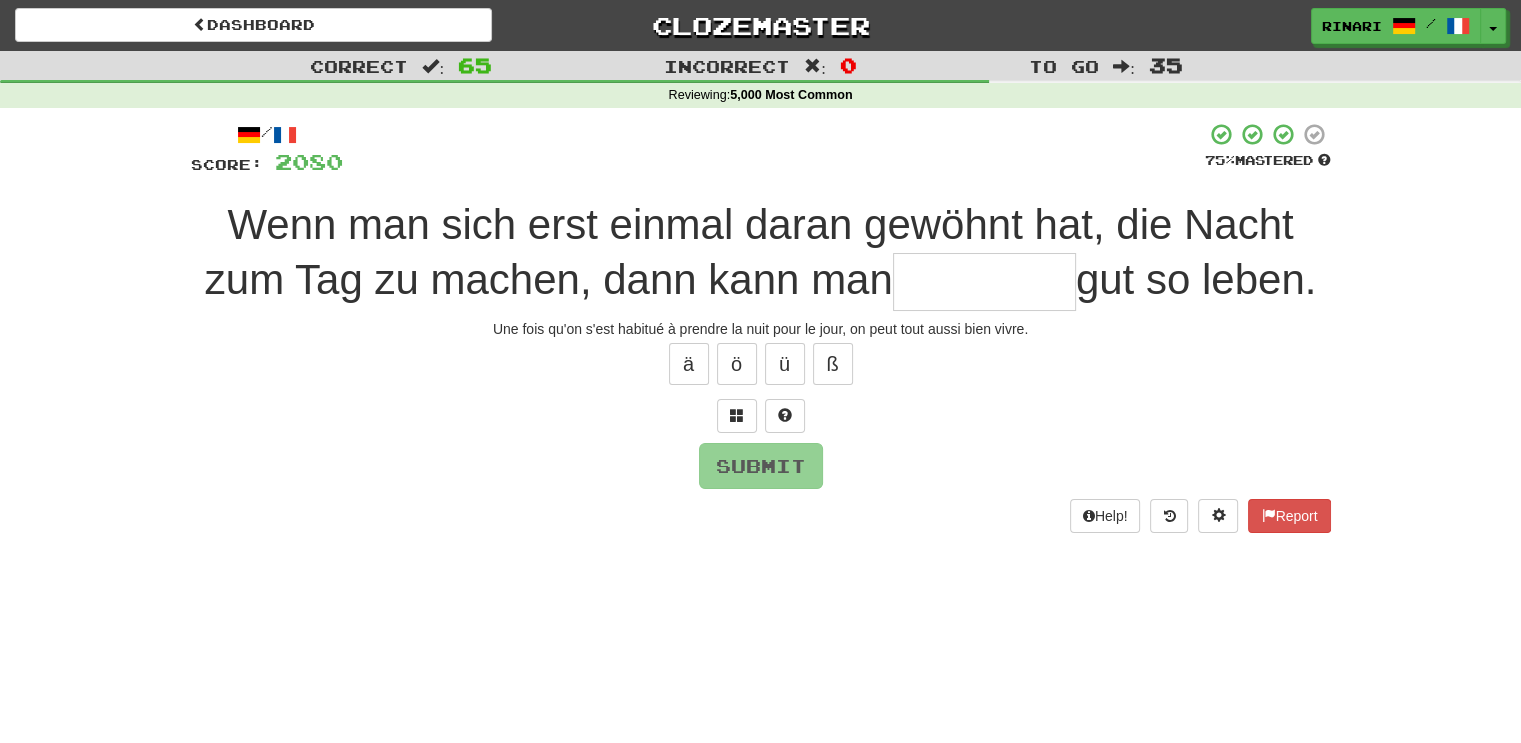type on "*" 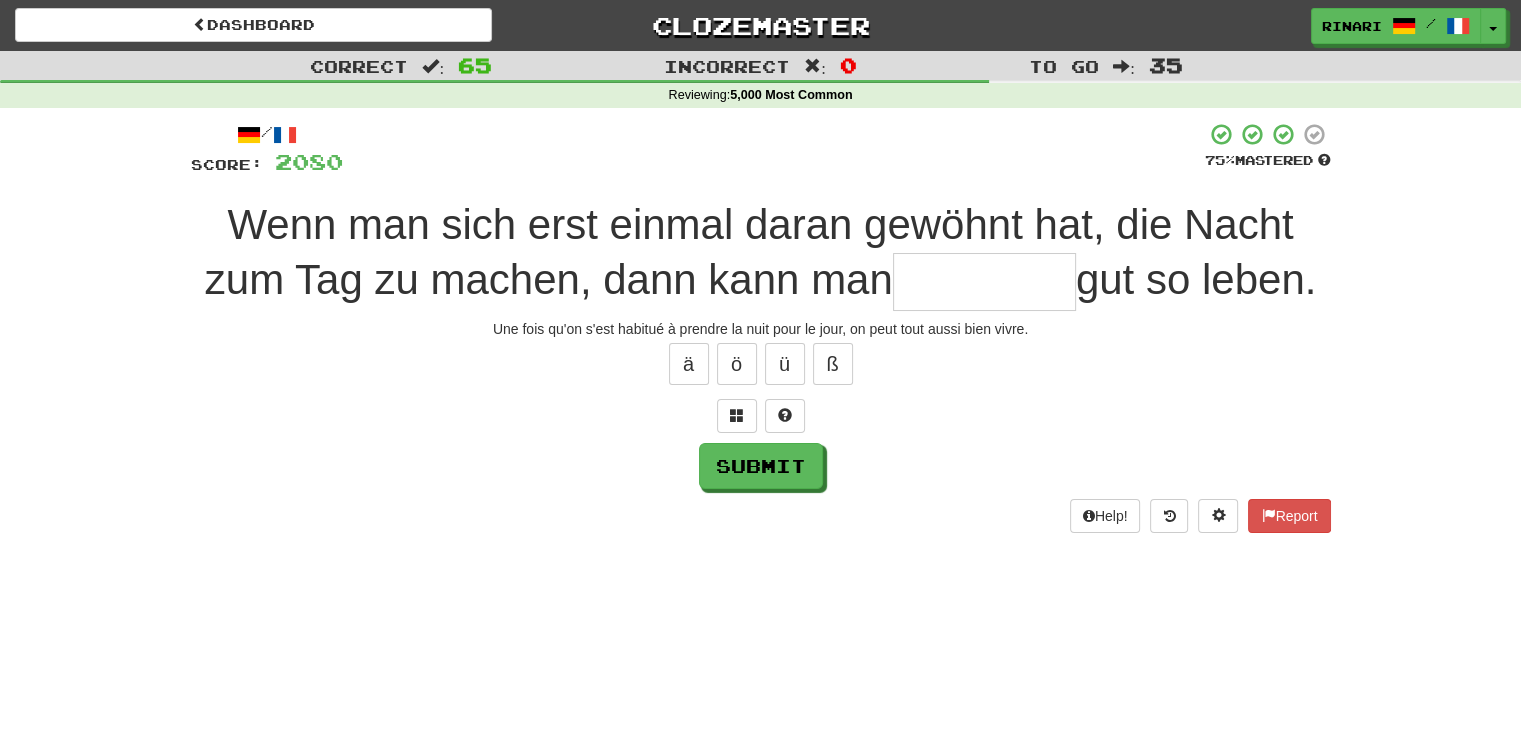 type on "*" 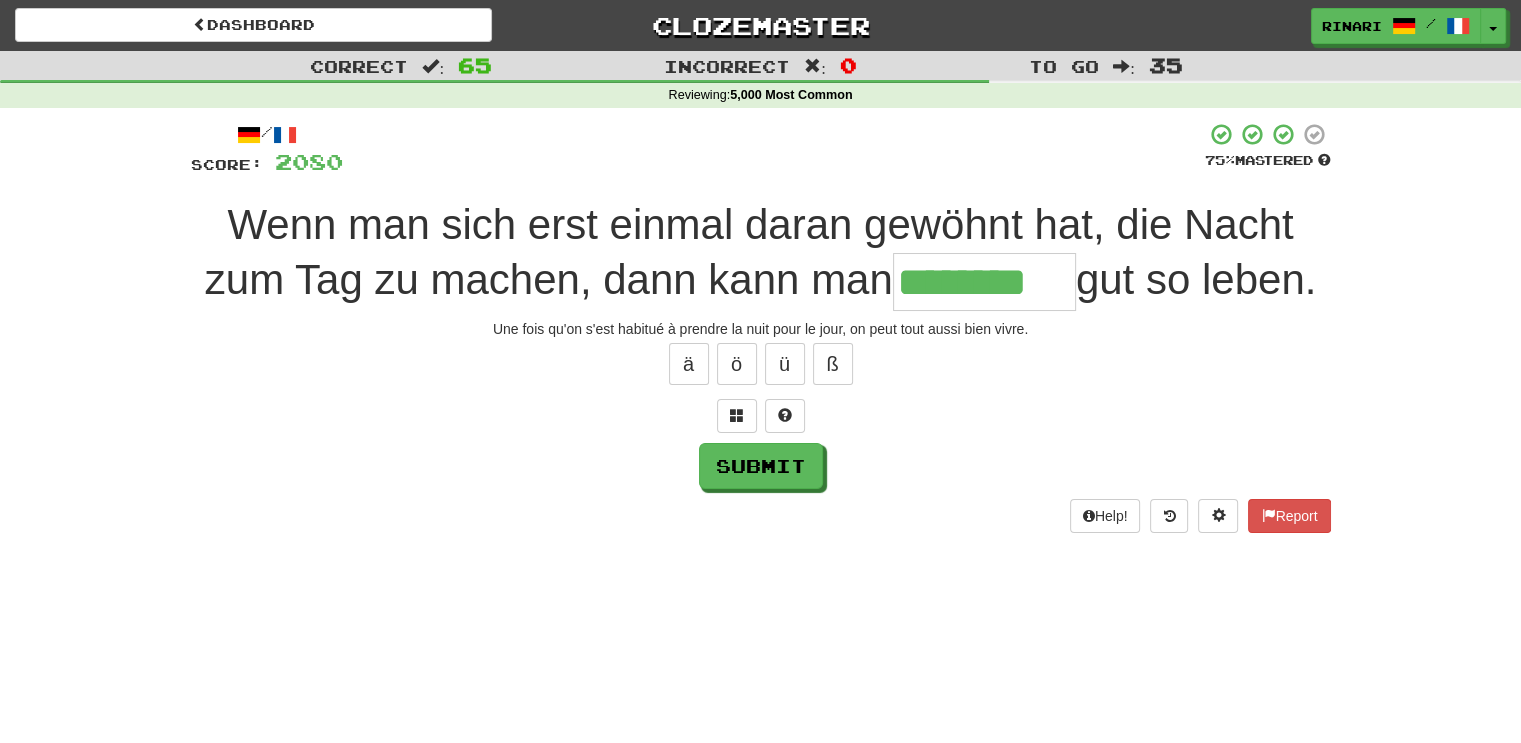type on "********" 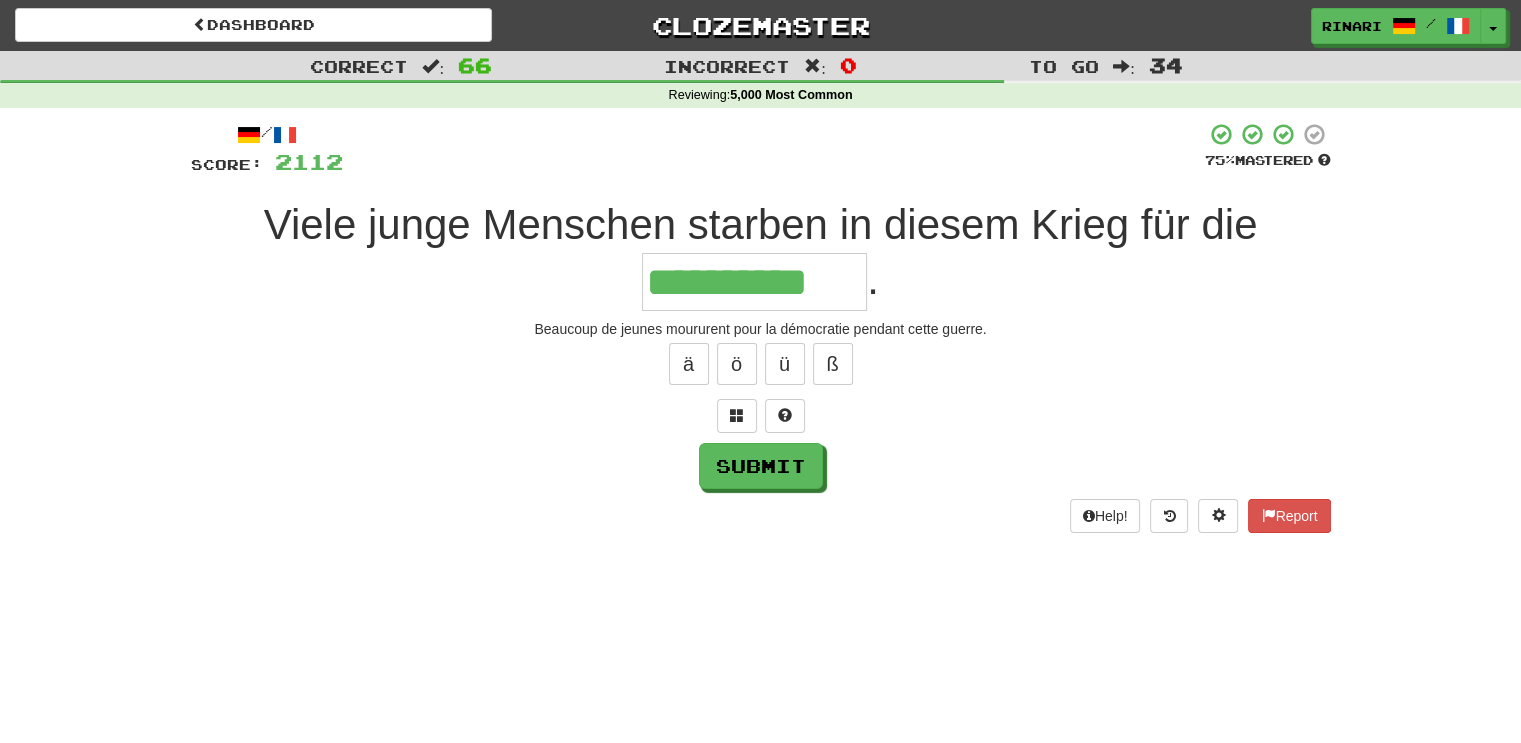 type 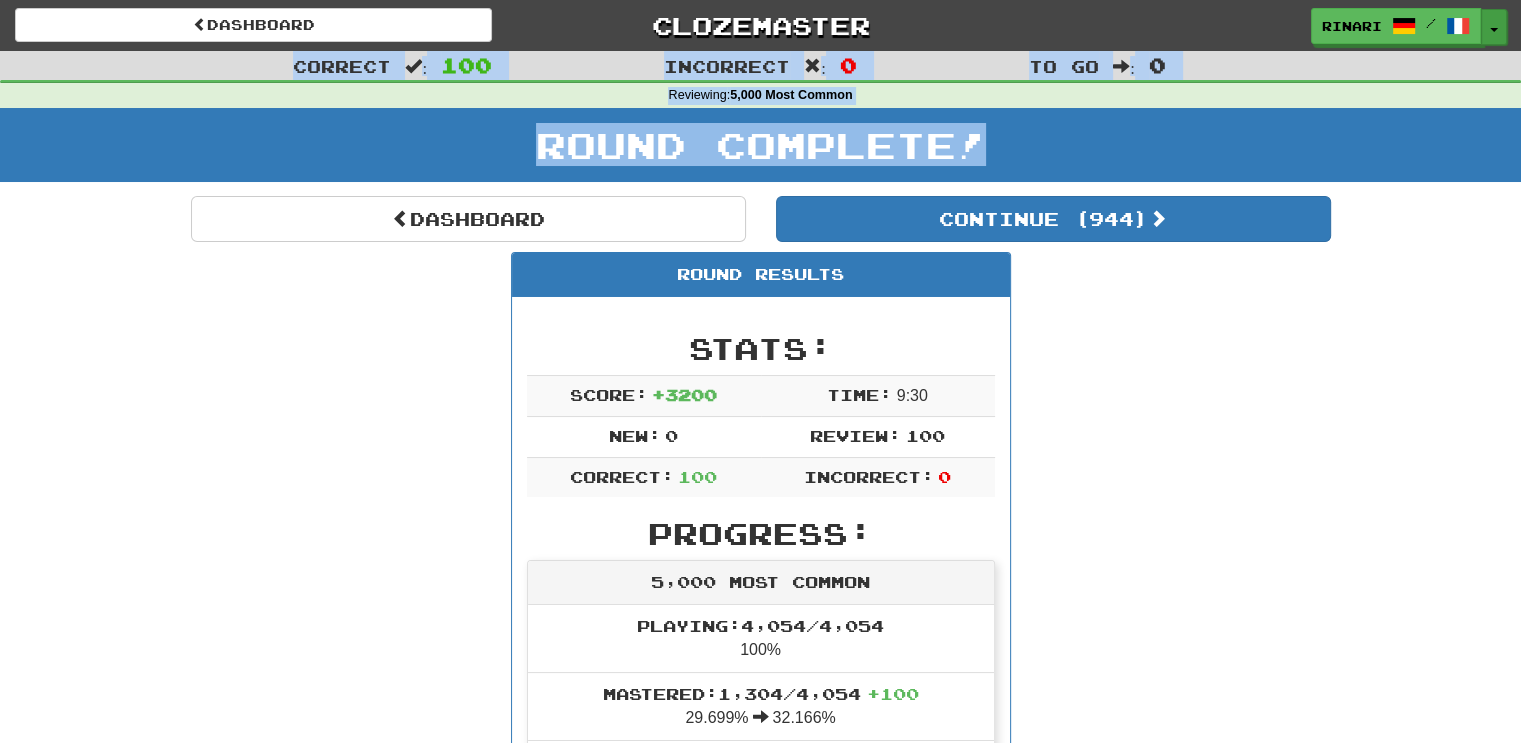 drag, startPoint x: 1375, startPoint y: 115, endPoint x: 1486, endPoint y: 25, distance: 142.90207 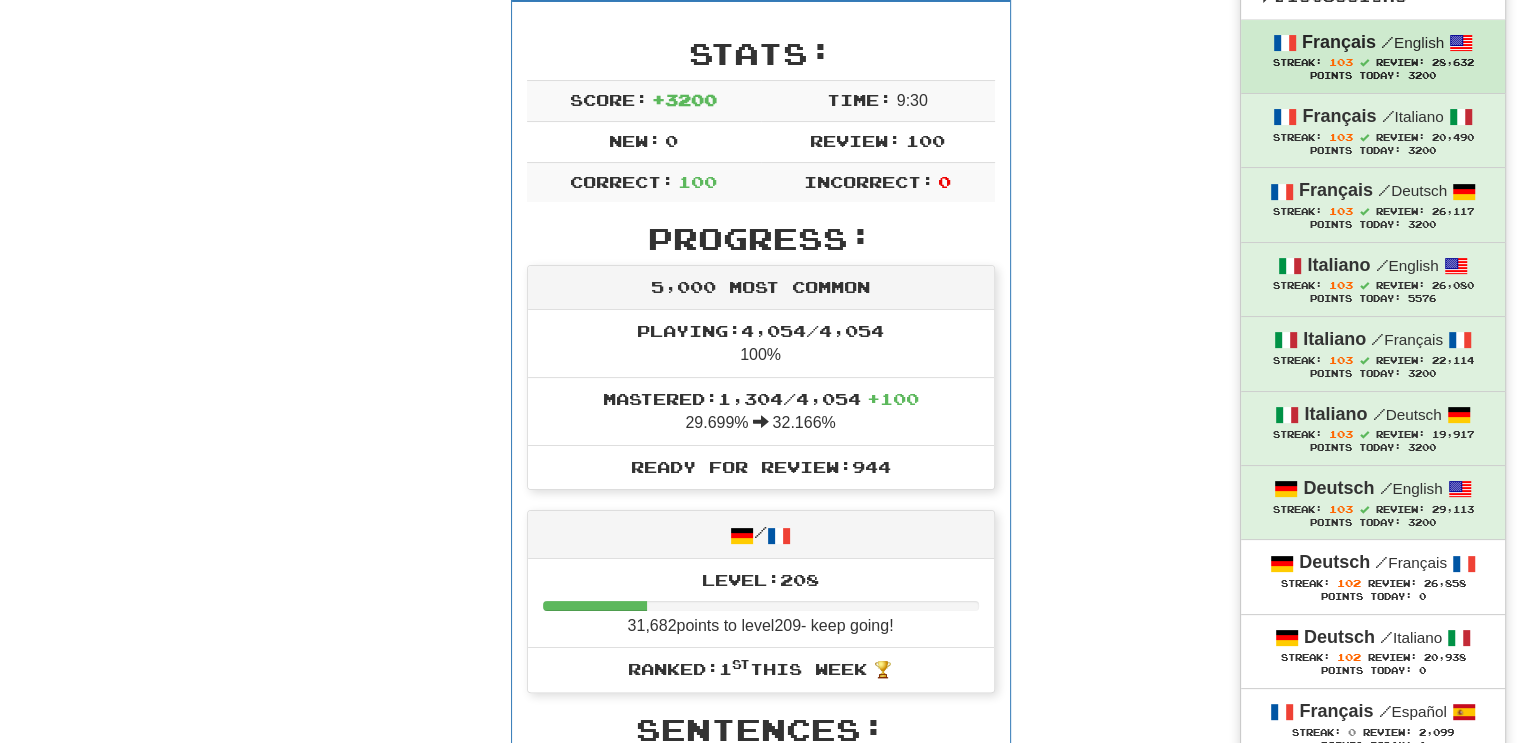 scroll, scrollTop: 298, scrollLeft: 0, axis: vertical 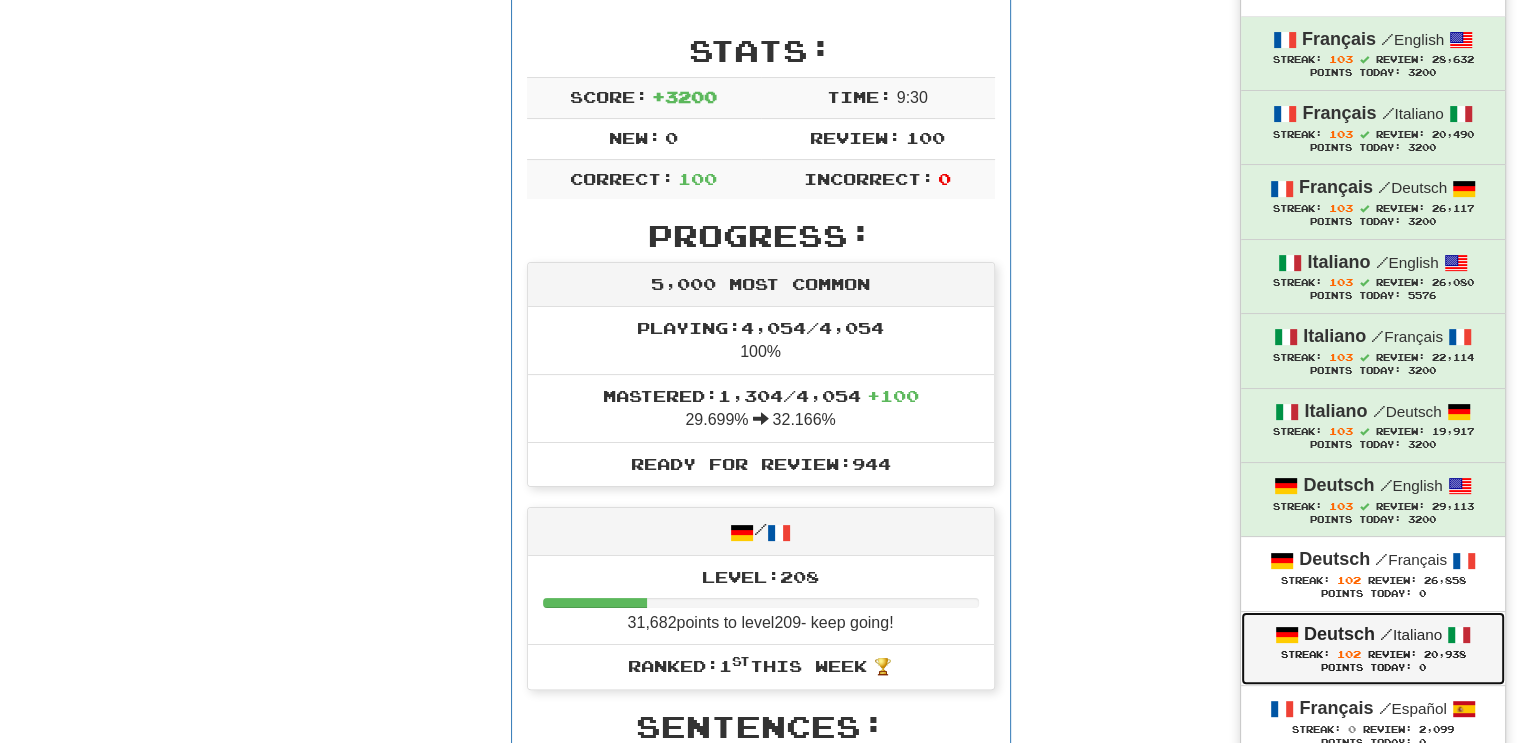 click on "Deutsch
/
Italiano" at bounding box center (1373, 635) 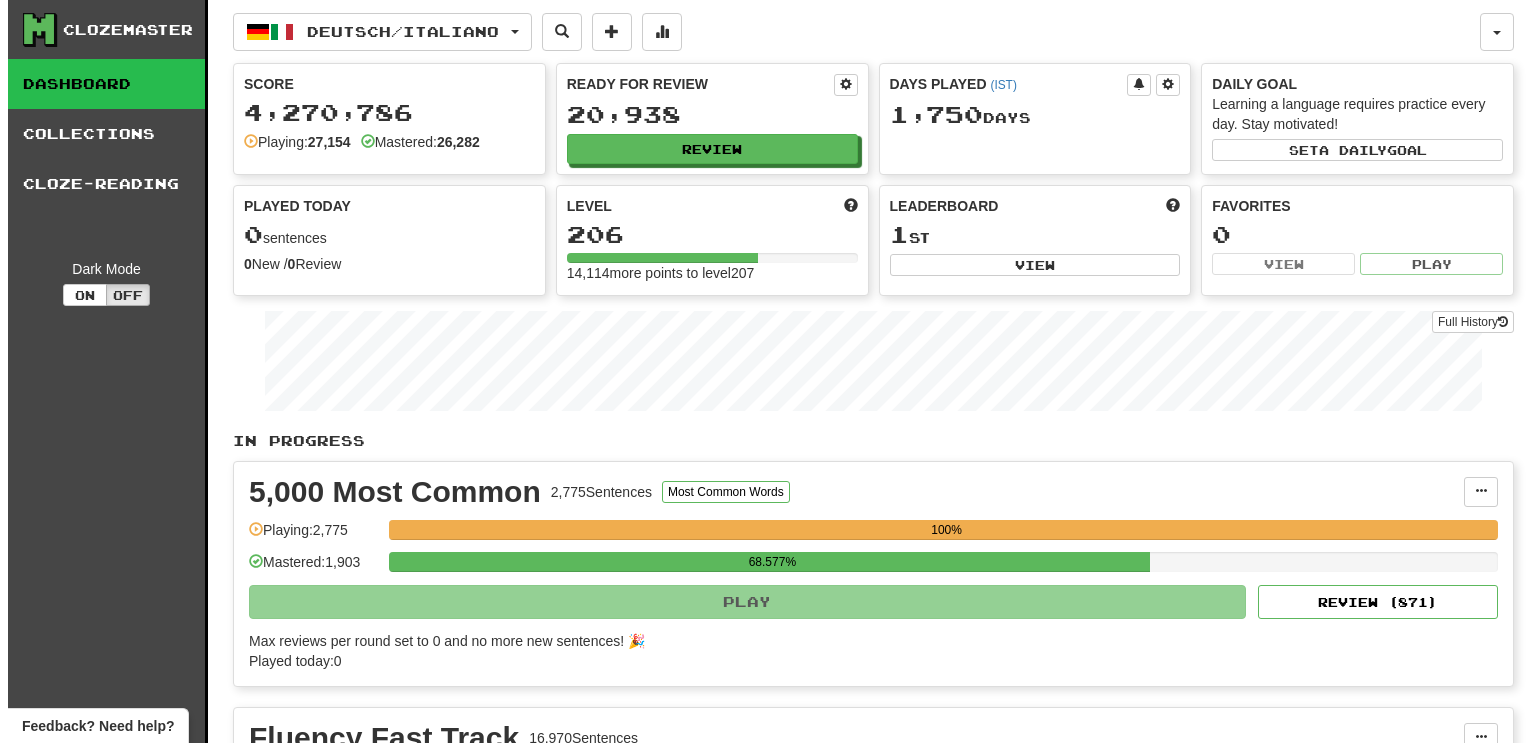 scroll, scrollTop: 0, scrollLeft: 0, axis: both 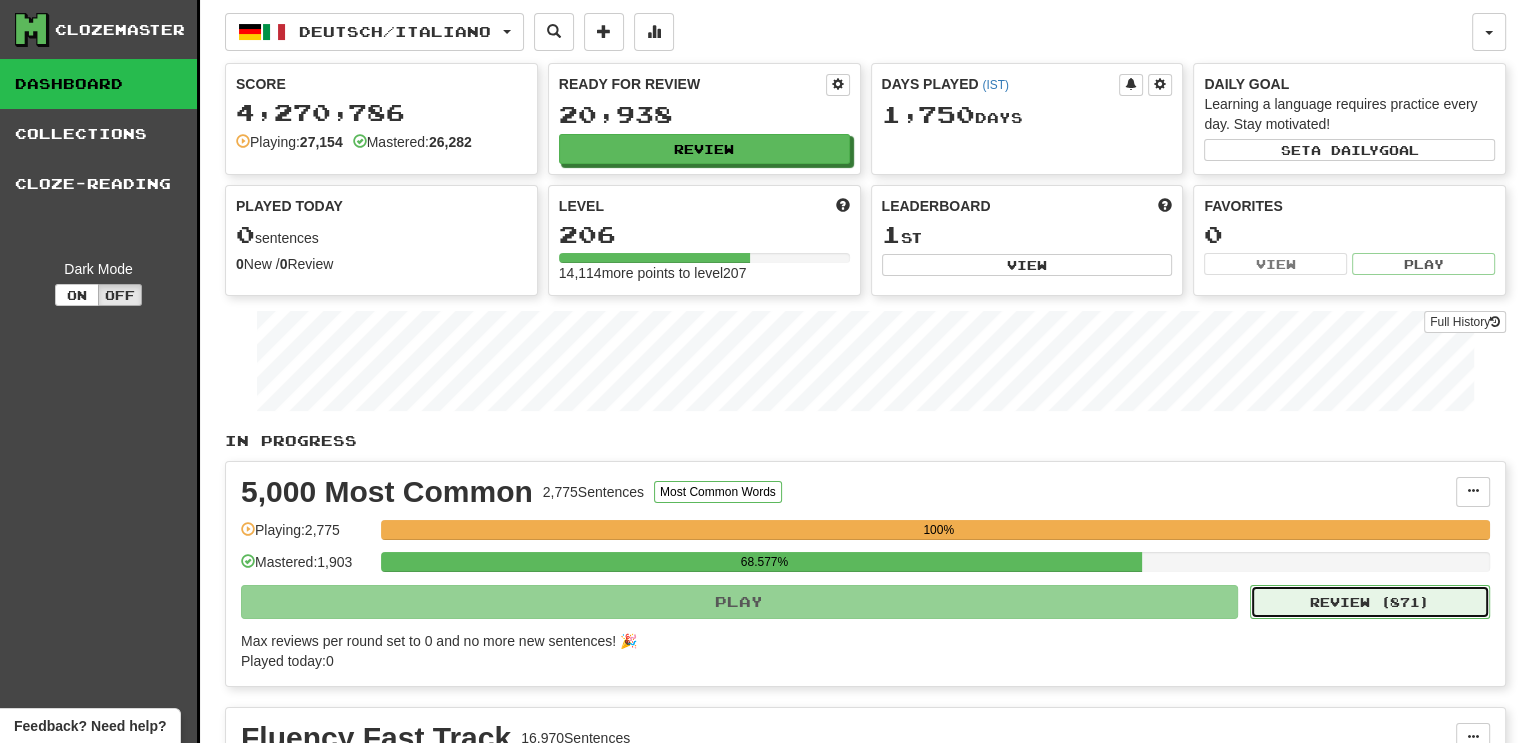 click on "Review ( 871 )" at bounding box center [1370, 602] 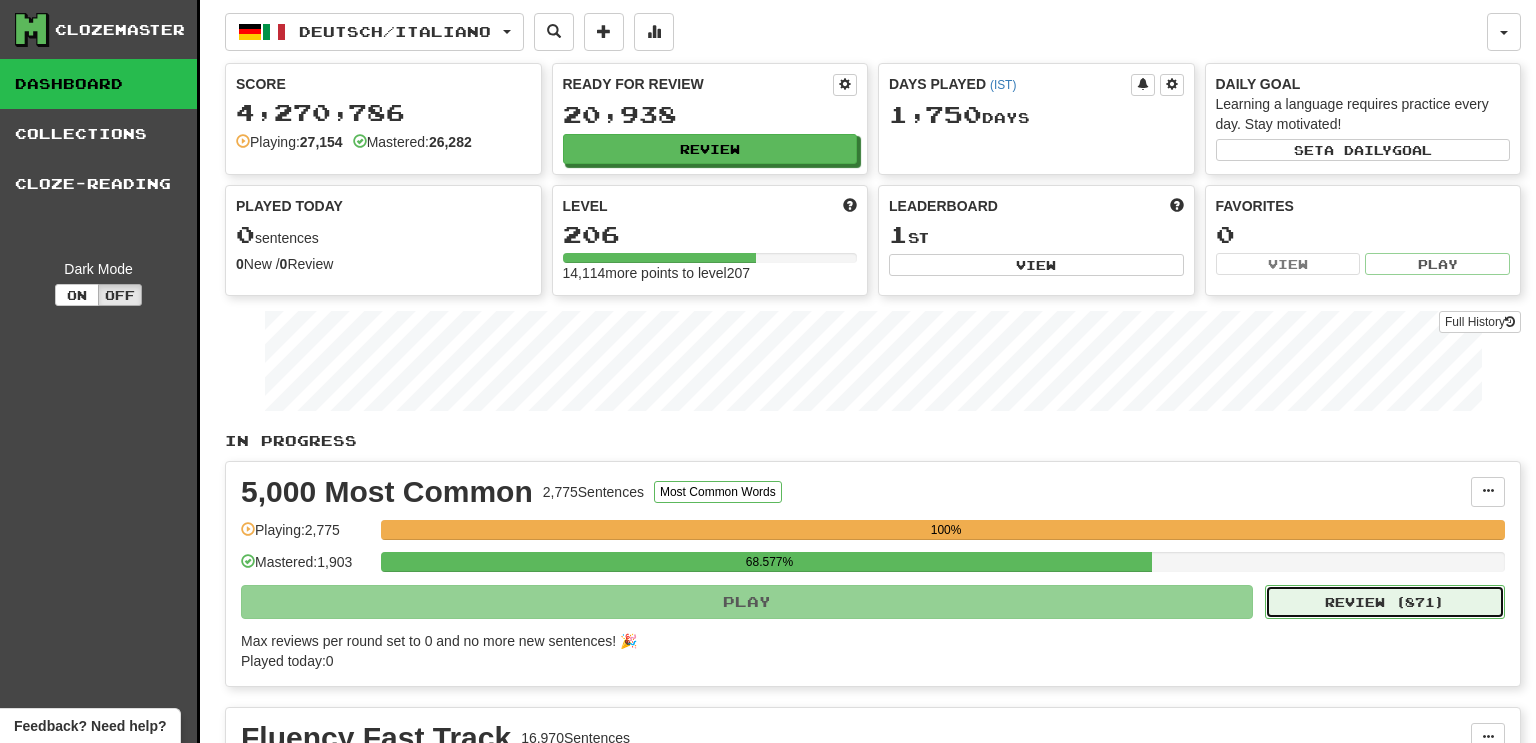 select on "***" 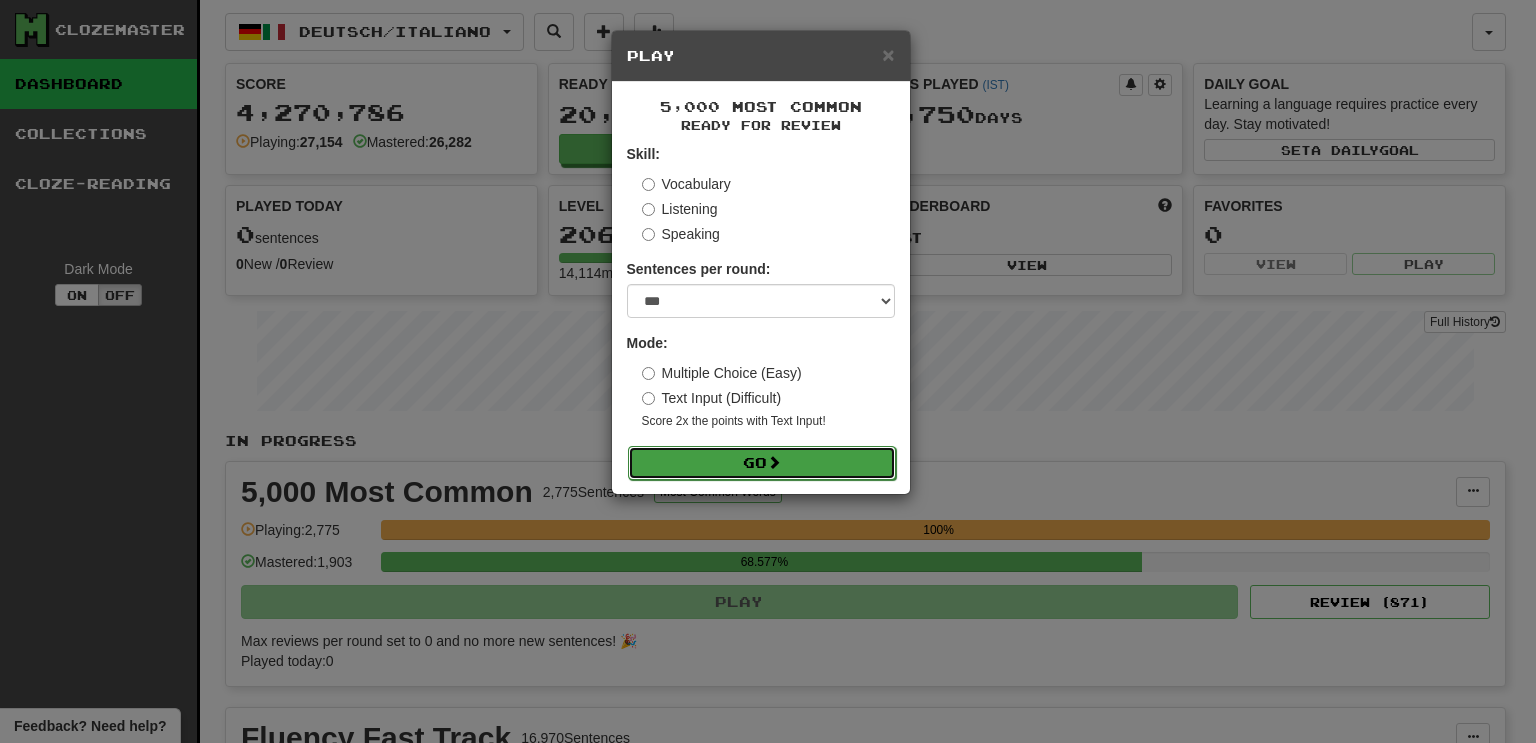click on "Go" at bounding box center [762, 463] 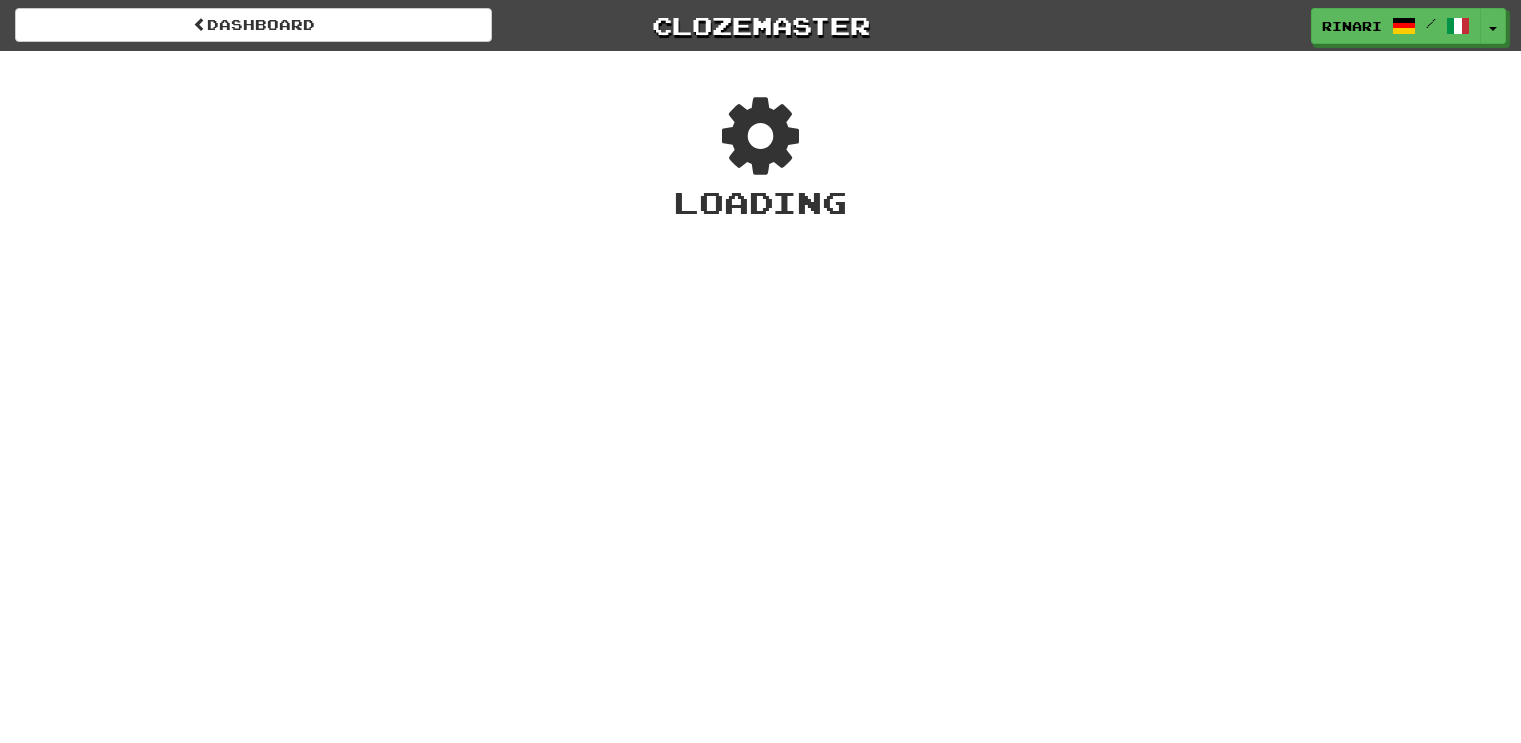scroll, scrollTop: 0, scrollLeft: 0, axis: both 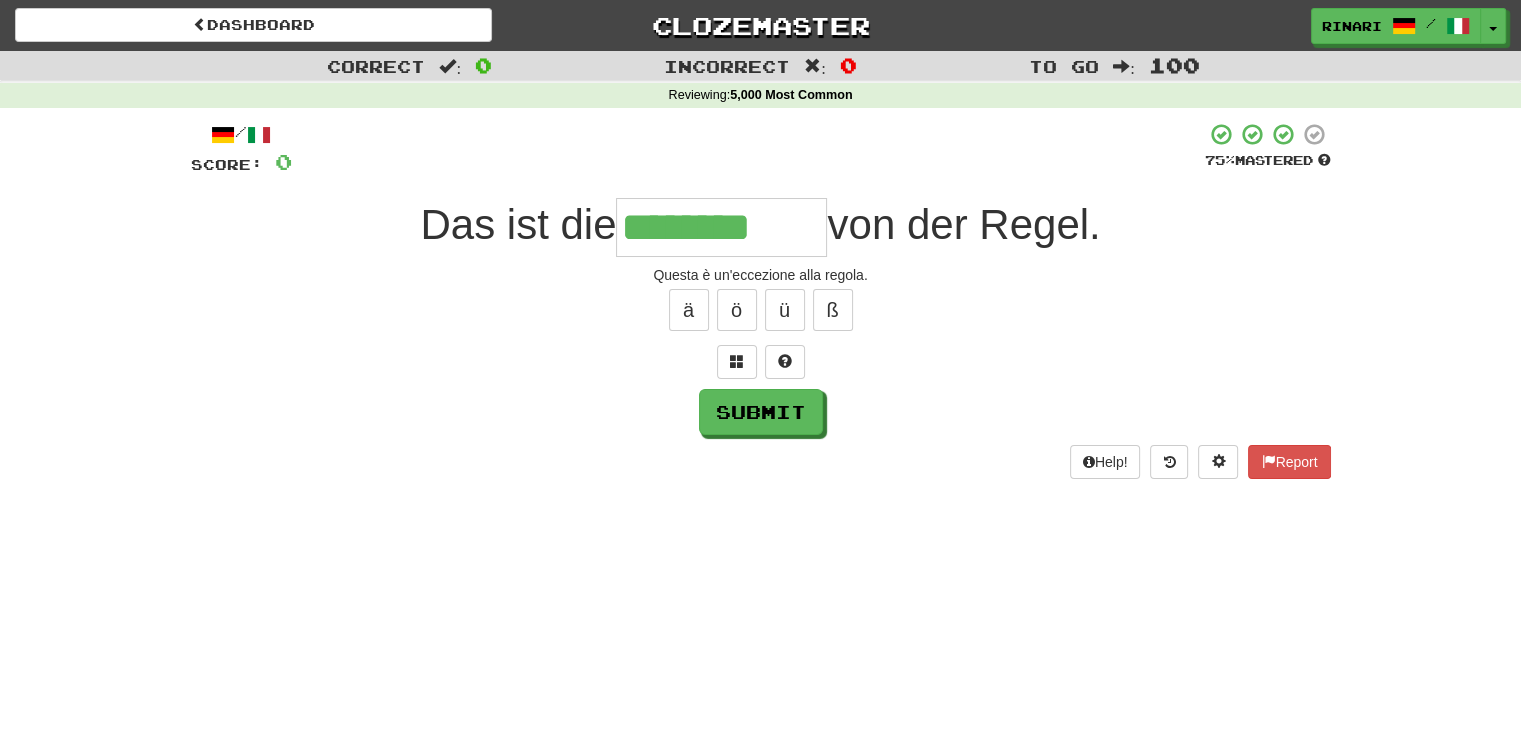 type on "********" 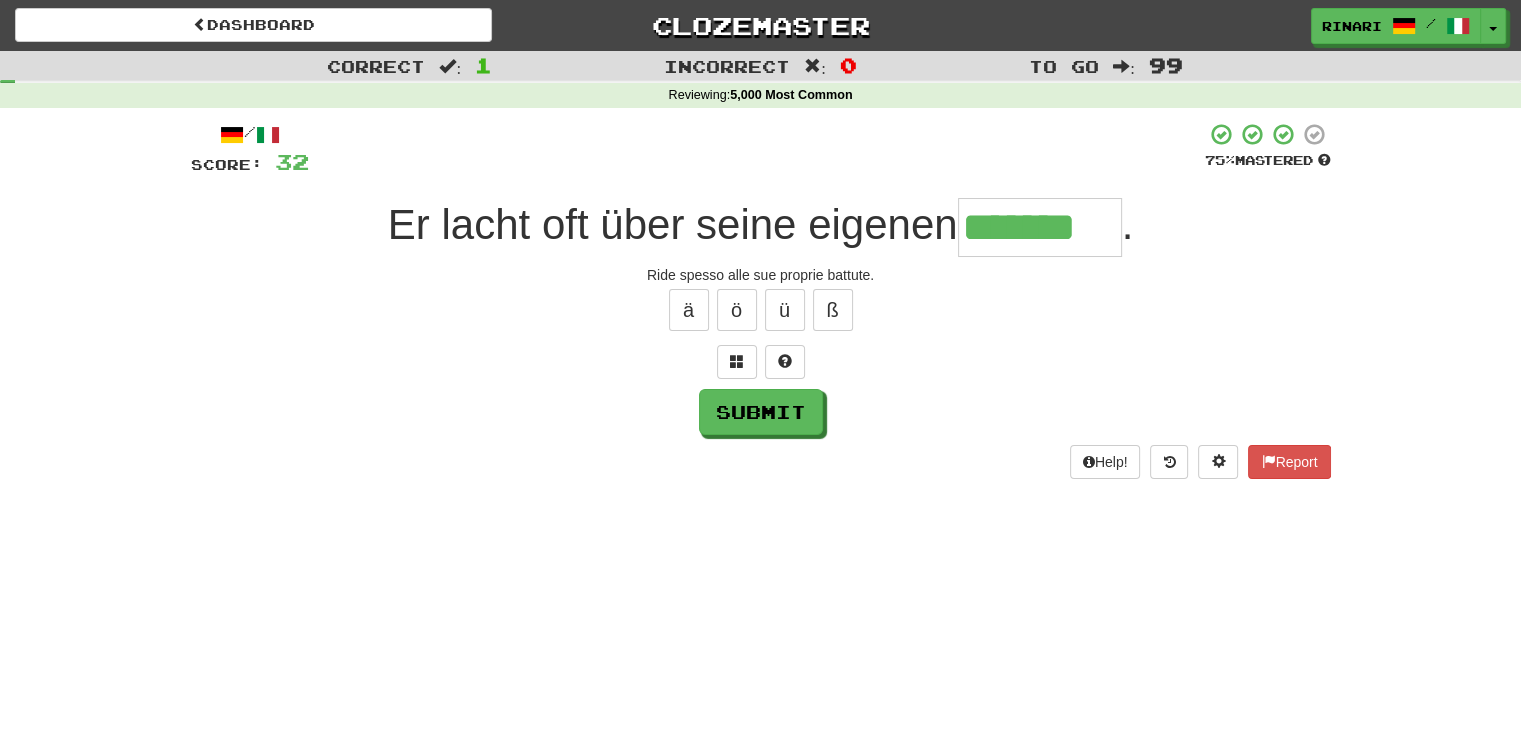 type on "*******" 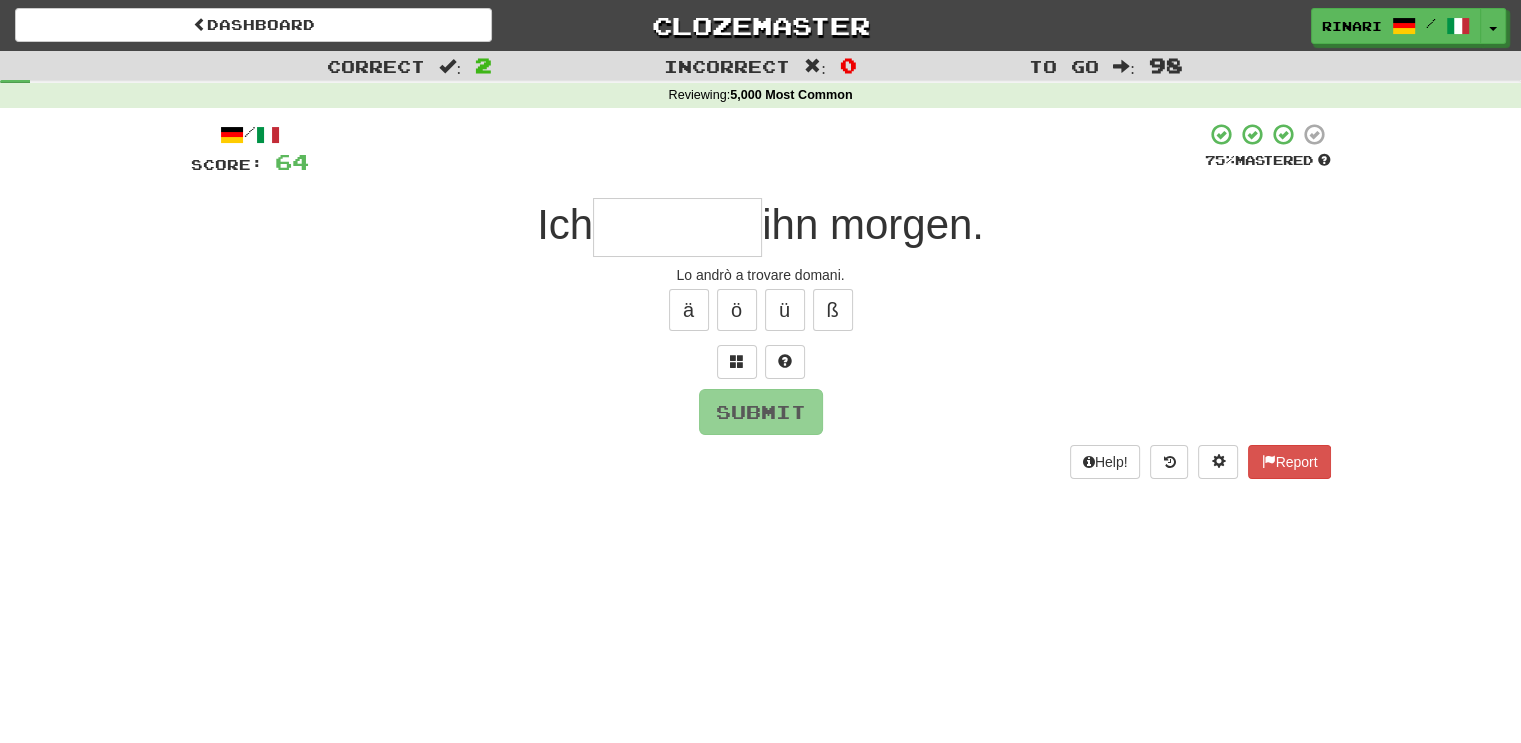 type on "*" 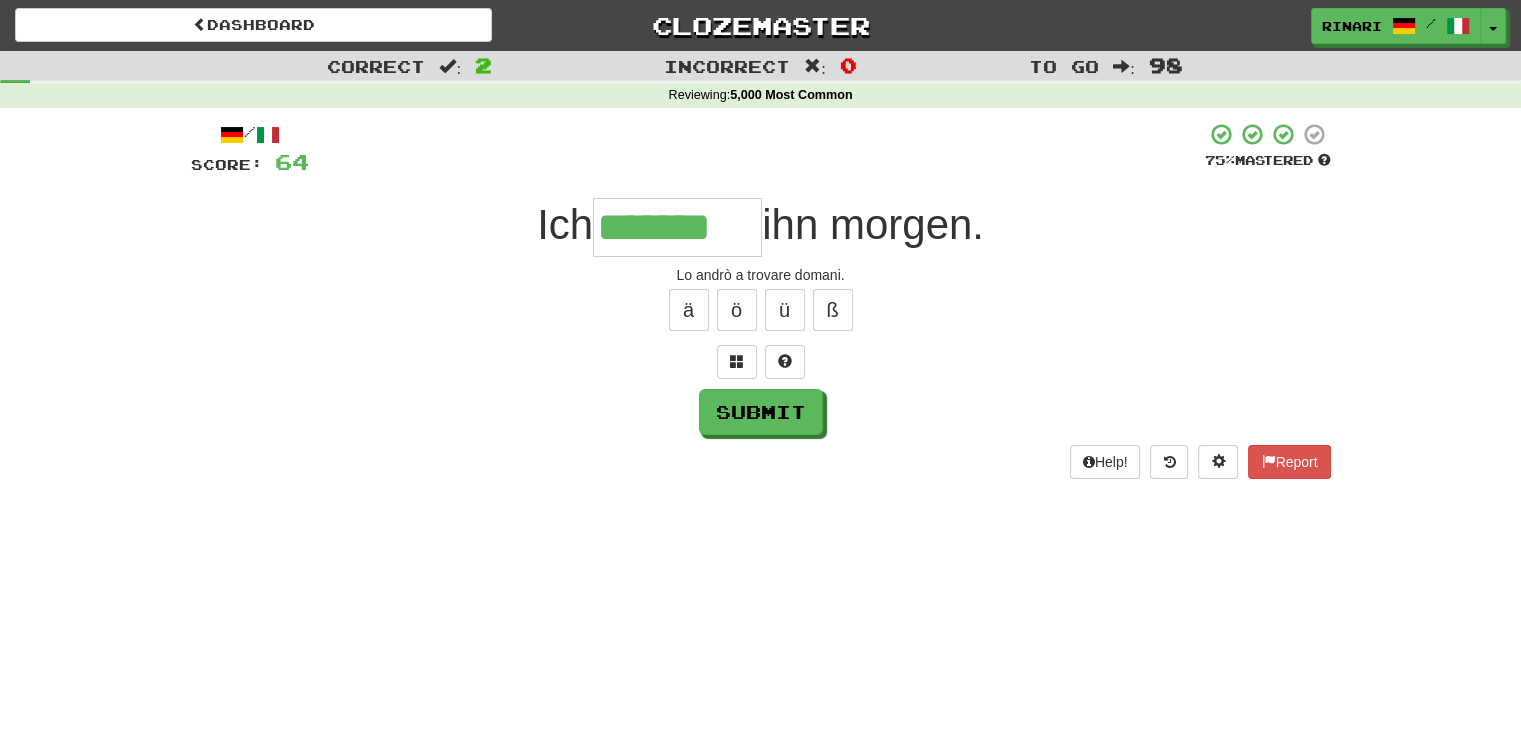 type on "*******" 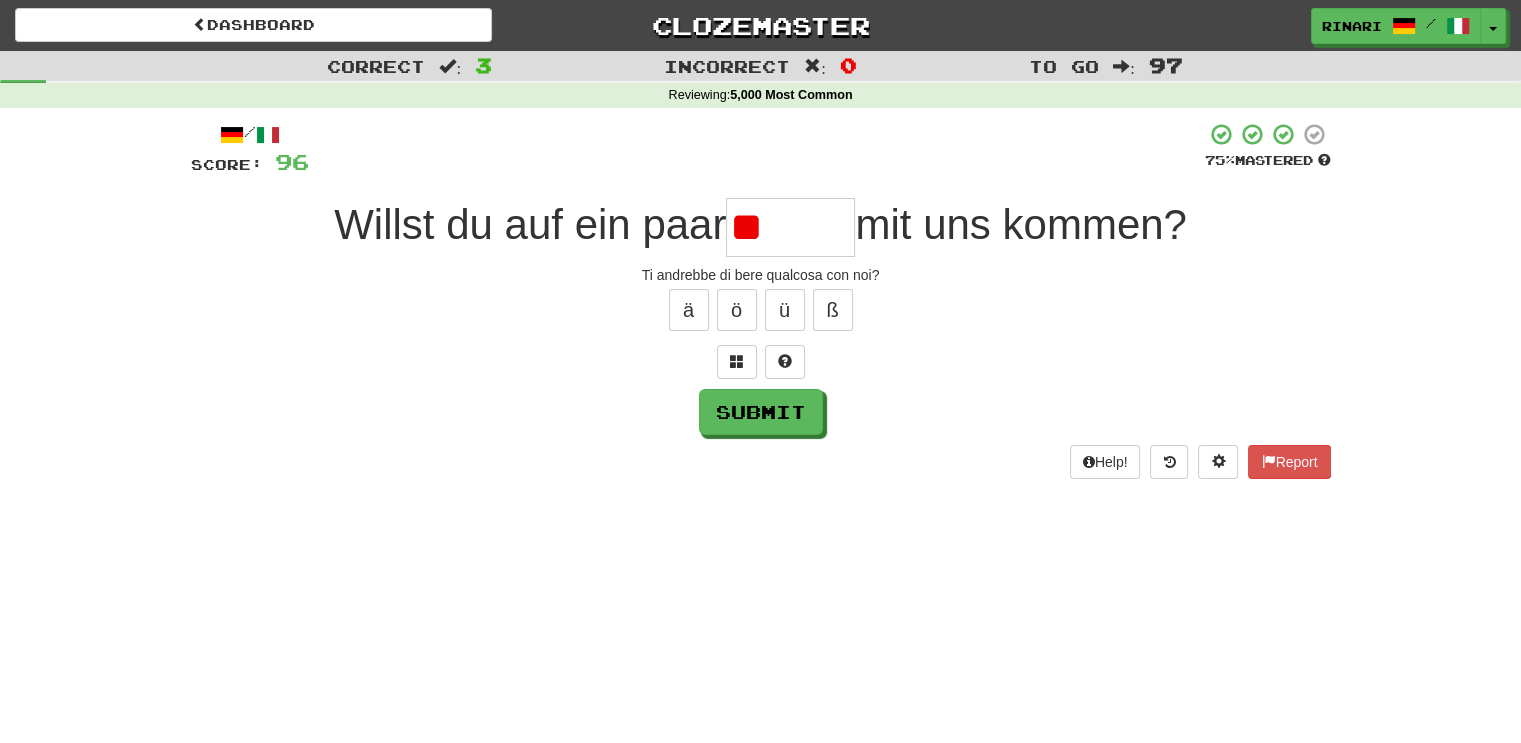 type on "*" 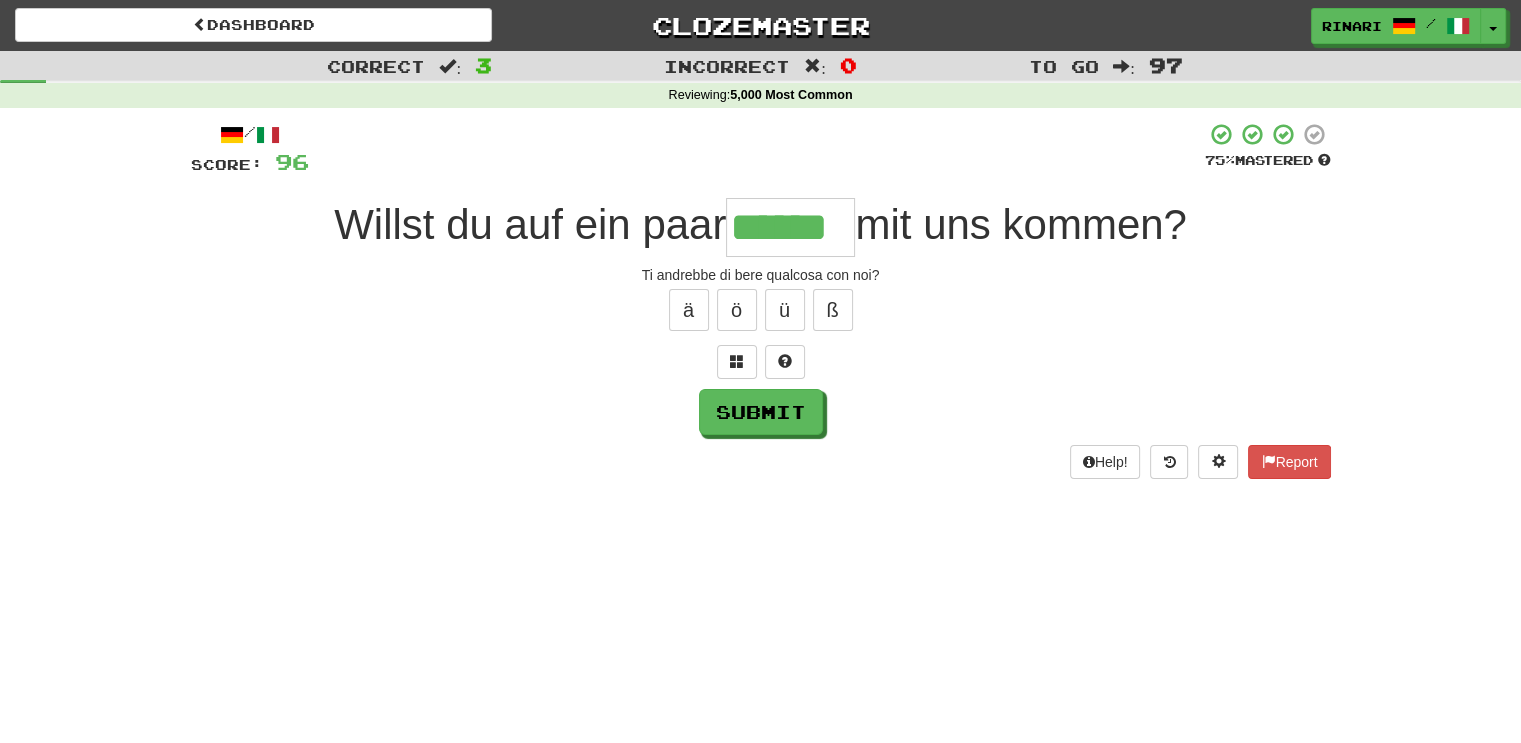 type on "******" 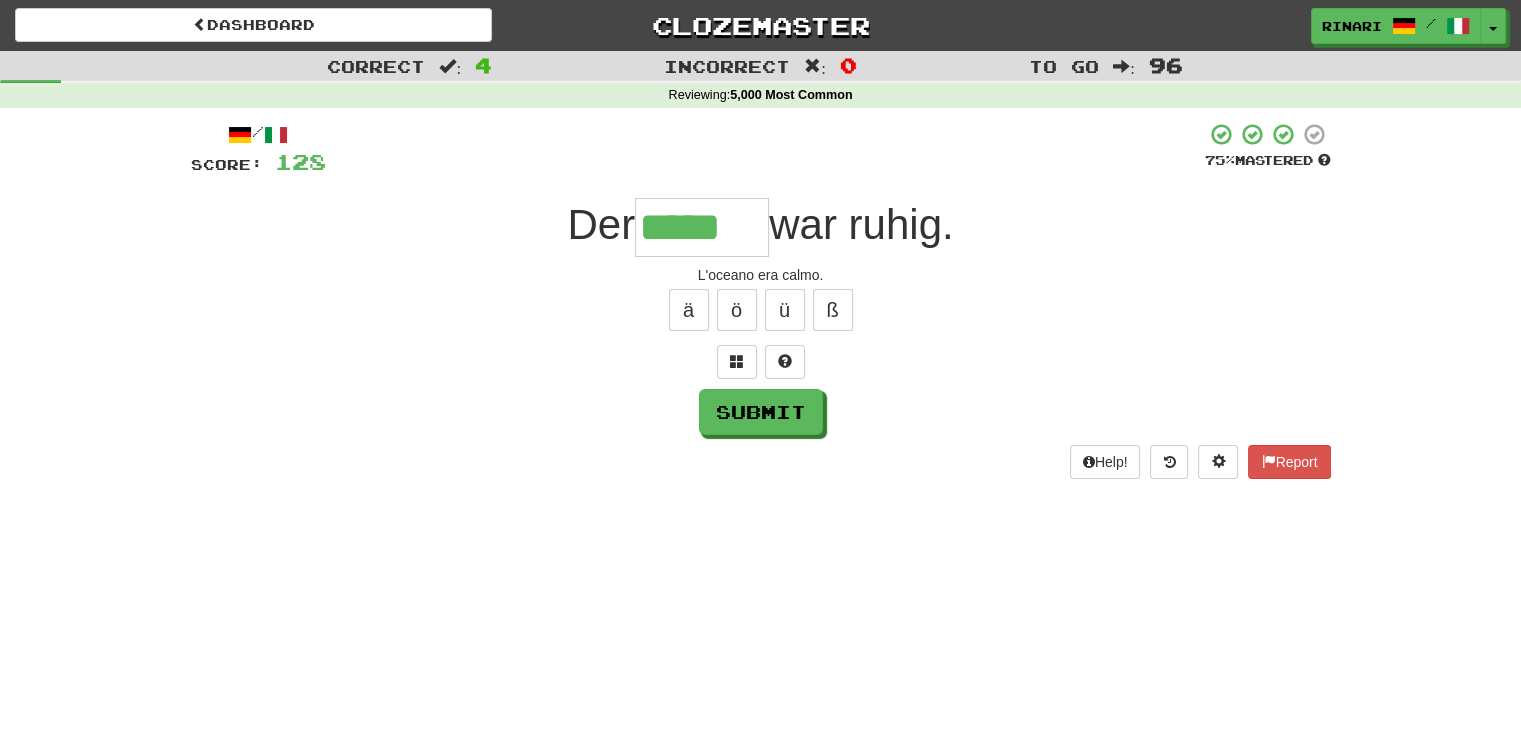 type on "*****" 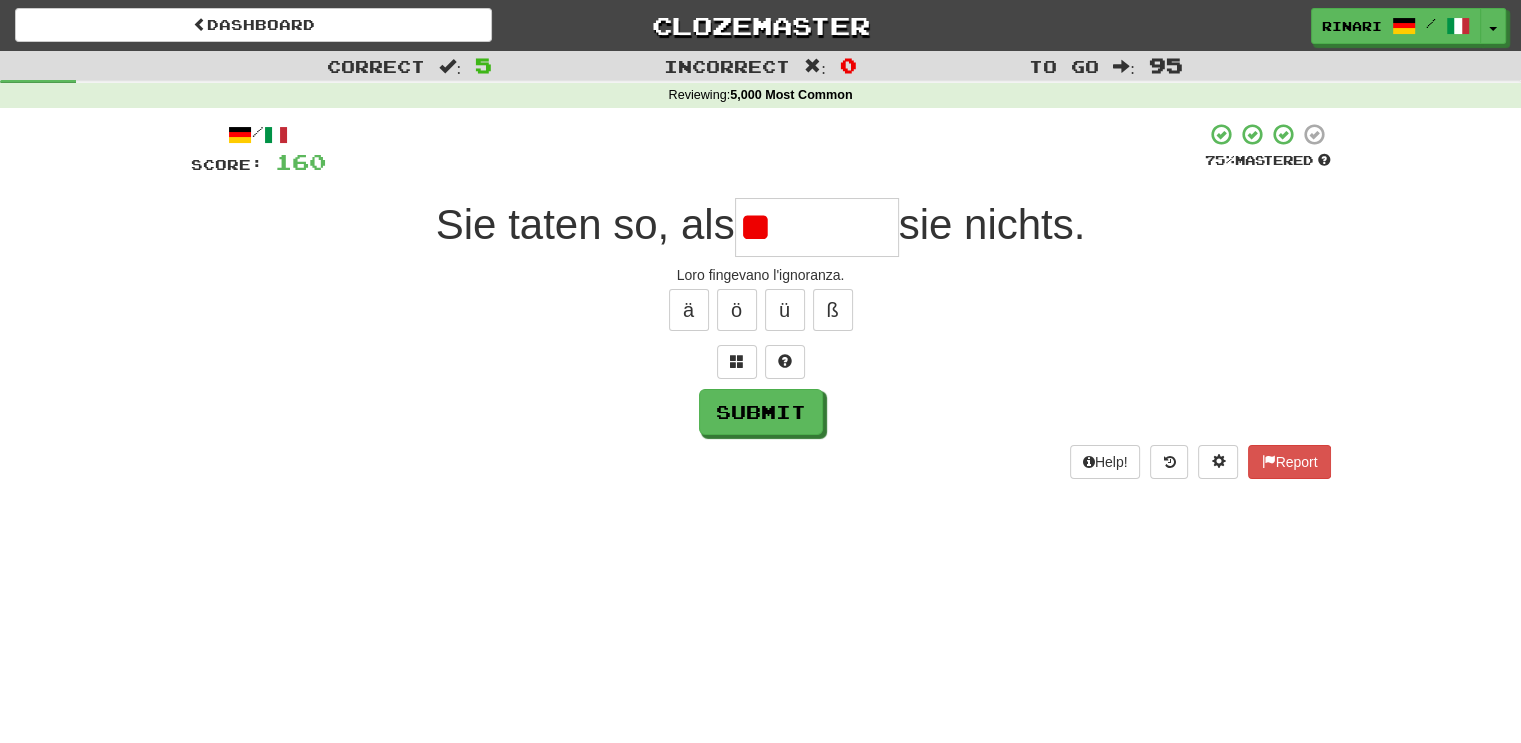 type on "*" 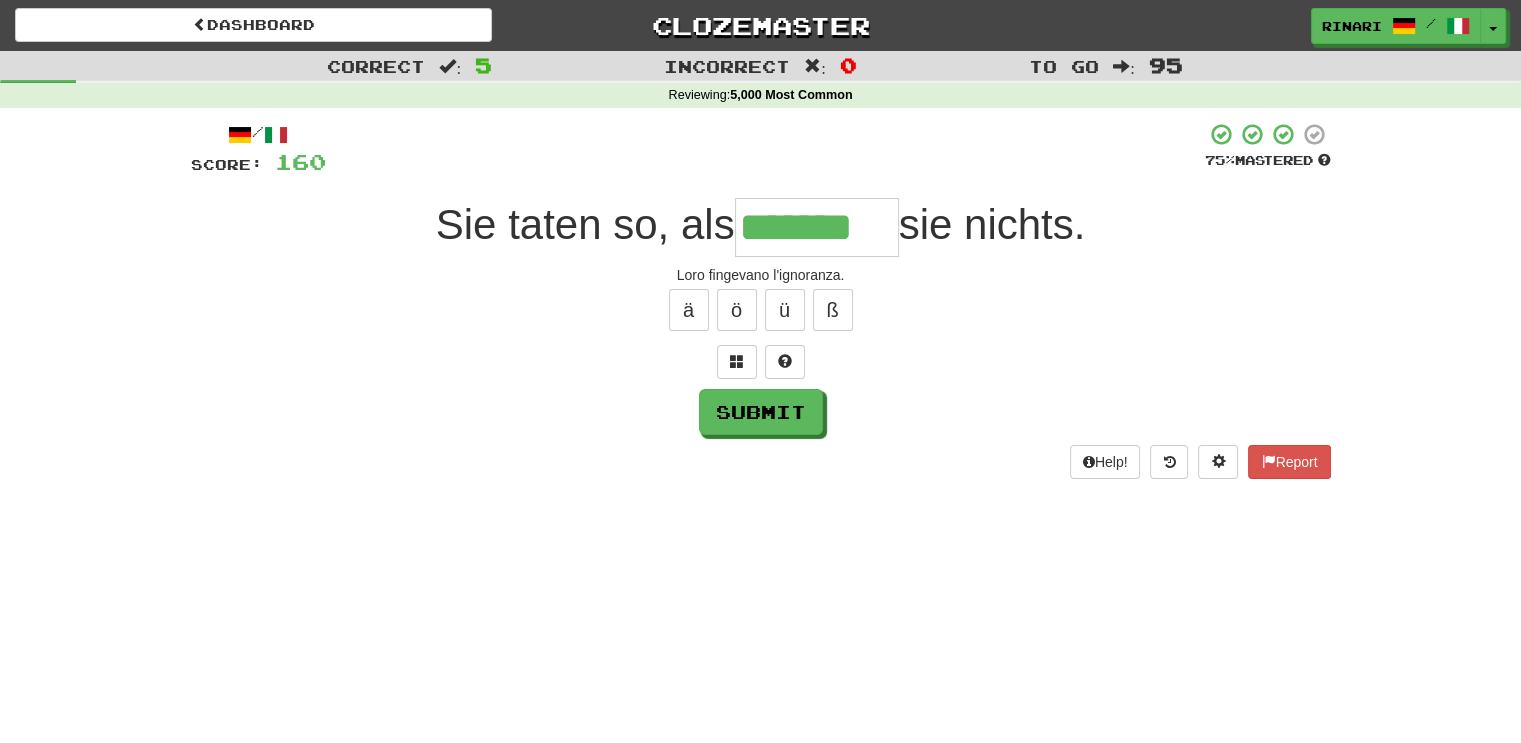 type on "*******" 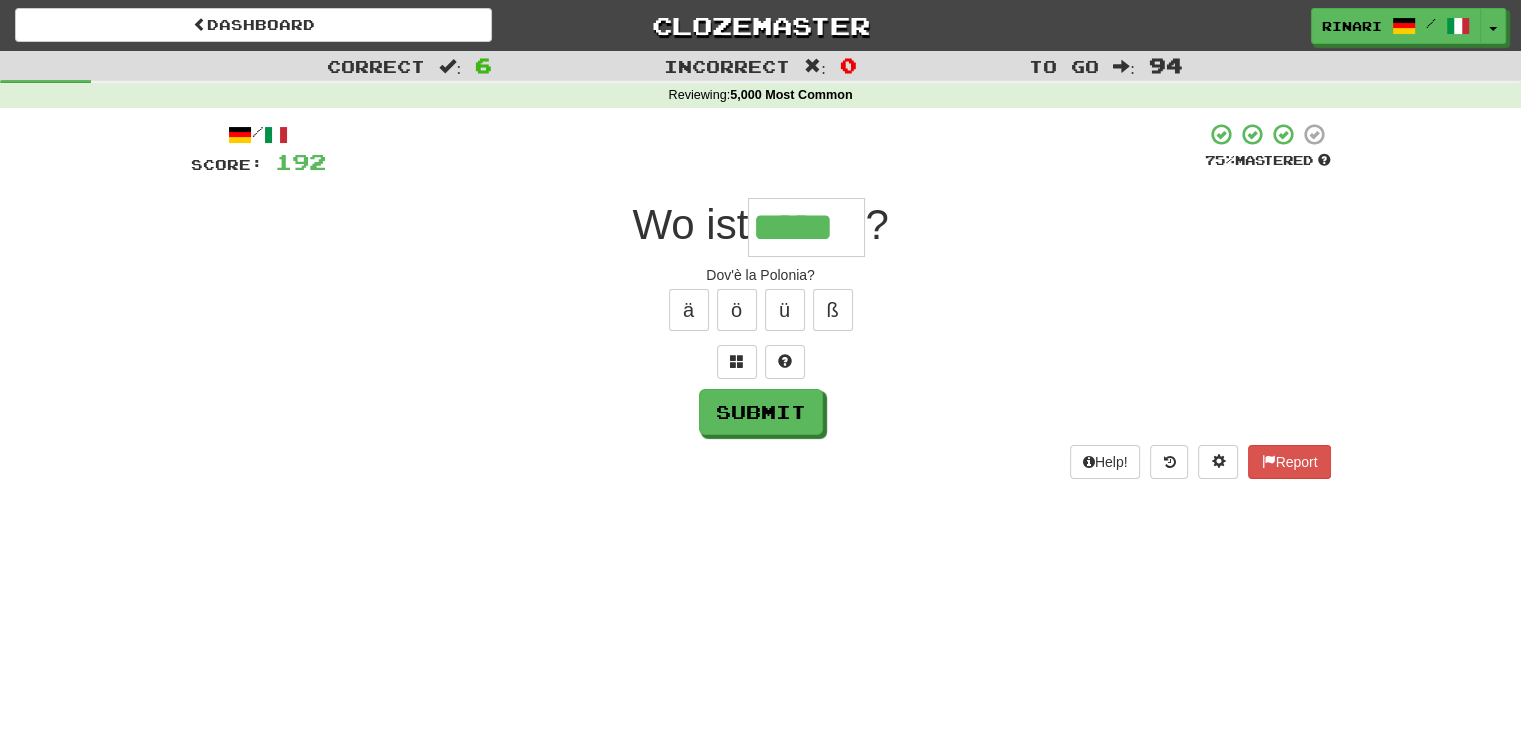 type on "*****" 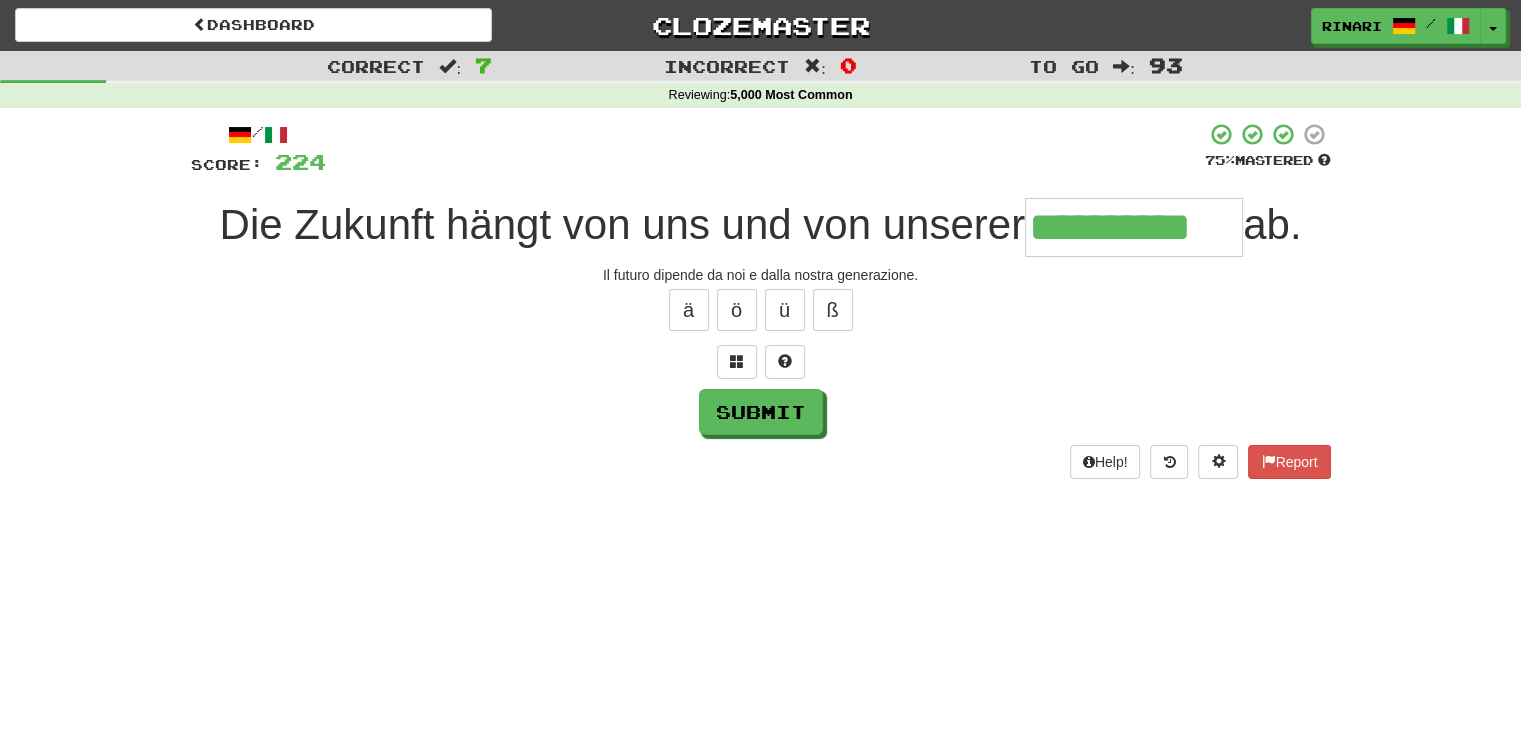 type on "**********" 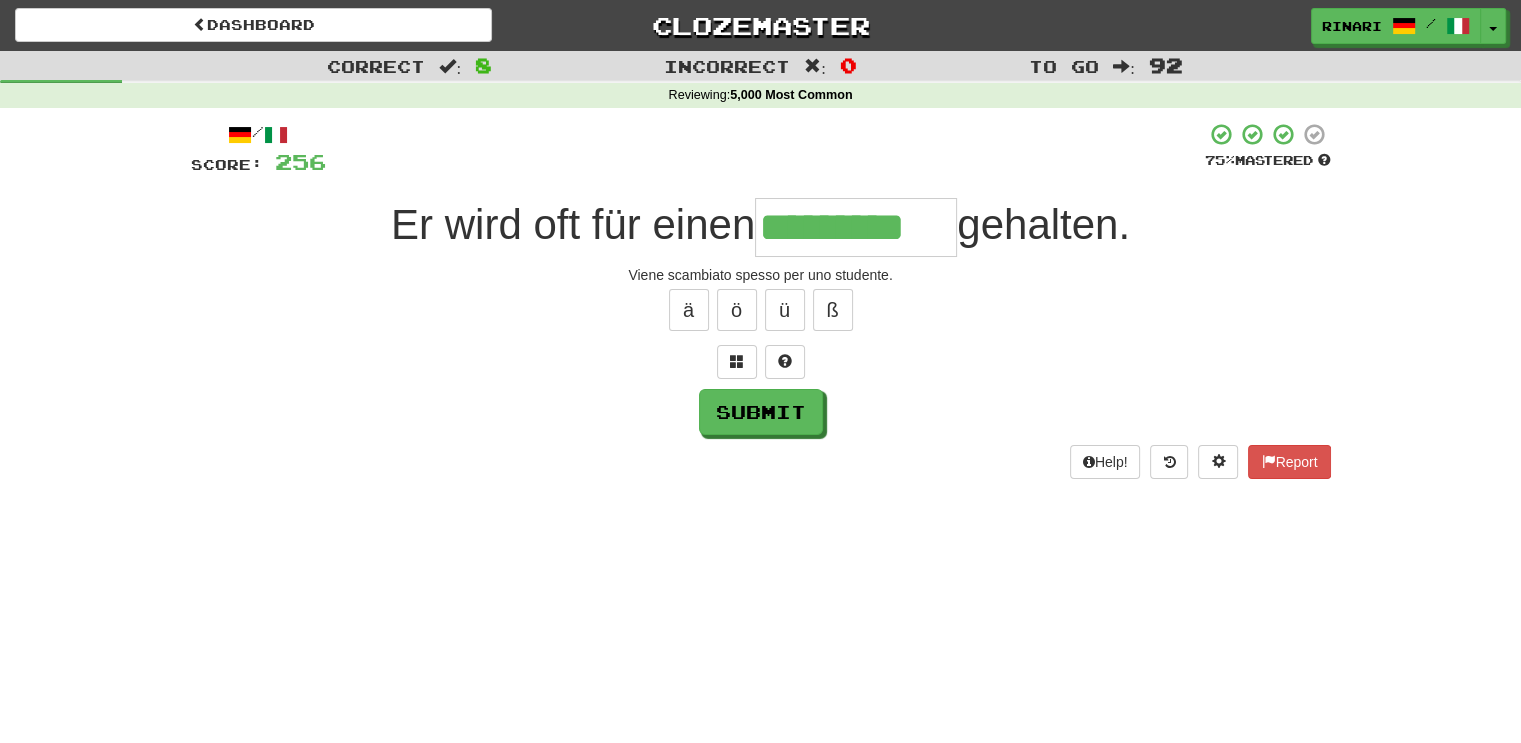 type on "*********" 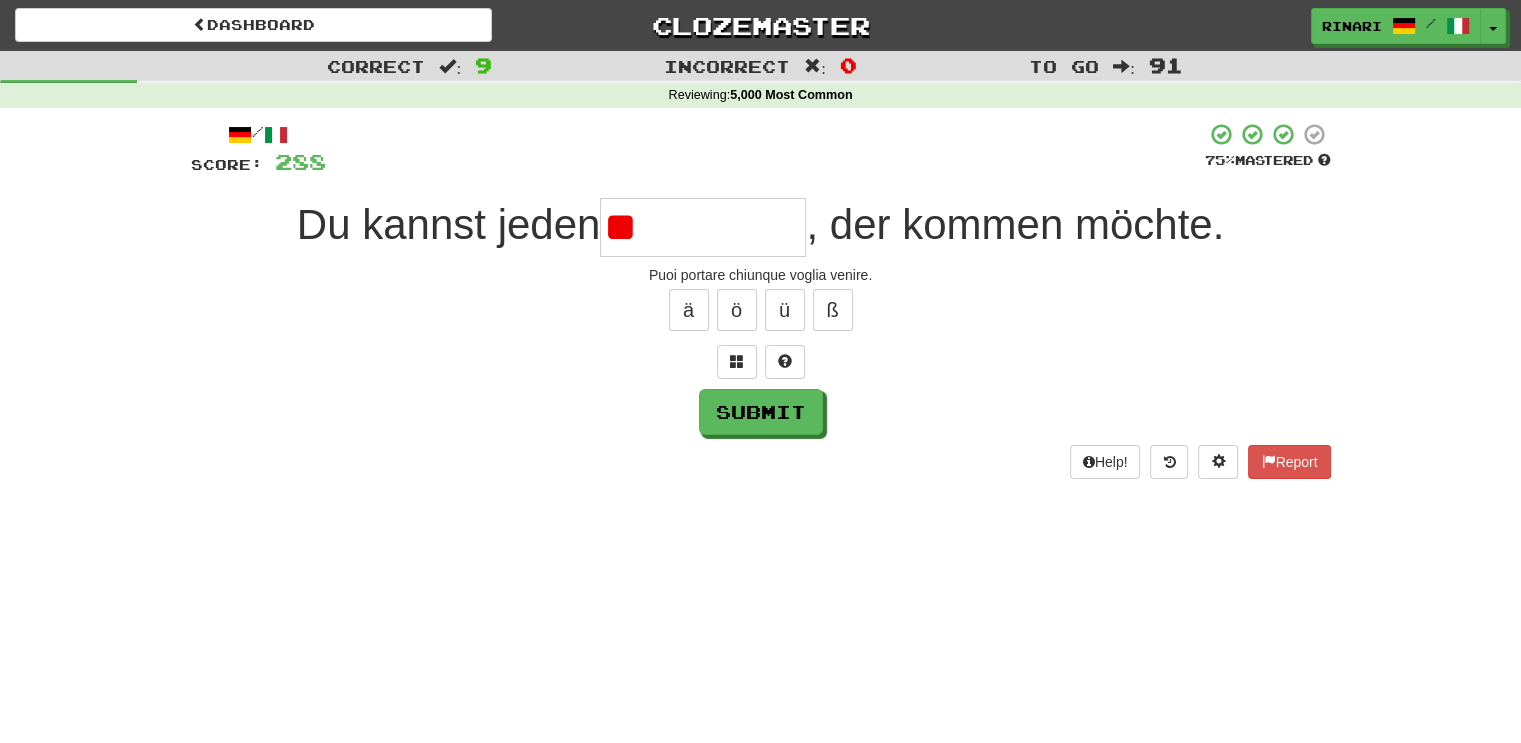 type on "*" 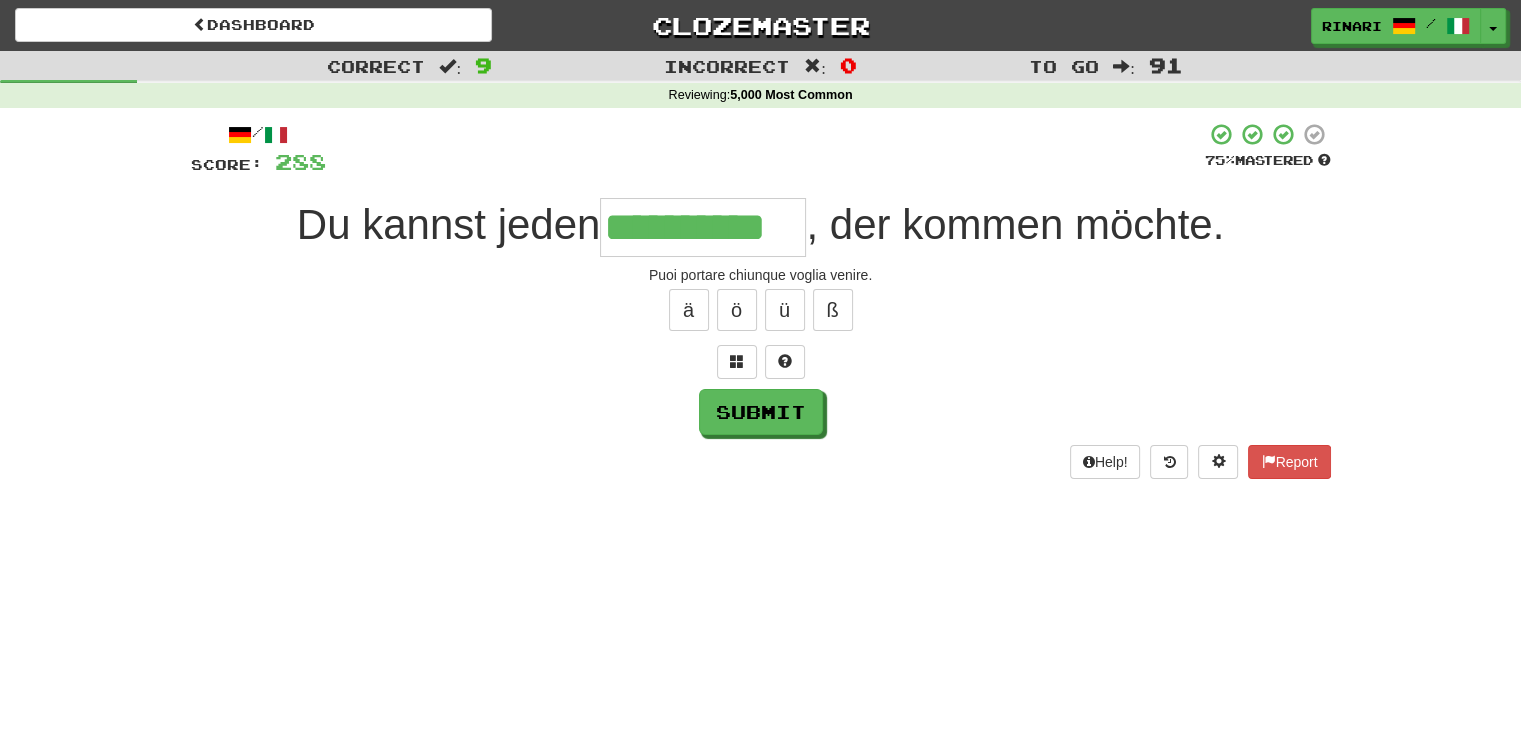 type on "**********" 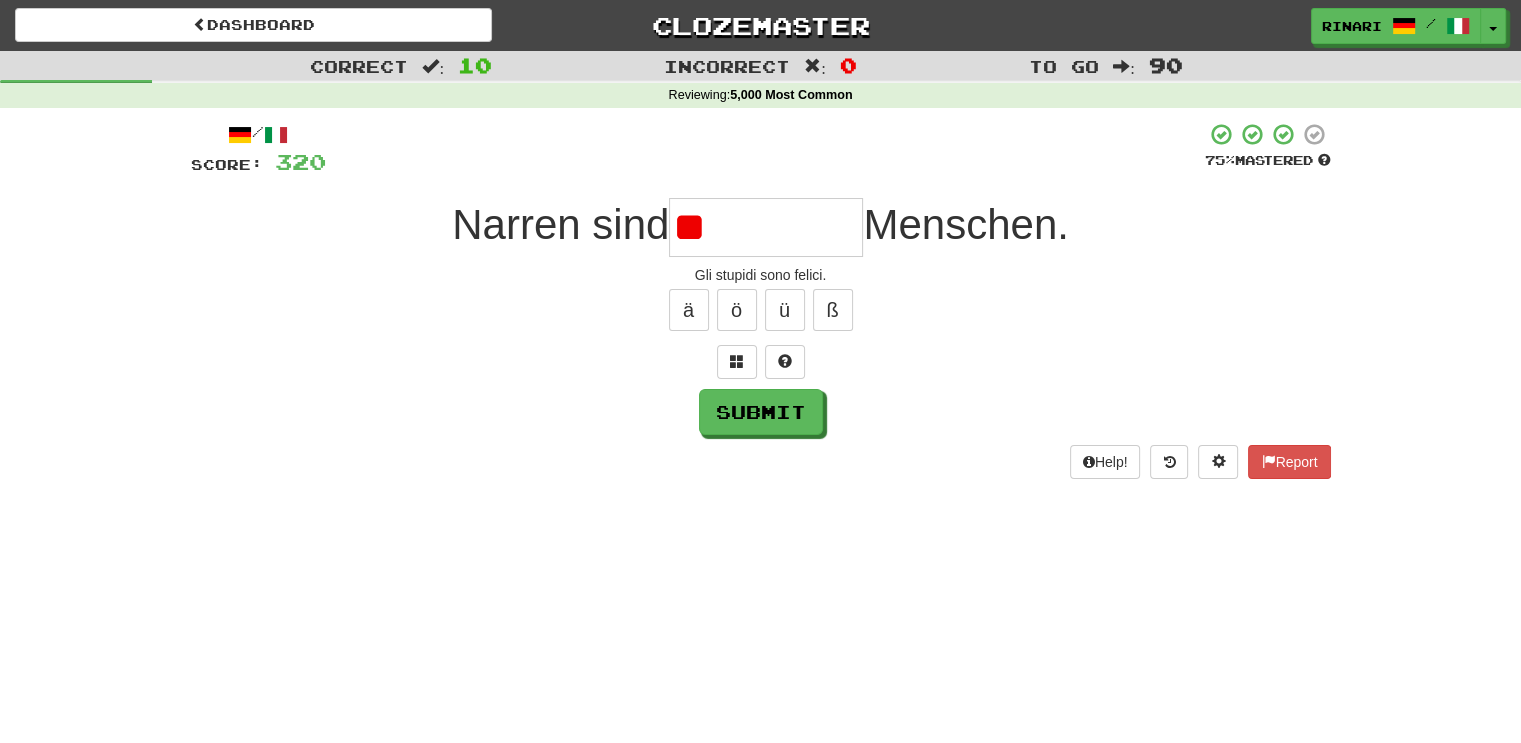 type on "*" 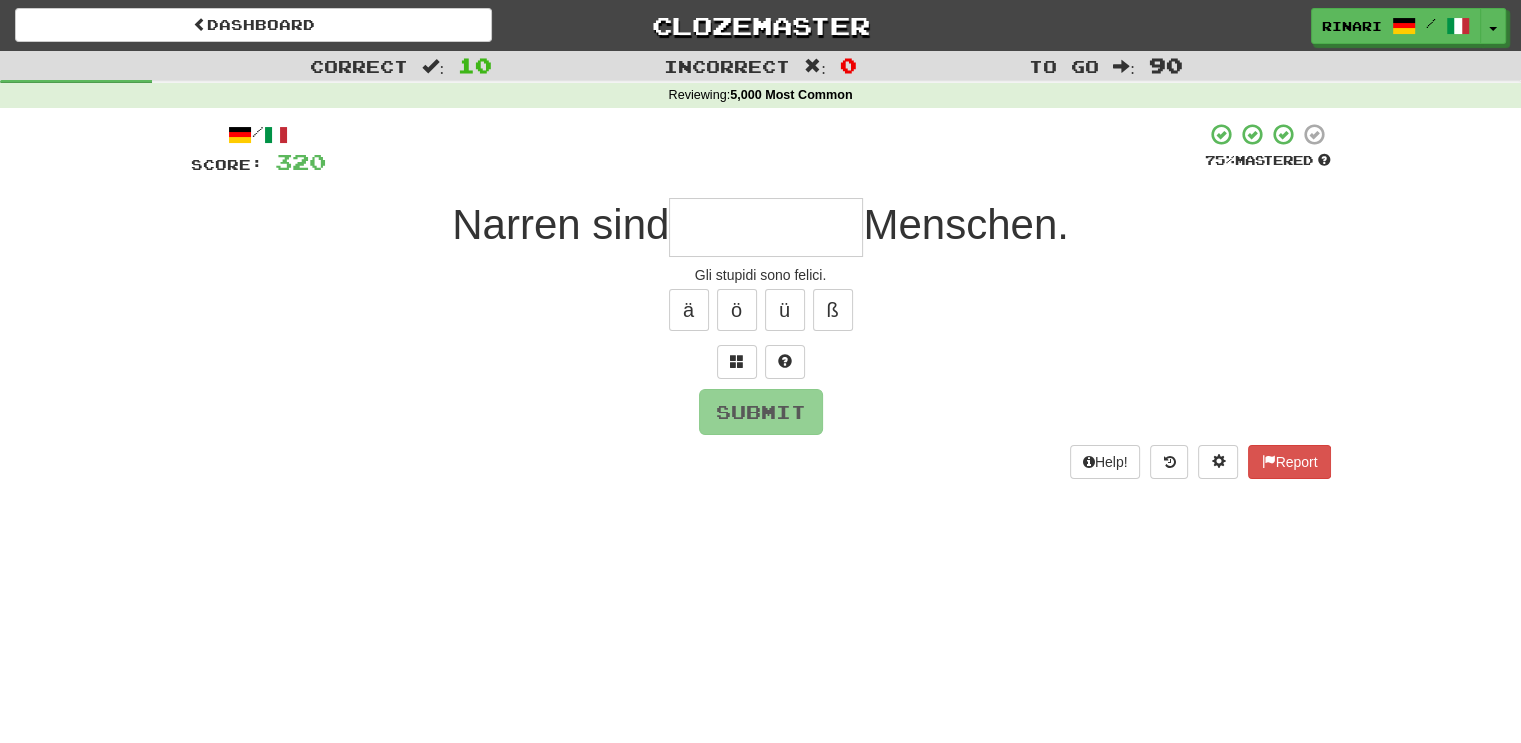 type on "*" 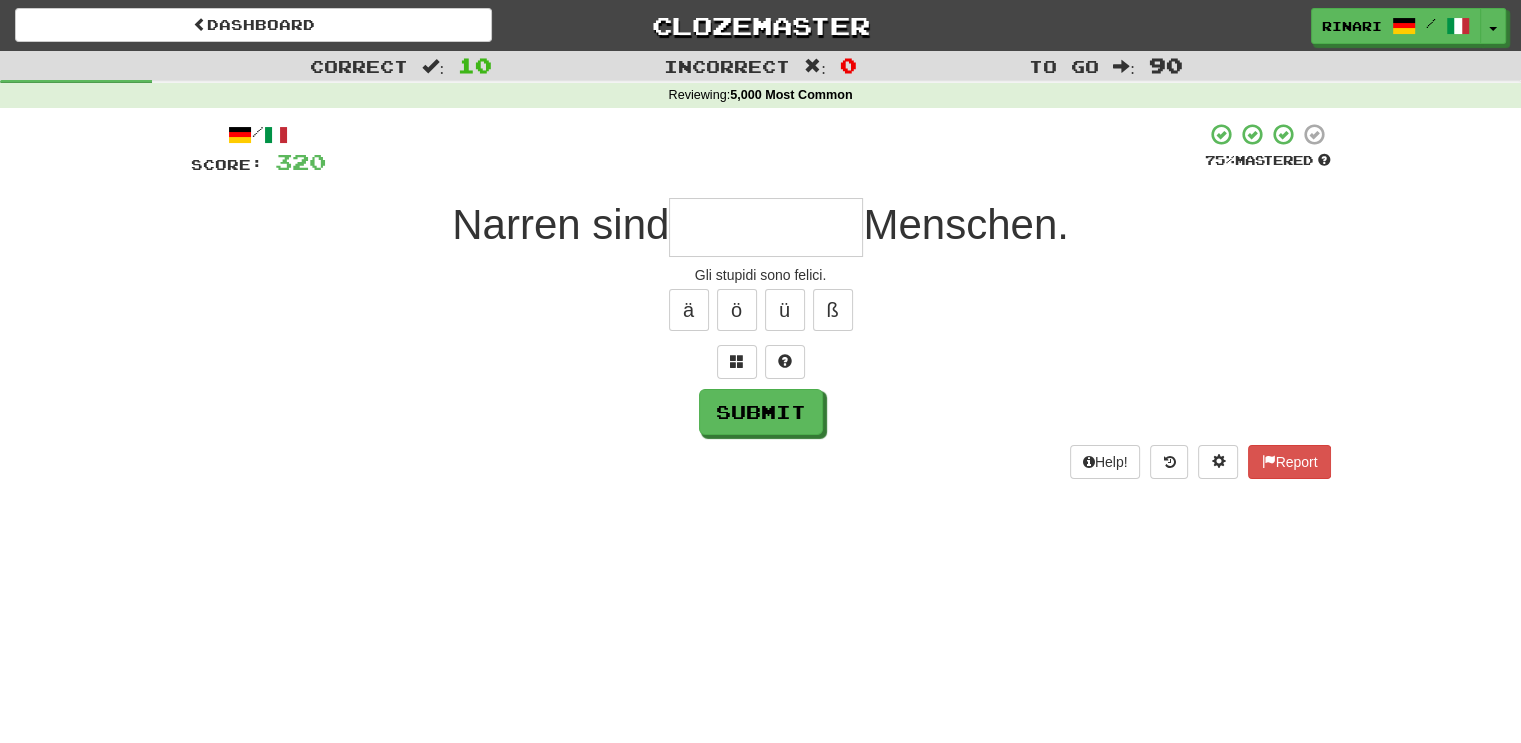type on "*" 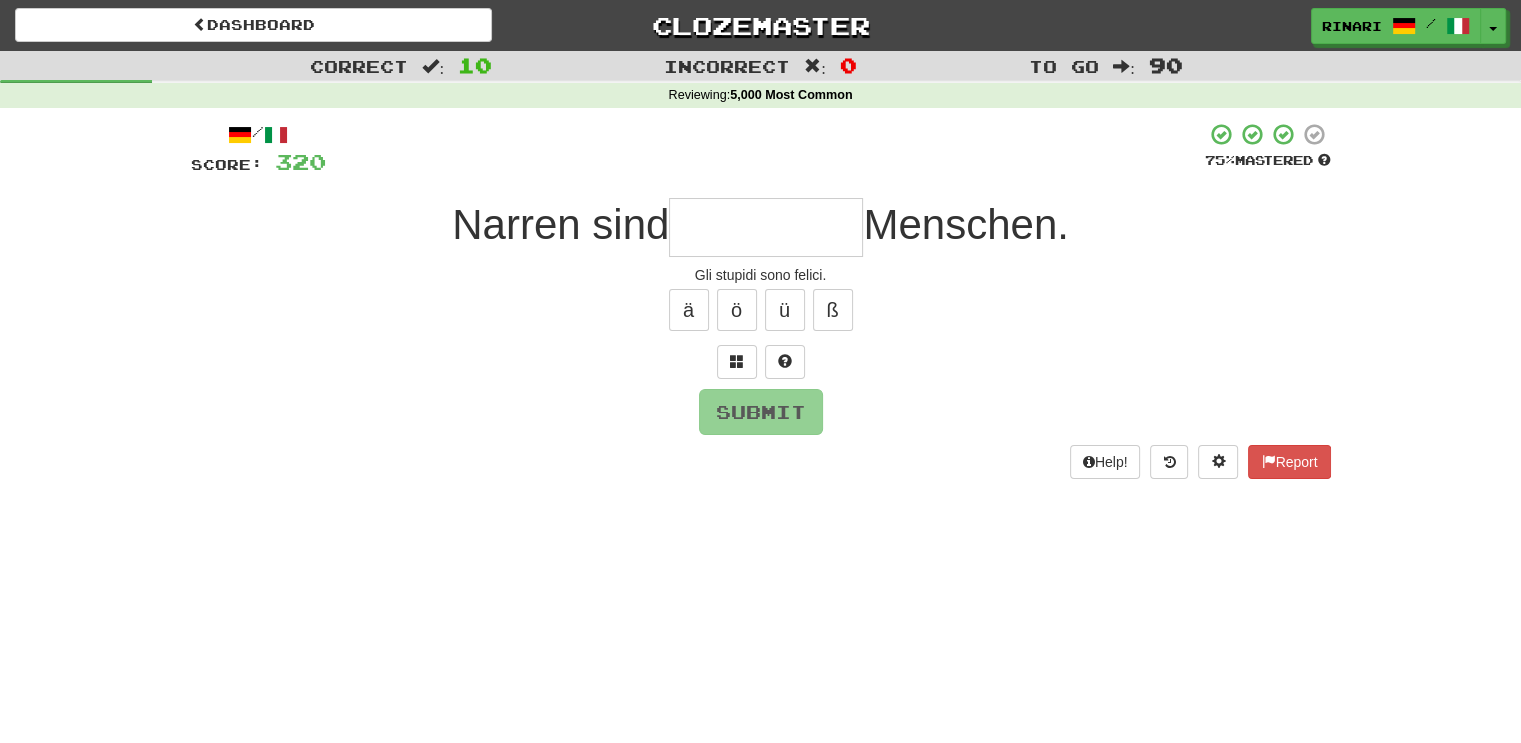 type on "*" 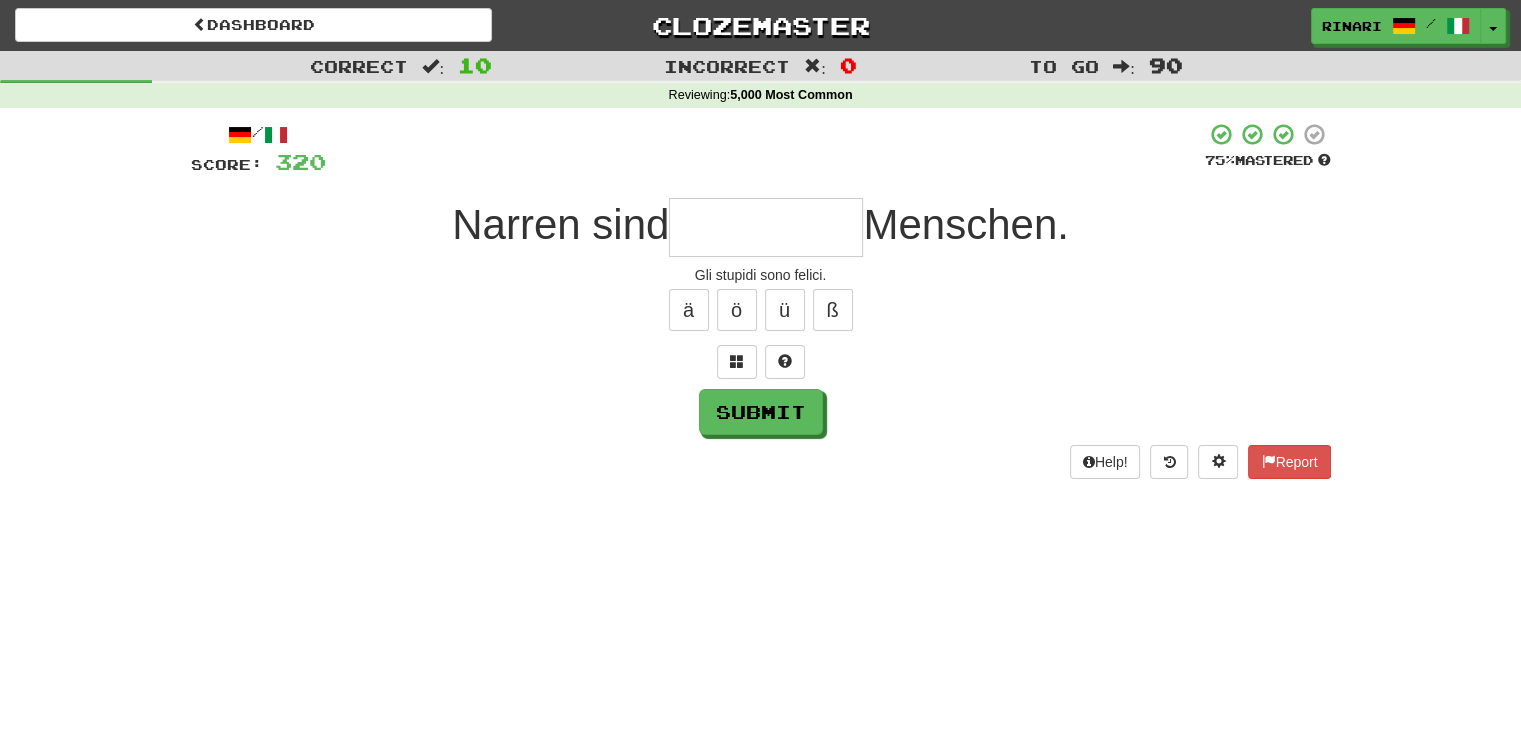 type on "*" 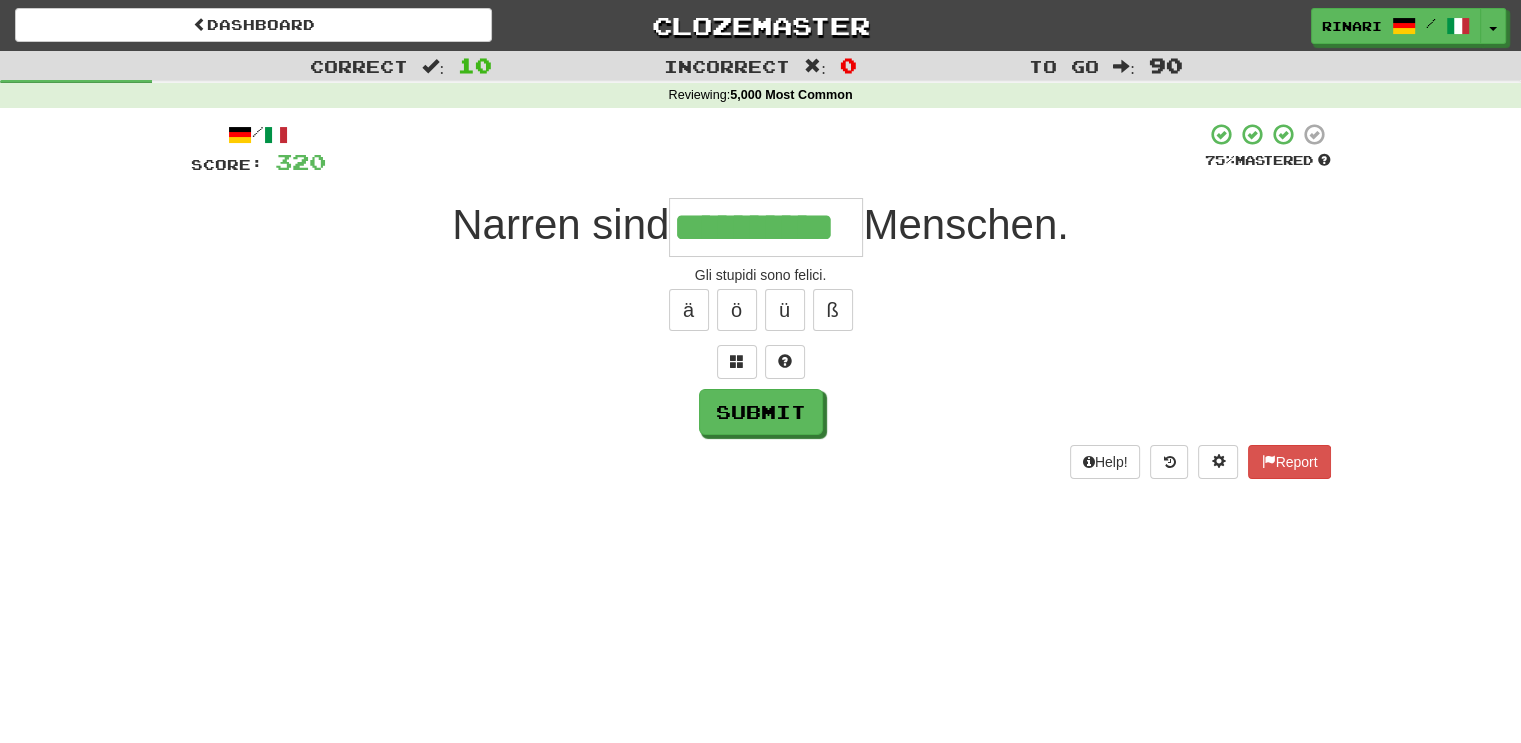 type on "**********" 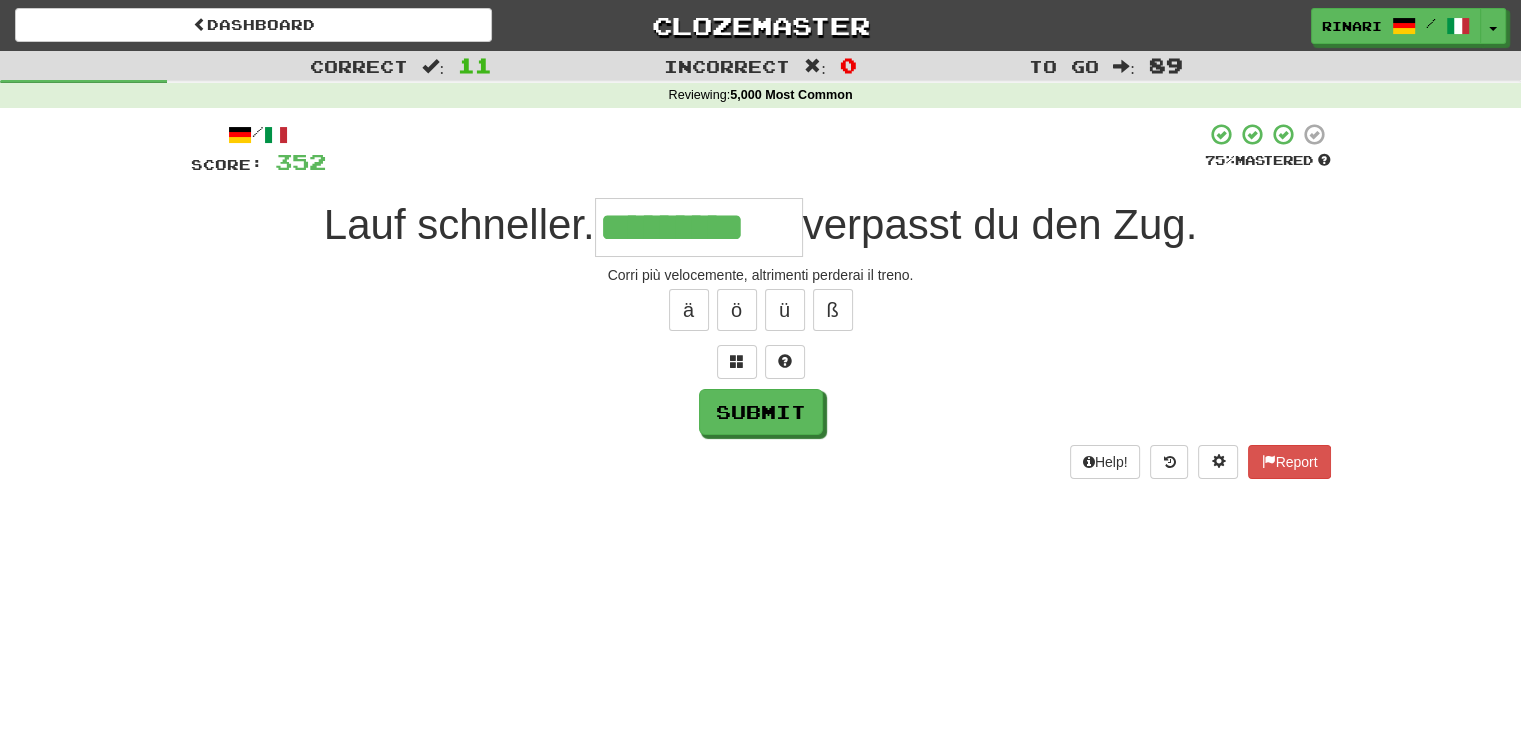 type on "*********" 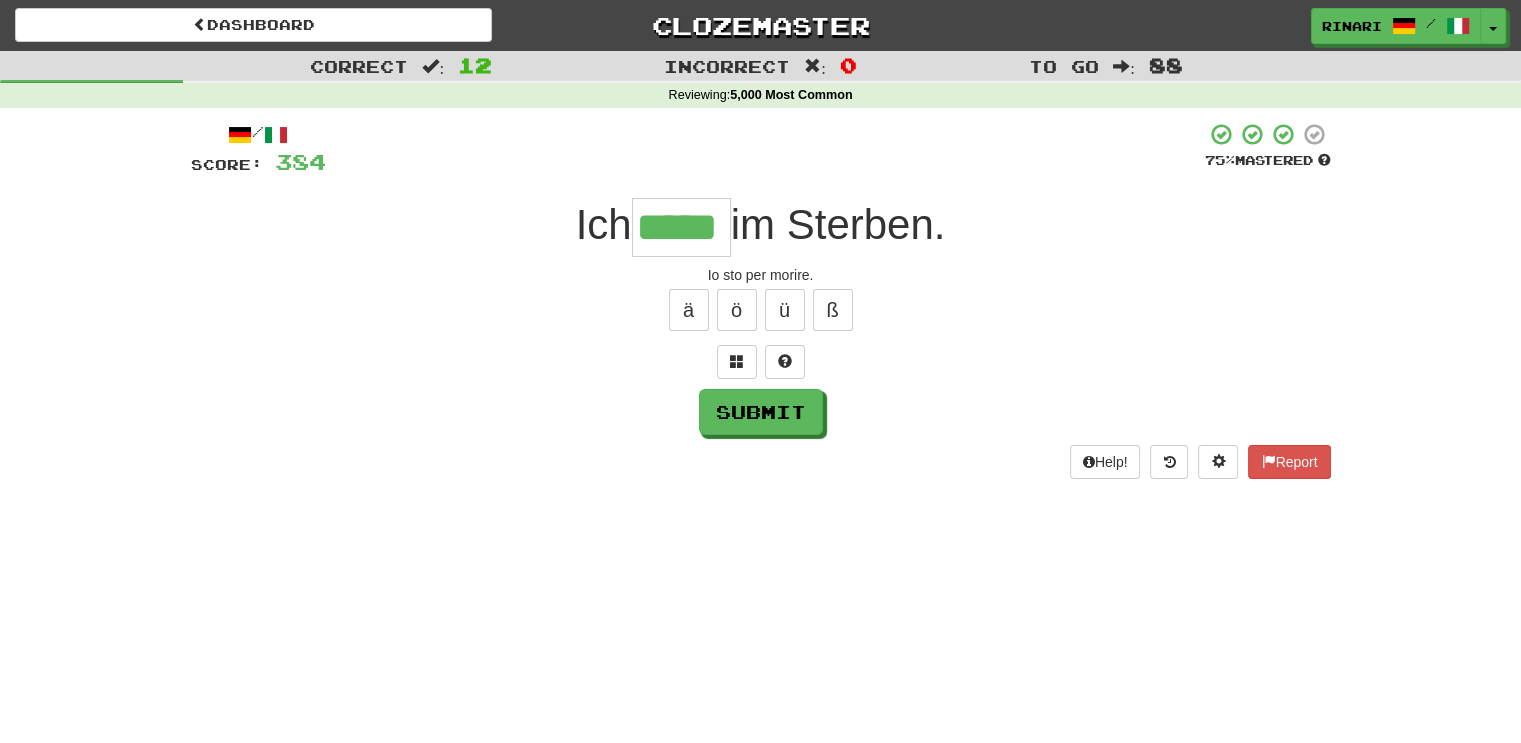 type on "*****" 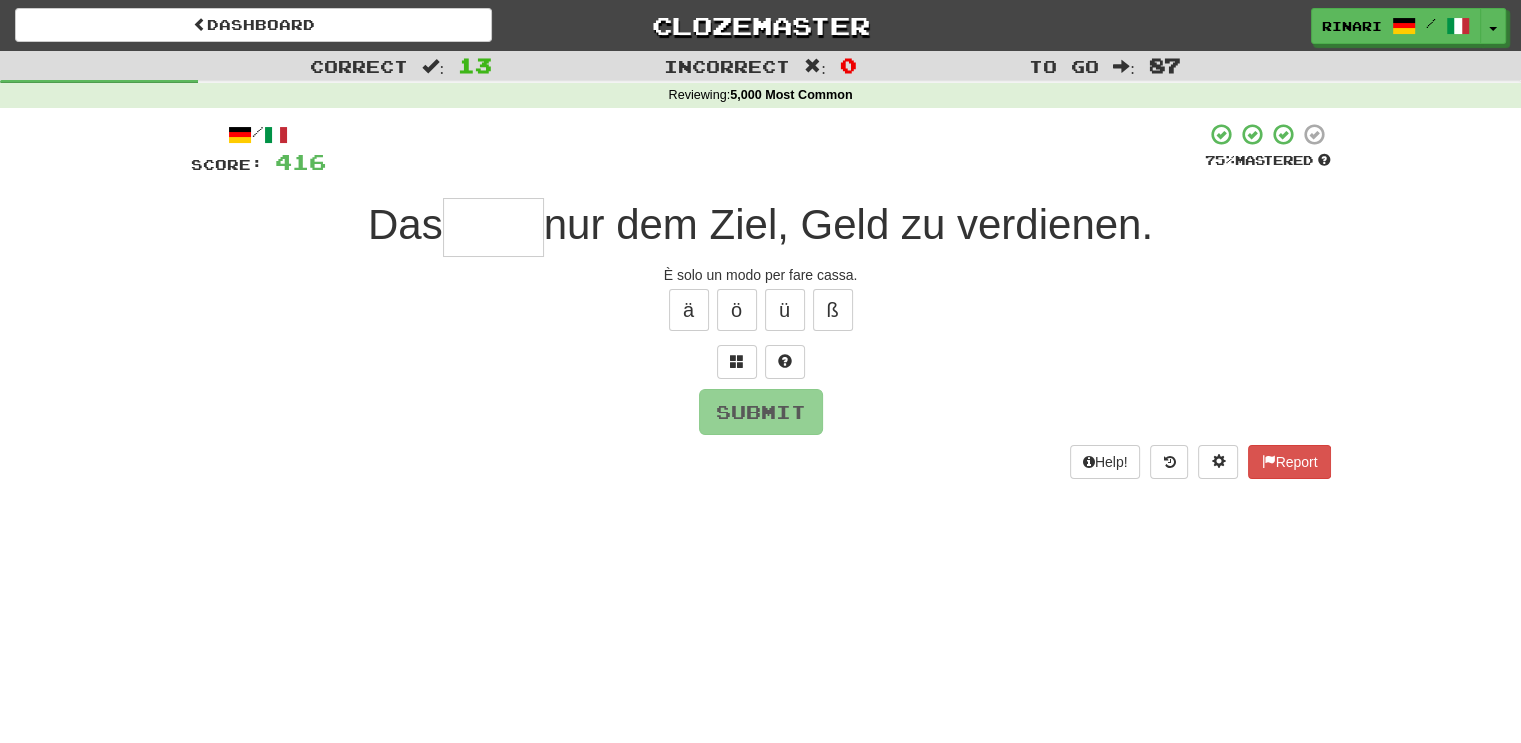 type on "*" 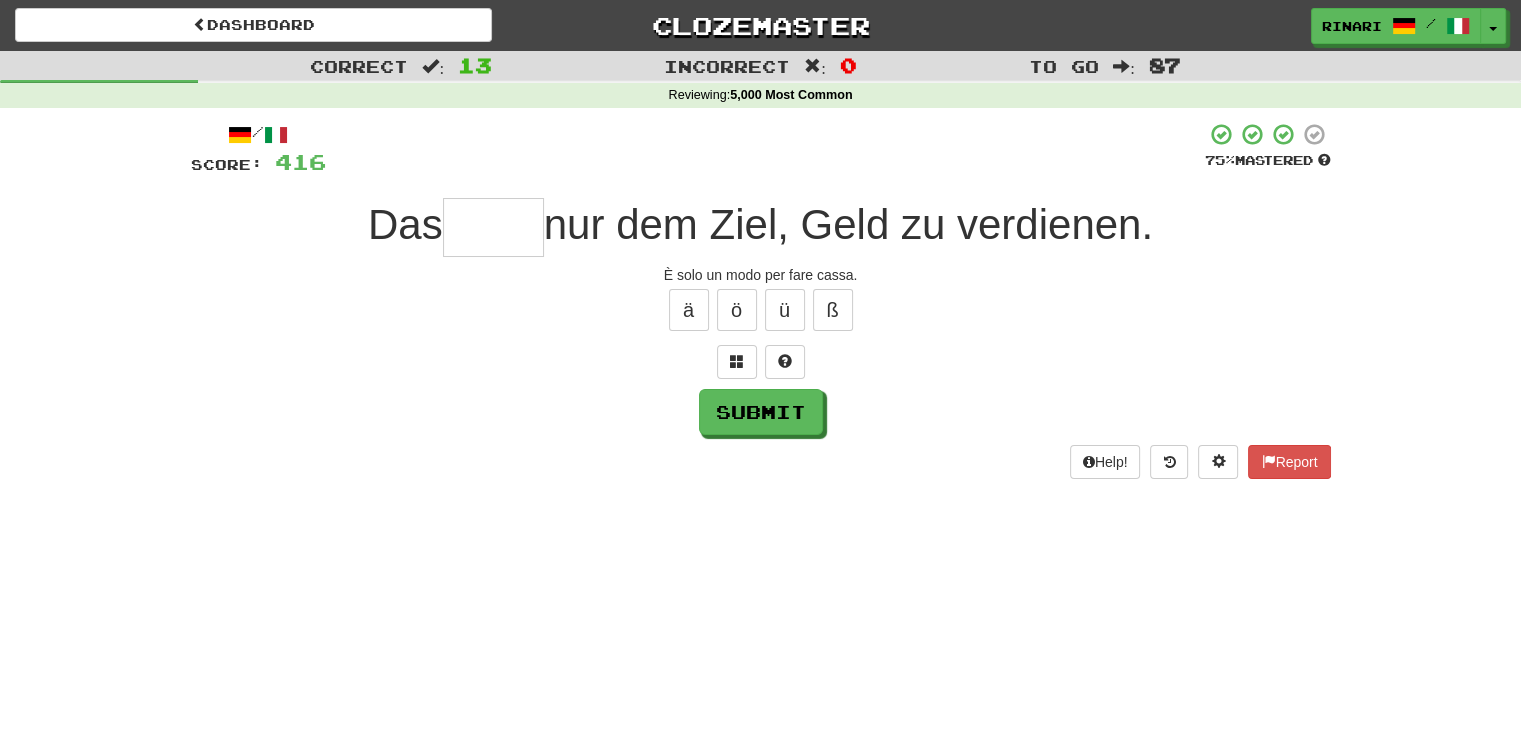 type on "*" 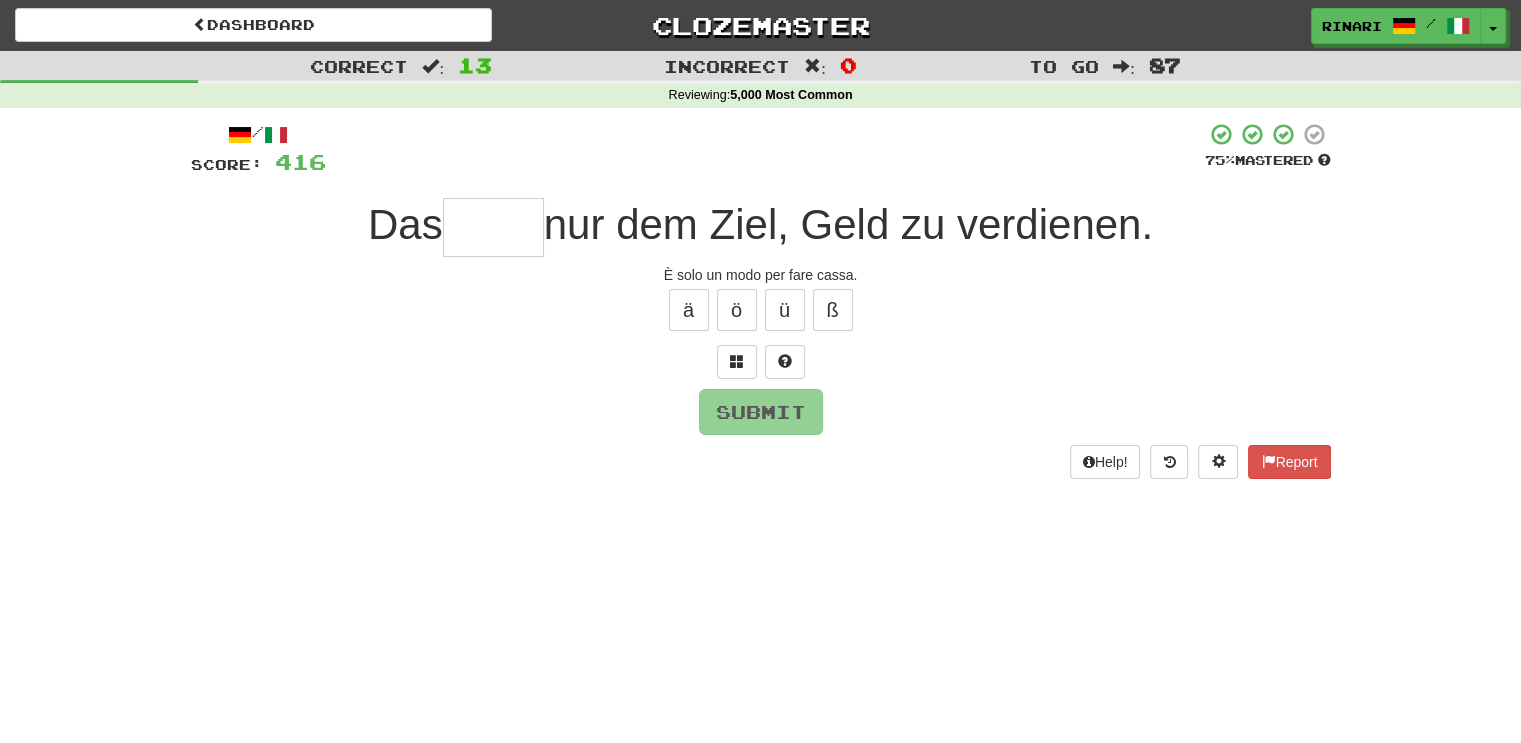 type on "*" 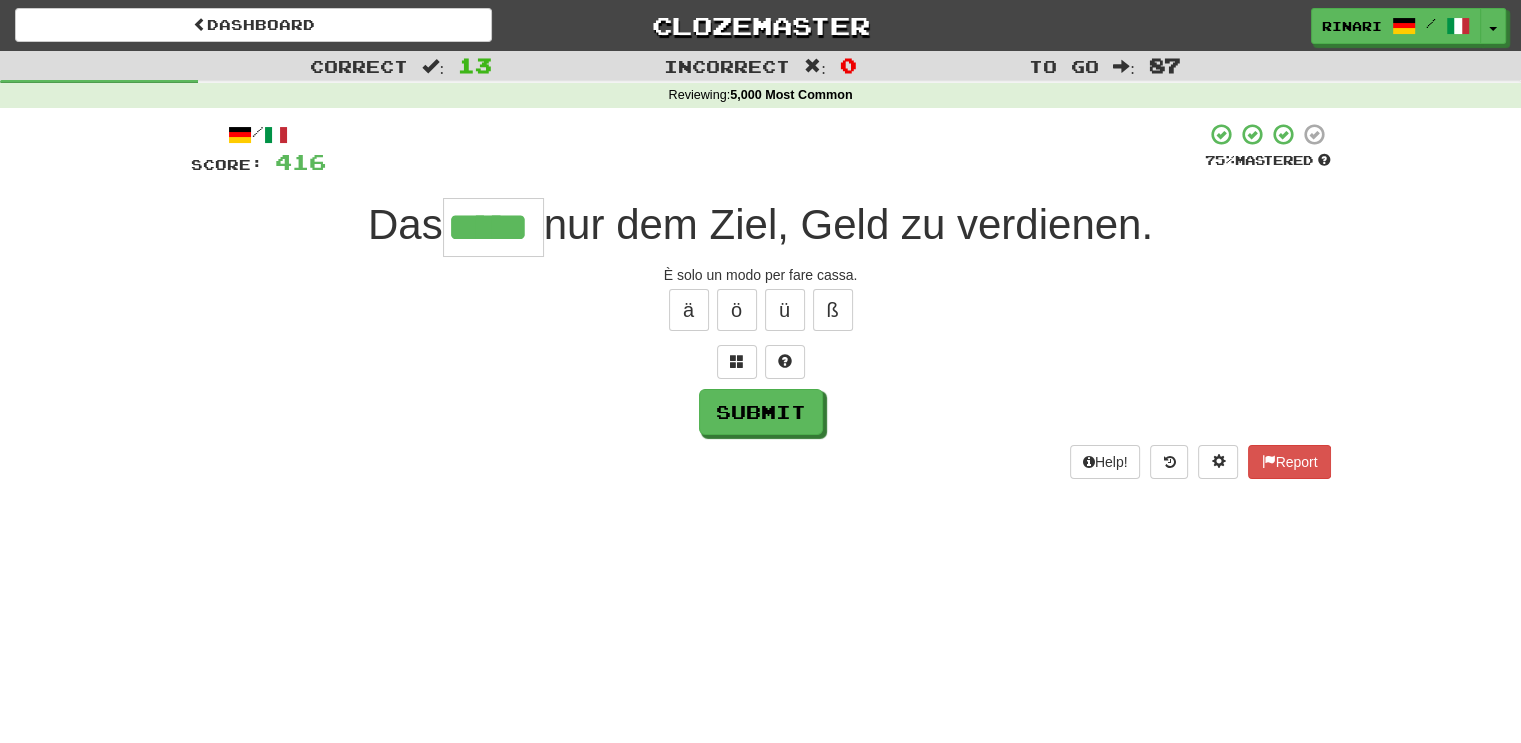 type on "*****" 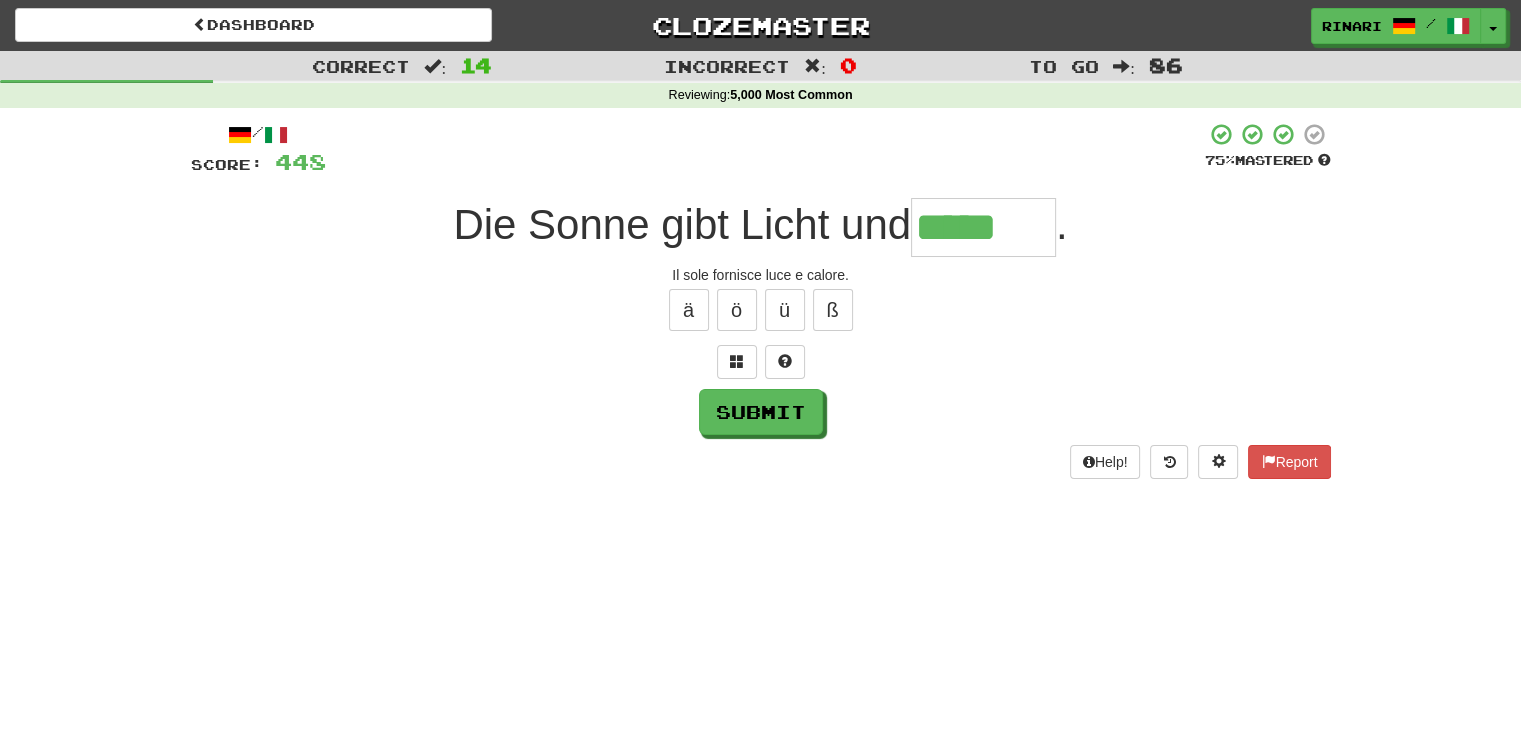 type on "*****" 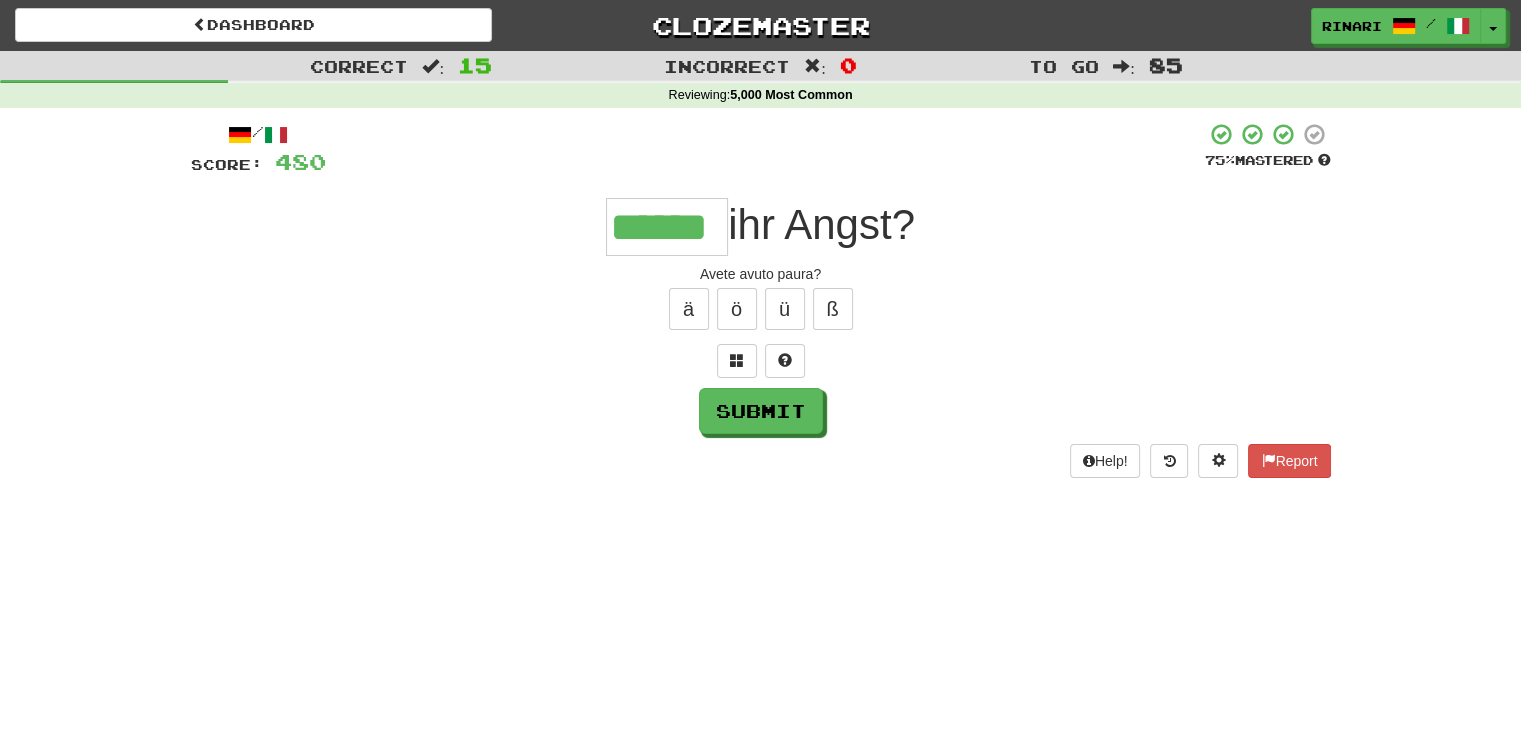 scroll, scrollTop: 0, scrollLeft: 0, axis: both 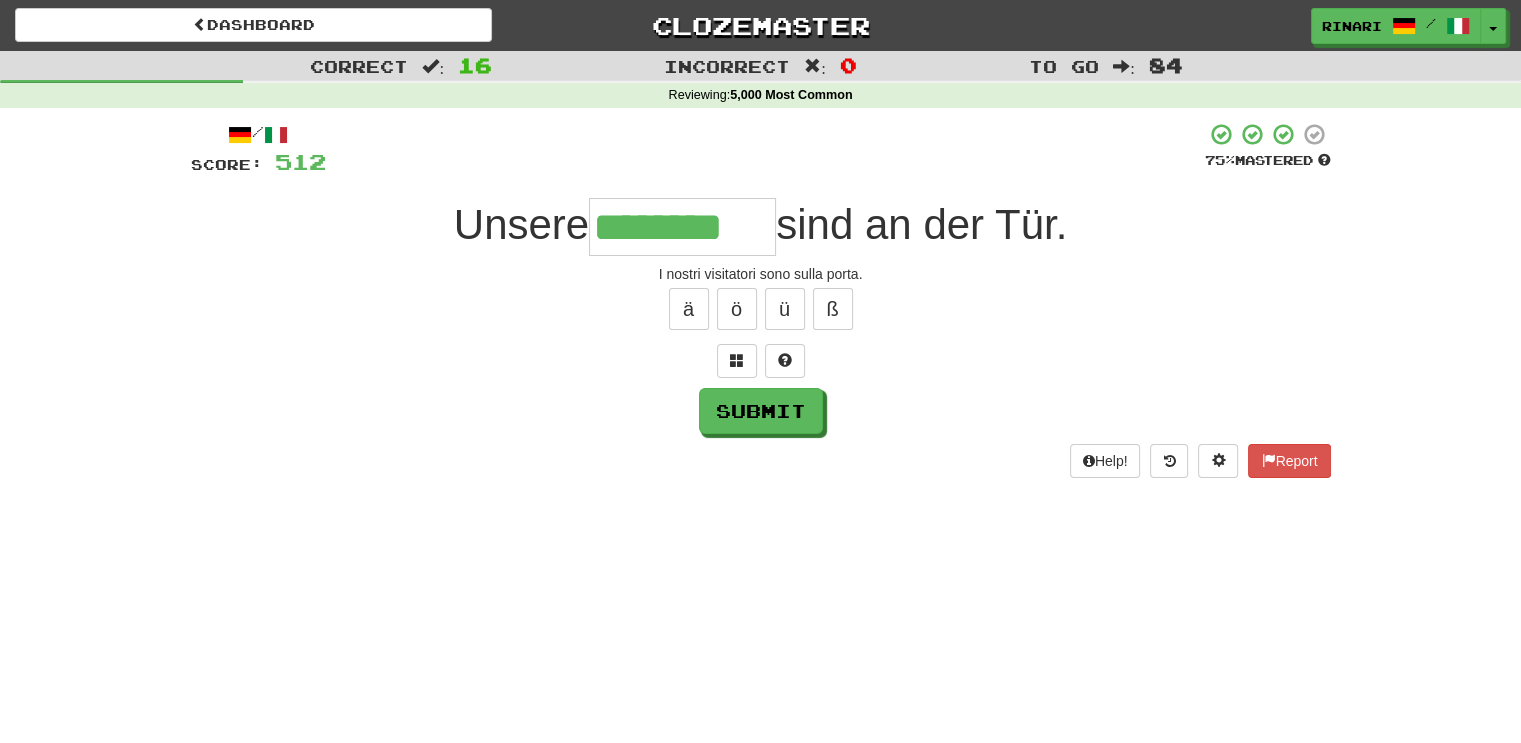 type on "********" 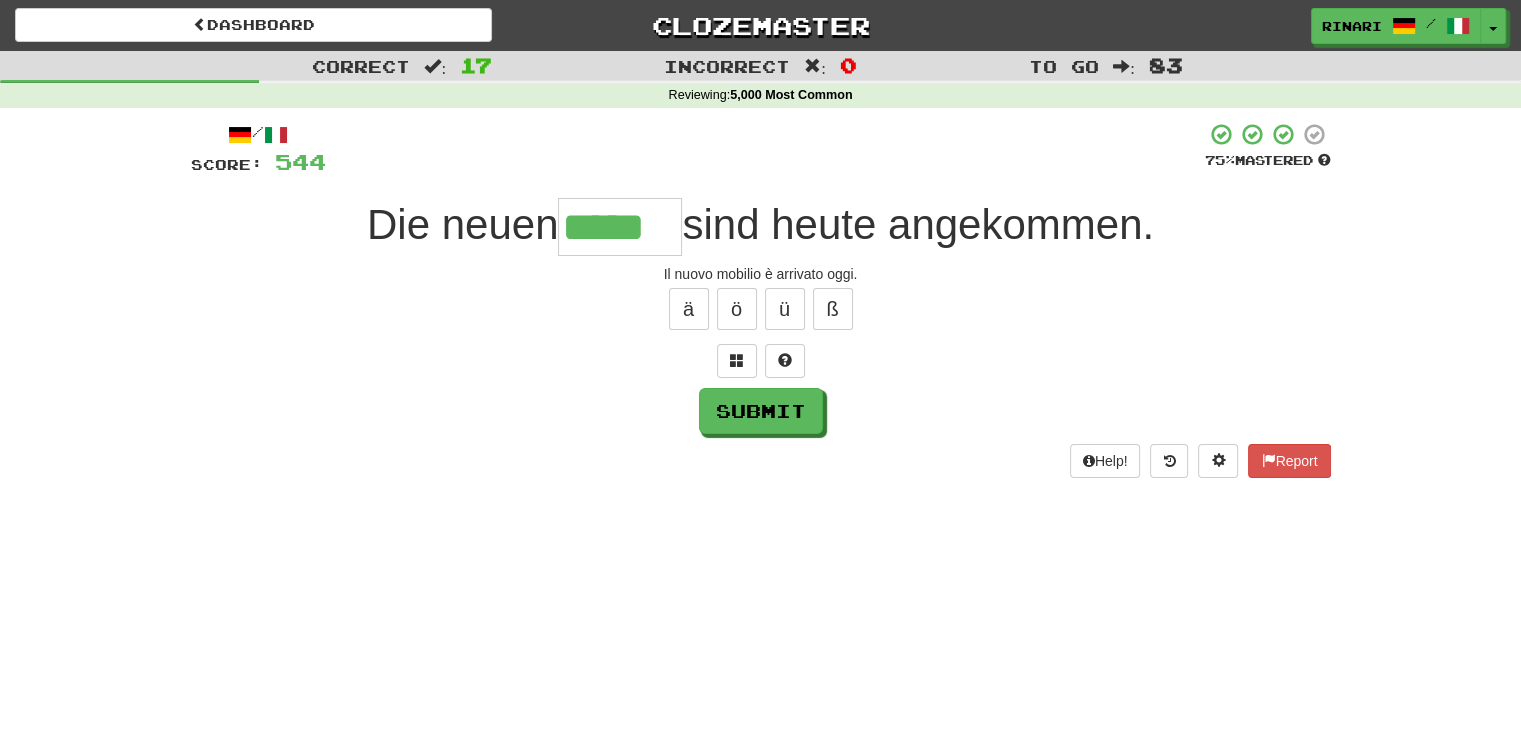 type on "*****" 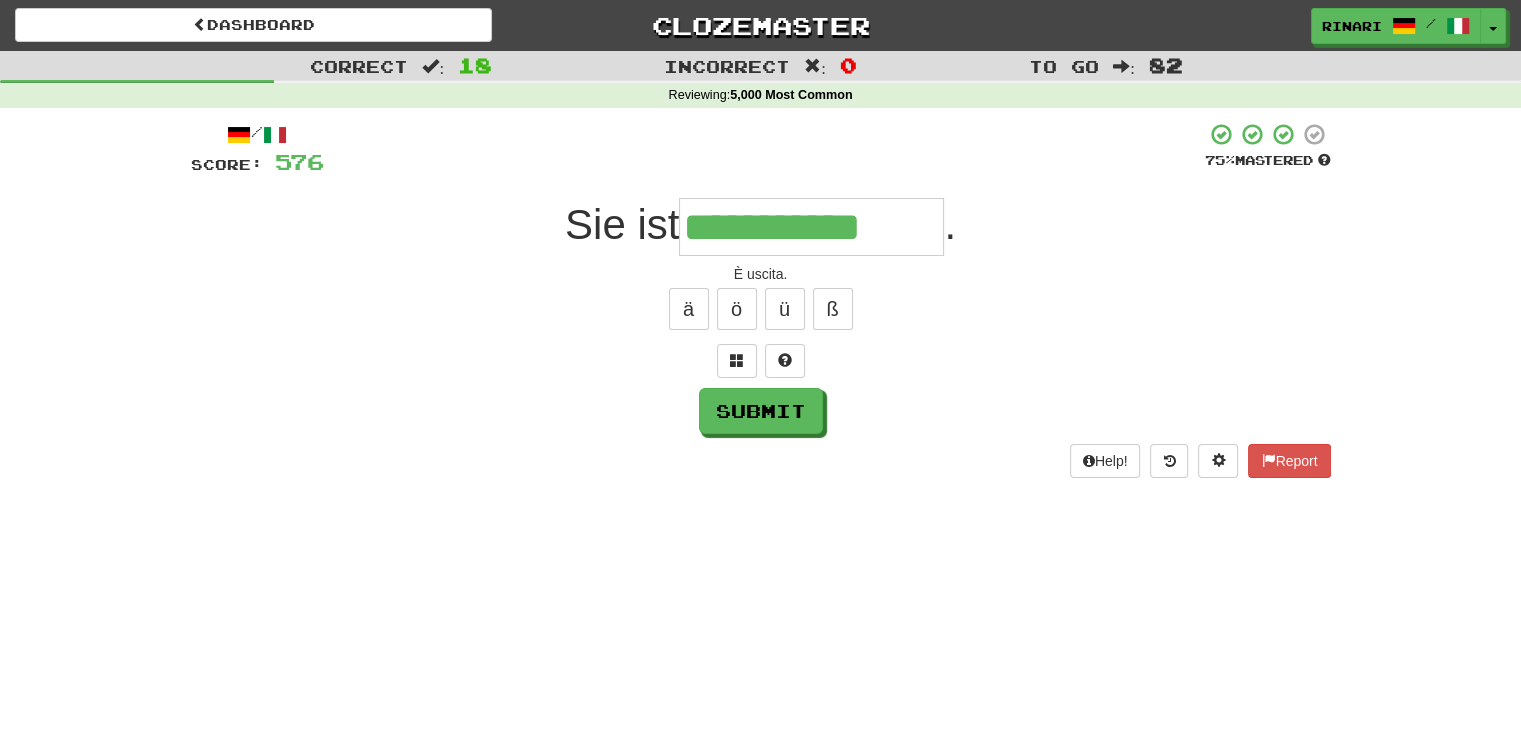 type on "**********" 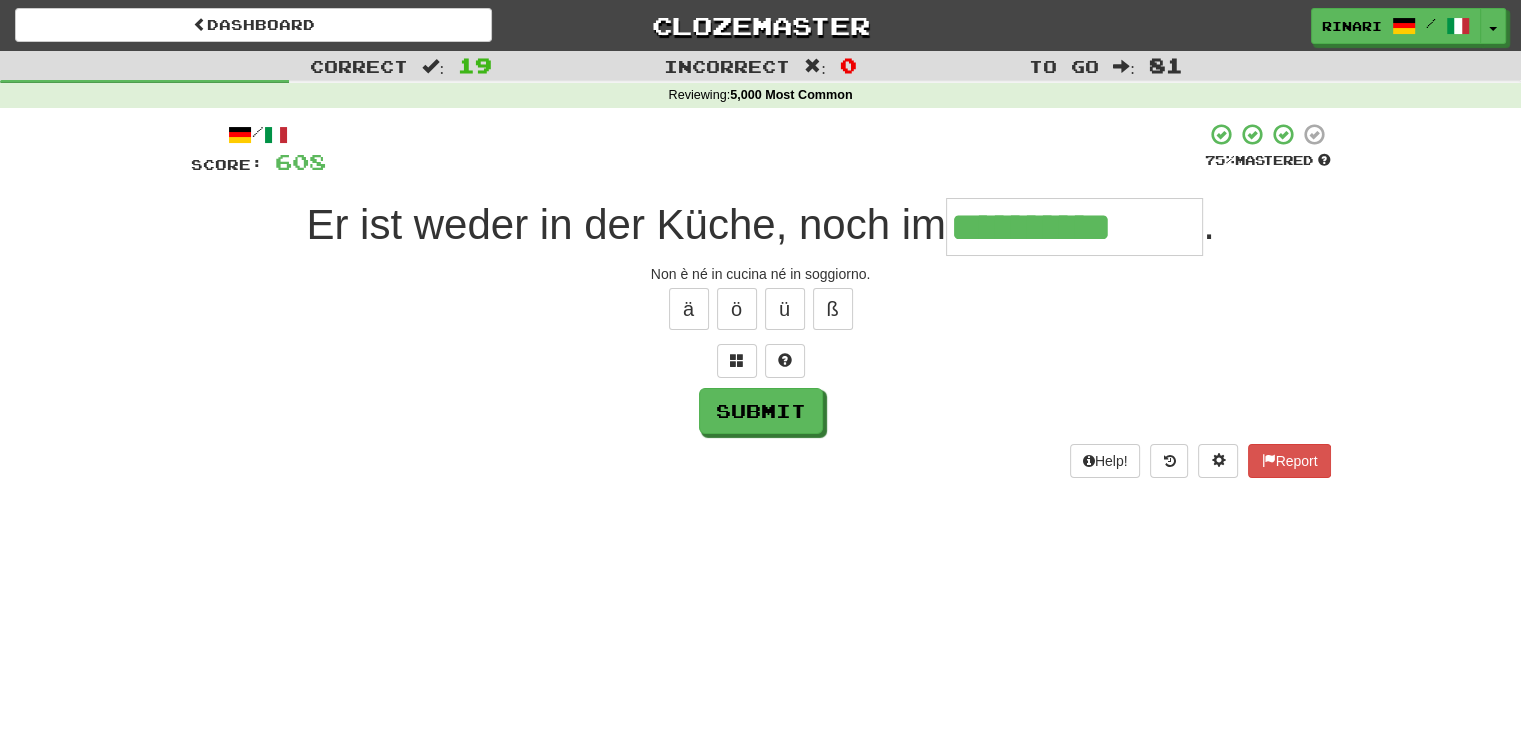 type on "**********" 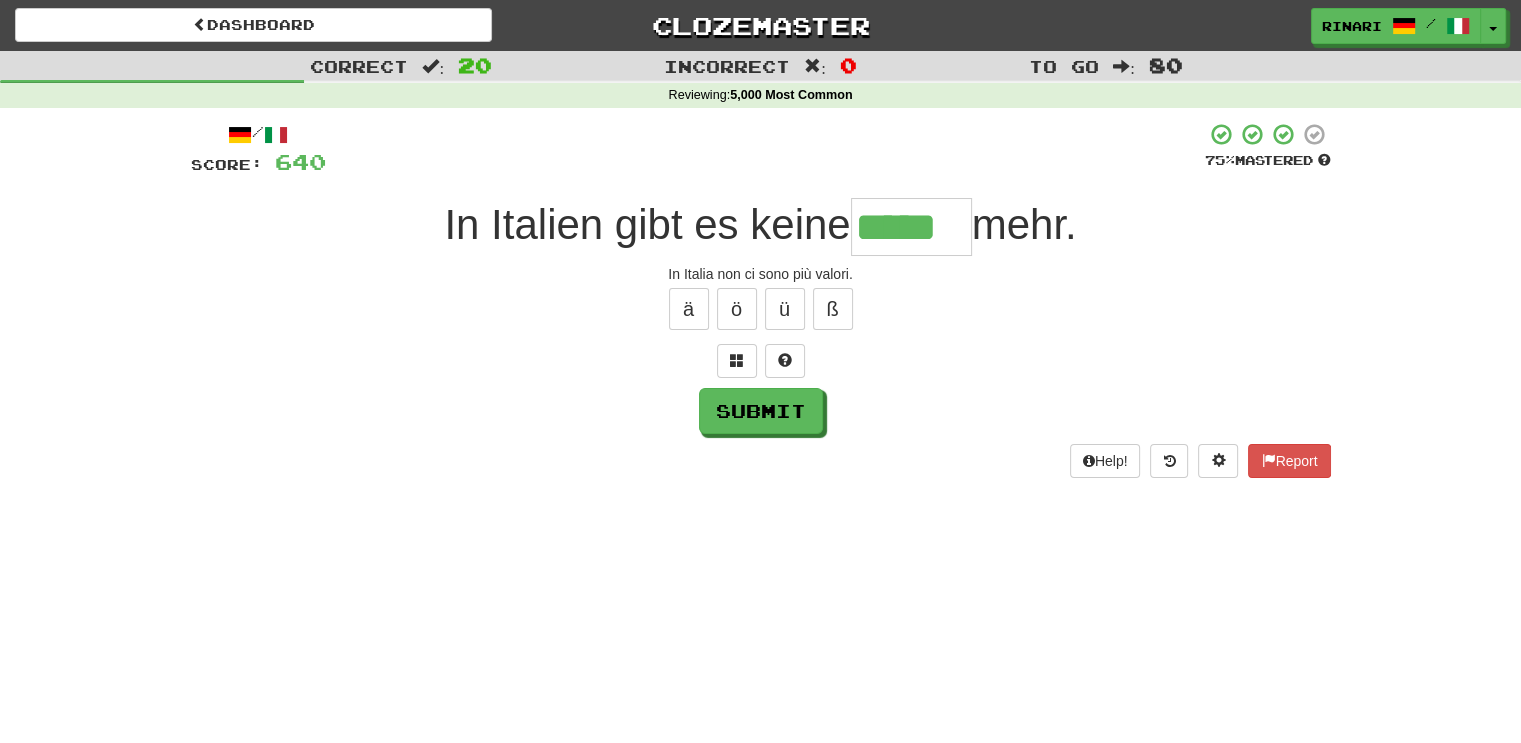 type on "*****" 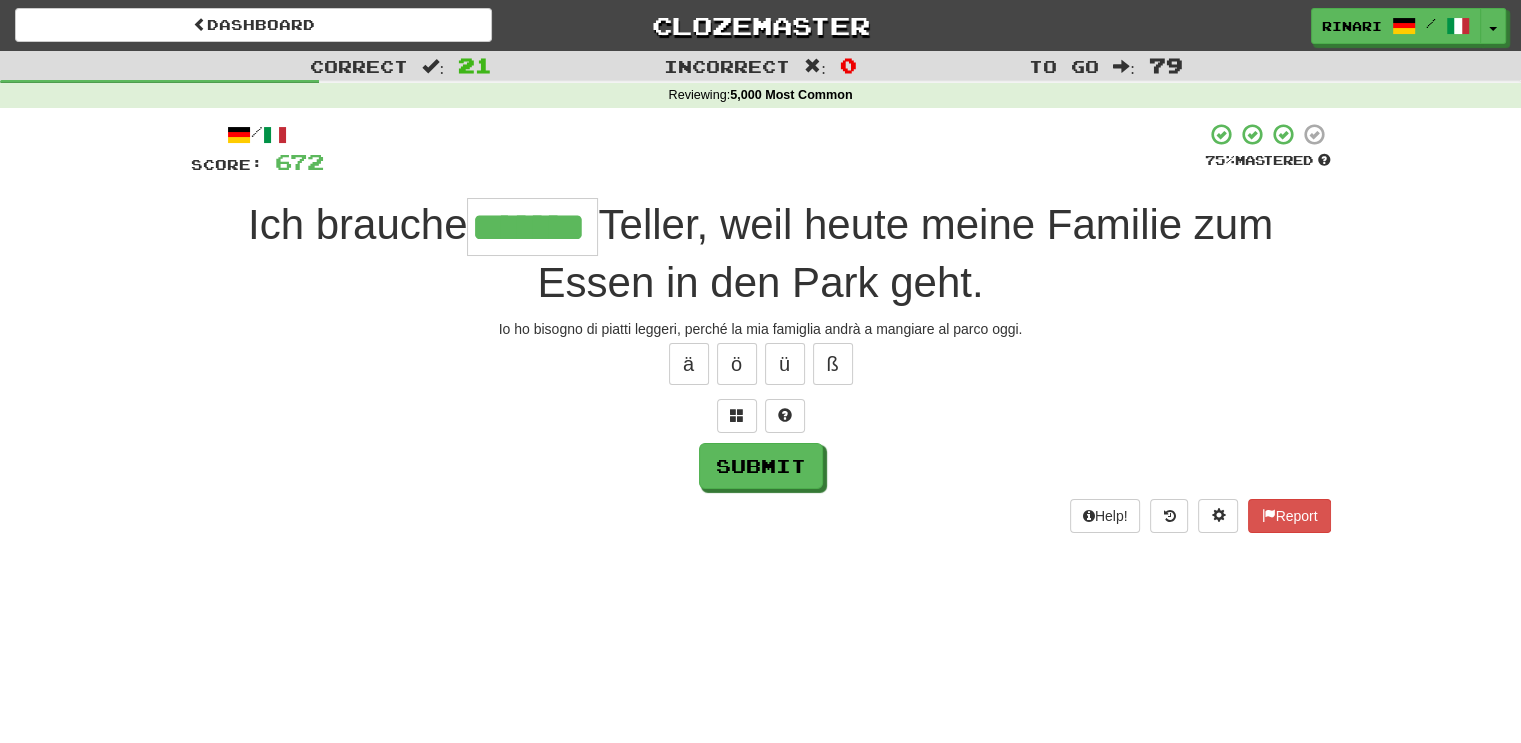 type on "*******" 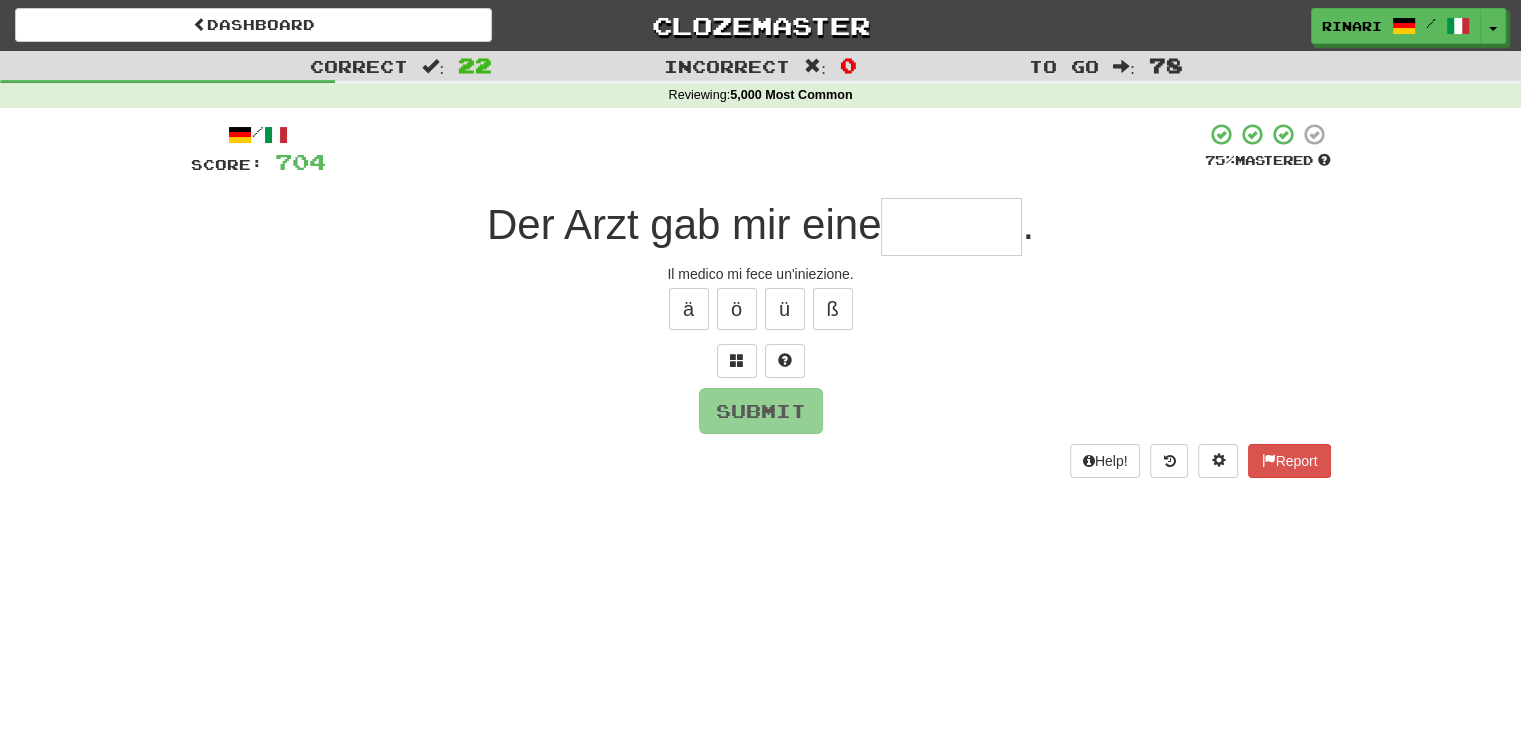 type on "*" 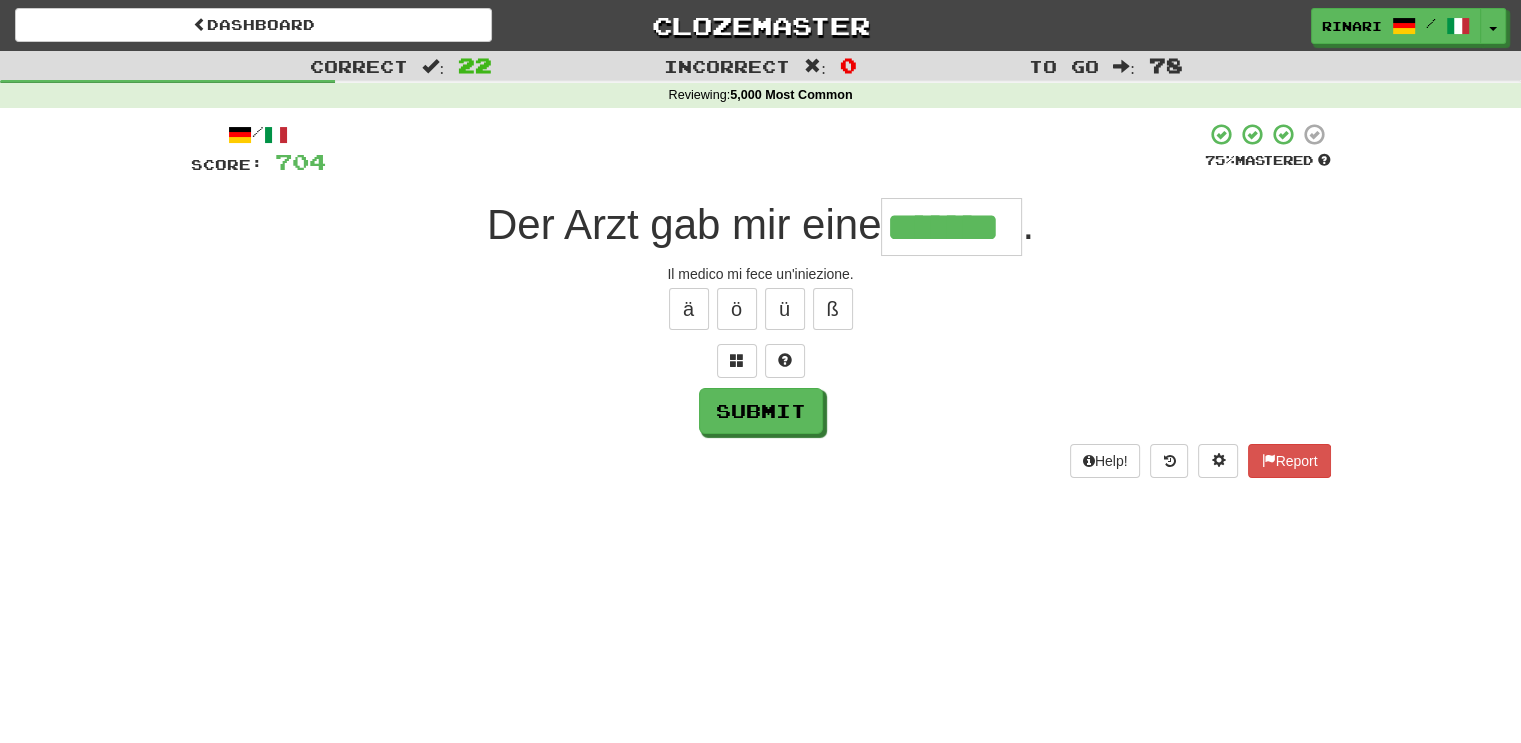 type on "*******" 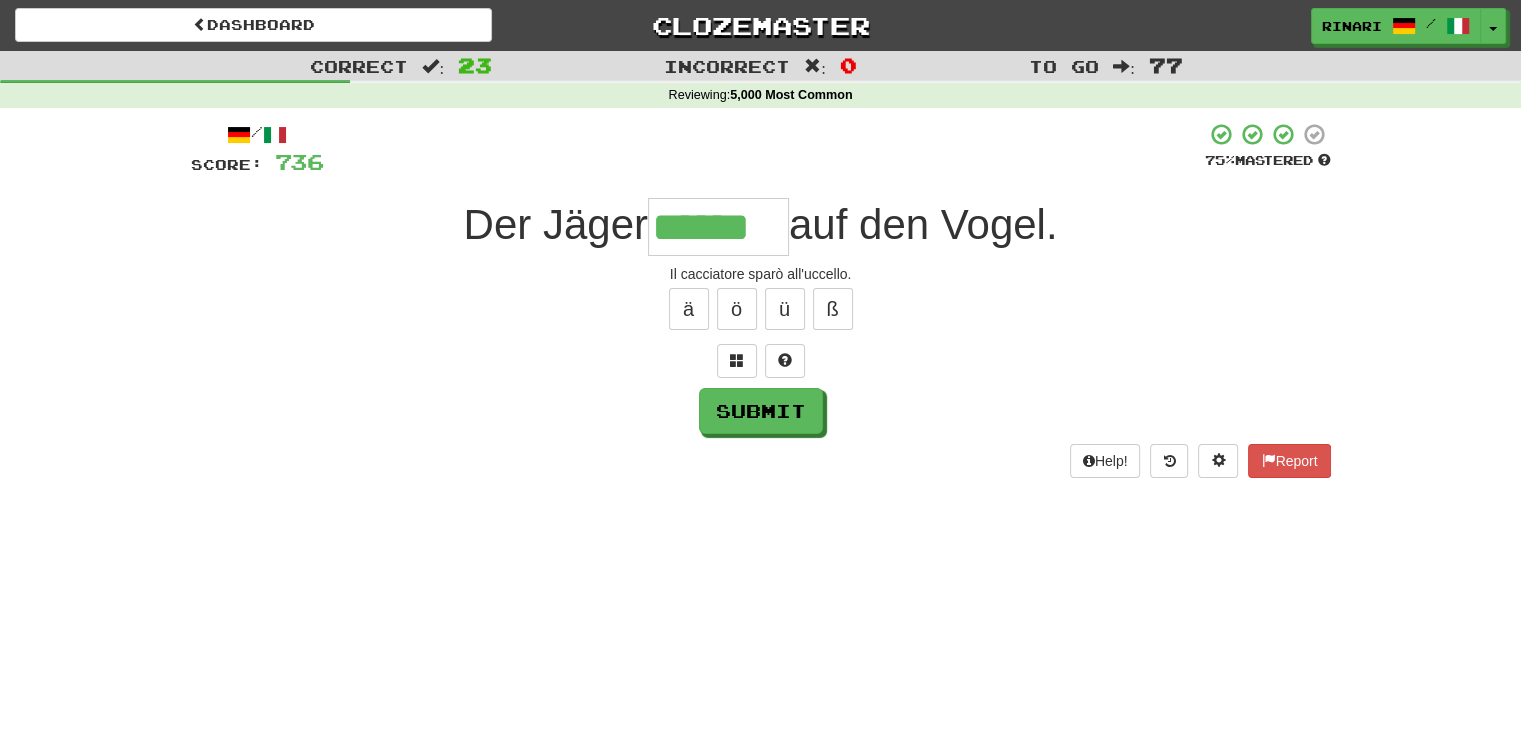 type on "******" 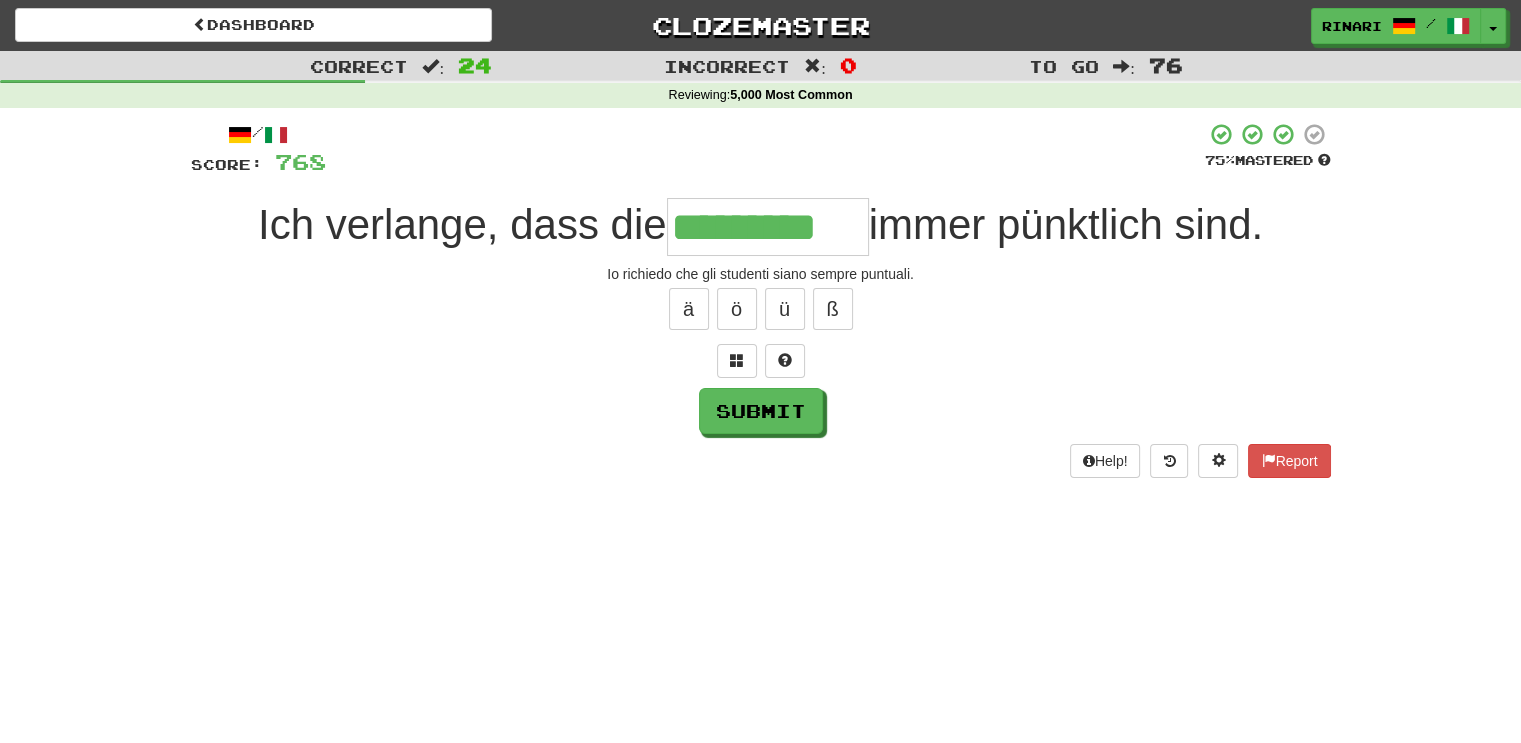 type on "*********" 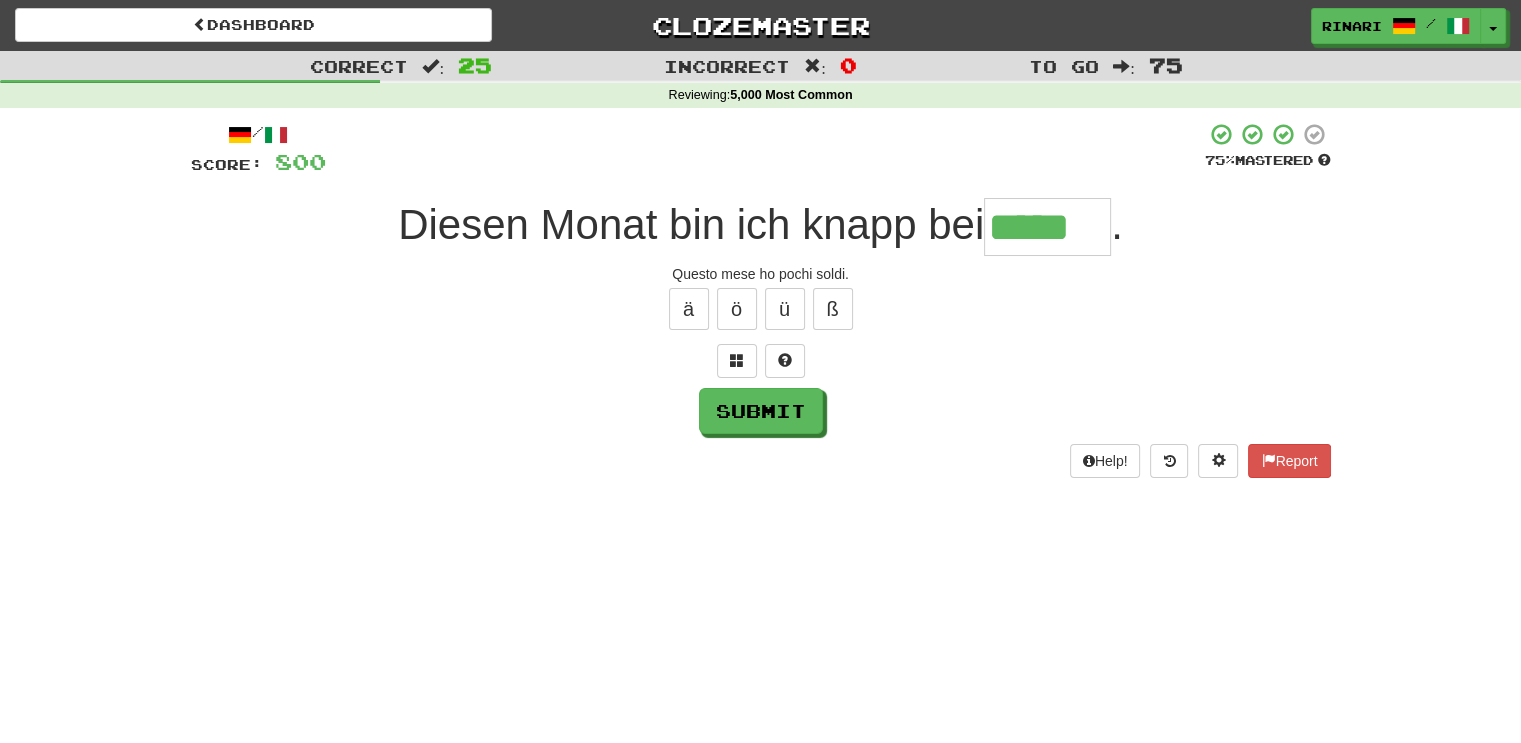 type on "*****" 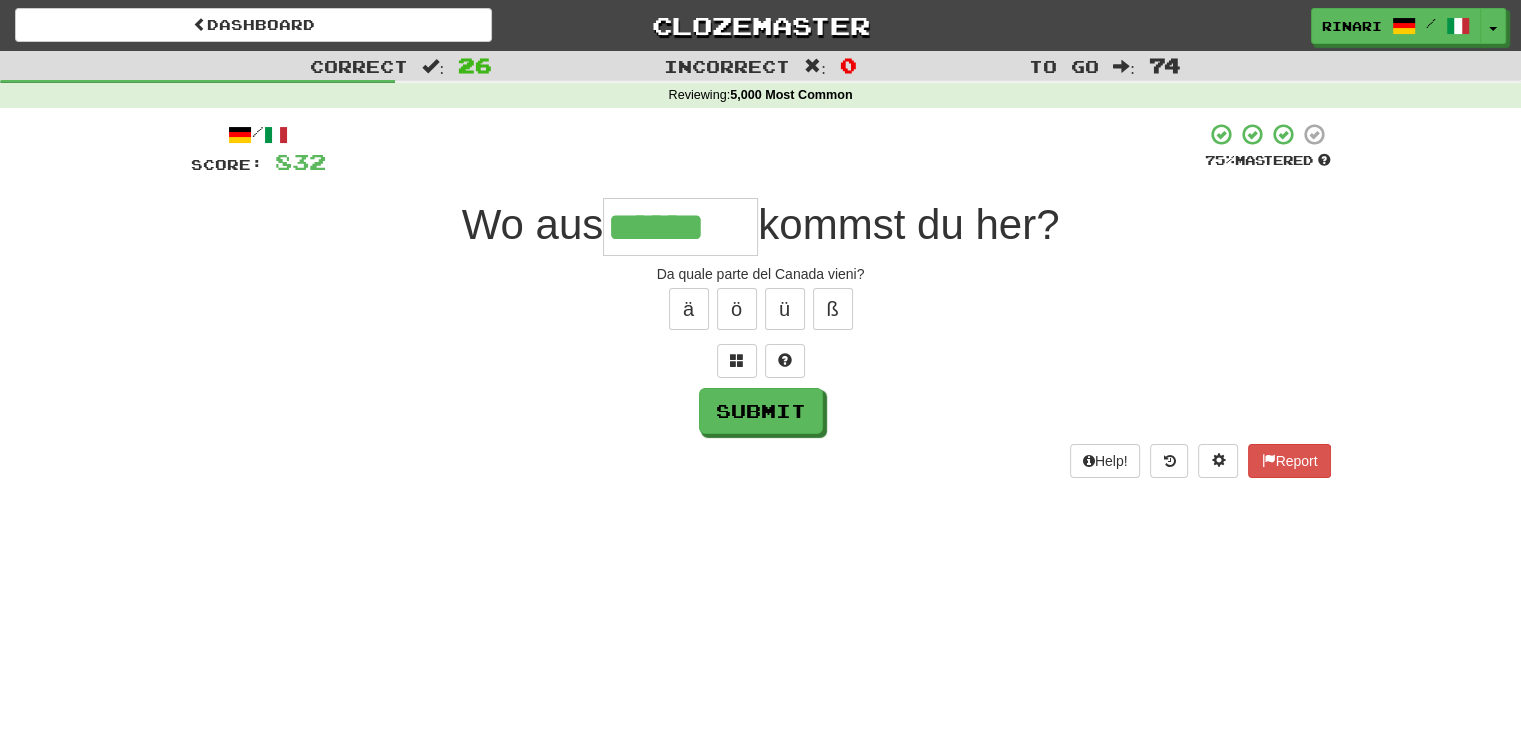 type on "******" 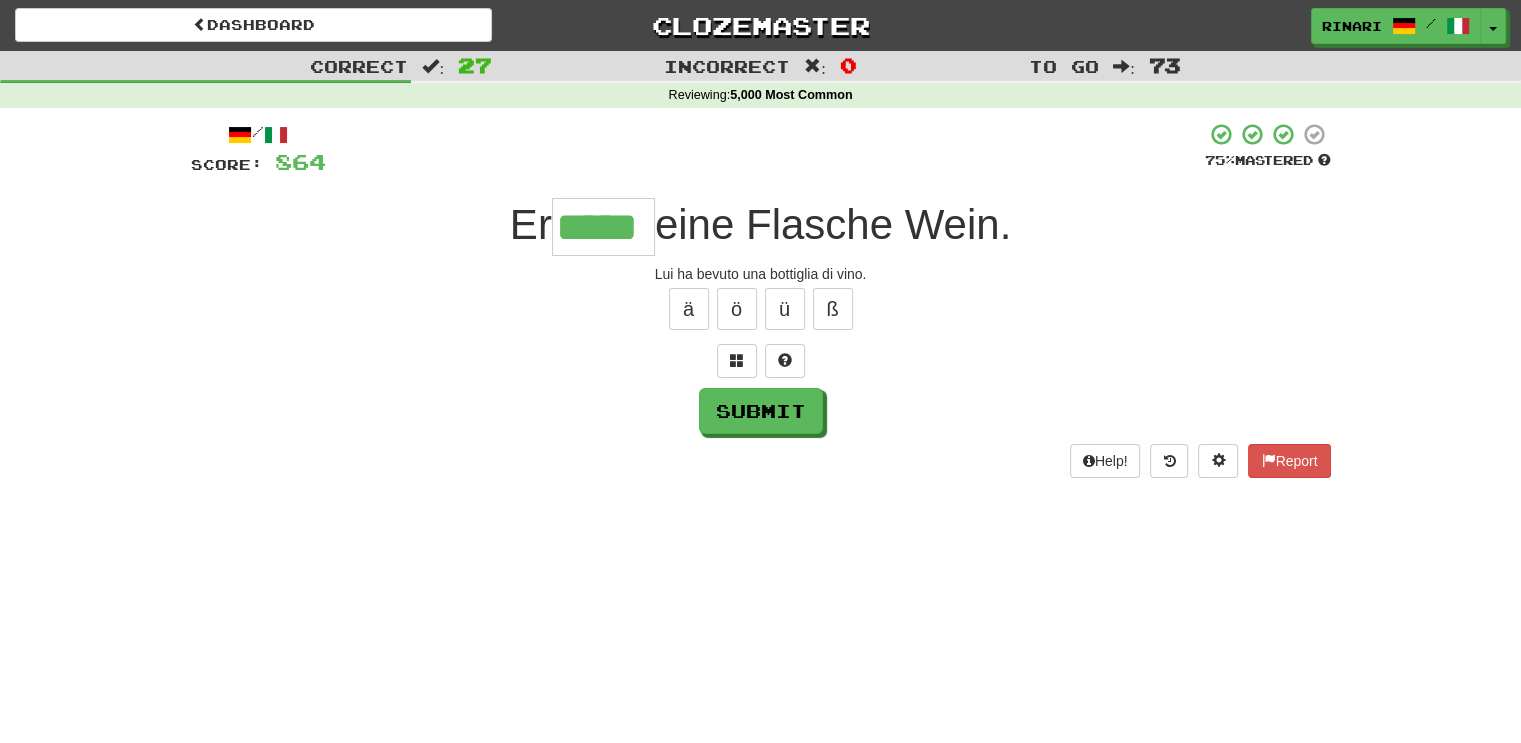 type on "*****" 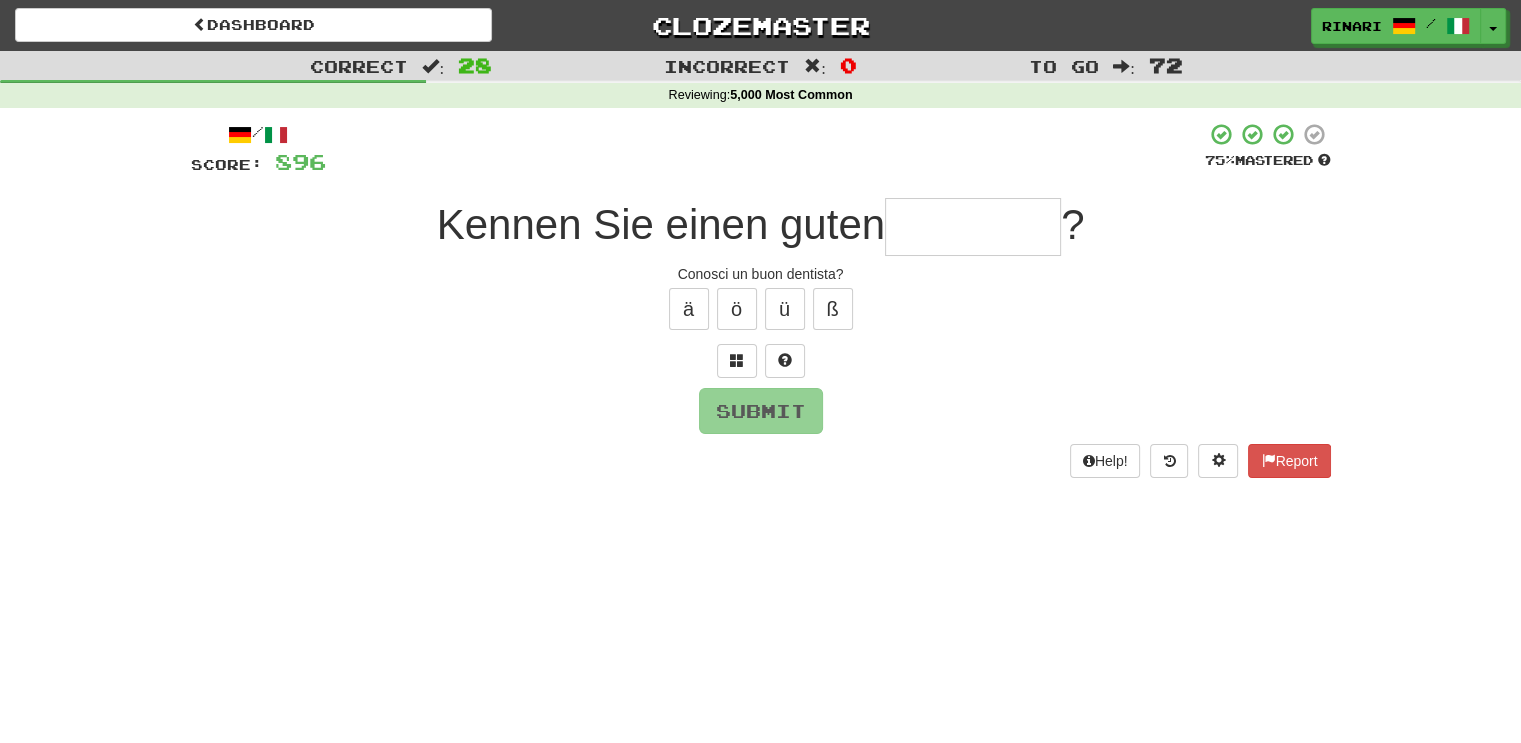 type on "*" 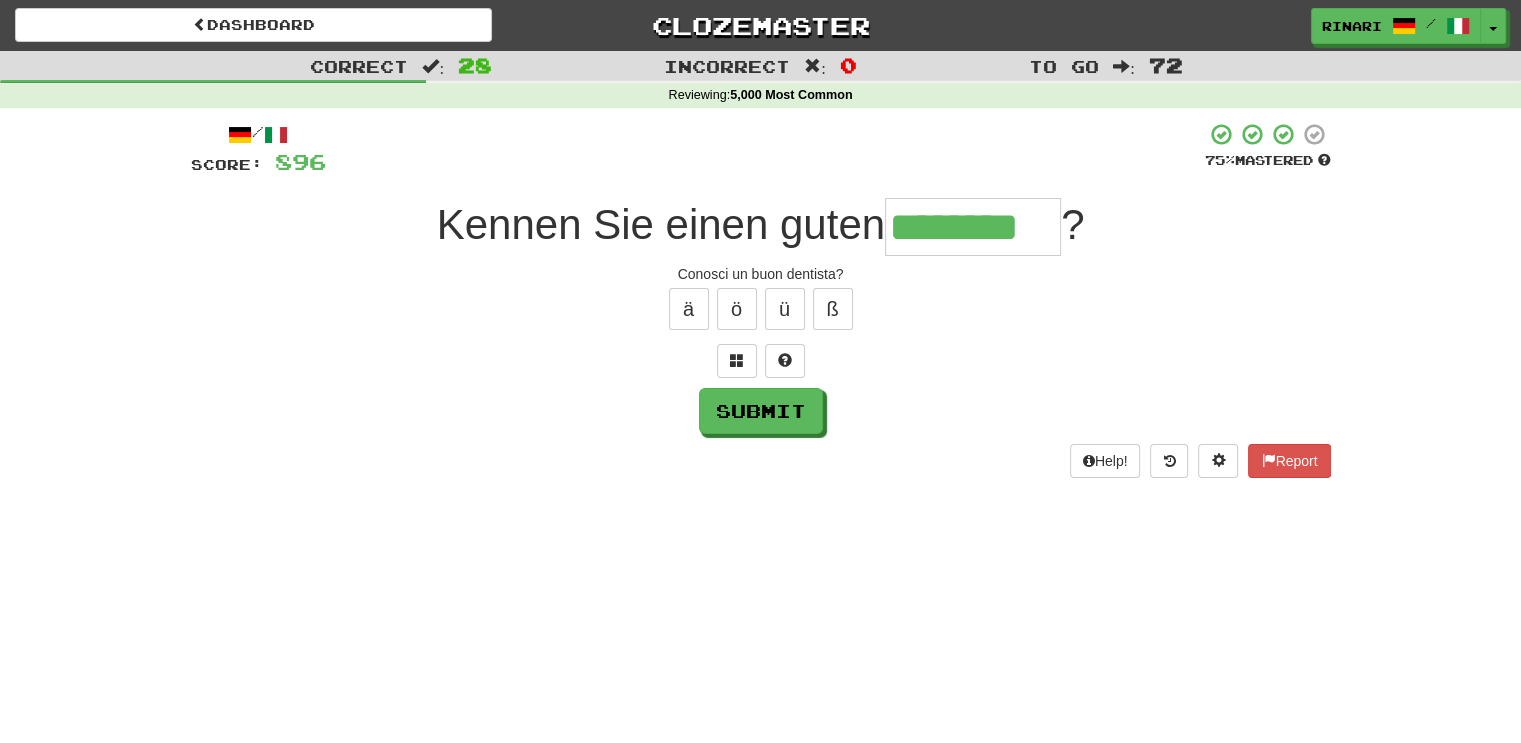 type on "********" 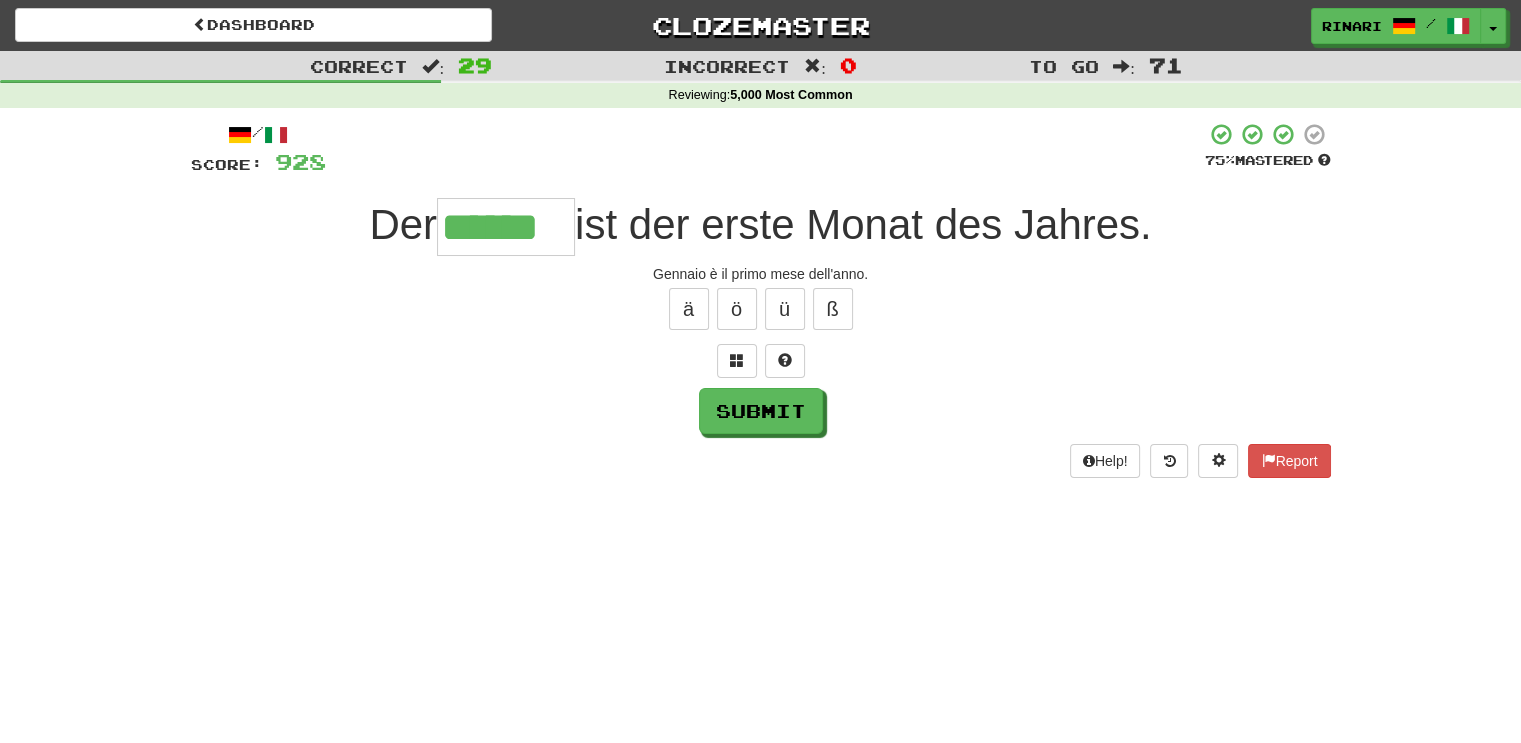 type on "******" 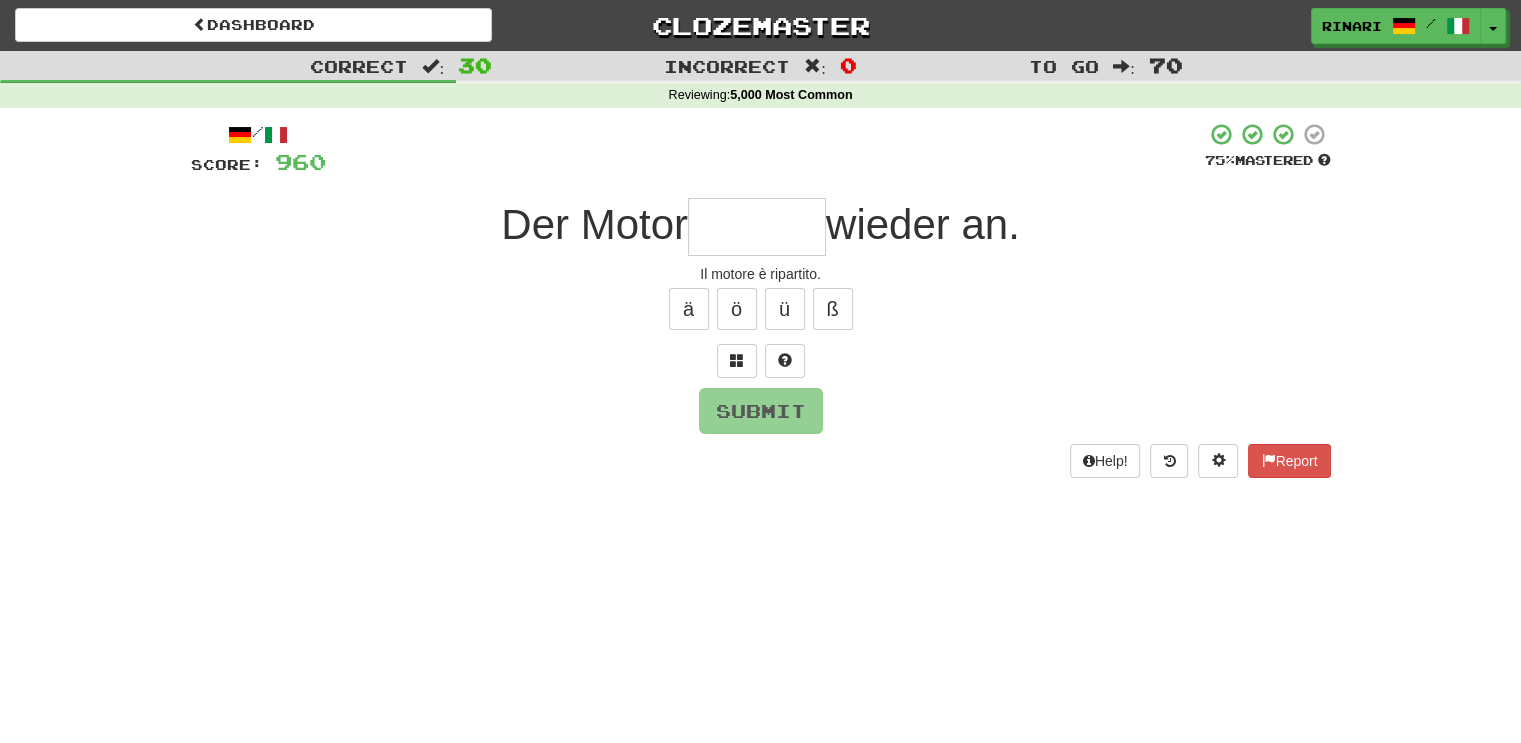 type on "*" 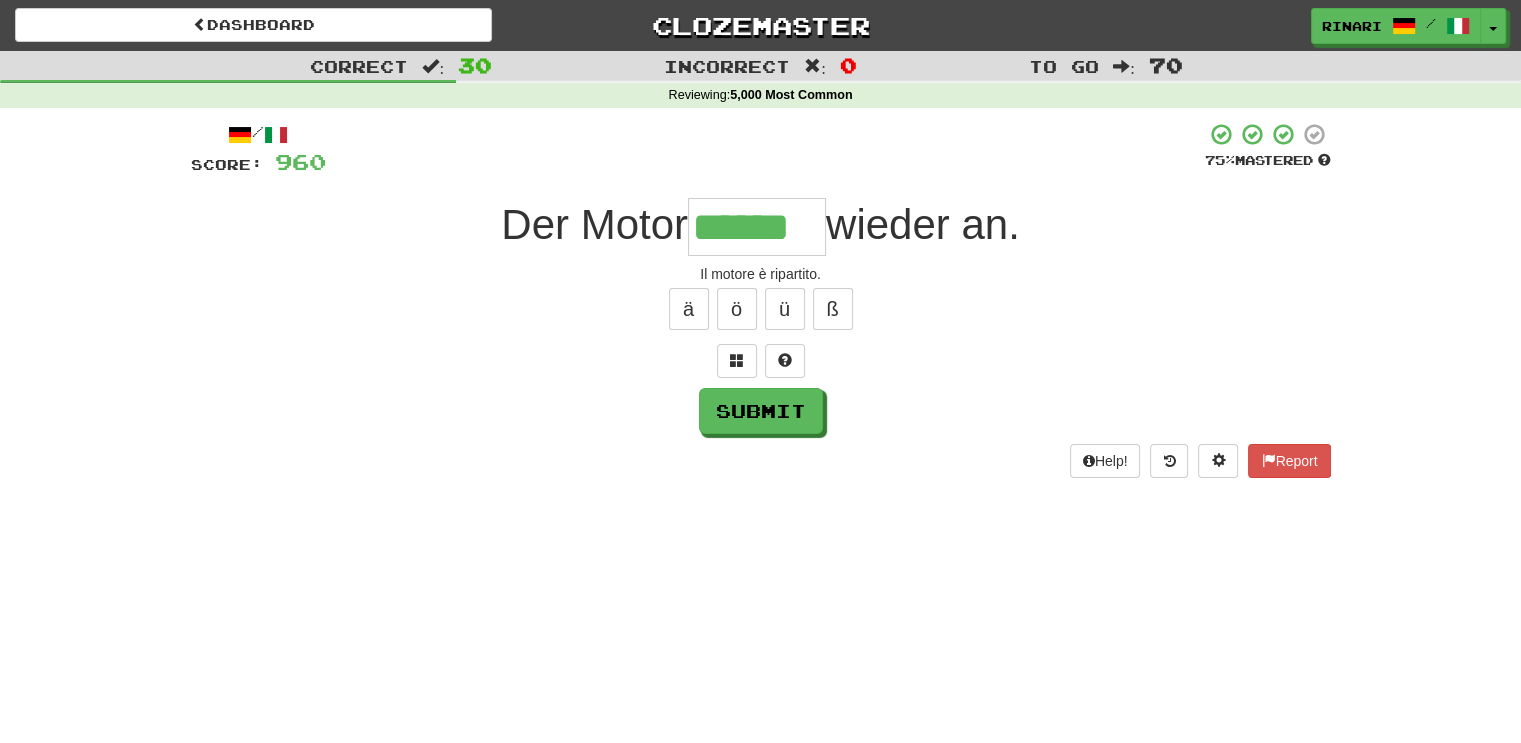 type on "******" 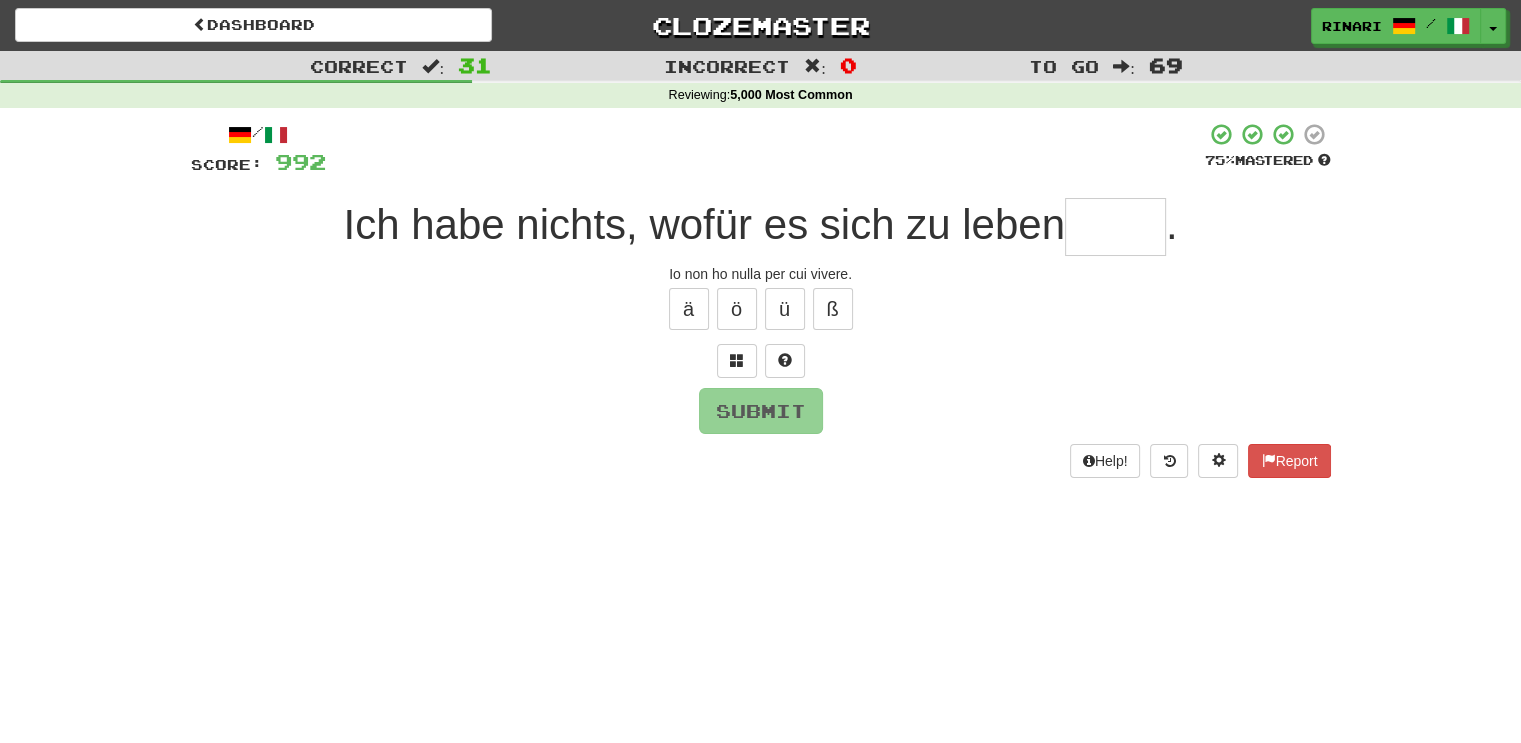type on "*" 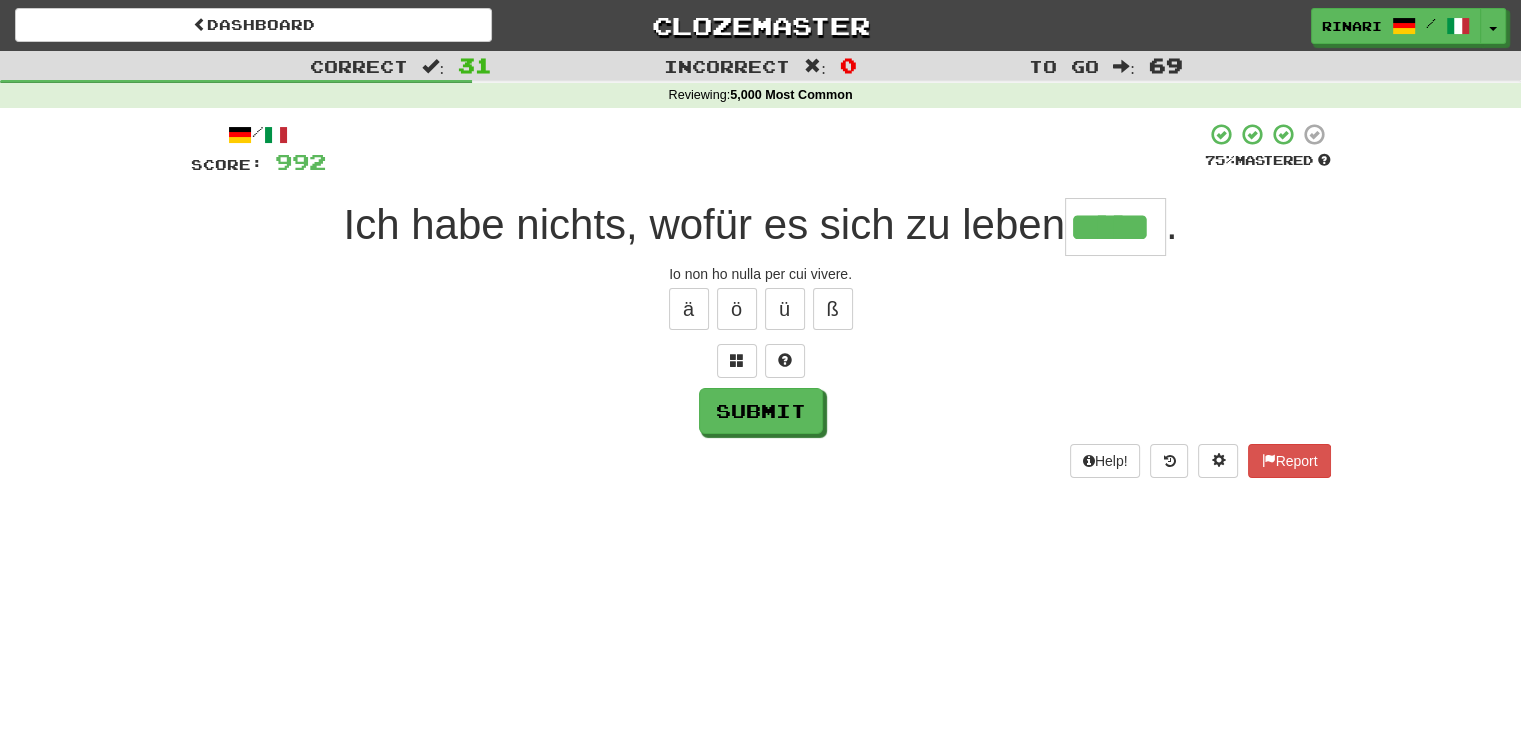 type on "*****" 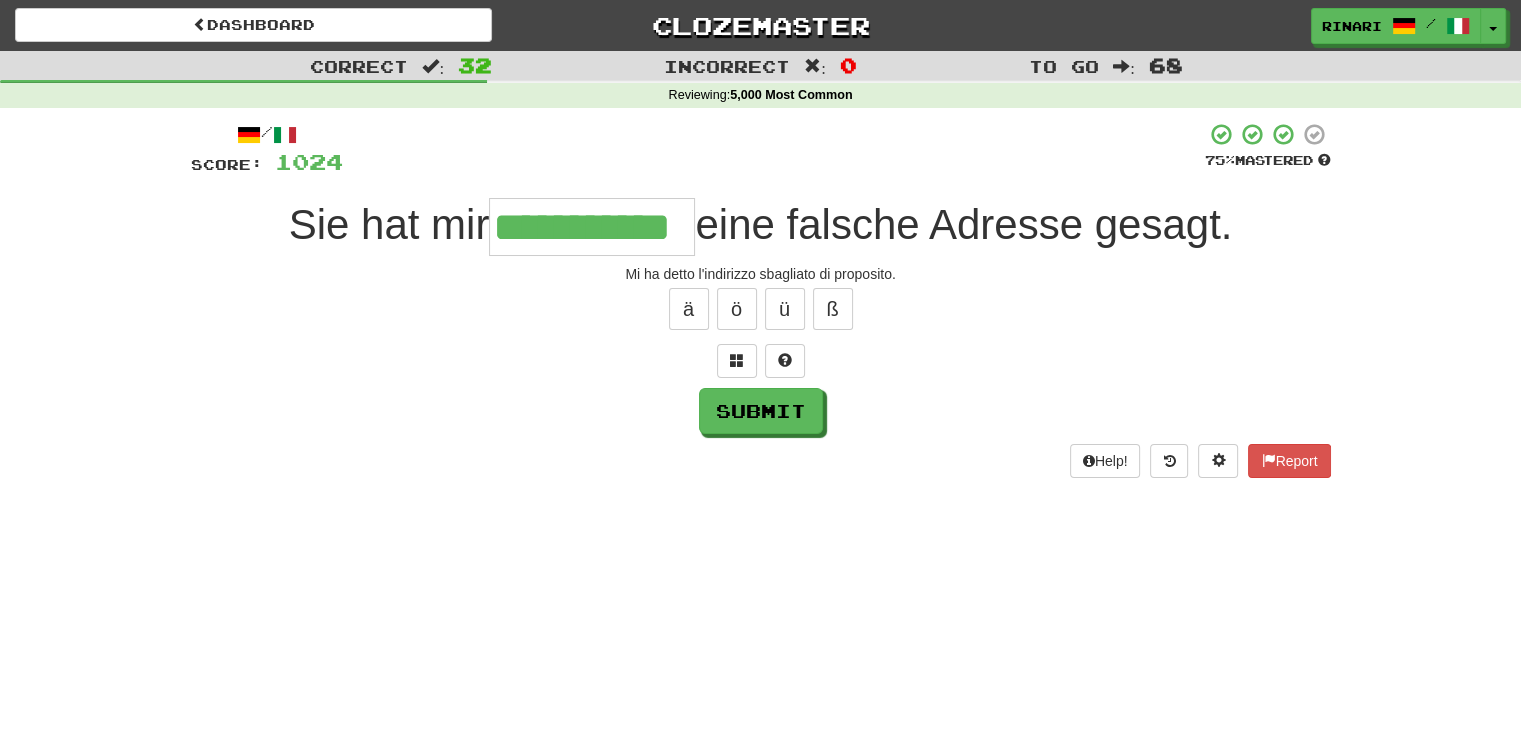 type on "**********" 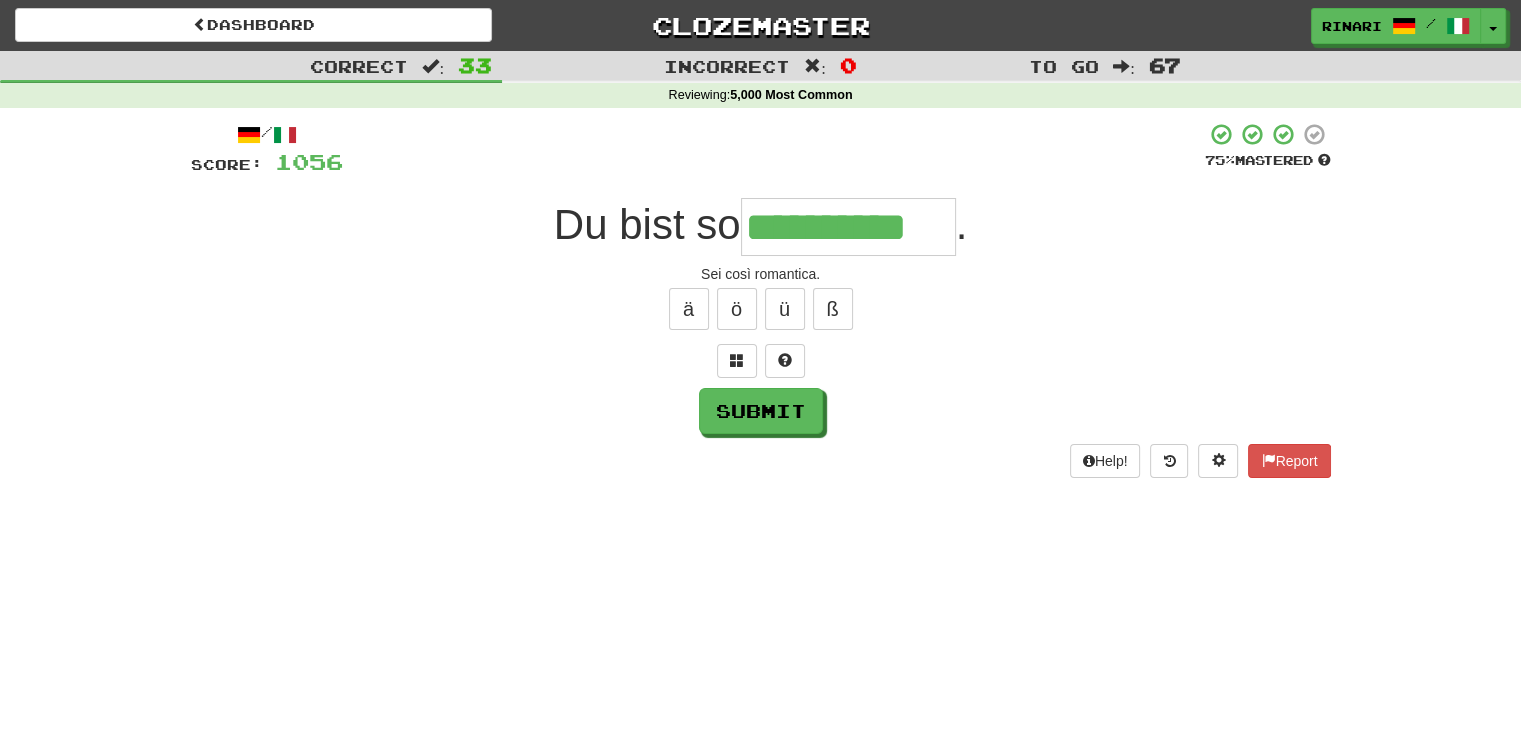 type on "**********" 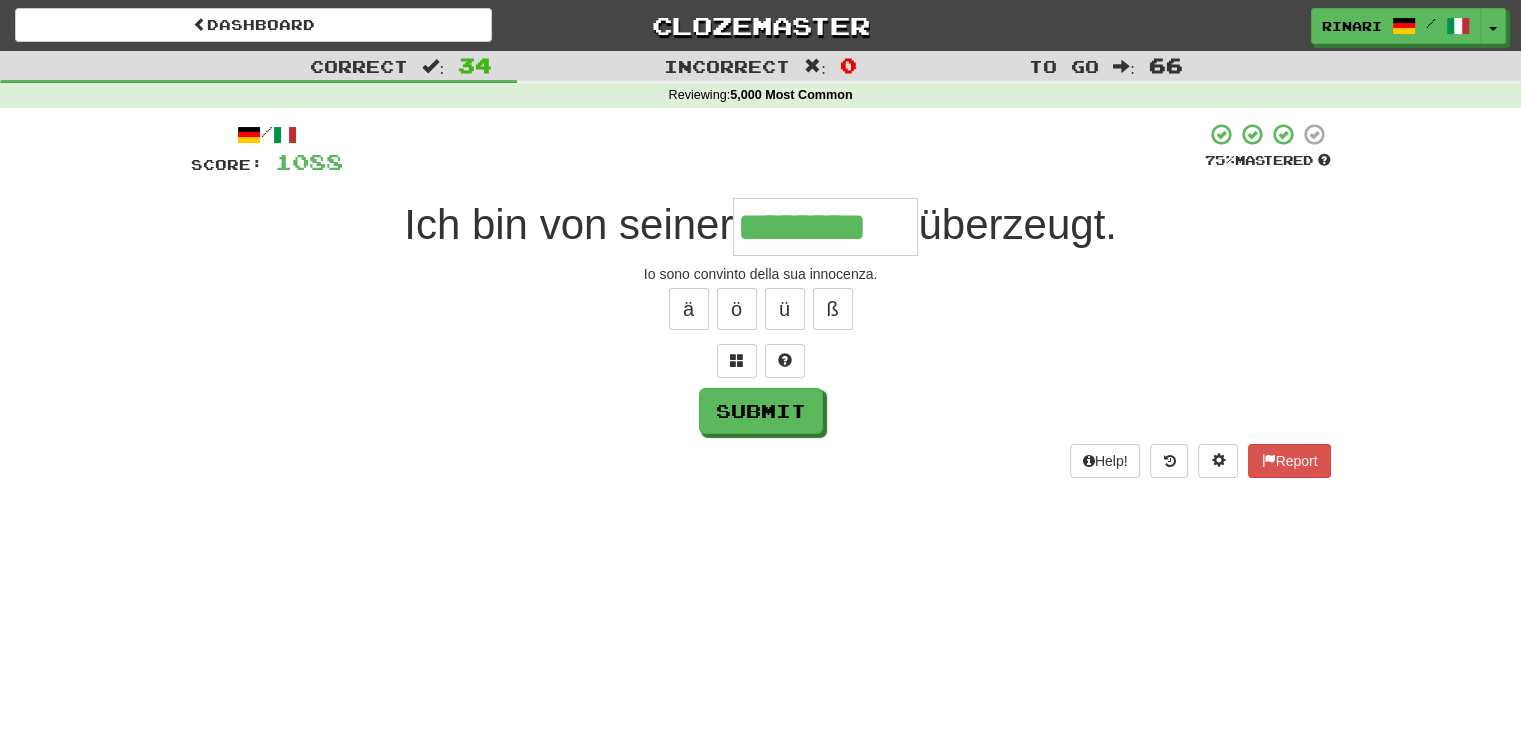 type on "********" 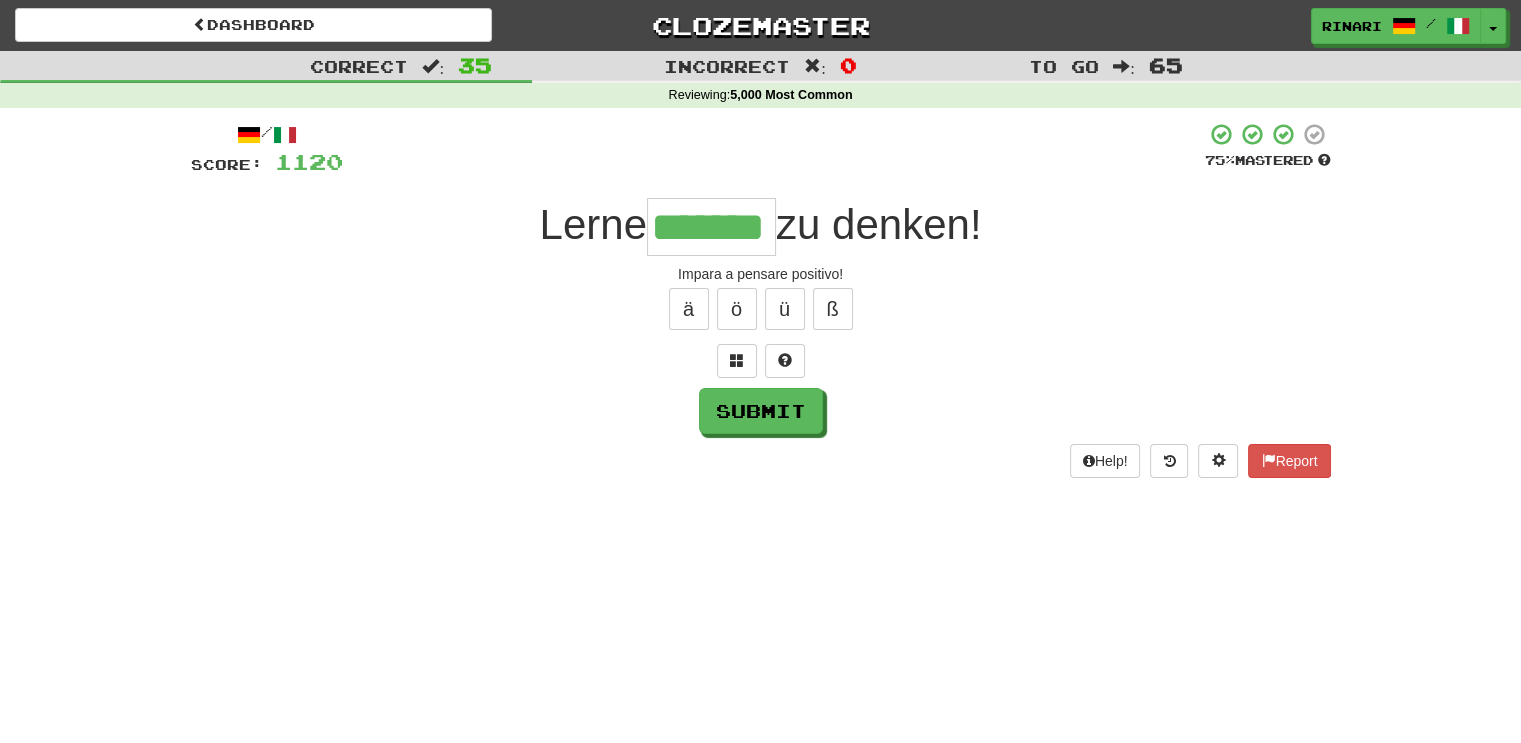 type on "*******" 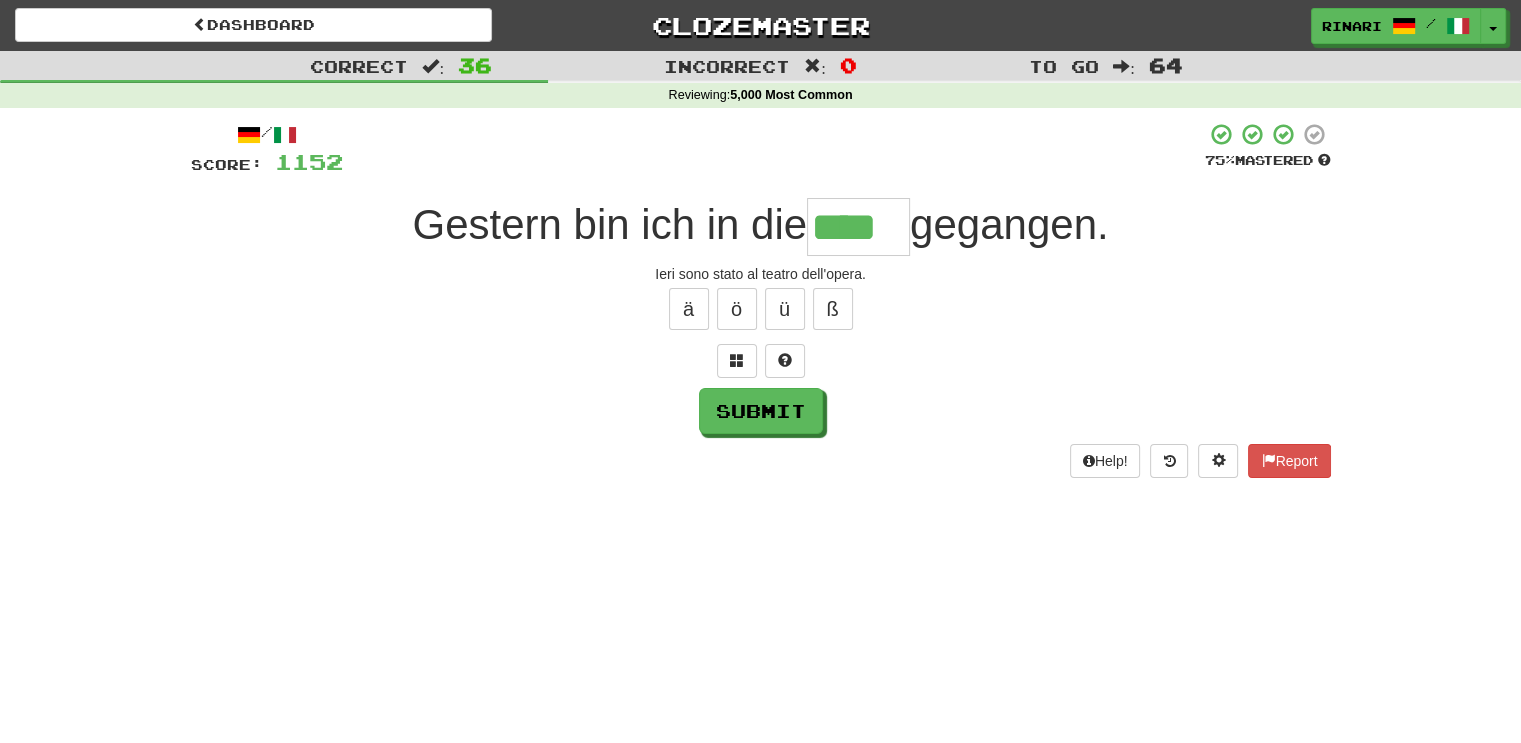 type on "****" 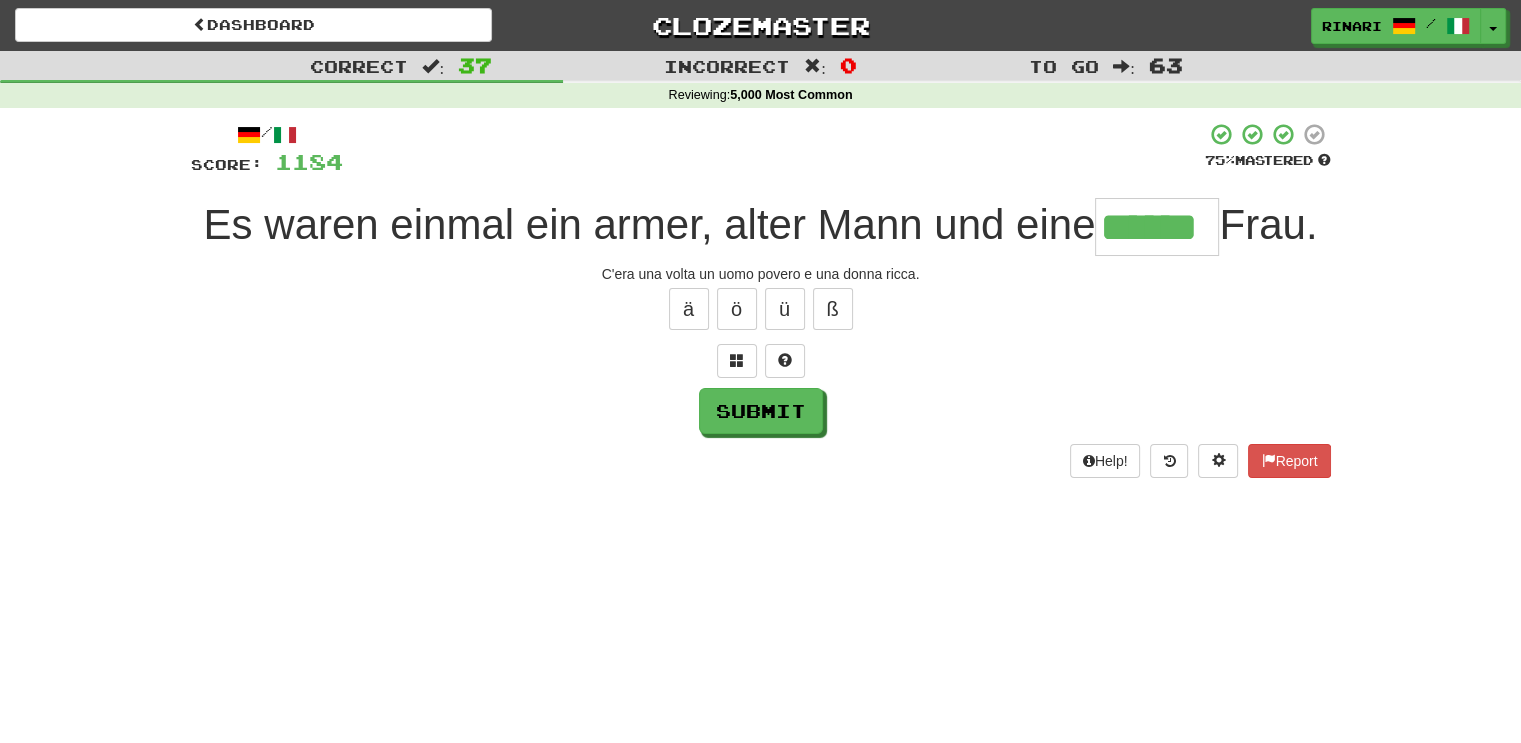 type on "******" 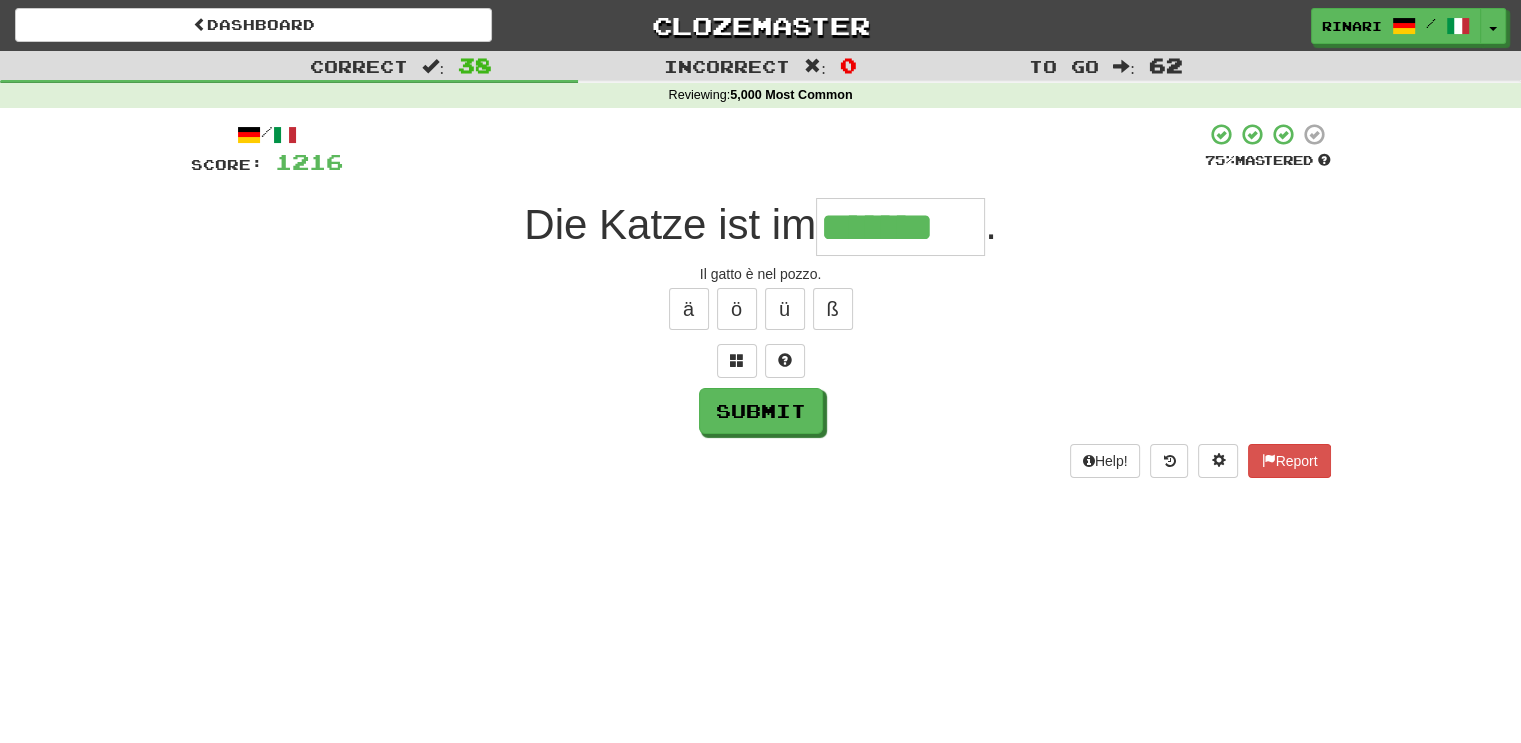 type on "*******" 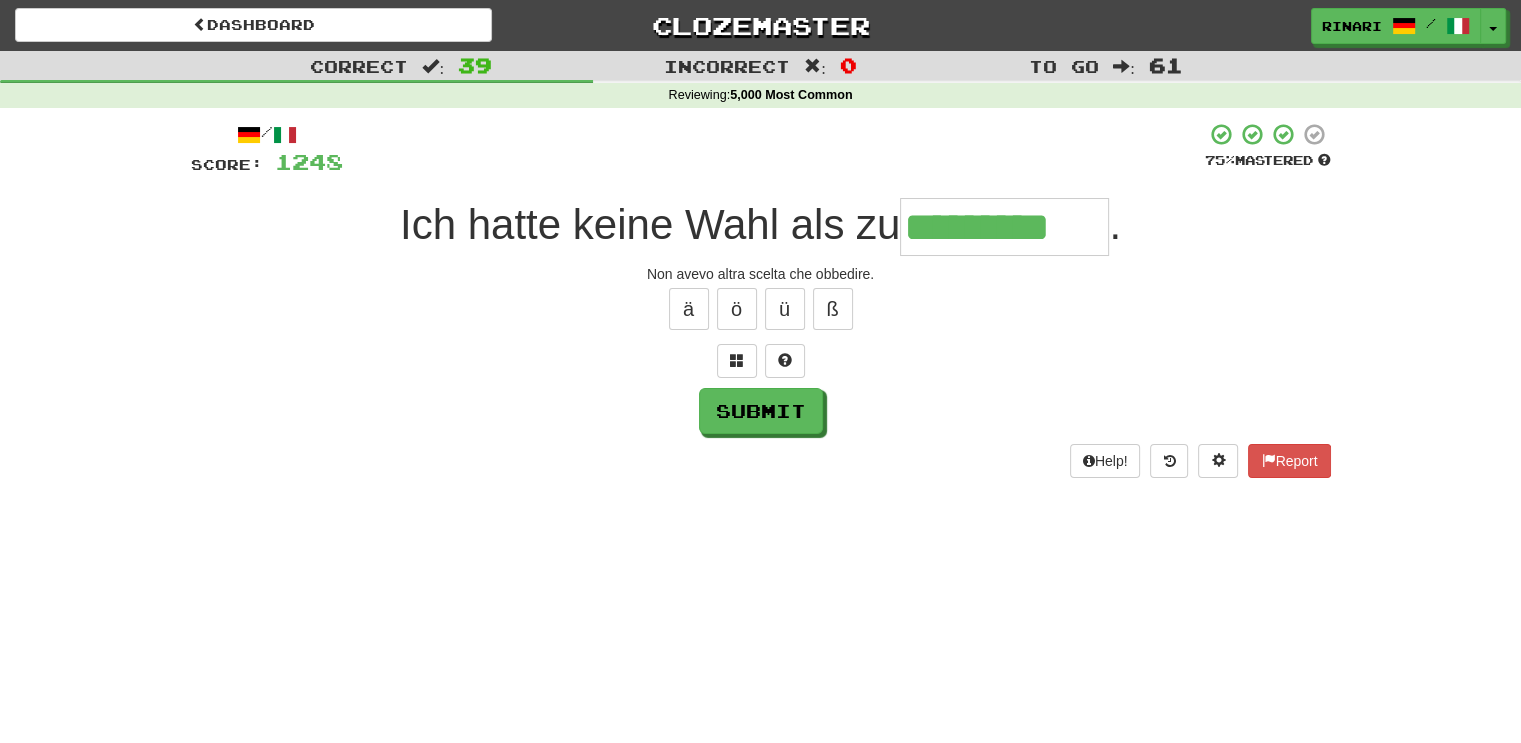 type on "*********" 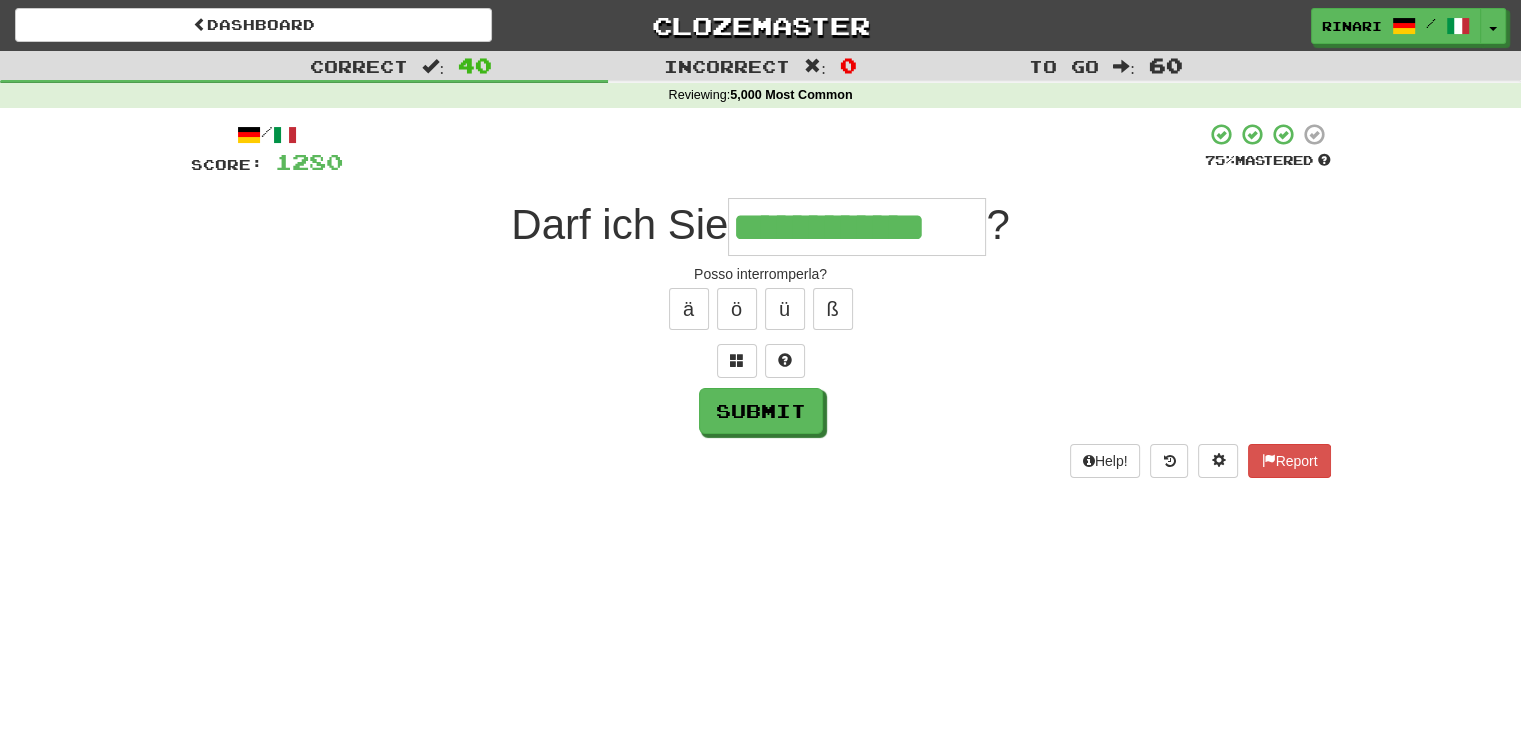 type on "**********" 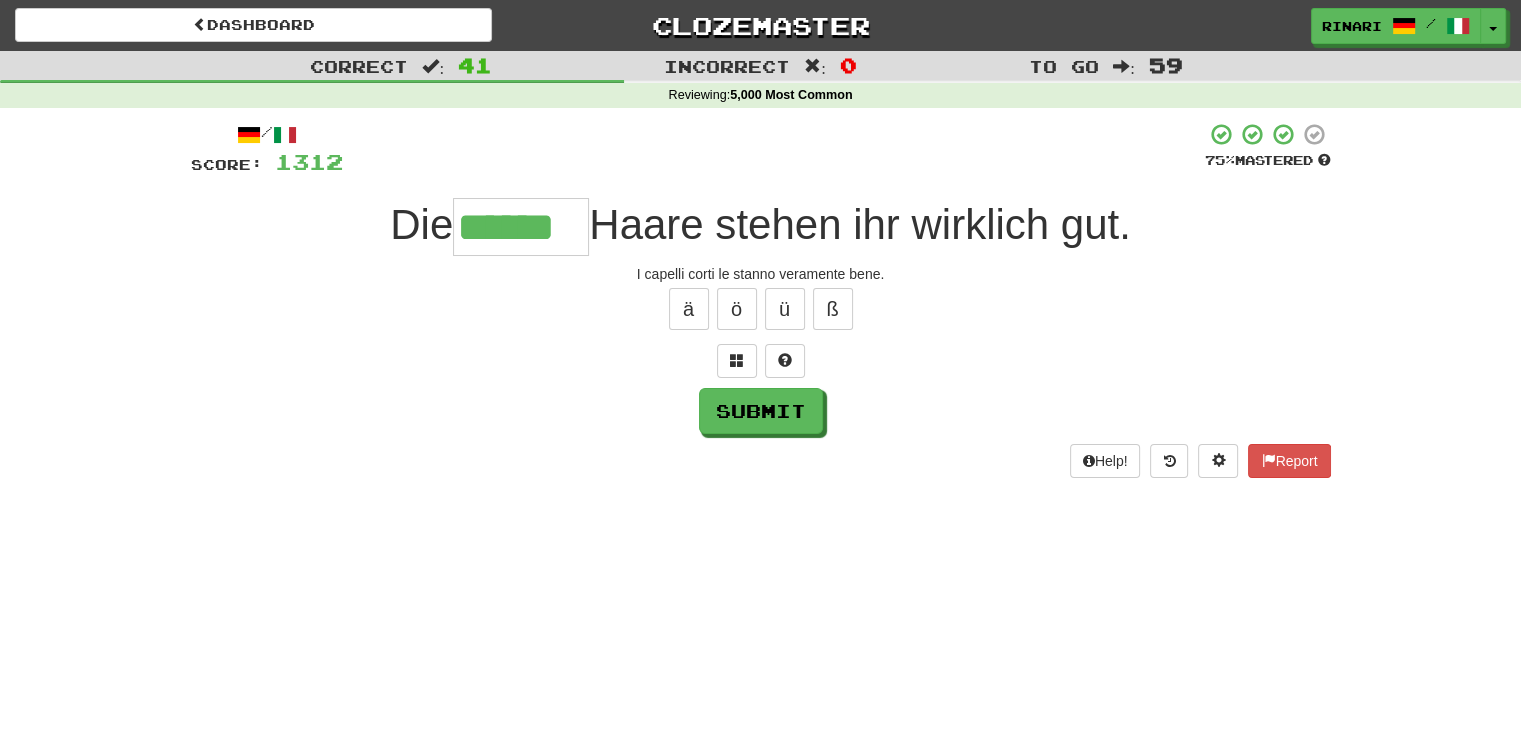 type on "******" 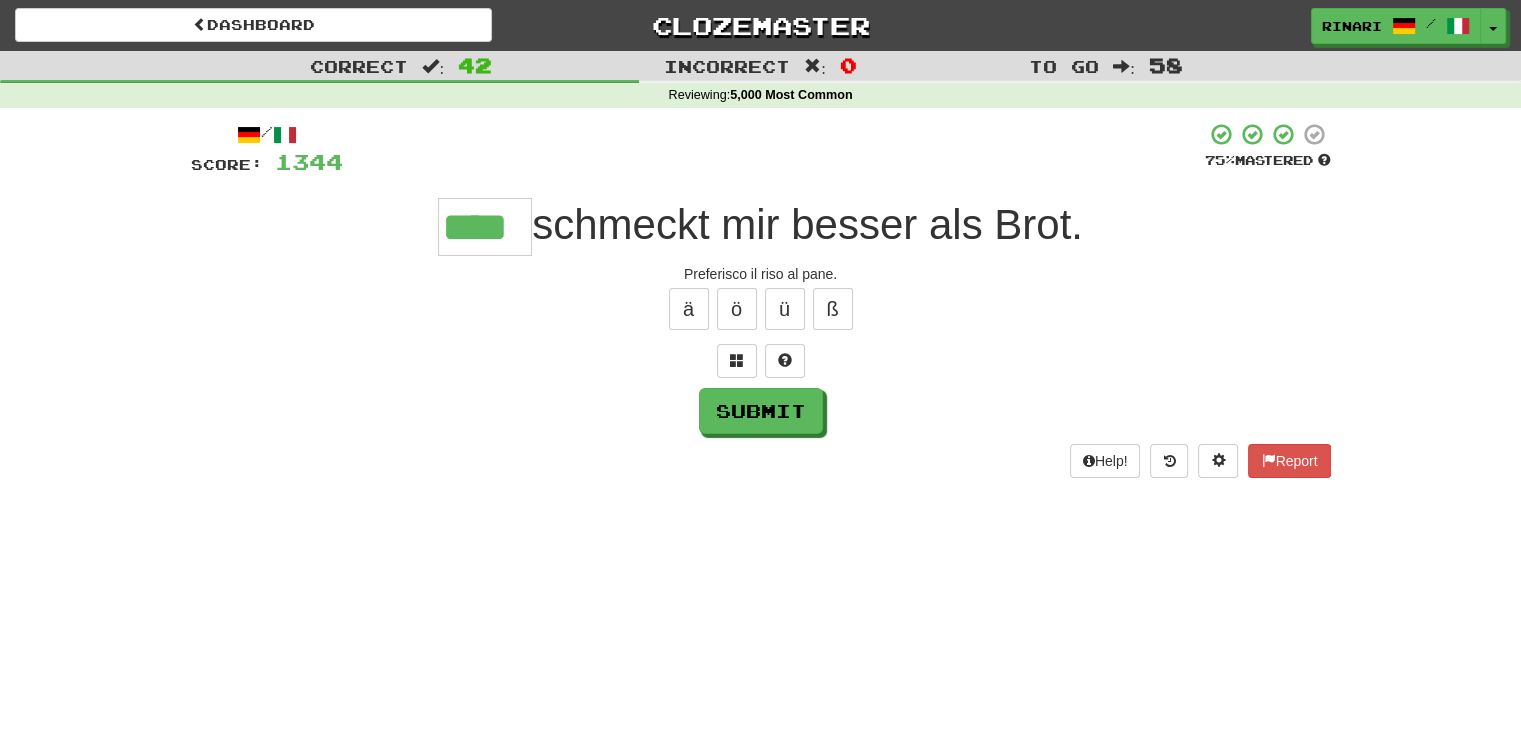type on "****" 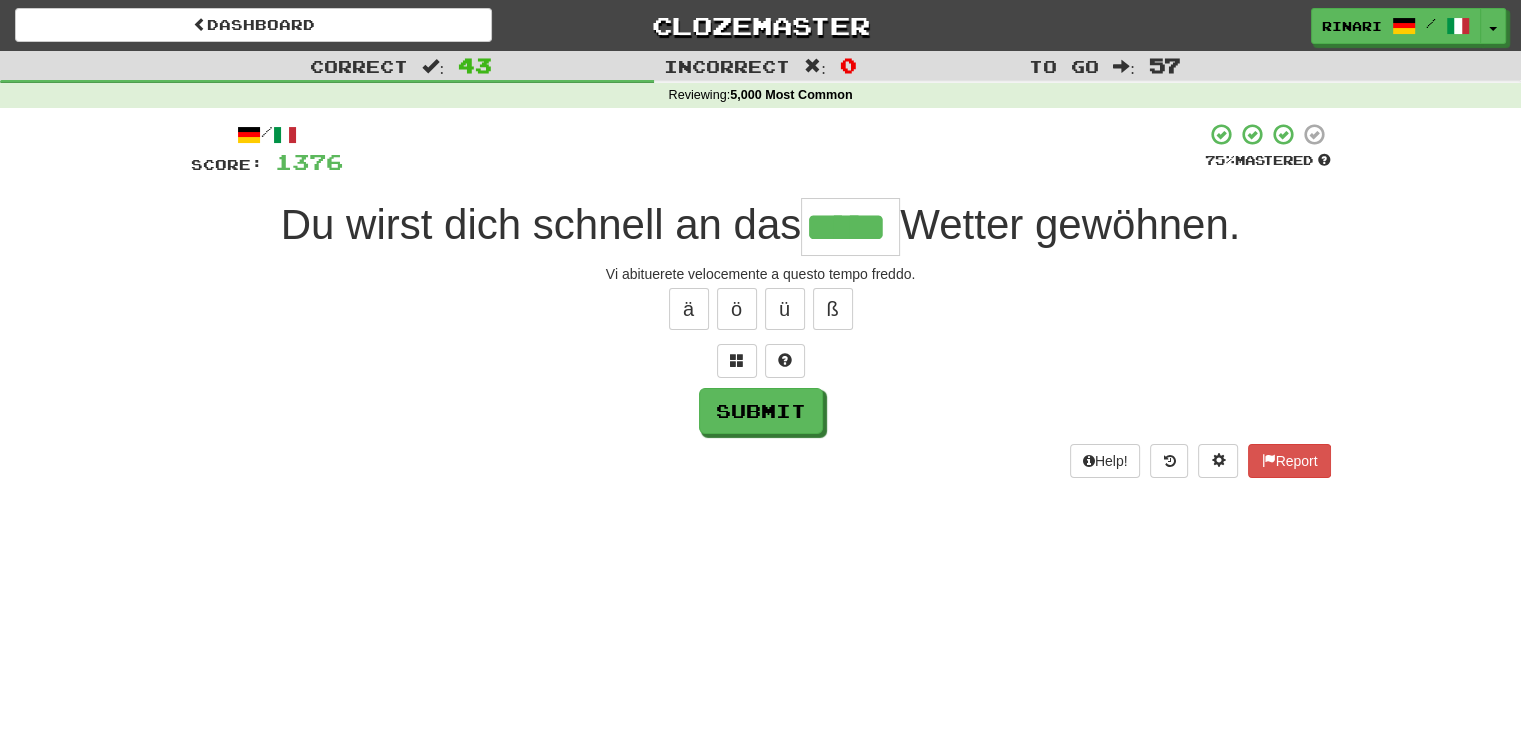 type on "*****" 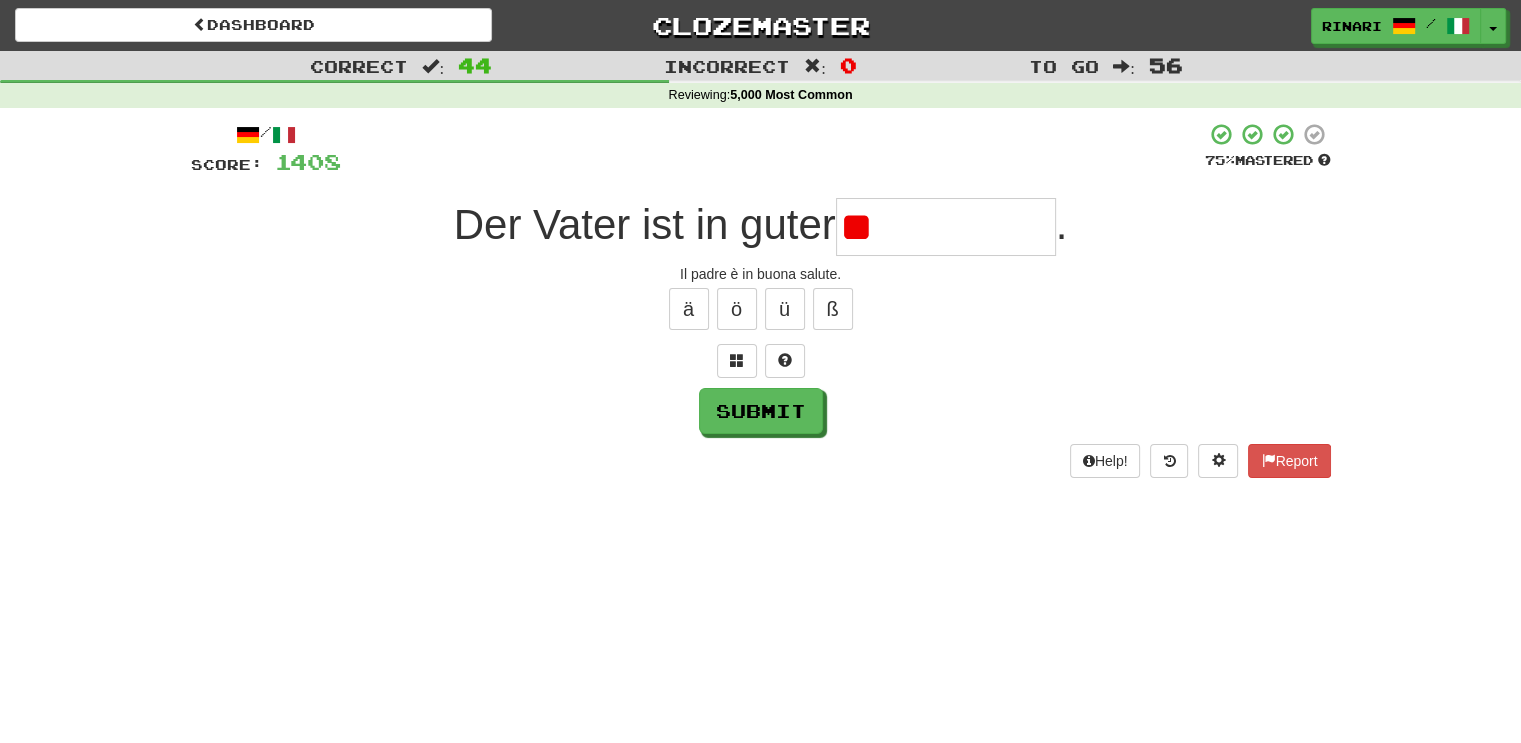 type on "*" 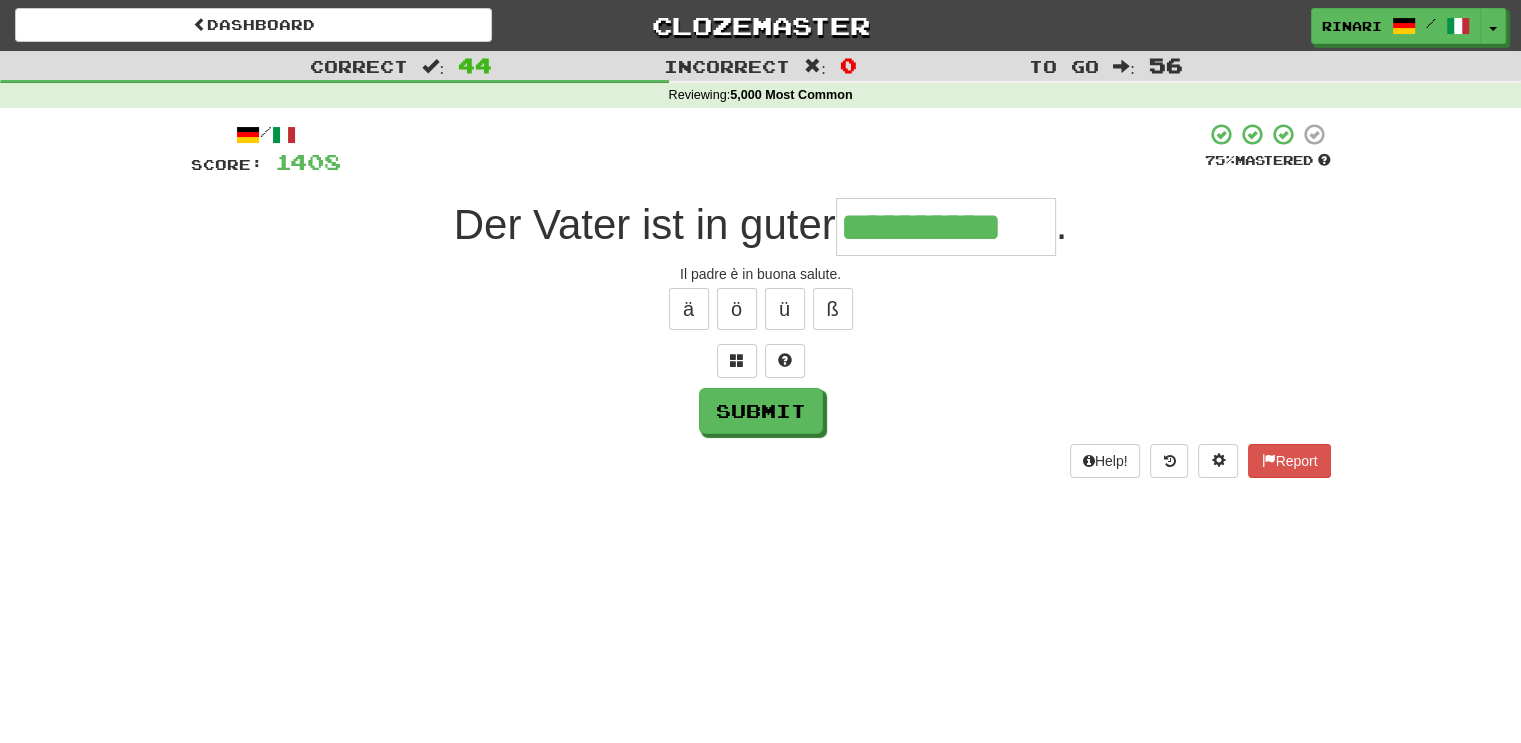 type on "**********" 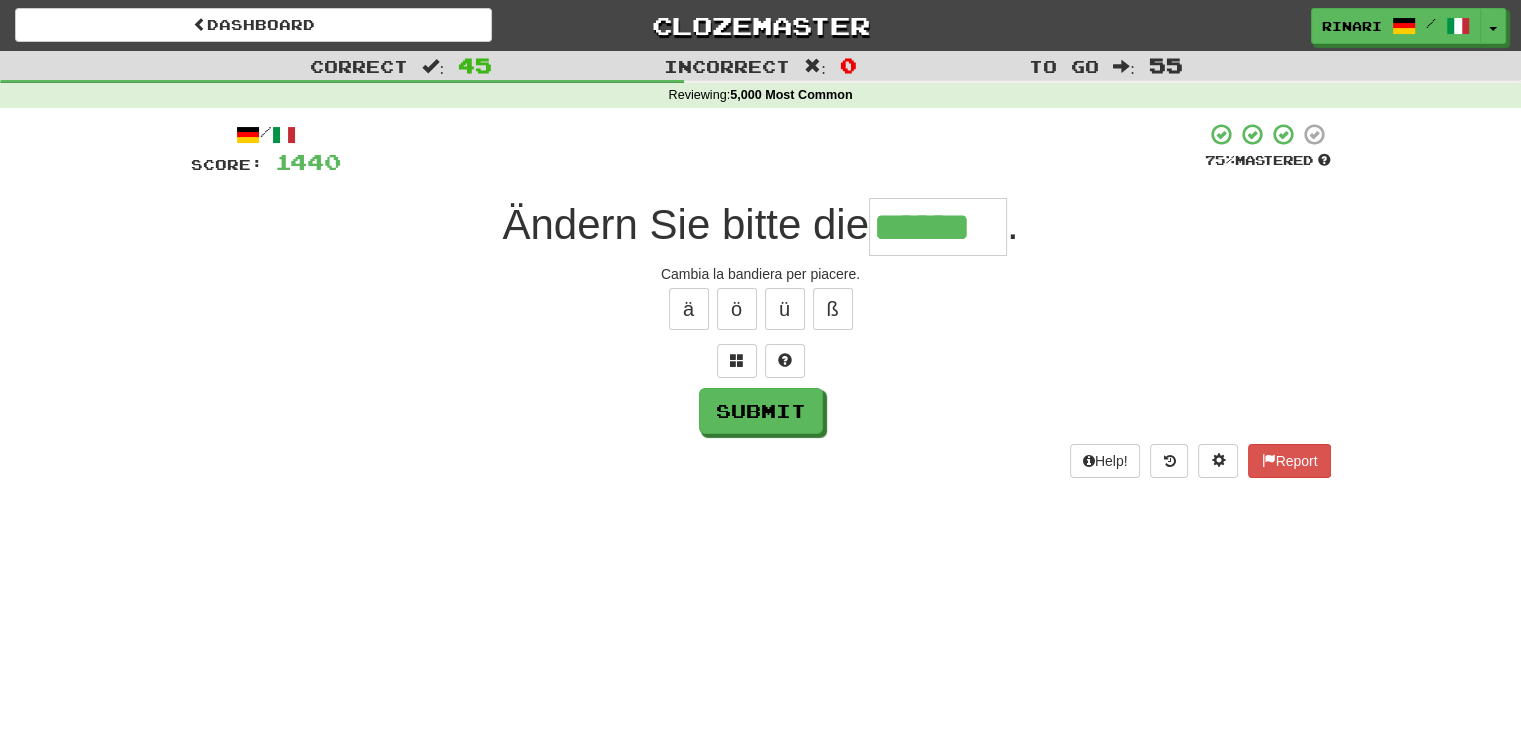 type on "******" 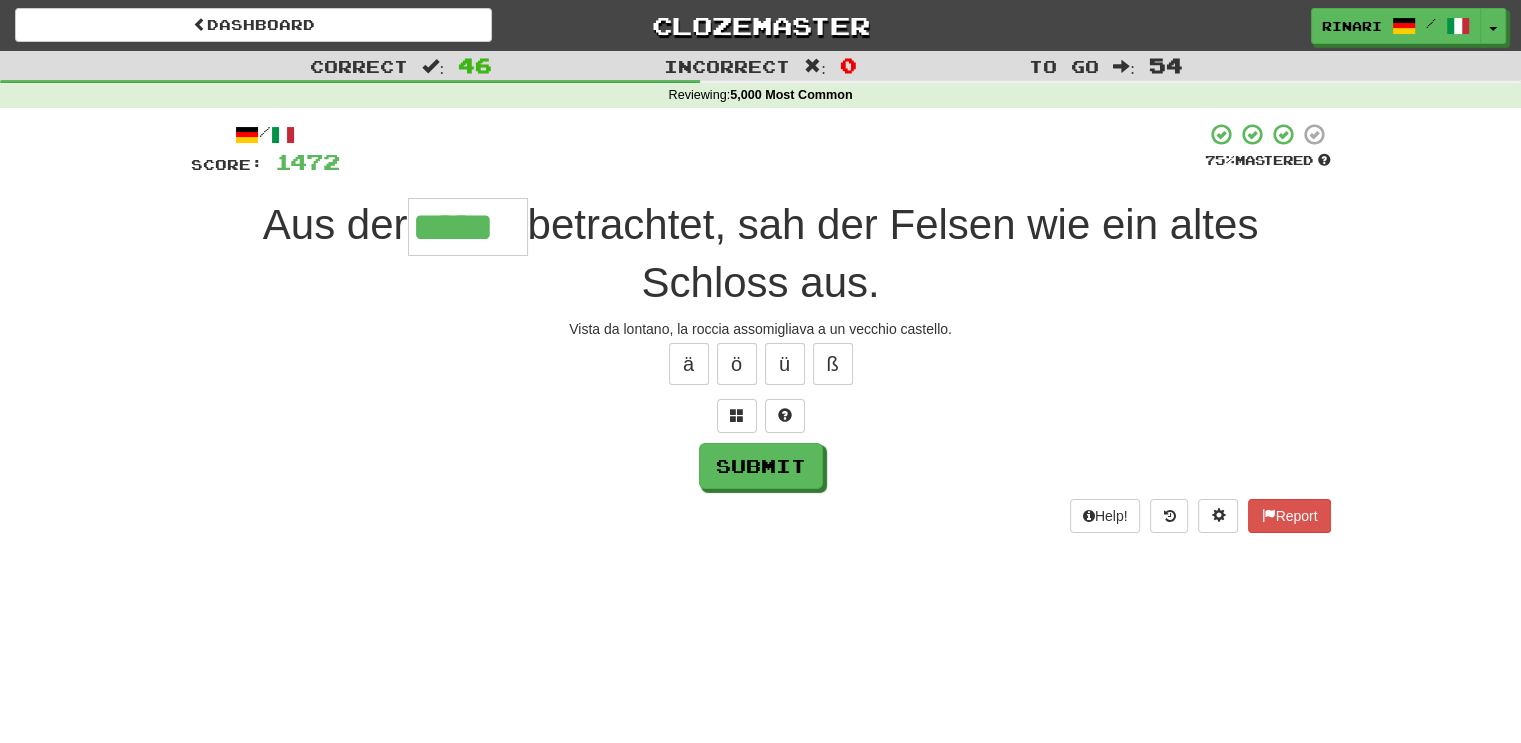 type on "*****" 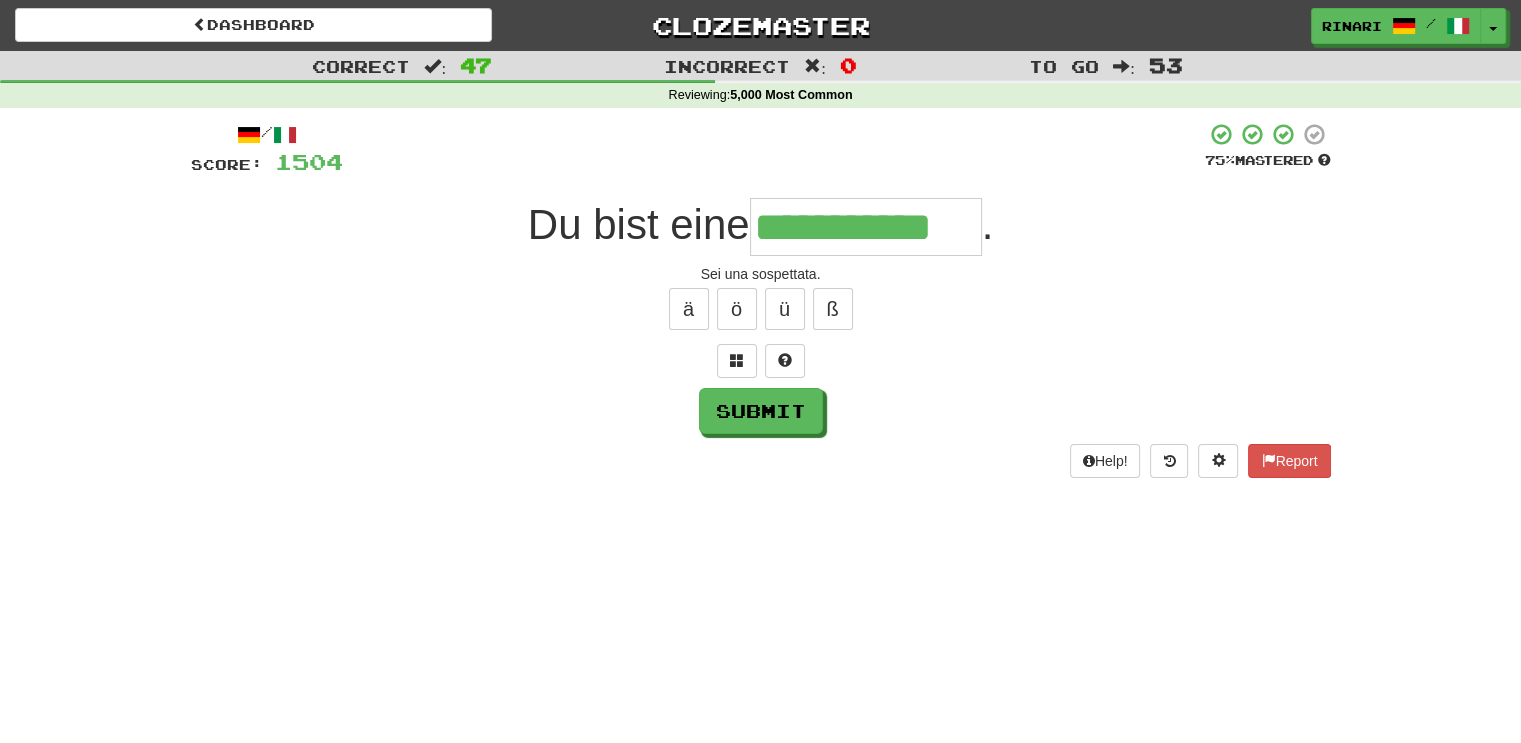 type on "**********" 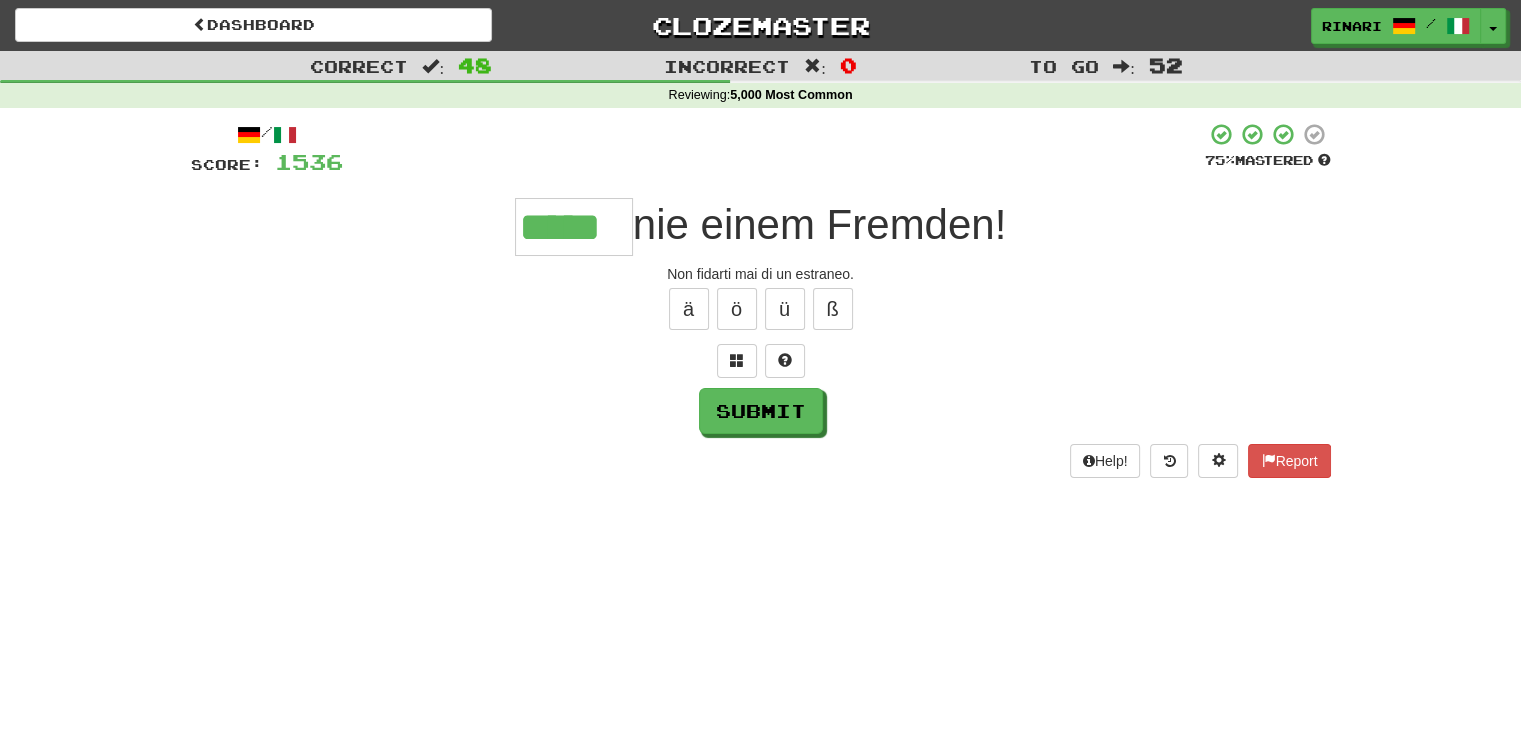 type on "*****" 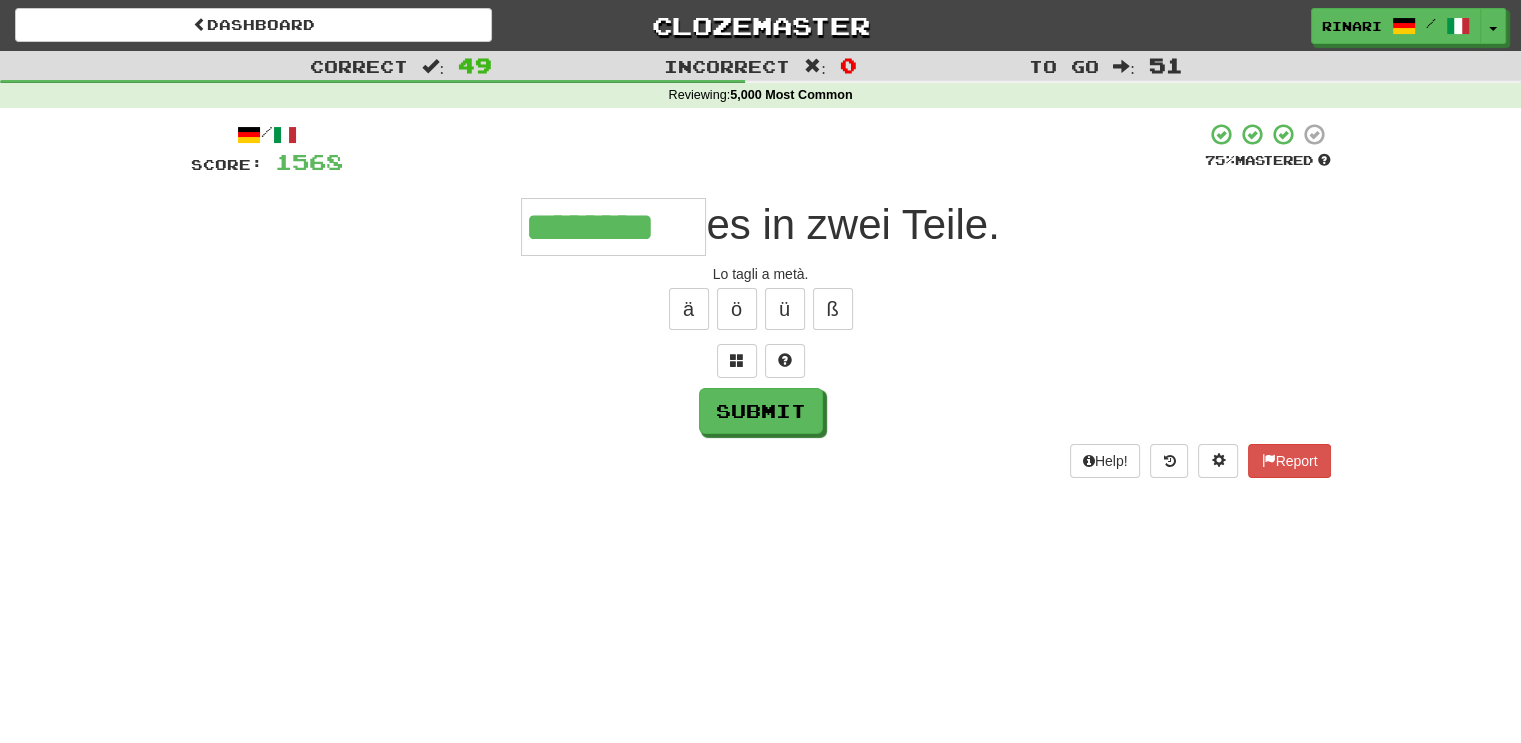 type on "********" 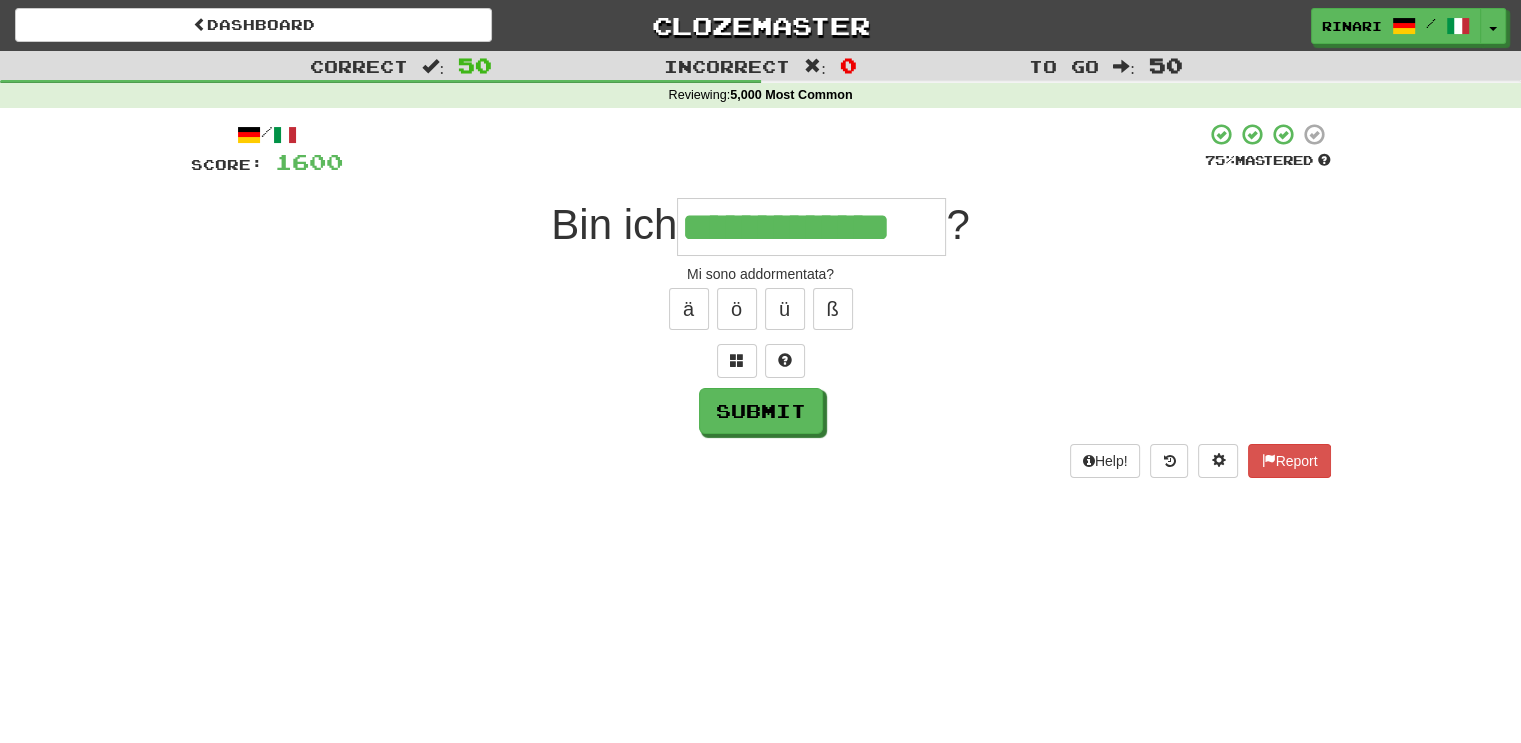 type on "**********" 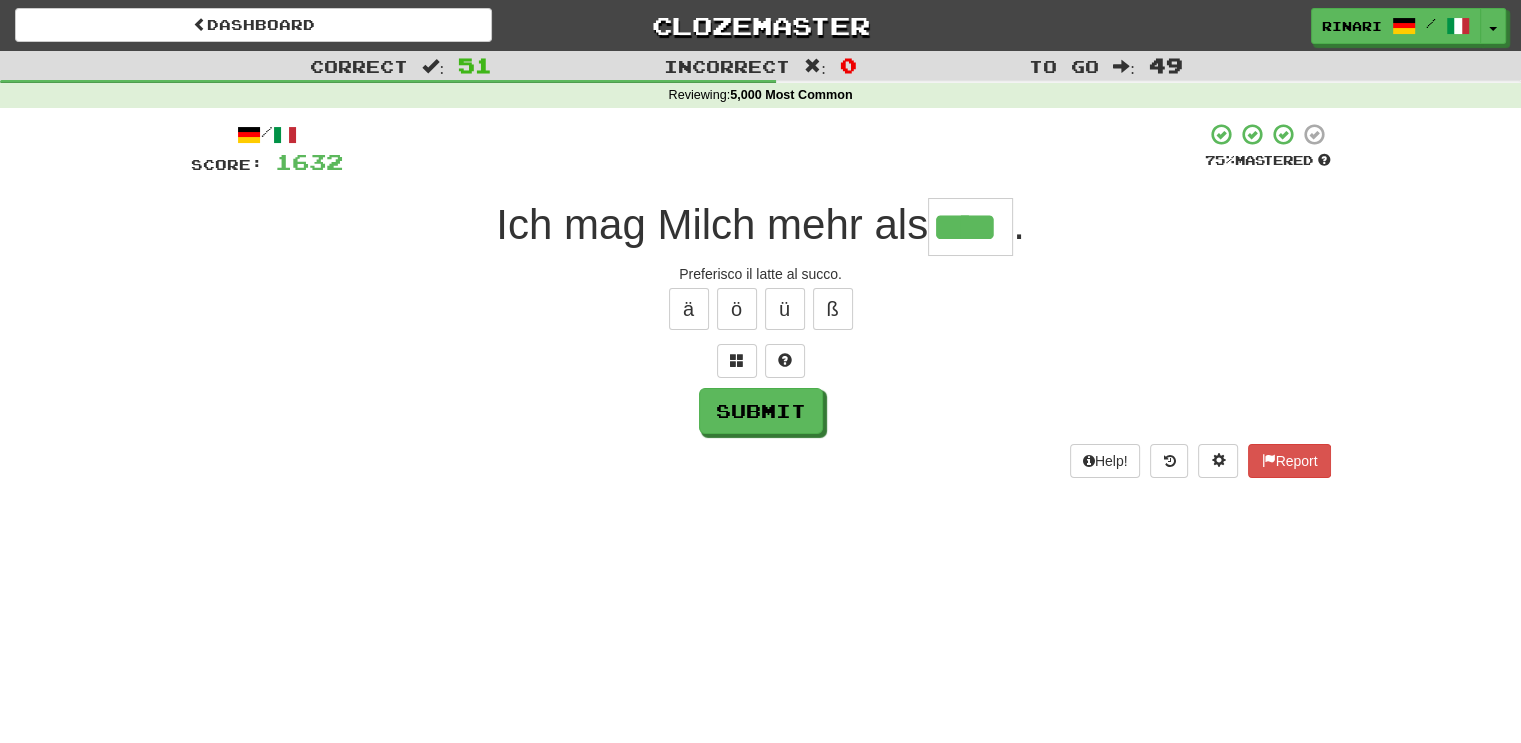 type on "****" 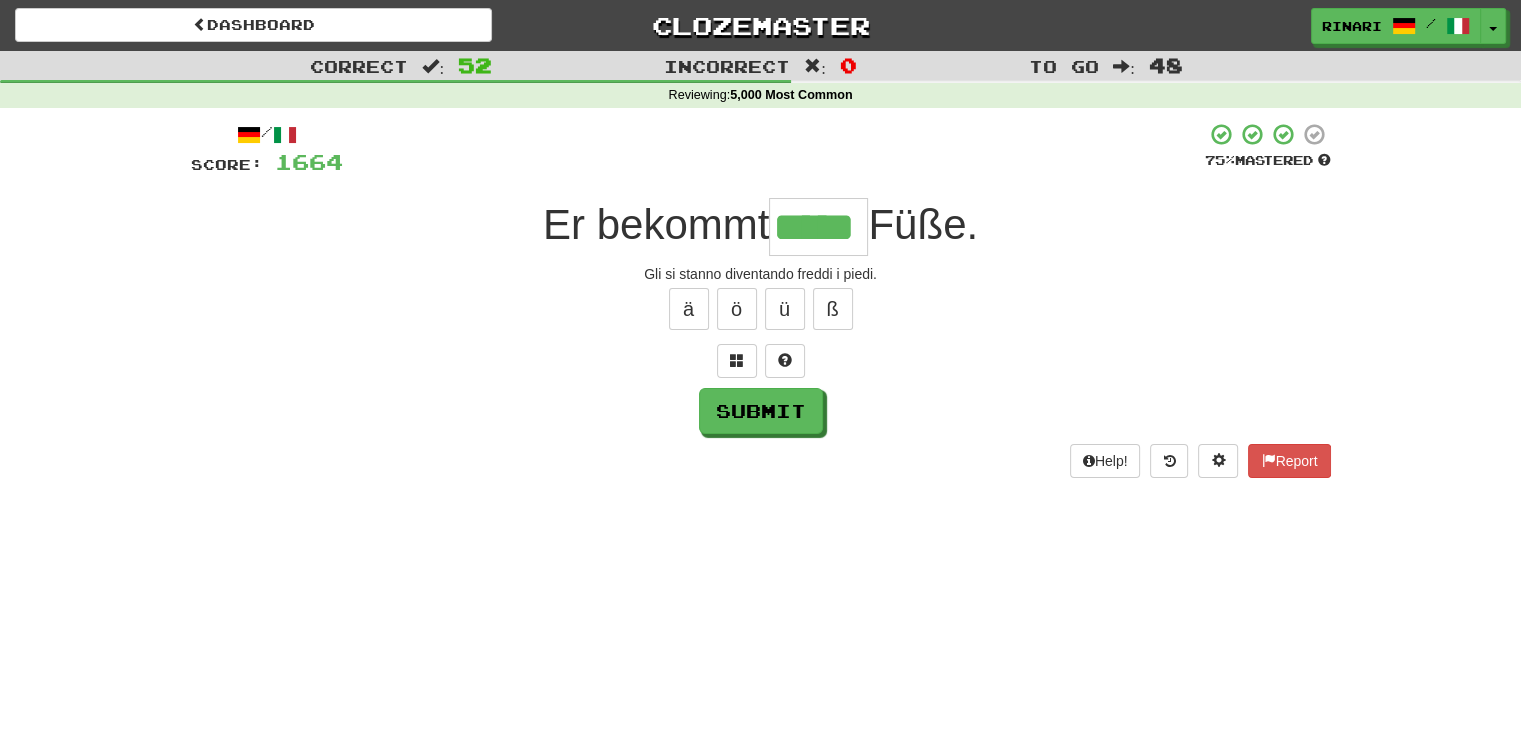 type on "*****" 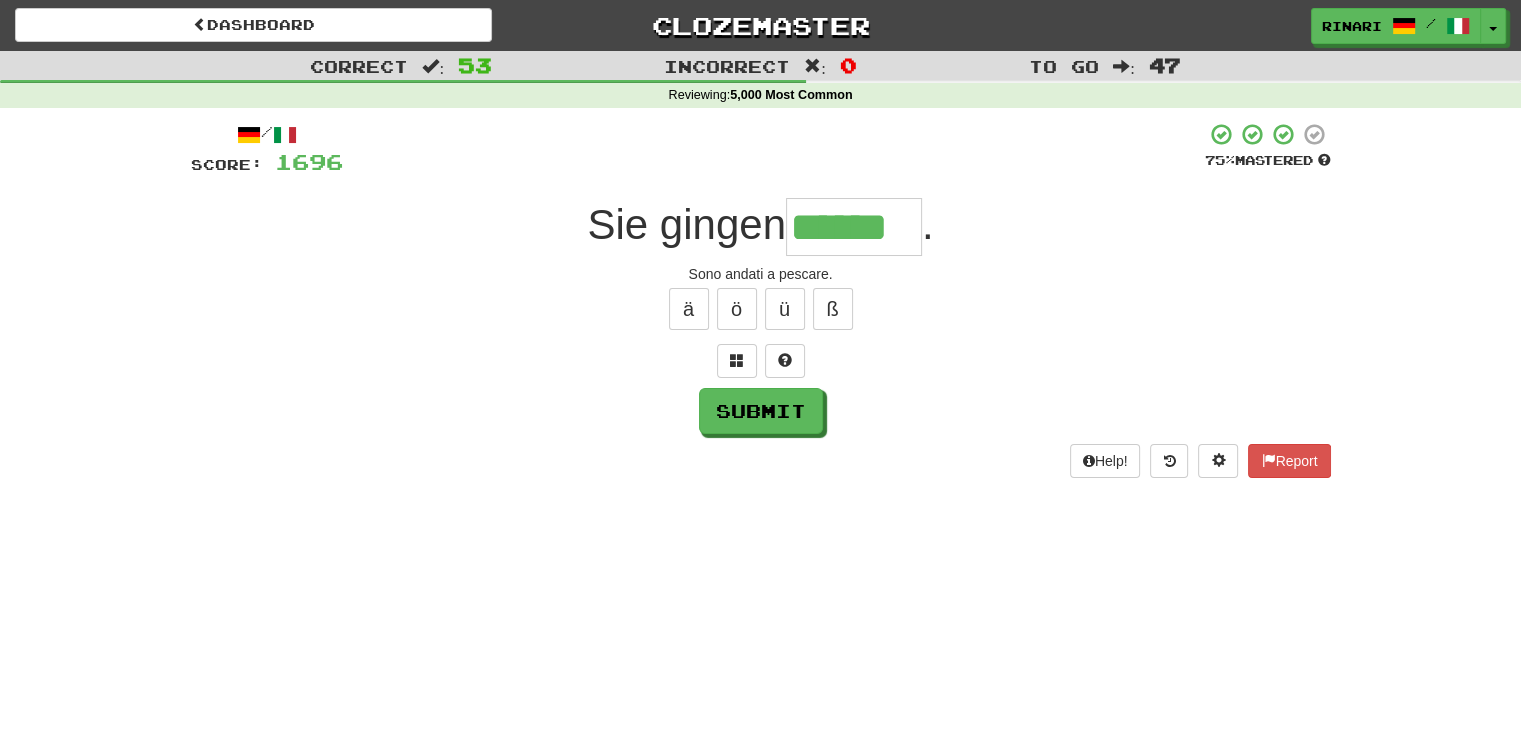 type on "******" 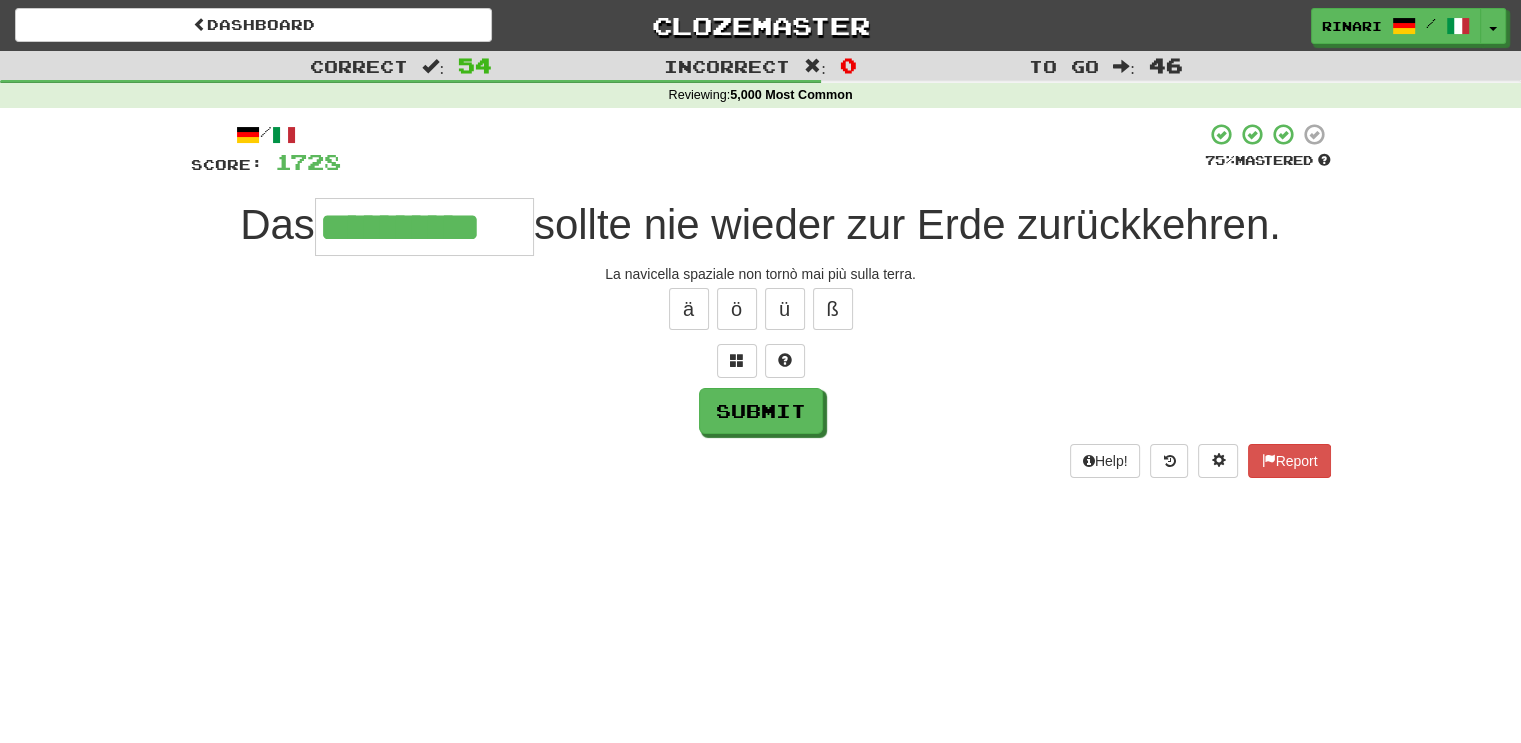 type on "**********" 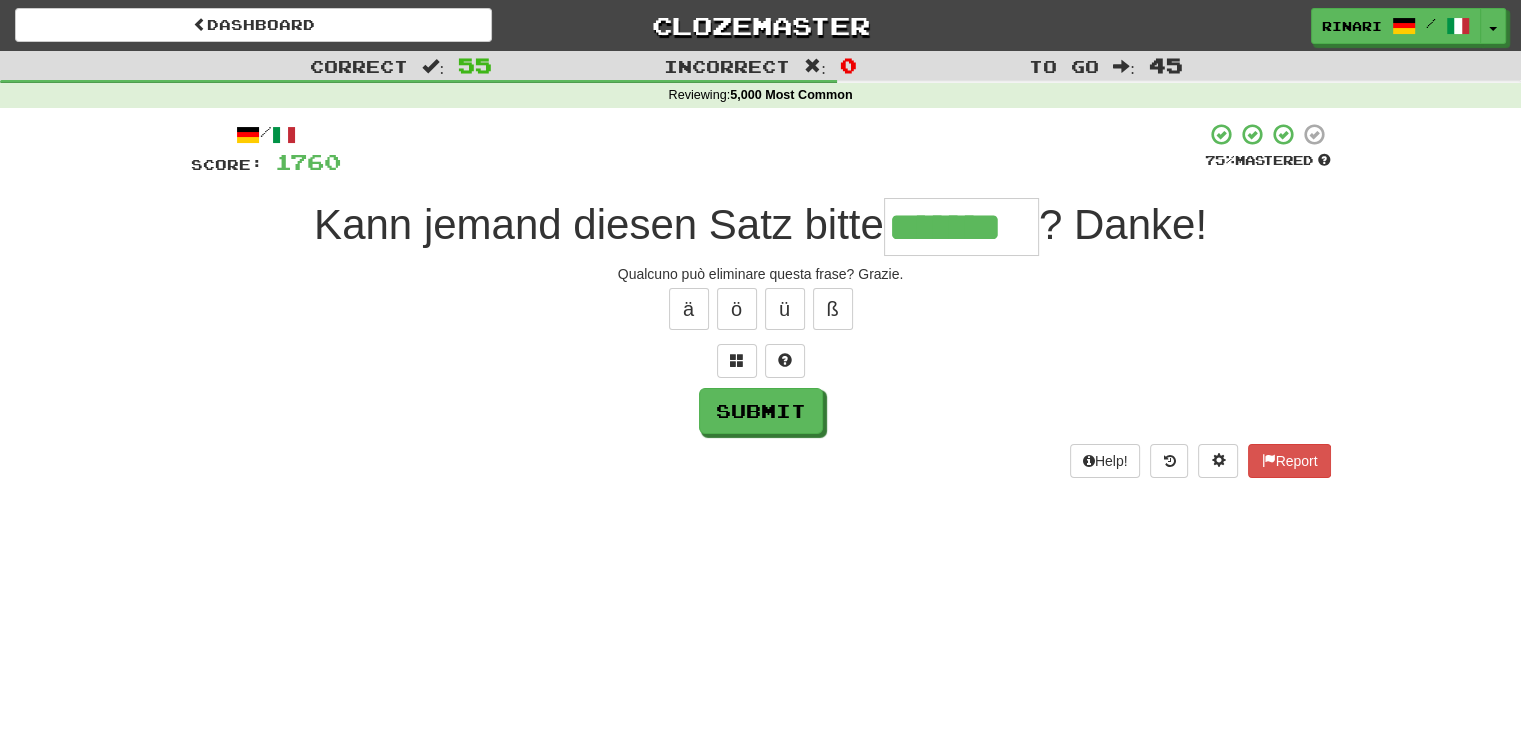 type on "*******" 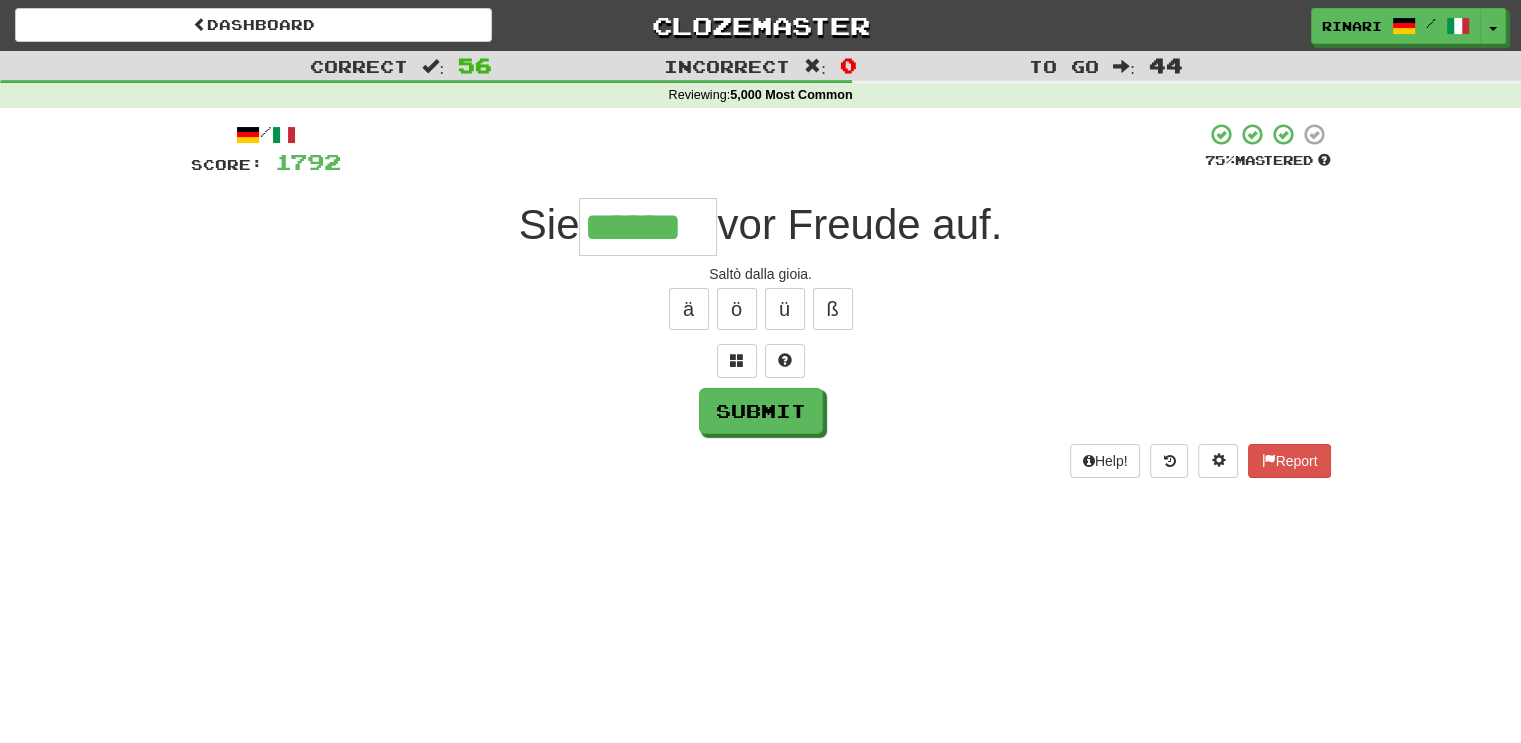 type on "******" 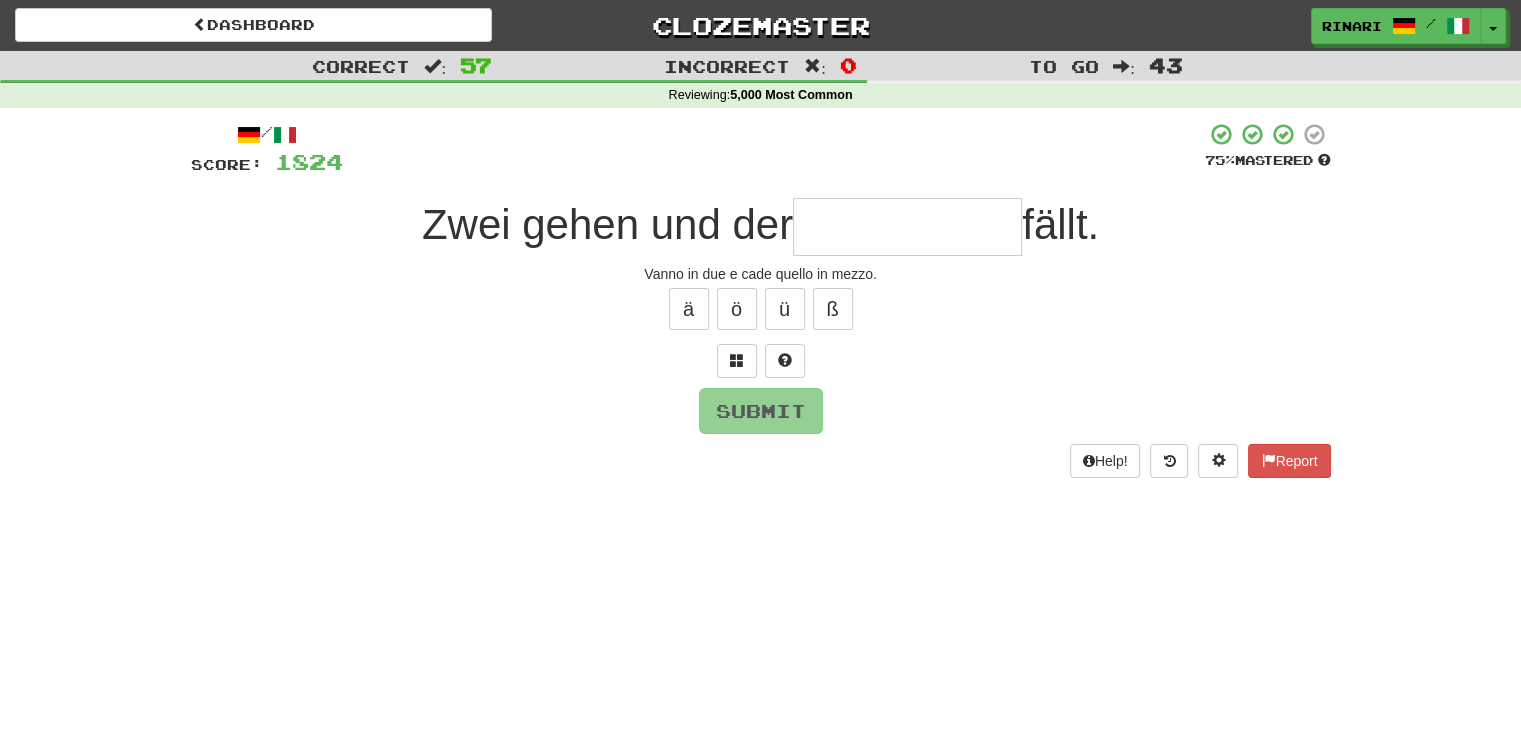 type on "*" 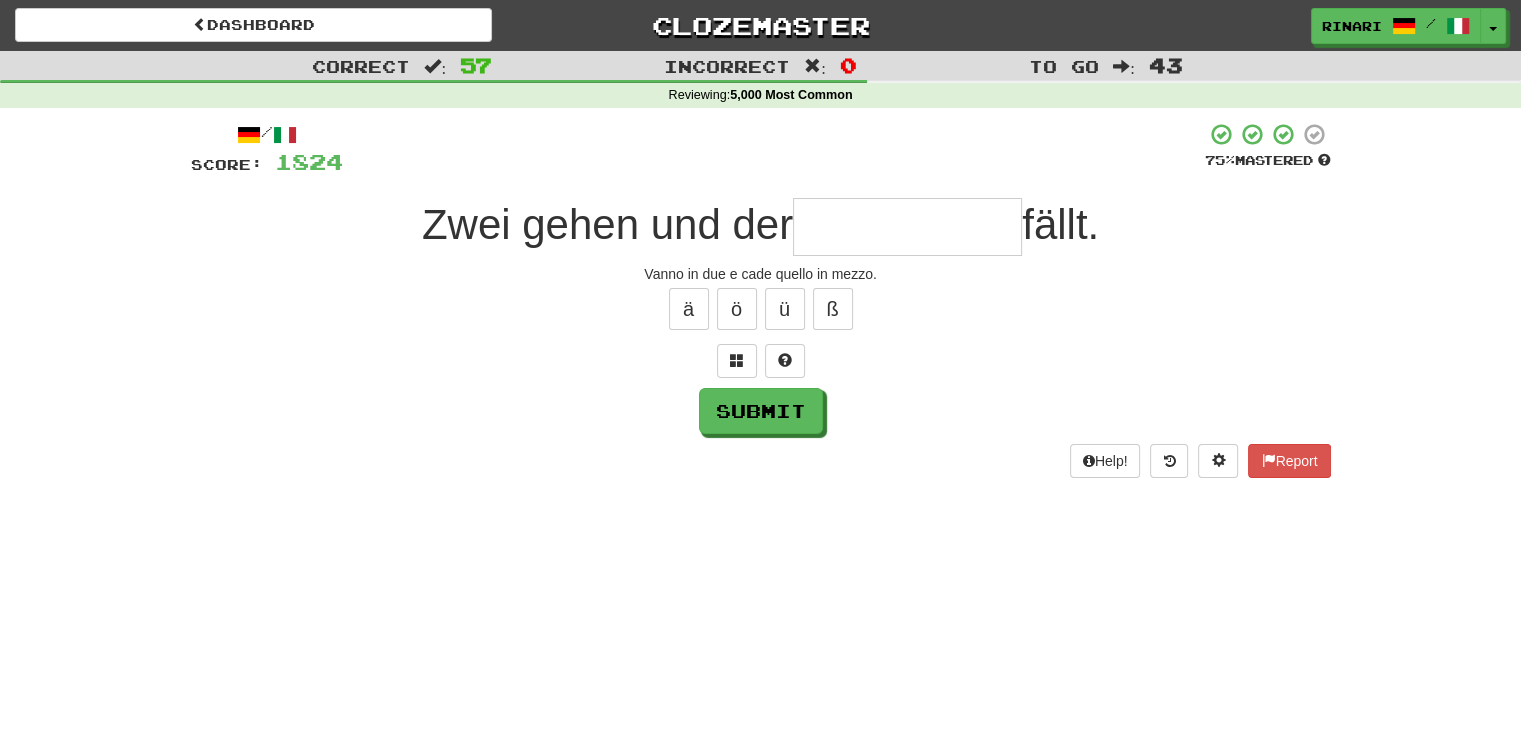type on "*" 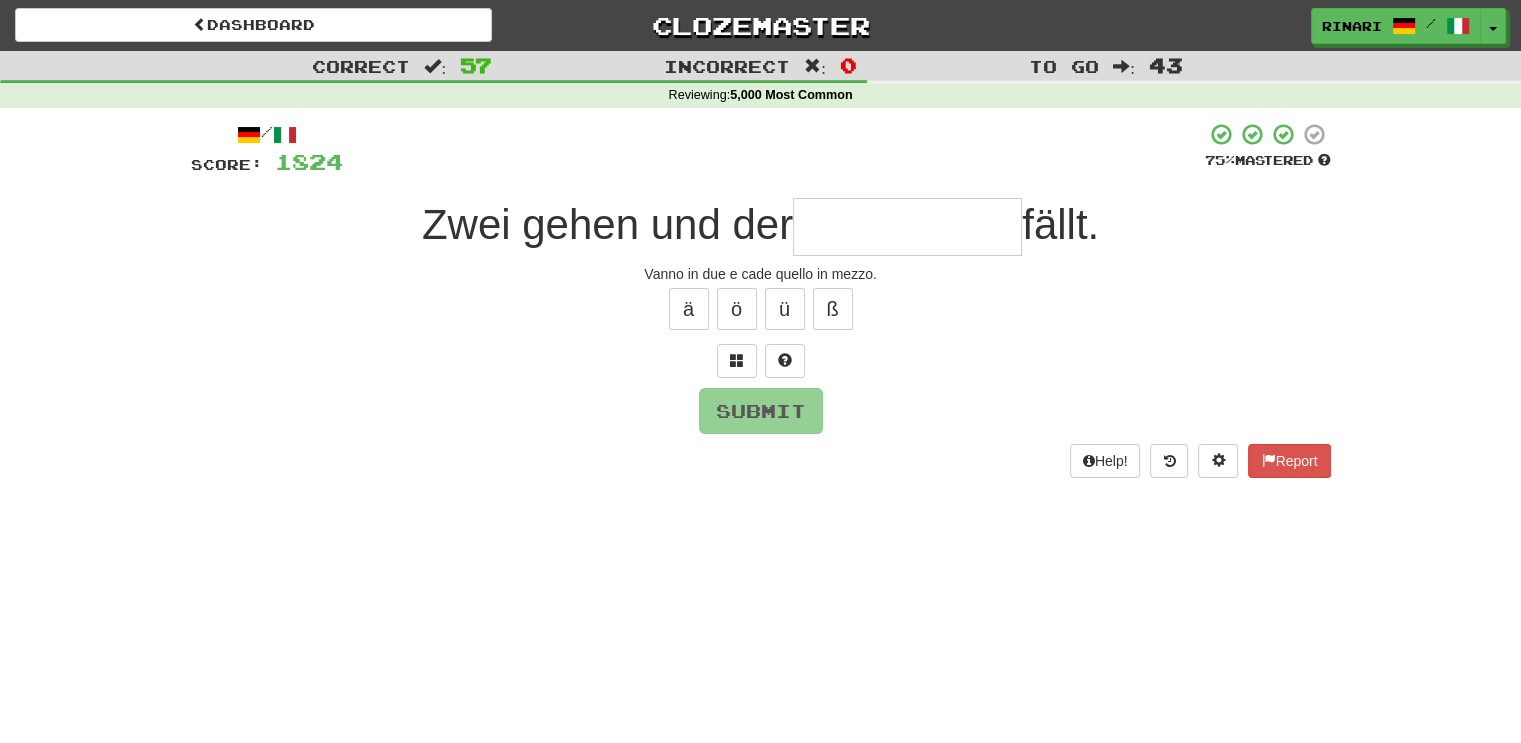 type on "*" 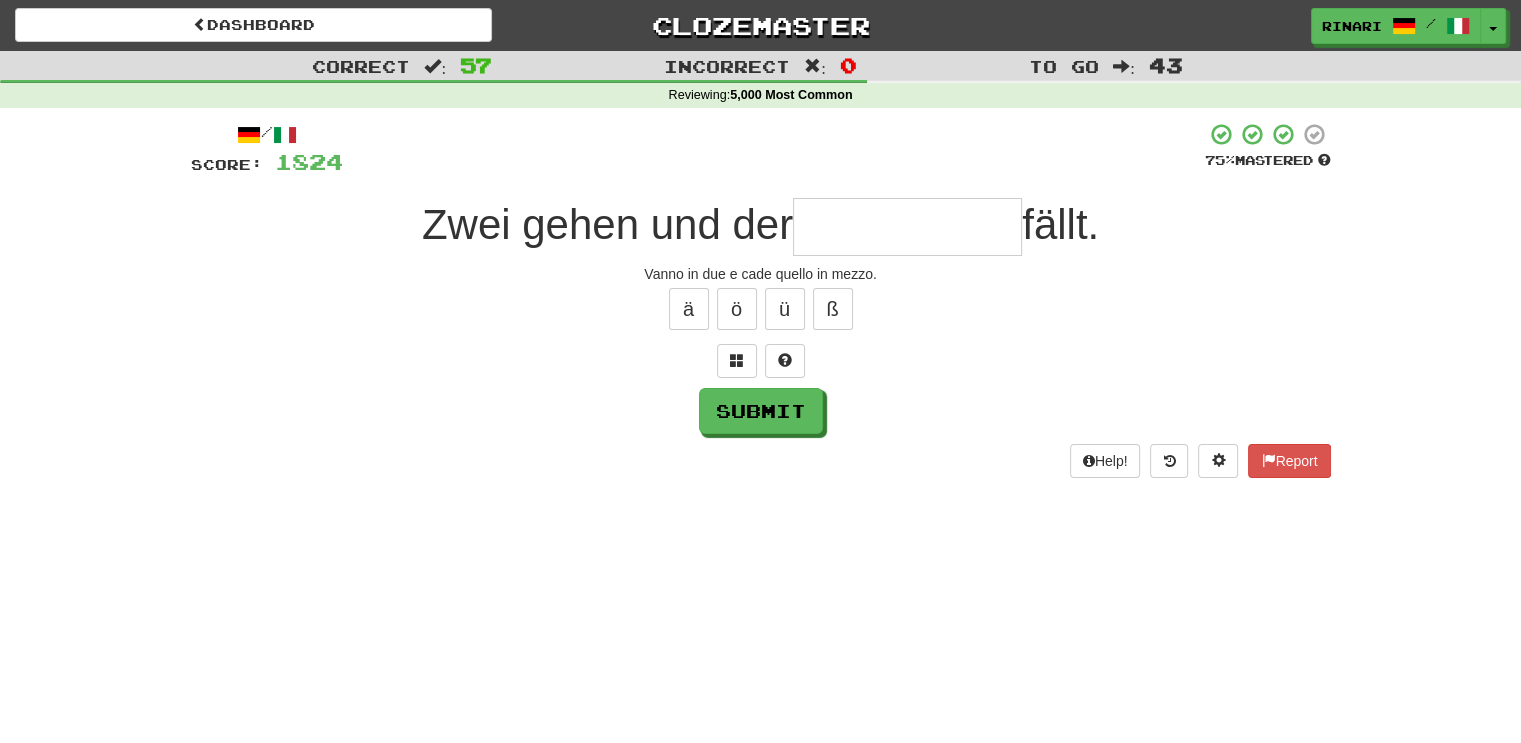type on "*" 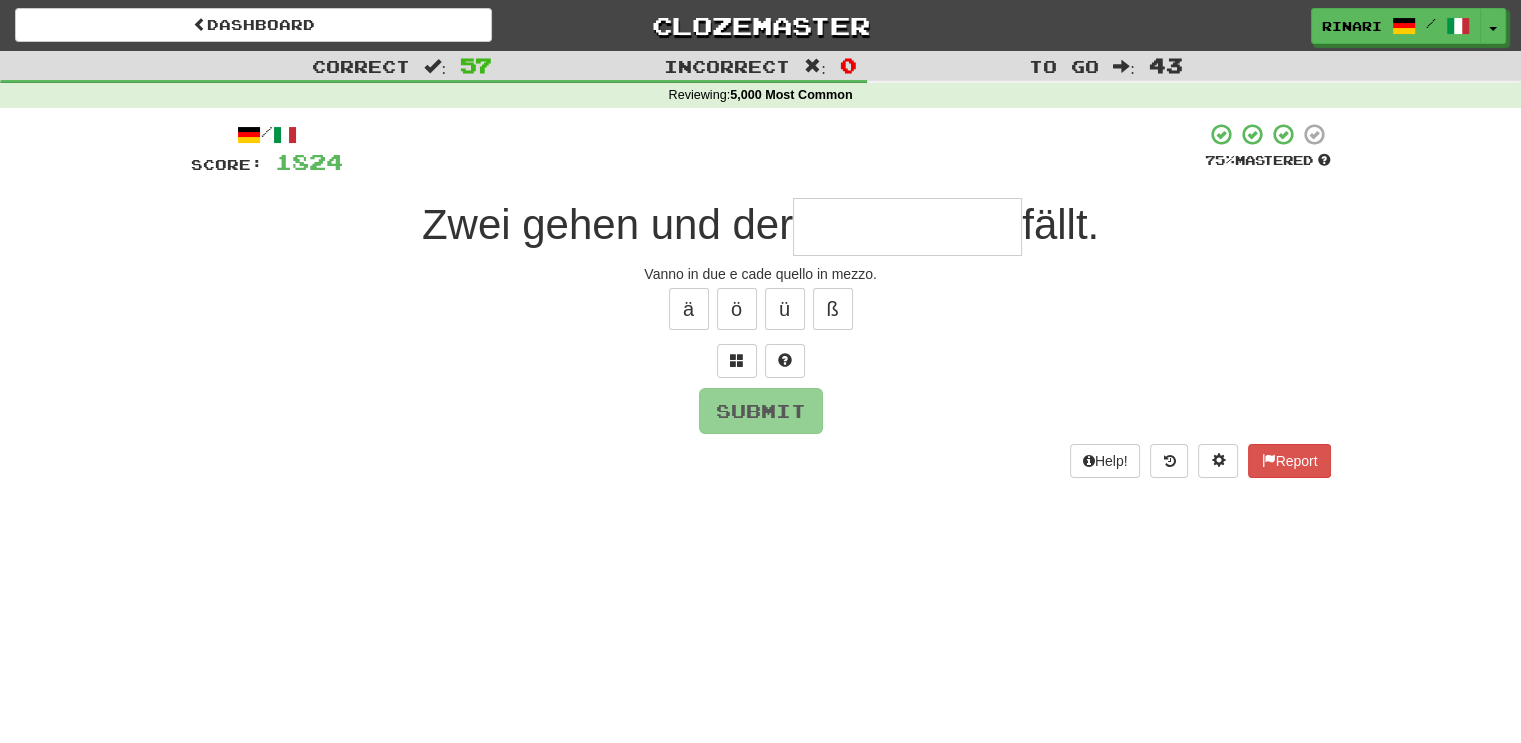 type on "*" 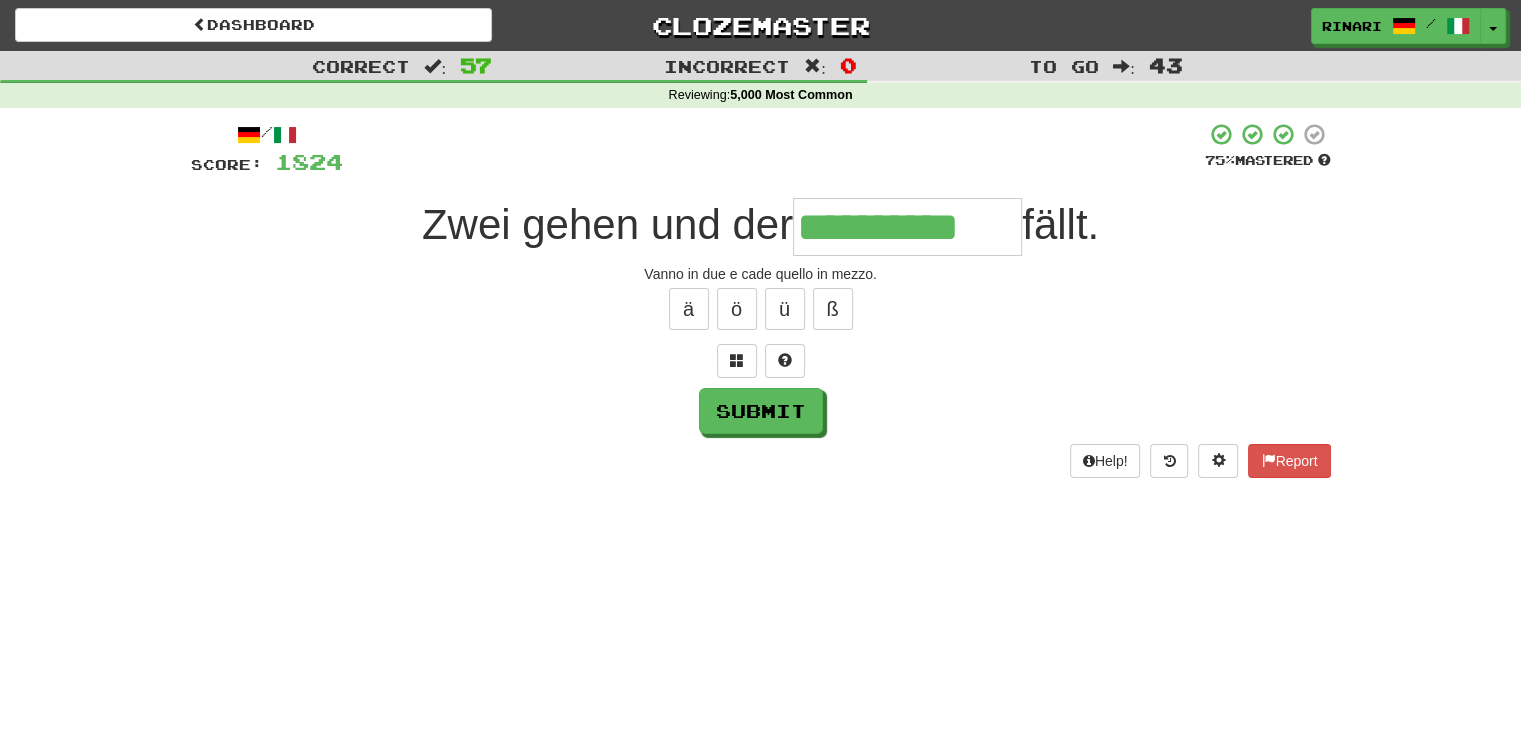 type on "**********" 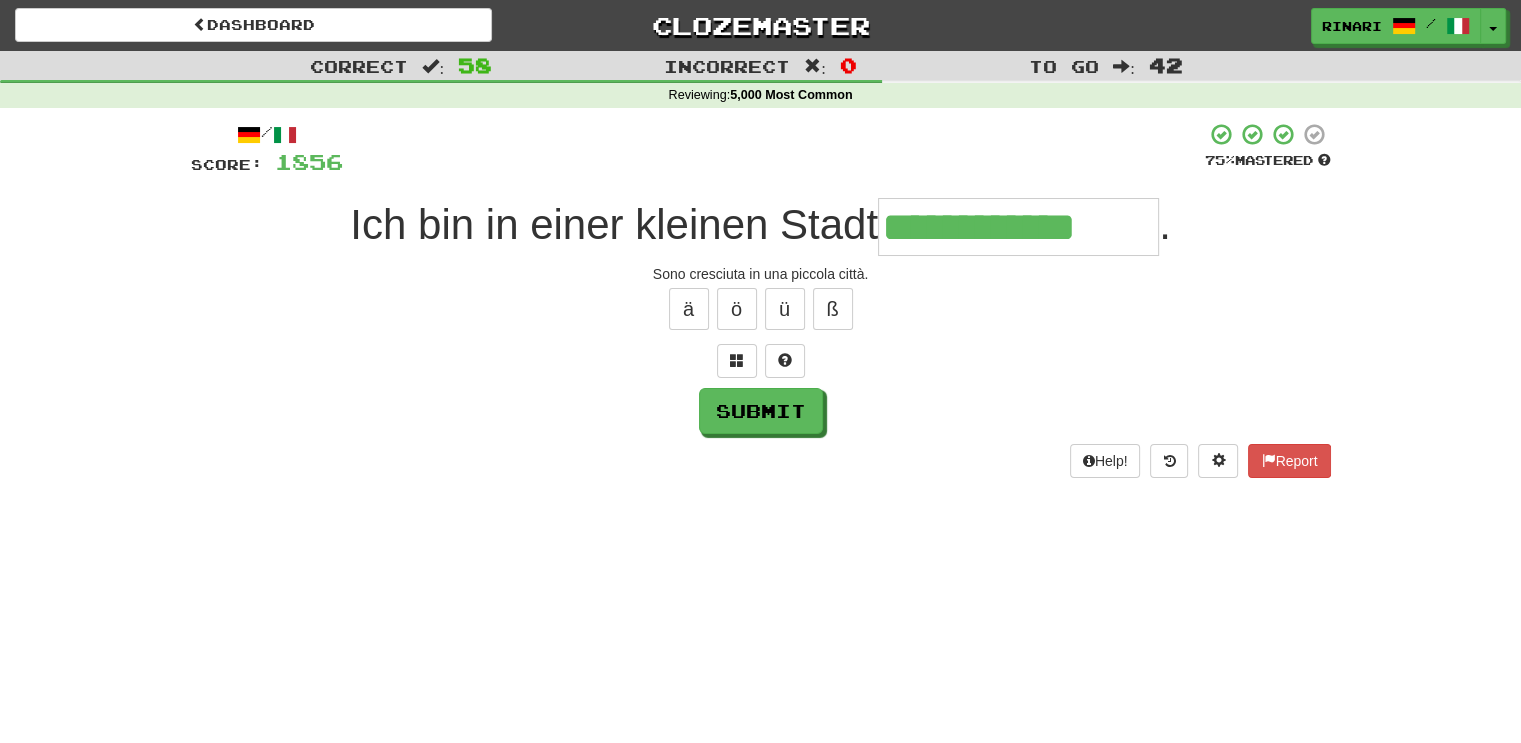 type on "**********" 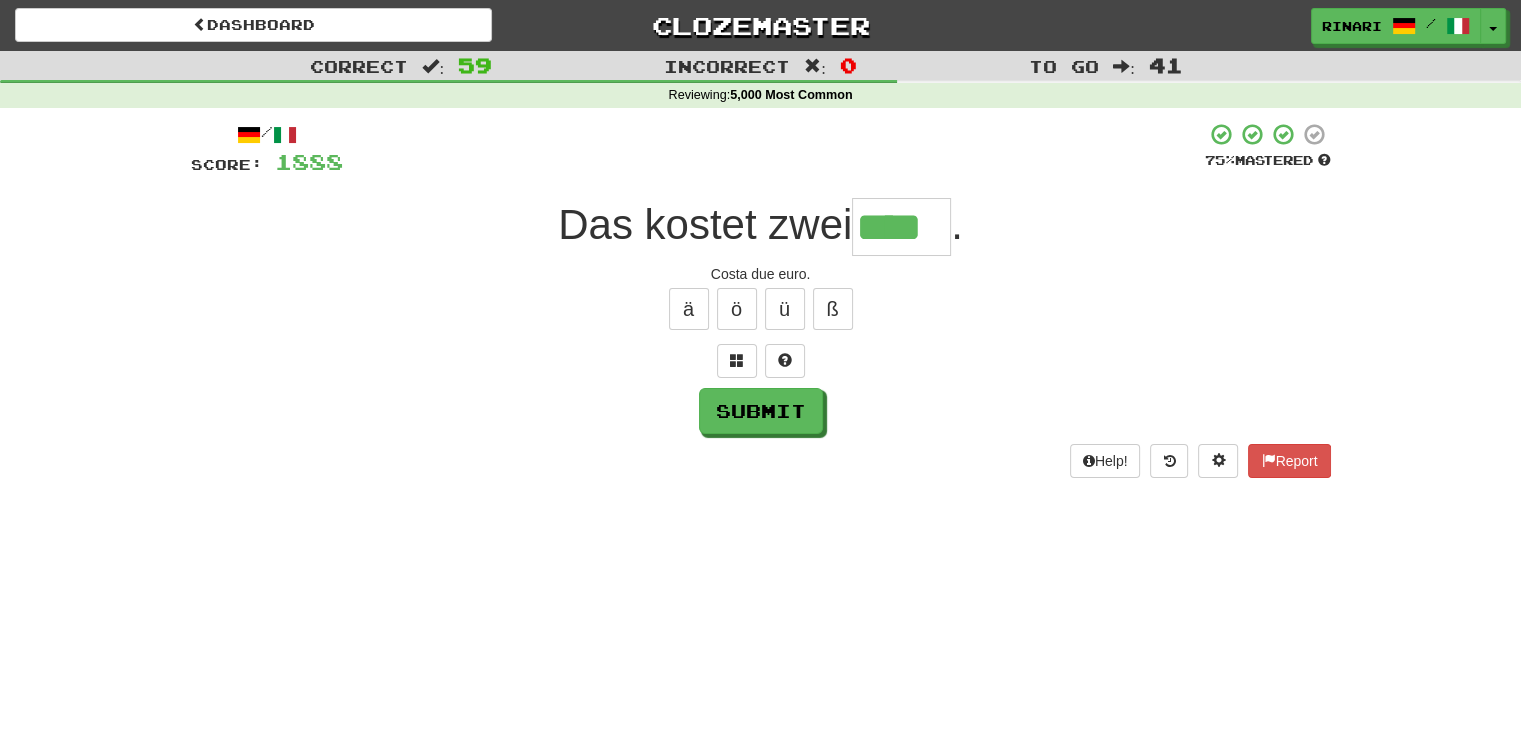 type on "****" 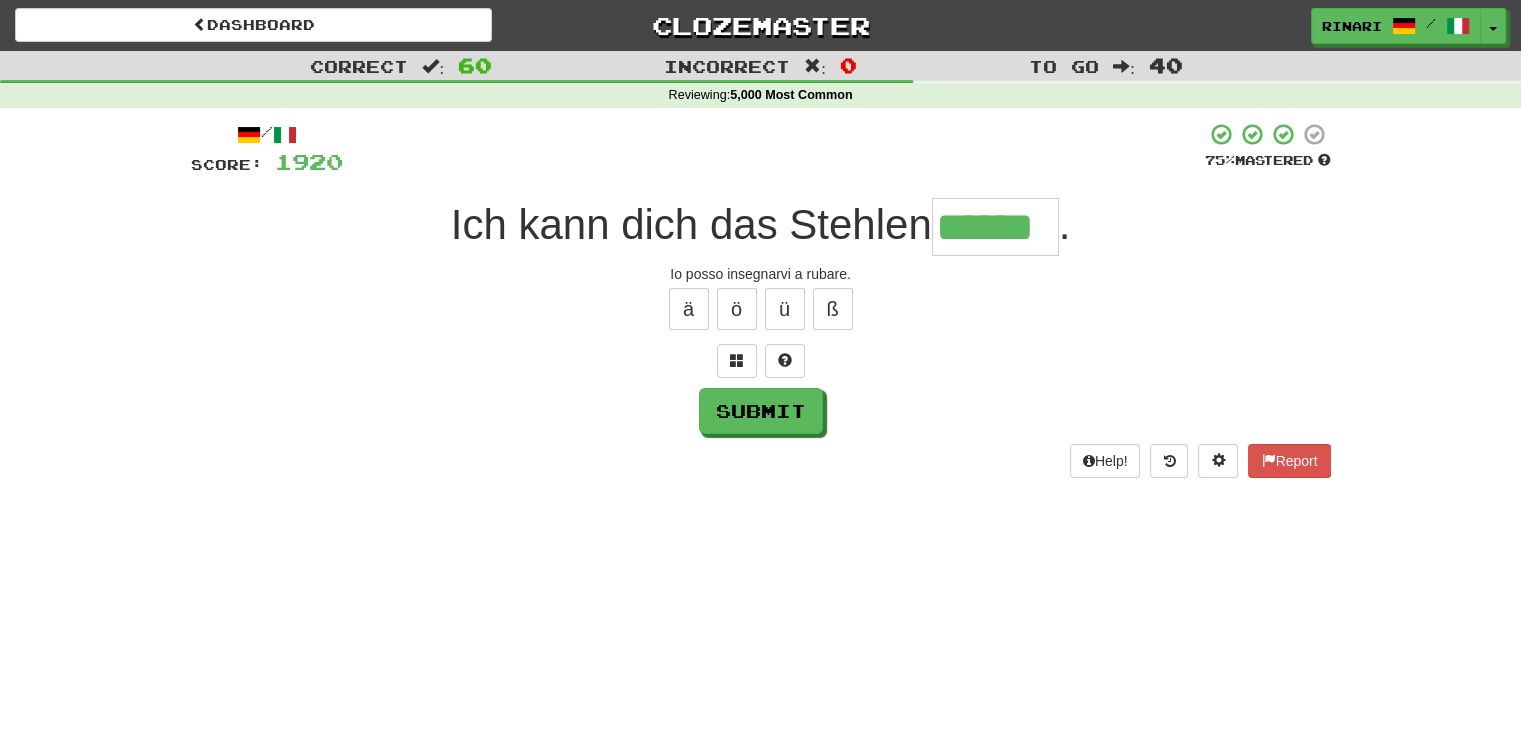 type on "******" 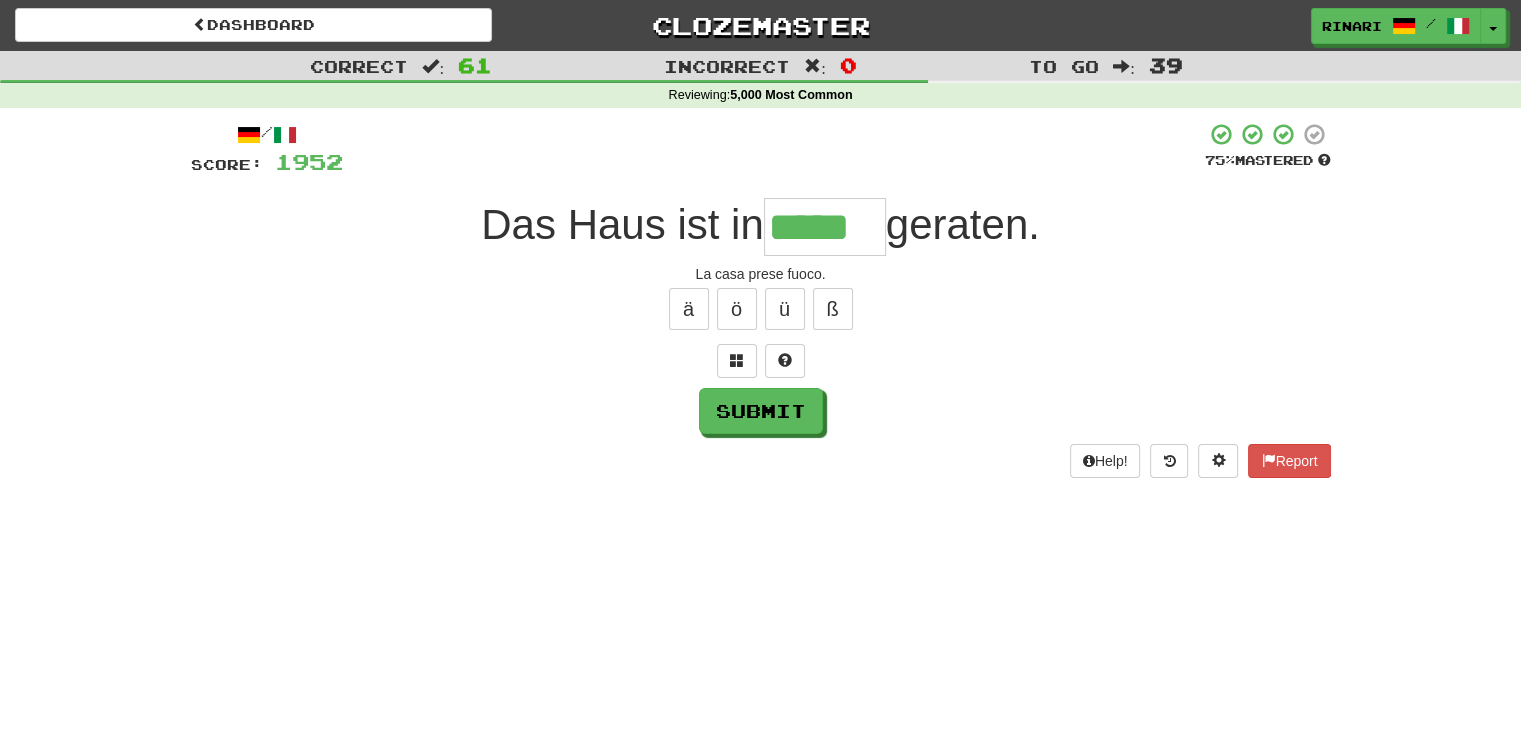 type on "*****" 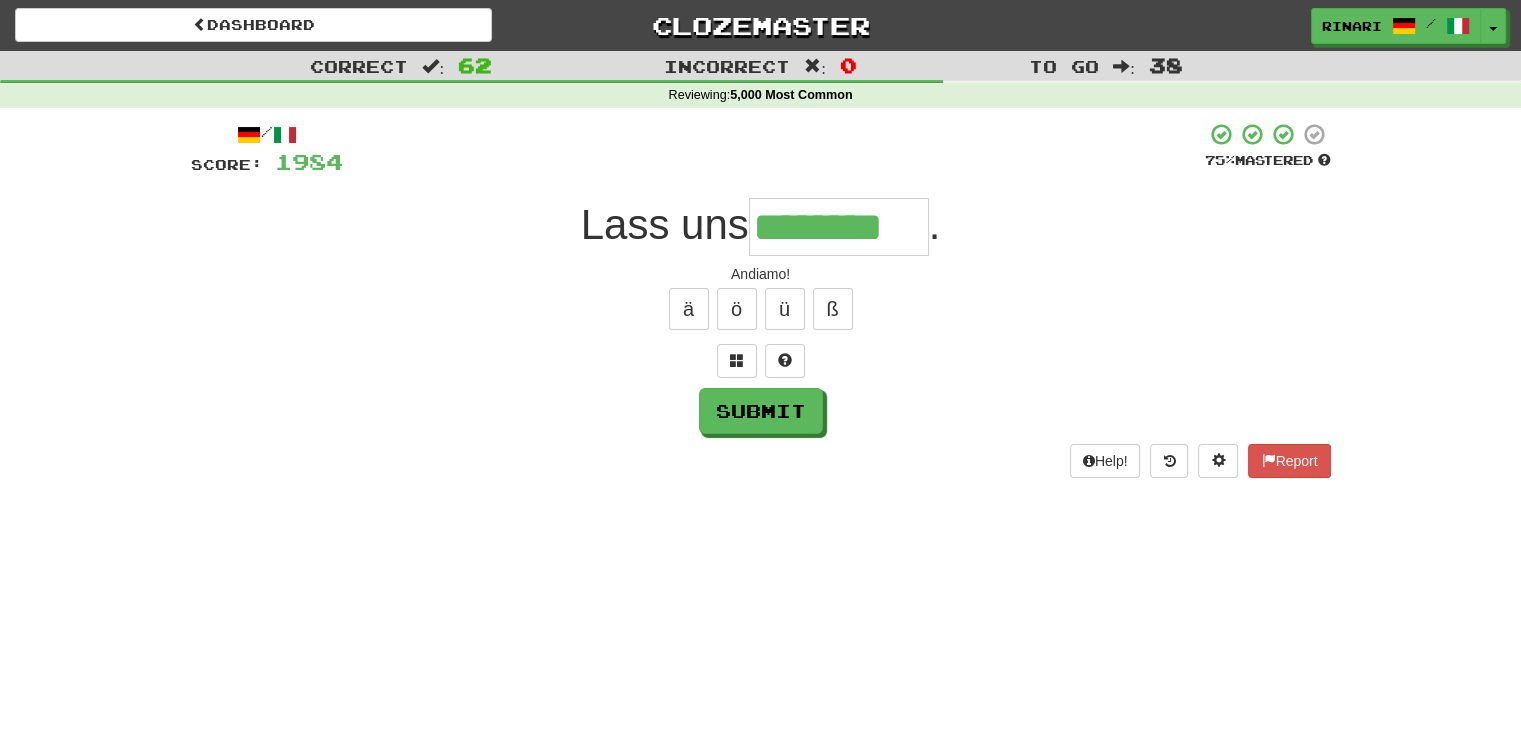 type on "********" 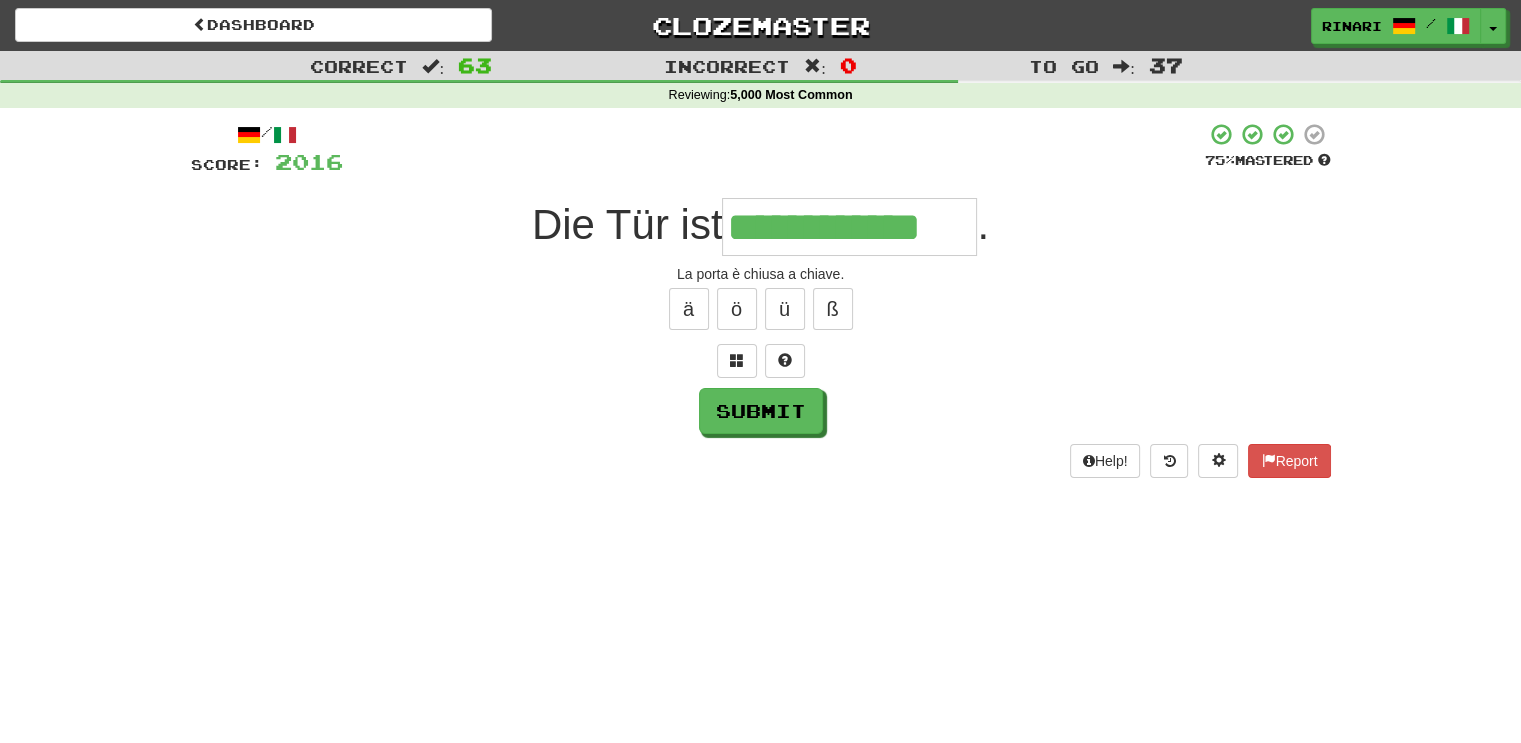type on "**********" 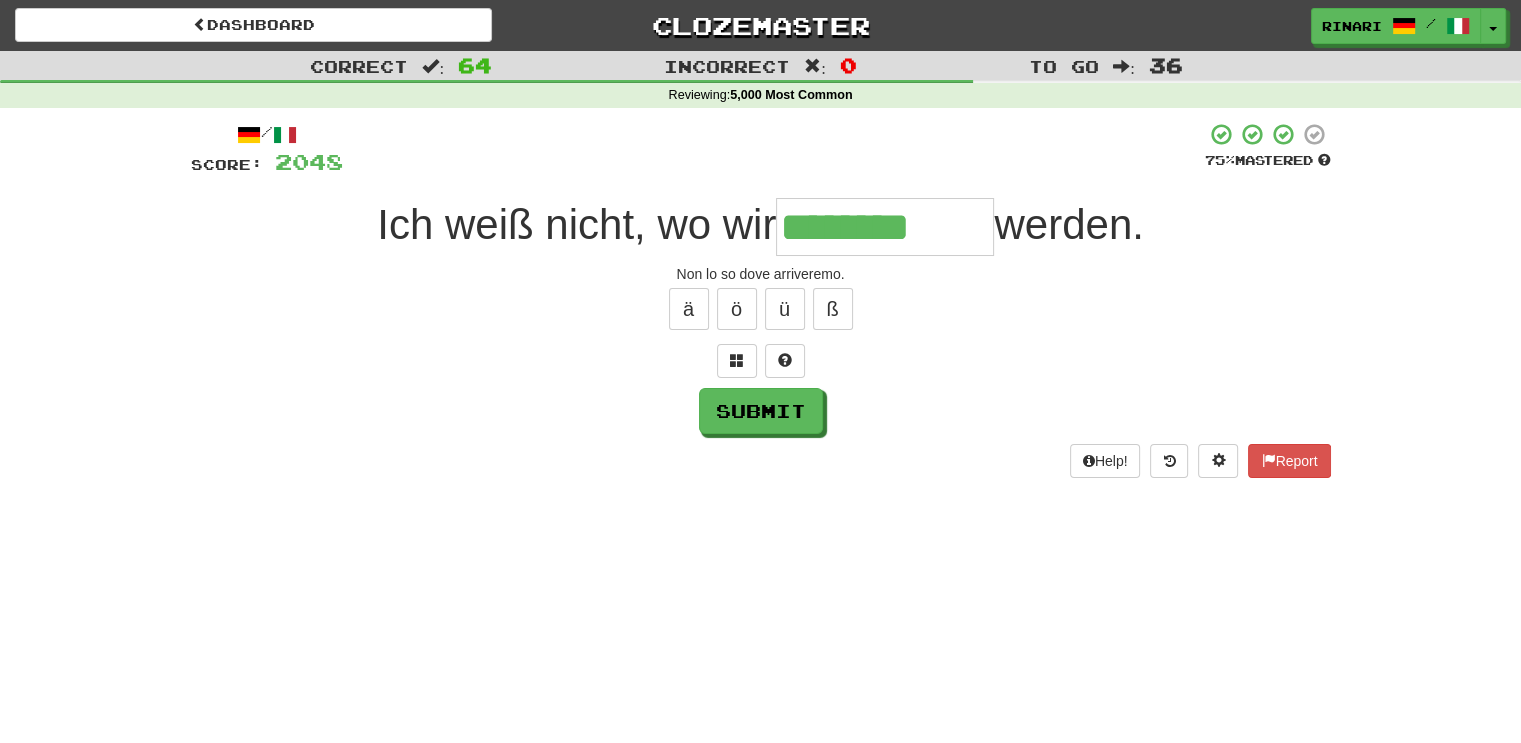 type on "********" 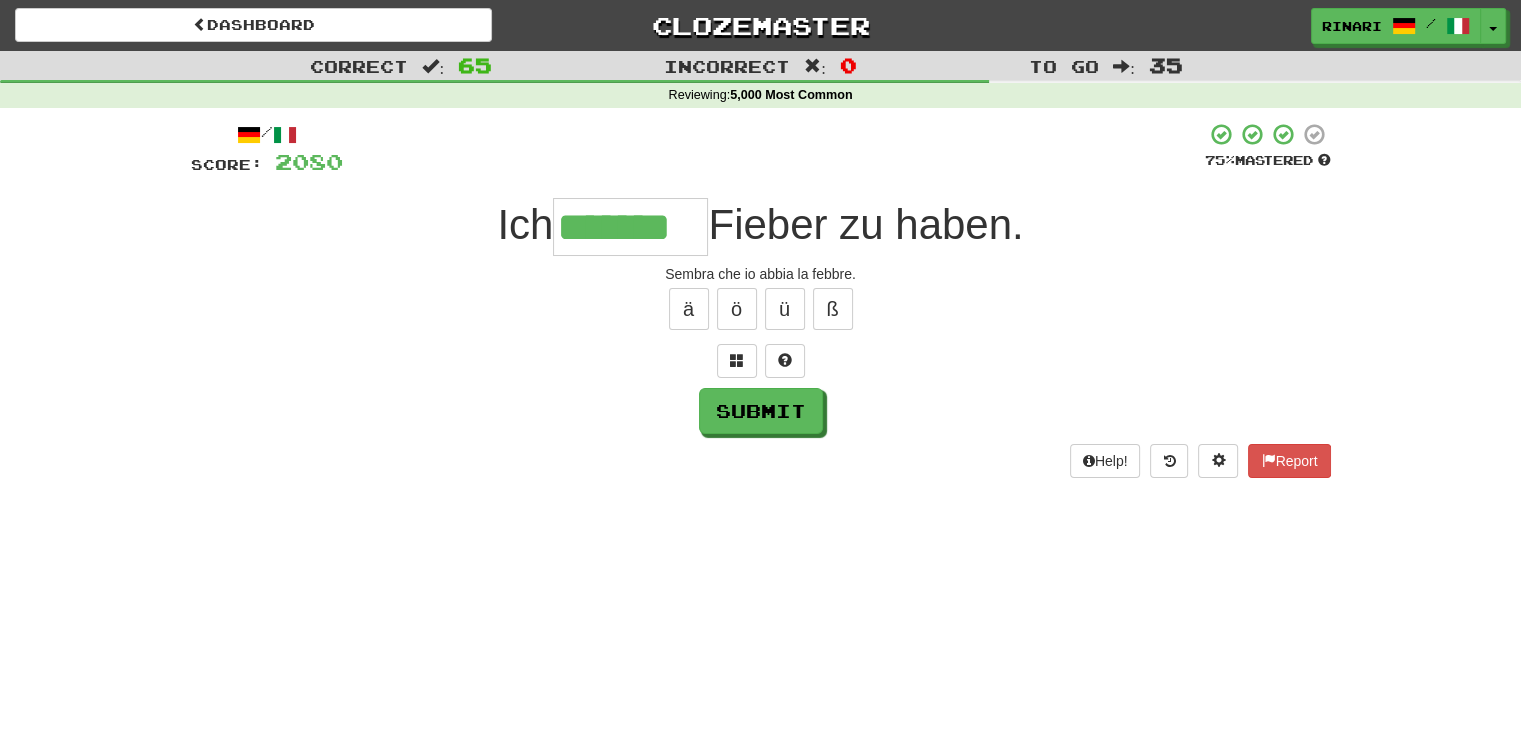 type on "*******" 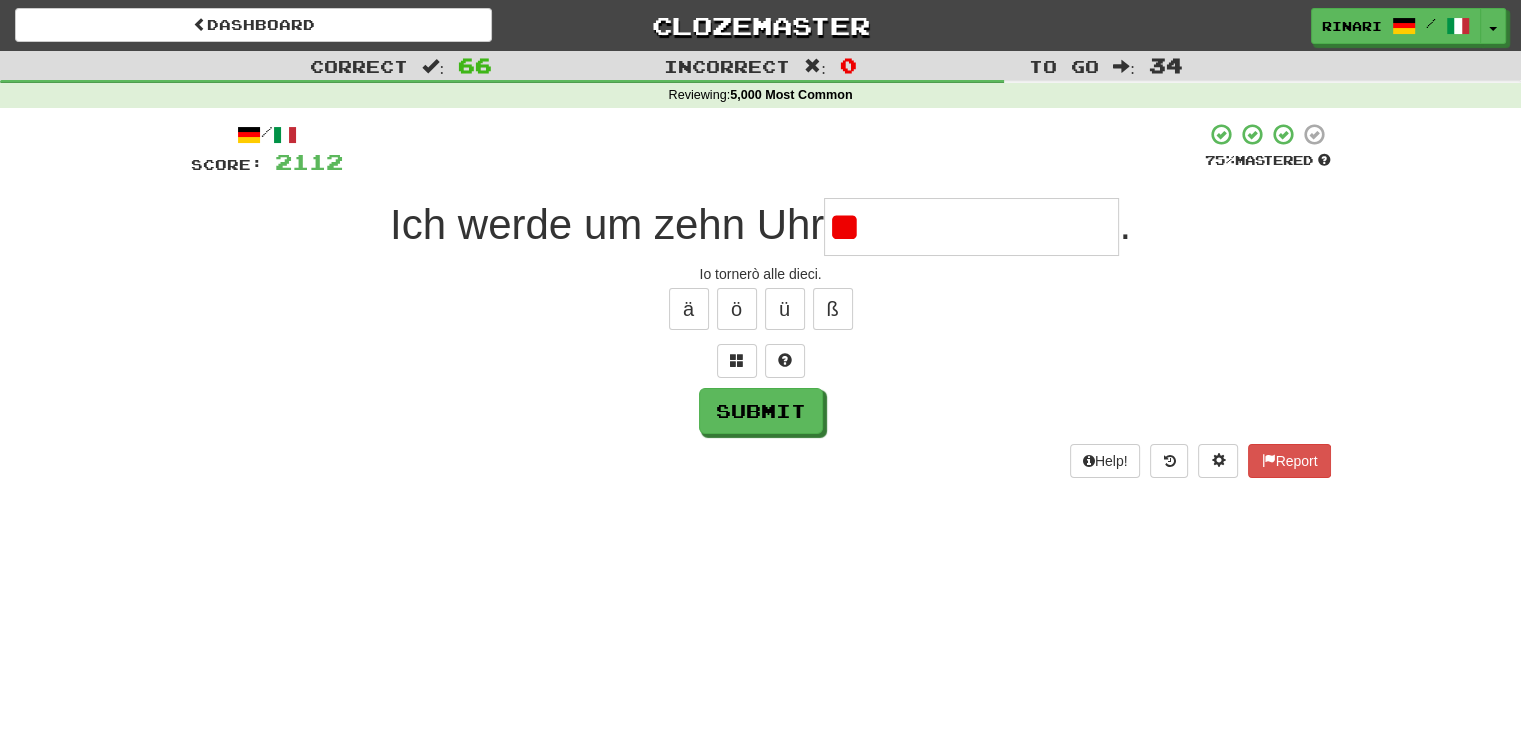 type on "*" 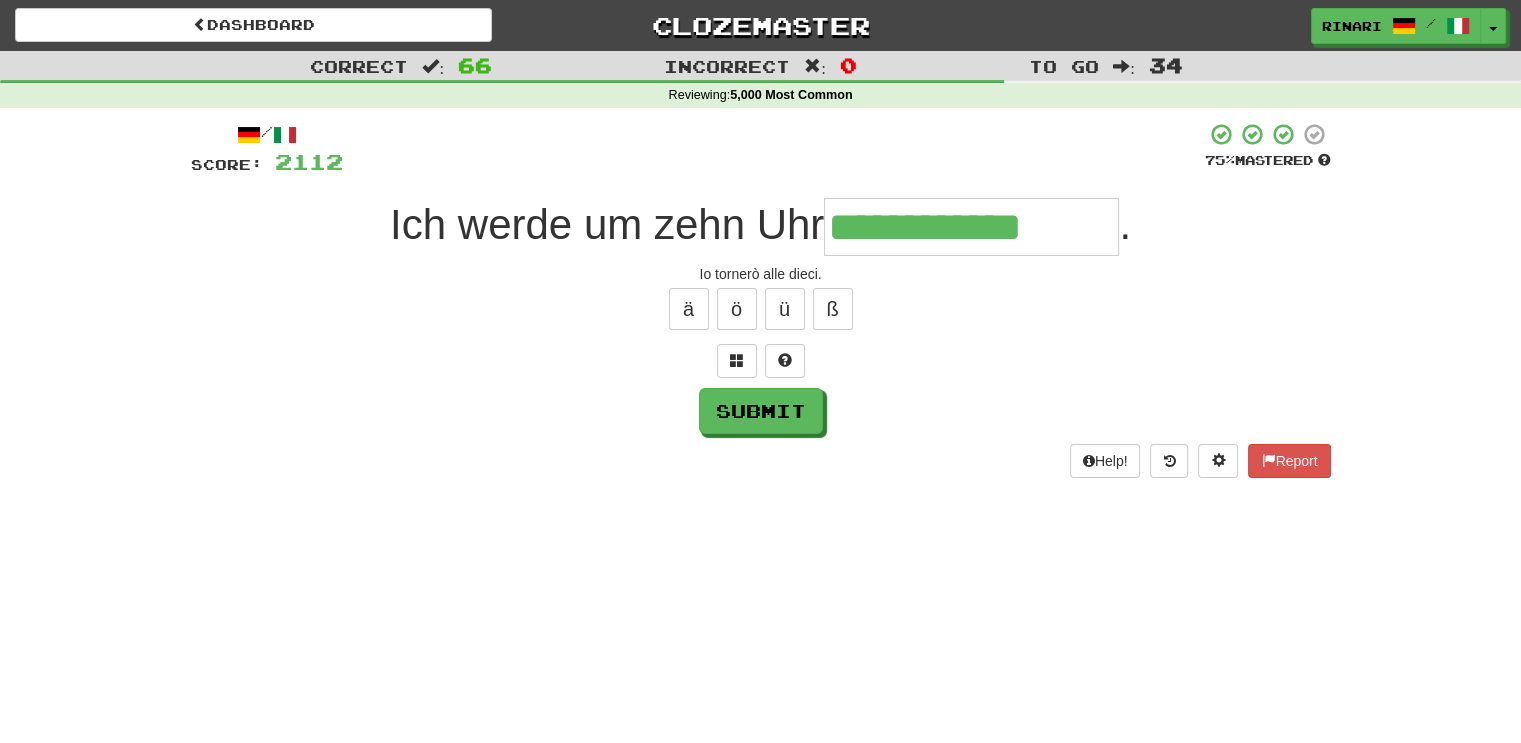 type on "**********" 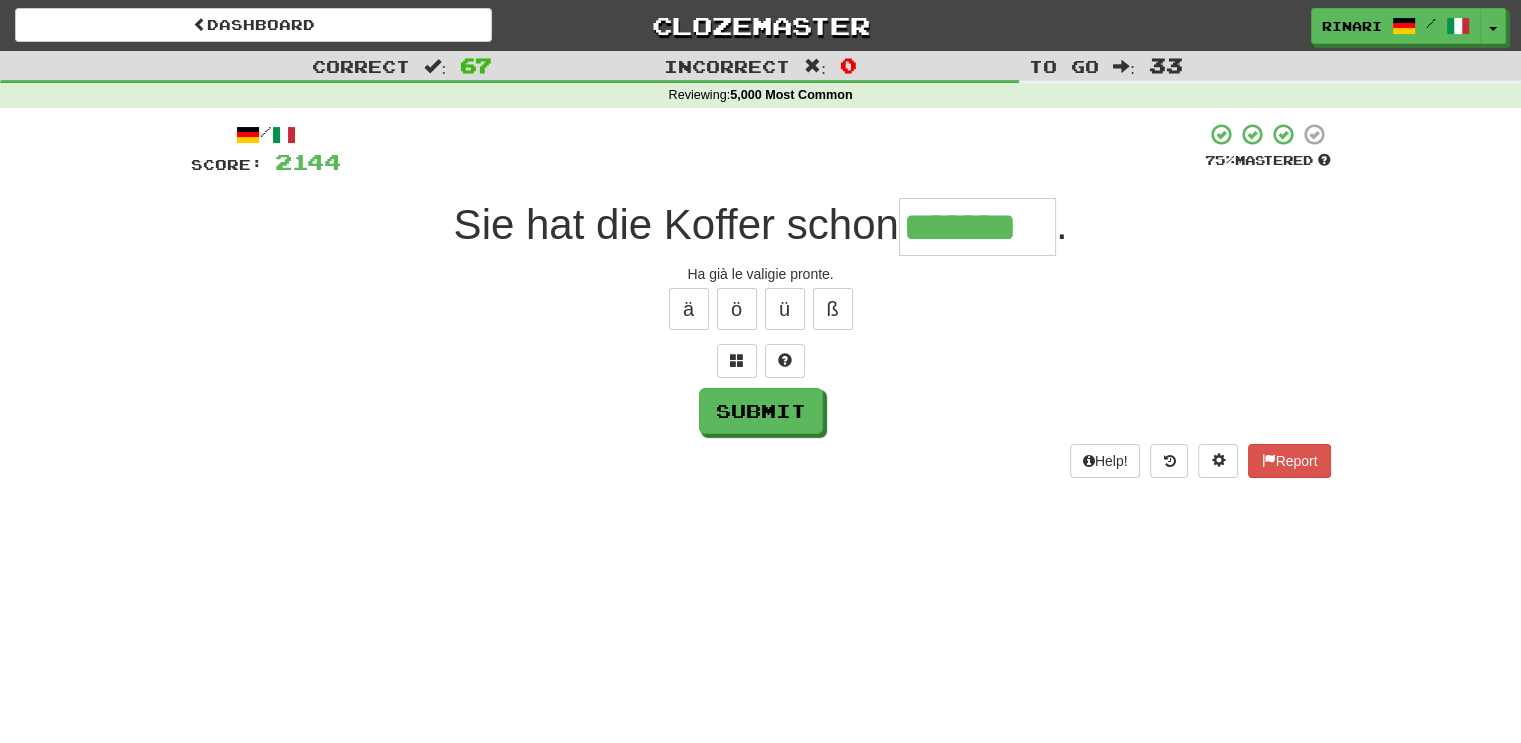 type on "*******" 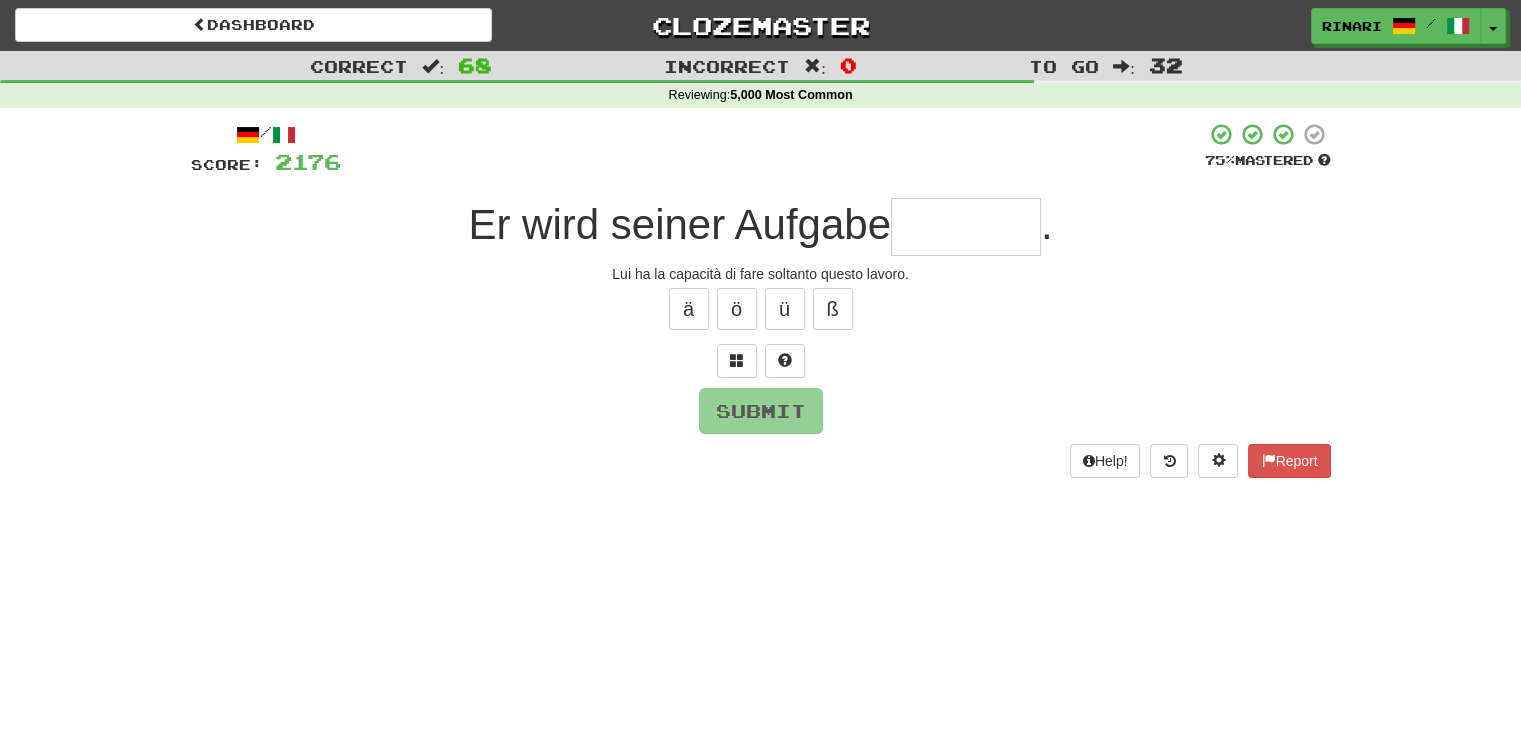type on "*" 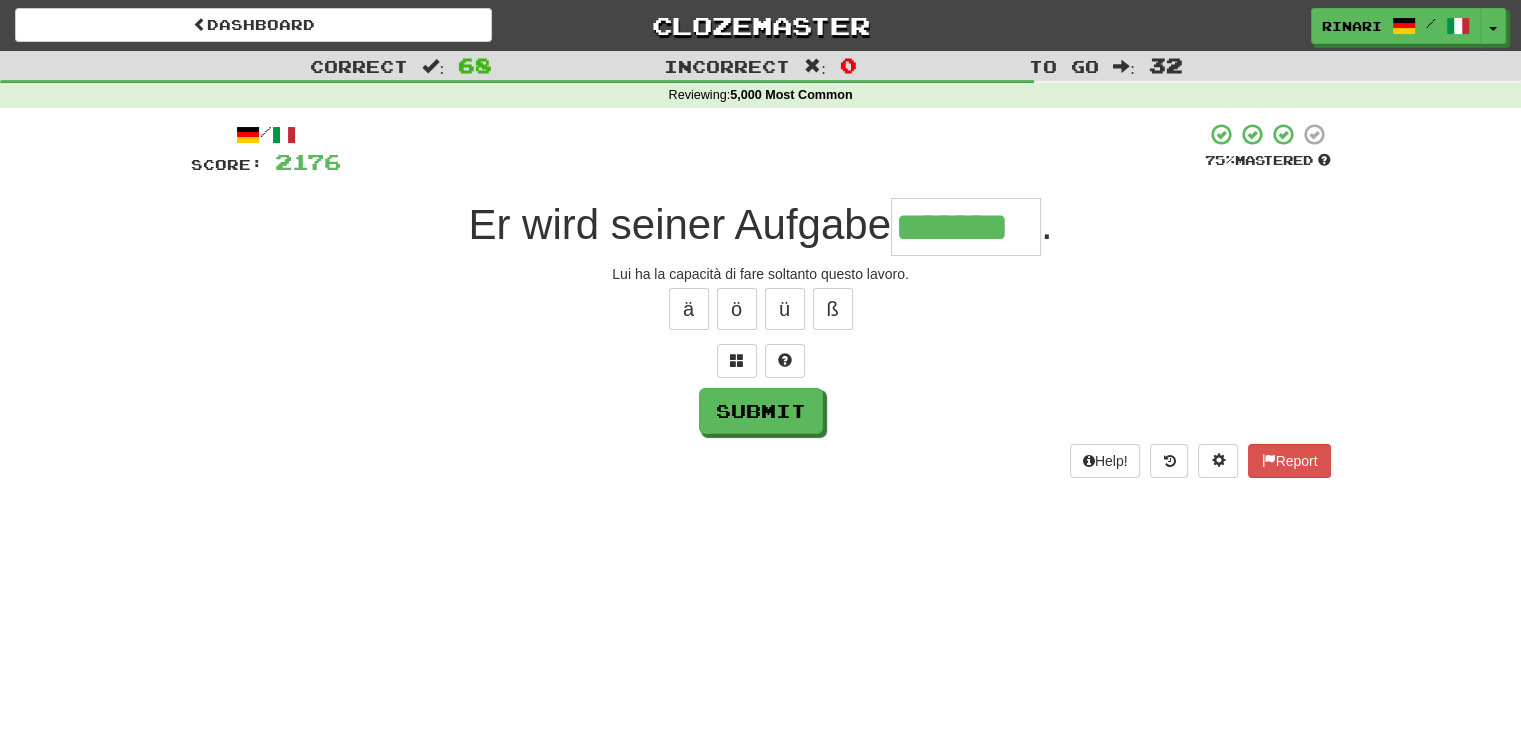type on "*******" 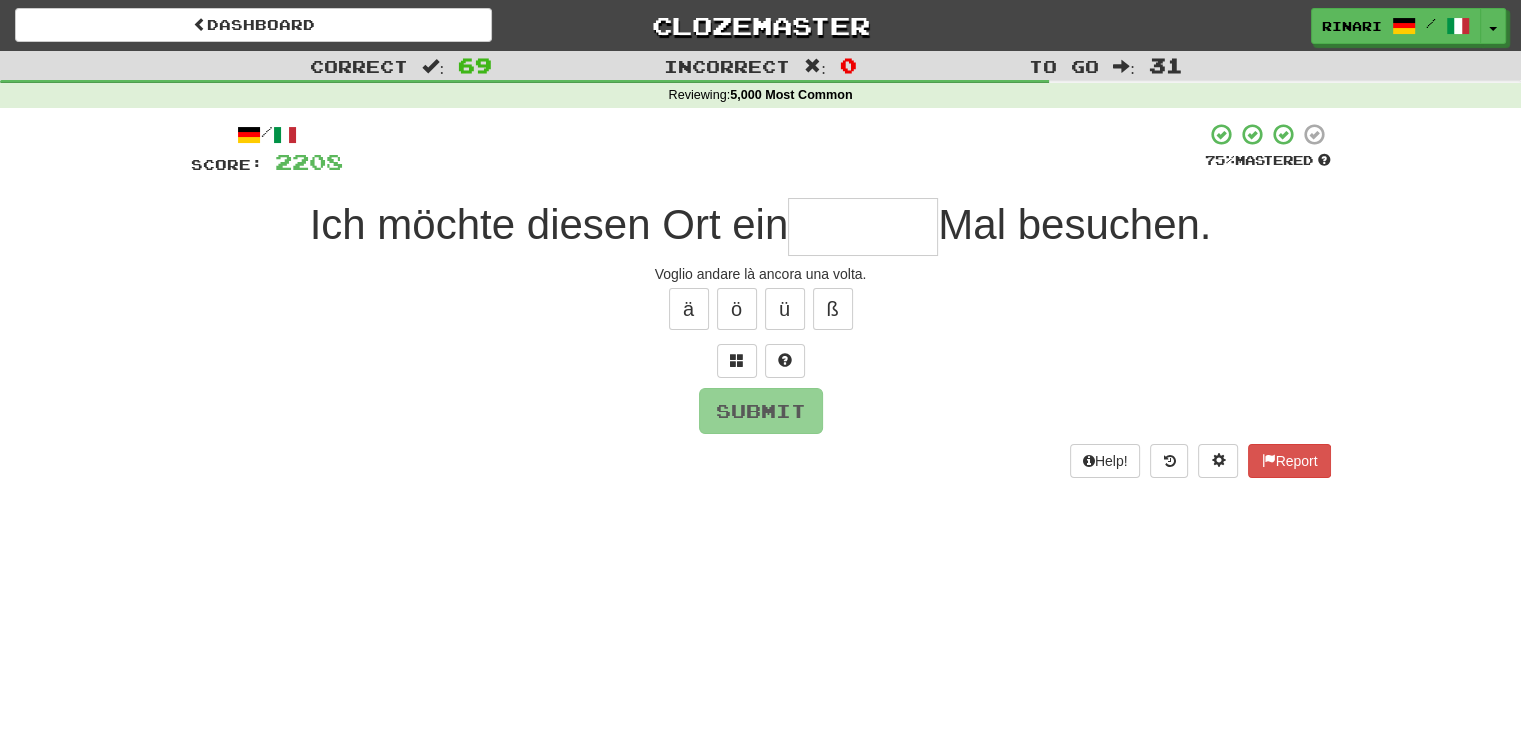 type on "*" 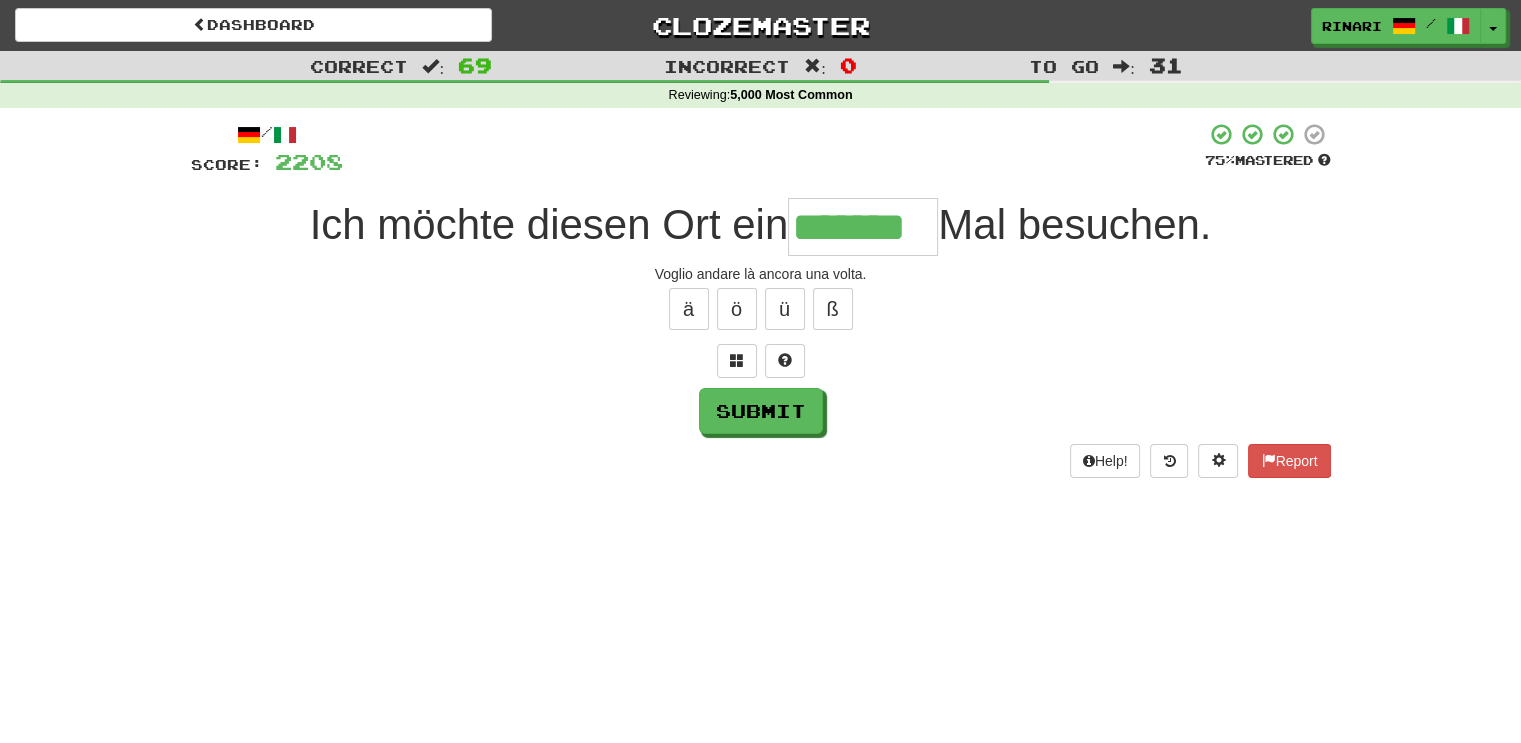 type on "*******" 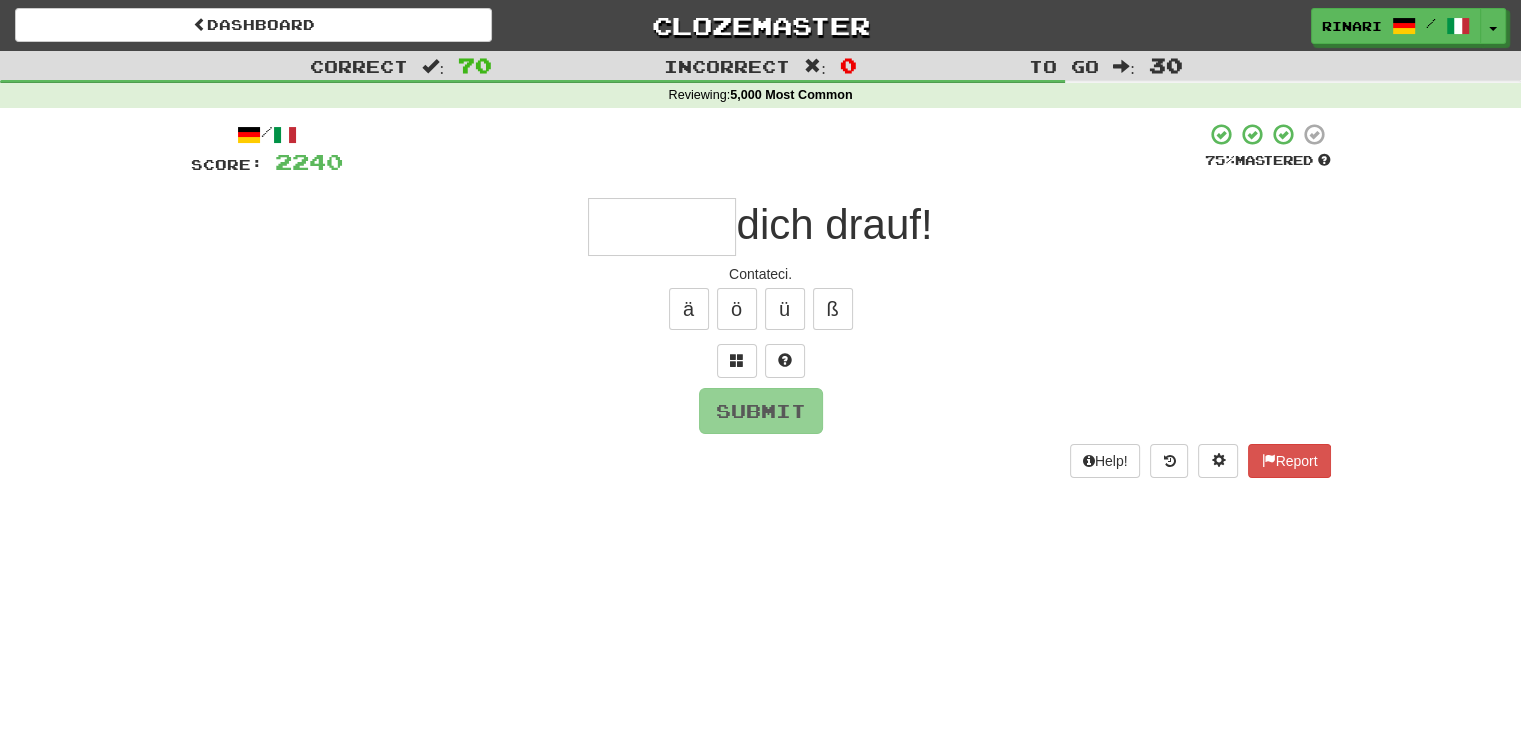 type on "*" 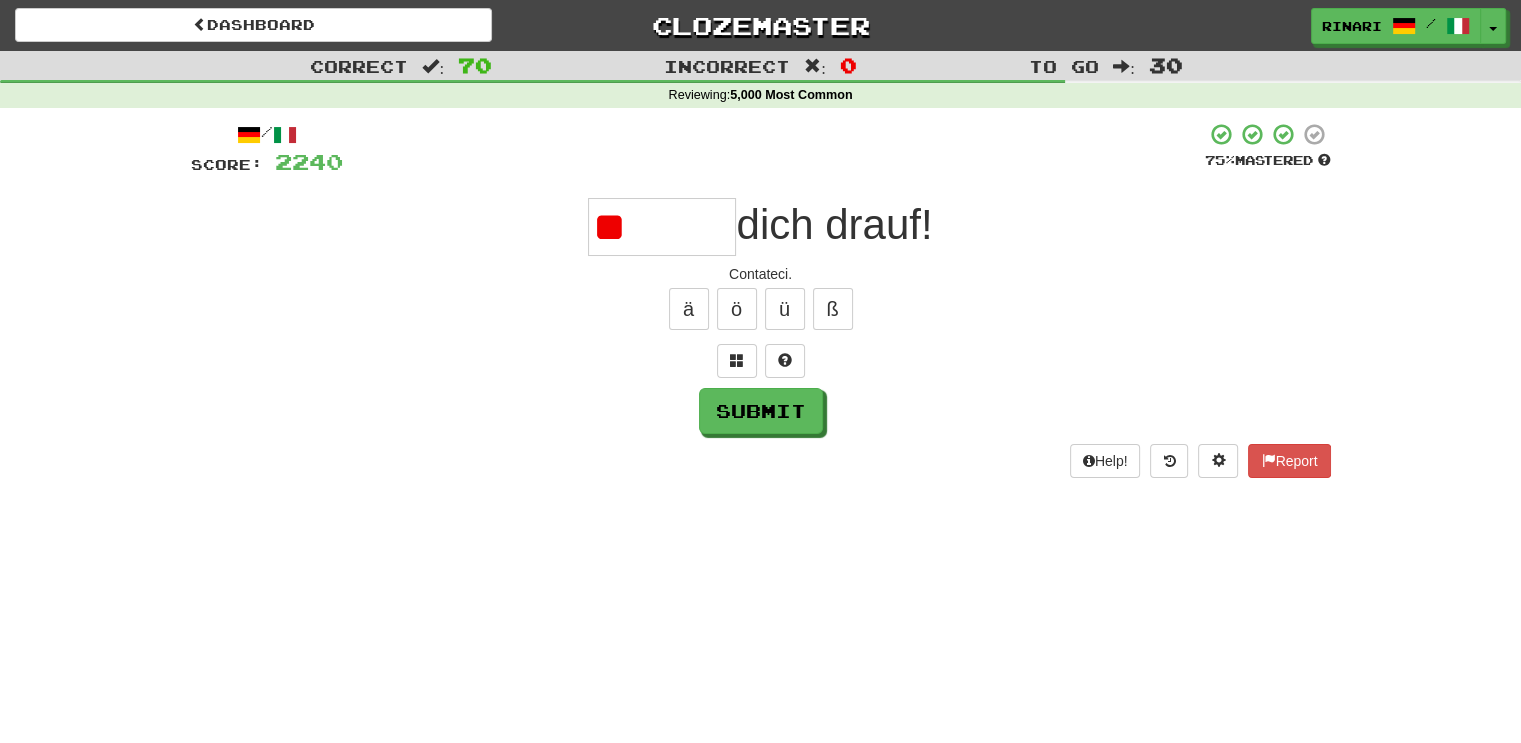 type on "*" 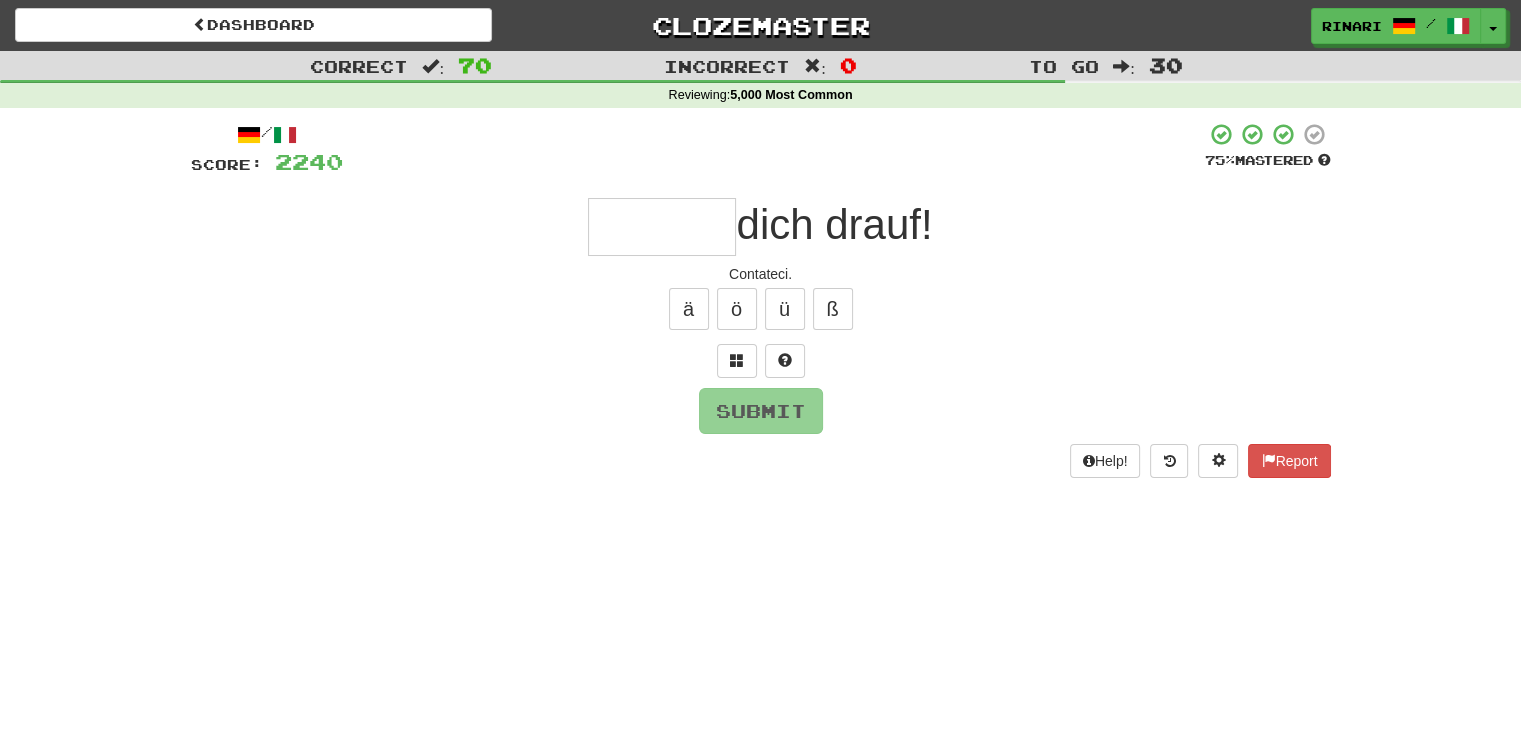 type on "*" 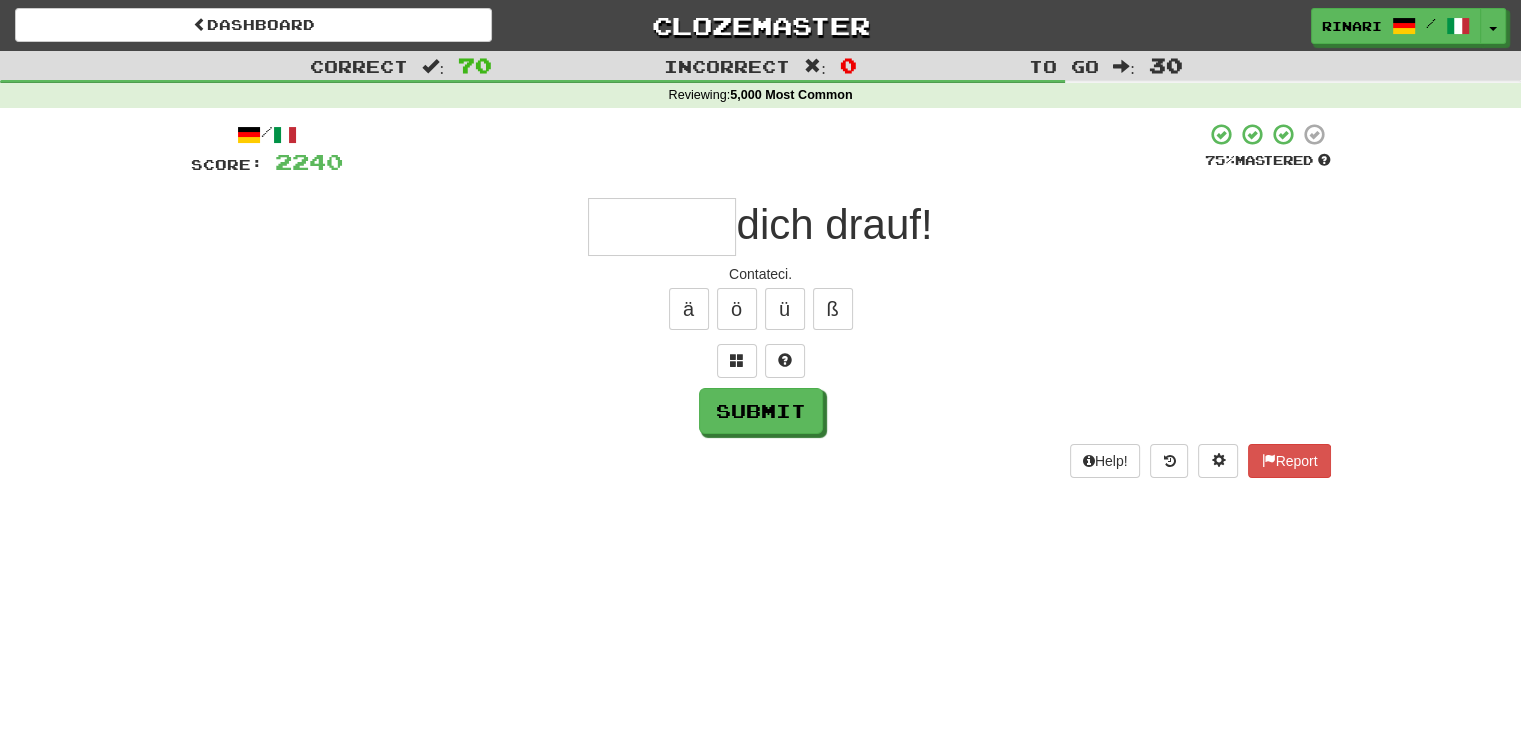 type on "*" 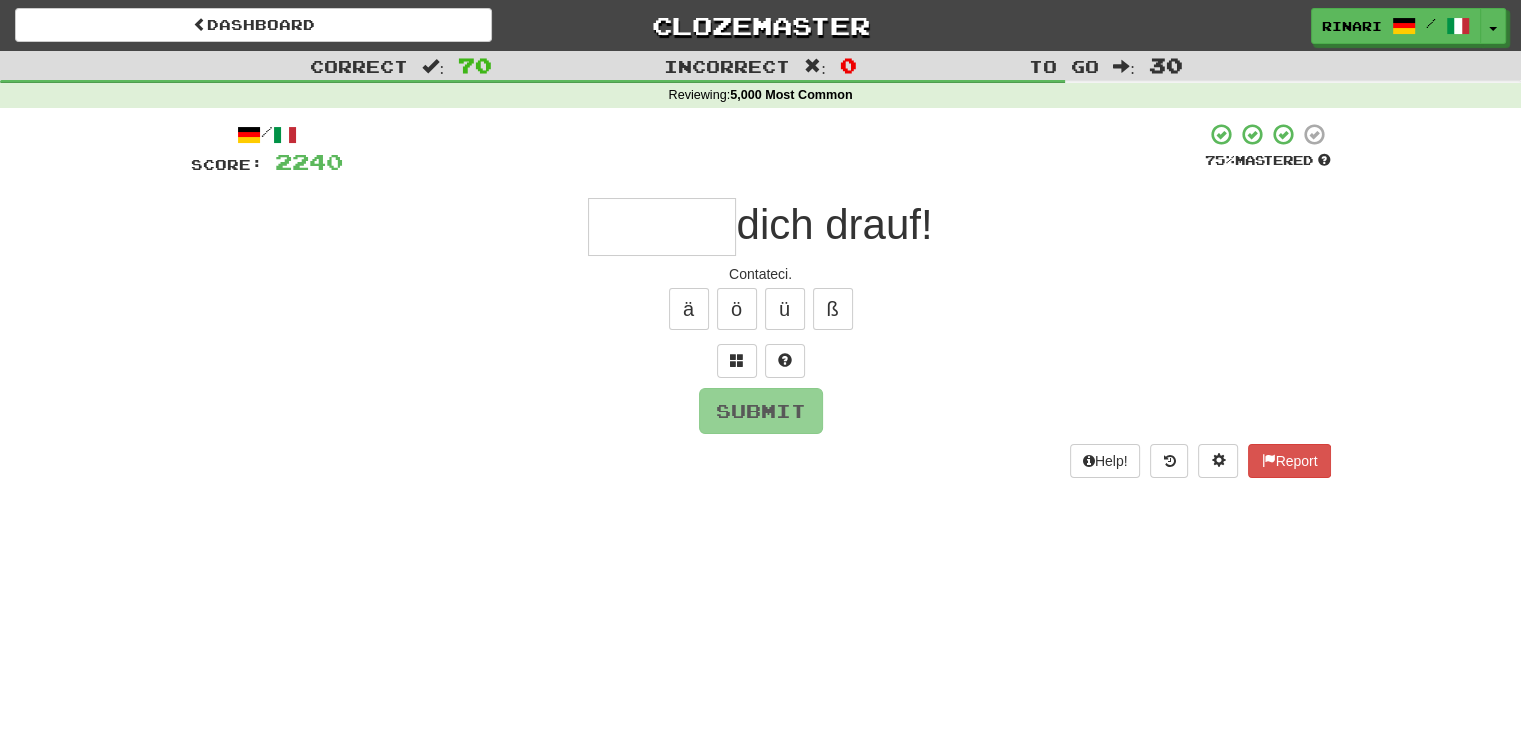type on "*" 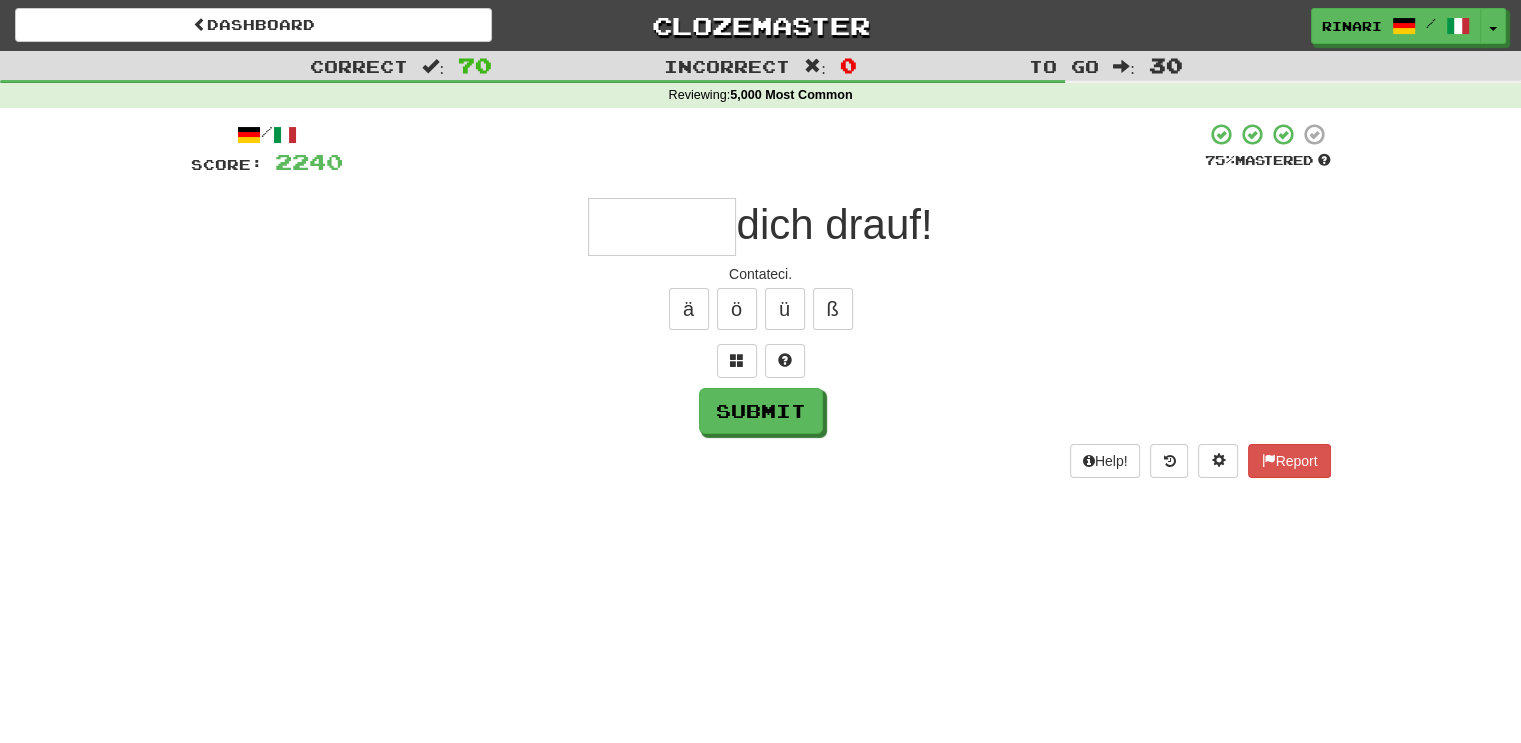 type on "*" 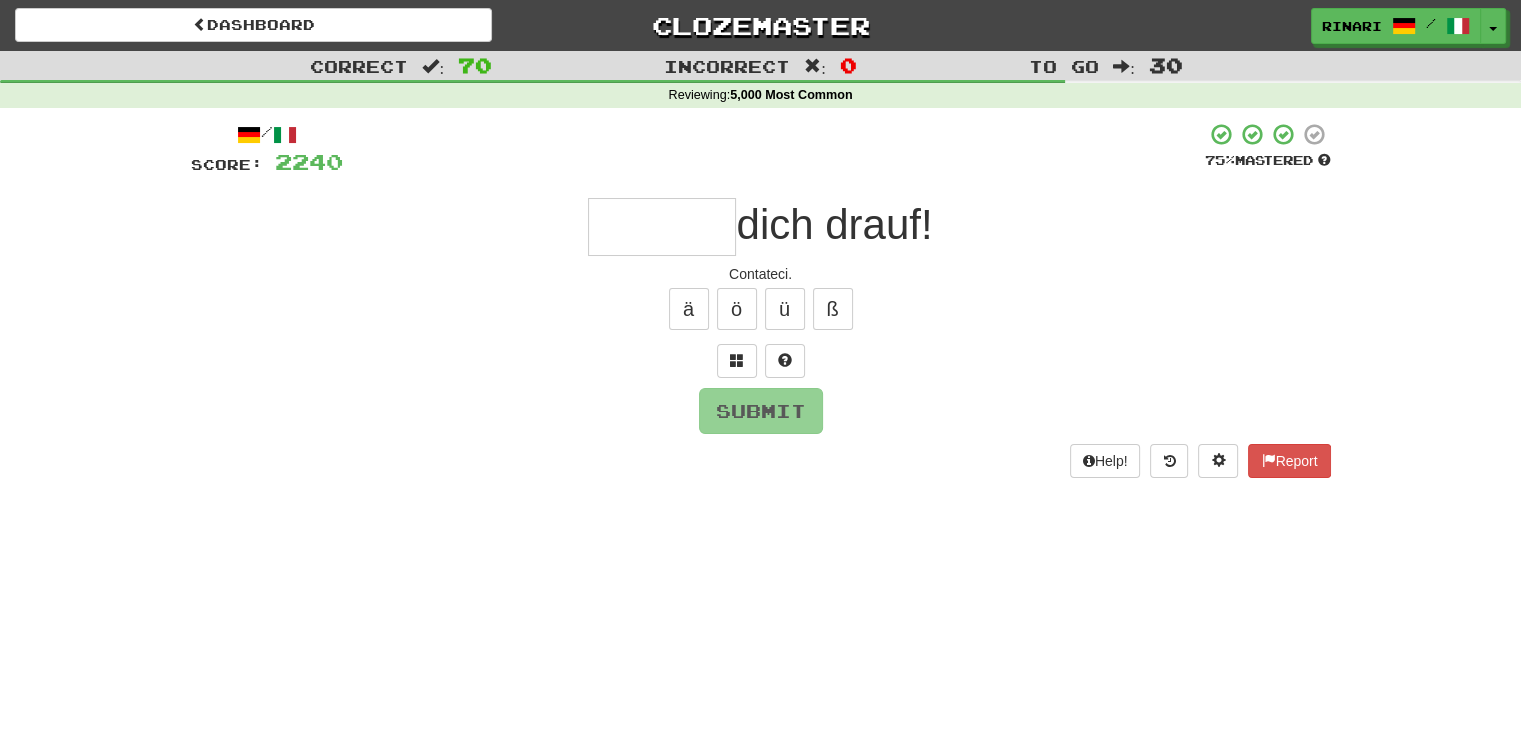 type on "*" 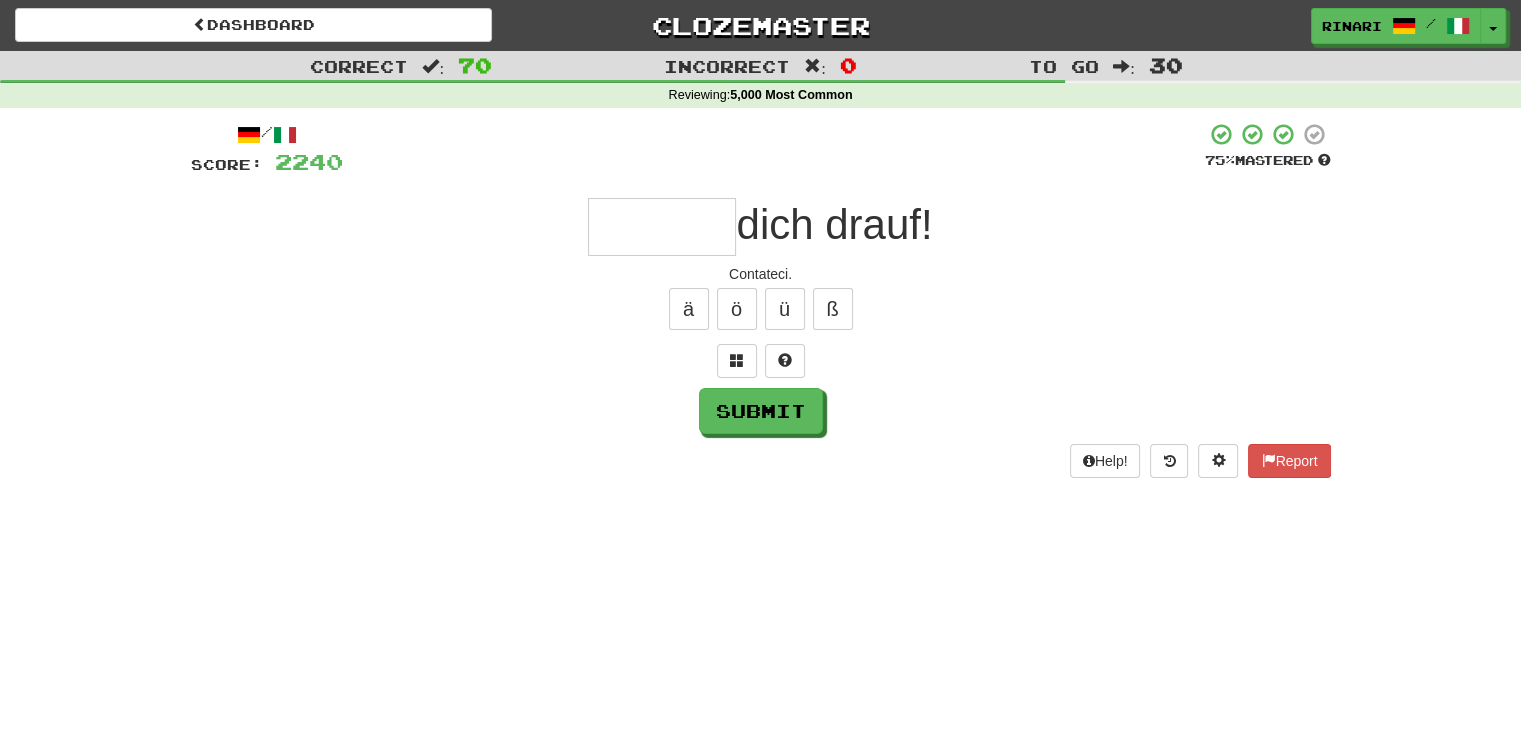 type on "*" 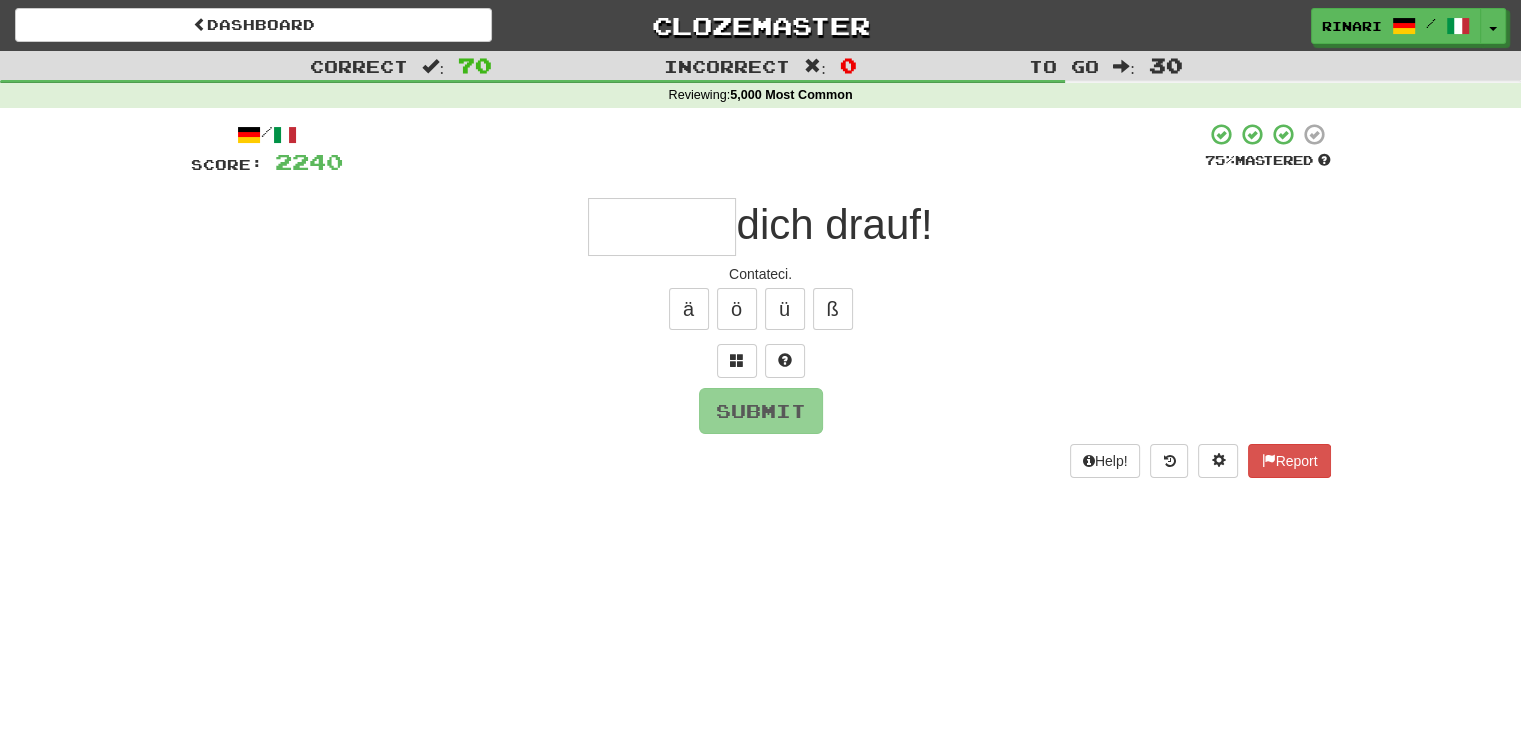 type on "*" 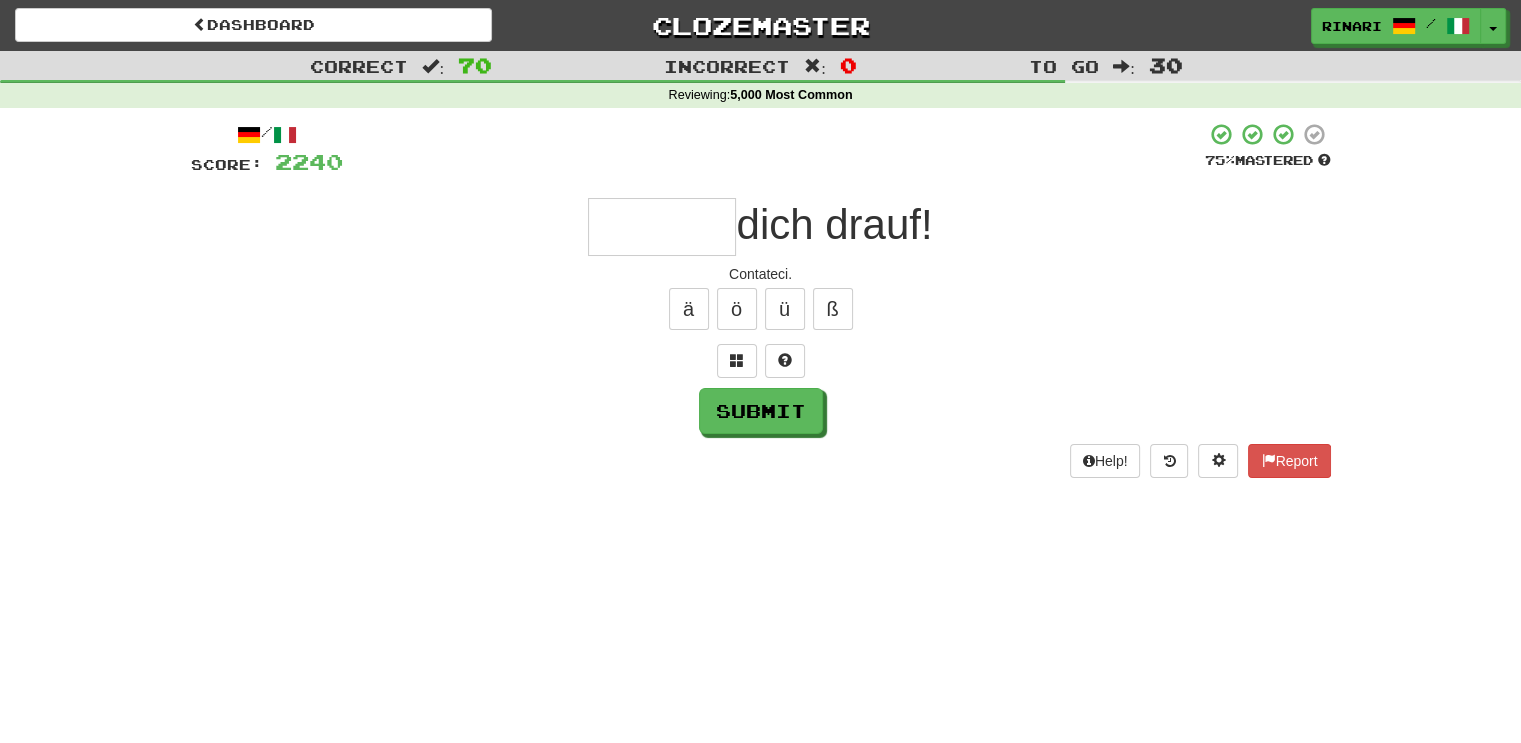 type on "*" 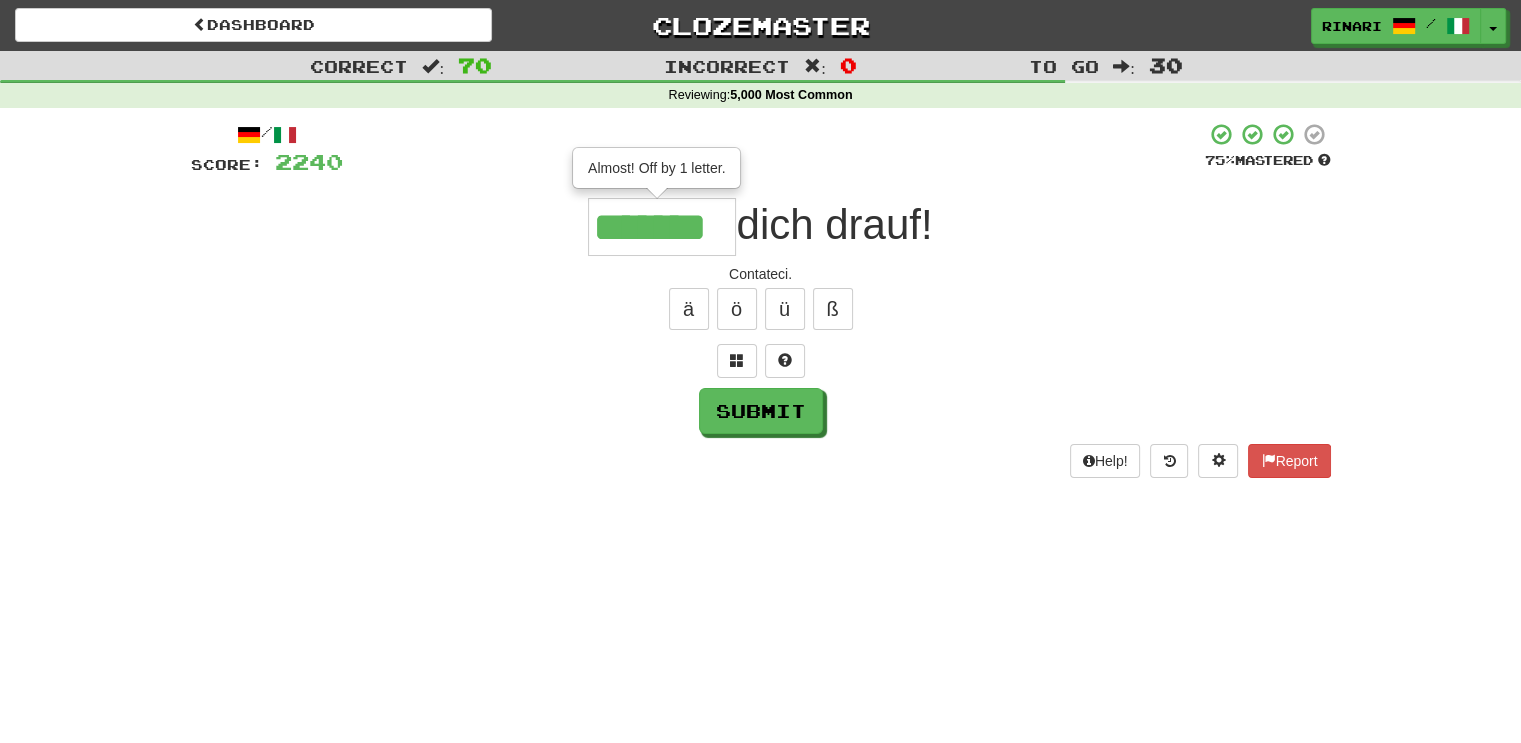 type on "*******" 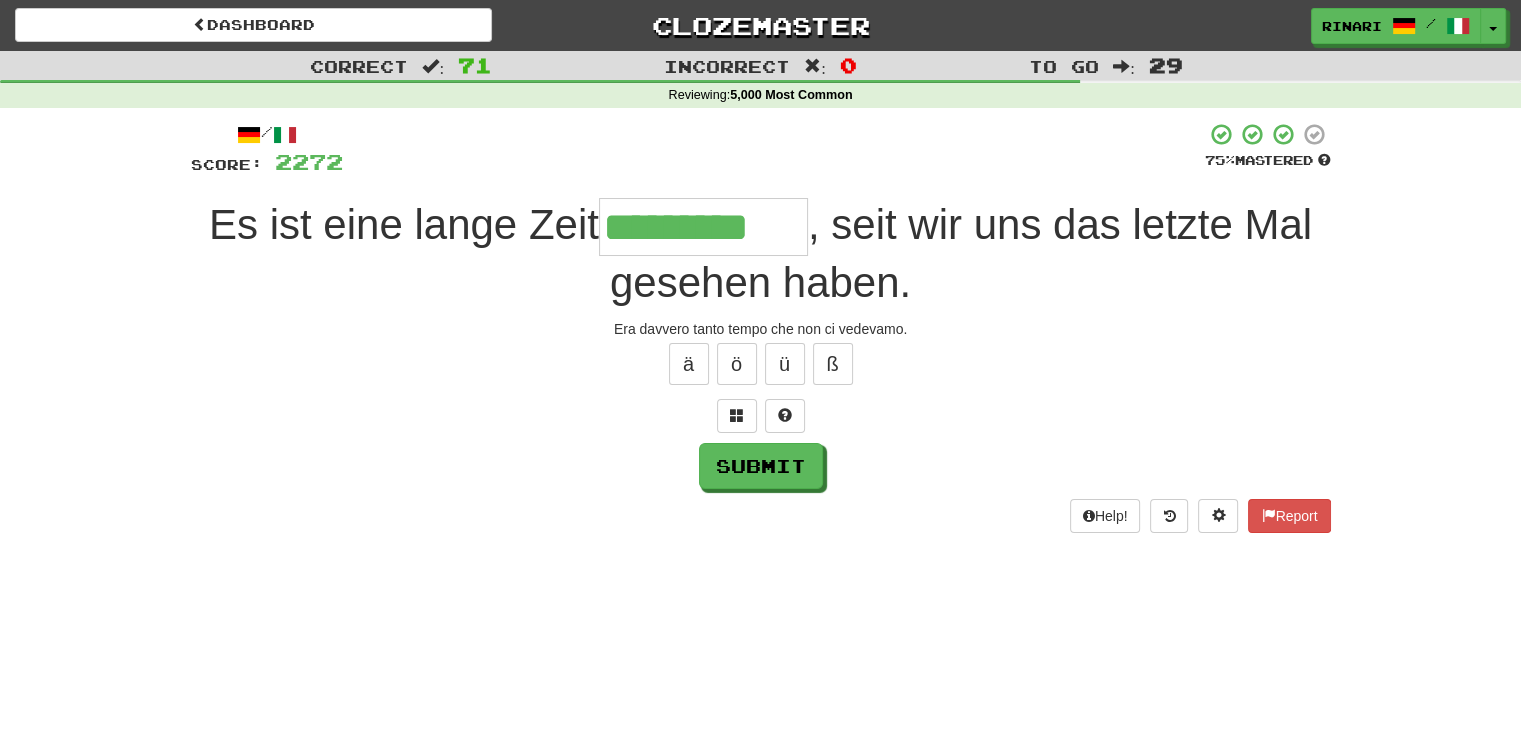 type on "*********" 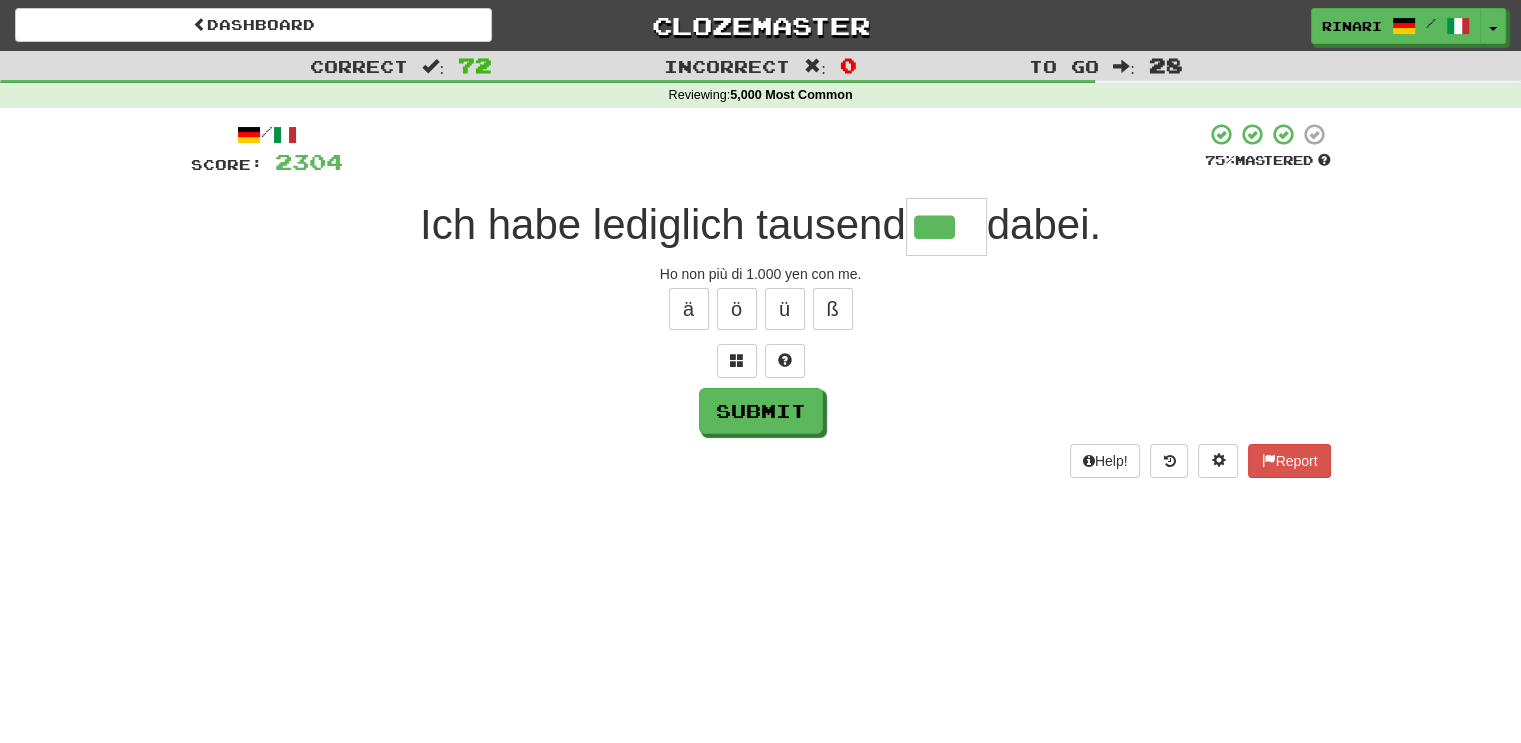 type on "***" 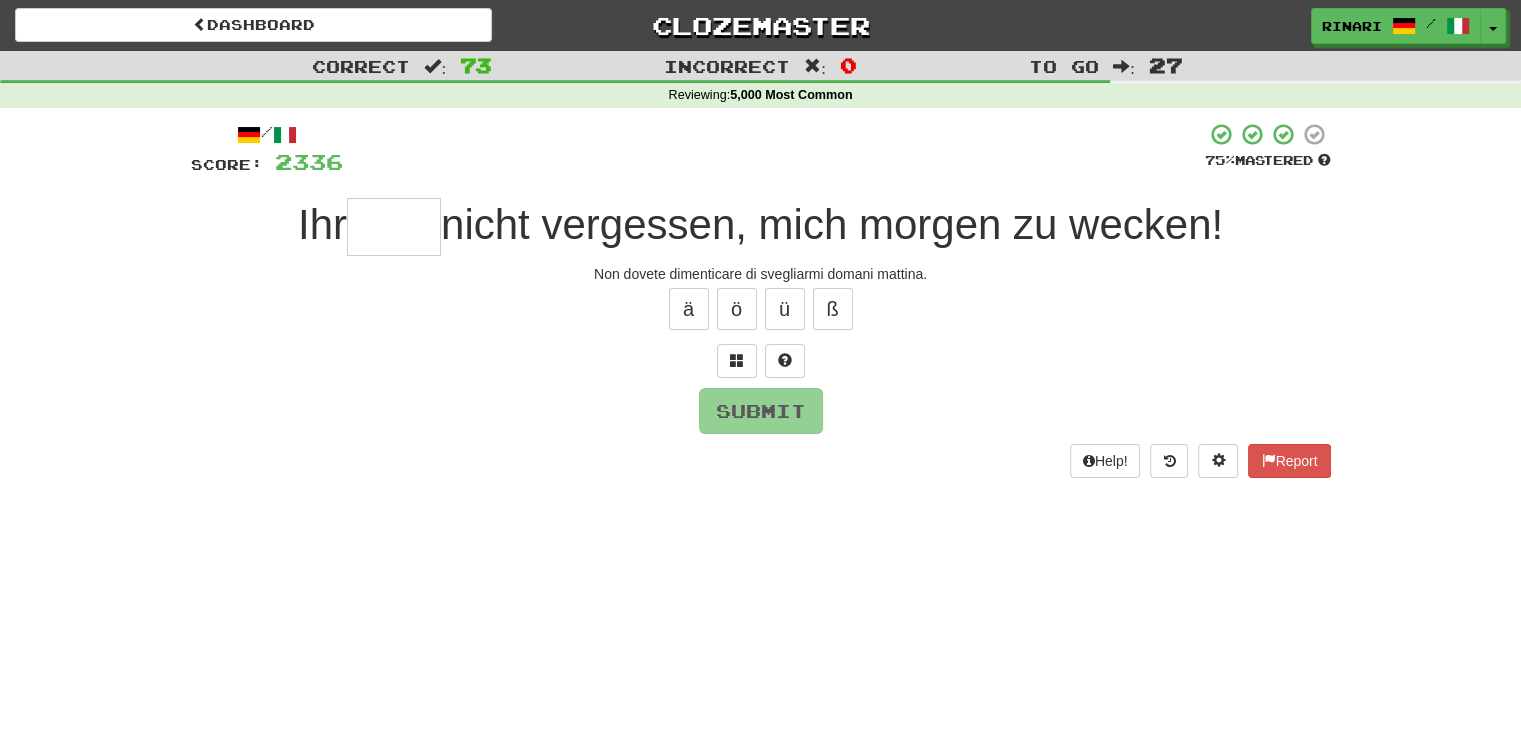 type on "*" 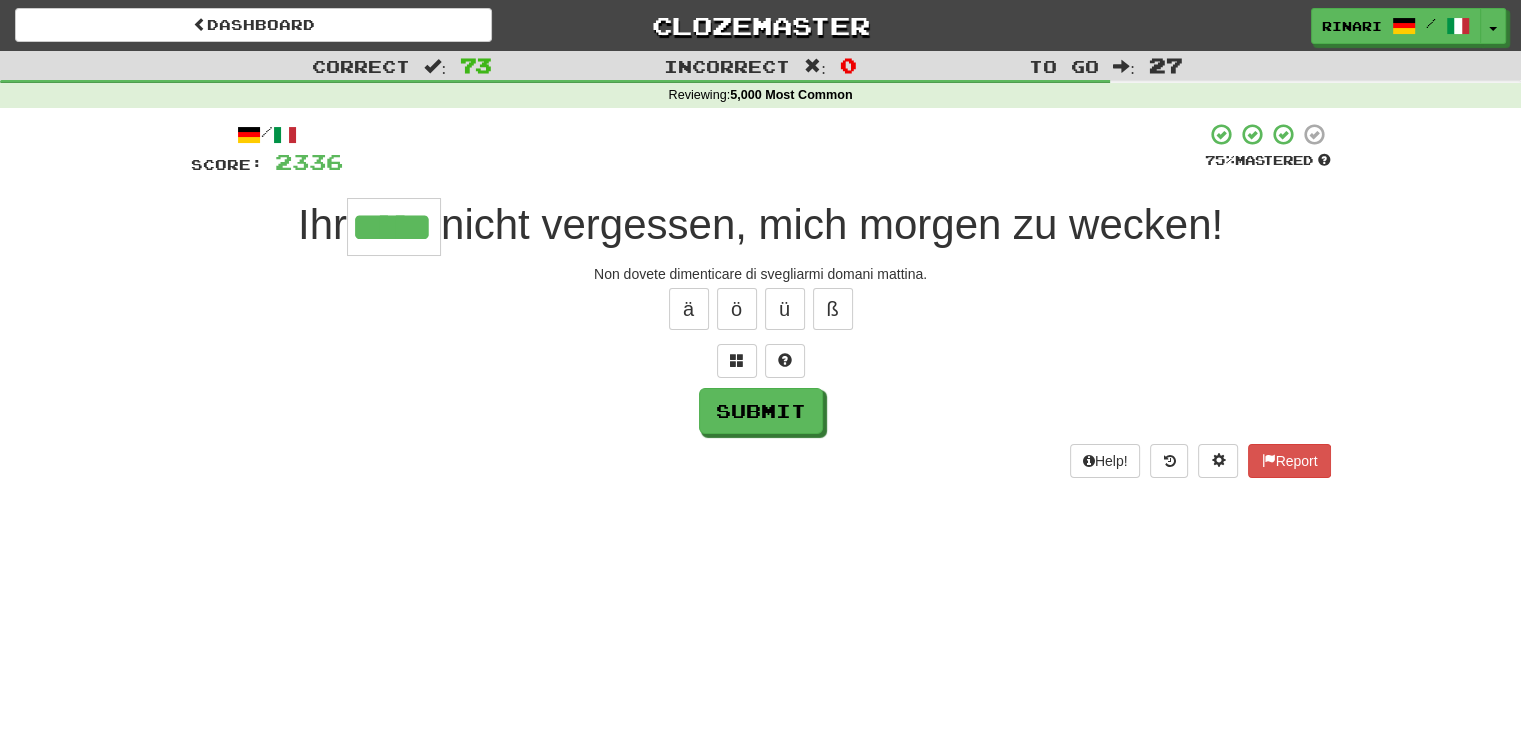 type on "*****" 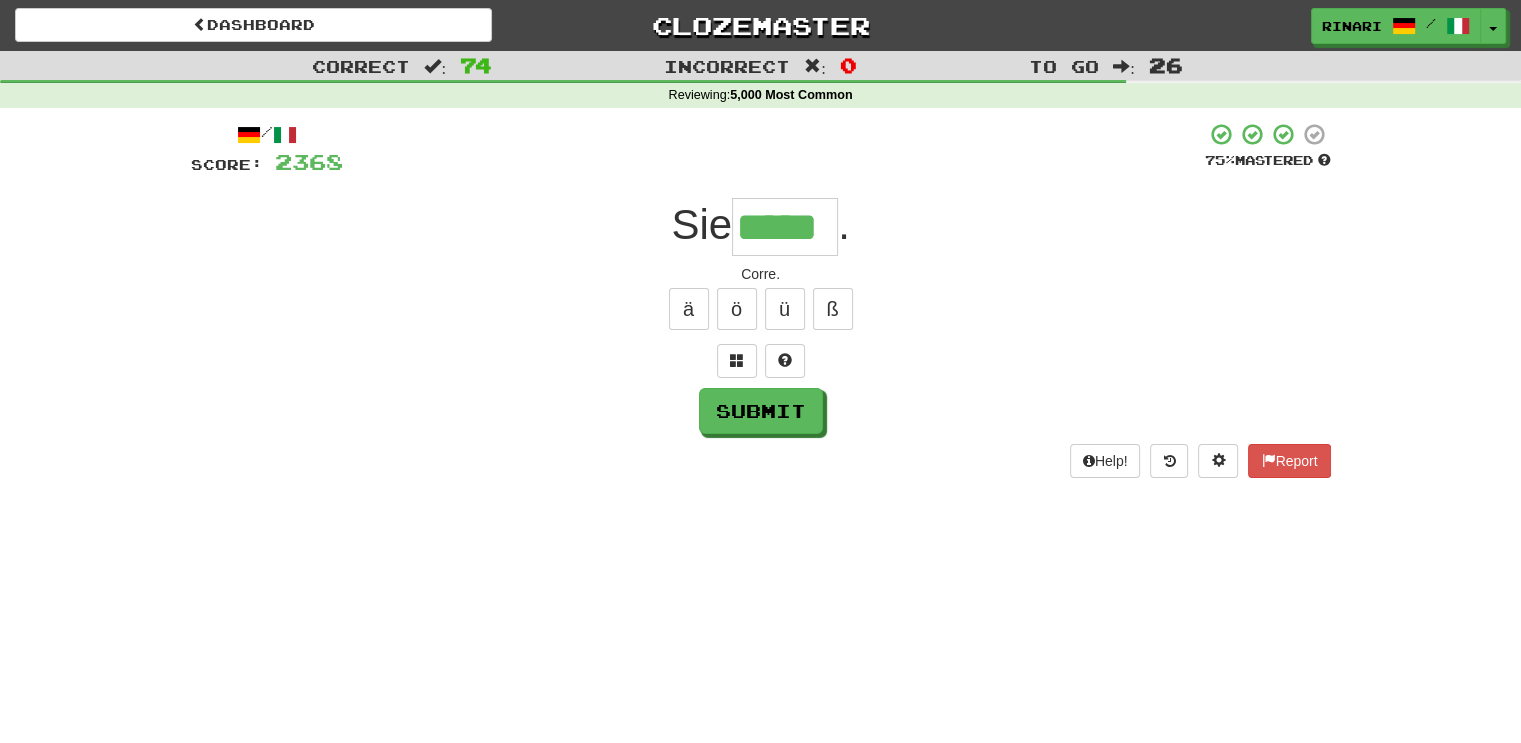 type on "*****" 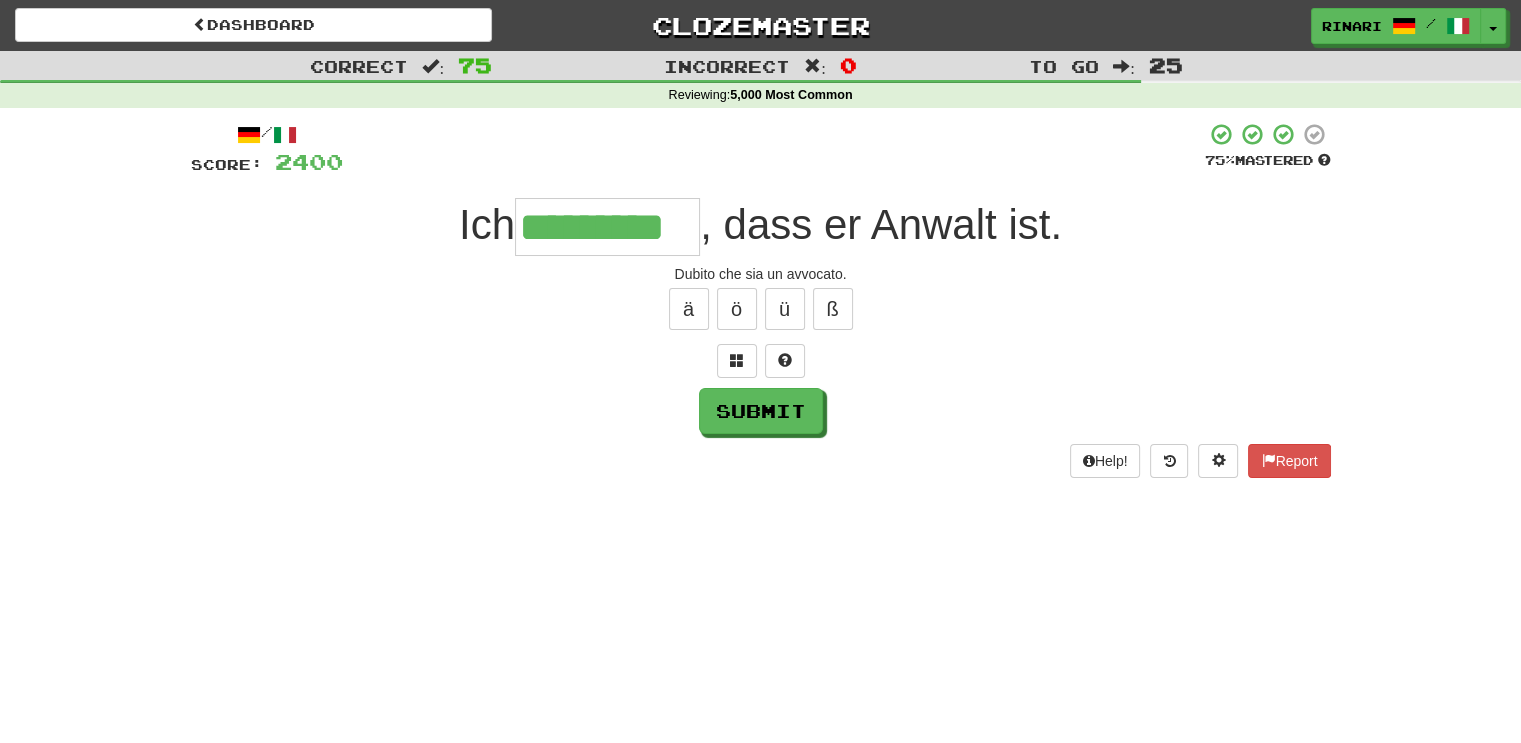 type on "*********" 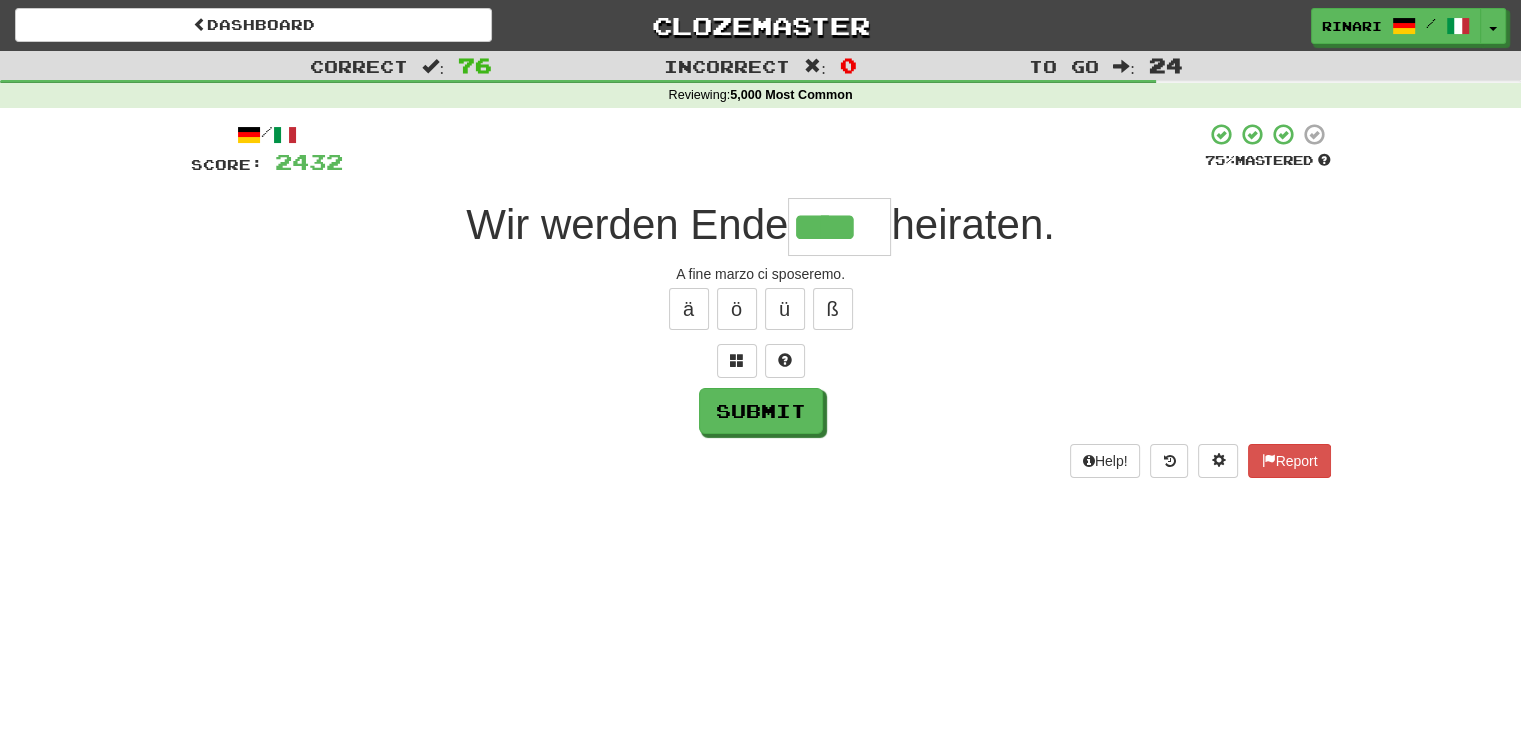 type on "****" 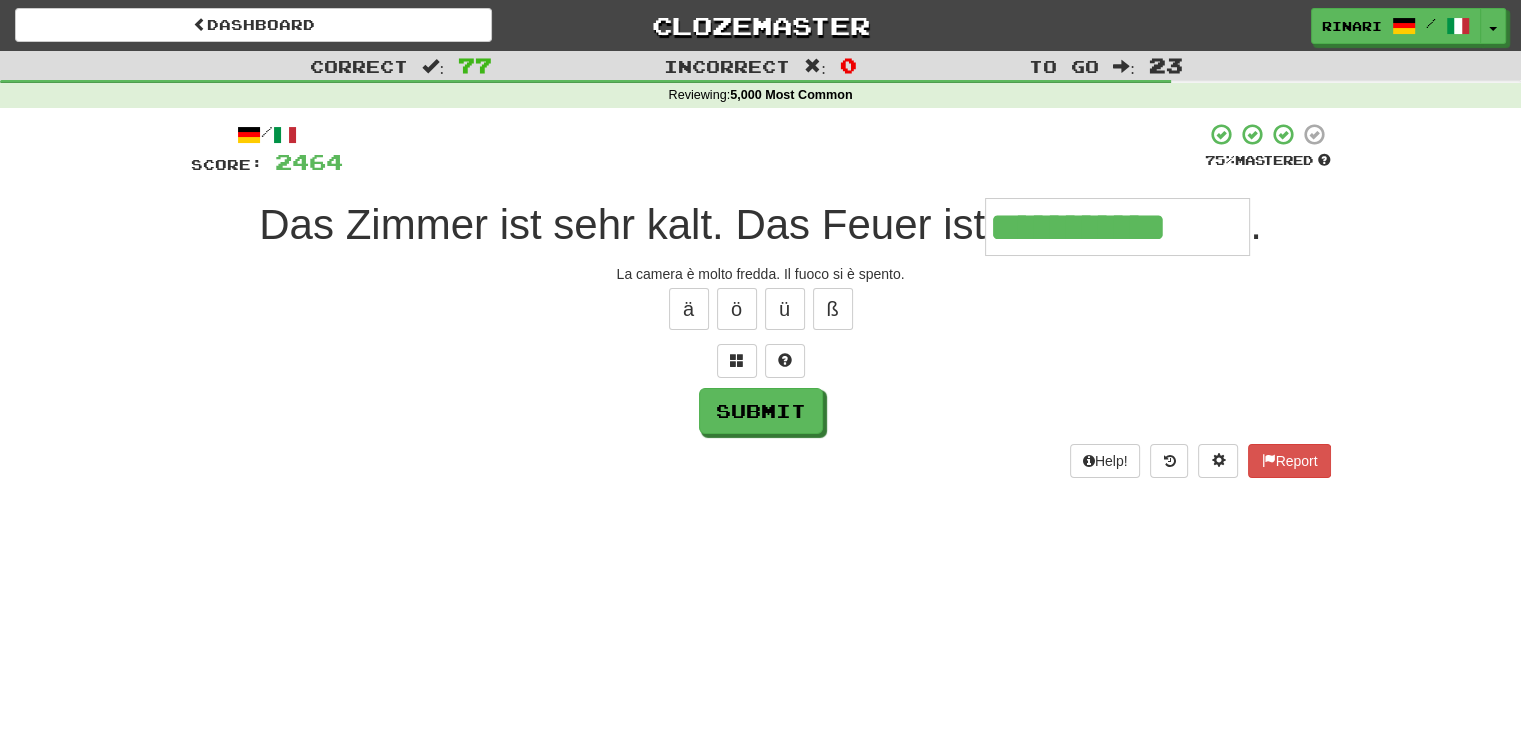 type on "**********" 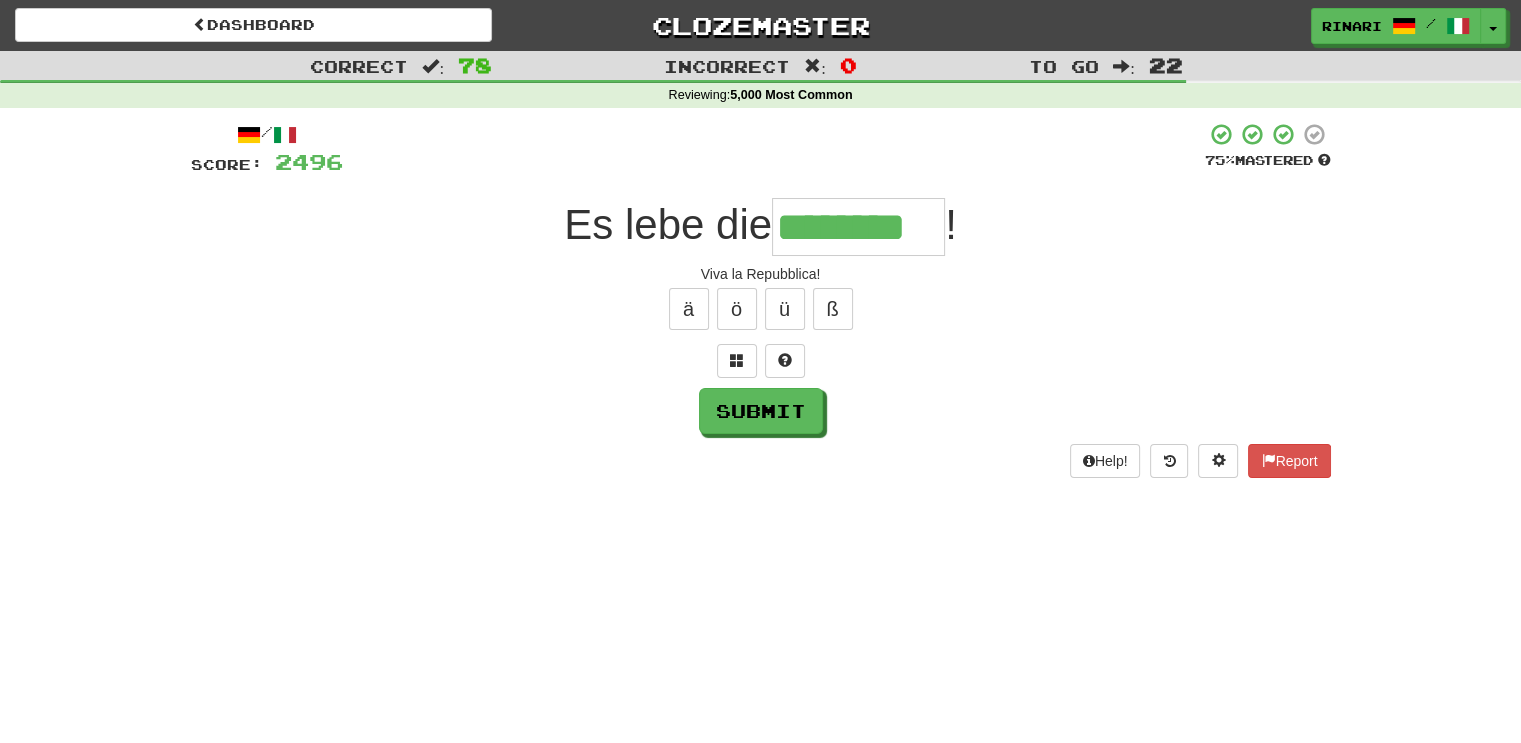 type on "********" 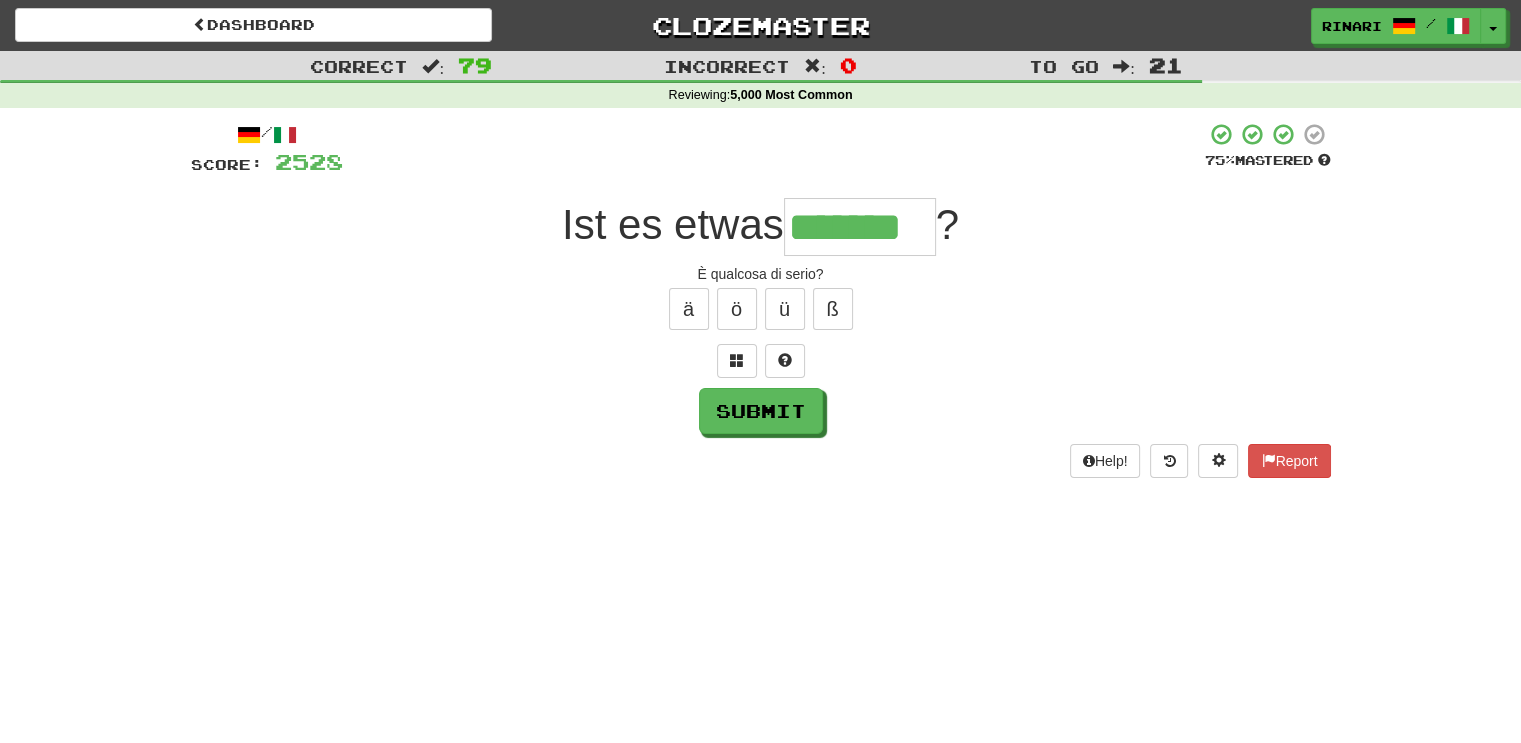 type on "*******" 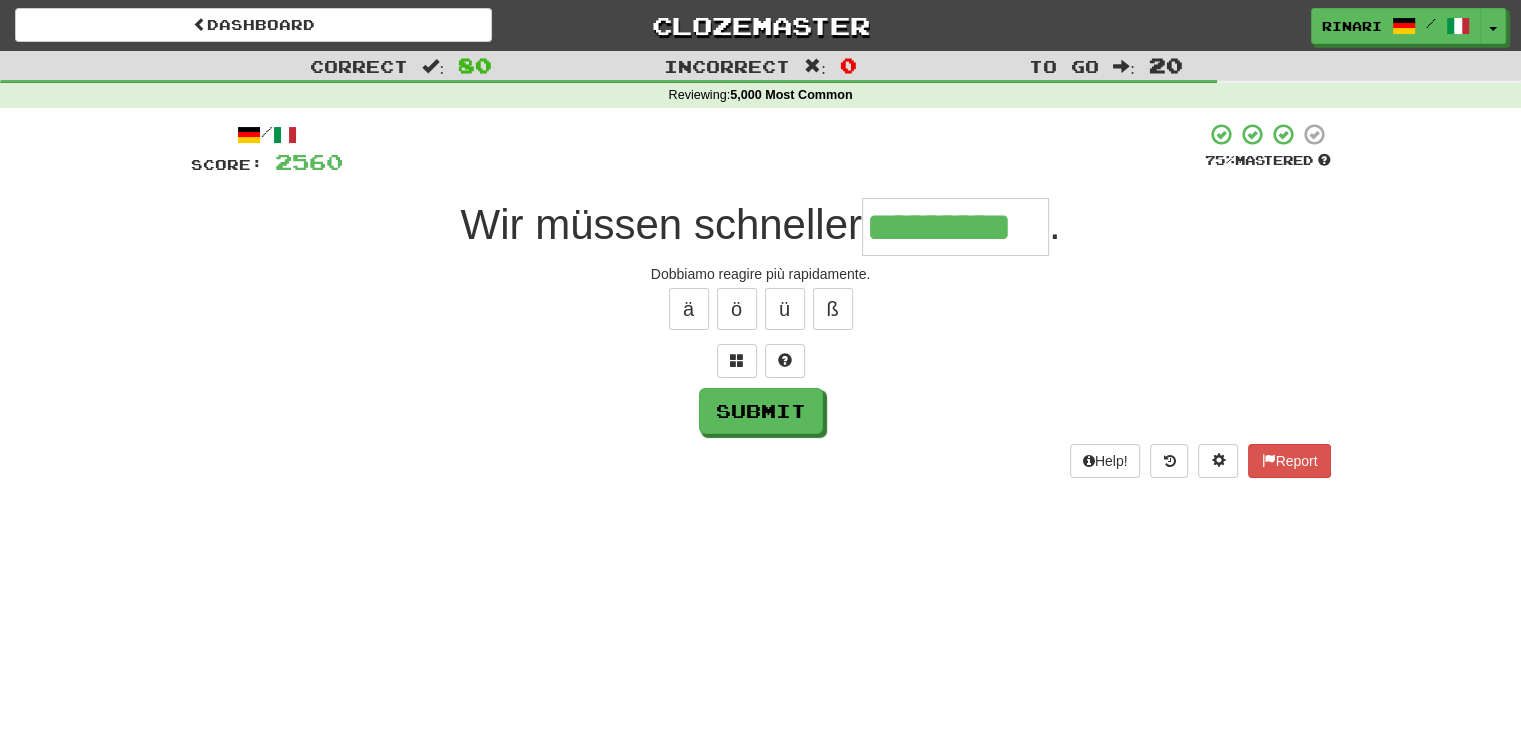 type on "*********" 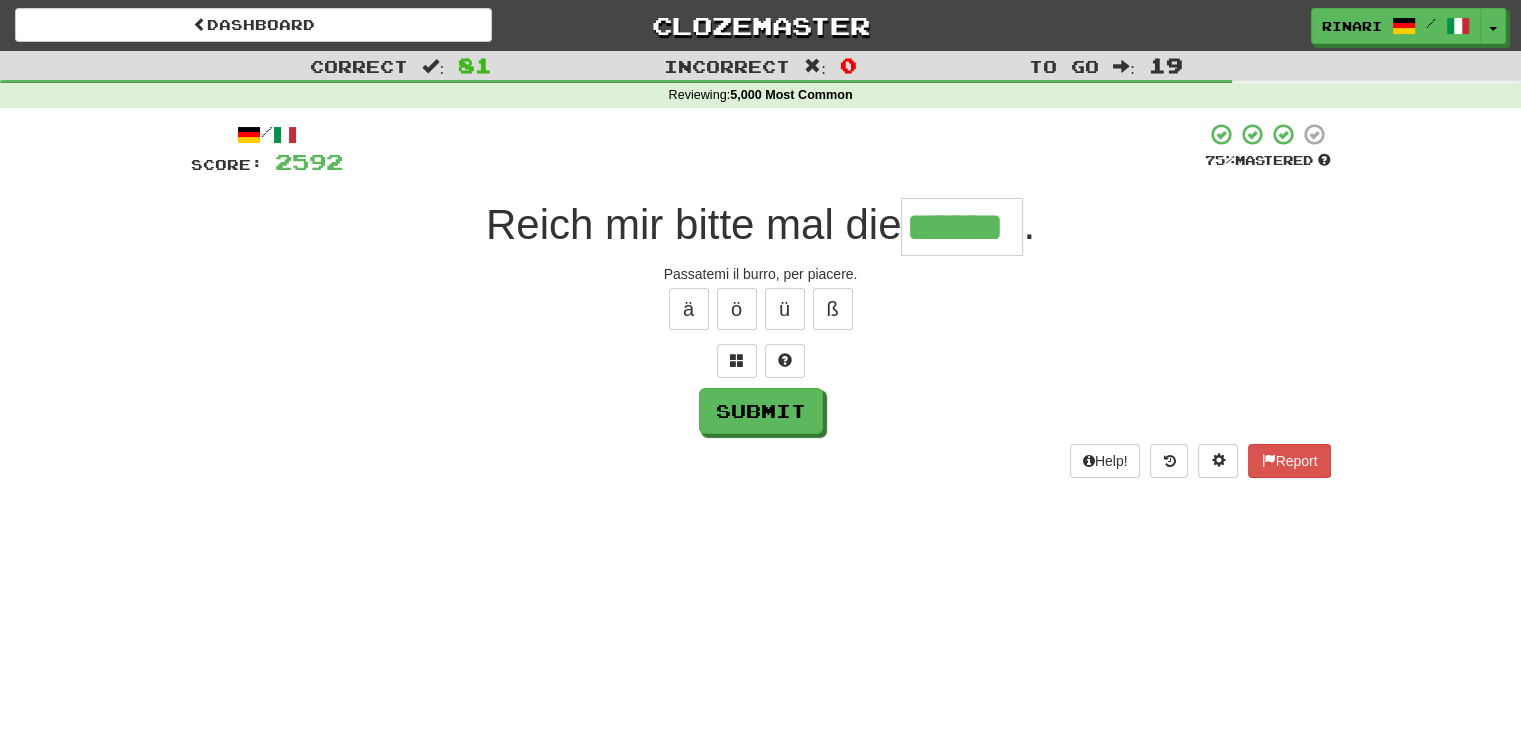 type on "******" 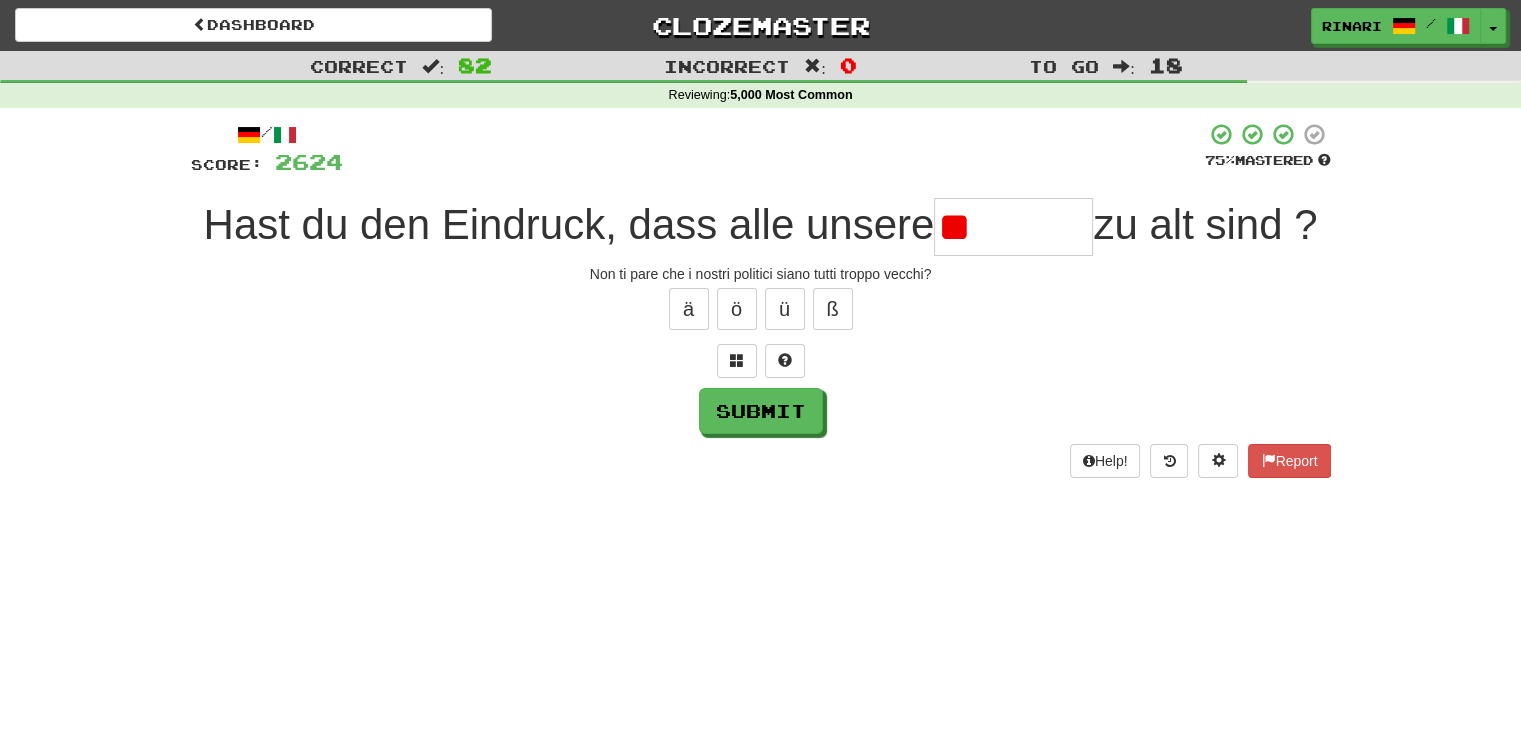 type on "*" 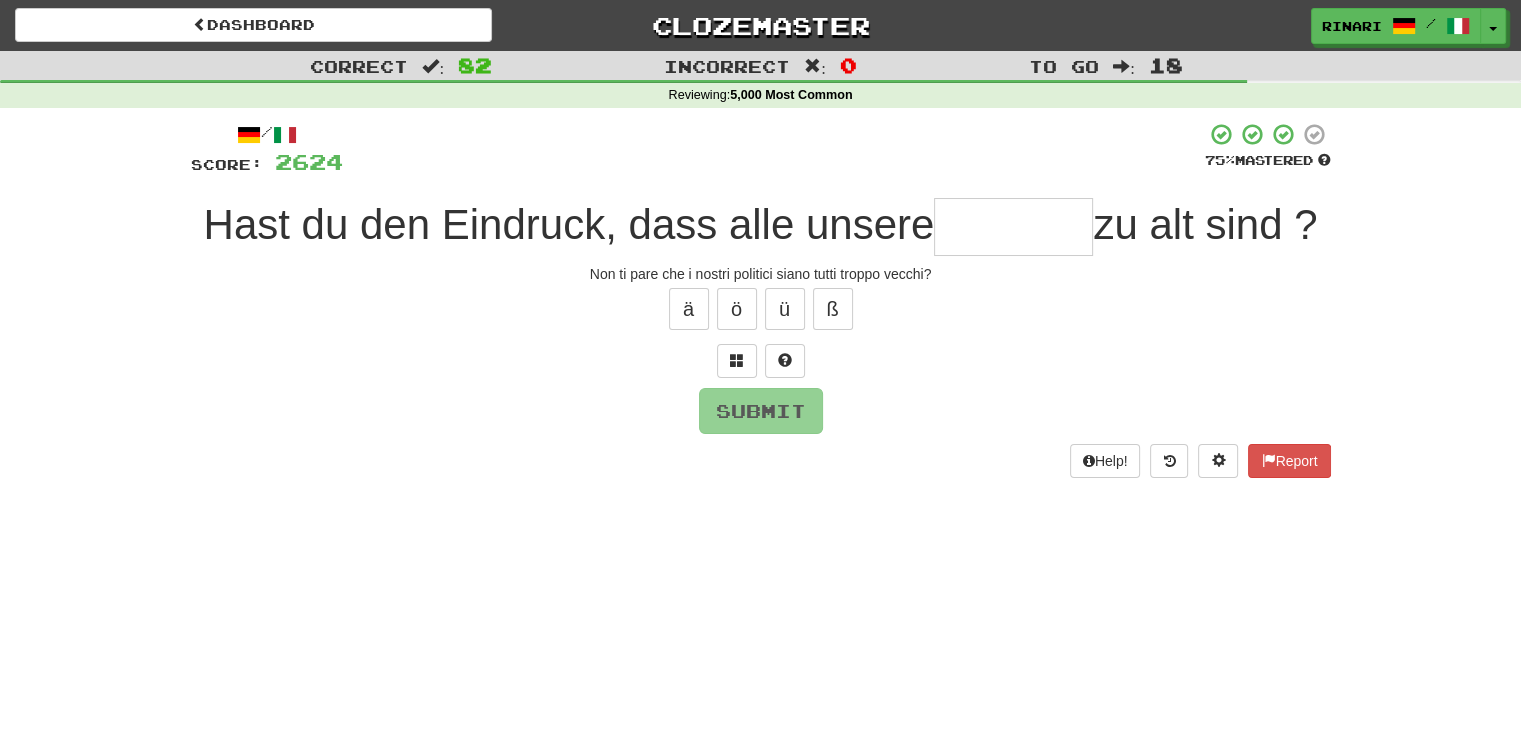 type on "*" 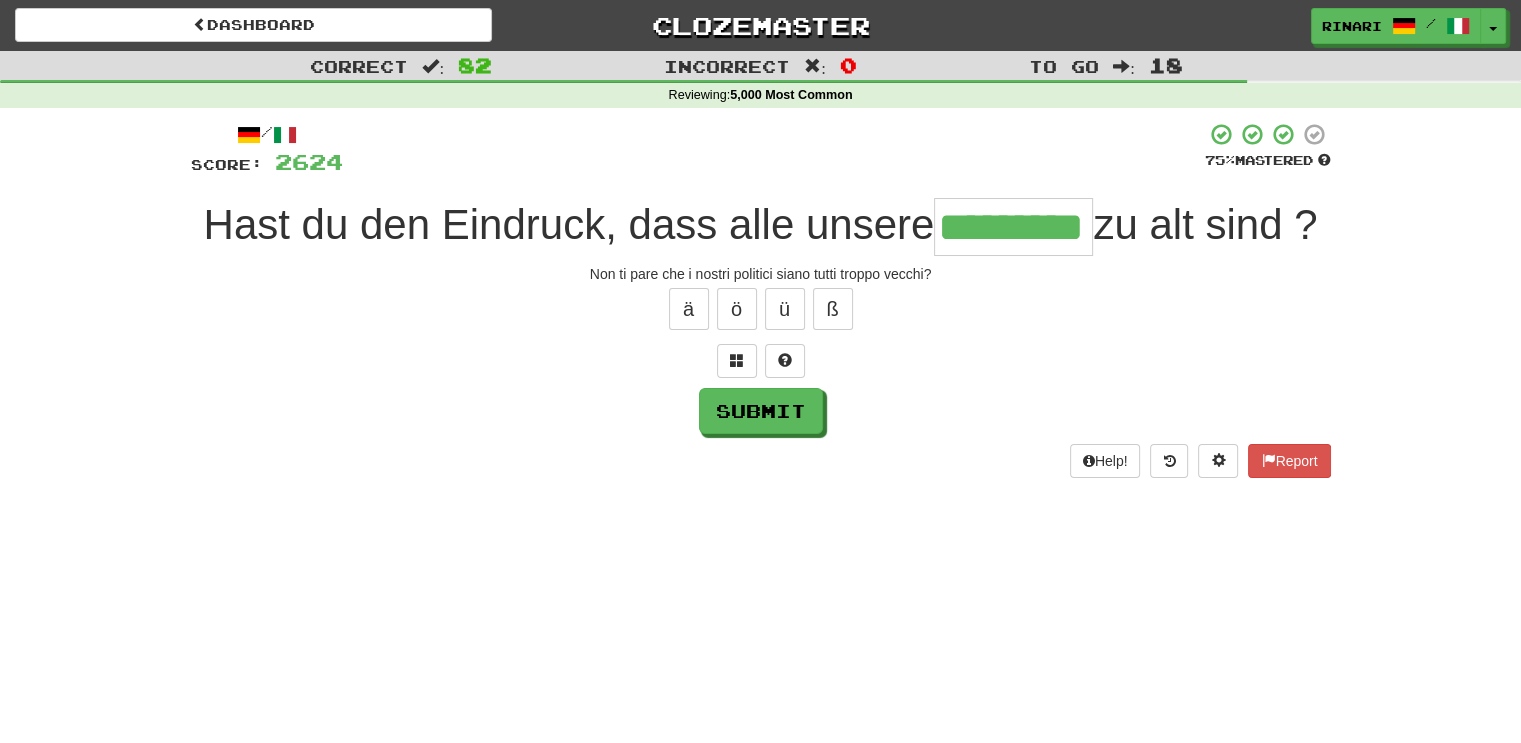 type on "*********" 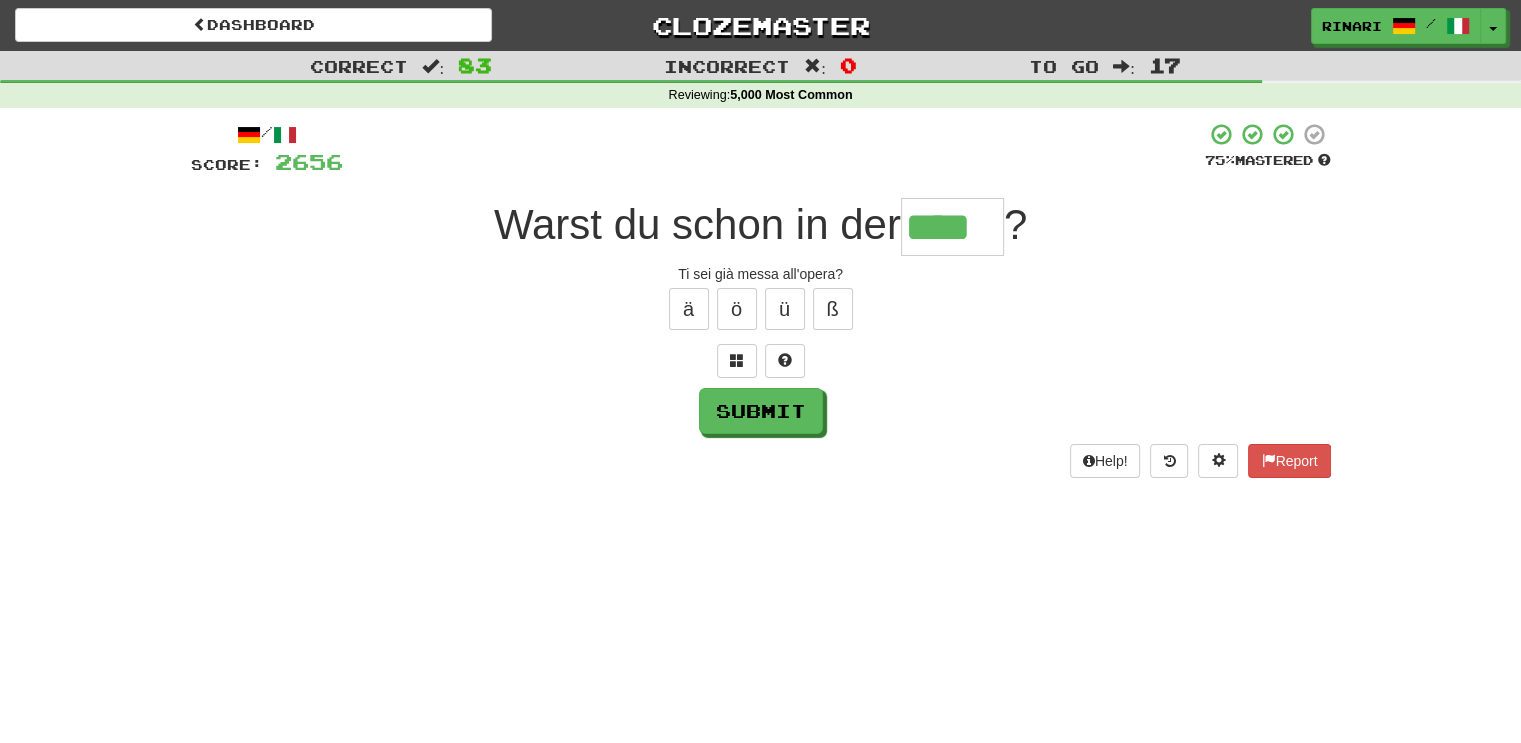 type on "****" 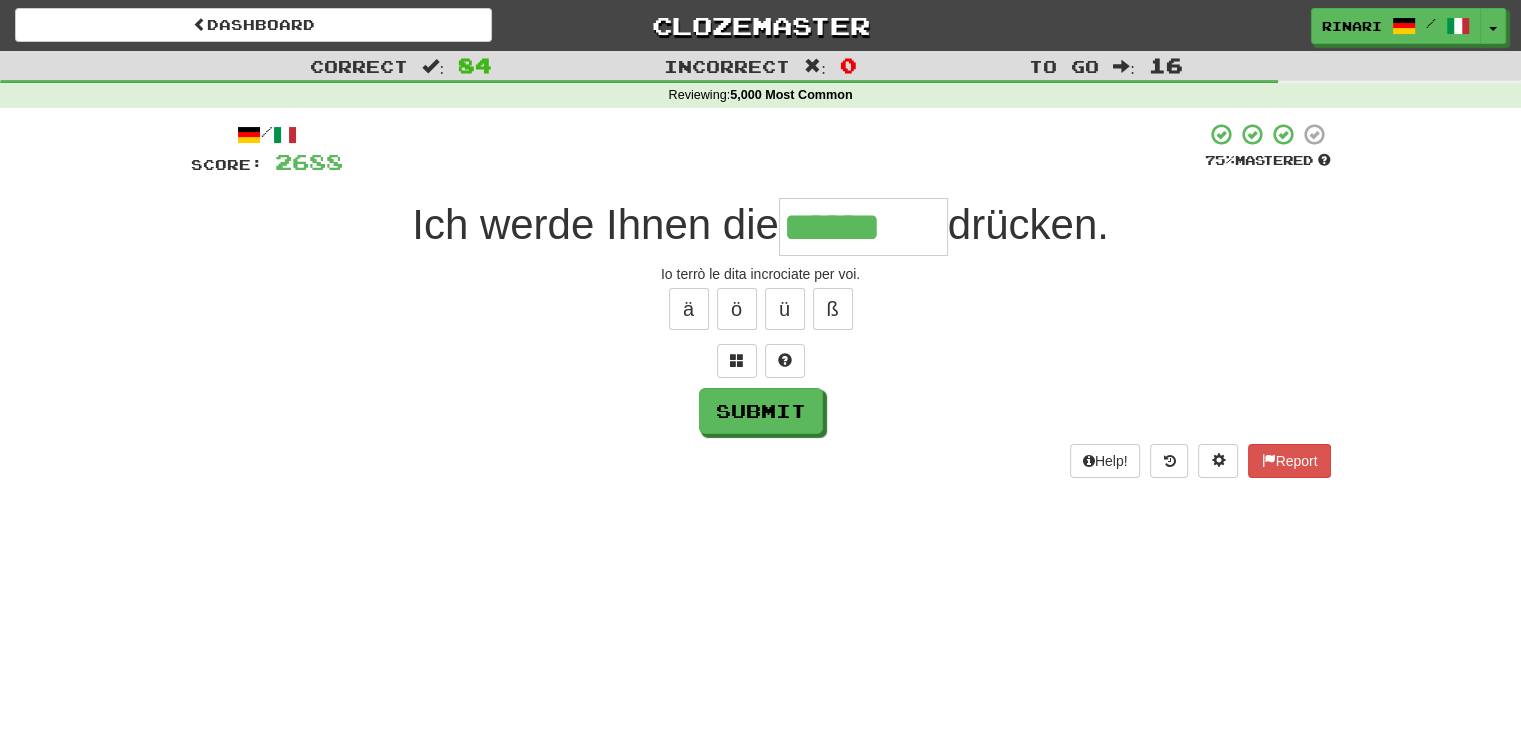 type on "******" 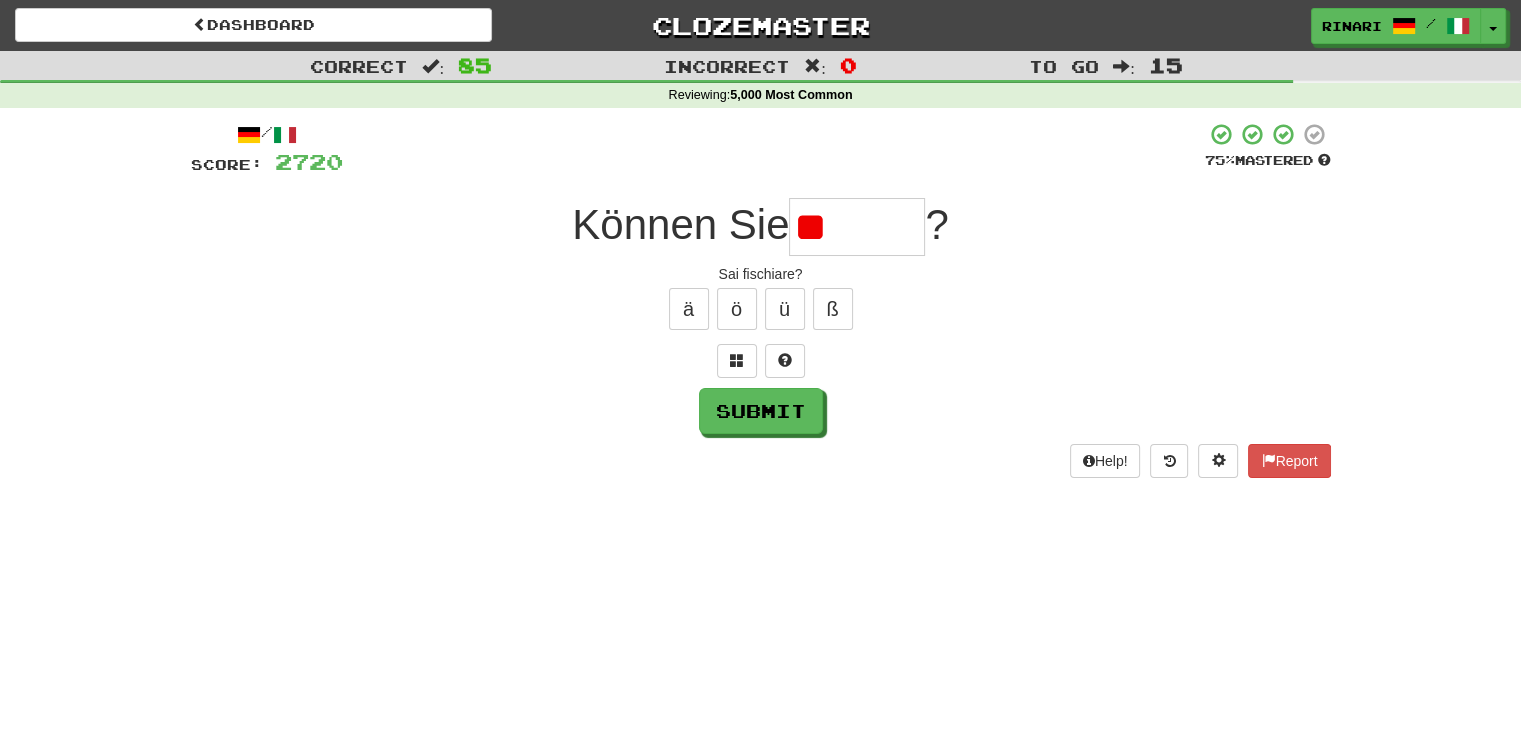 type on "*" 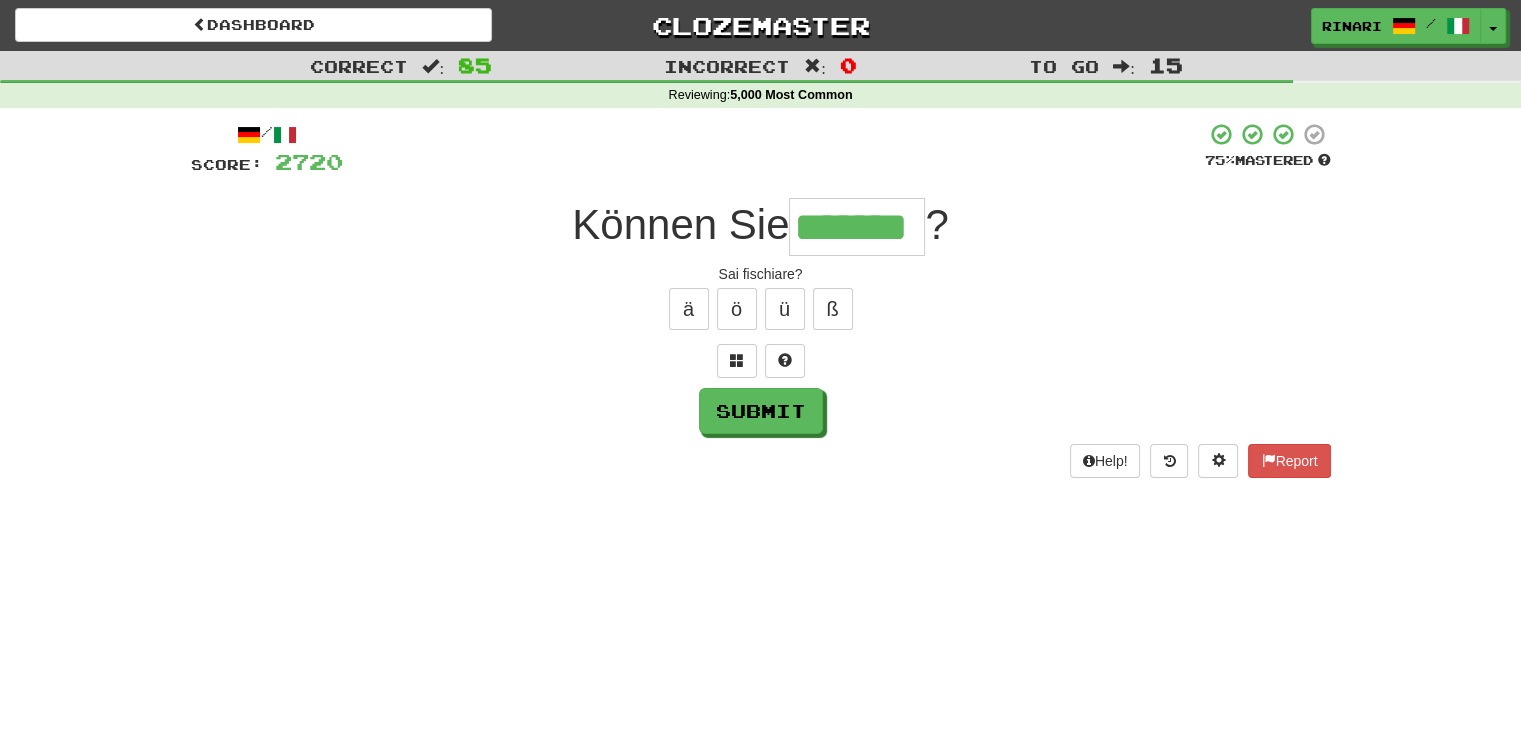 type on "*******" 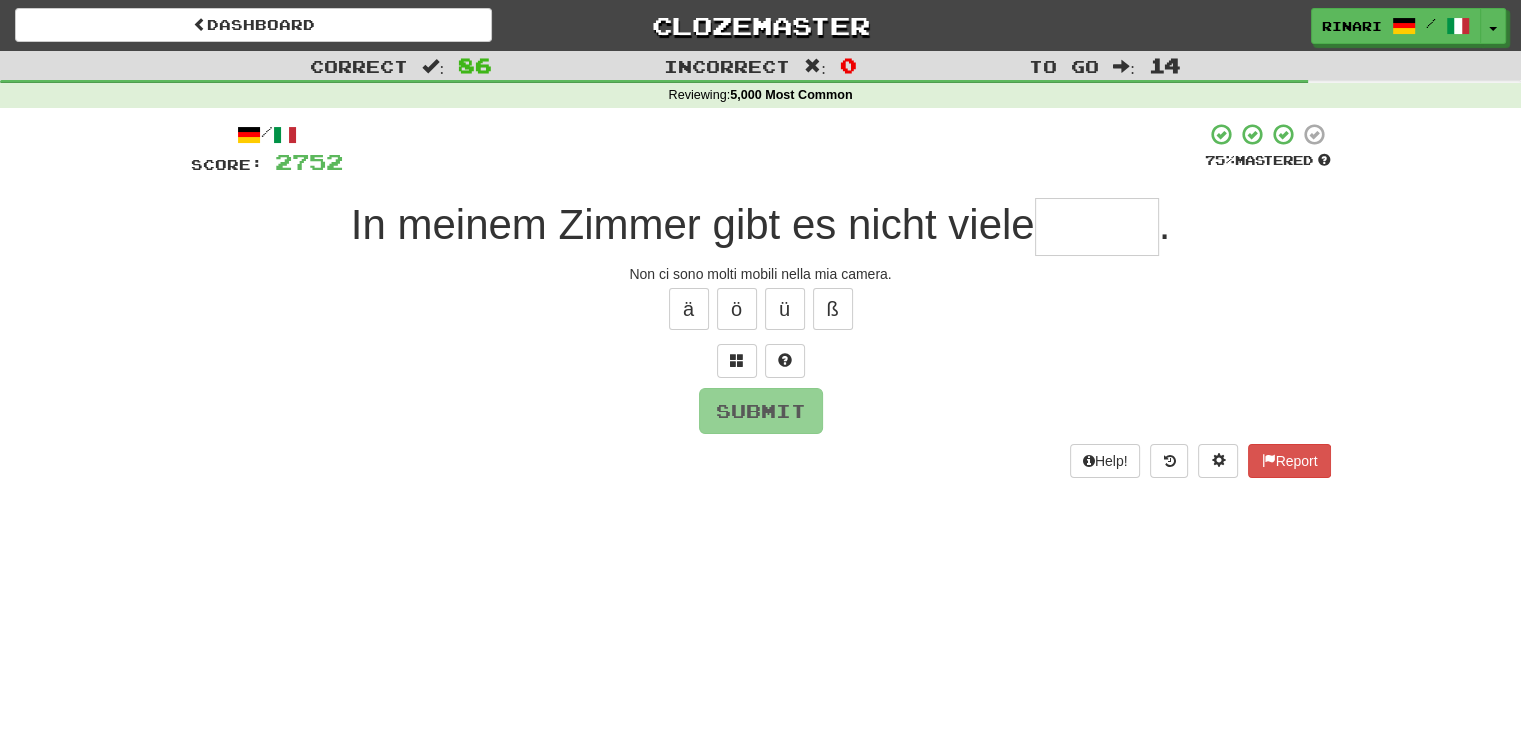 type on "*" 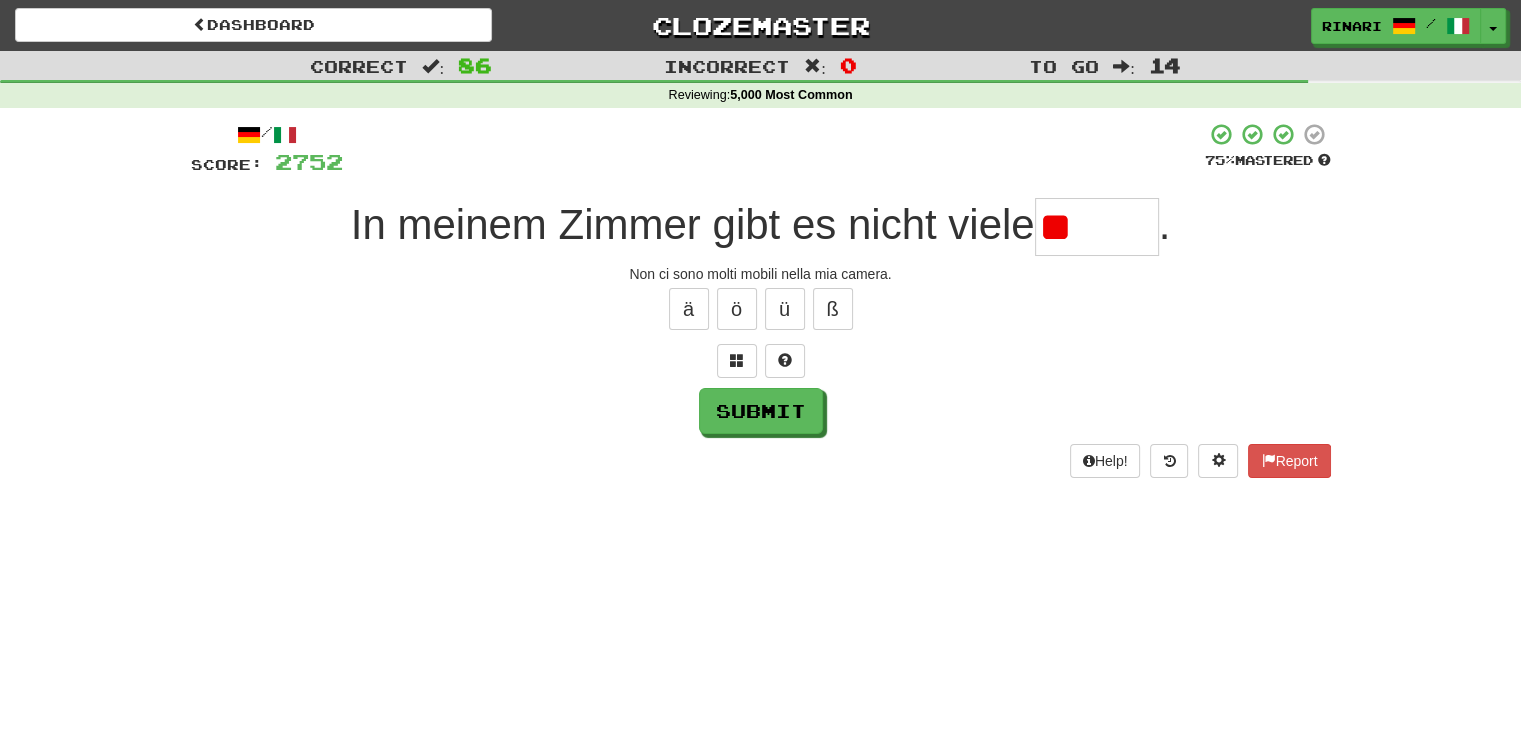 type on "*" 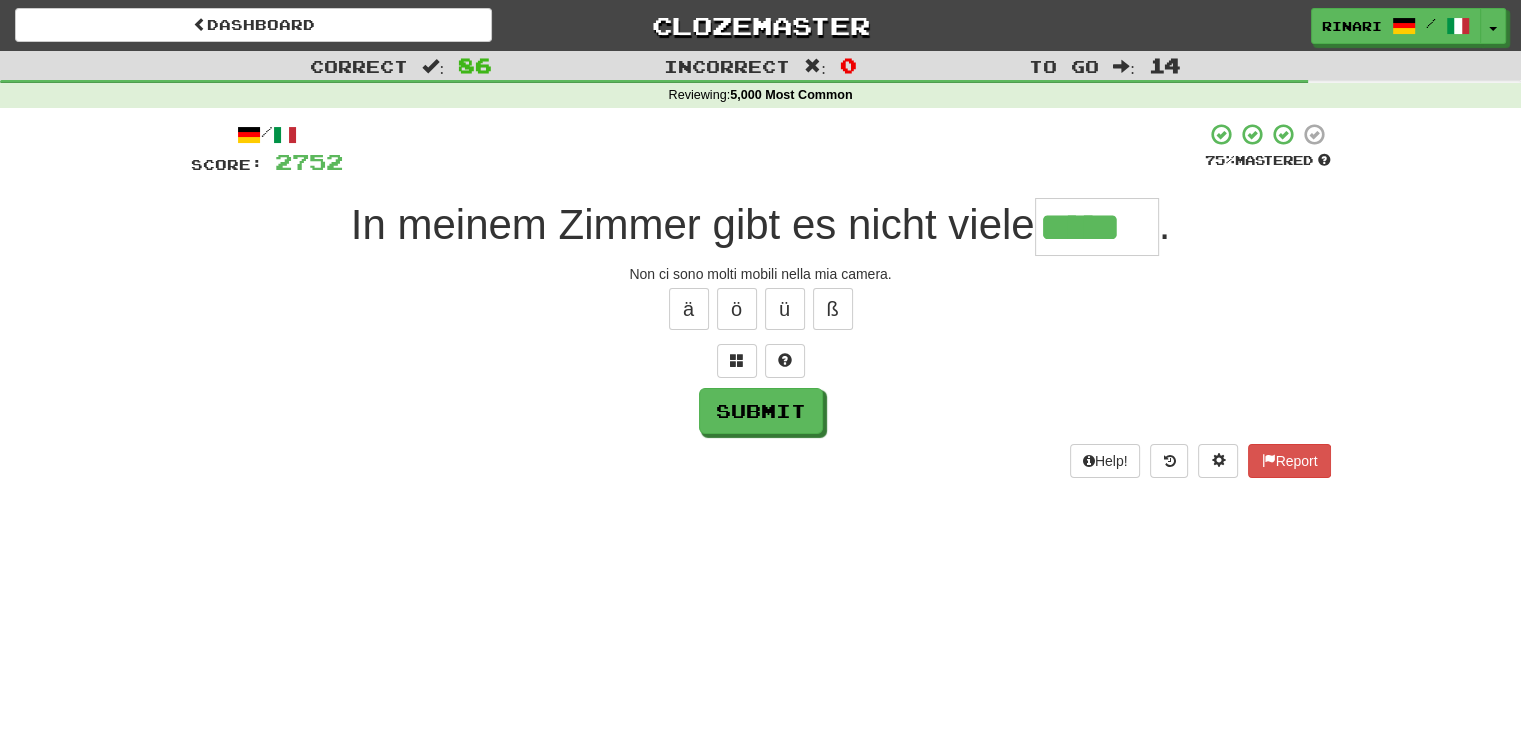 type on "*****" 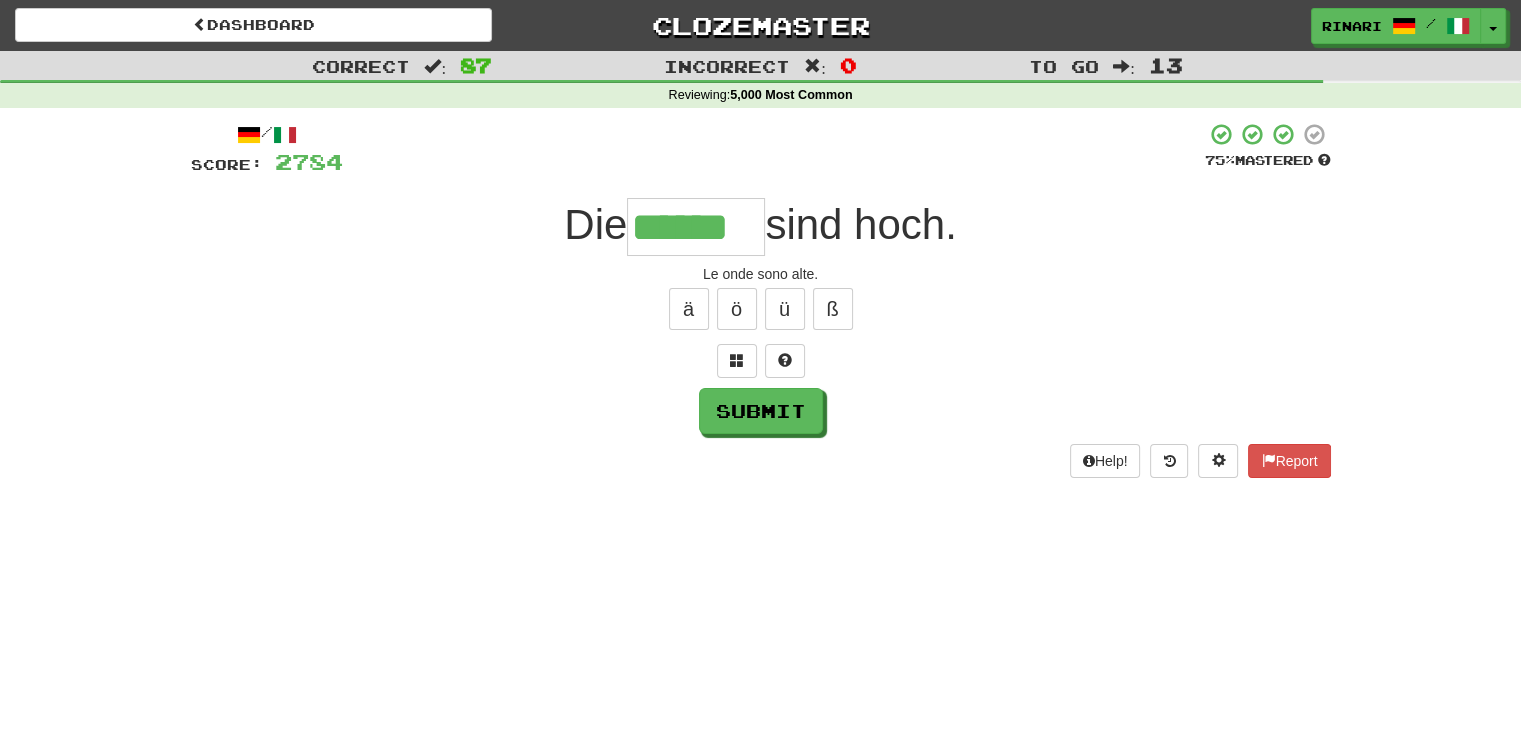 type on "******" 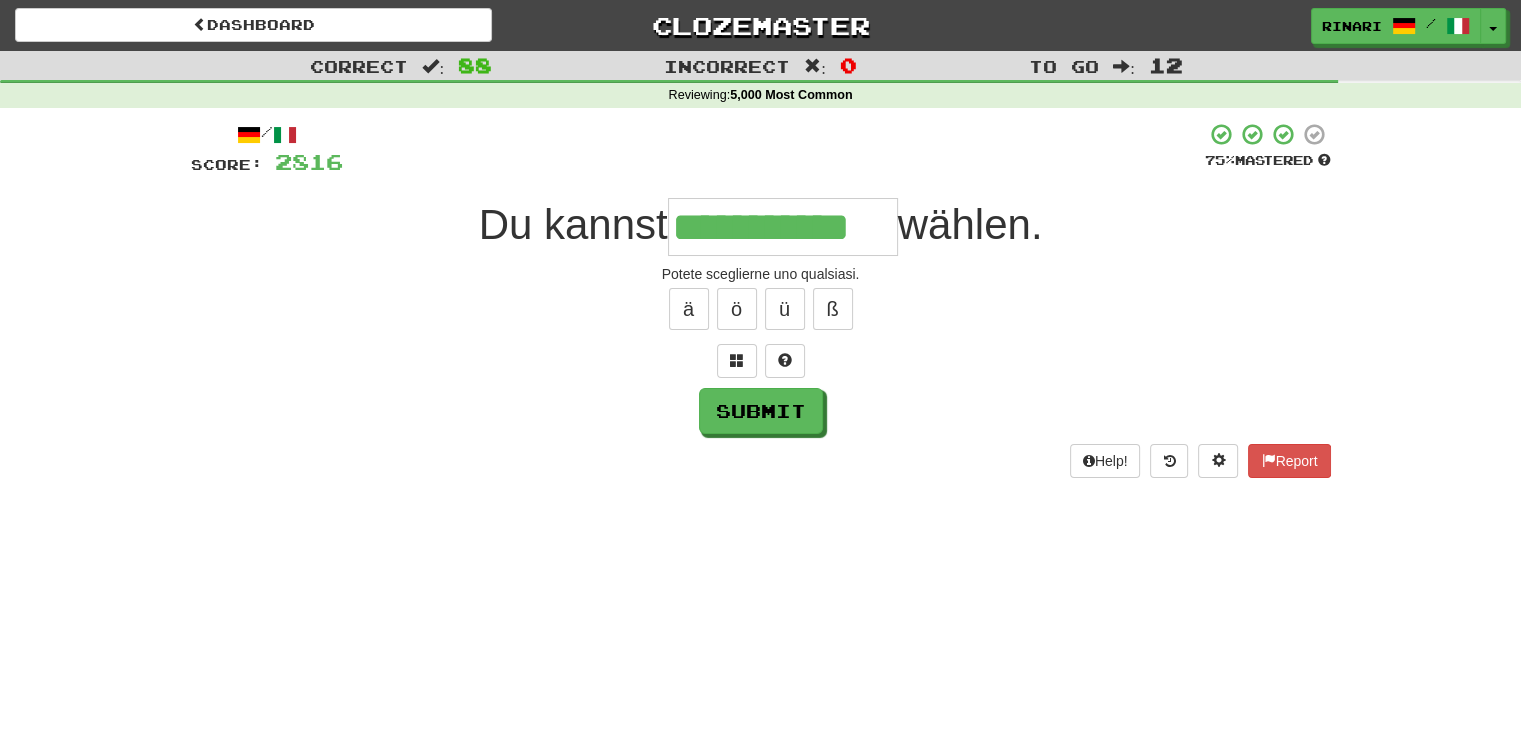 type on "**********" 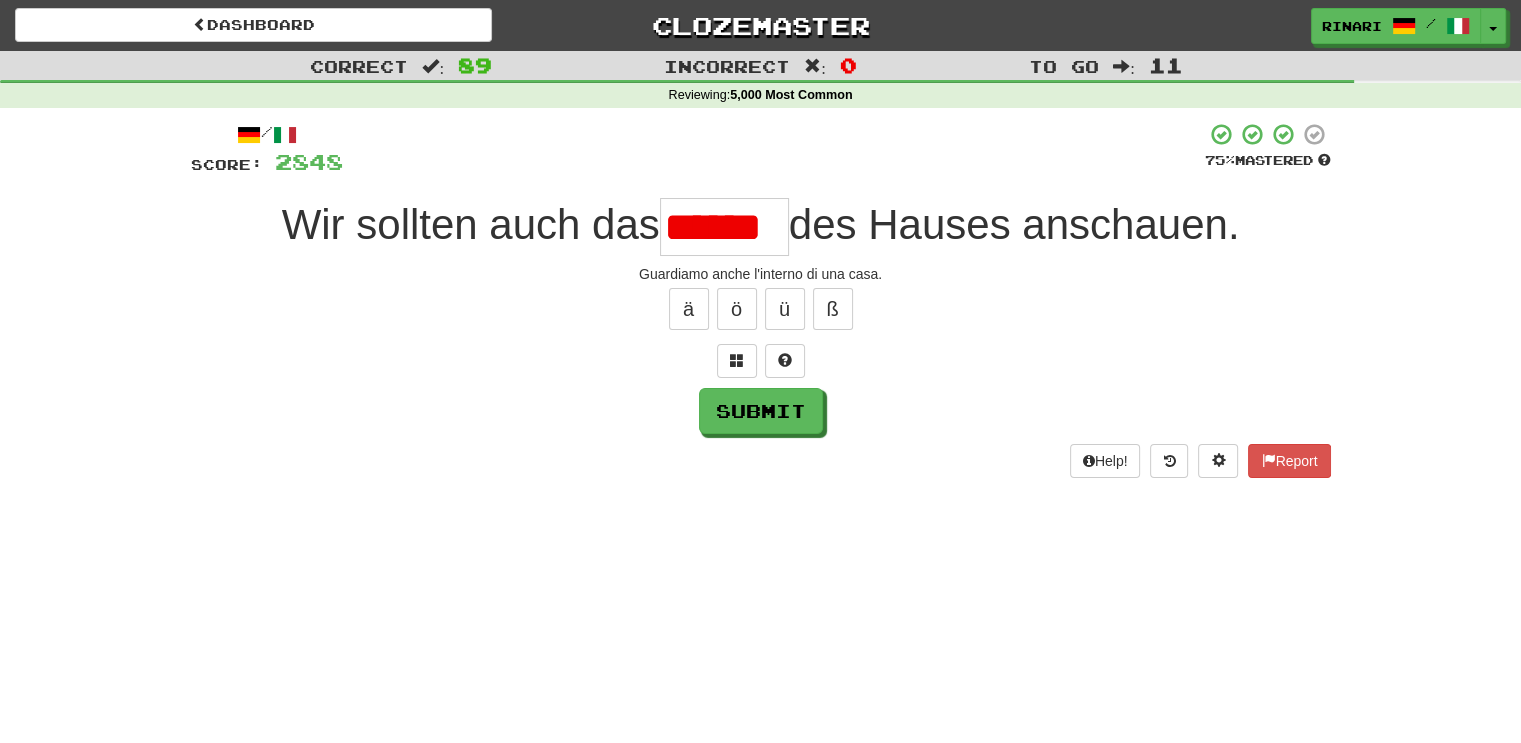 scroll, scrollTop: 0, scrollLeft: 0, axis: both 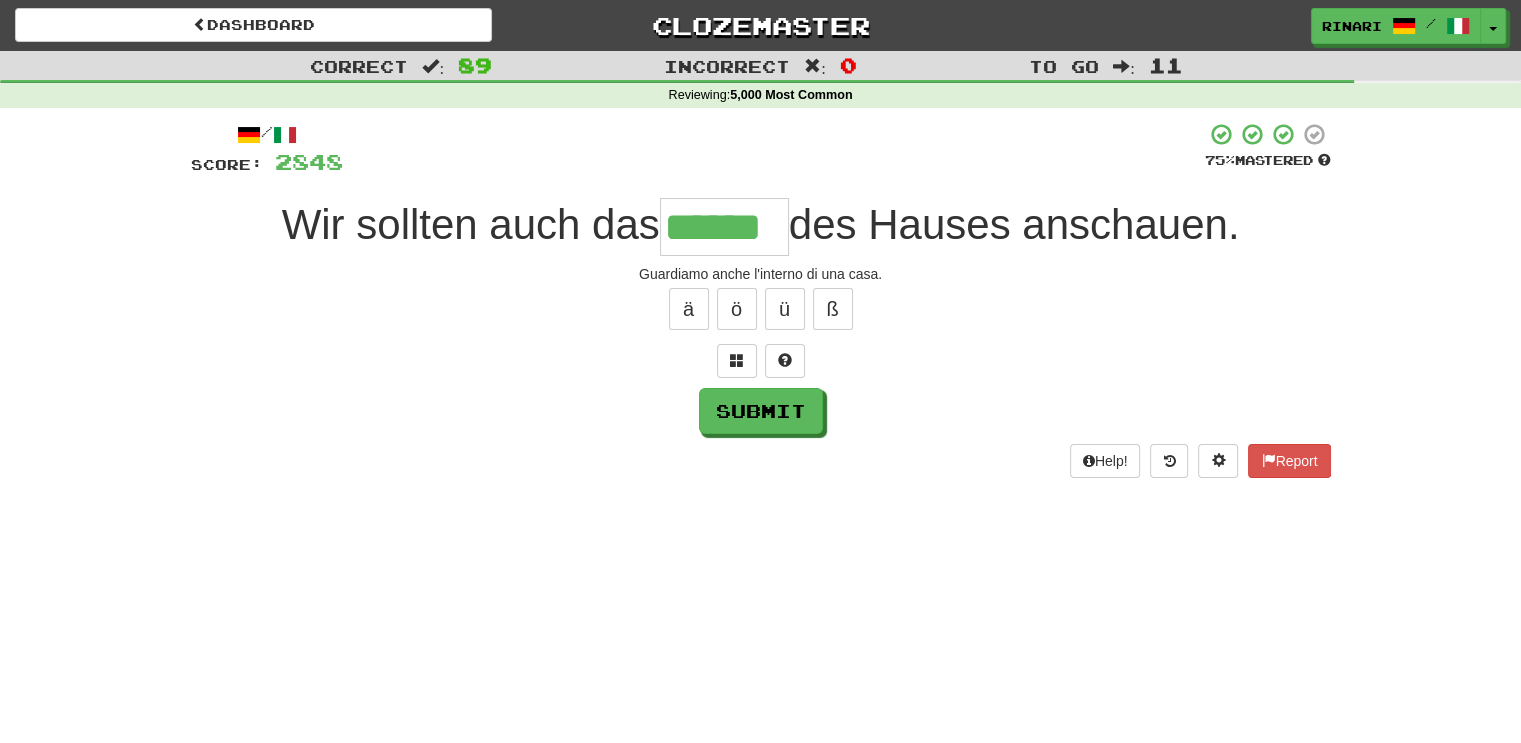 type on "******" 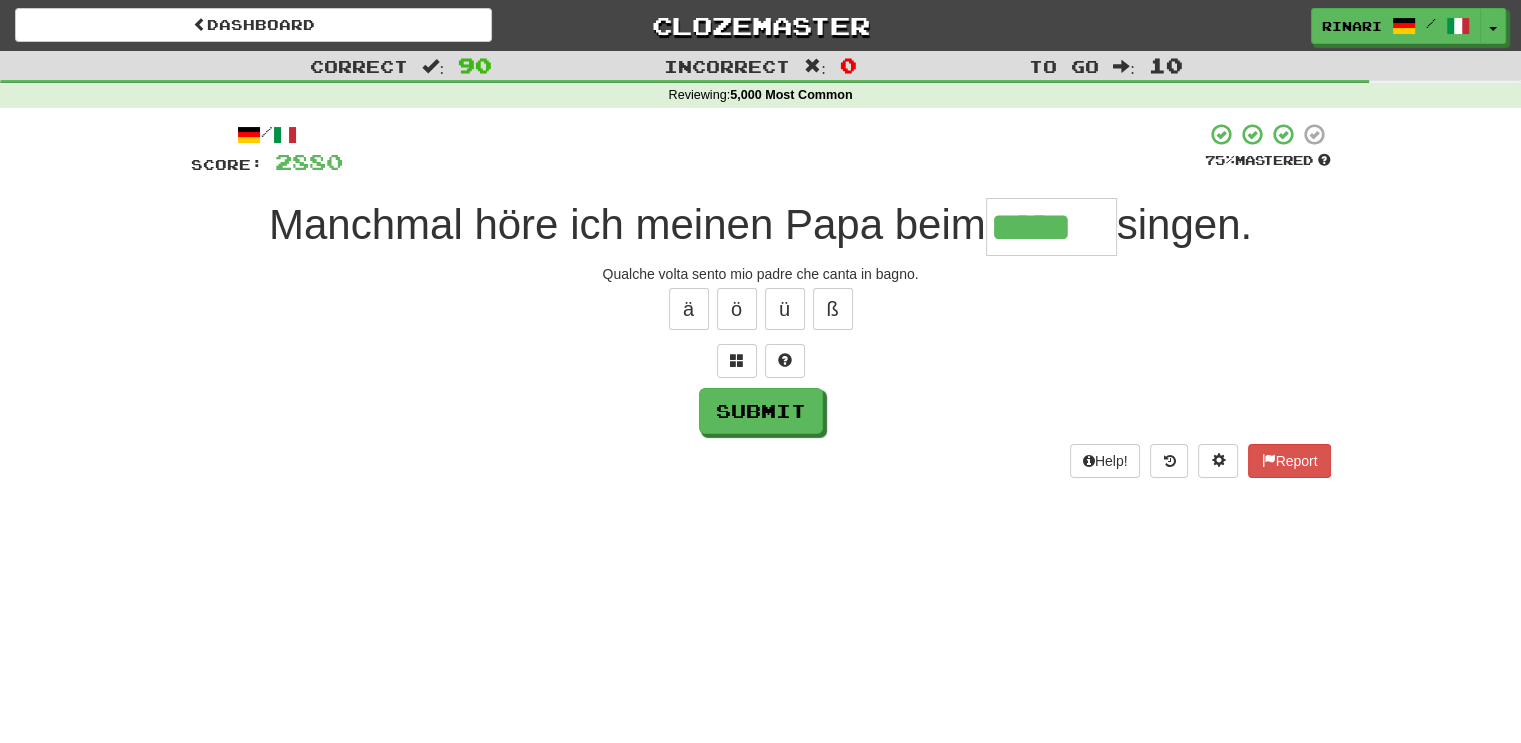 type on "*****" 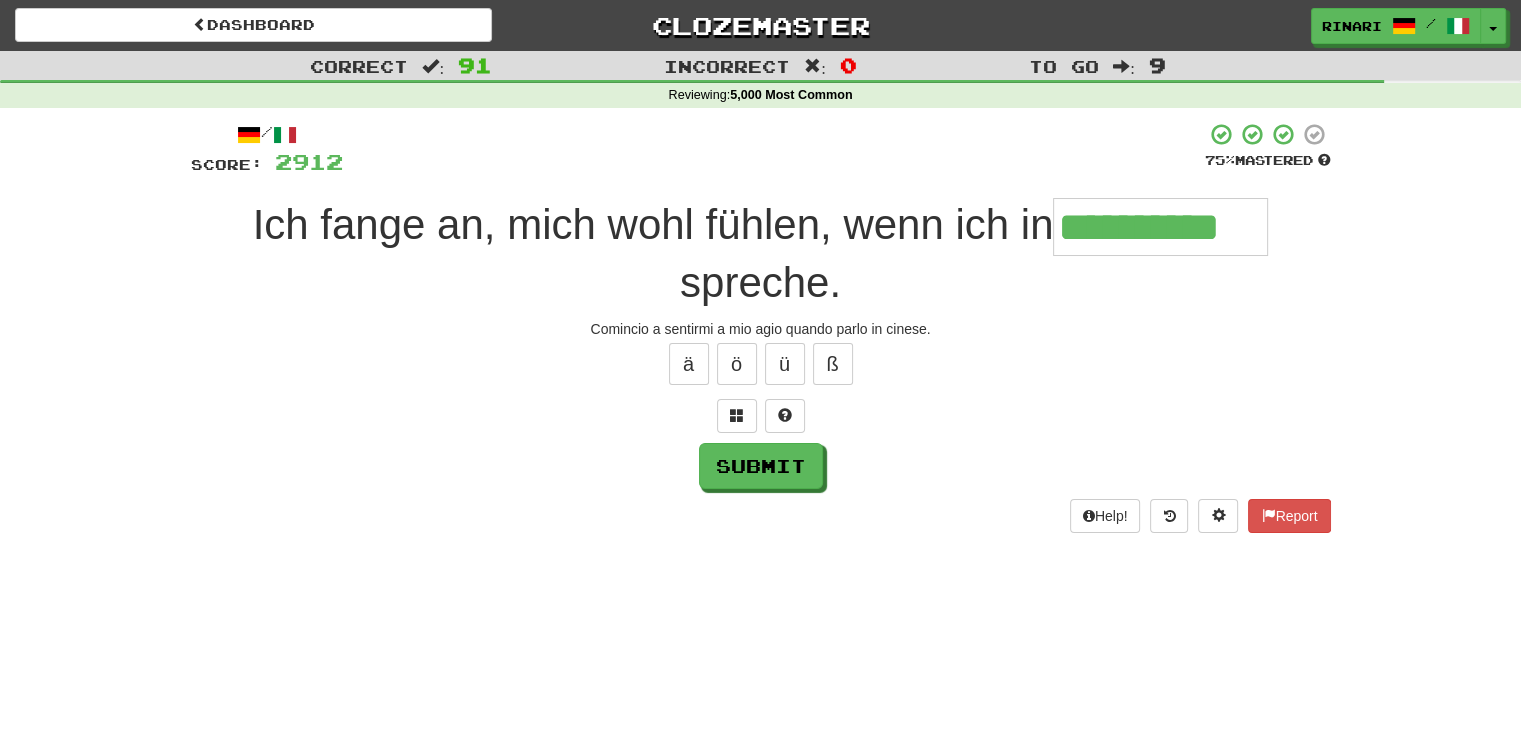 type on "**********" 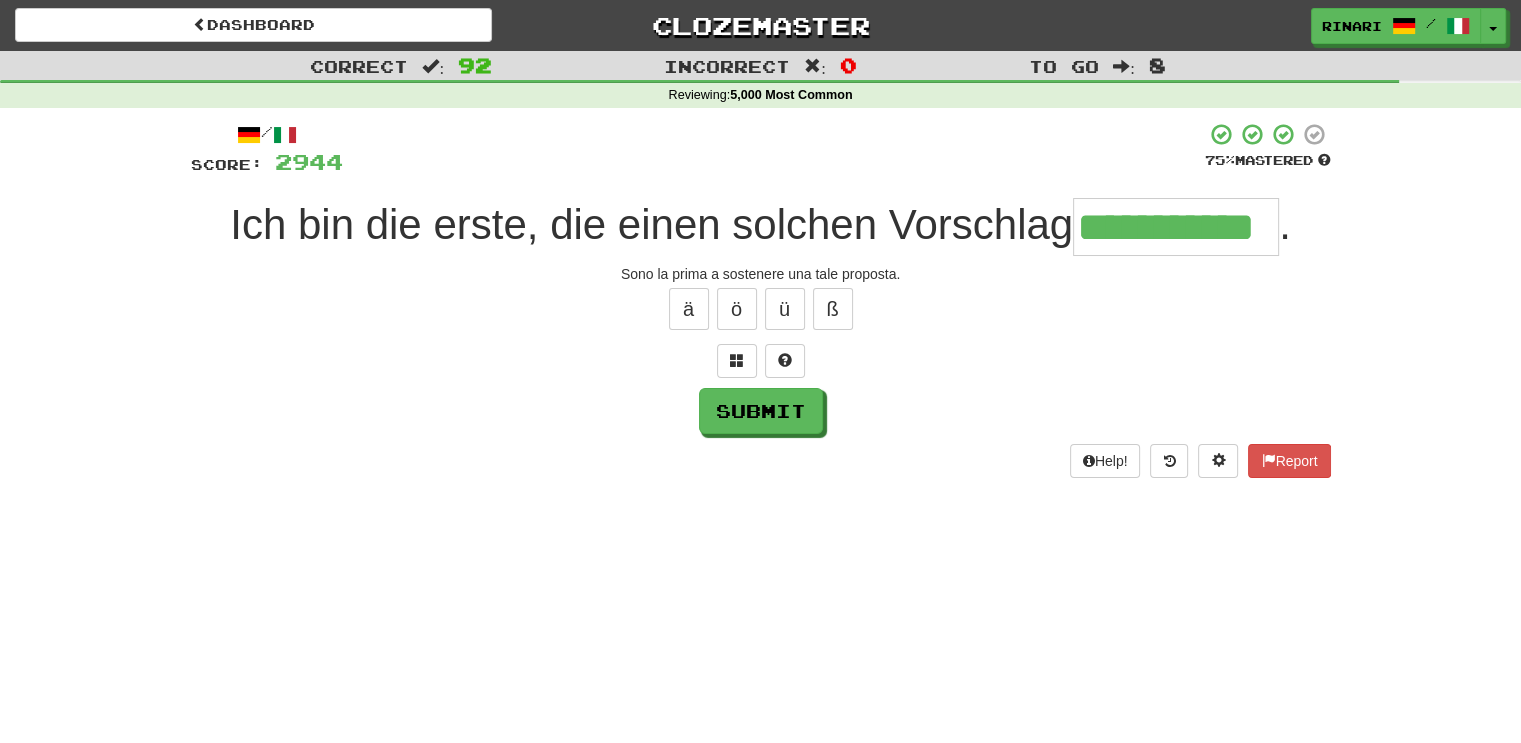 type on "**********" 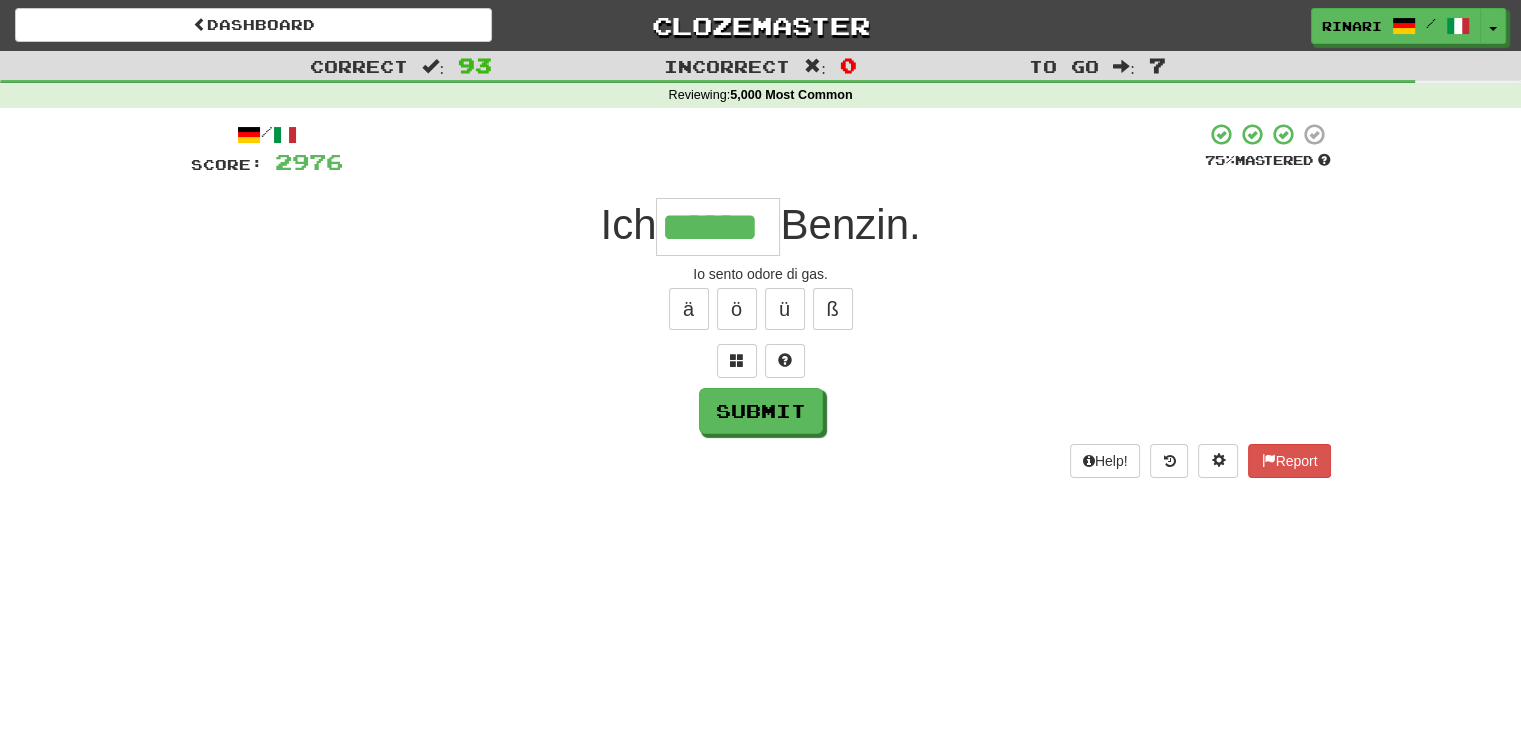 type on "******" 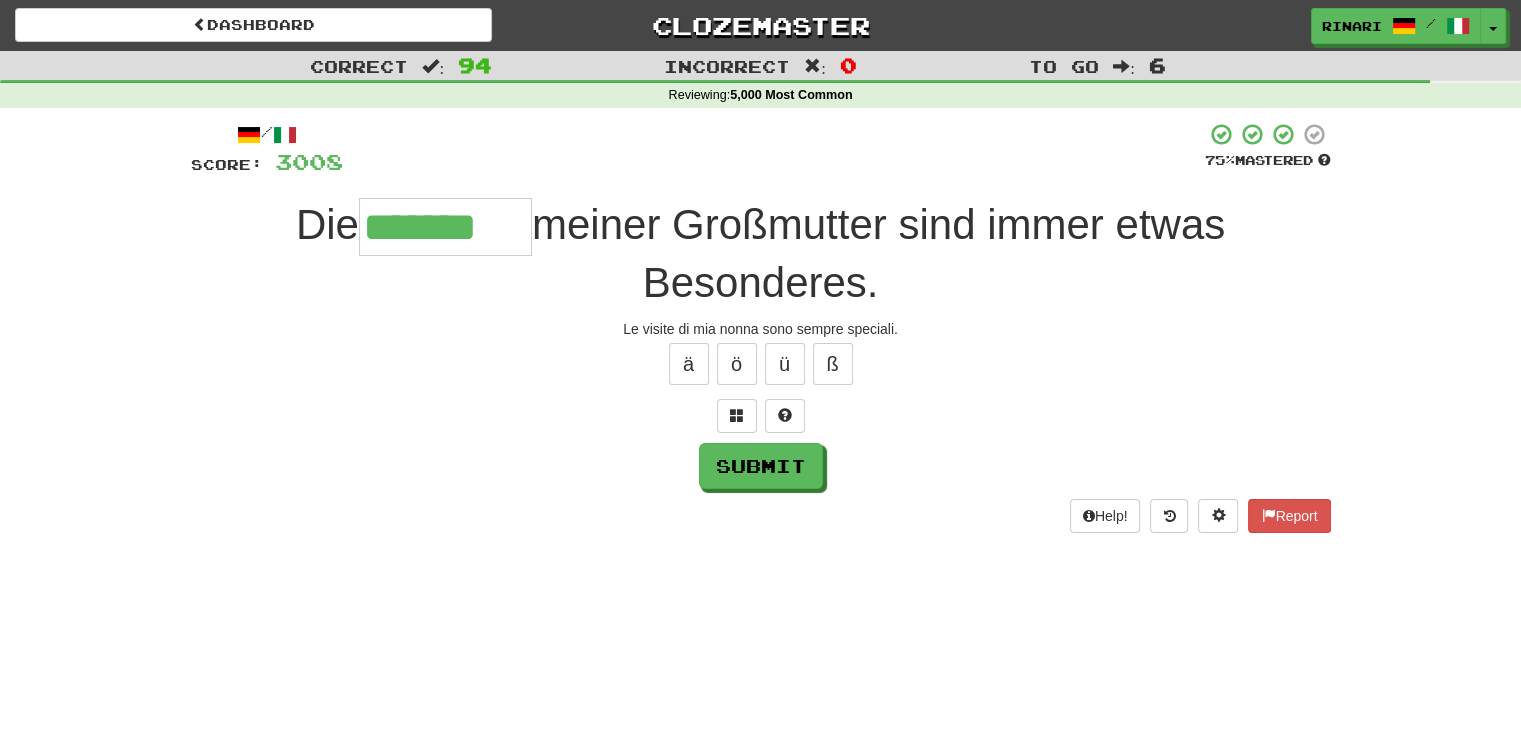 type on "*******" 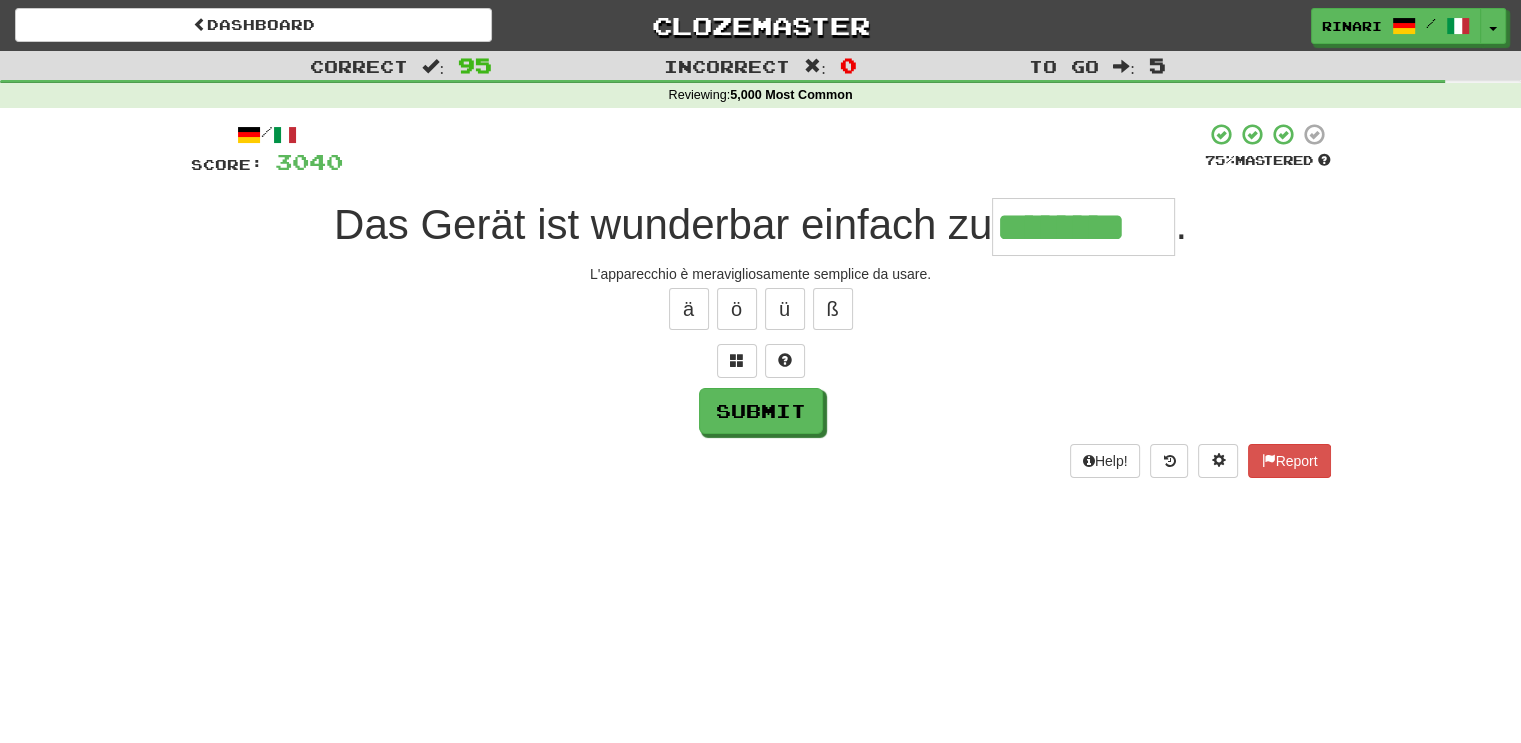 type on "********" 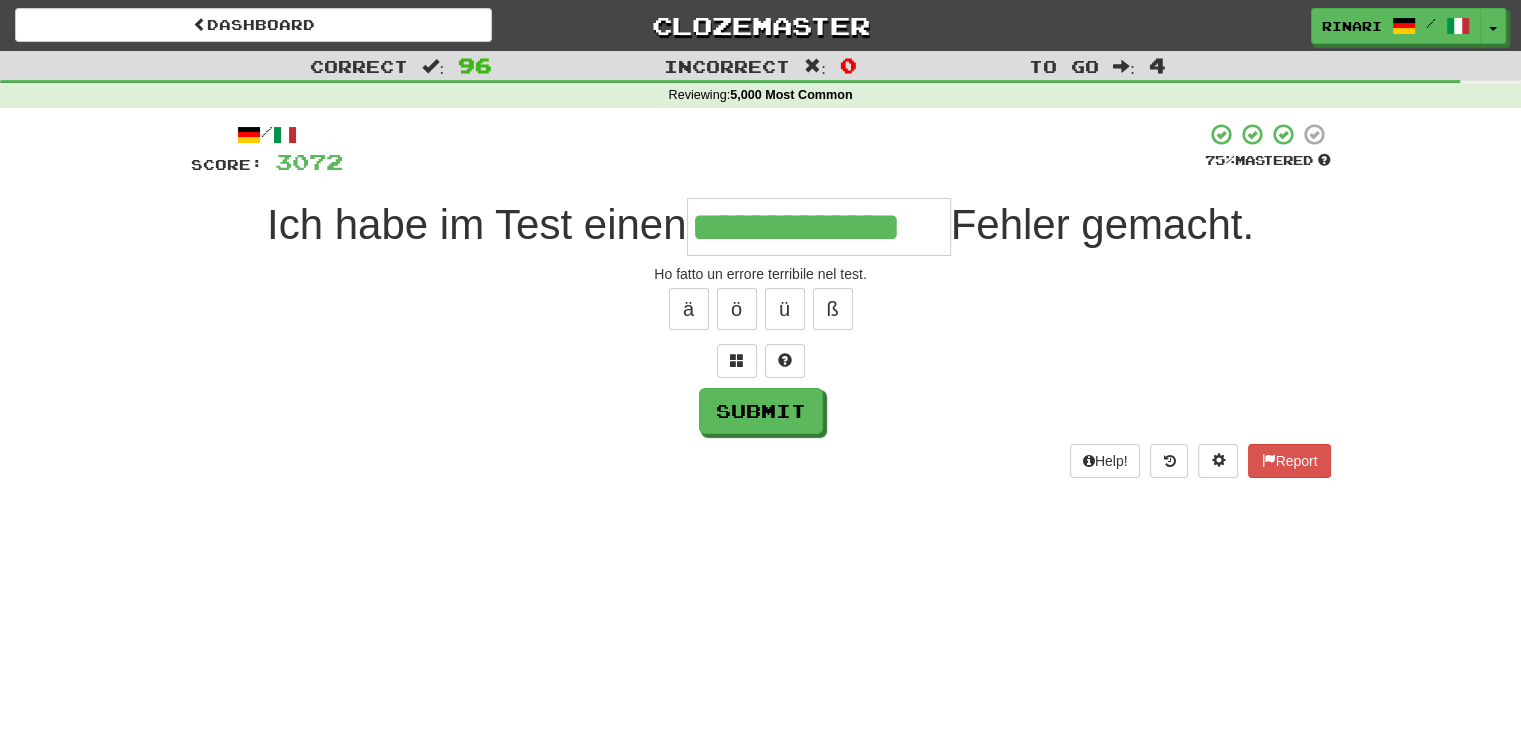 type on "**********" 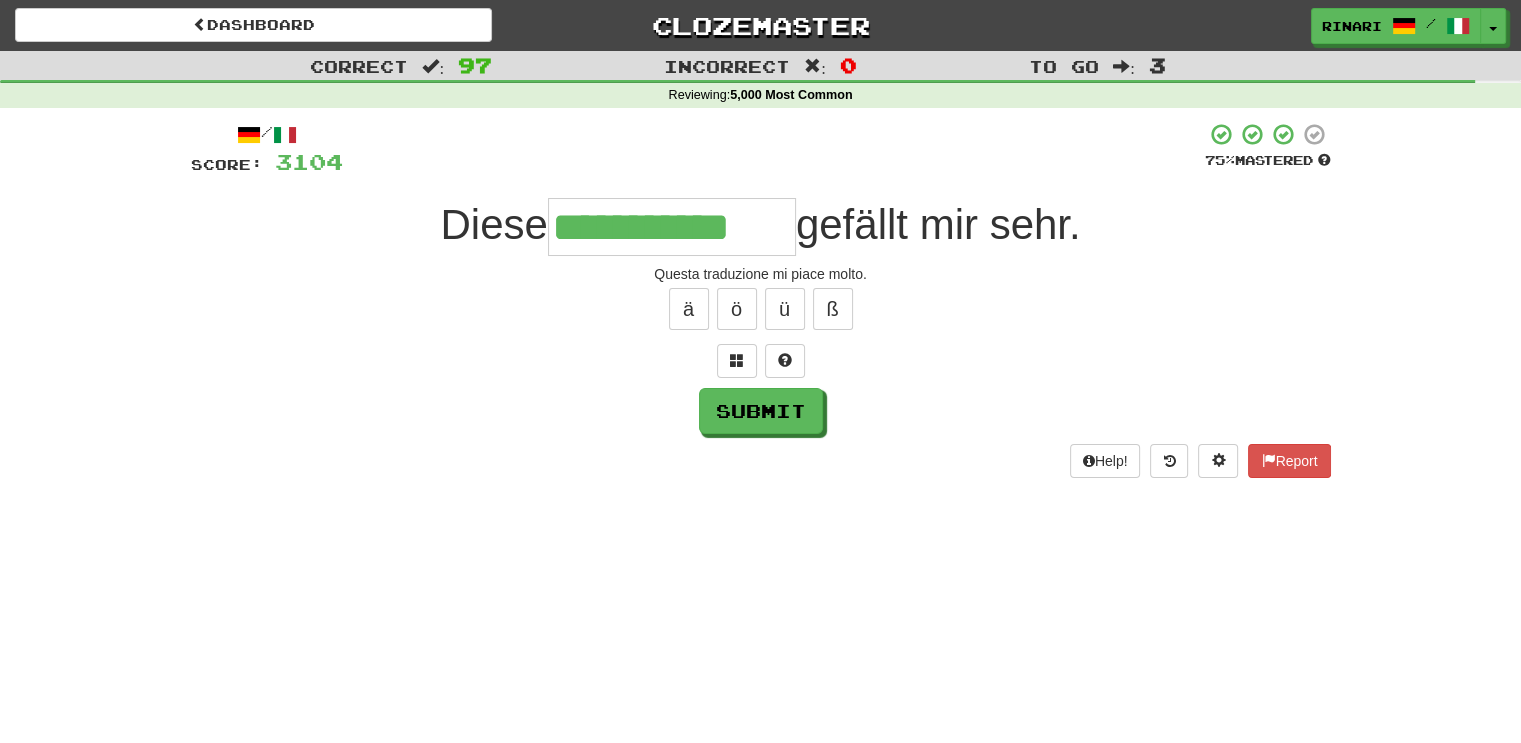 type on "**********" 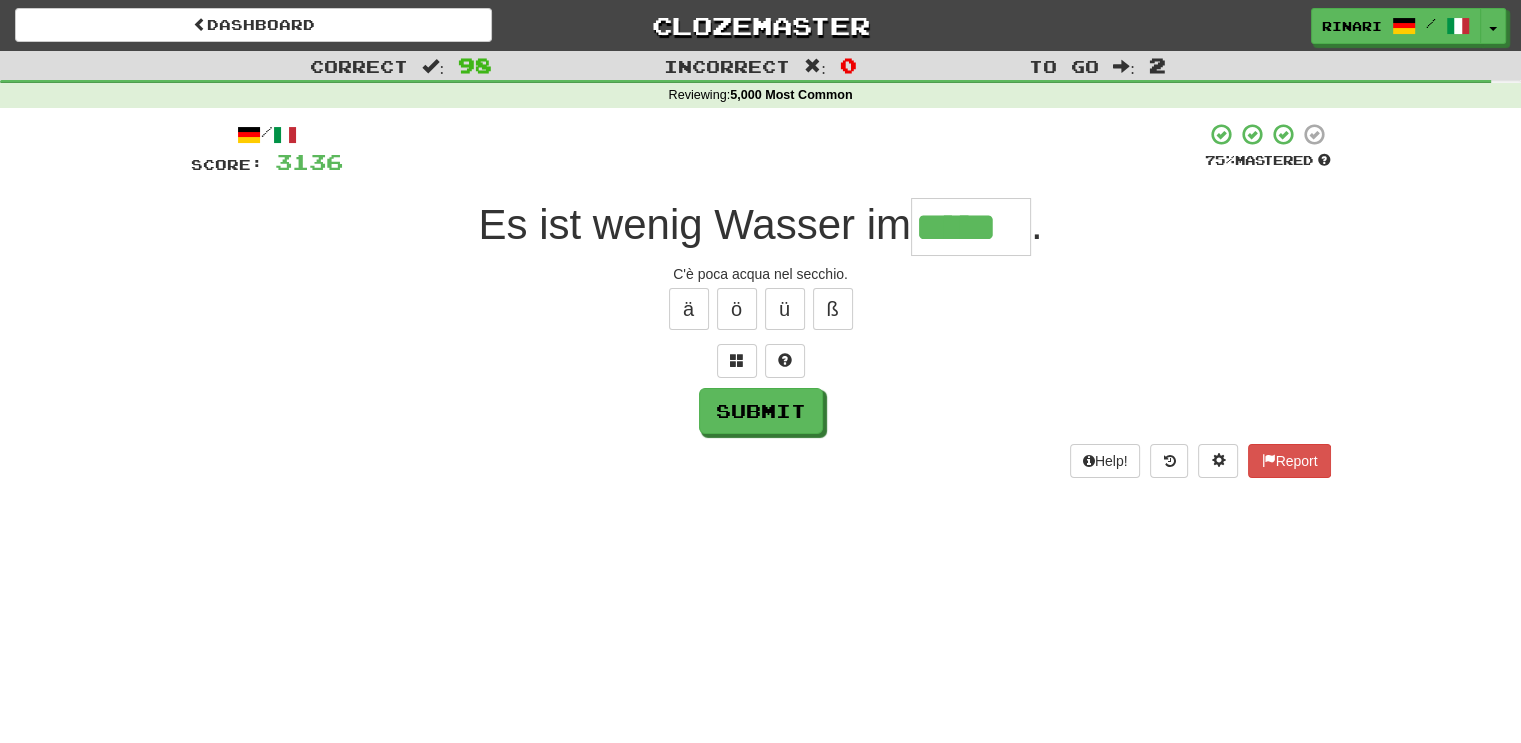 type on "*****" 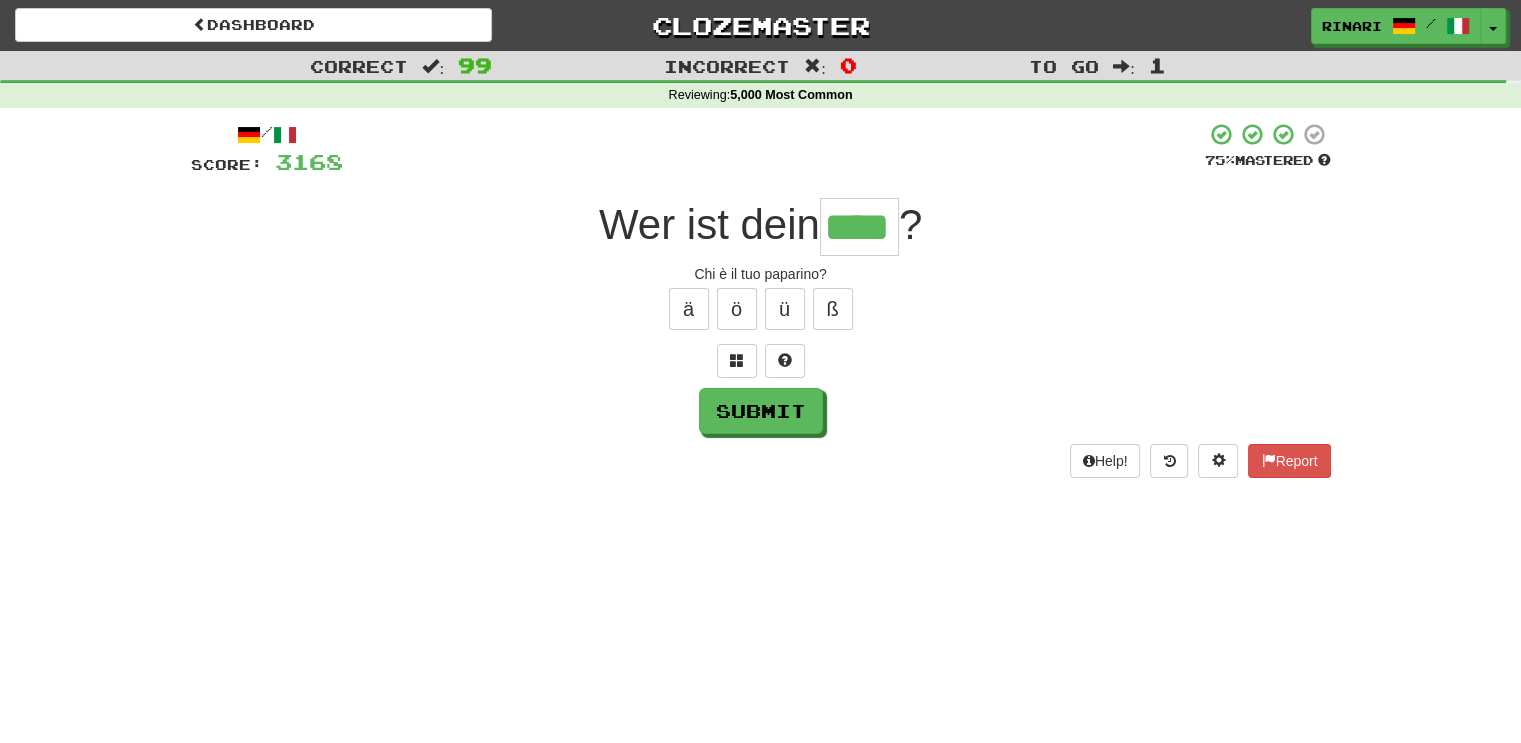 type on "****" 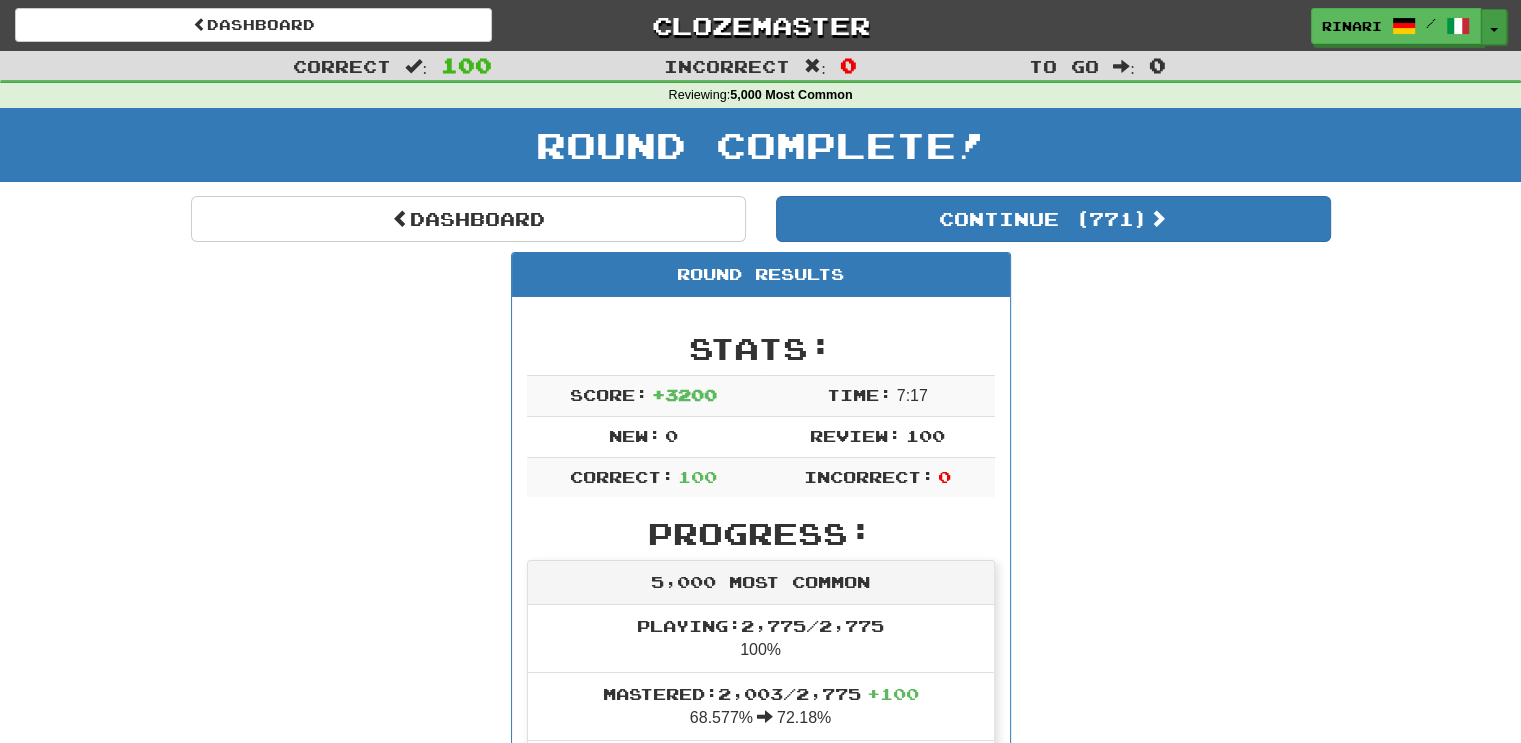 click on "Toggle Dropdown" at bounding box center [1494, 27] 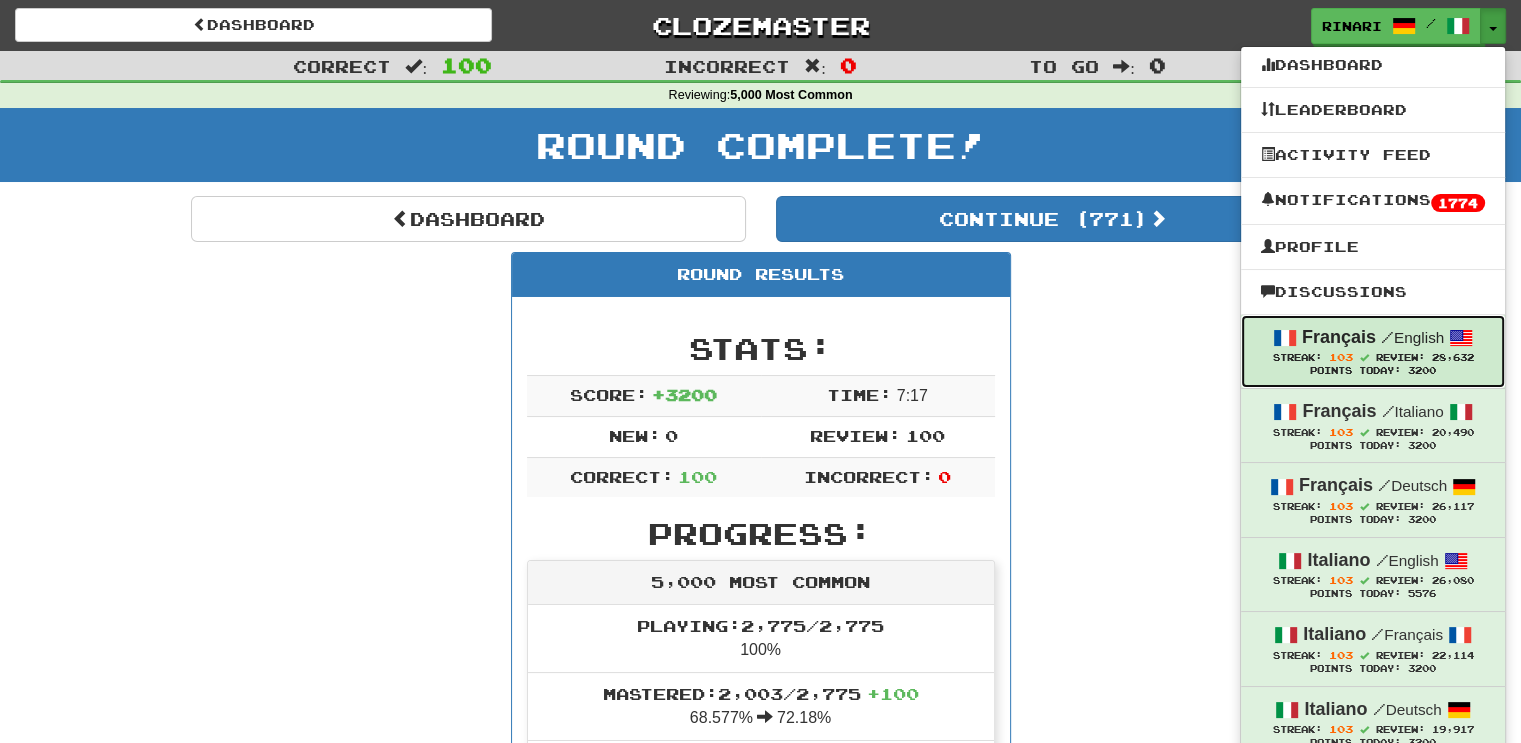 click on "Review:" at bounding box center (1400, 357) 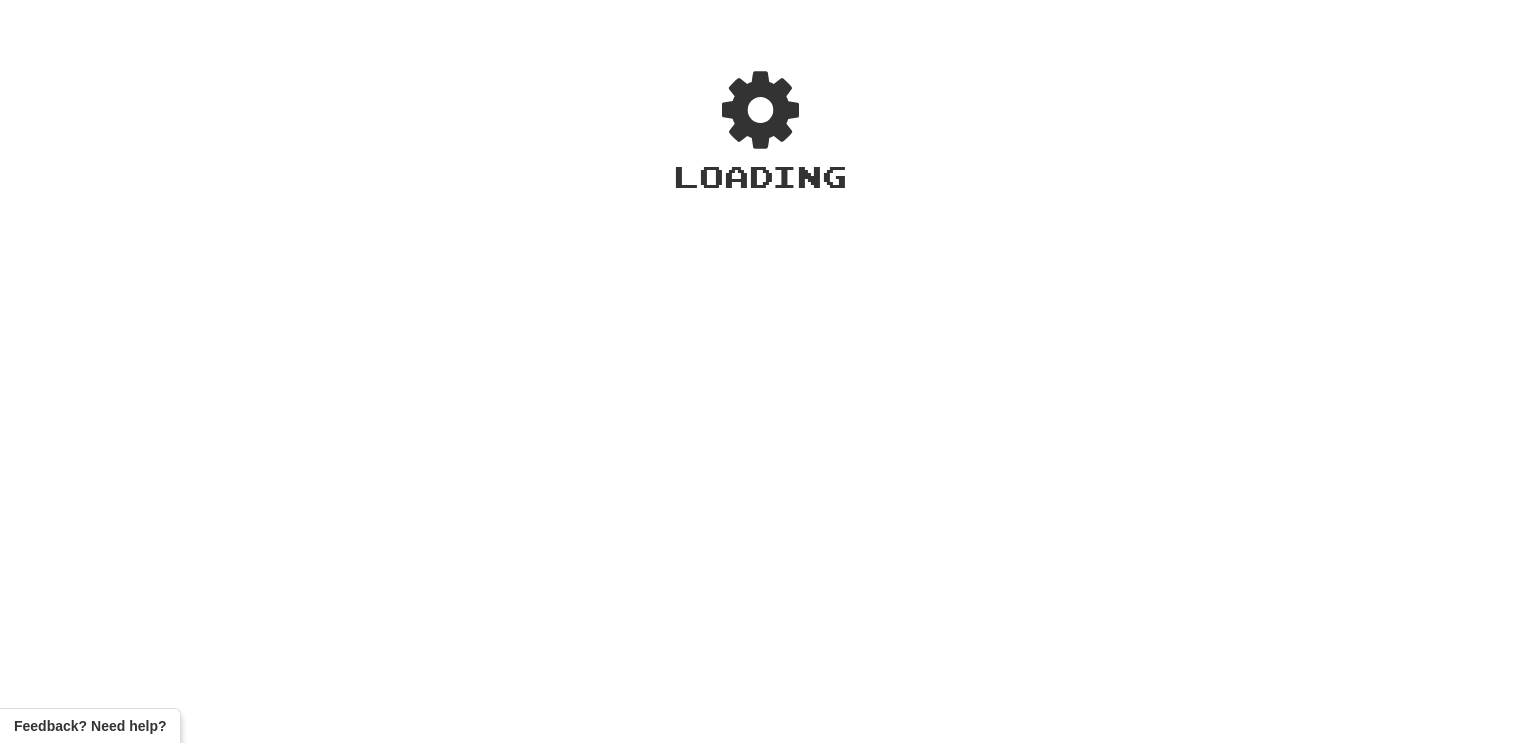 scroll, scrollTop: 0, scrollLeft: 0, axis: both 